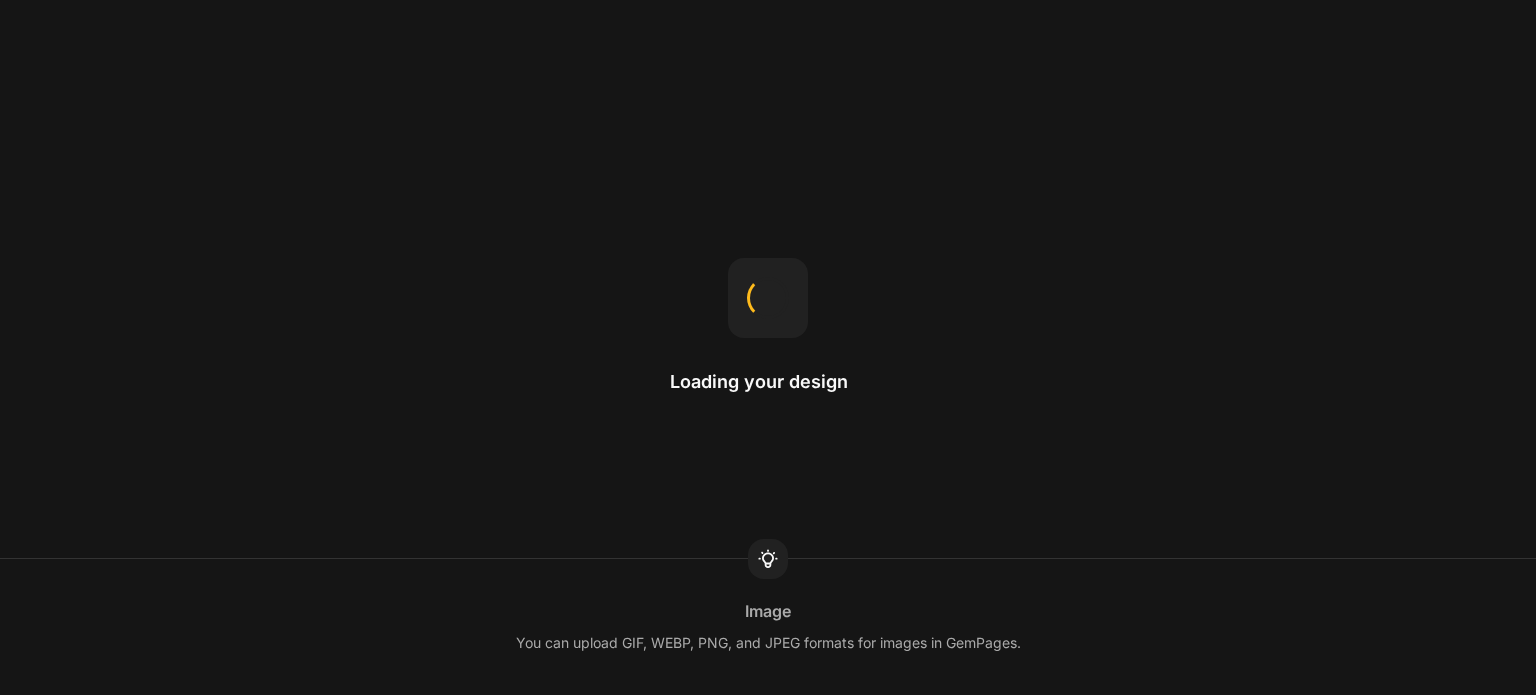 scroll, scrollTop: 0, scrollLeft: 0, axis: both 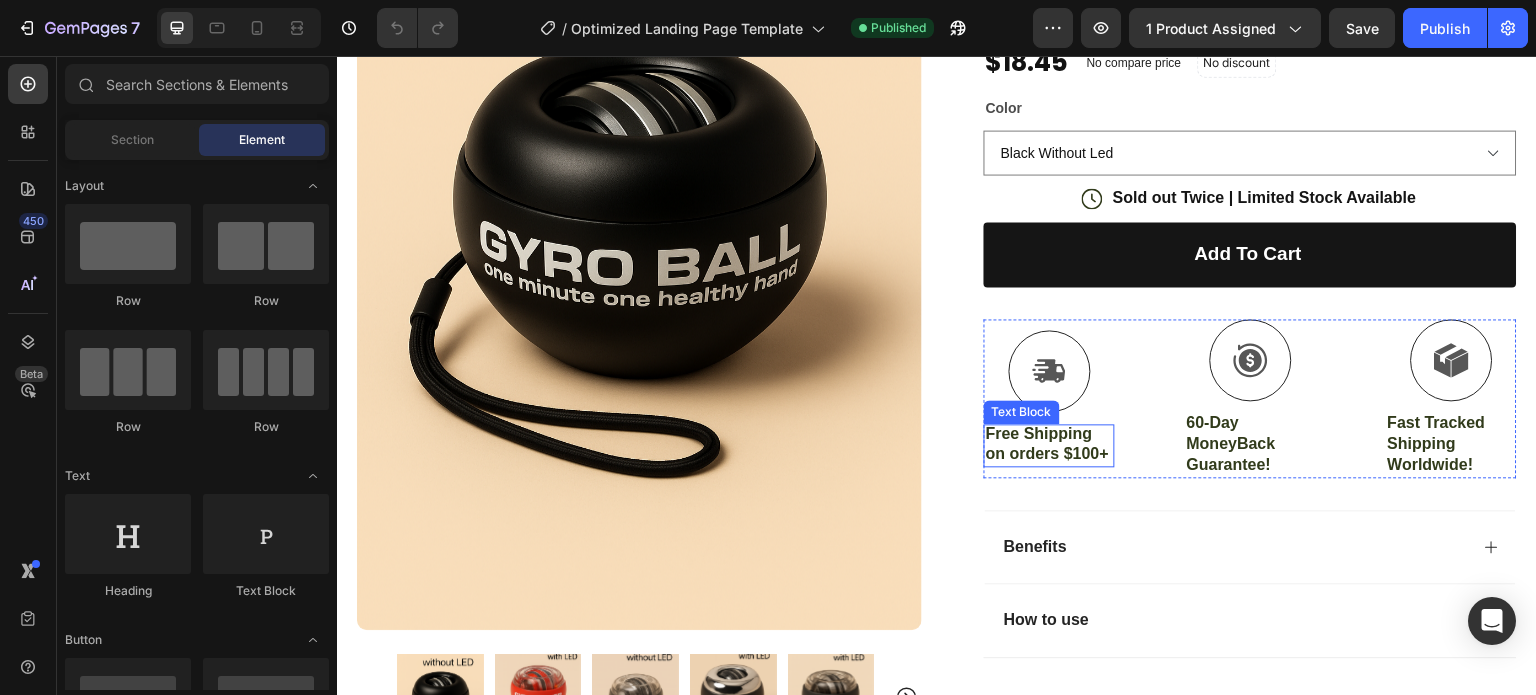 click on "Free Shipping on orders $100+" at bounding box center [1049, 445] 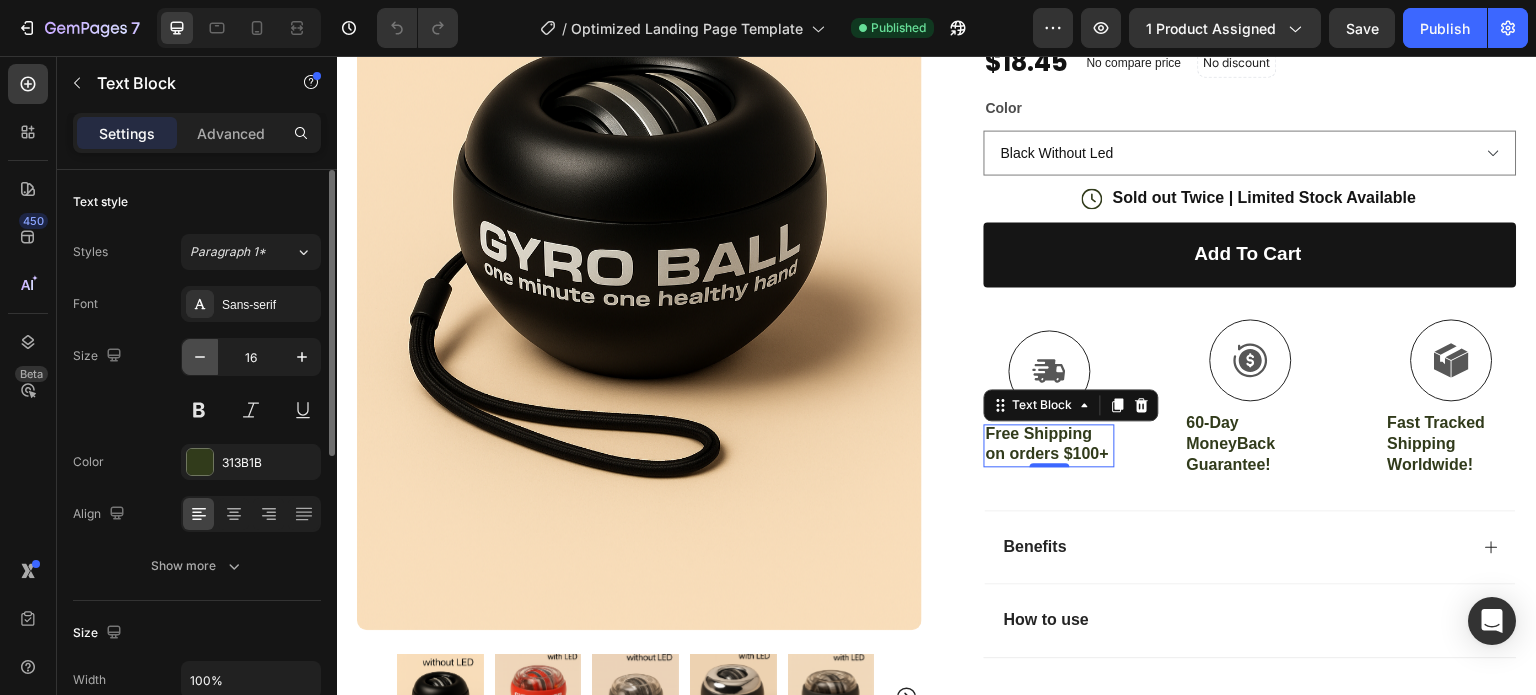 click 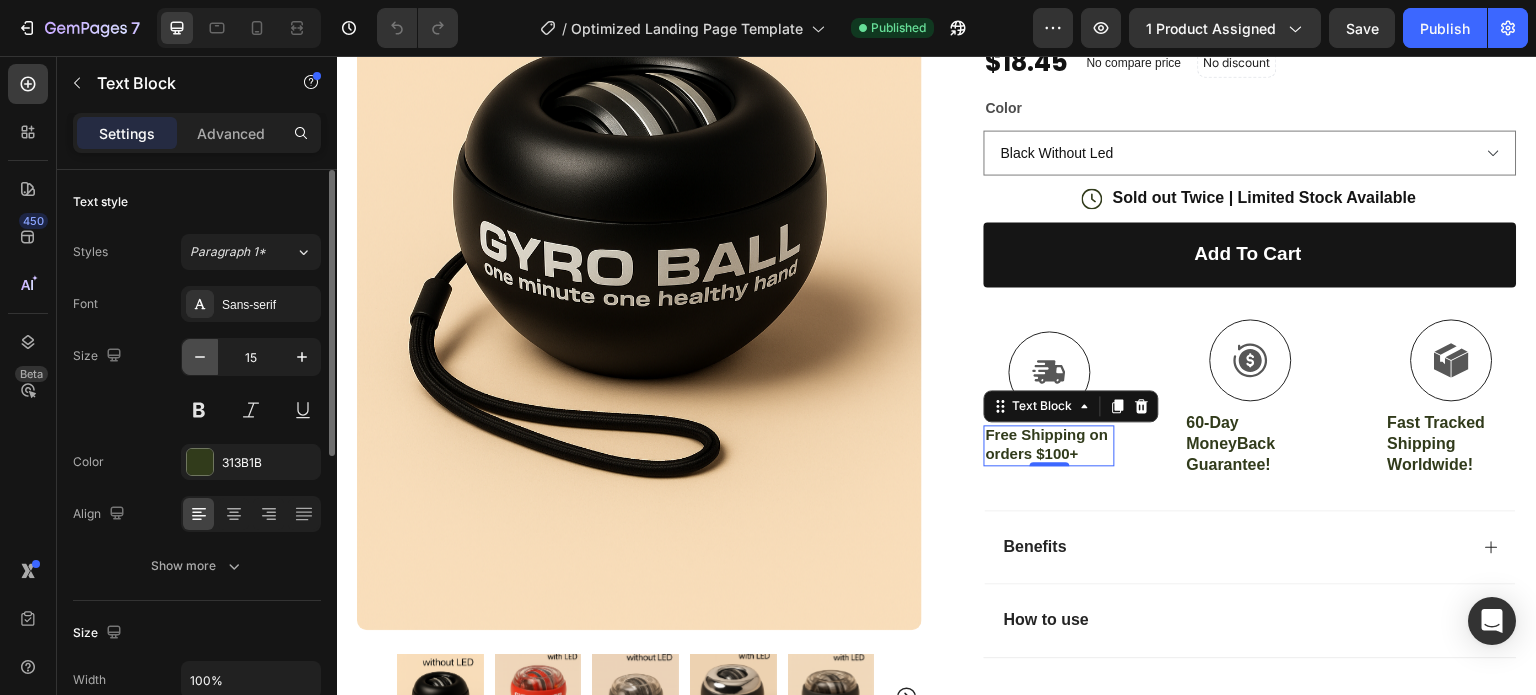 click 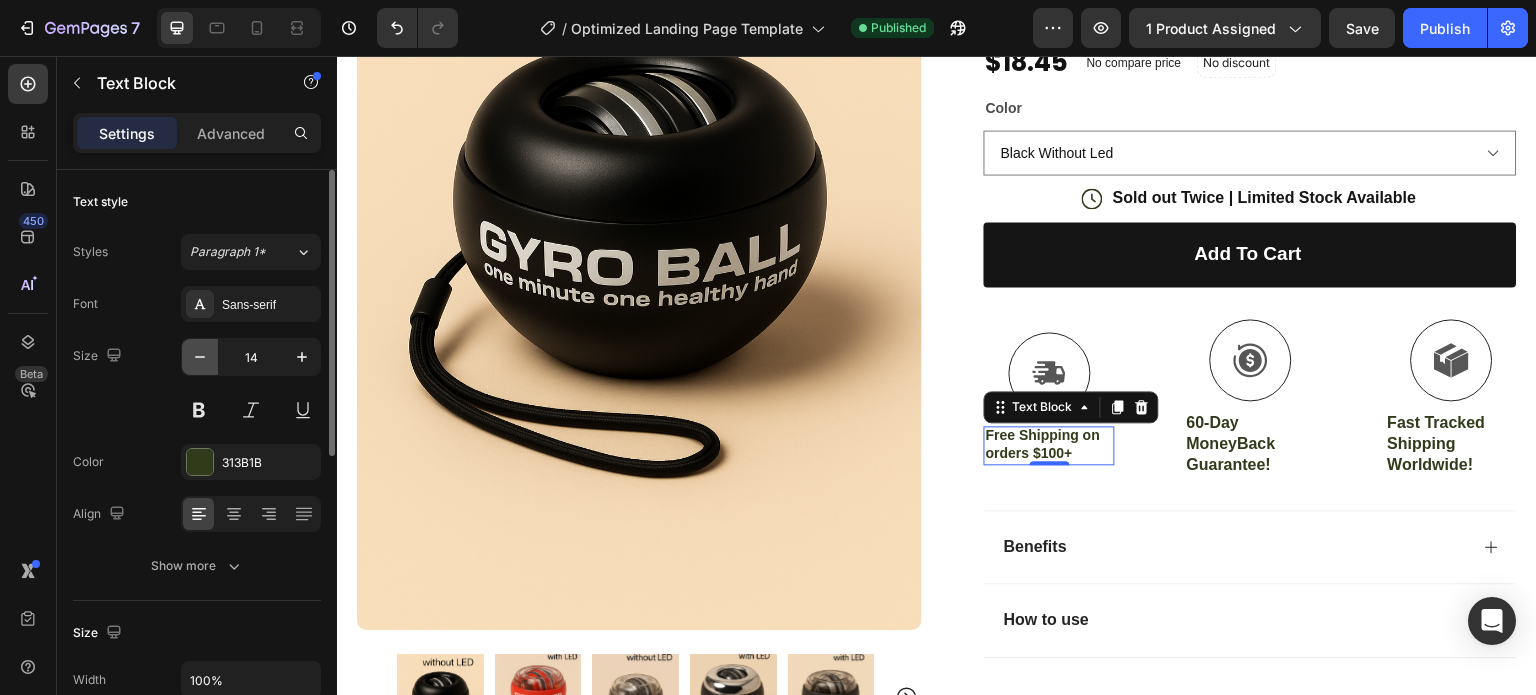 click 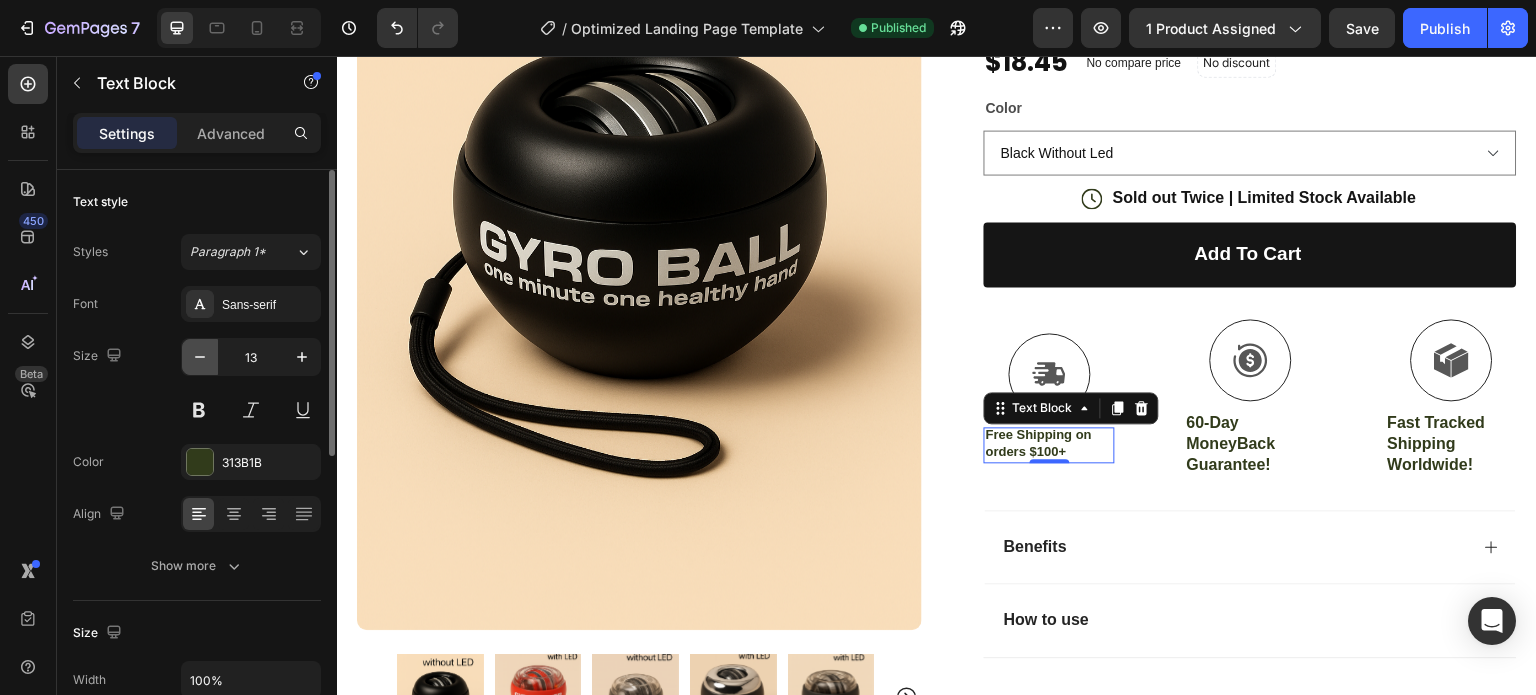 click 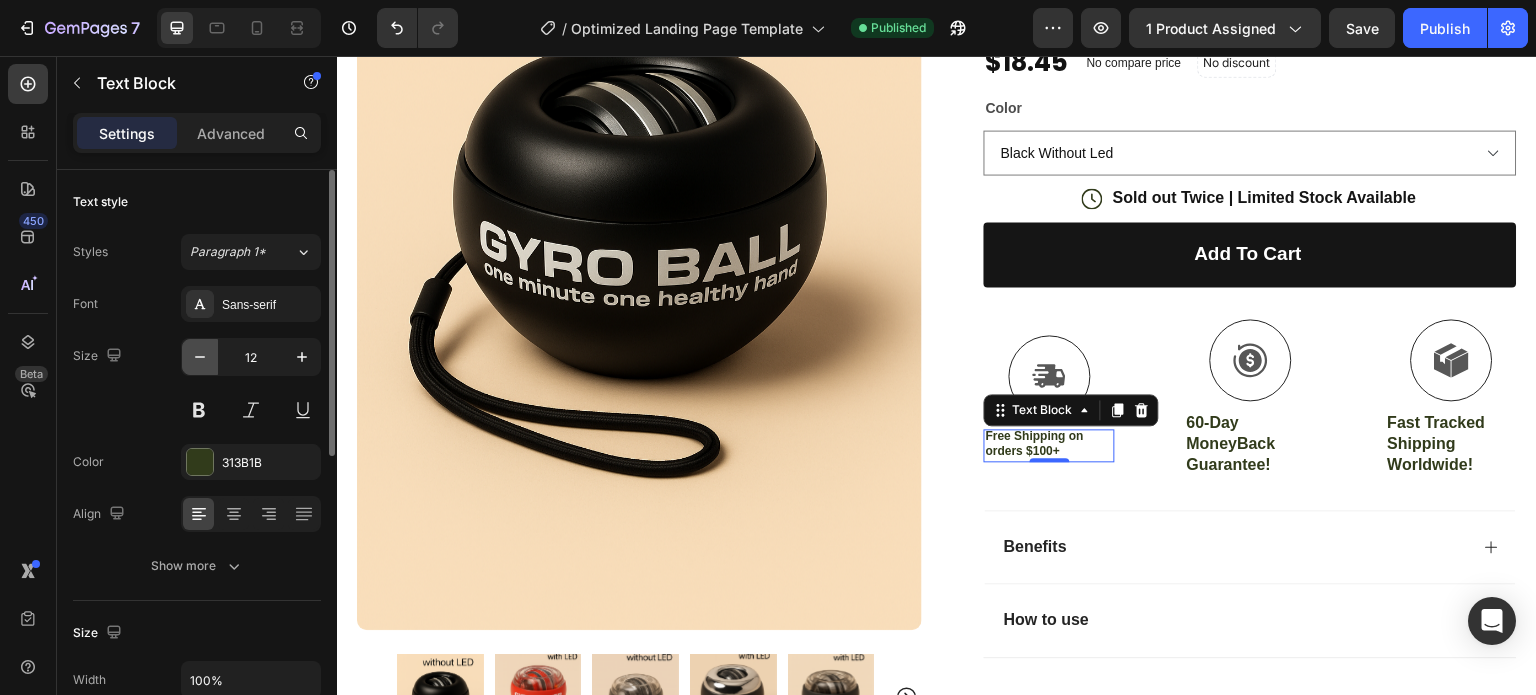 click 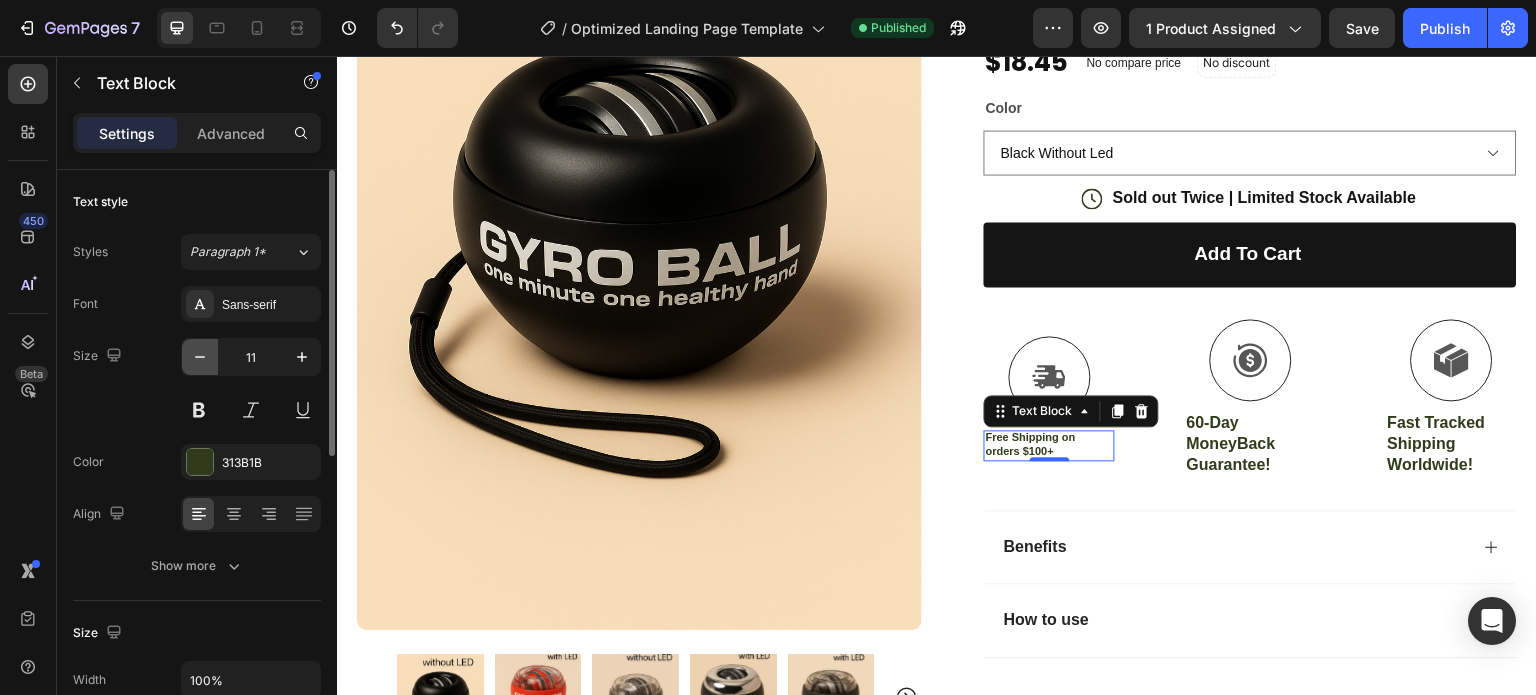 click 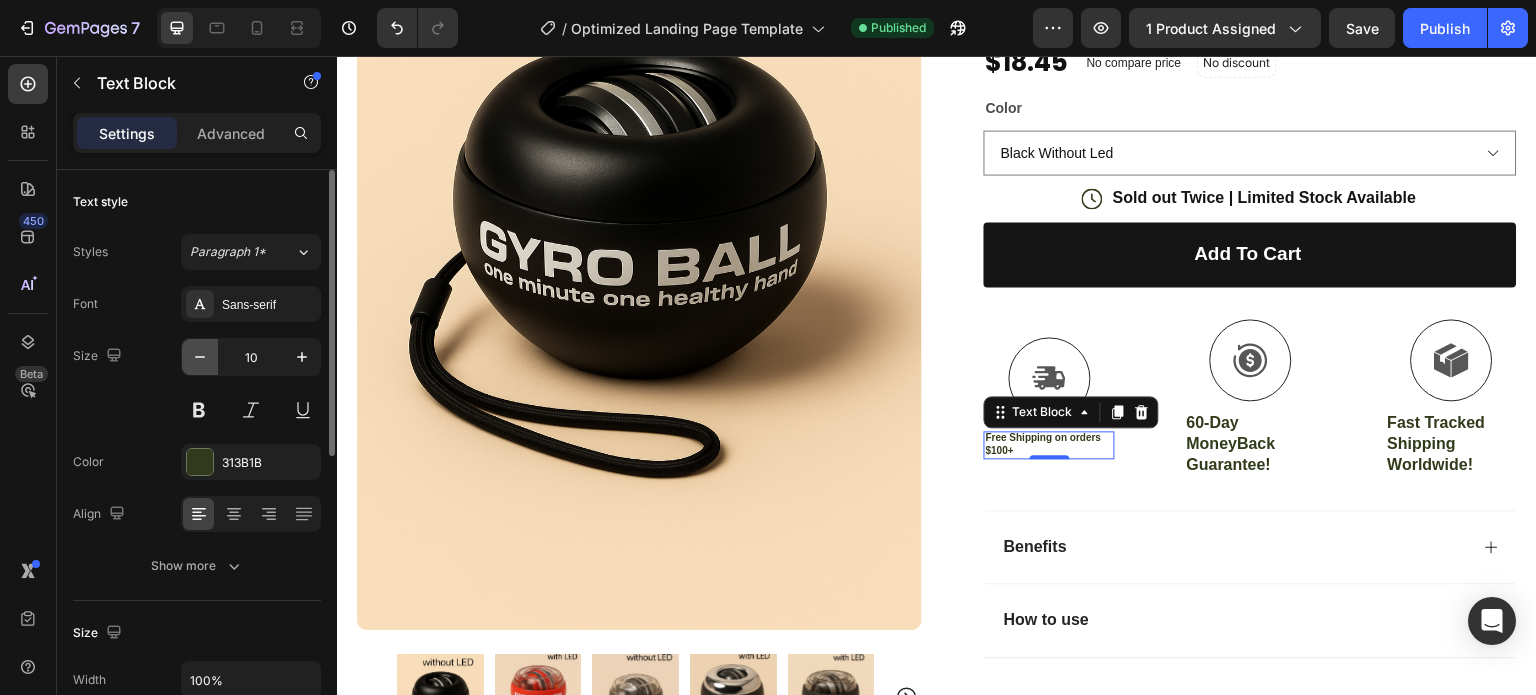click 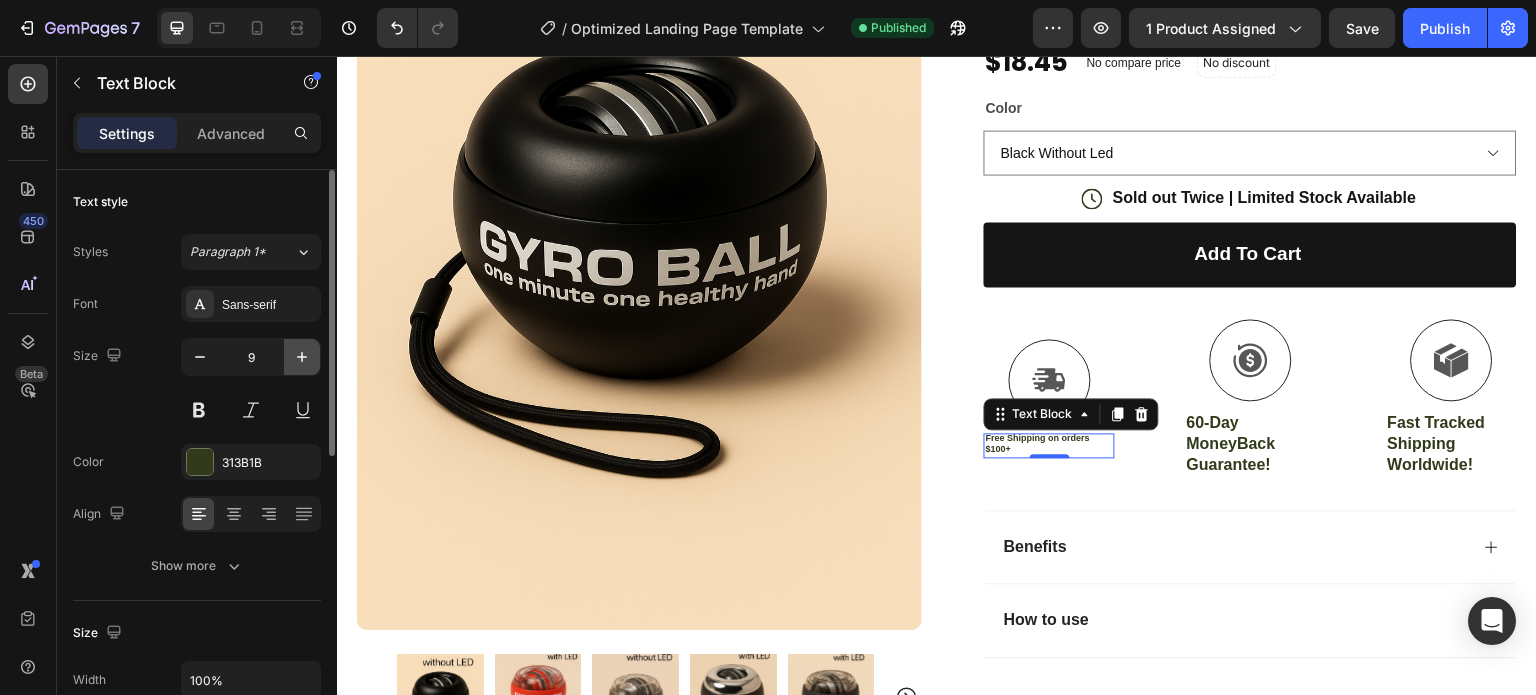 click 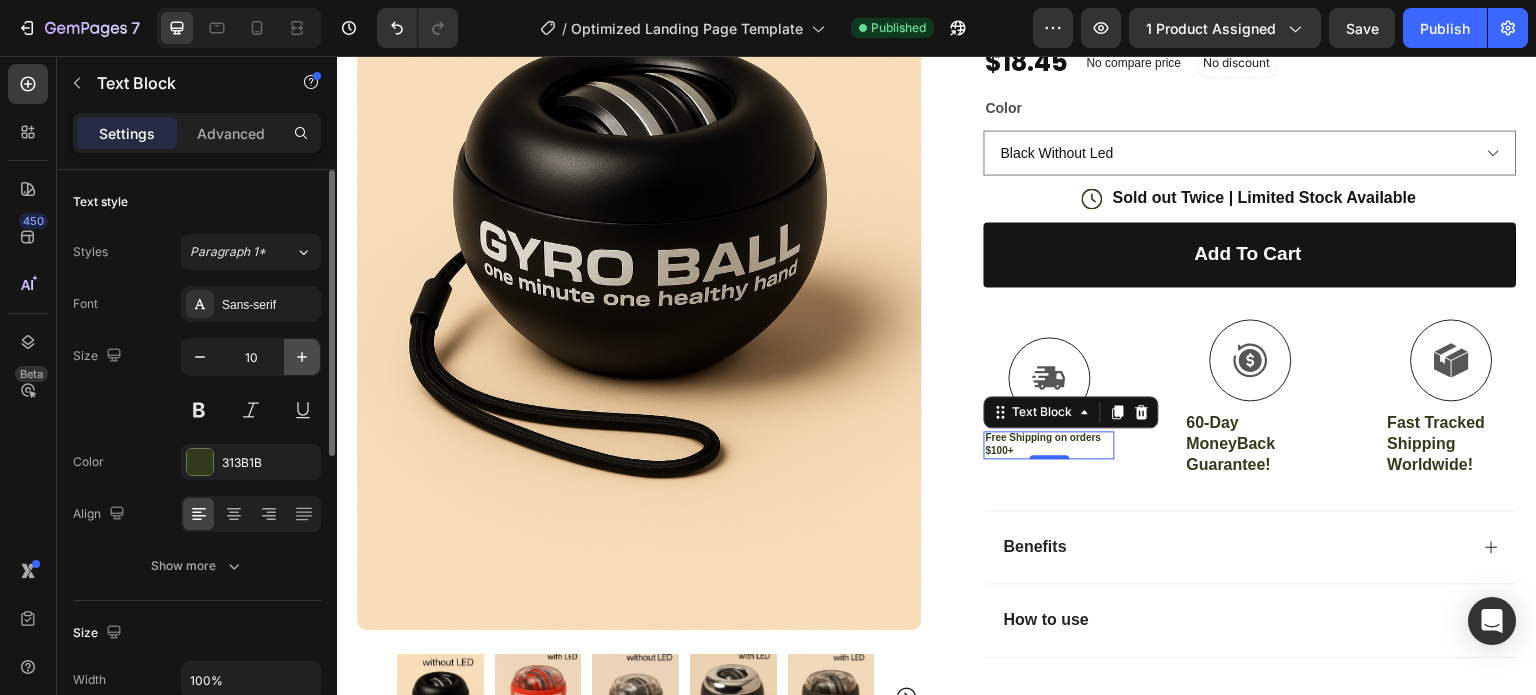 click 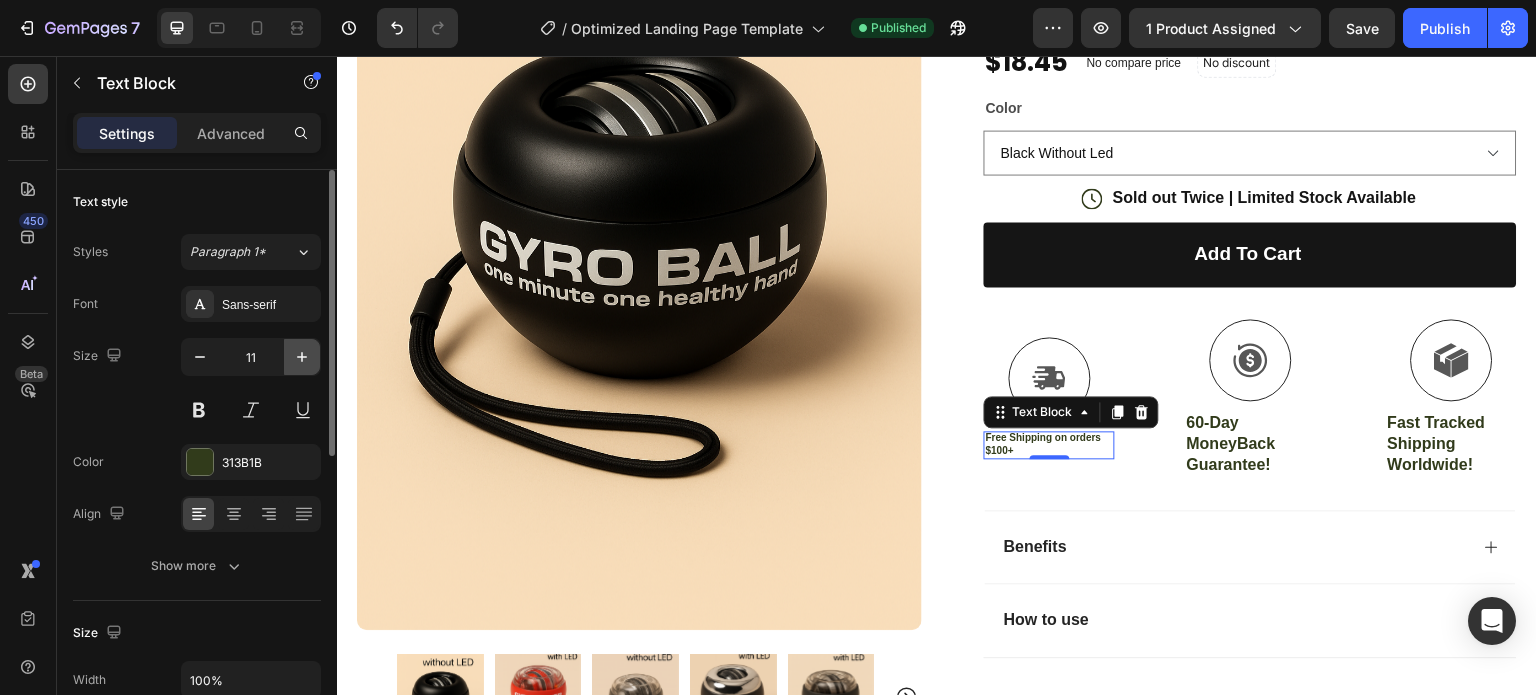click 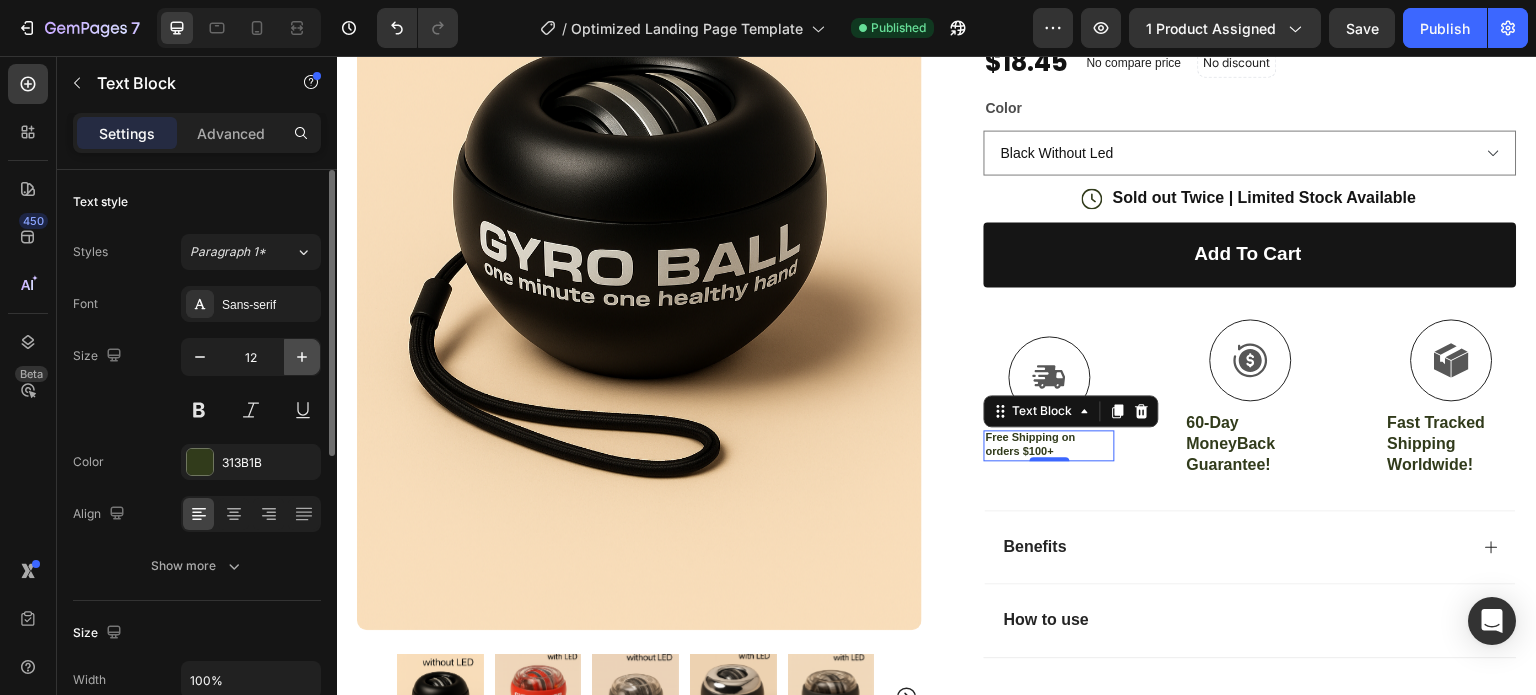 click 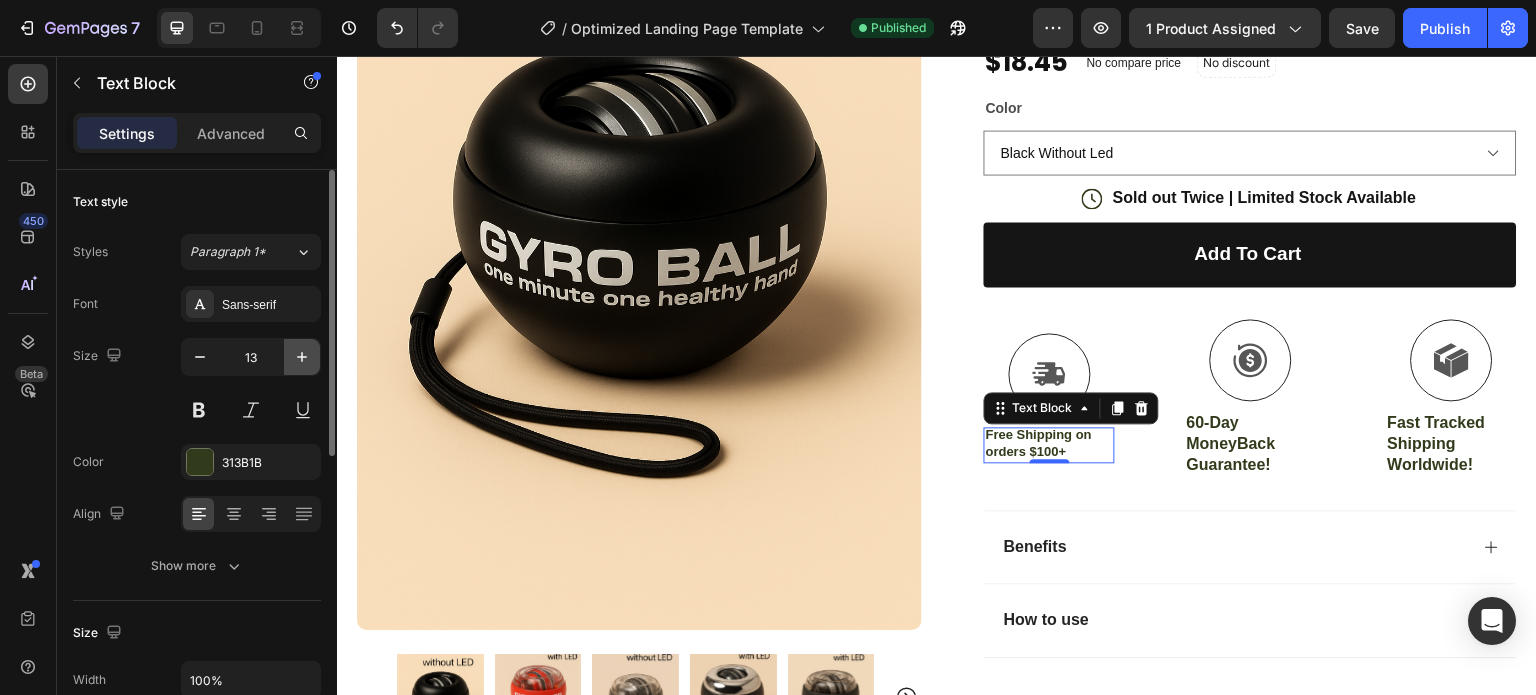 click 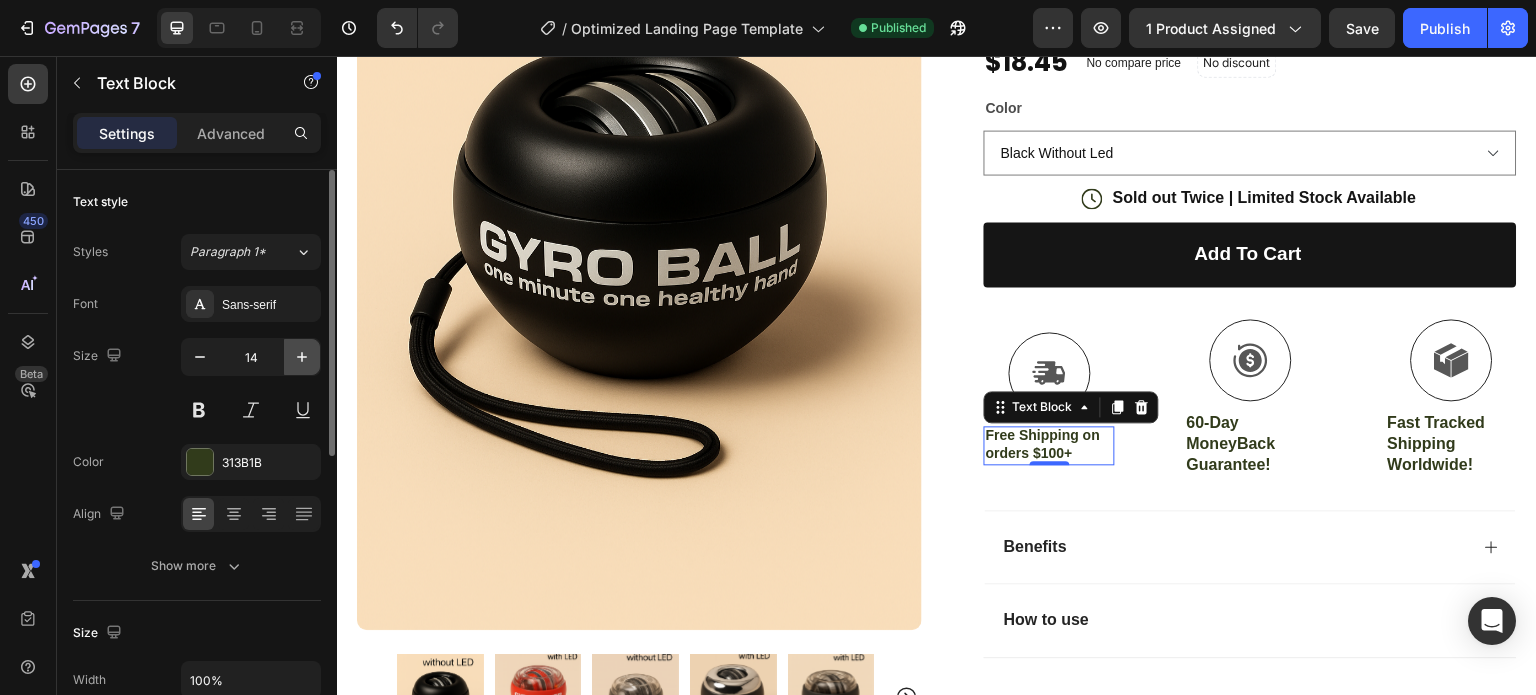 click 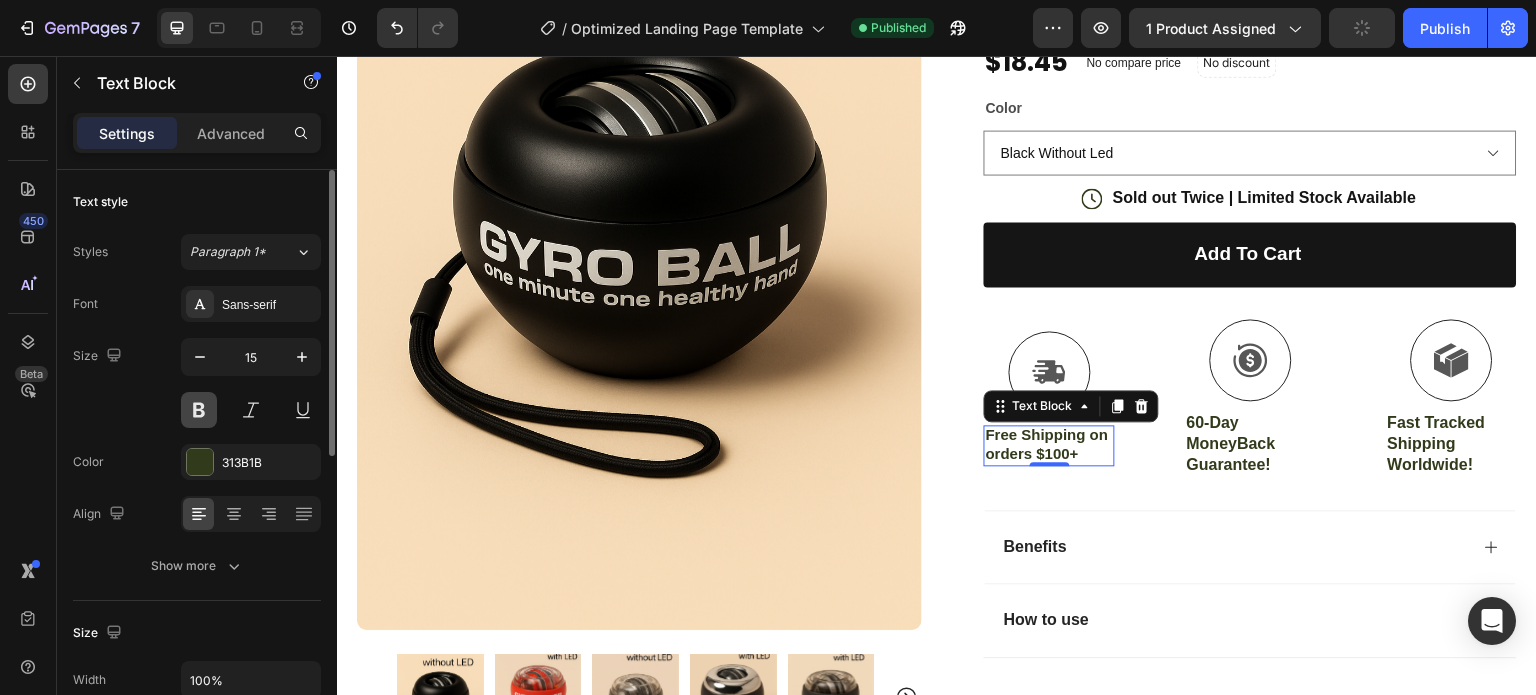 click at bounding box center [199, 410] 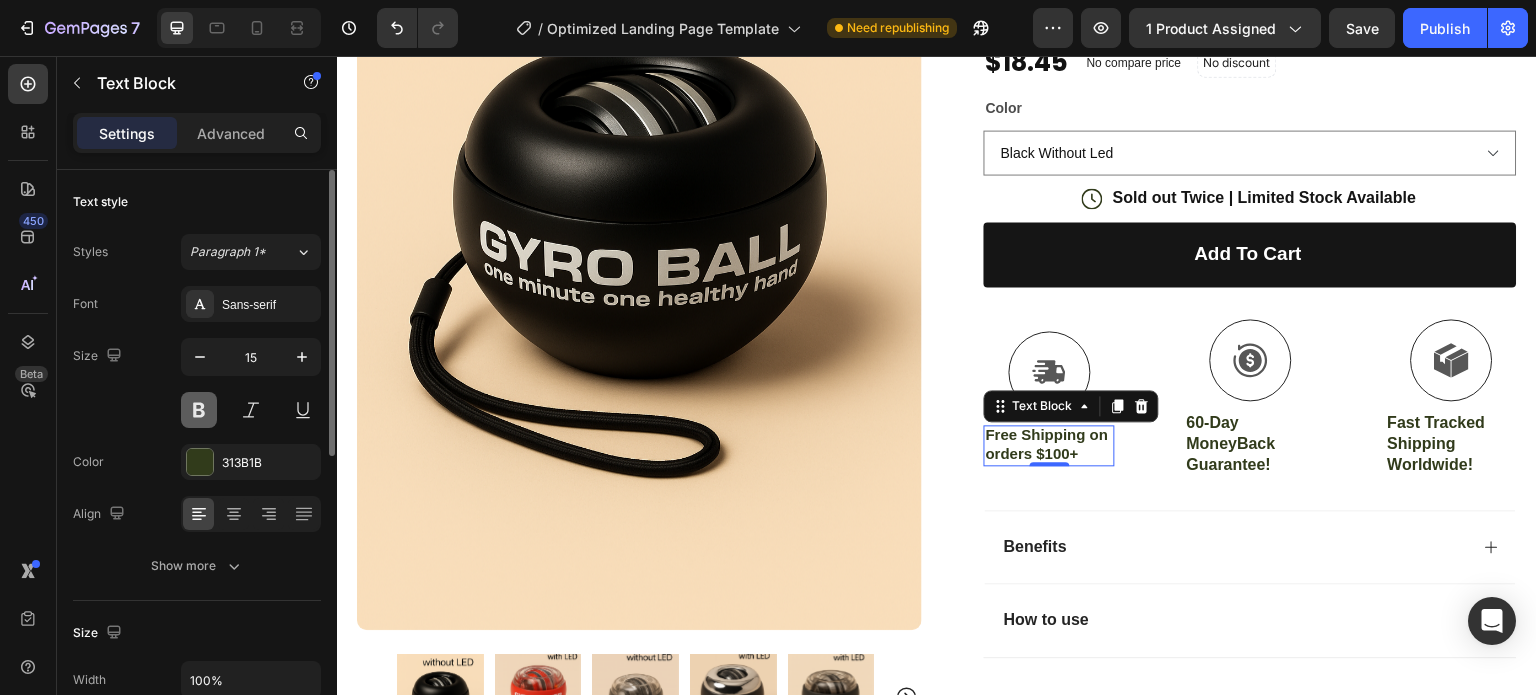 click at bounding box center (199, 410) 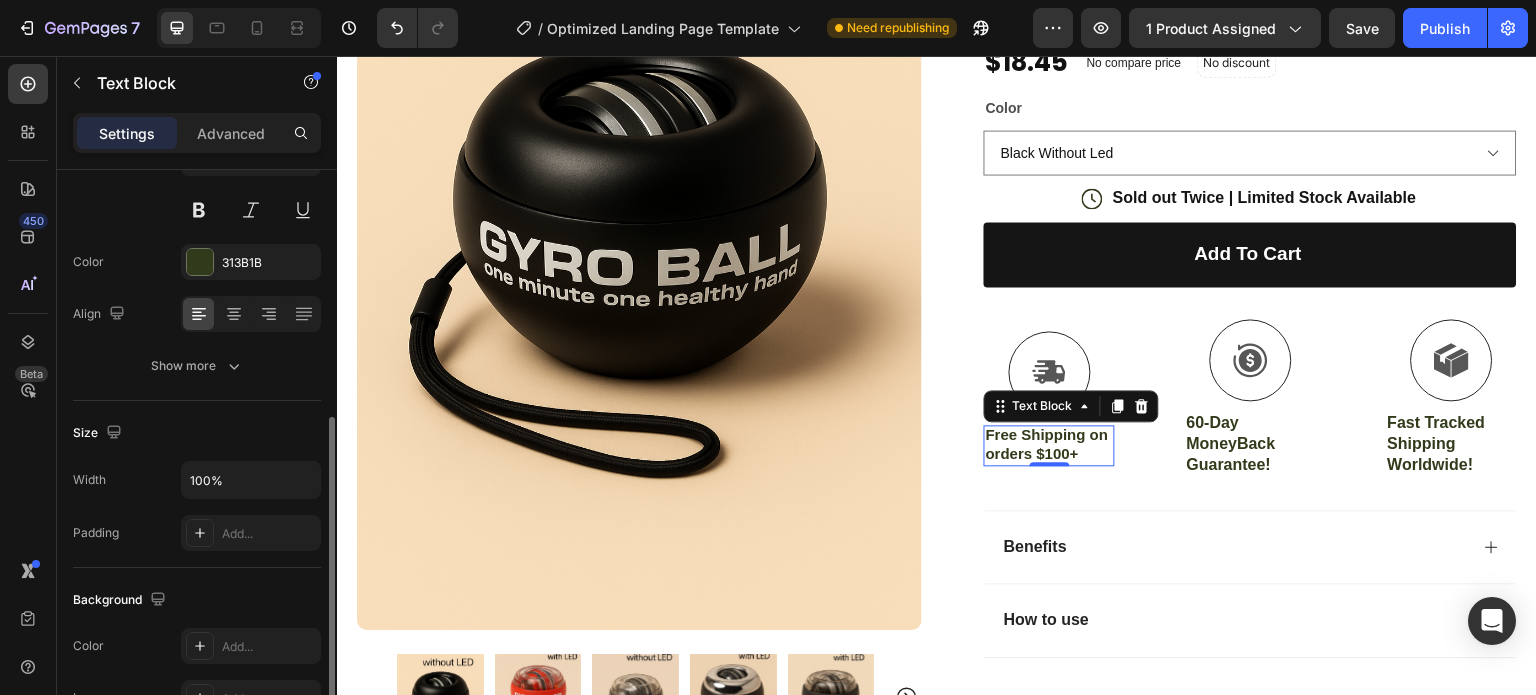 scroll, scrollTop: 300, scrollLeft: 0, axis: vertical 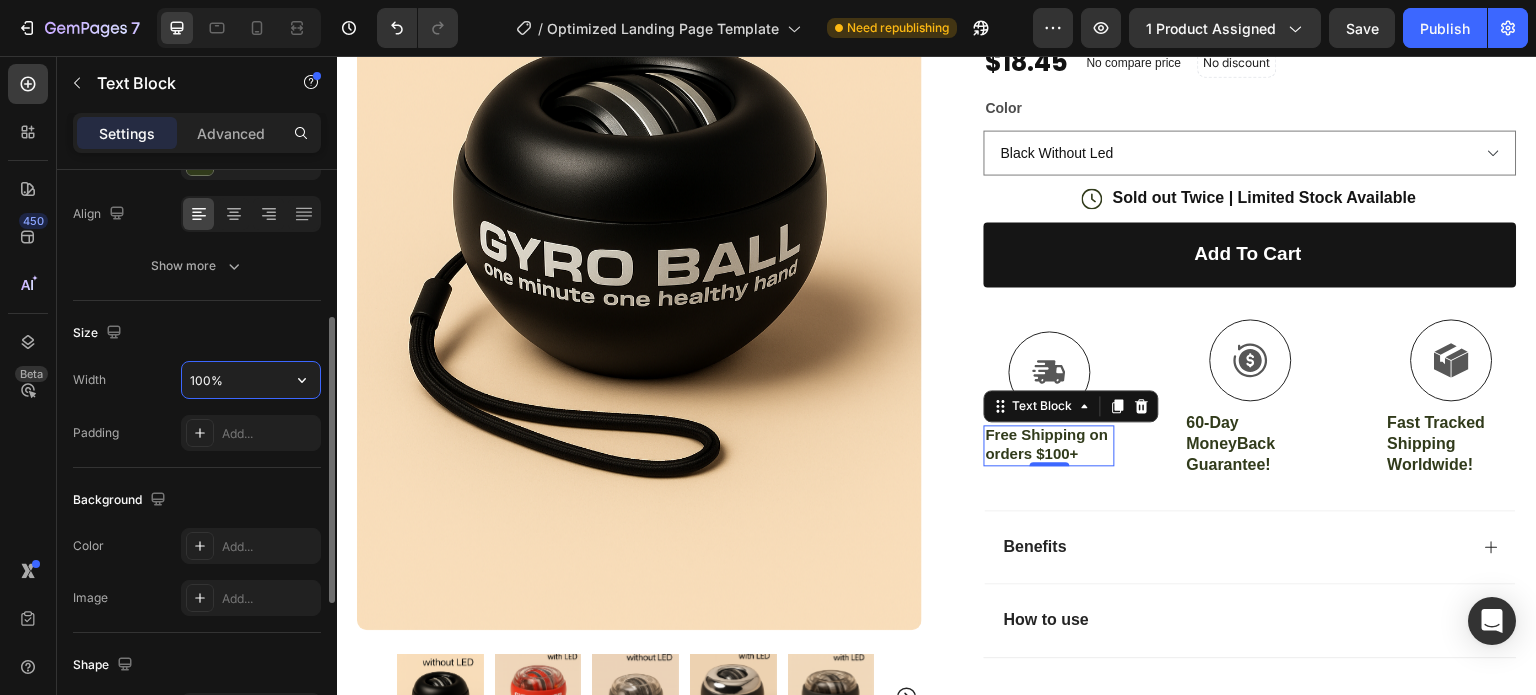 click on "100%" at bounding box center [251, 380] 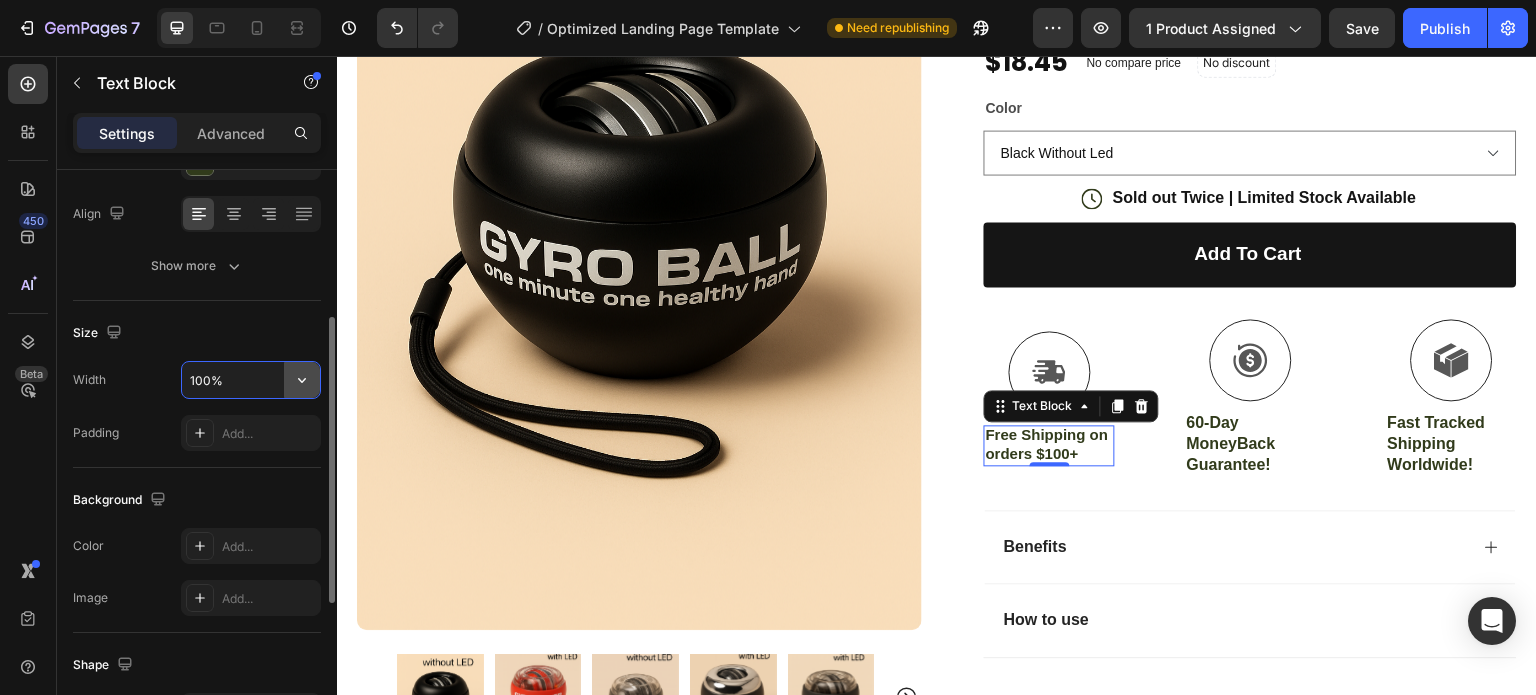 click 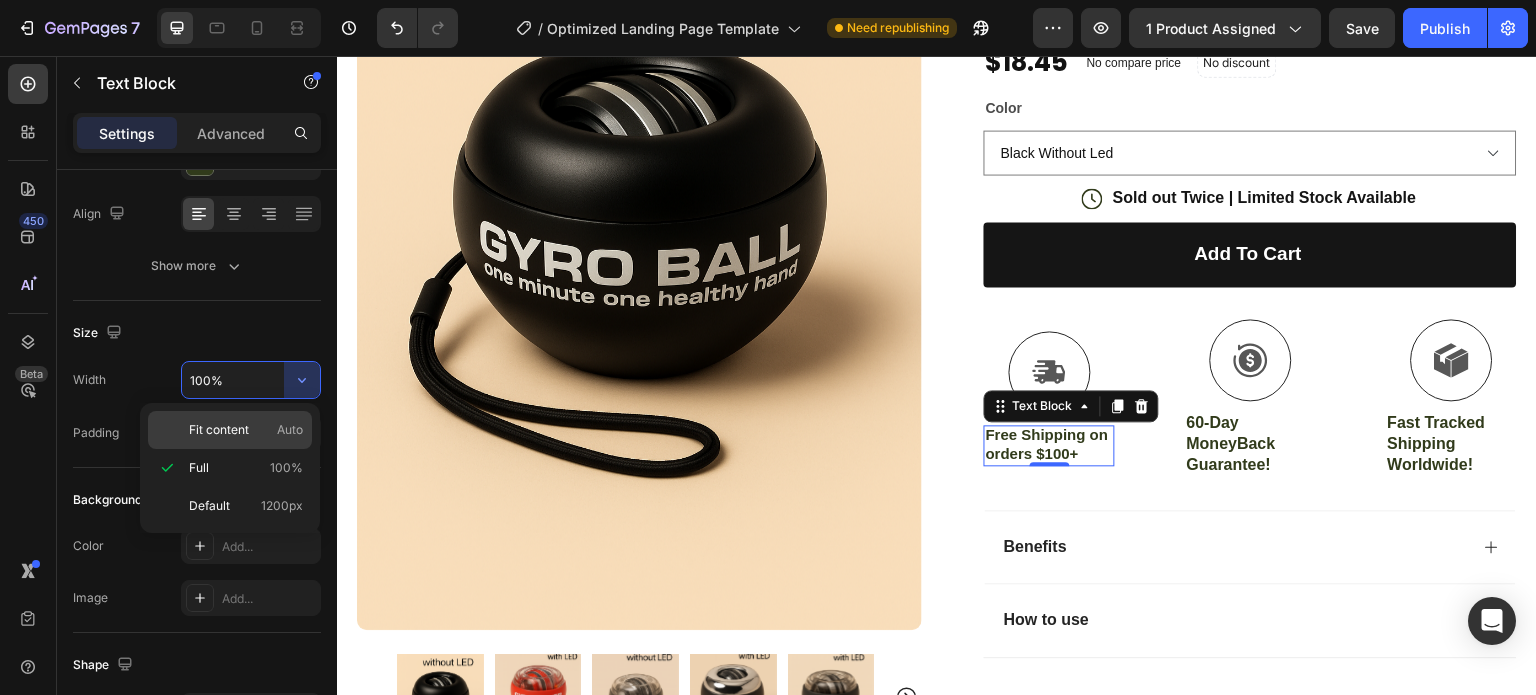 click on "Fit content" at bounding box center [219, 430] 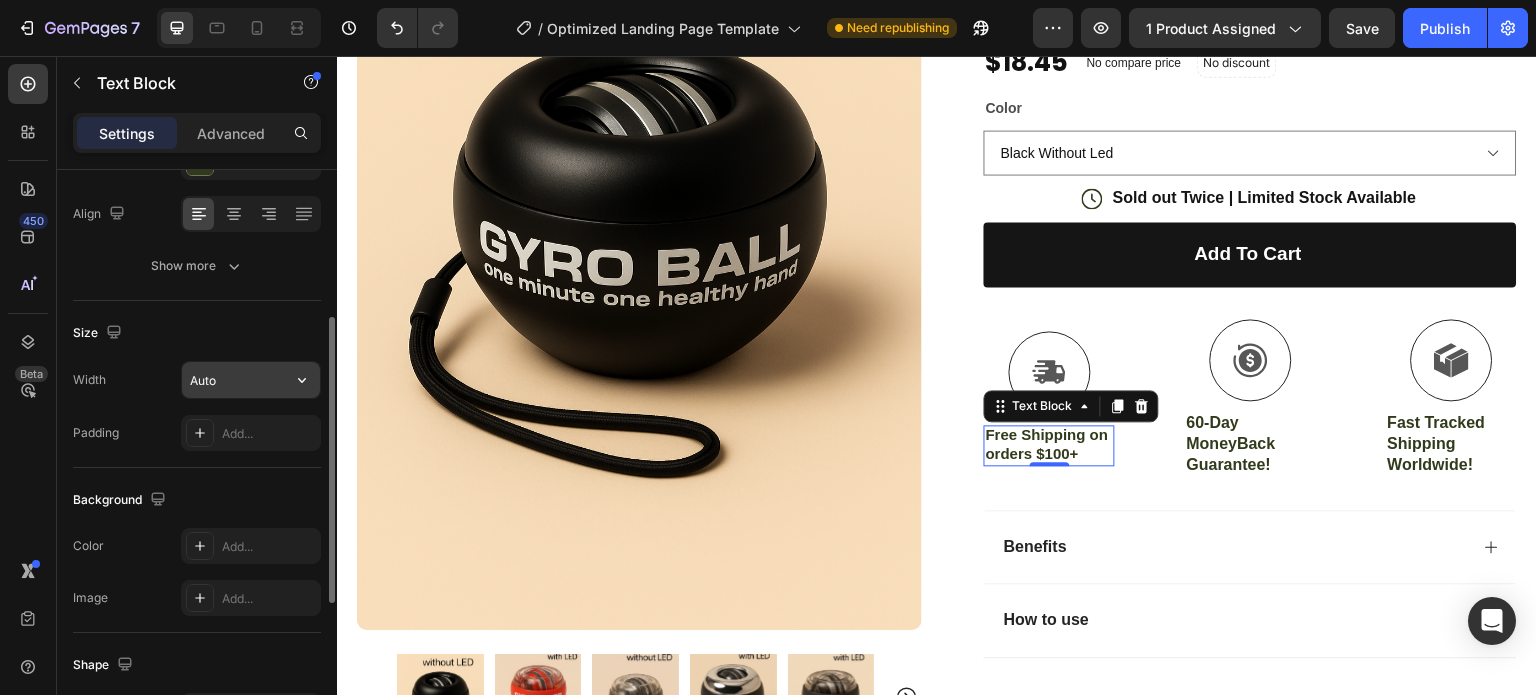 click 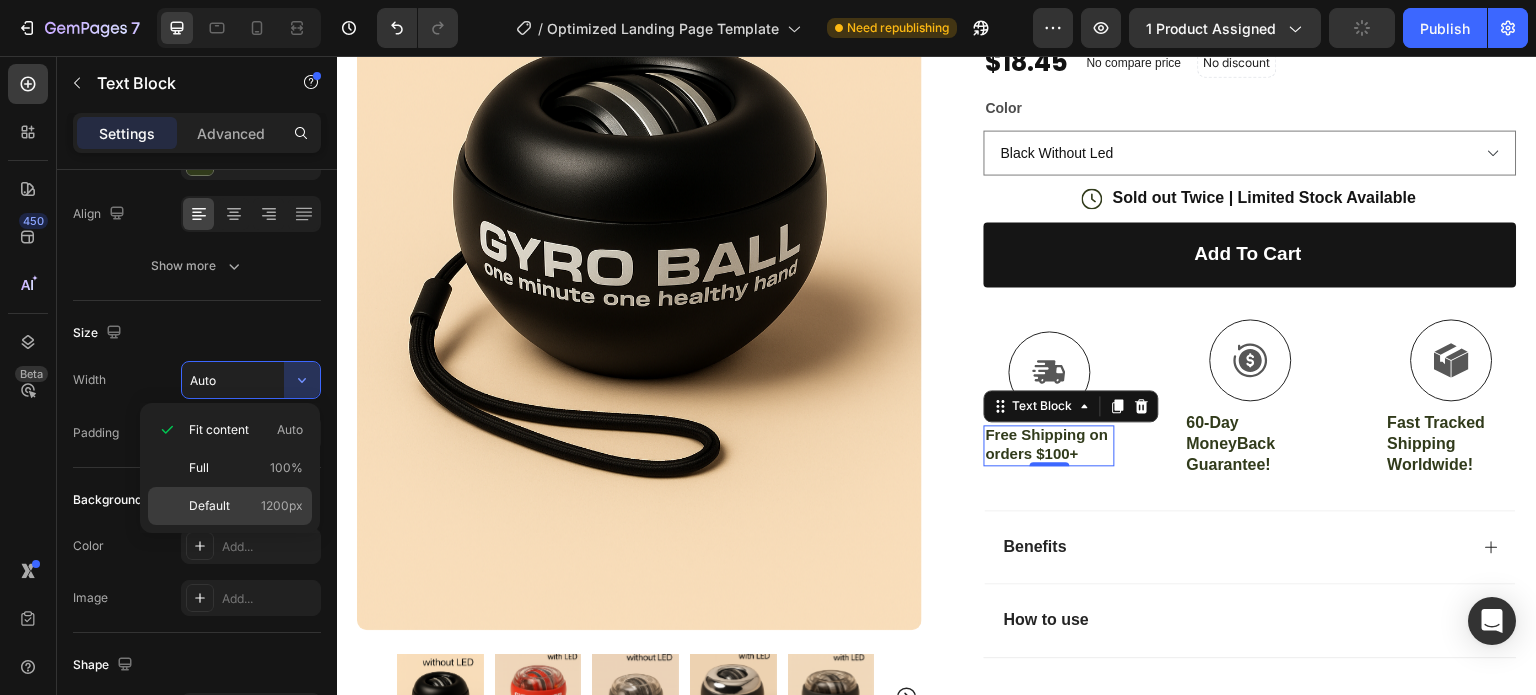 click on "Default 1200px" 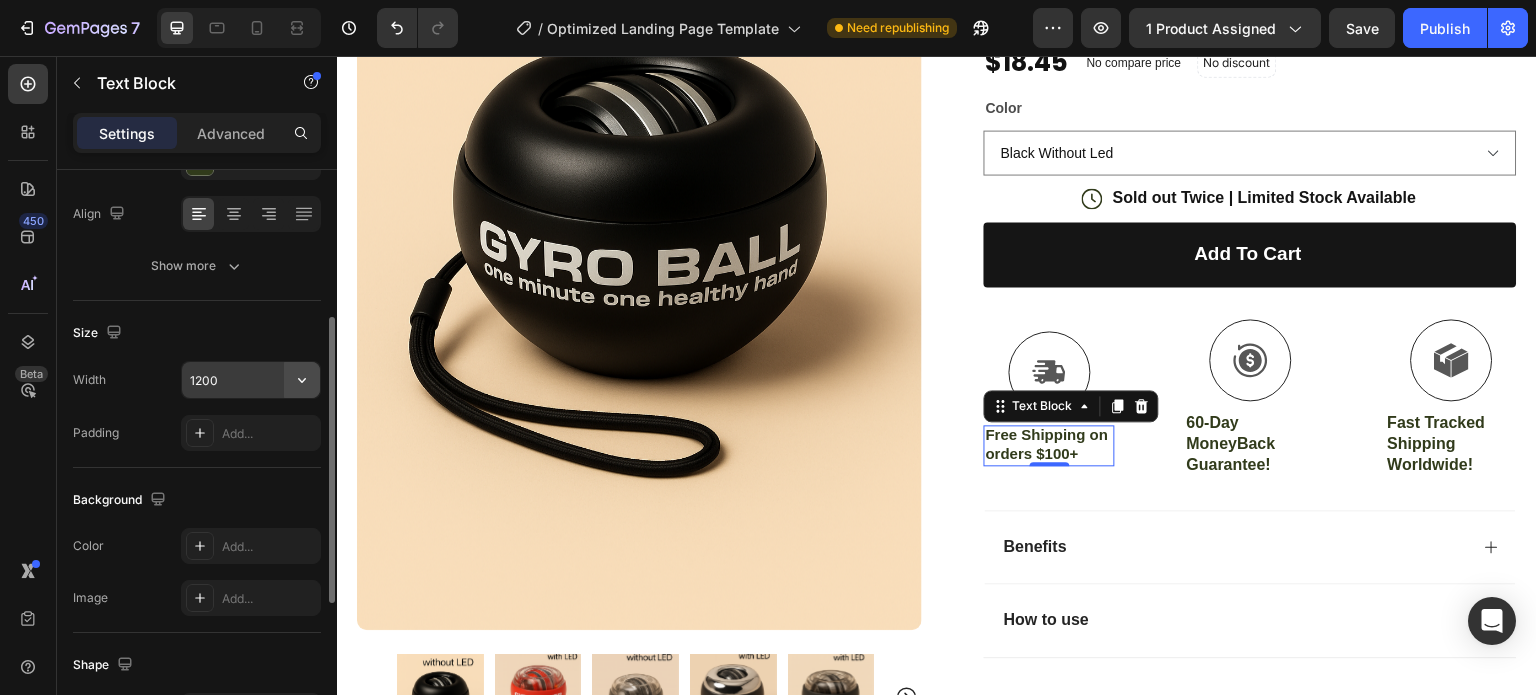 click 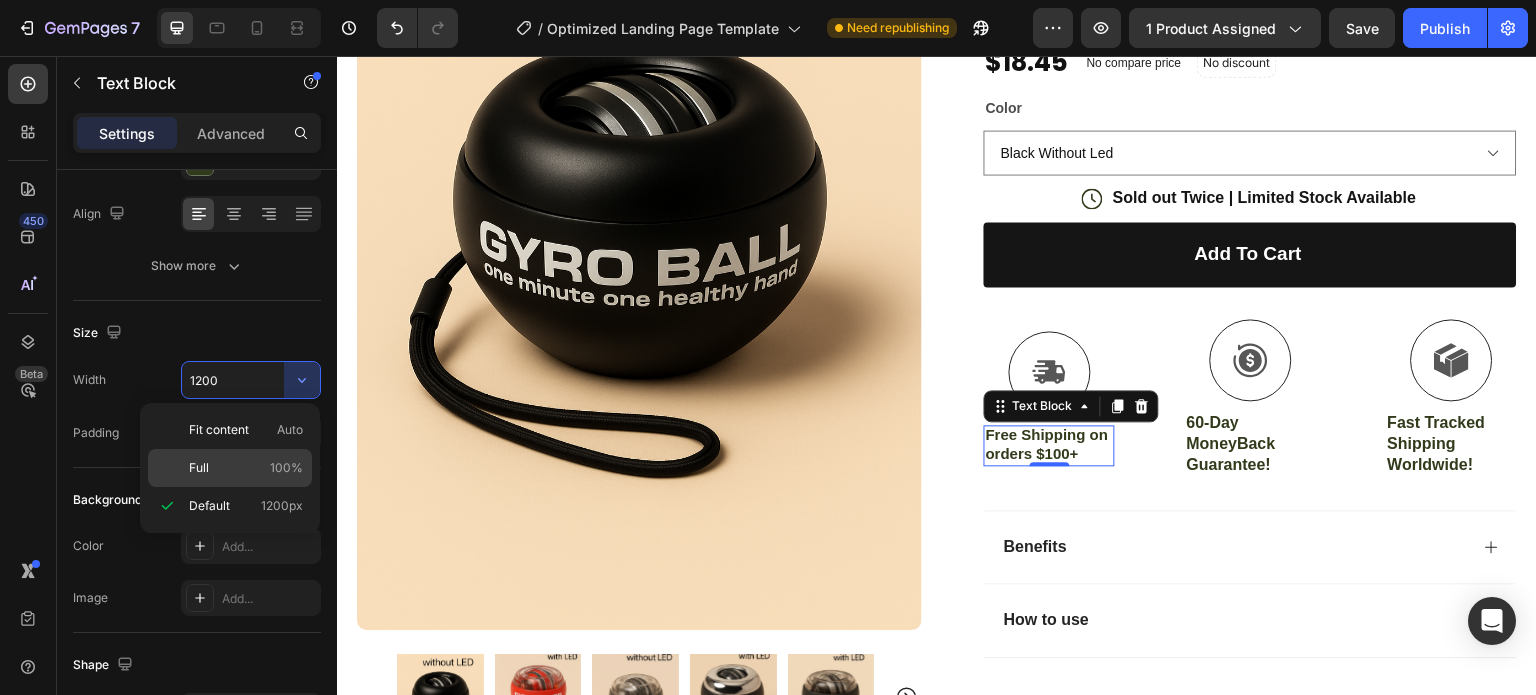 click on "Full 100%" at bounding box center (246, 468) 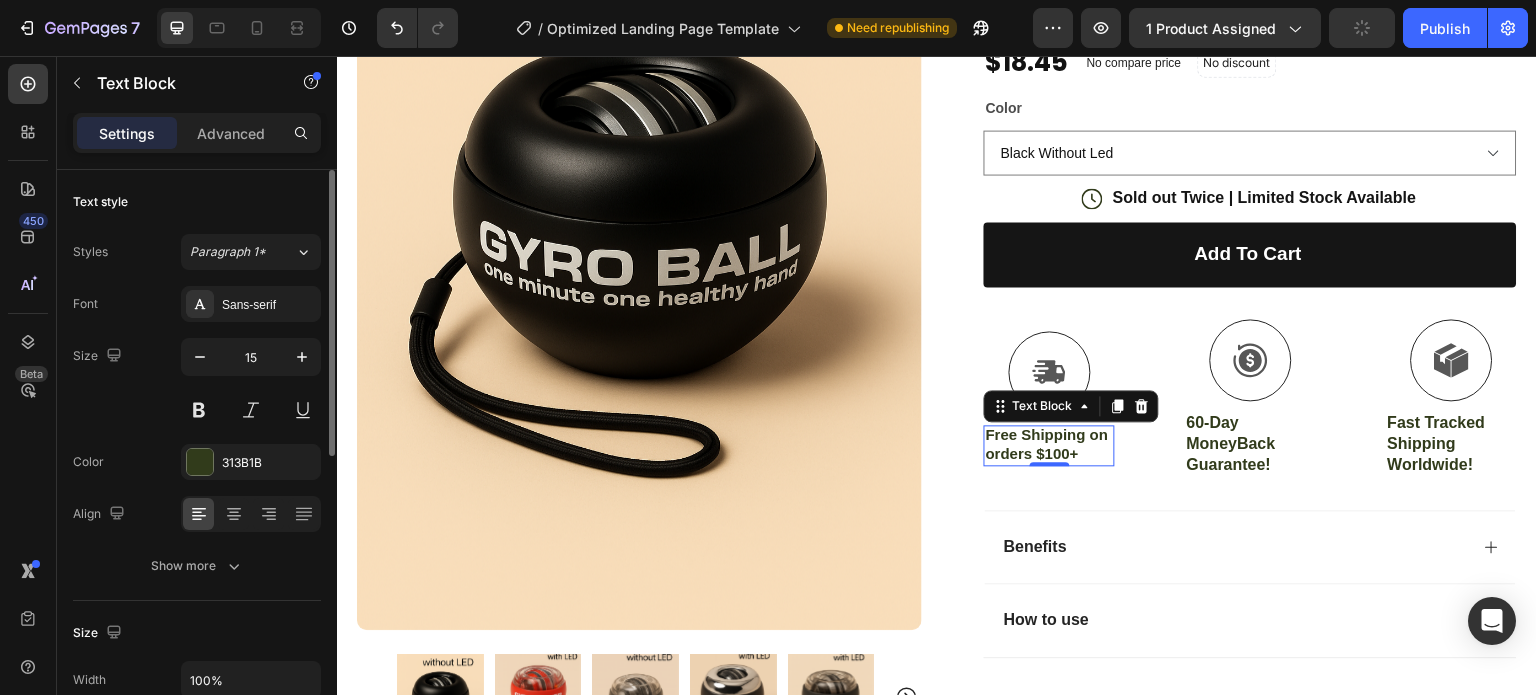 scroll, scrollTop: 0, scrollLeft: 0, axis: both 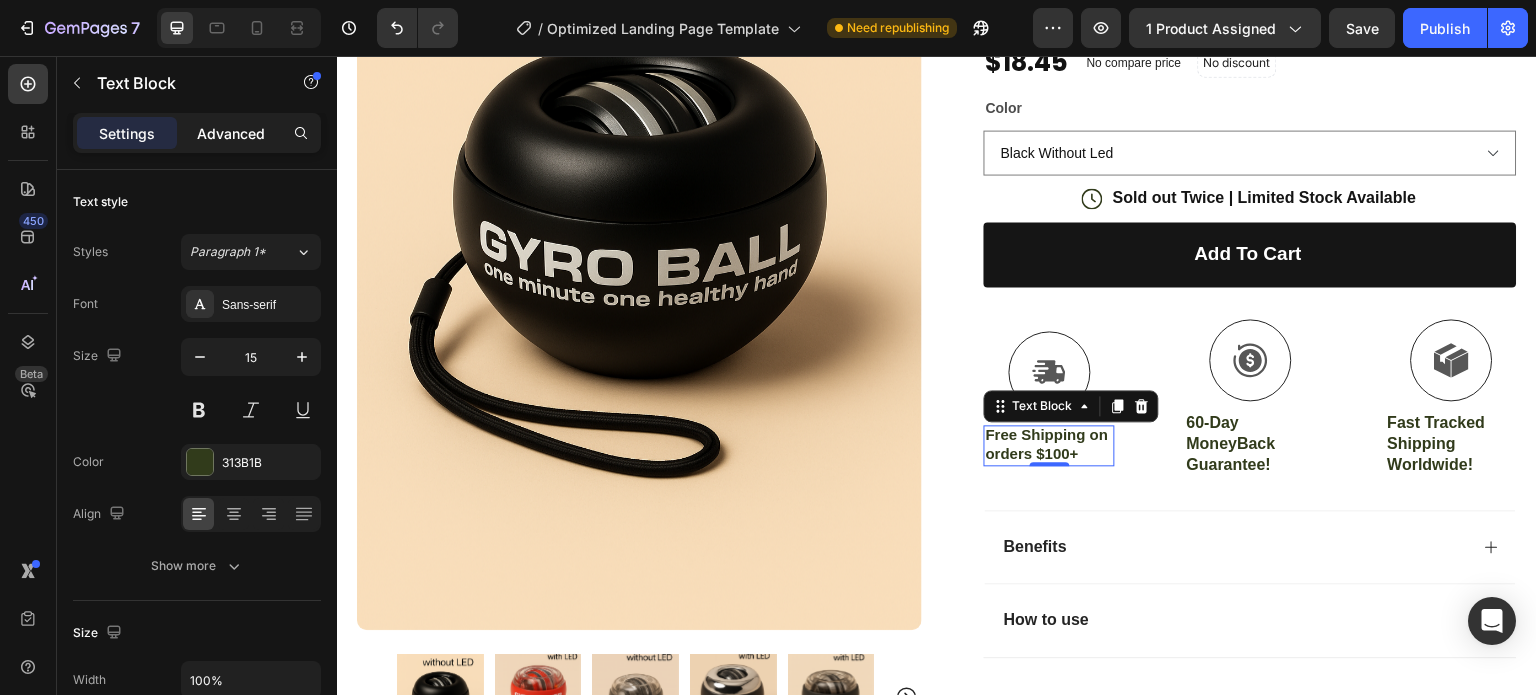 click on "Advanced" at bounding box center (231, 133) 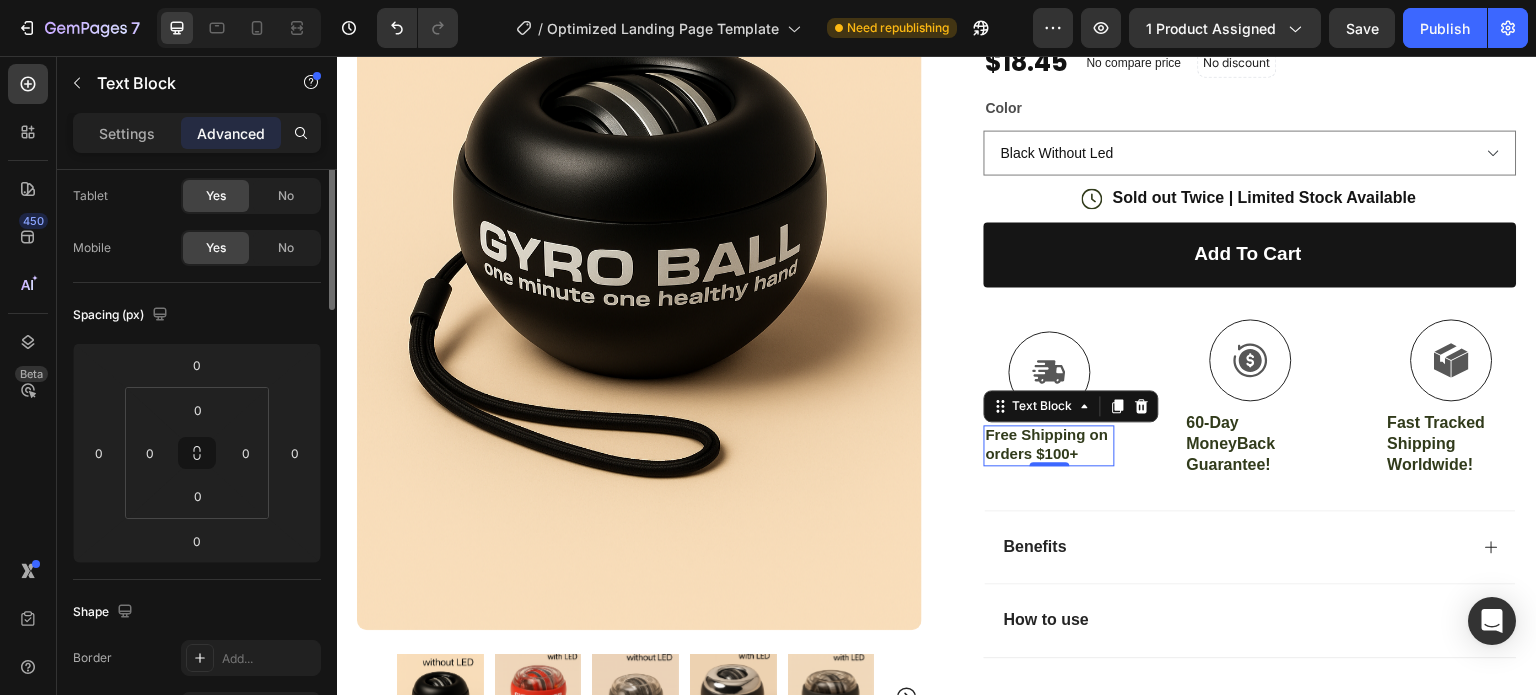 scroll, scrollTop: 0, scrollLeft: 0, axis: both 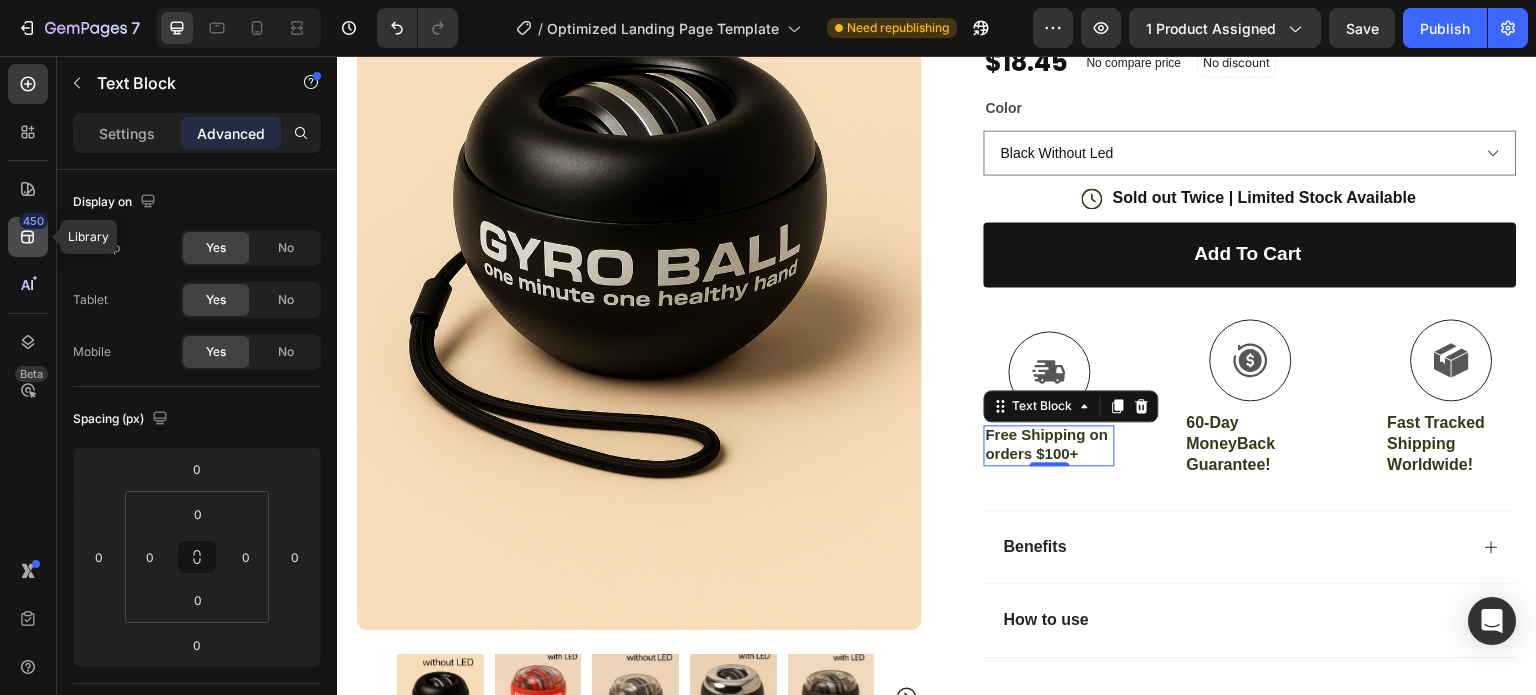 click 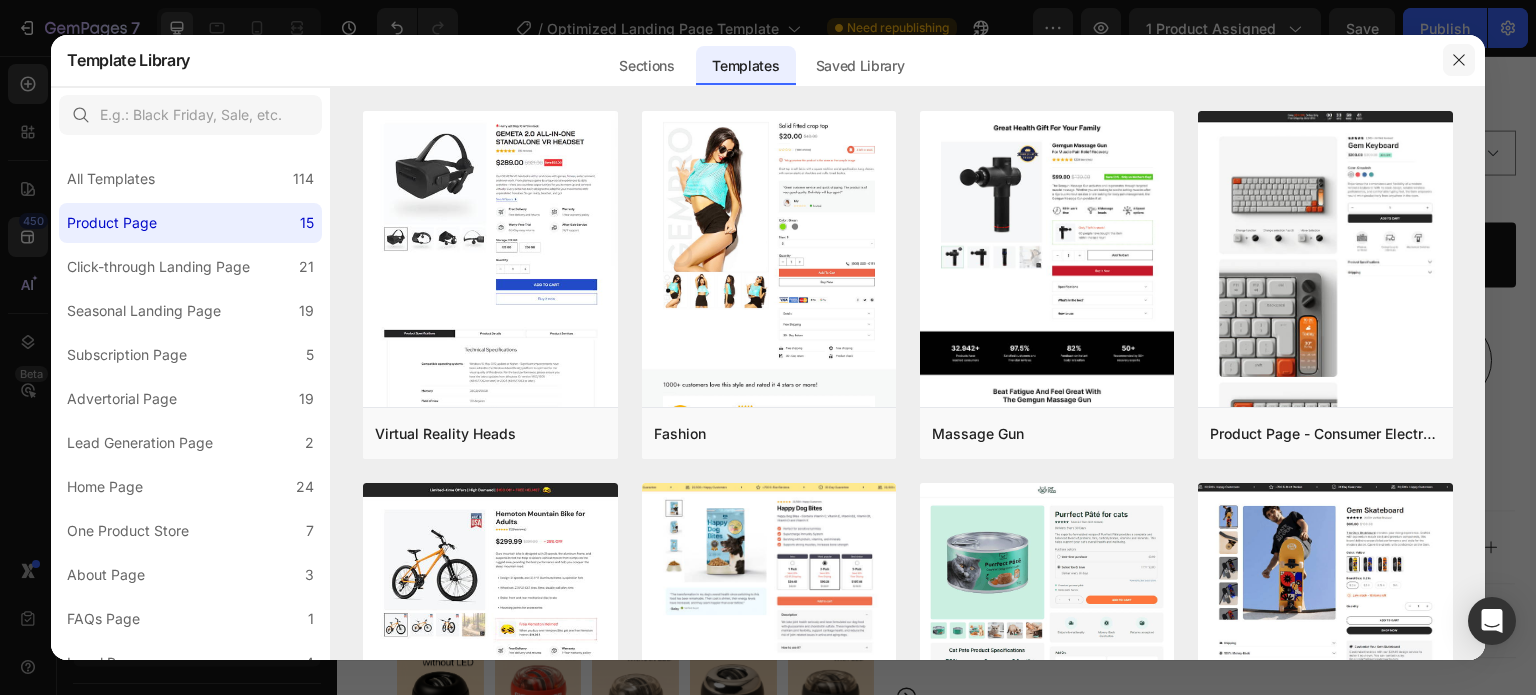drag, startPoint x: 1458, startPoint y: 62, endPoint x: 1120, endPoint y: 6, distance: 342.60764 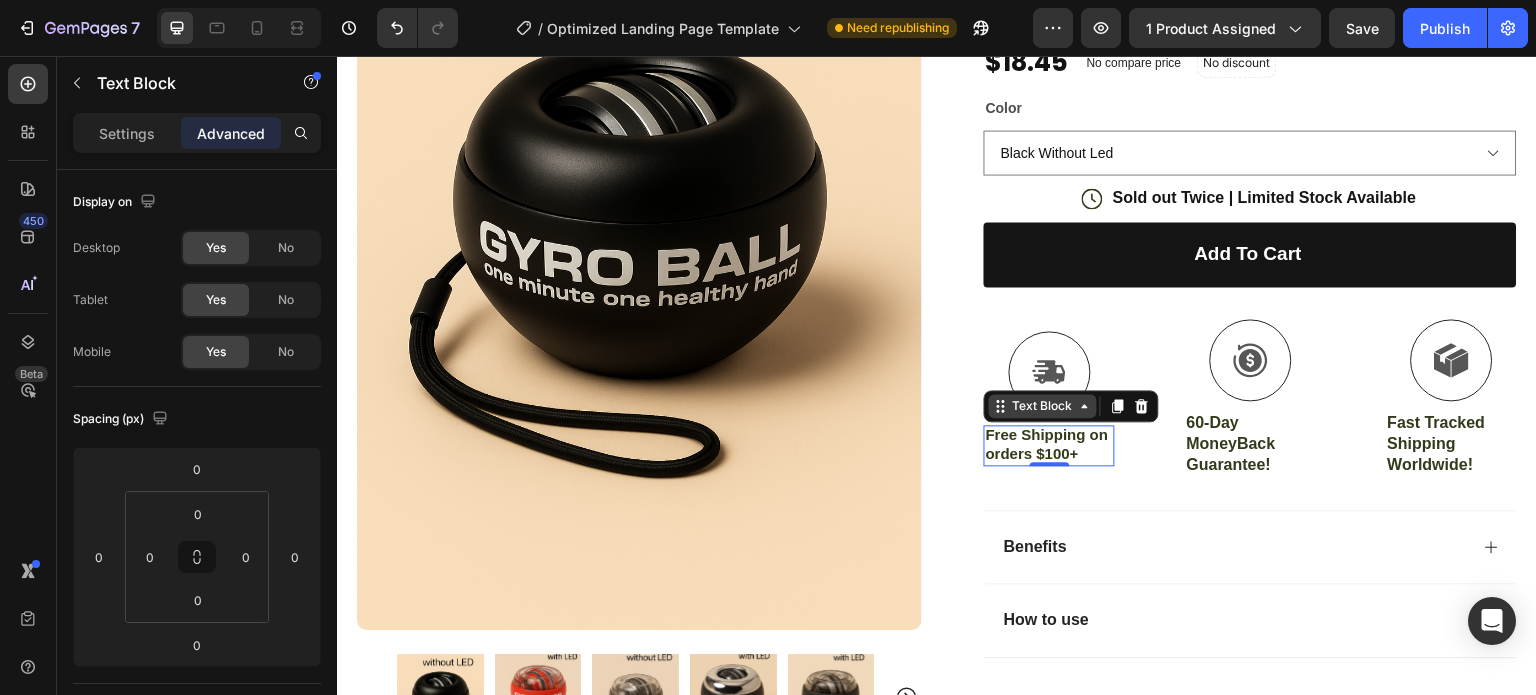 click on "Text Block" at bounding box center (1043, 406) 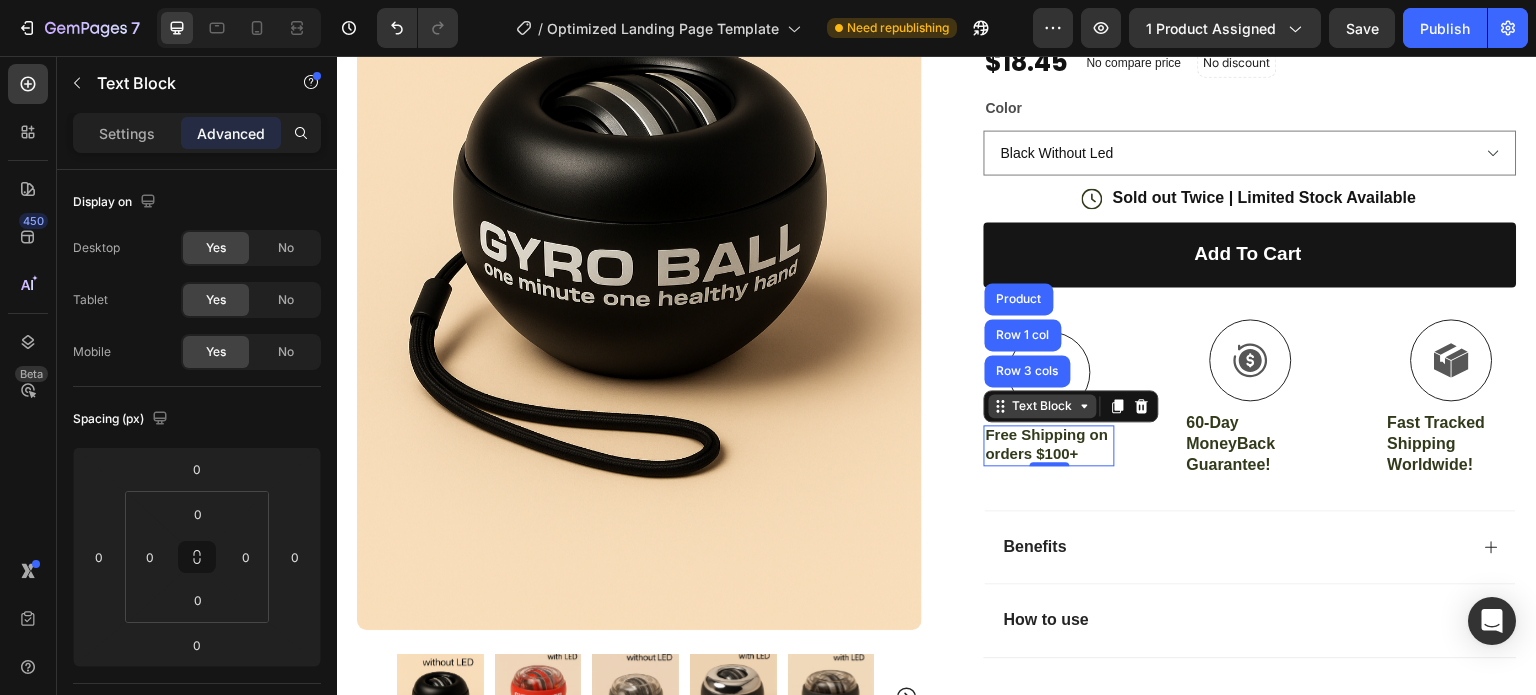click on "Text Block" at bounding box center (1043, 406) 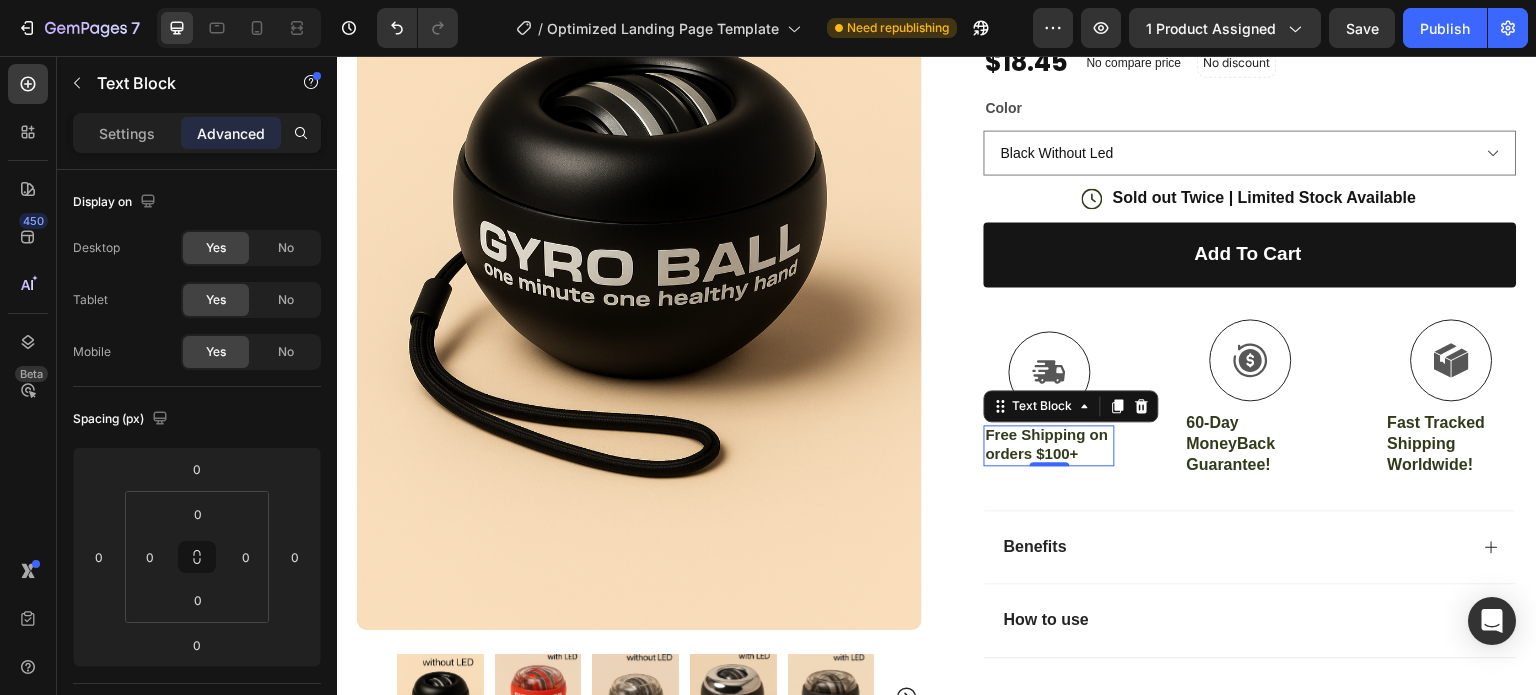 click on "Free Shipping on orders $100+" at bounding box center [1049, 444] 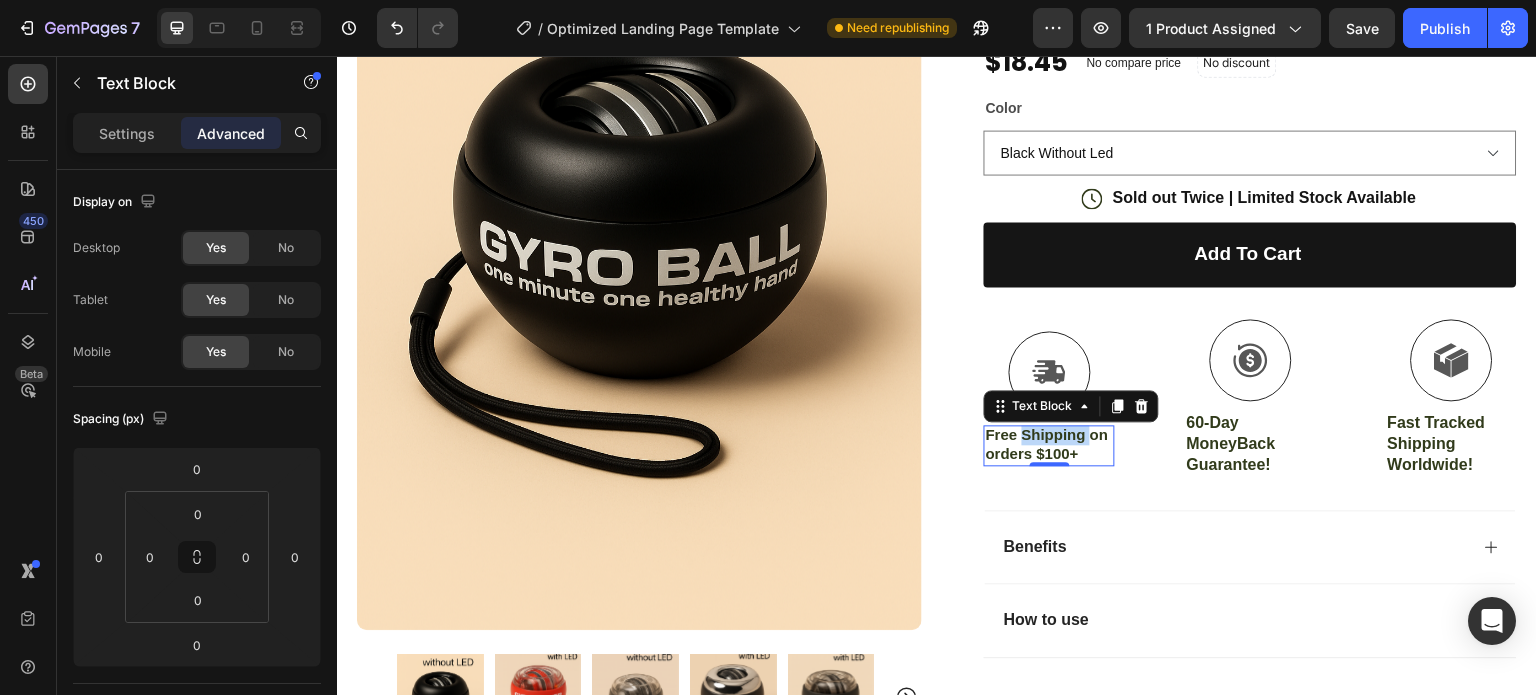 click on "Free Shipping on orders $100+" at bounding box center [1049, 444] 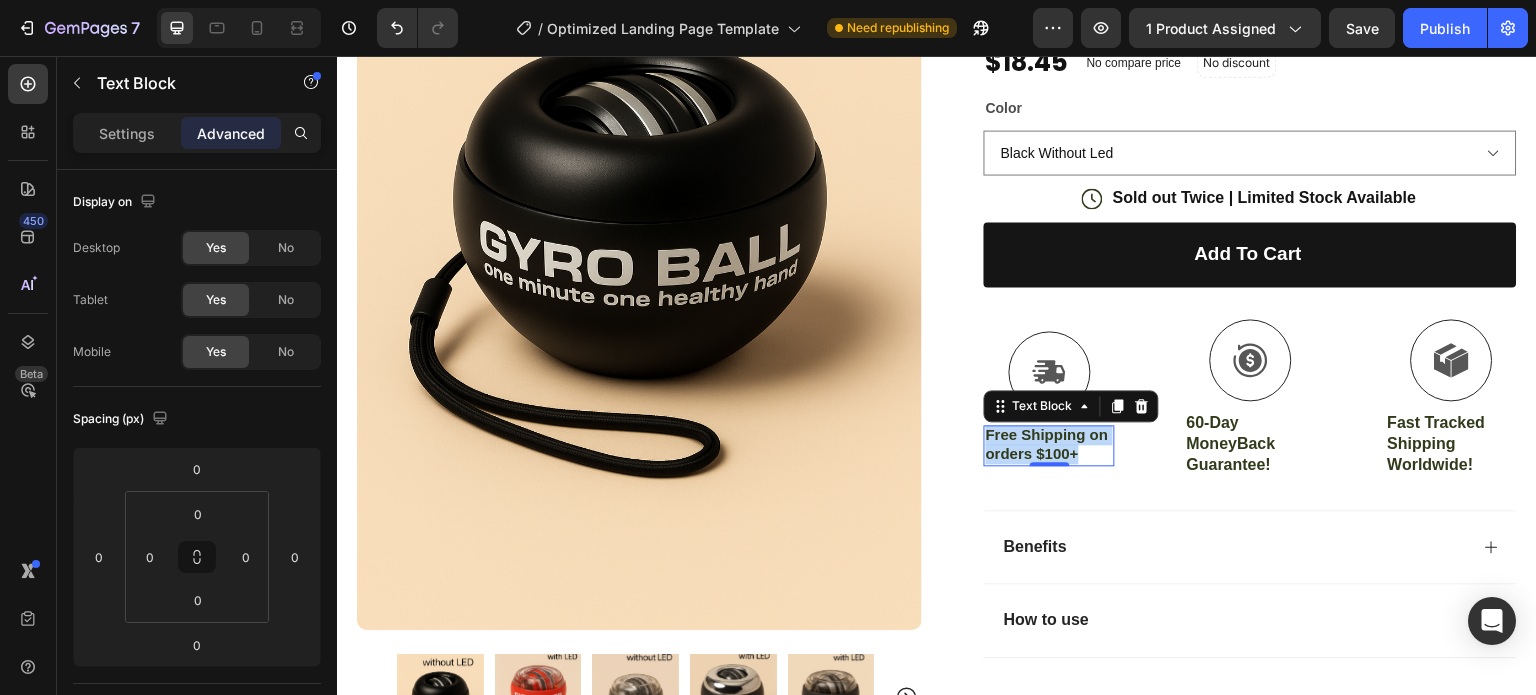 click on "Free Shipping on orders $100+" at bounding box center (1049, 444) 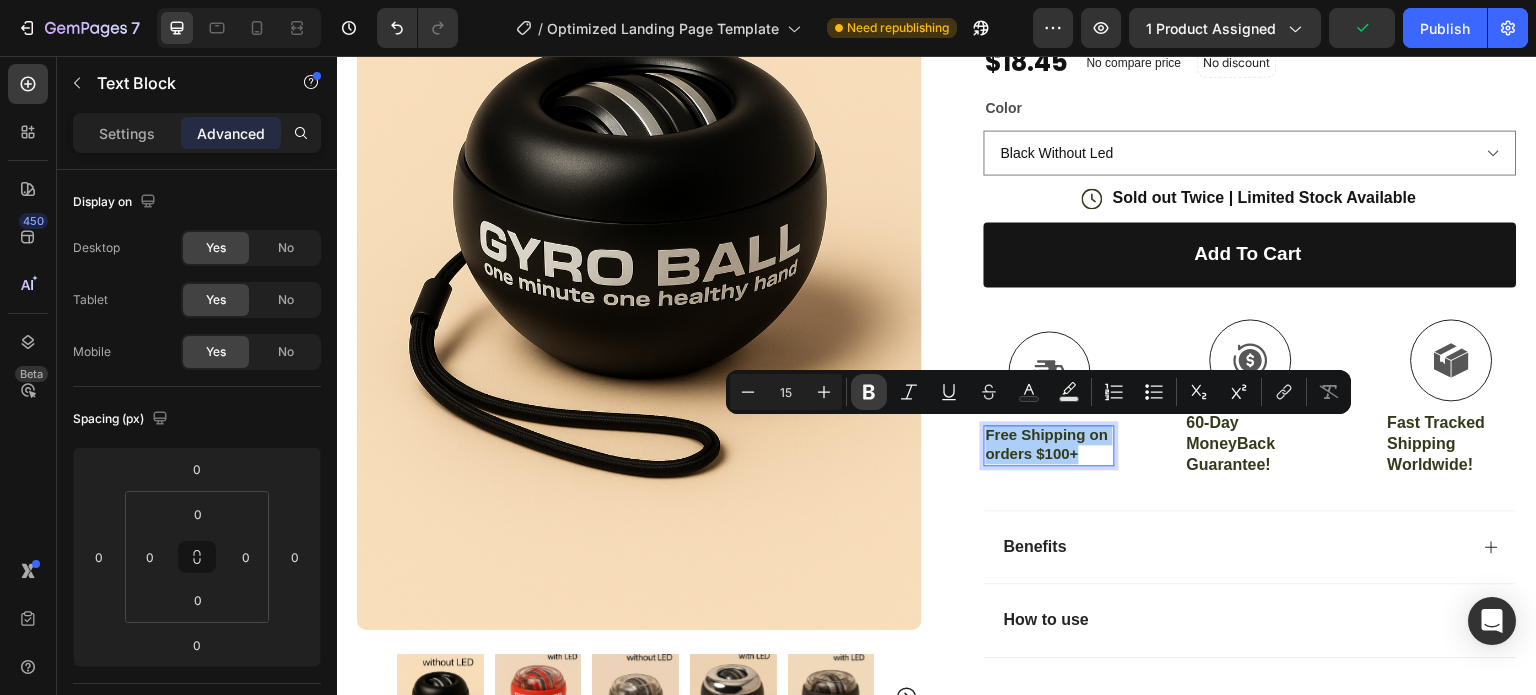 click on "Bold" at bounding box center (869, 392) 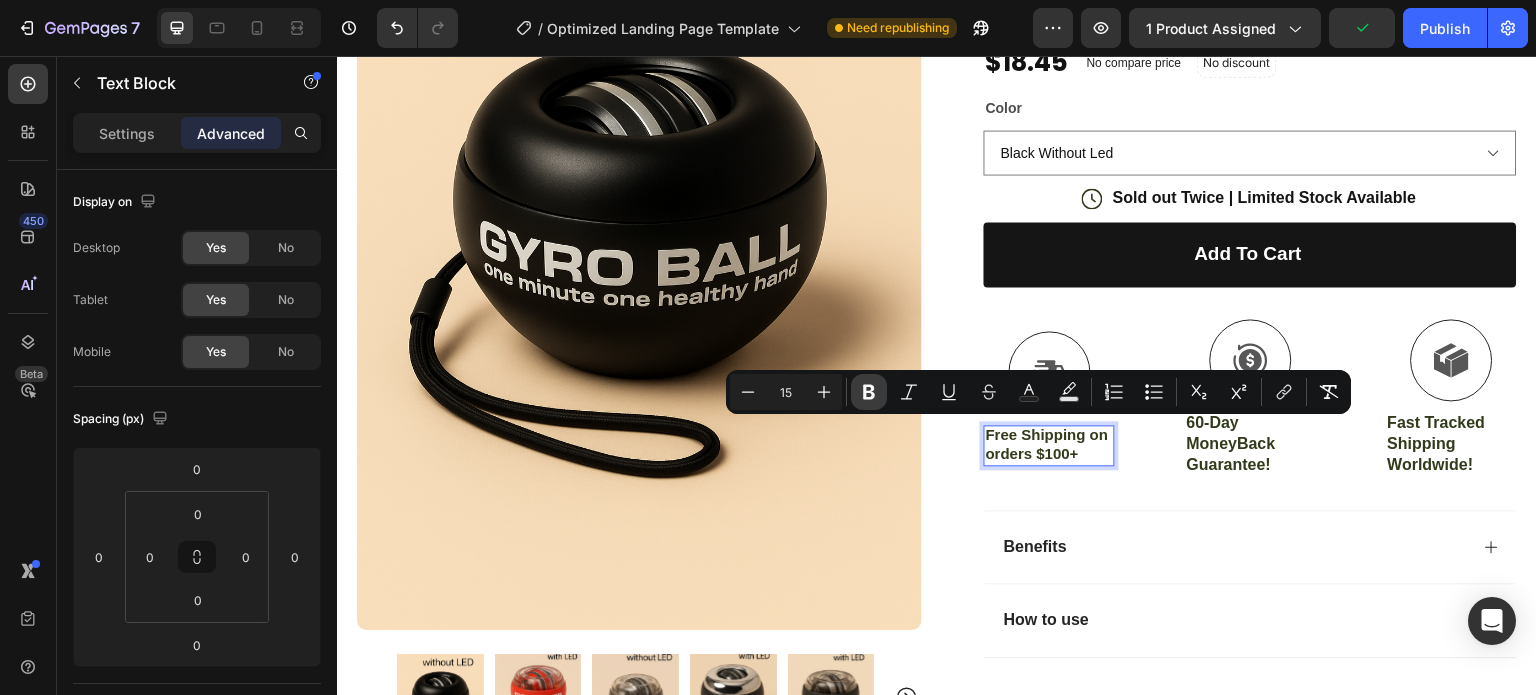 click 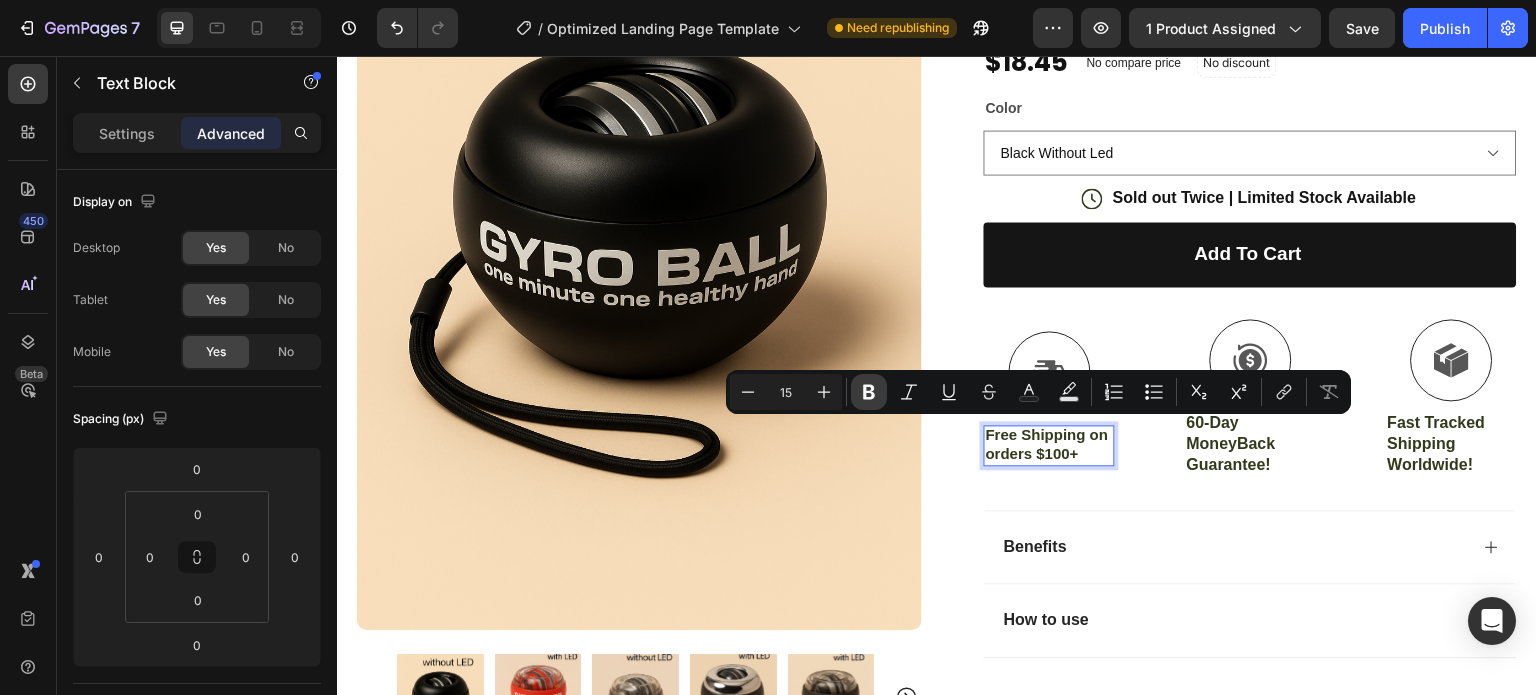 click 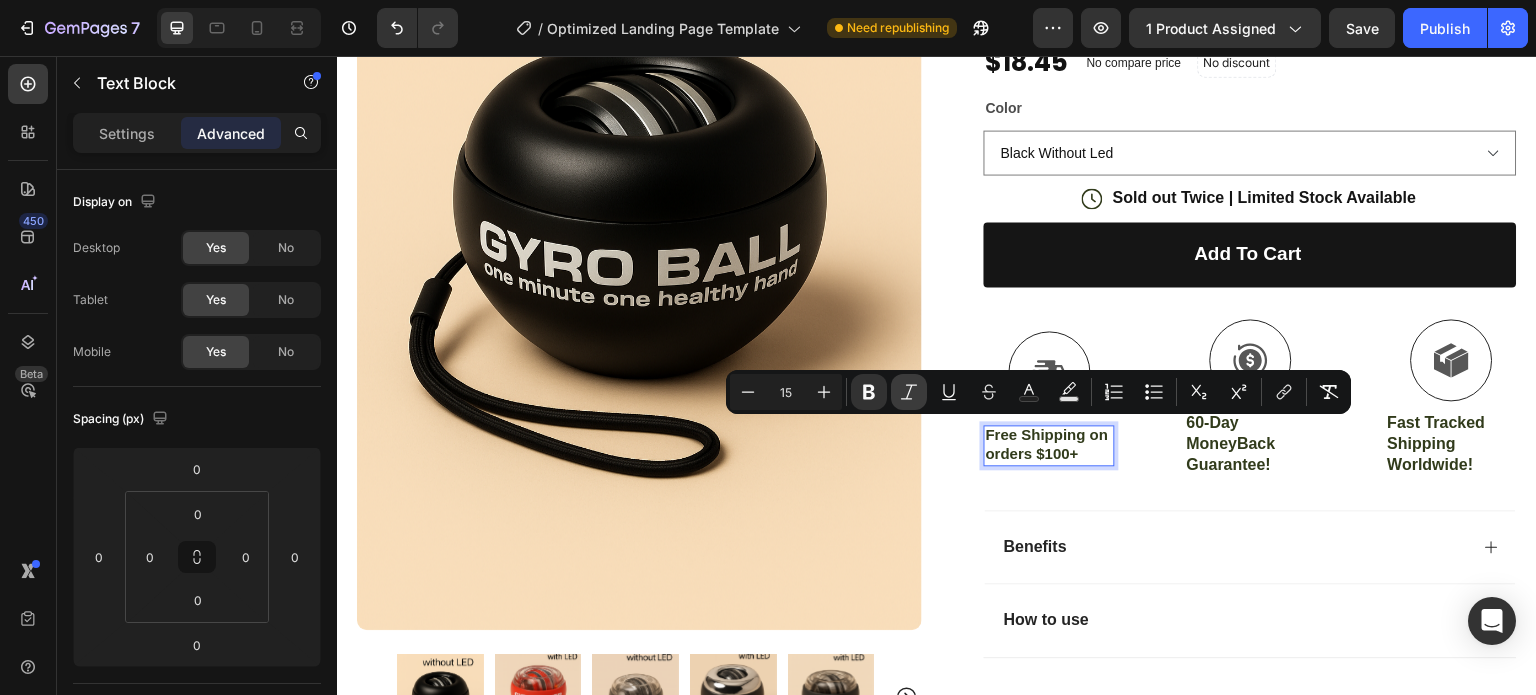 click 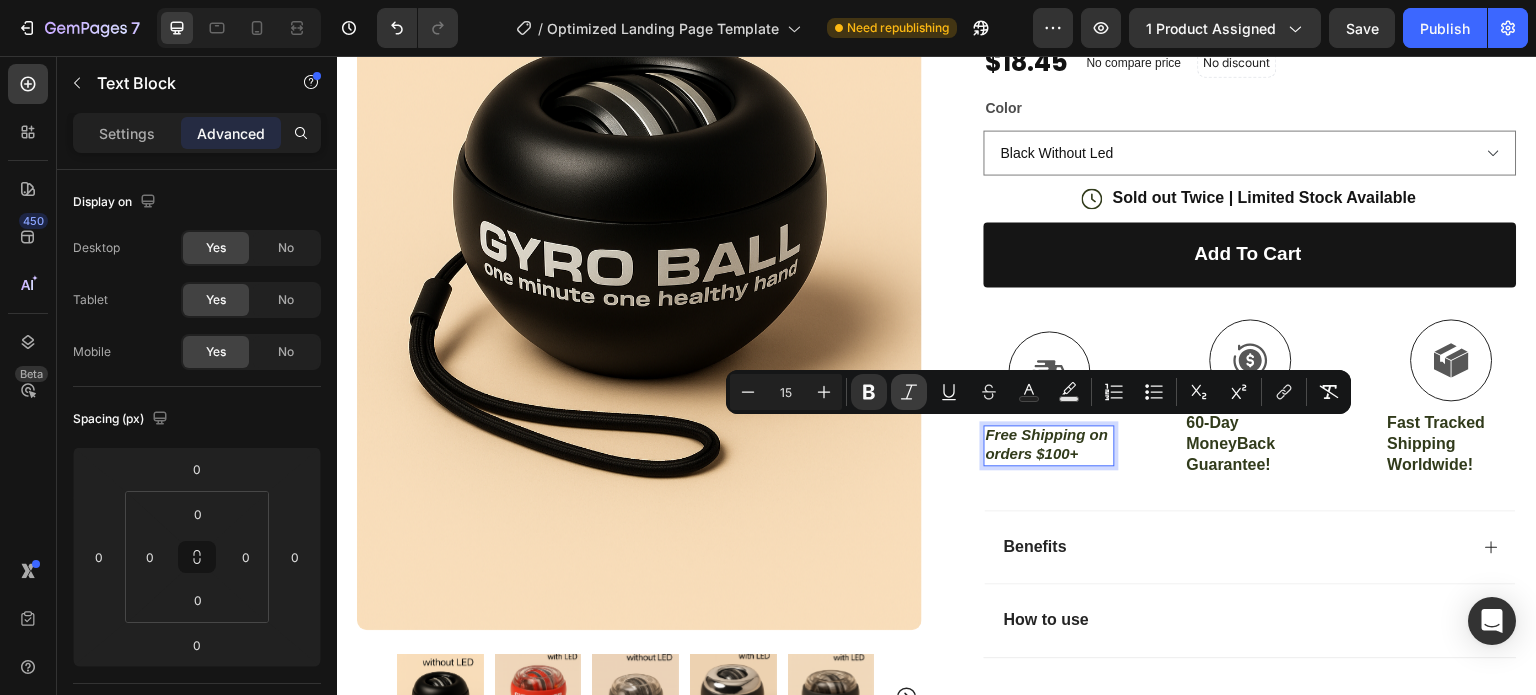 click 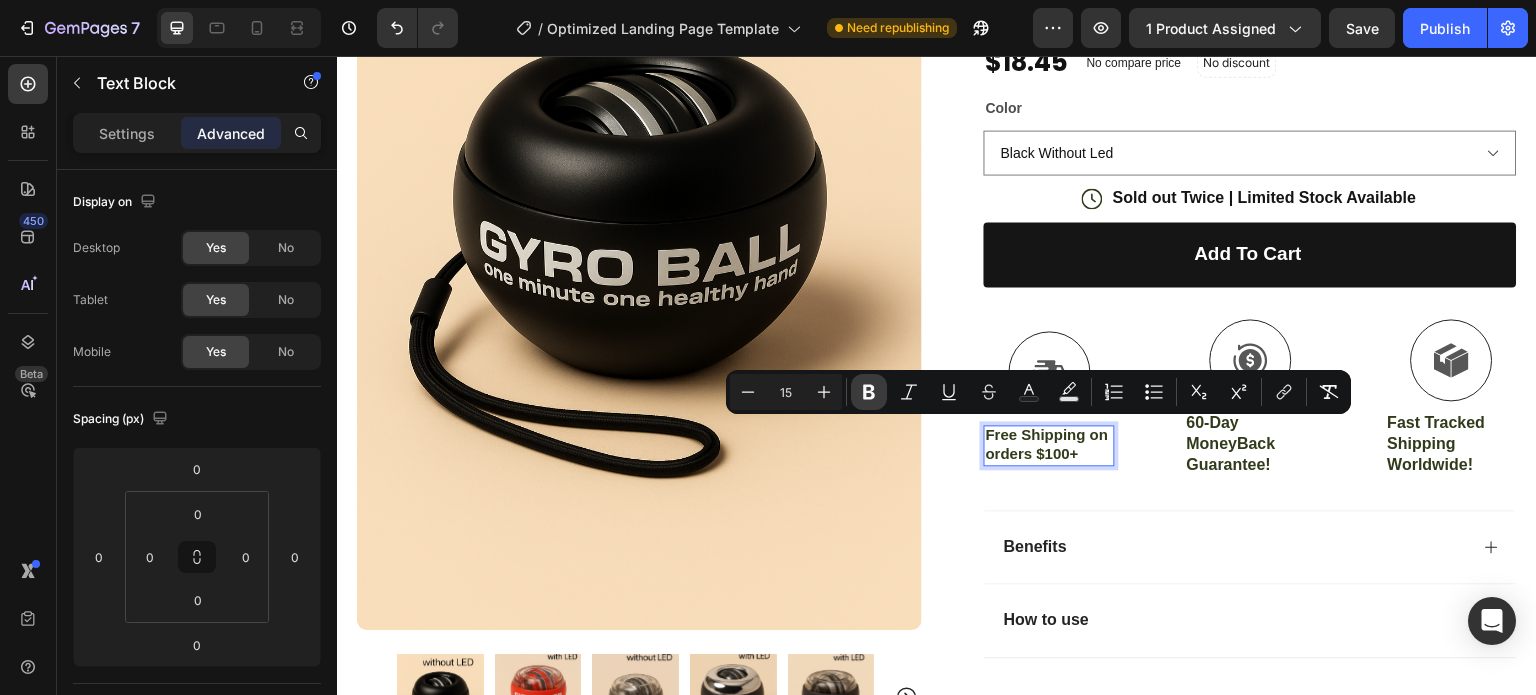 click 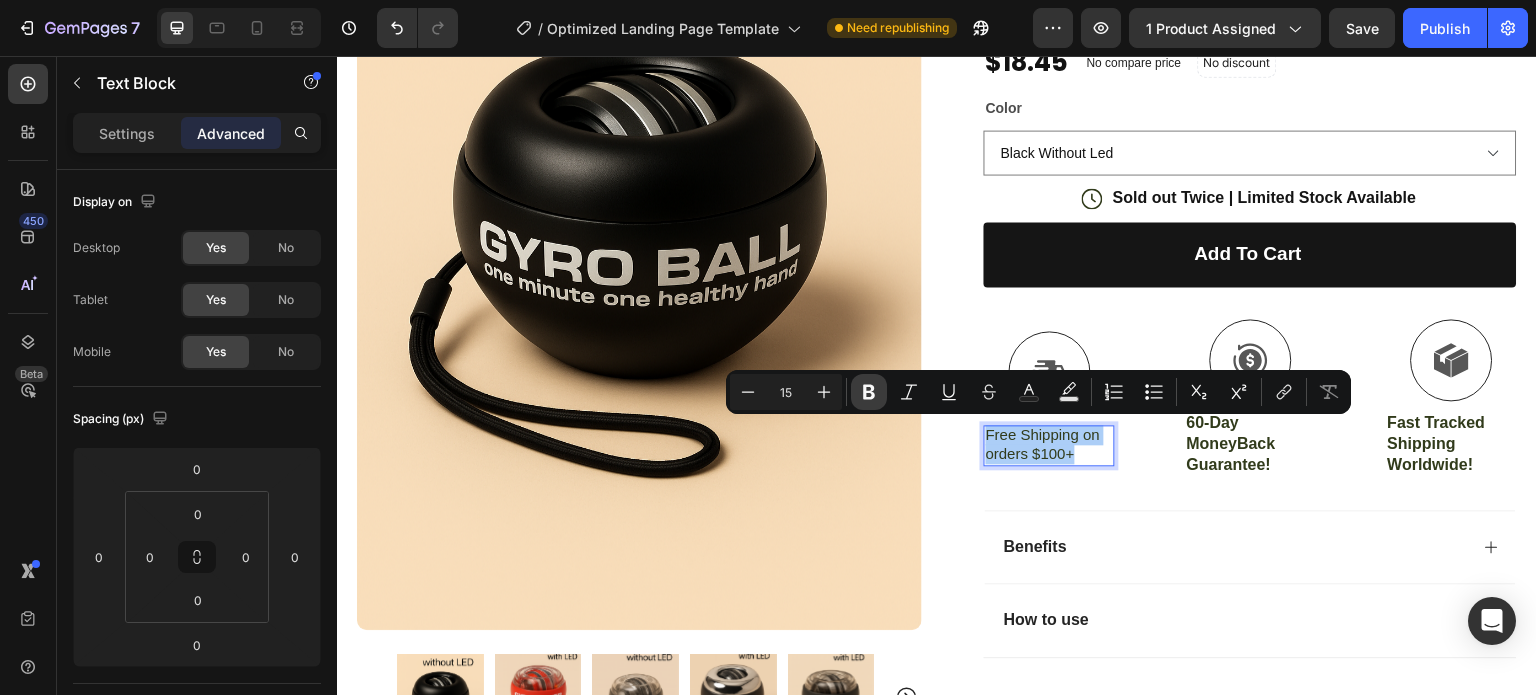 click 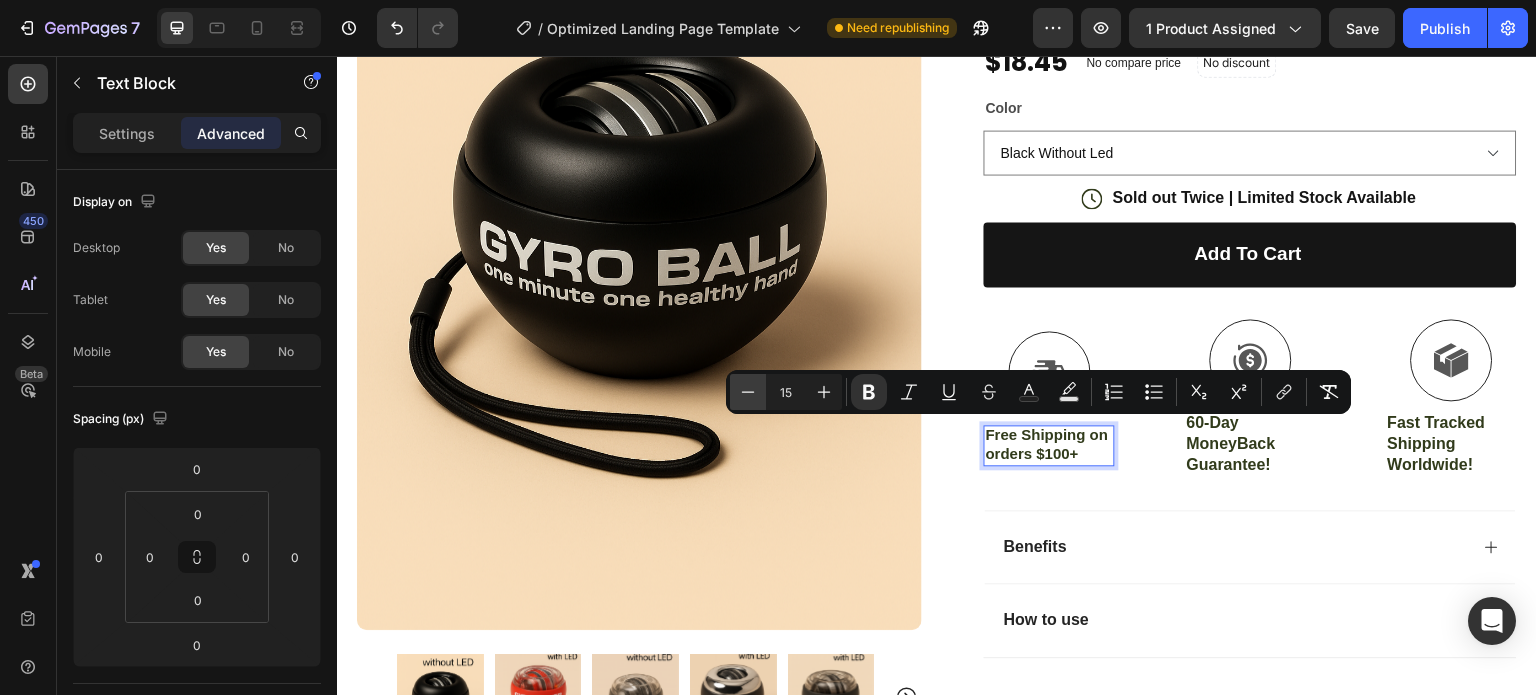 click 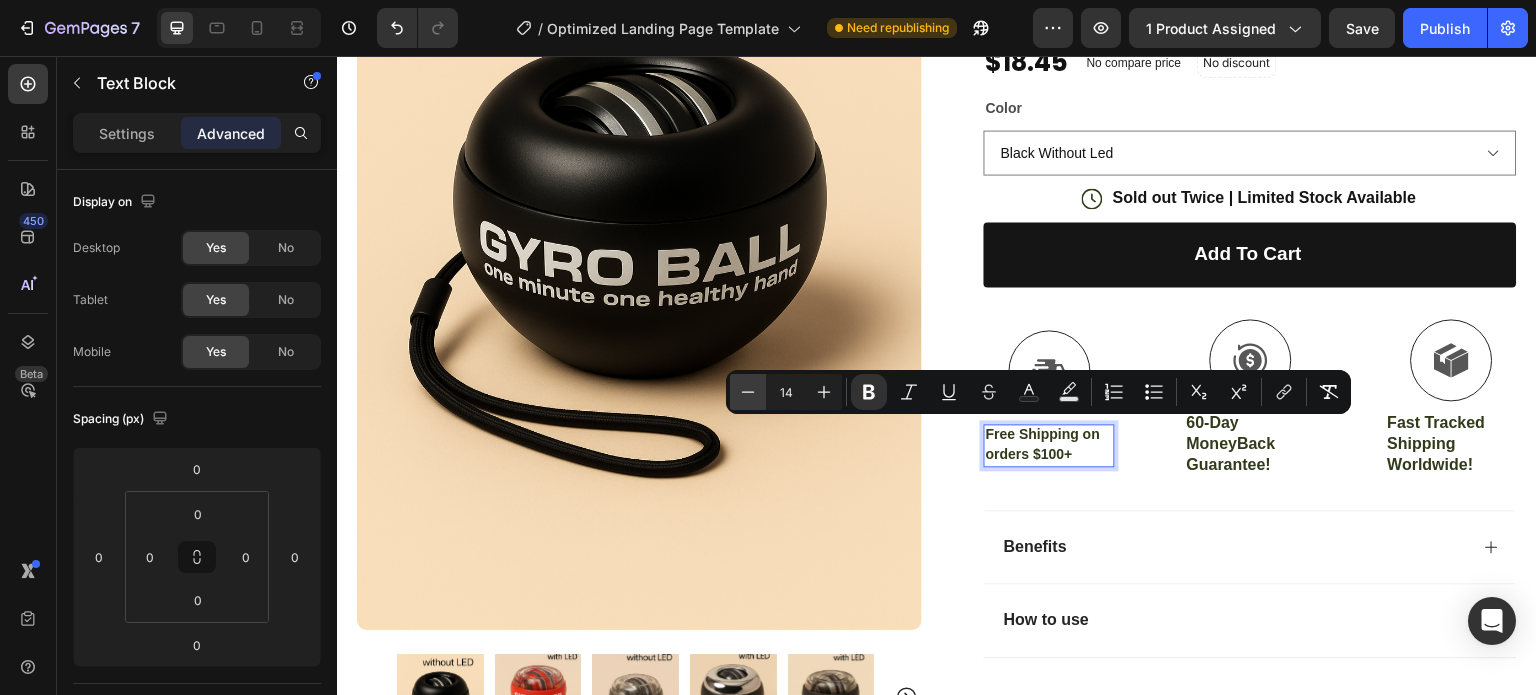 click 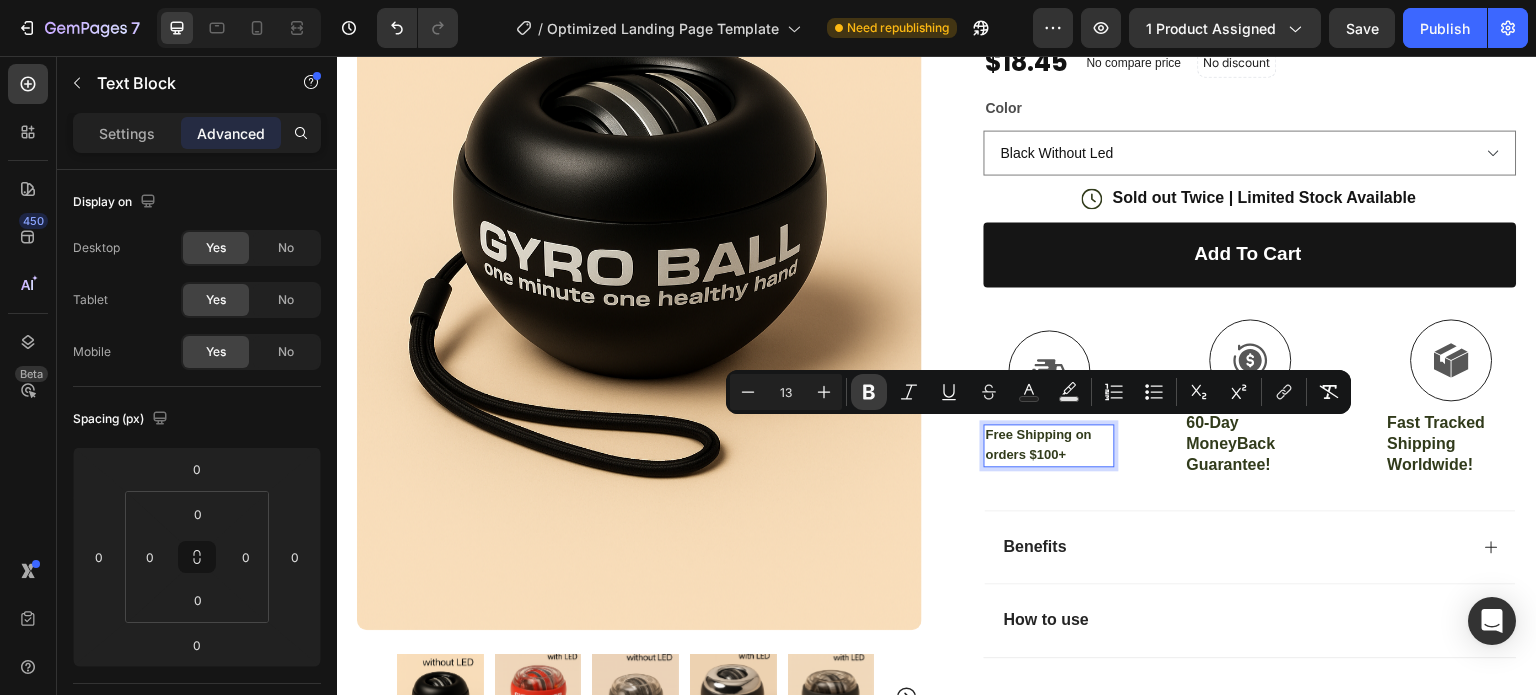 click 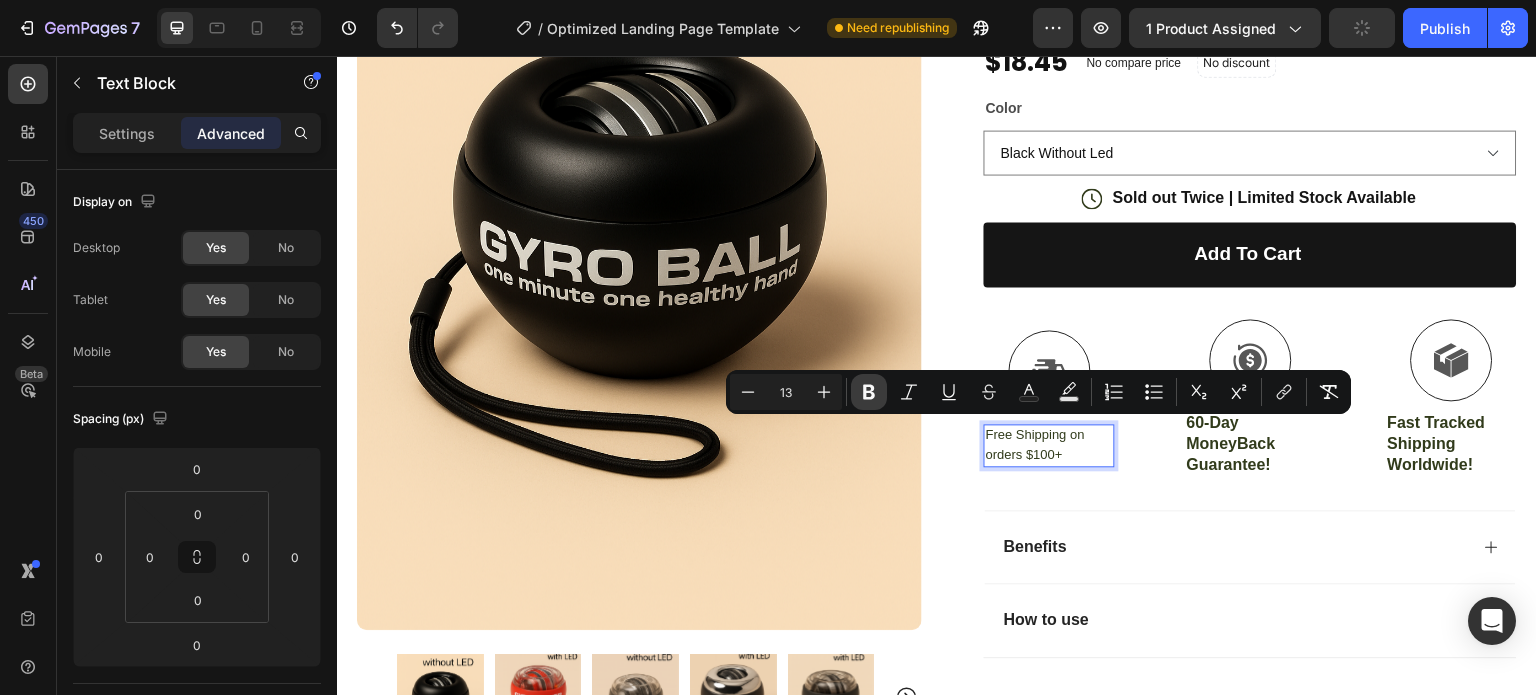 click 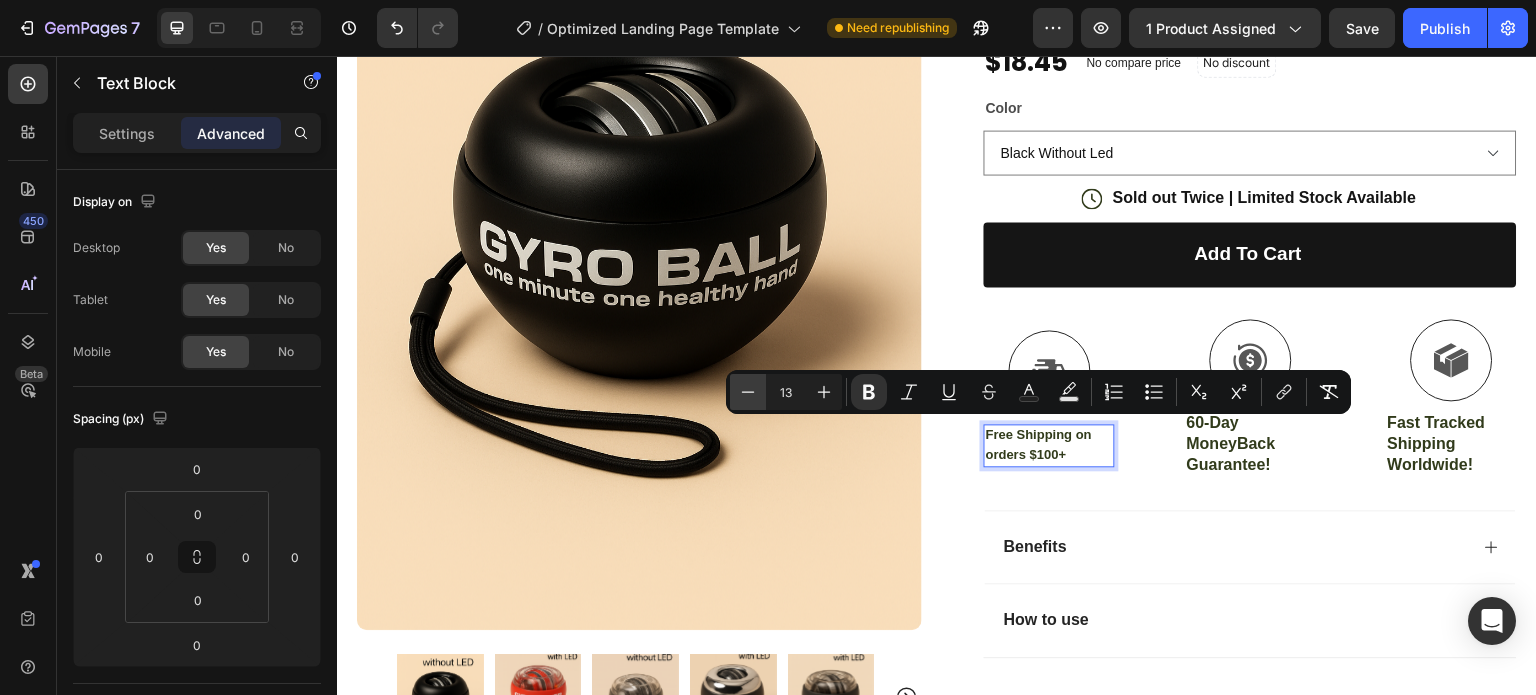 click 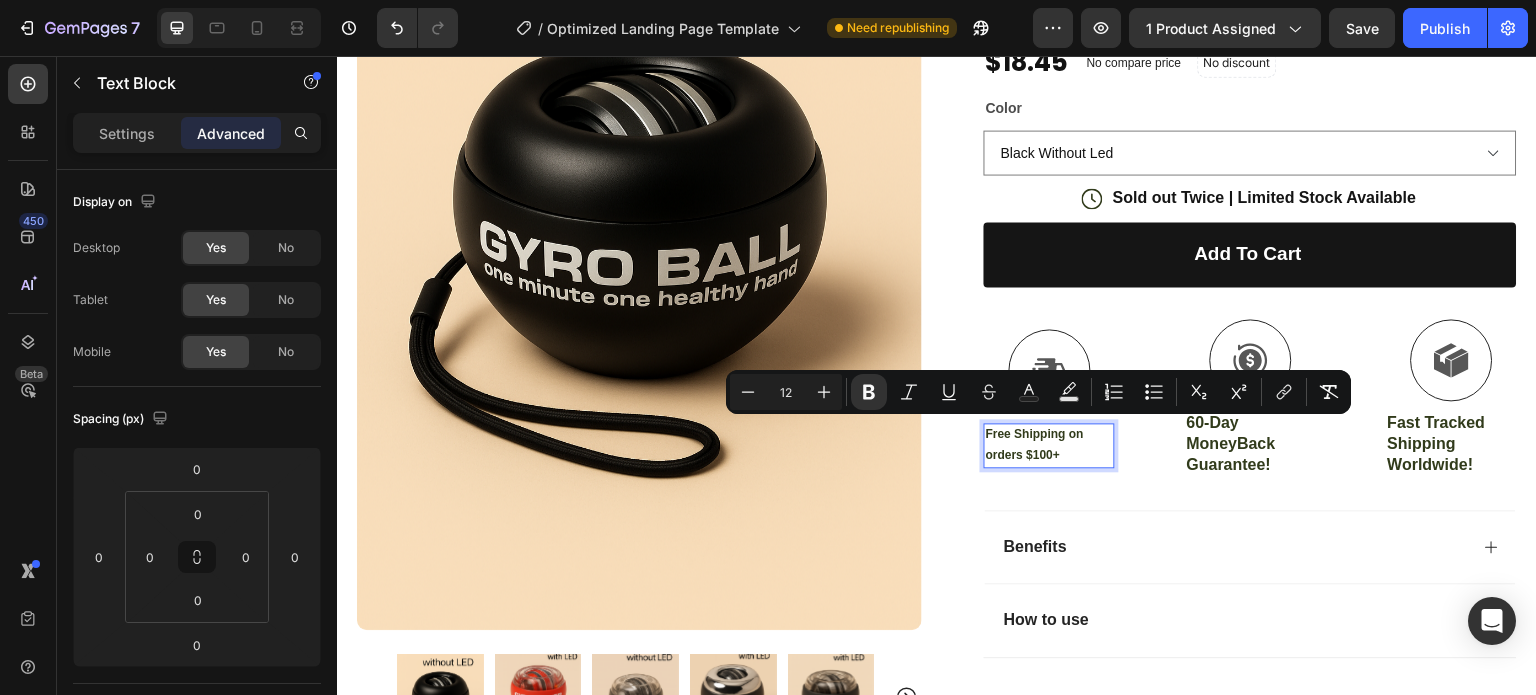 drag, startPoint x: 752, startPoint y: 395, endPoint x: 779, endPoint y: 396, distance: 27.018513 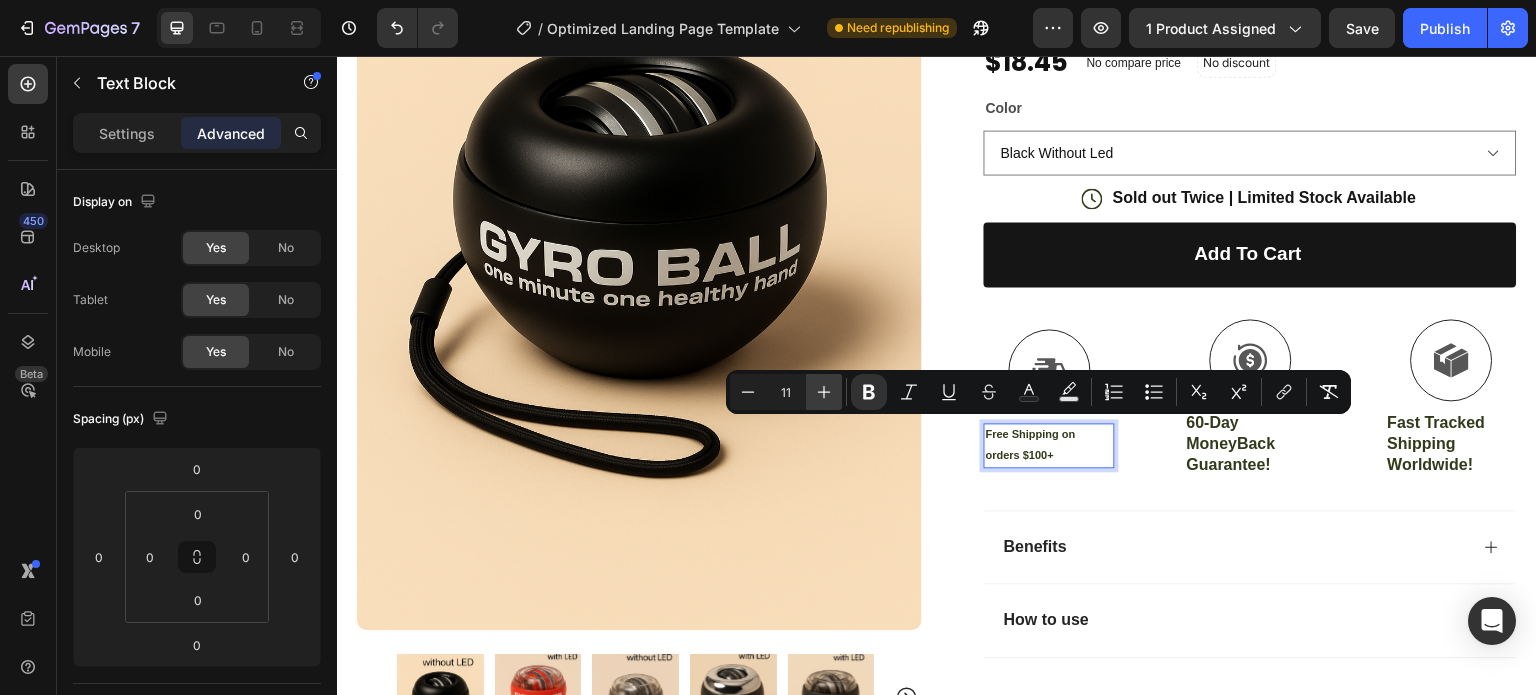 click 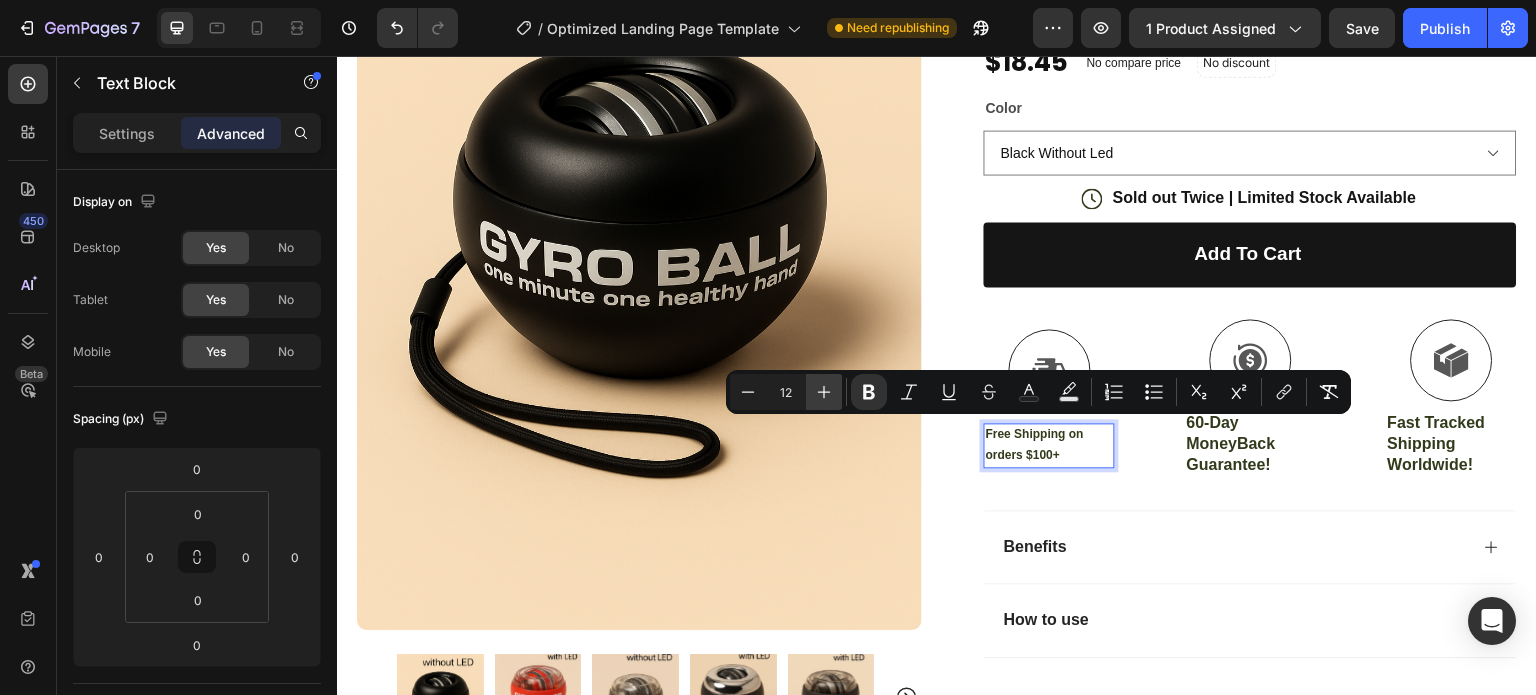 click 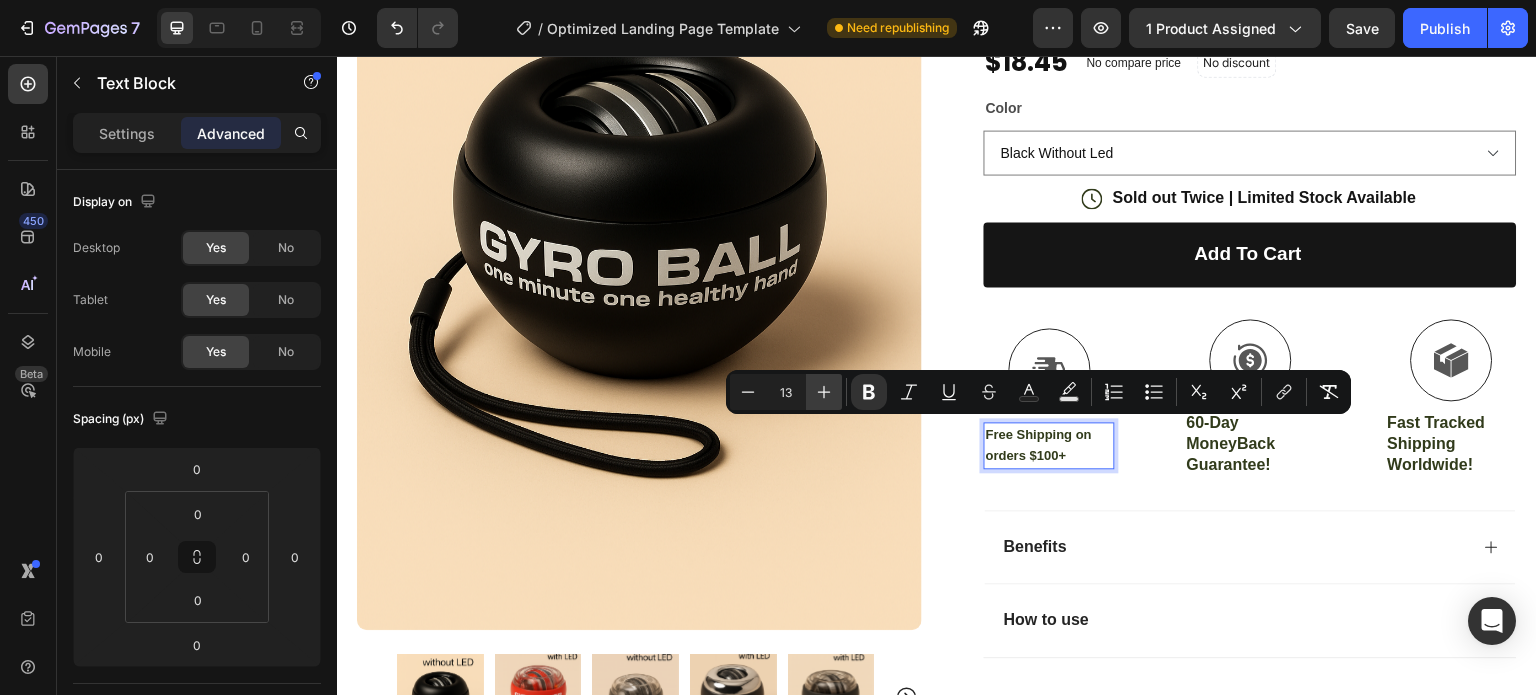 click 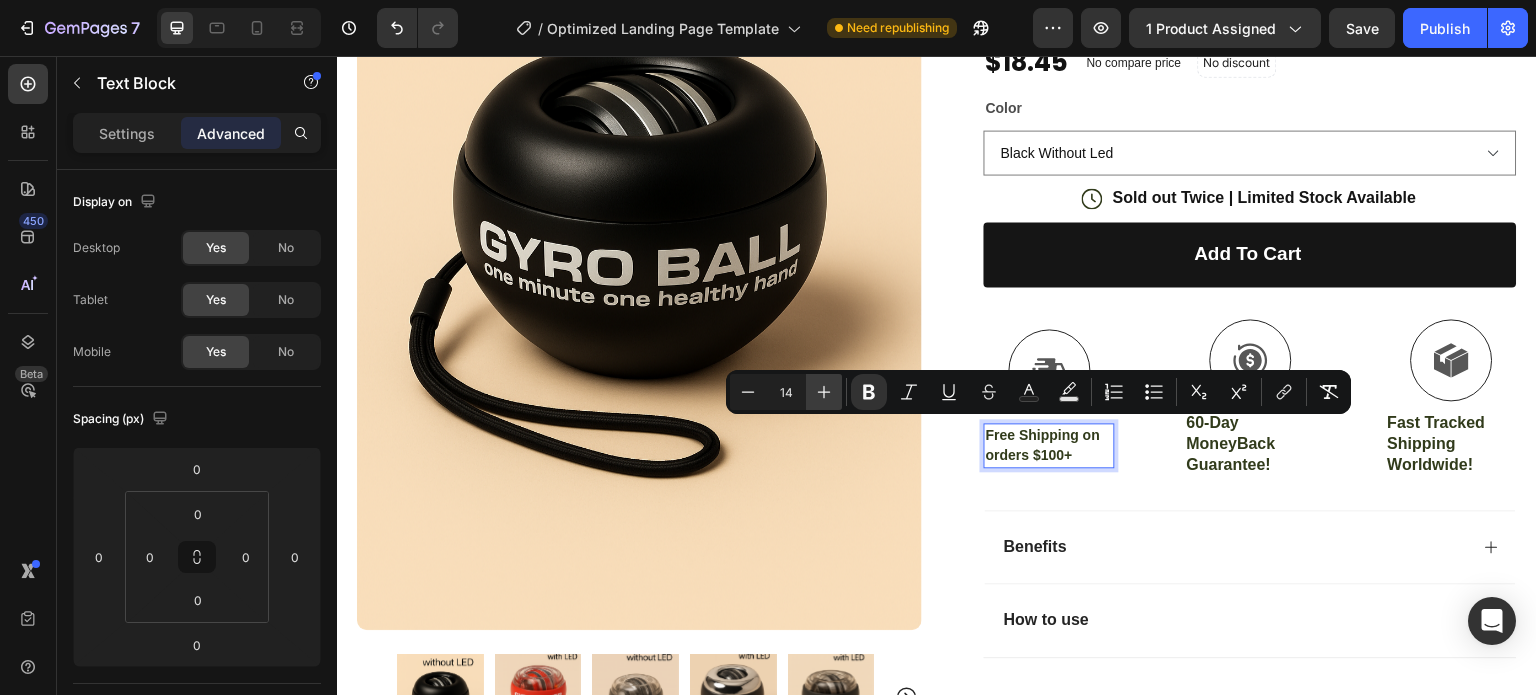 click 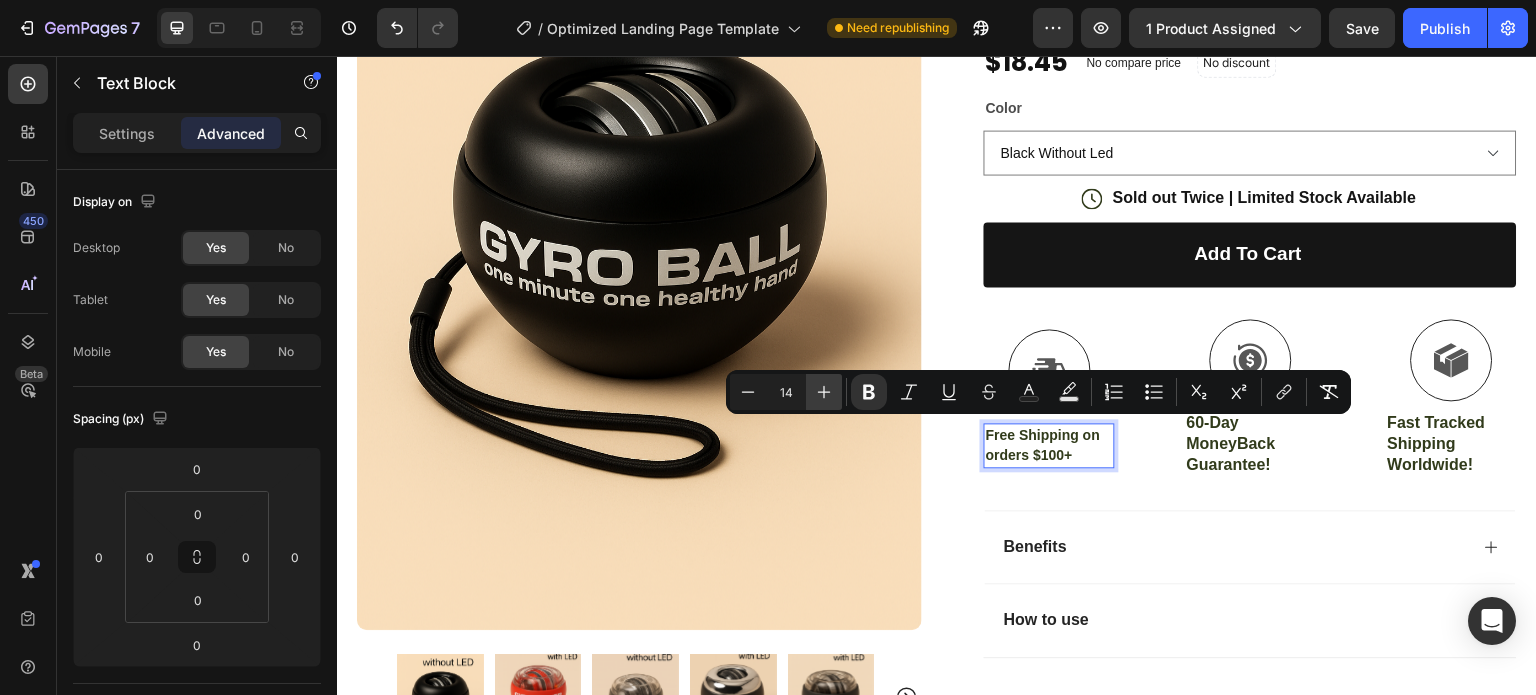 type on "15" 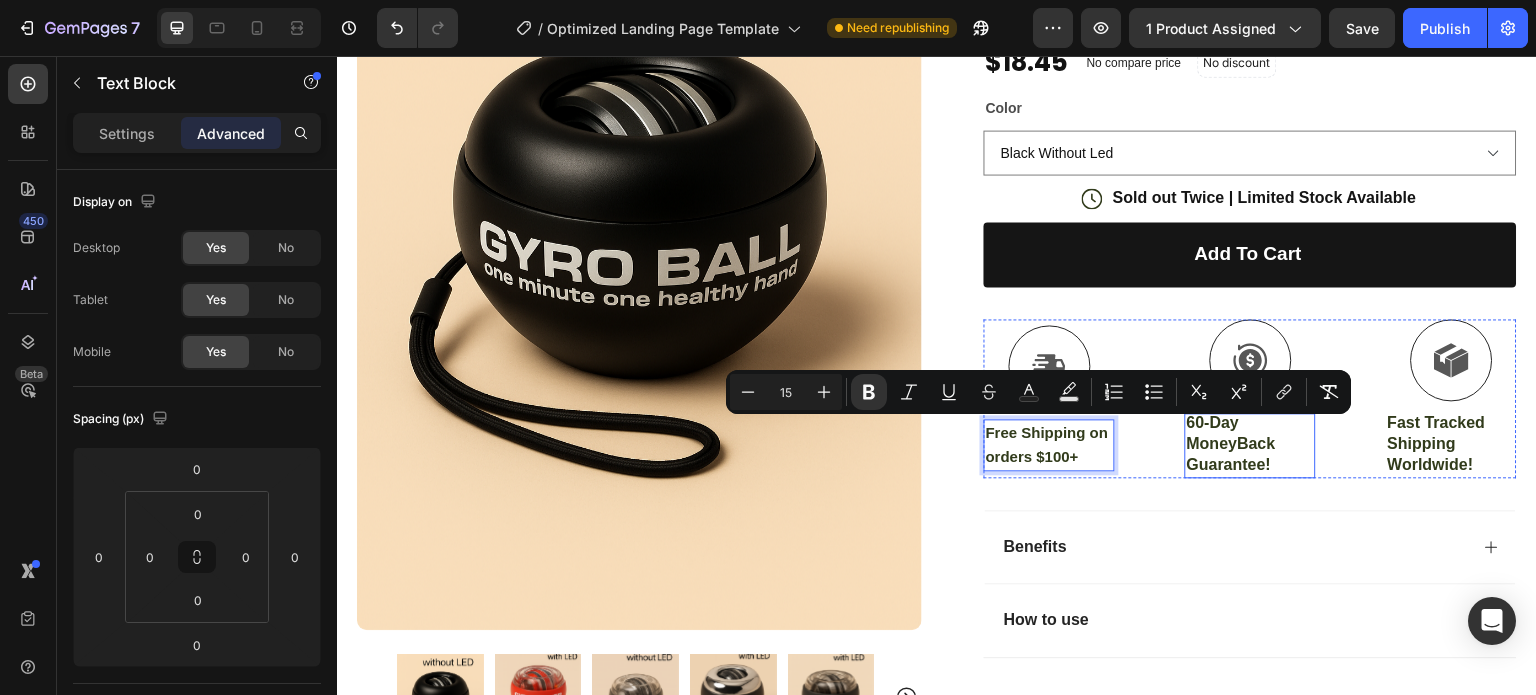 click on "60-Day MoneyBack Guarantee!" at bounding box center (1250, 444) 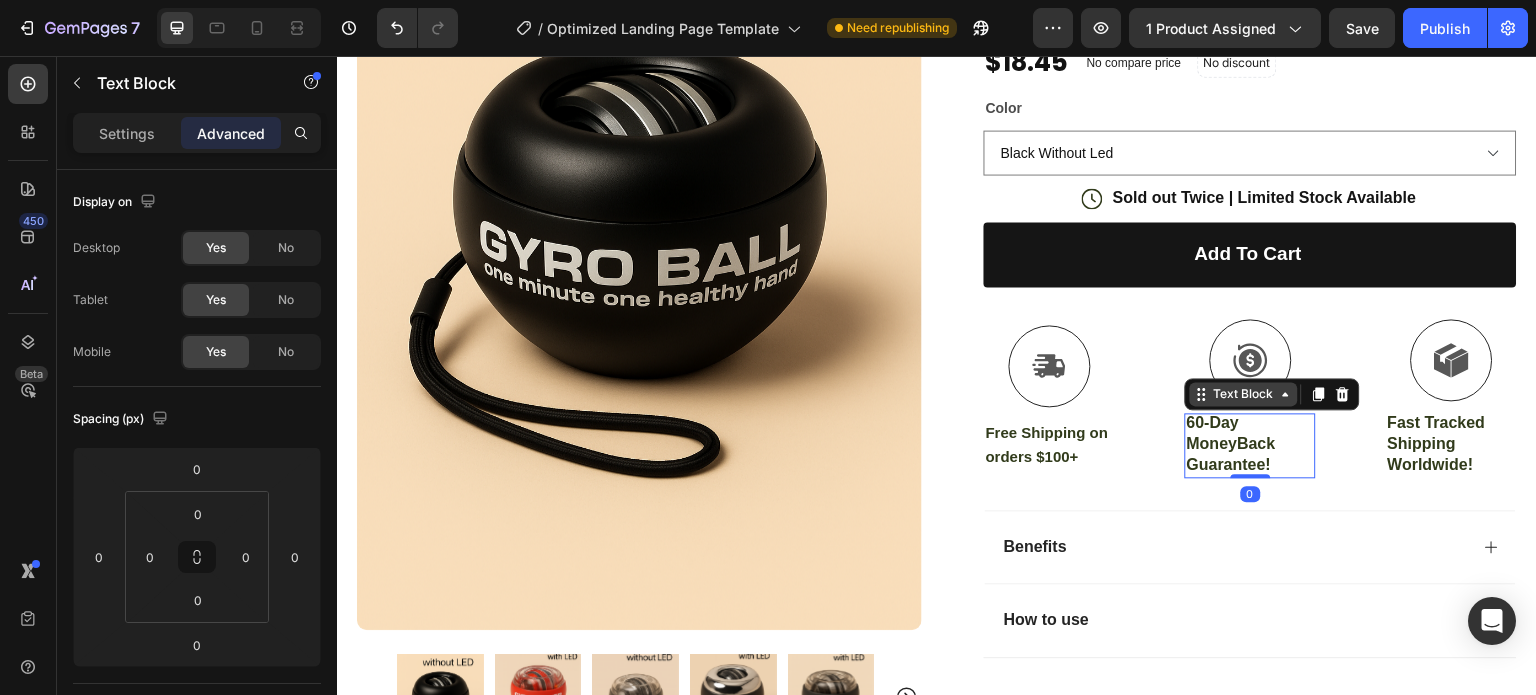 click on "Text Block" at bounding box center [1244, 394] 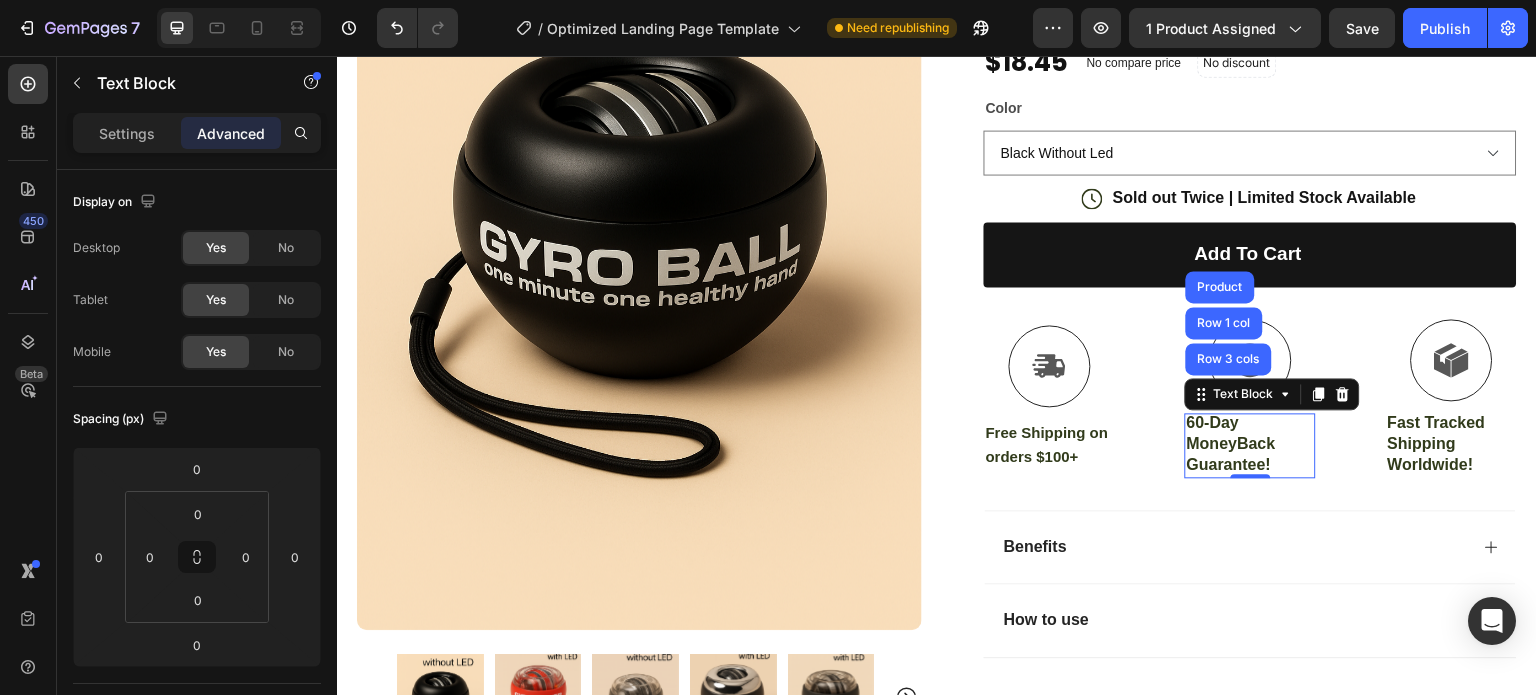 click on "60-Day MoneyBack Guarantee!" at bounding box center [1250, 444] 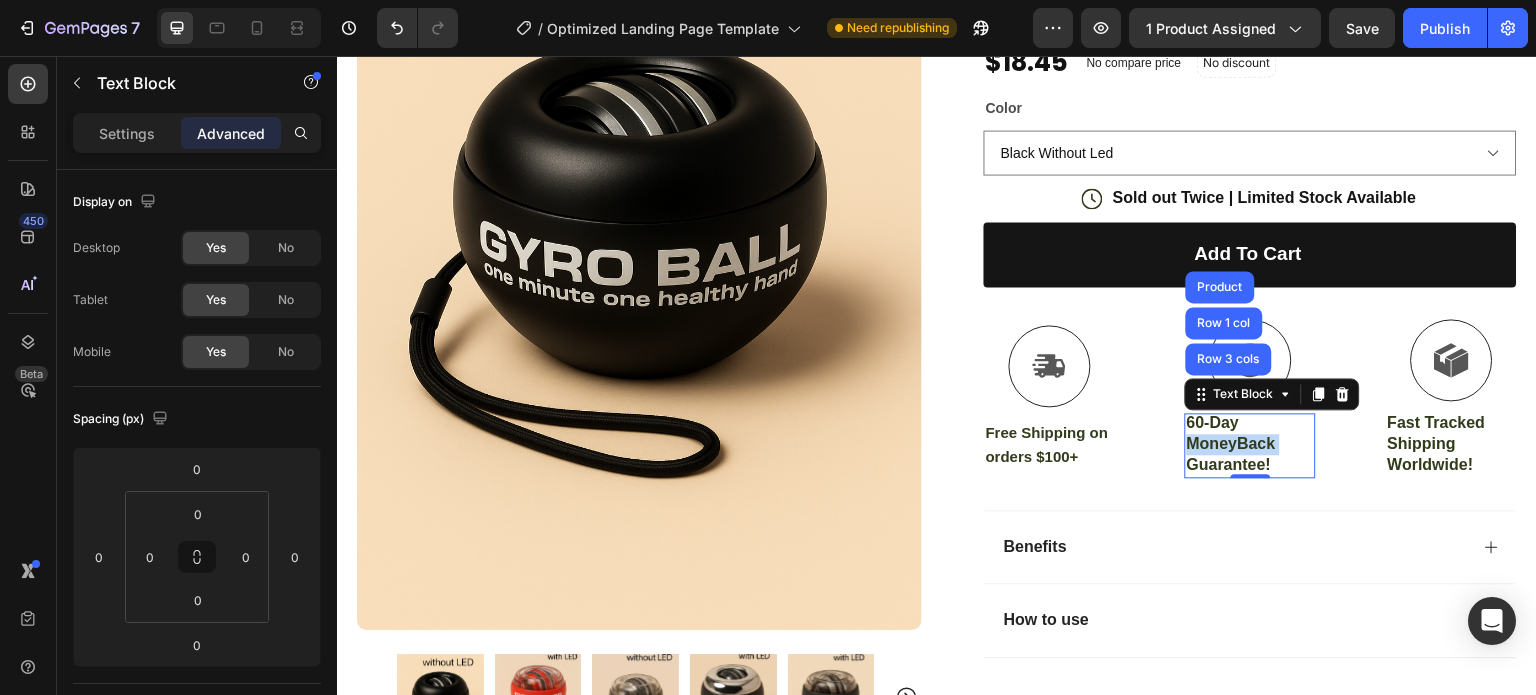 click on "60-Day MoneyBack Guarantee!" at bounding box center (1250, 444) 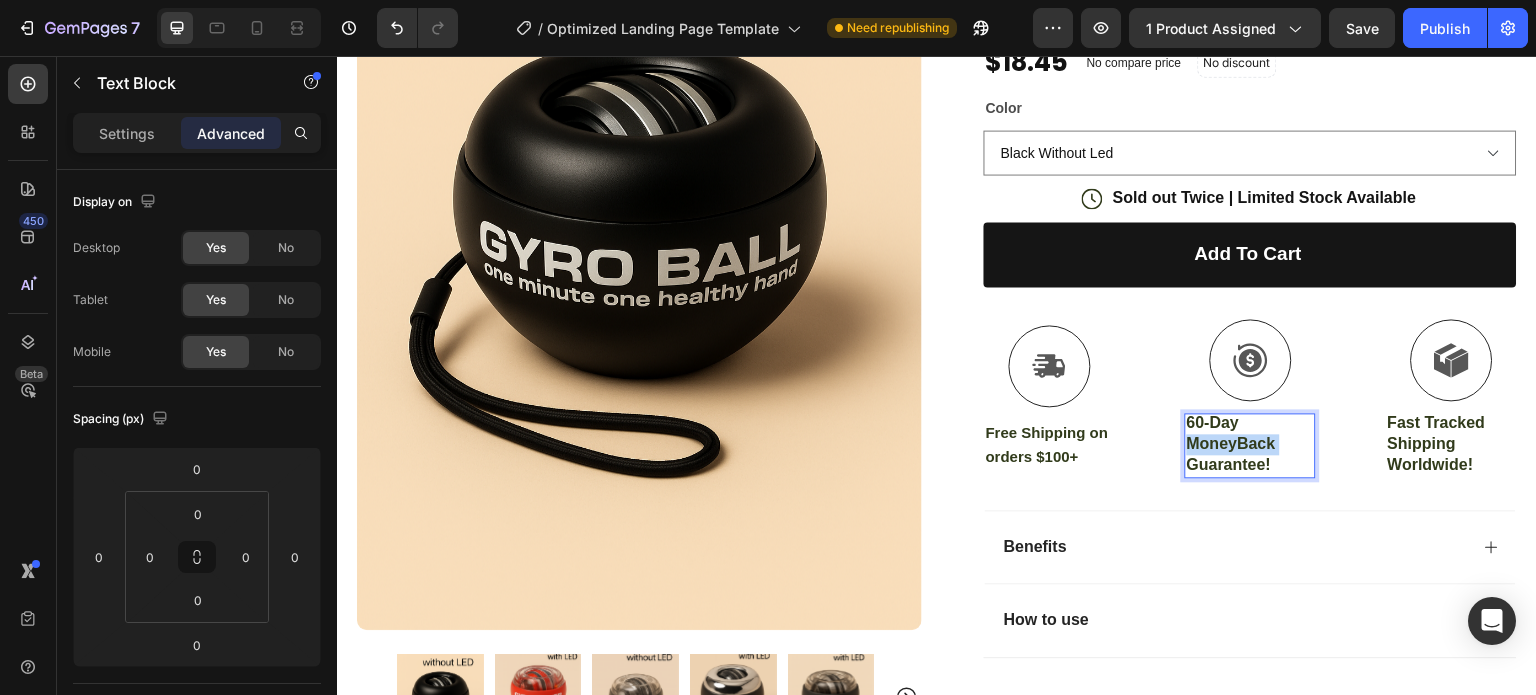 click on "60-Day MoneyBack Guarantee!" at bounding box center [1250, 444] 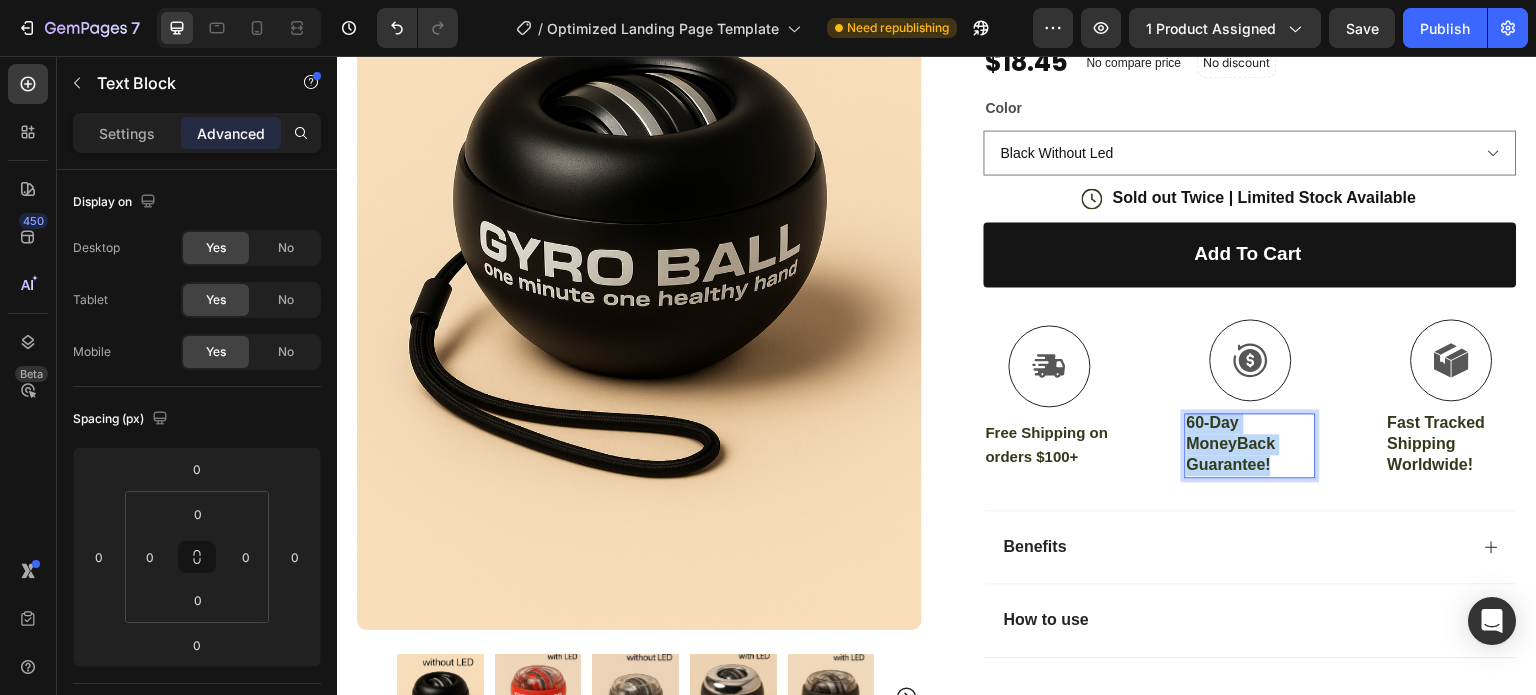 click on "60-Day MoneyBack Guarantee!" at bounding box center [1250, 444] 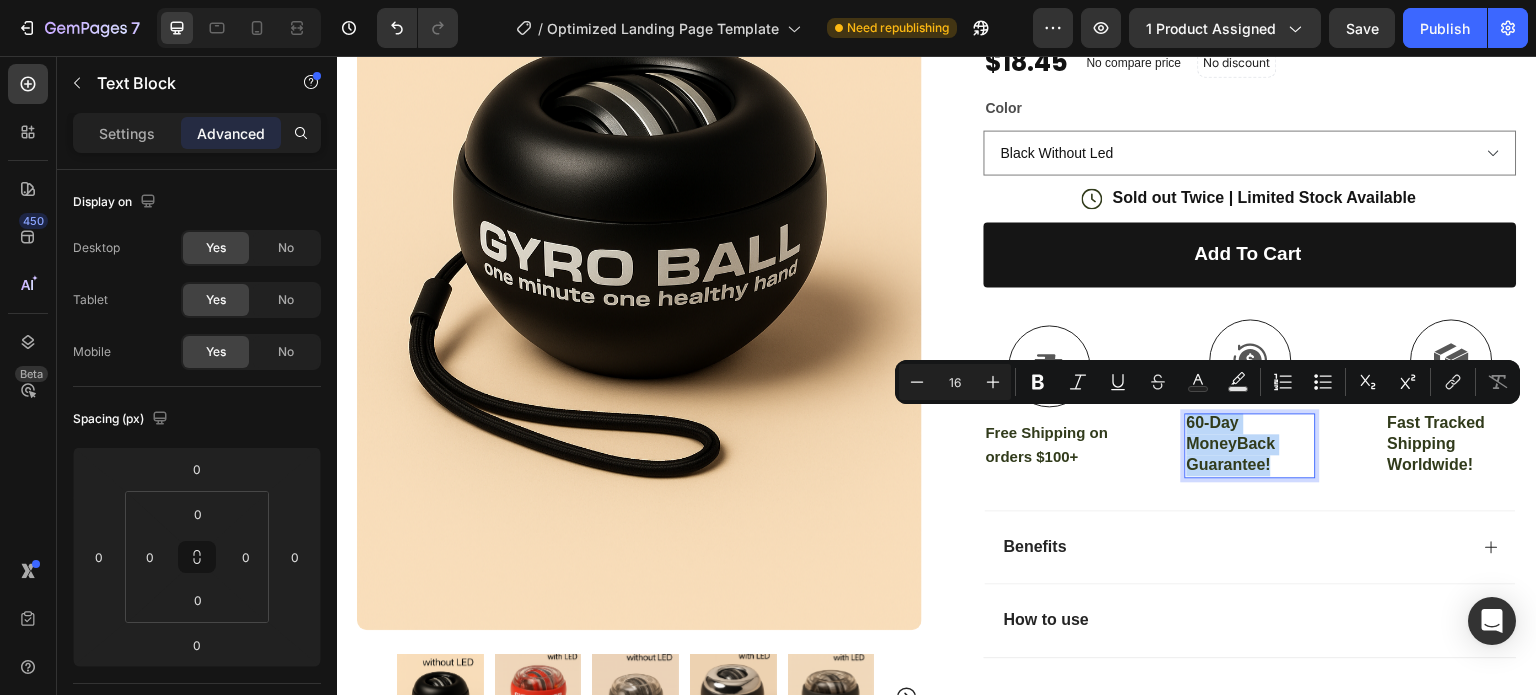 click on "60-Day MoneyBack Guarantee!" at bounding box center (1250, 444) 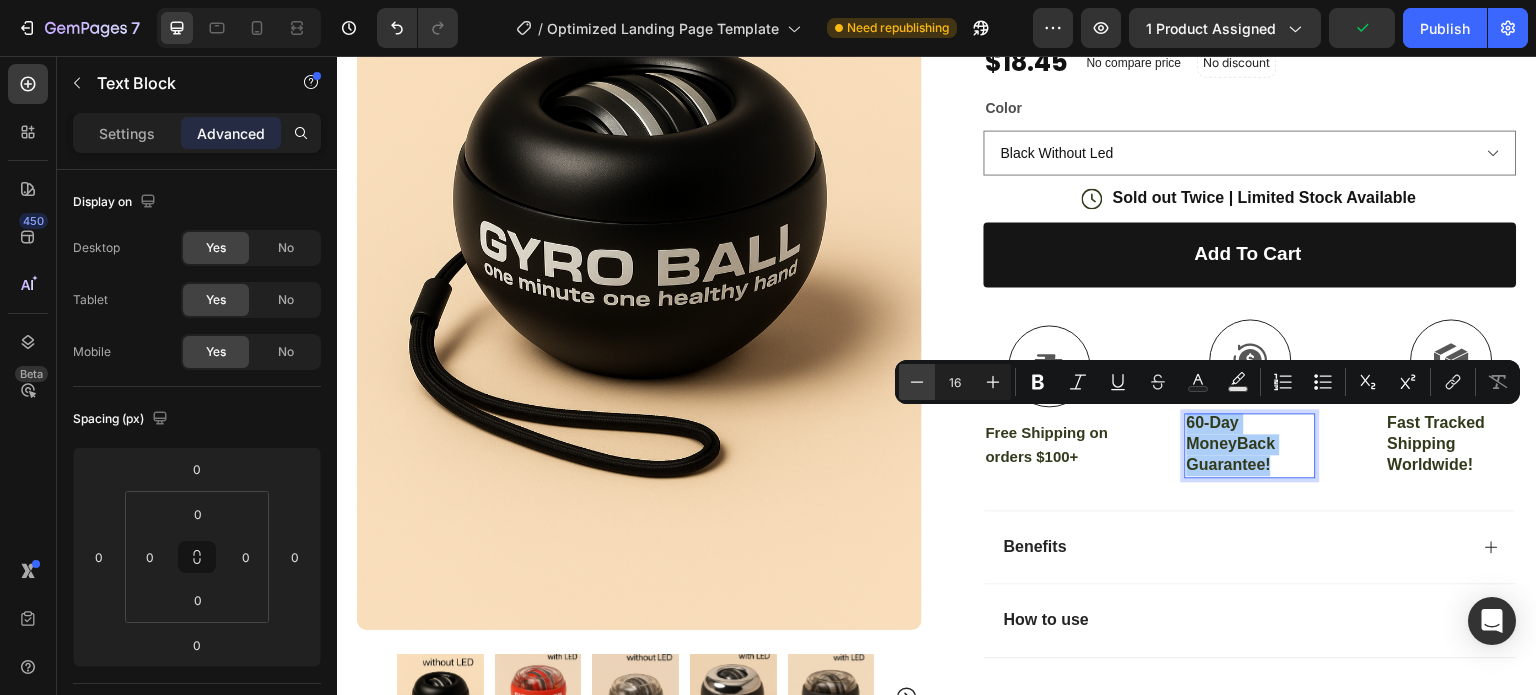 click 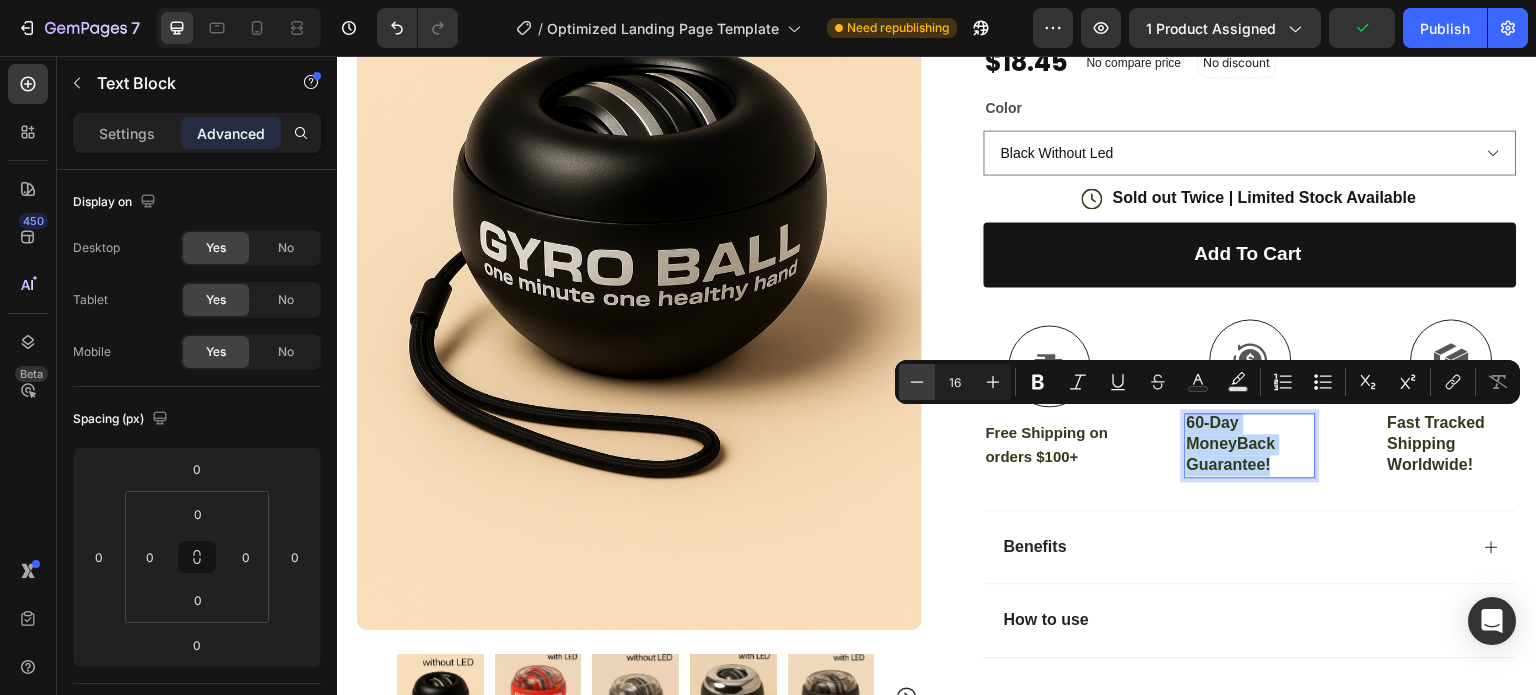 type on "15" 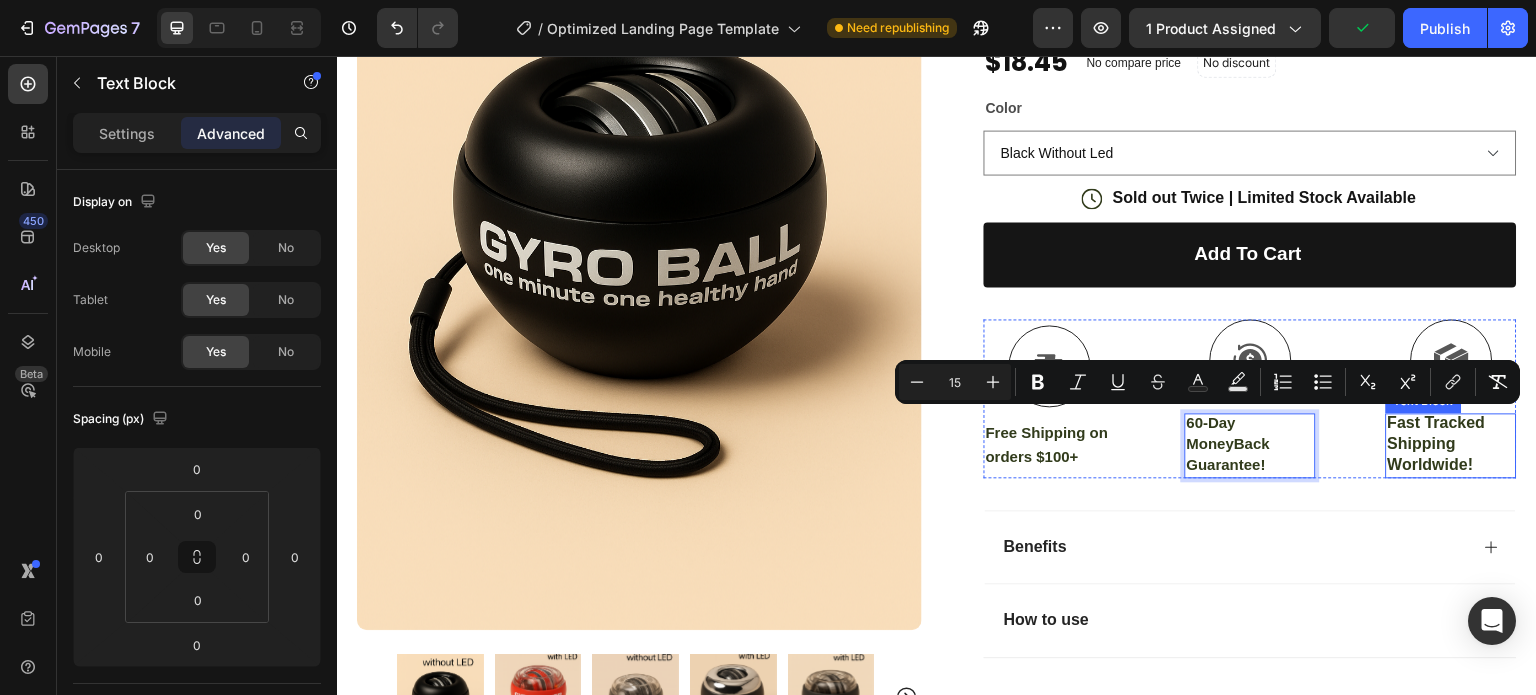 click on "Fast Tracked Shipping Worldwide!" at bounding box center (1451, 444) 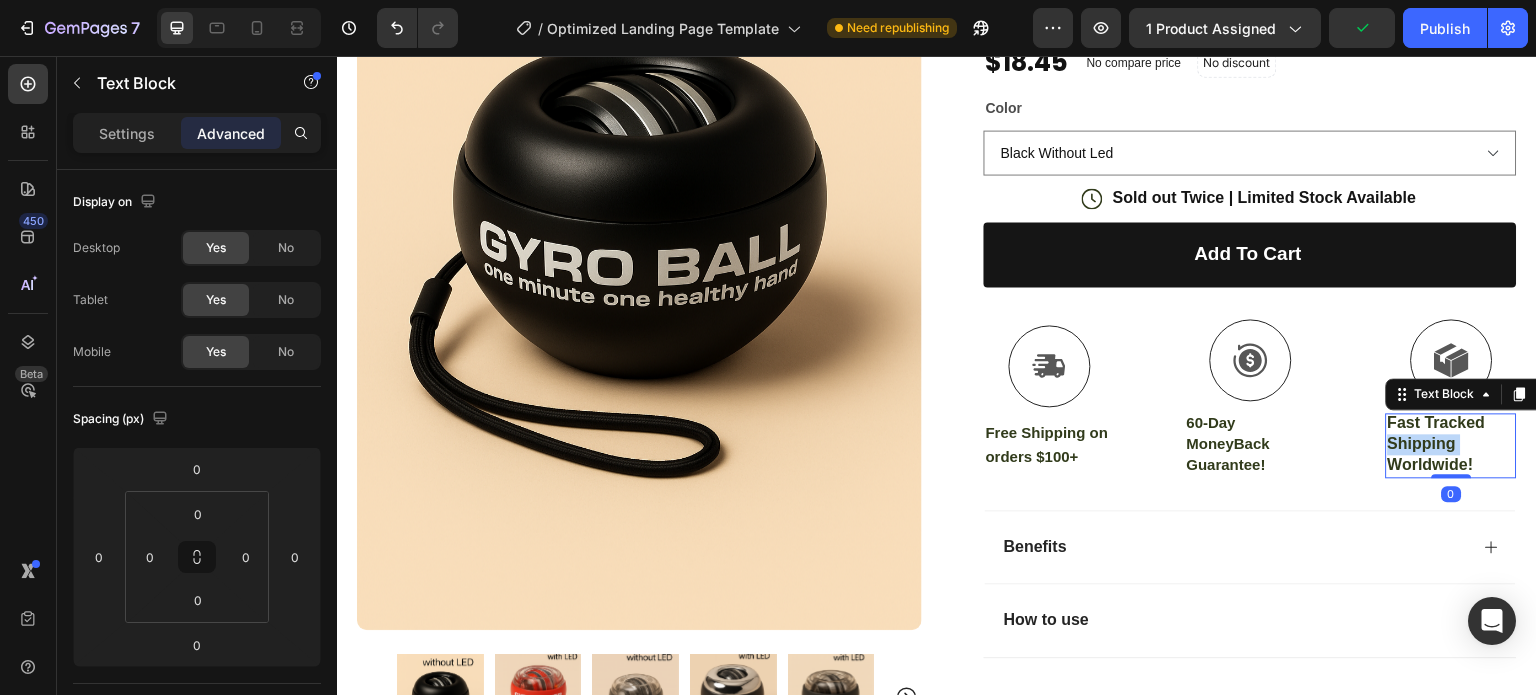 click on "Fast Tracked Shipping Worldwide!" at bounding box center (1451, 444) 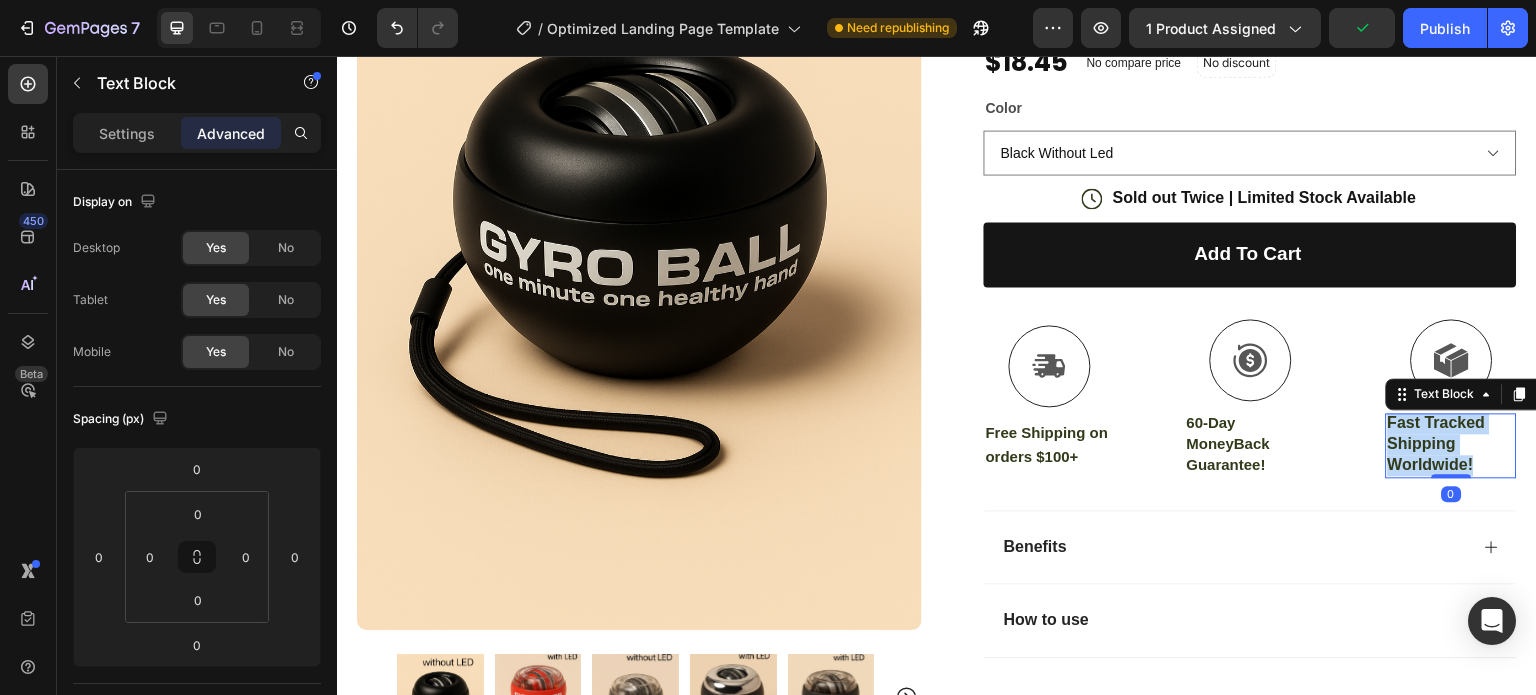 click on "Fast Tracked Shipping Worldwide!" at bounding box center [1451, 444] 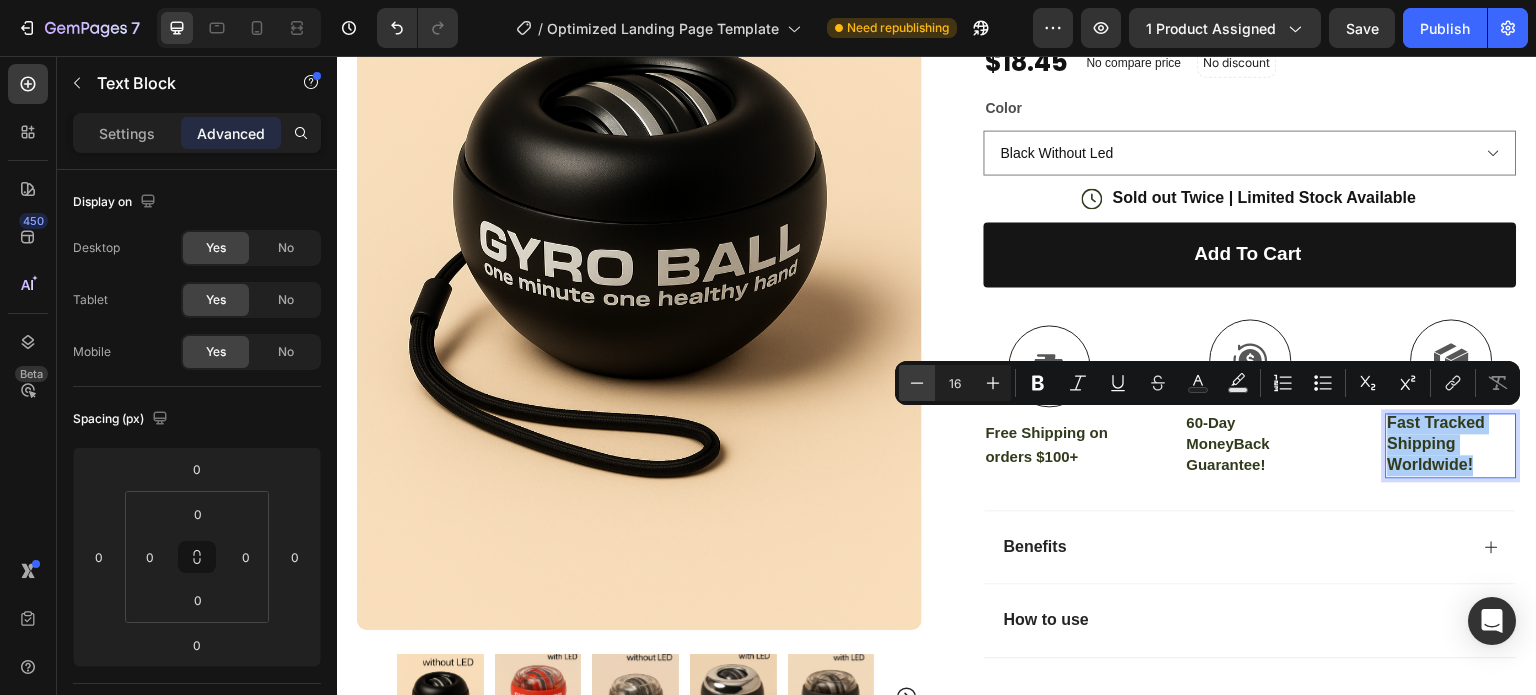 click 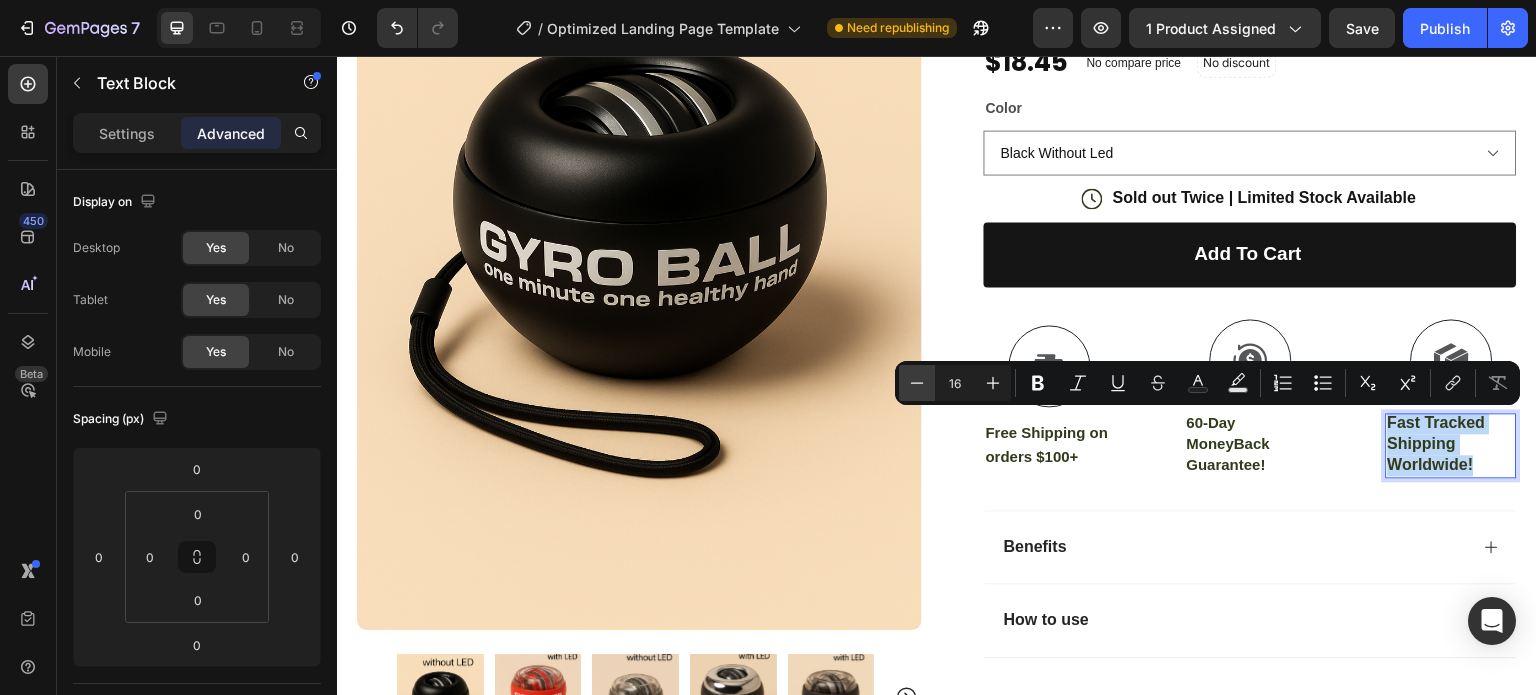 type on "15" 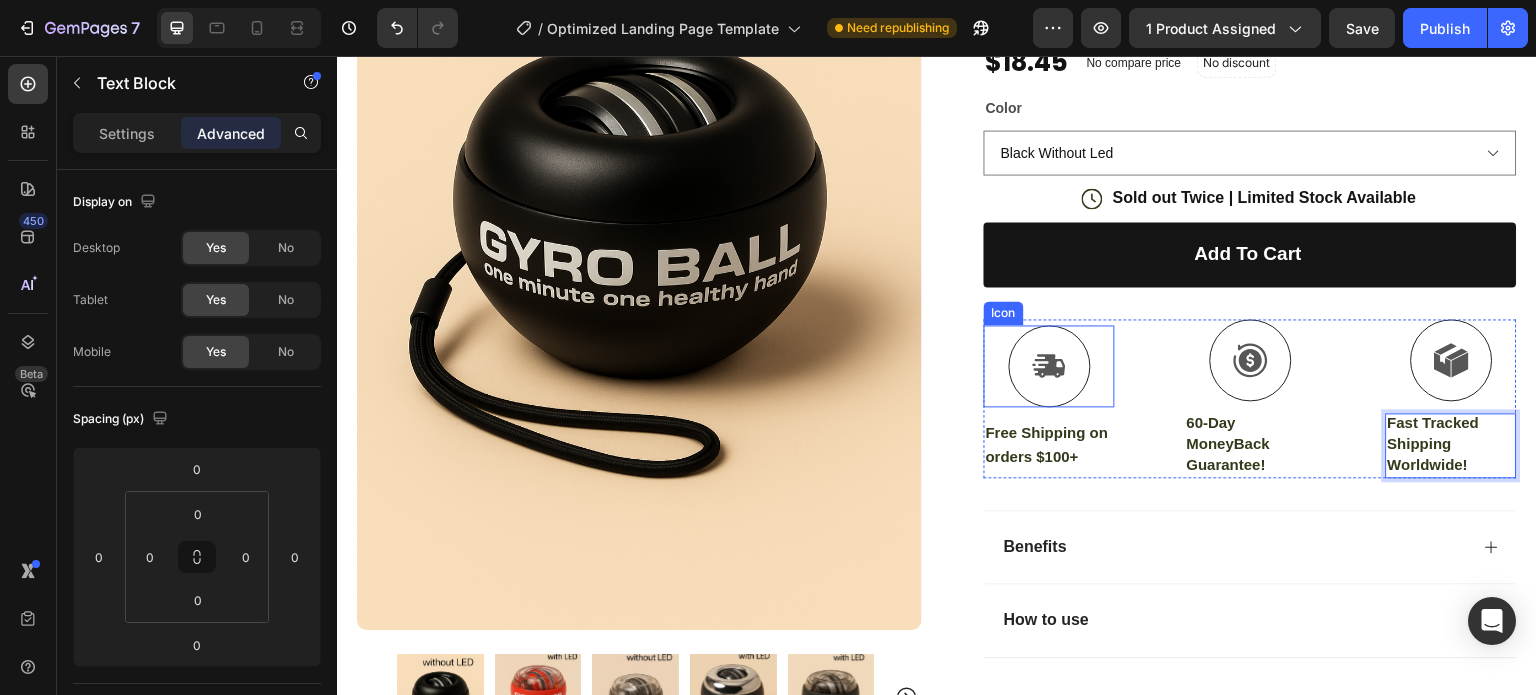 click on "Icon" at bounding box center (1049, 366) 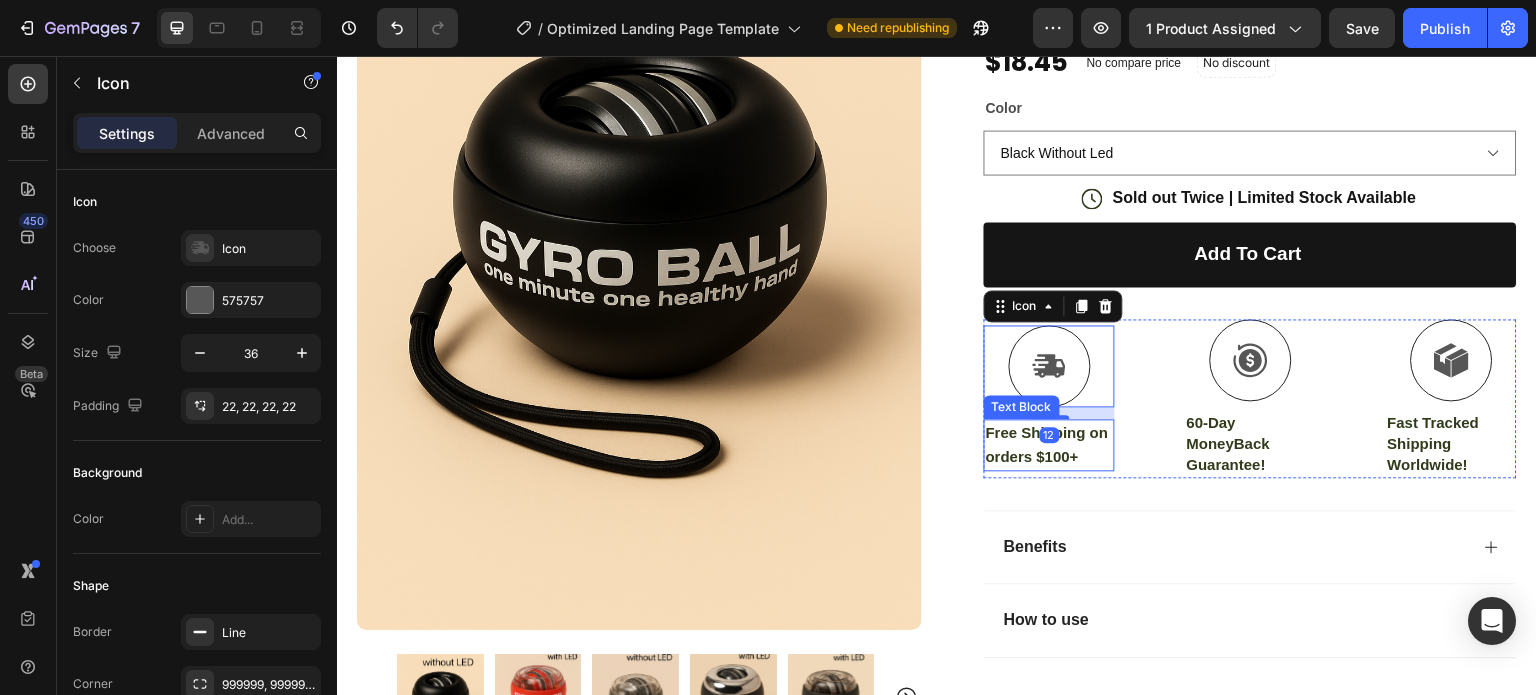 click on "Free Shipping on orders $100+" at bounding box center [1049, 445] 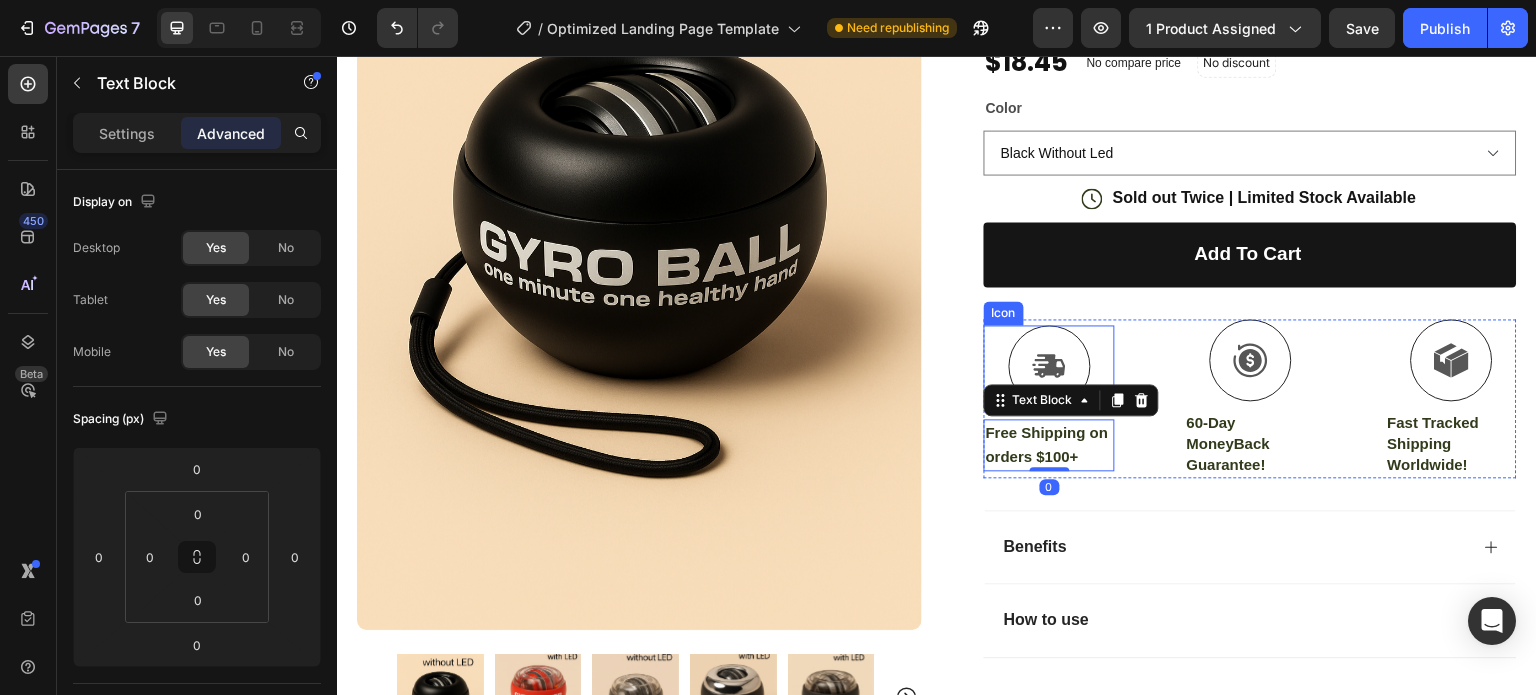 click 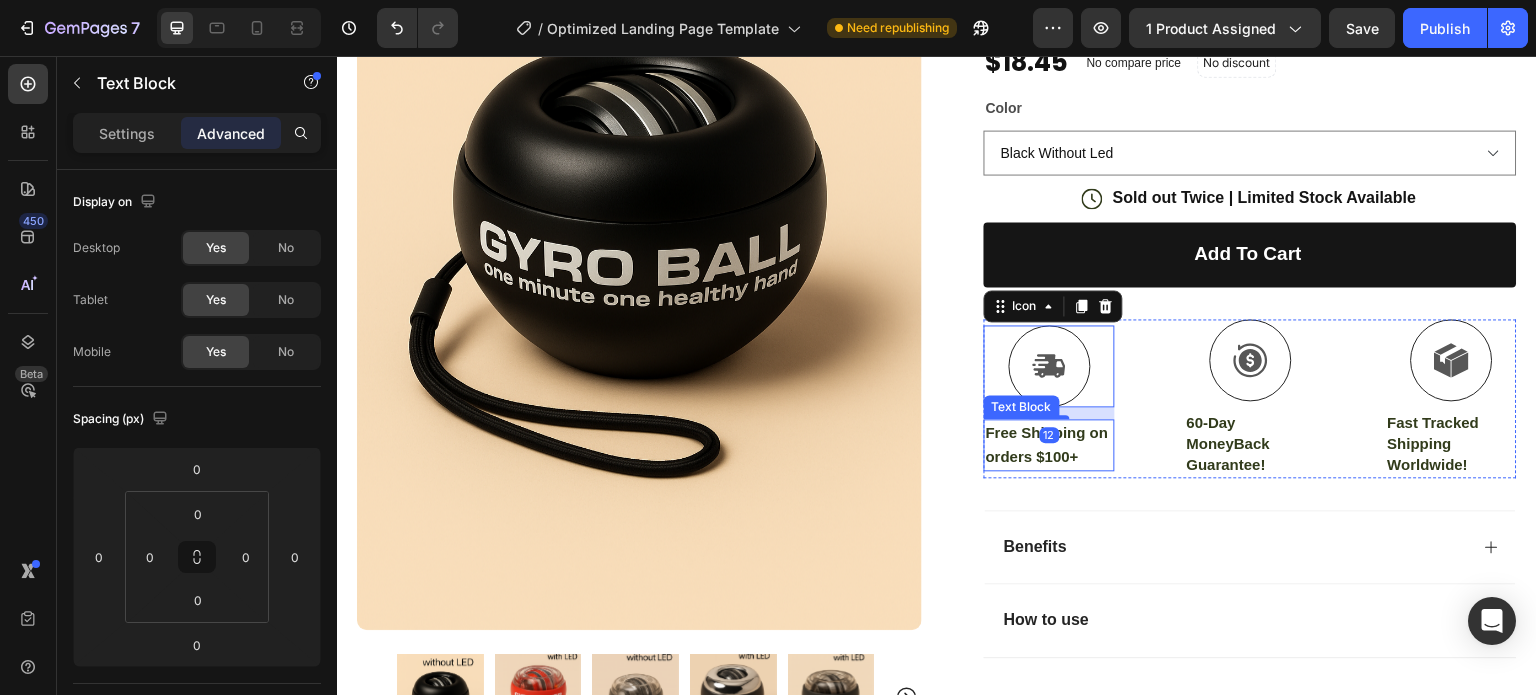 click on "Free Shipping on orders $100+" at bounding box center (1047, 444) 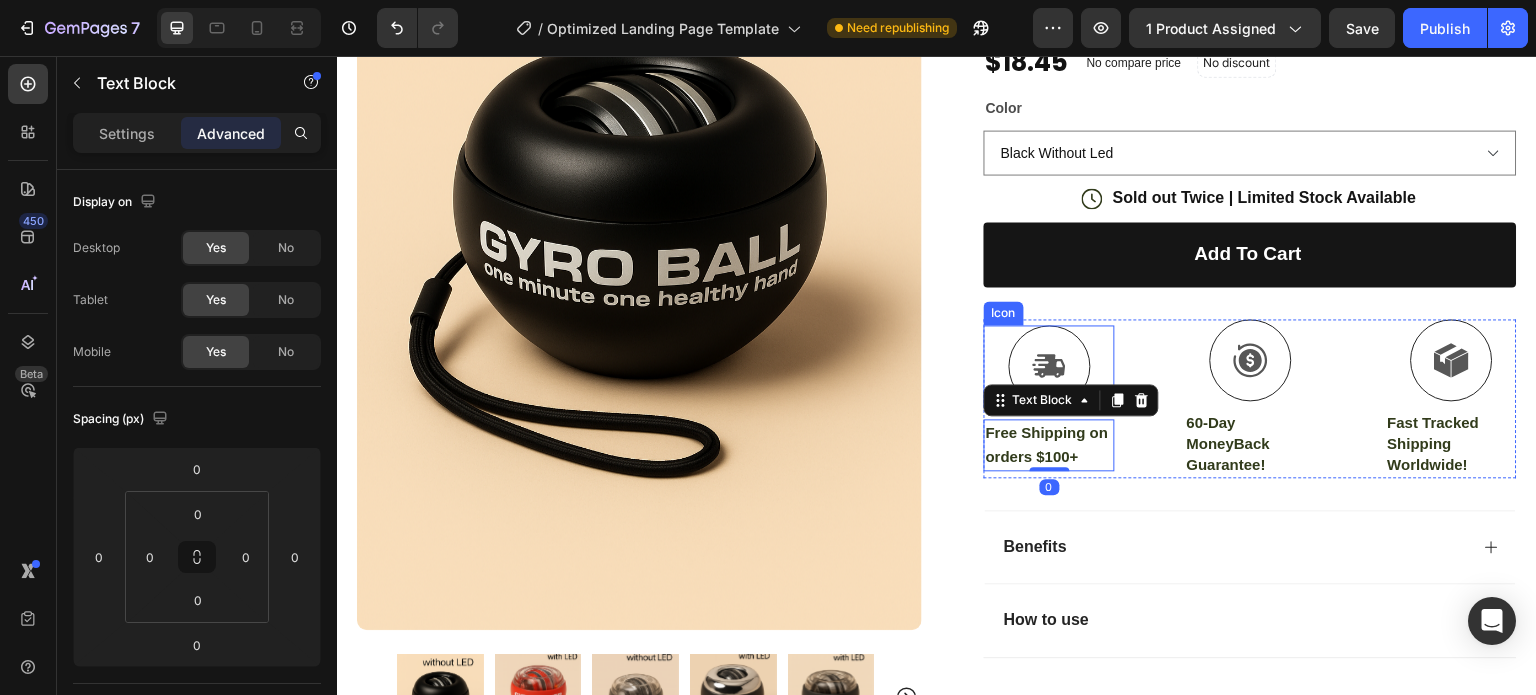 click at bounding box center (1050, 366) 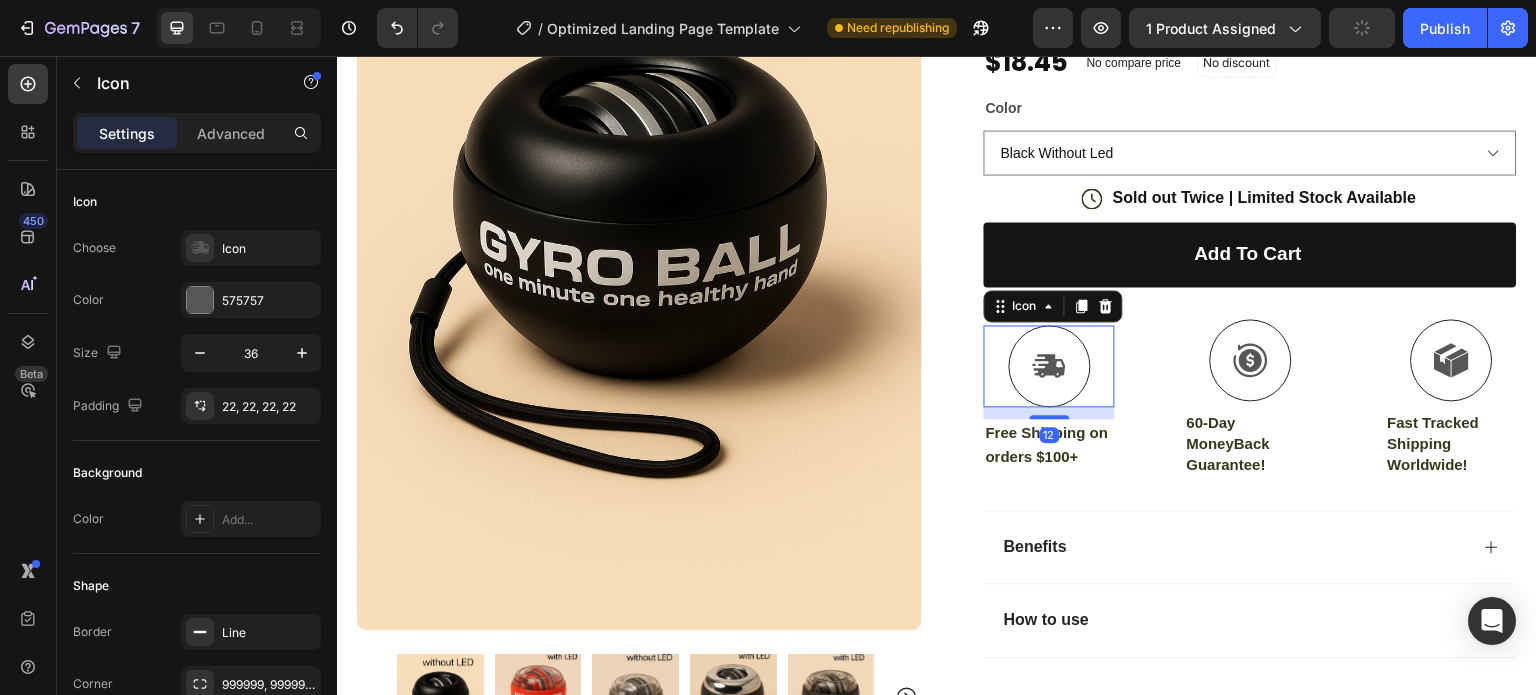 click on "Free Shipping on orders $100+" at bounding box center [1047, 444] 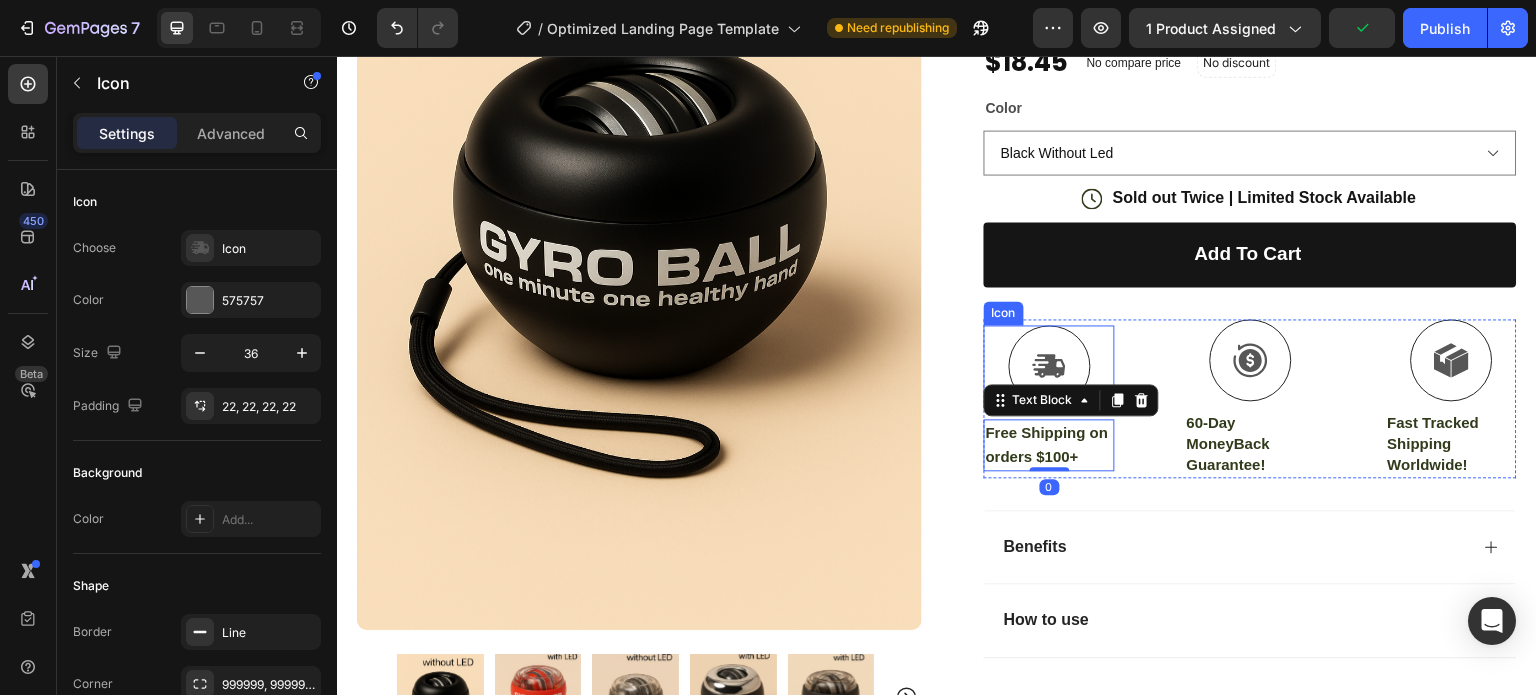 click at bounding box center [1050, 366] 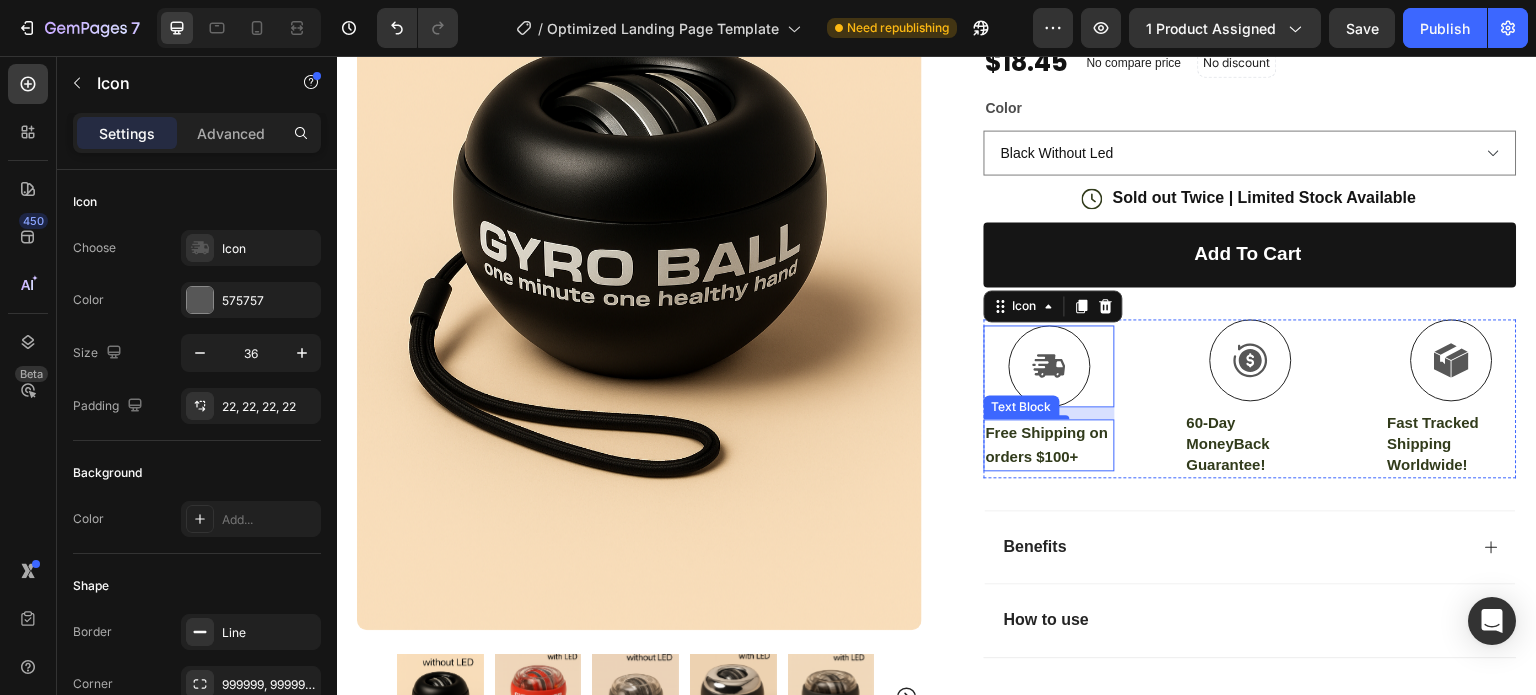 click on "Free Shipping on orders $100+" at bounding box center (1049, 445) 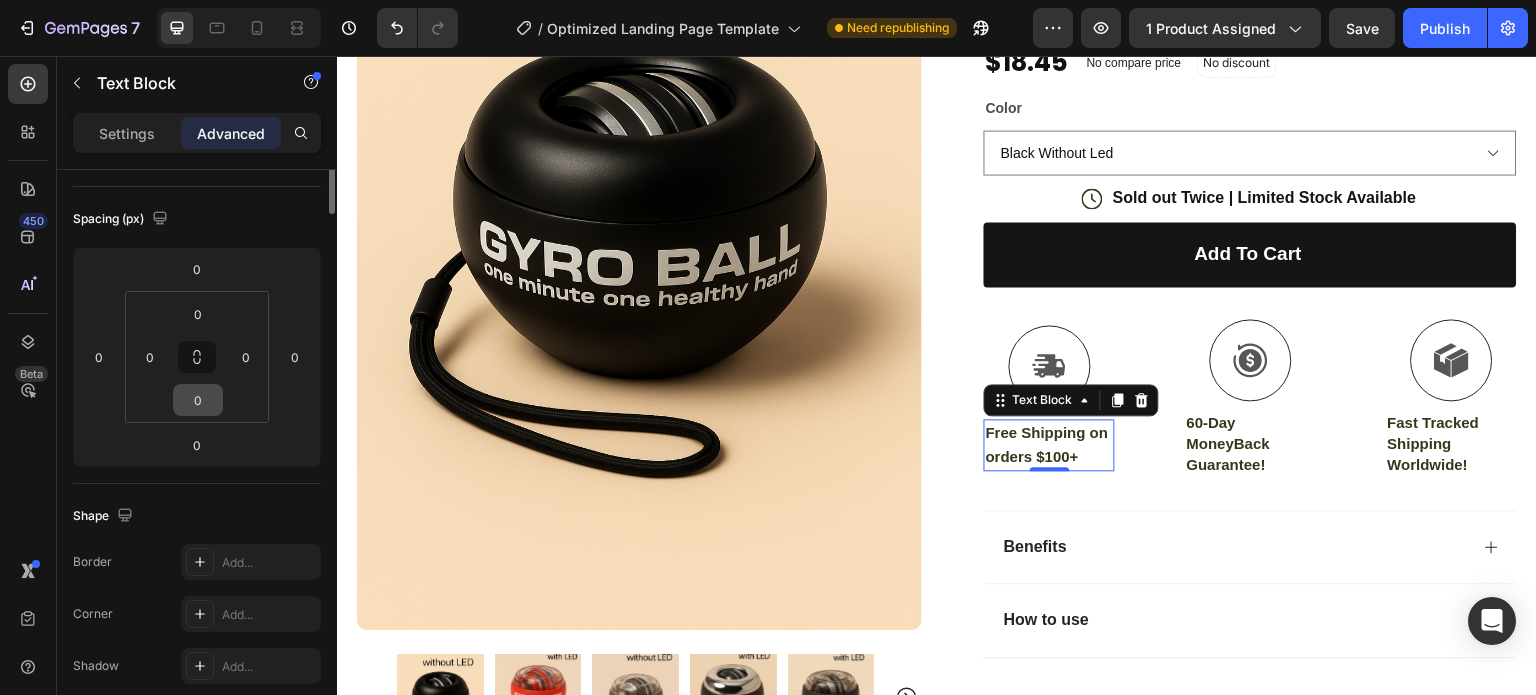 scroll, scrollTop: 0, scrollLeft: 0, axis: both 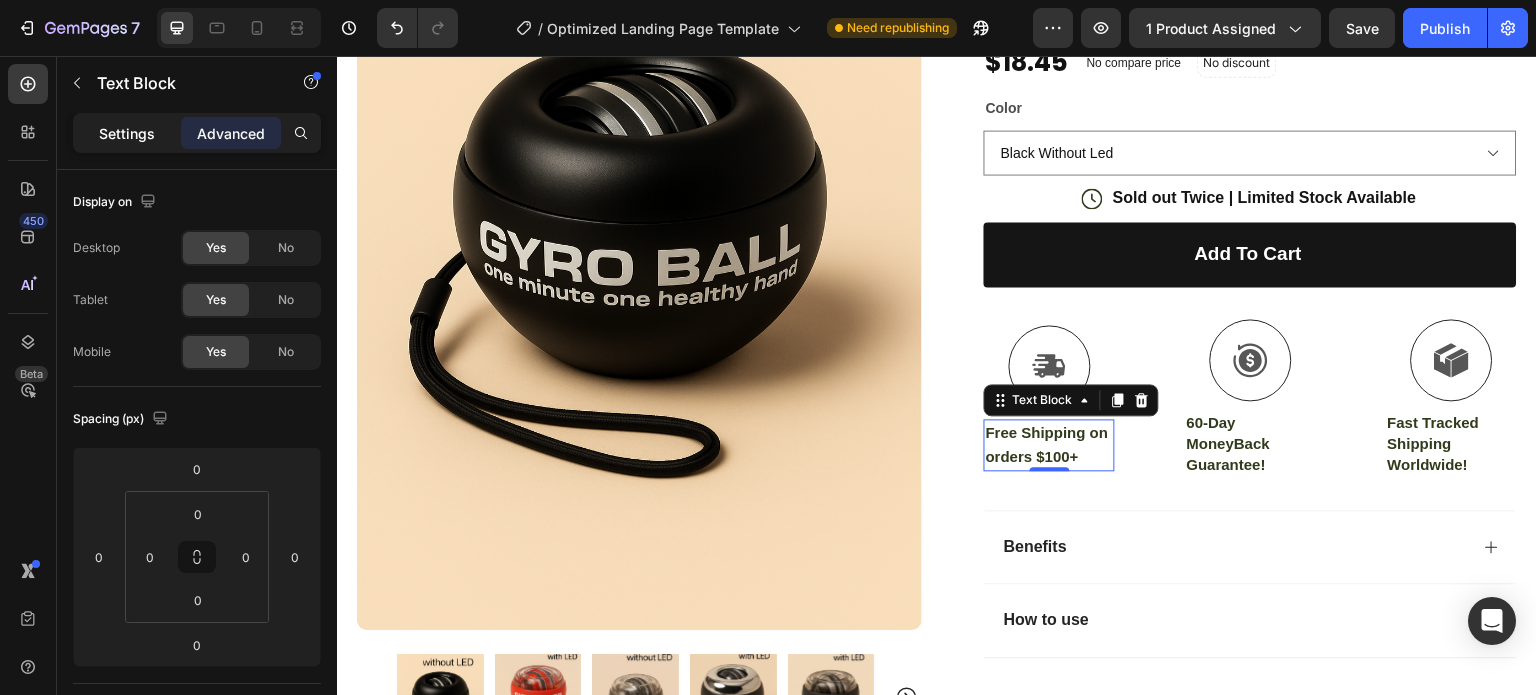 click on "Settings" at bounding box center [127, 133] 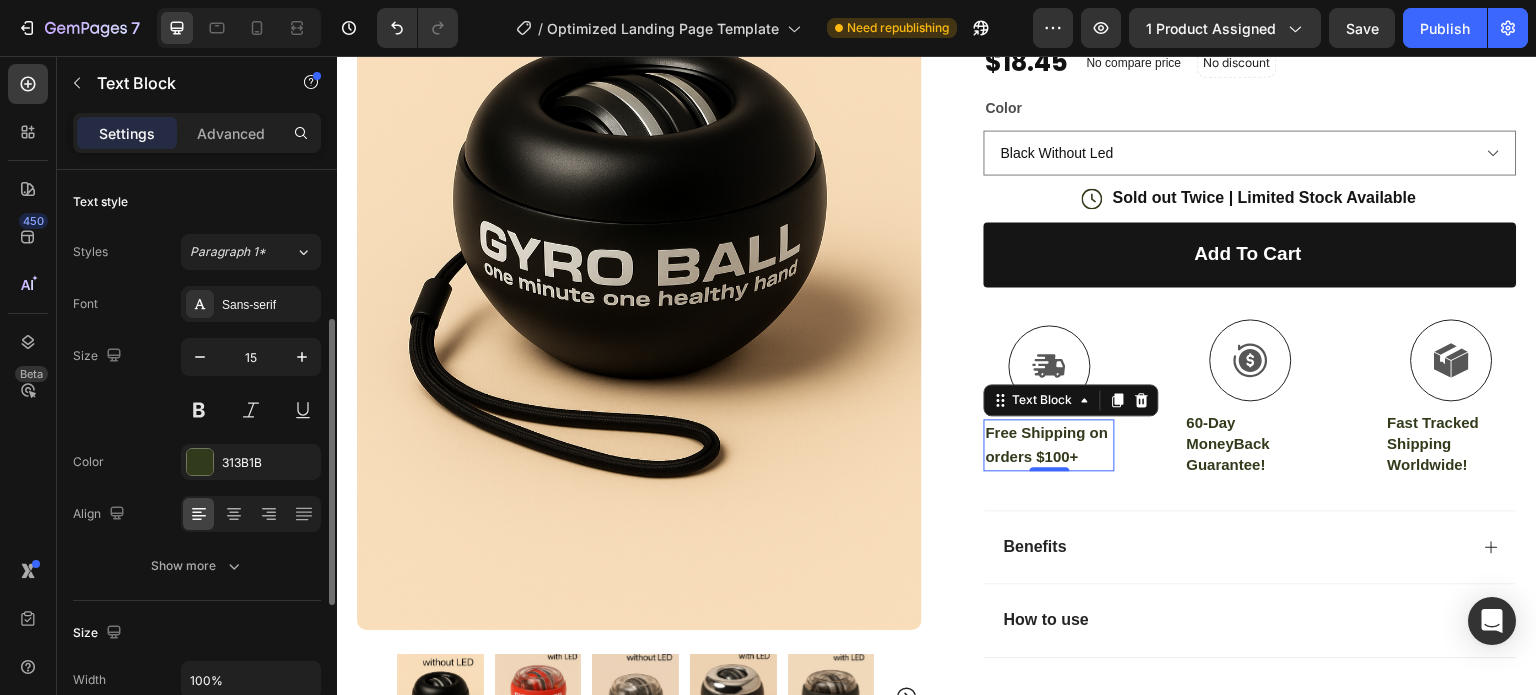 scroll, scrollTop: 100, scrollLeft: 0, axis: vertical 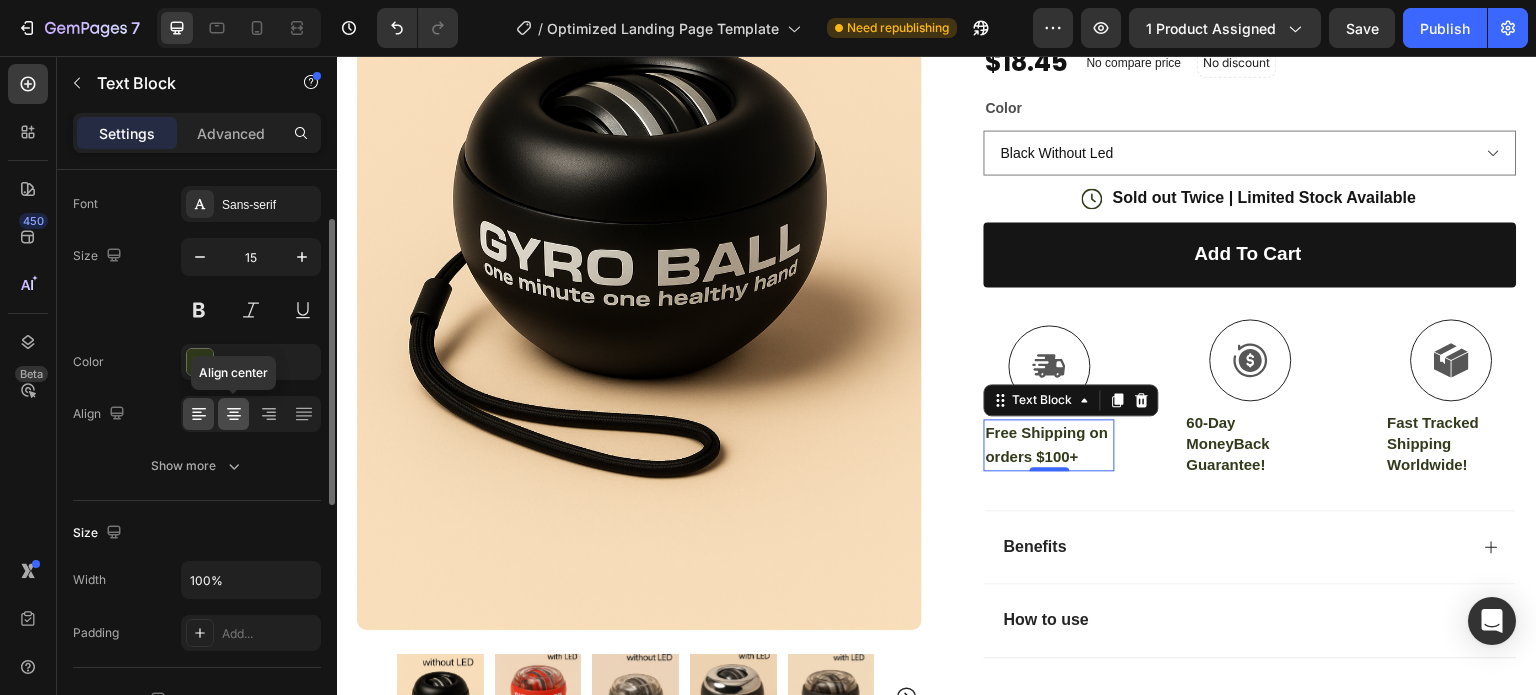 click 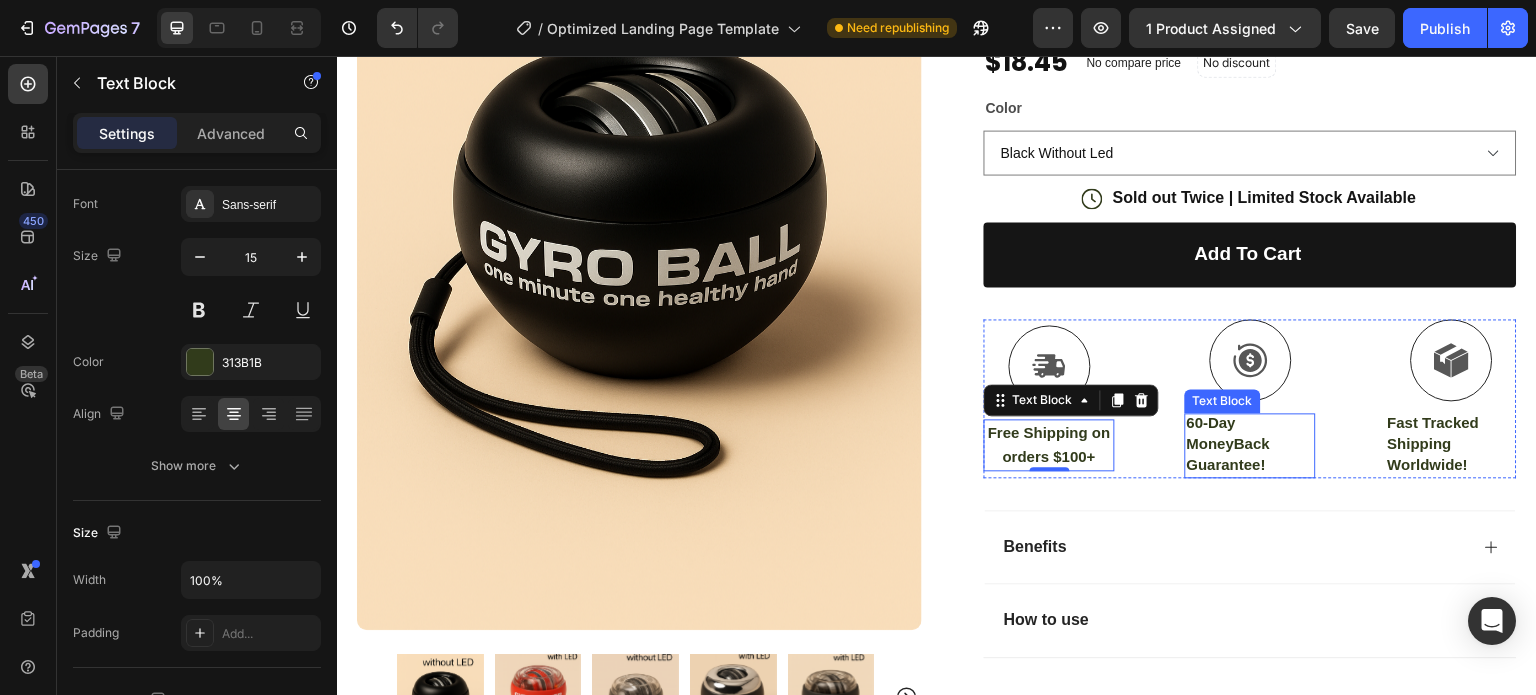 click on "60-Day MoneyBack Guarantee!" at bounding box center [1228, 443] 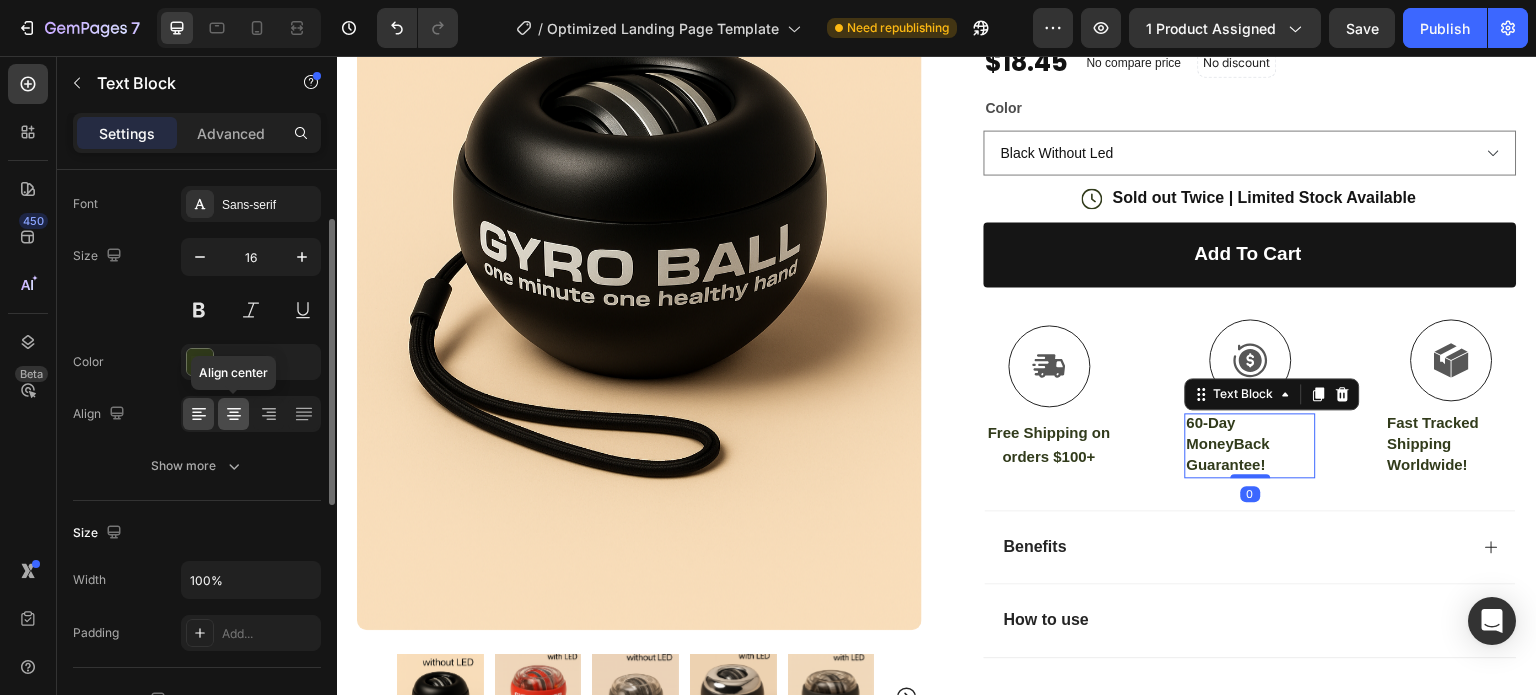 click 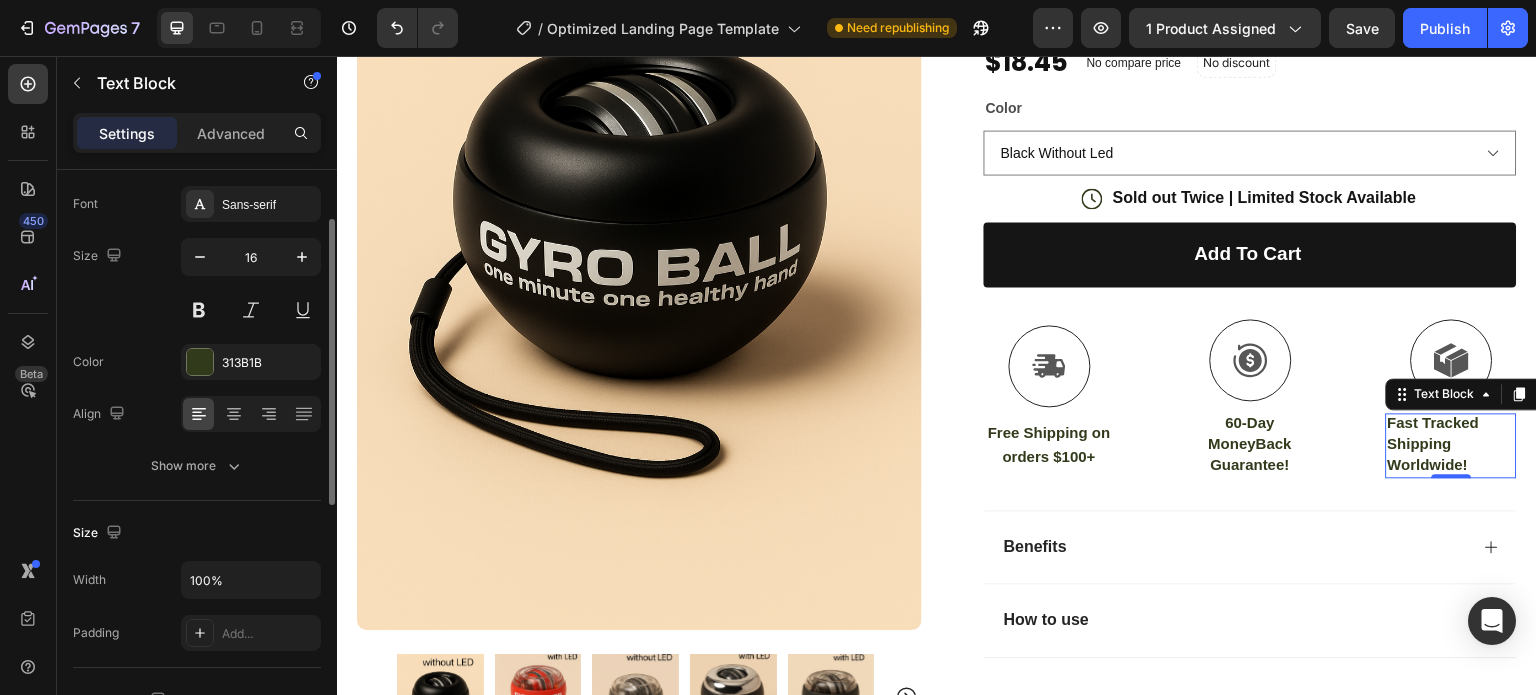 click on "Fast Tracked Shipping Worldwide!" at bounding box center (1451, 444) 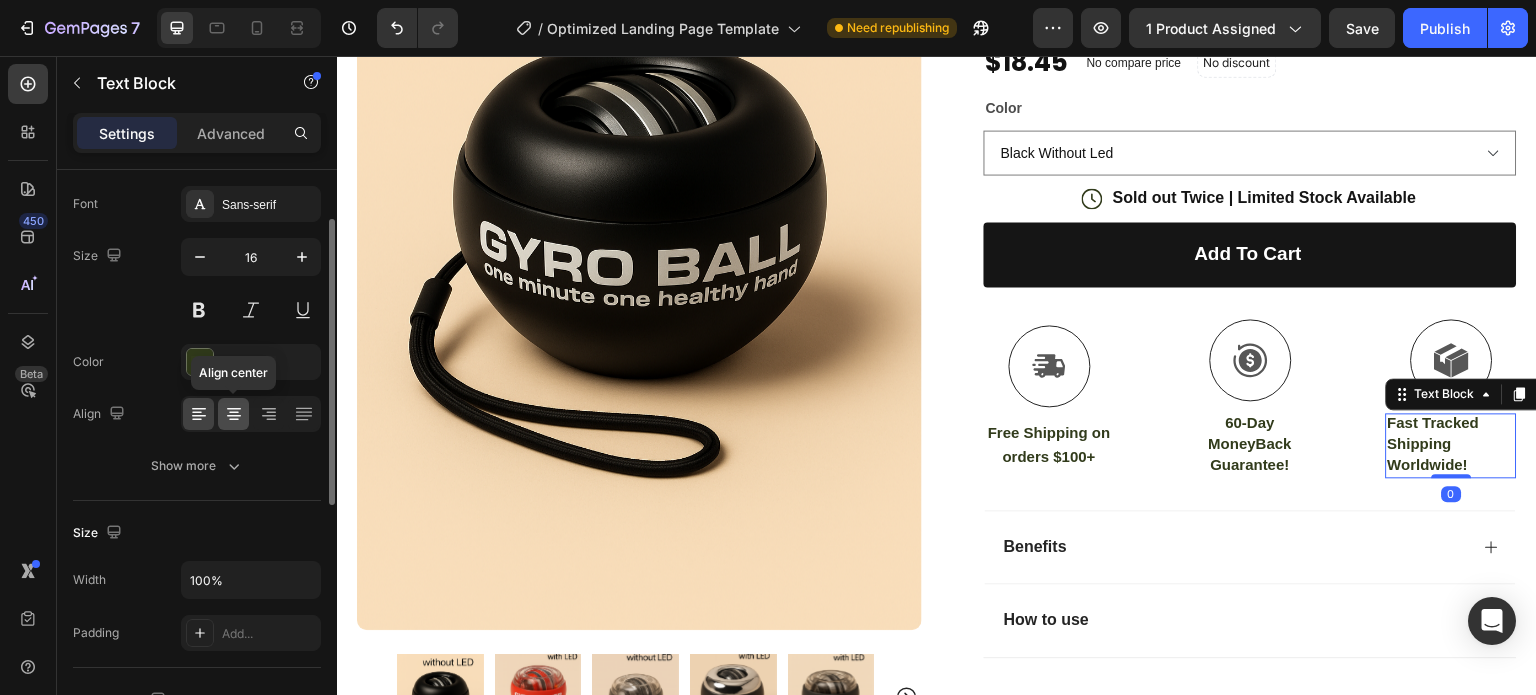 click 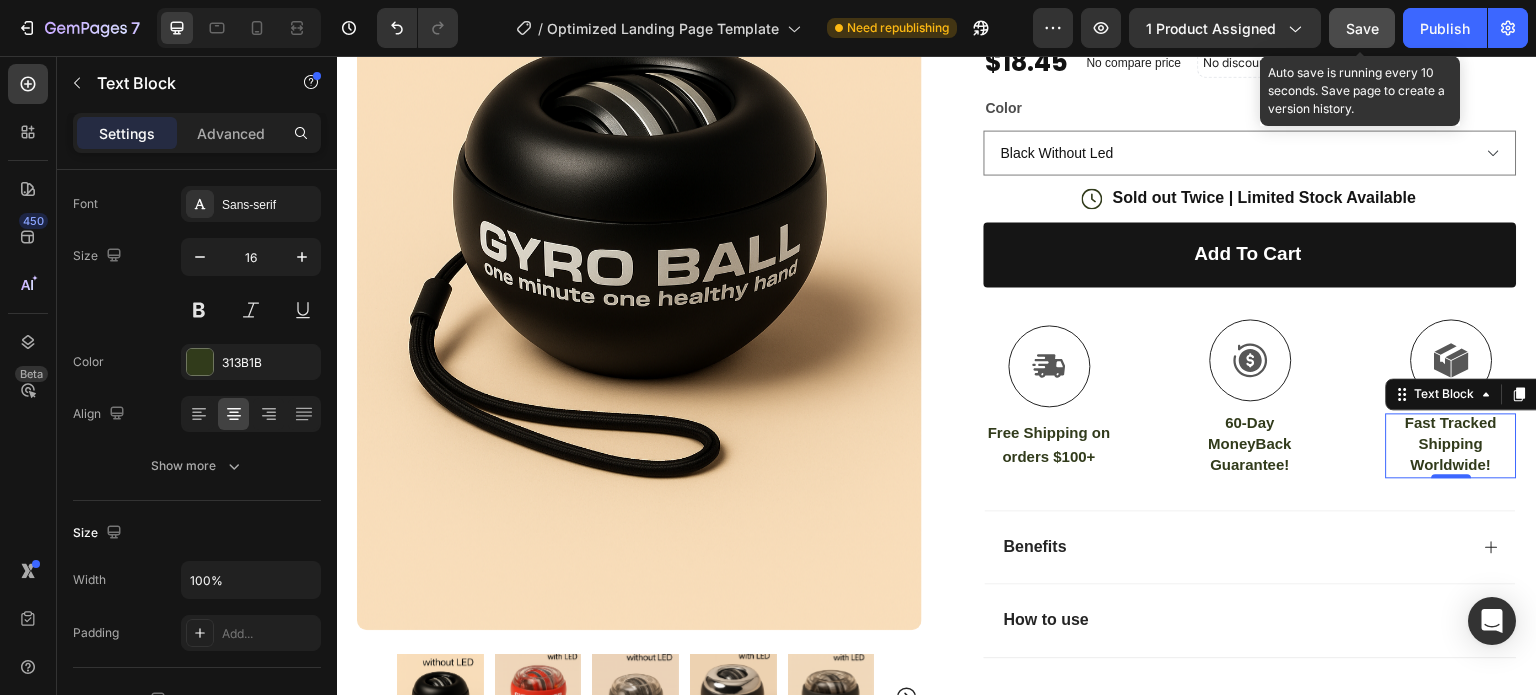 click on "Save" at bounding box center [1362, 28] 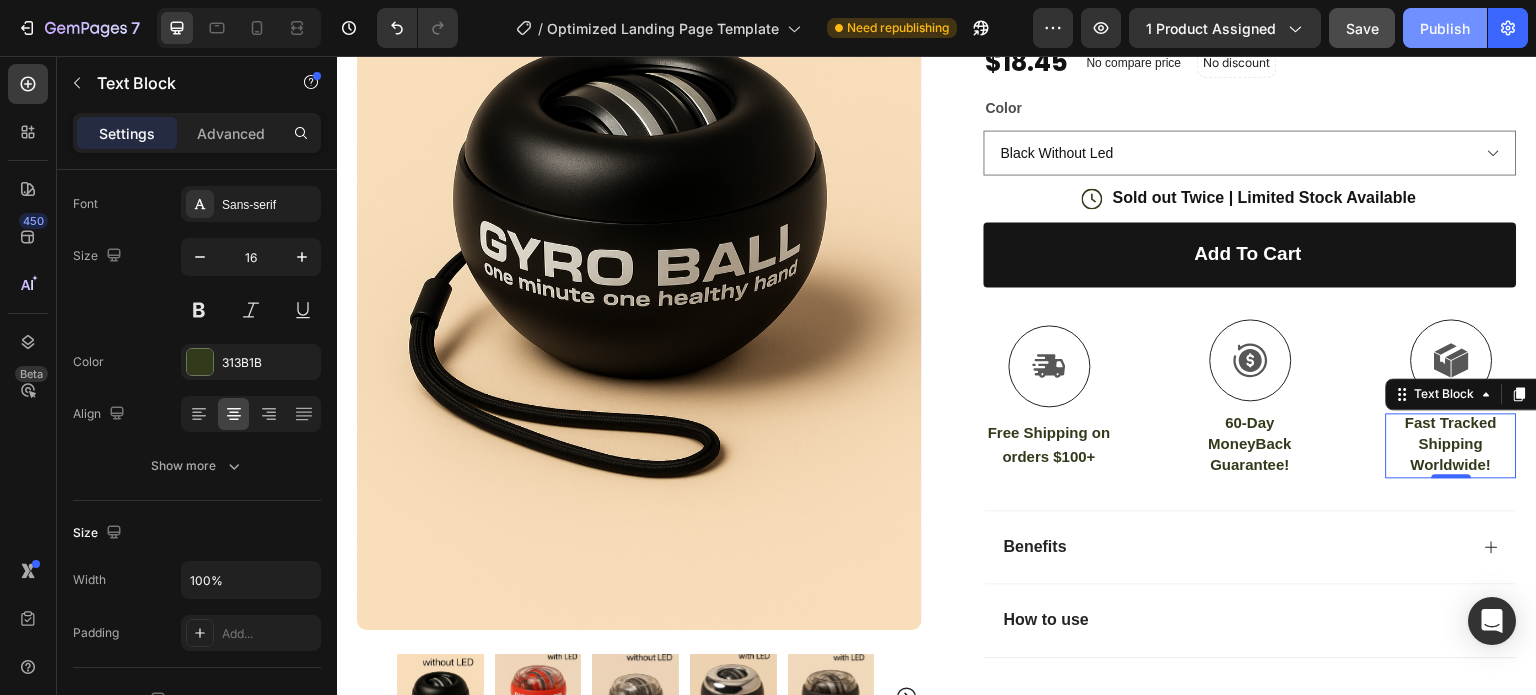click on "Publish" 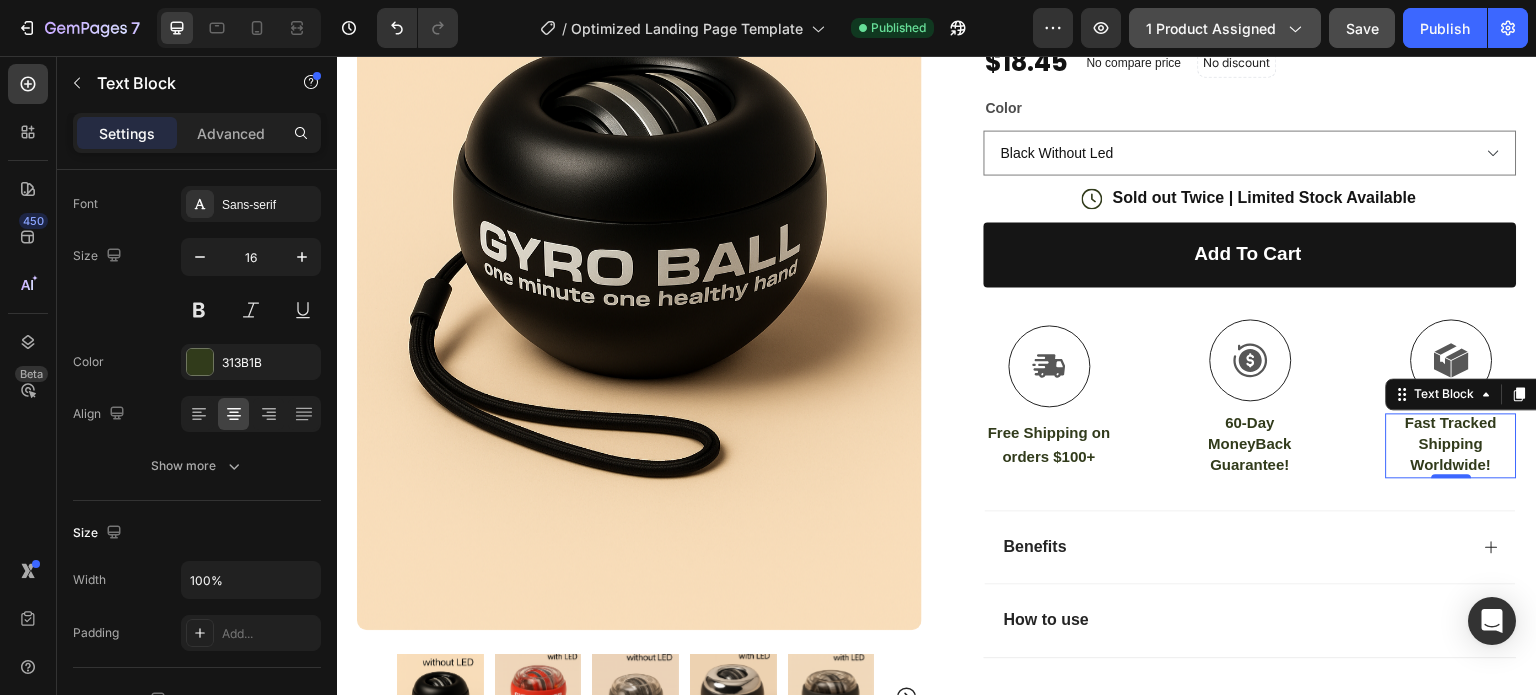 click 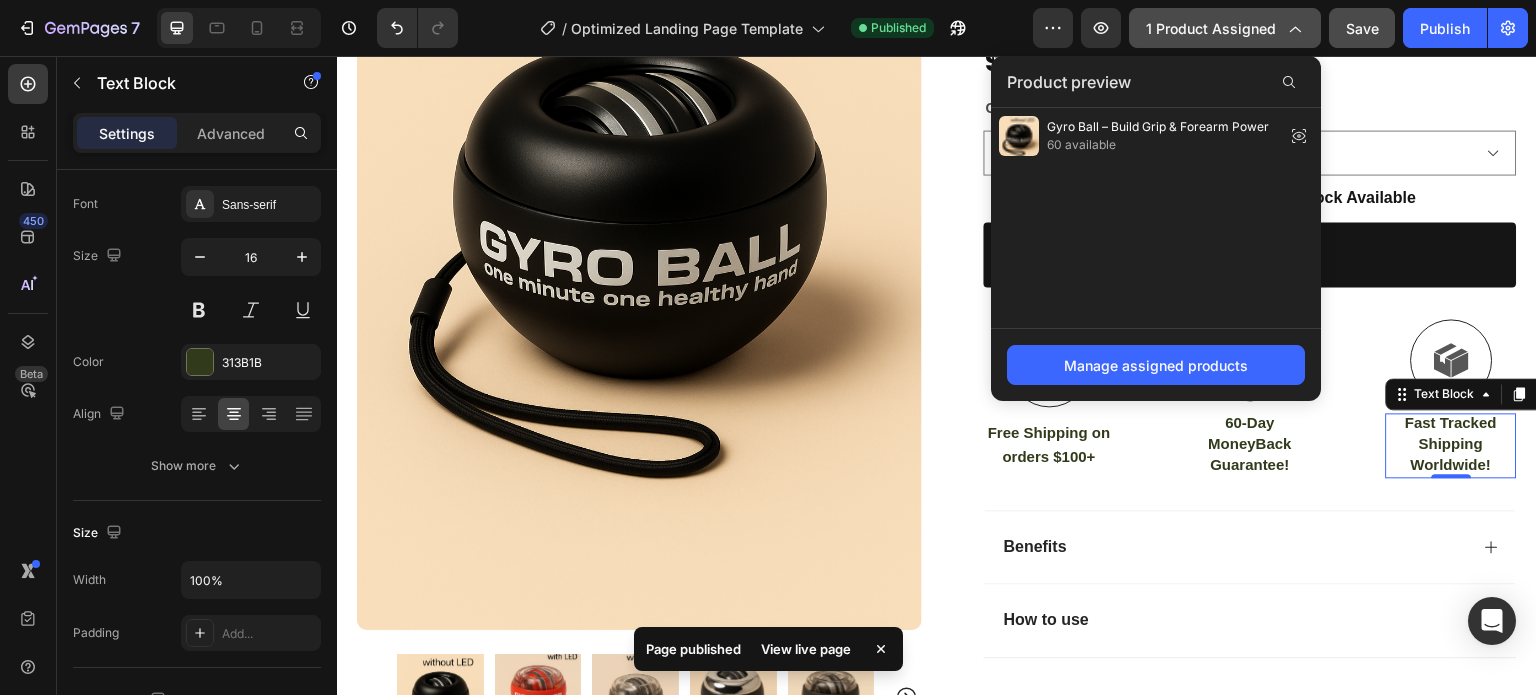 click 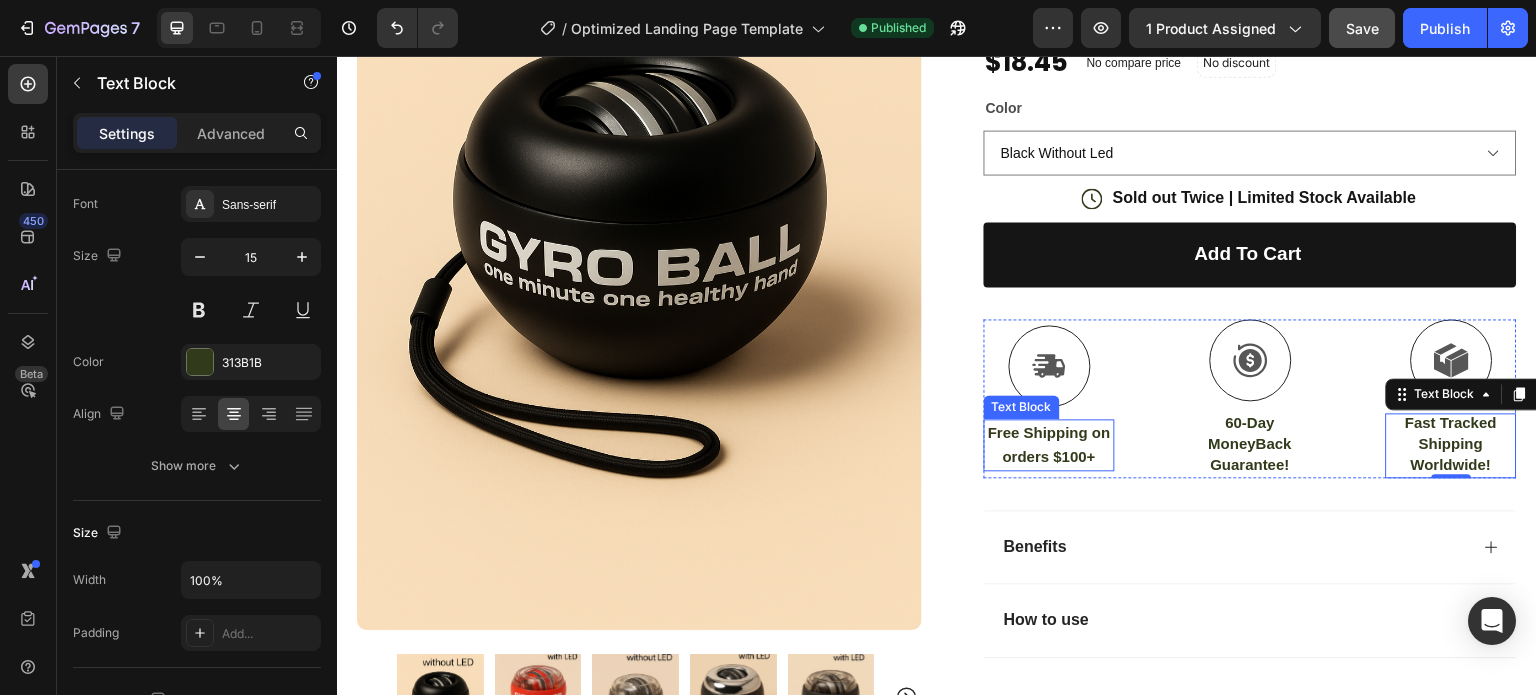 click on "Free Shipping on orders $100+" at bounding box center [1049, 445] 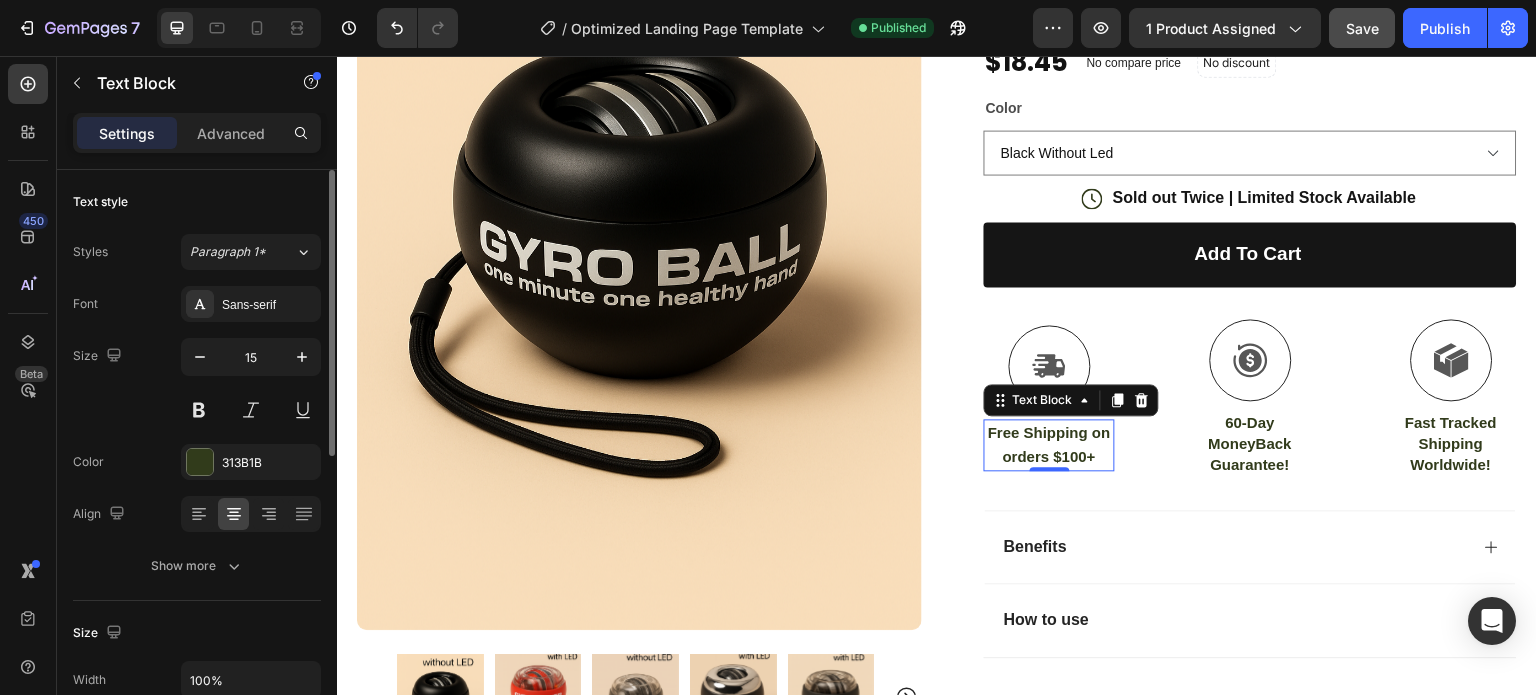 scroll, scrollTop: 0, scrollLeft: 0, axis: both 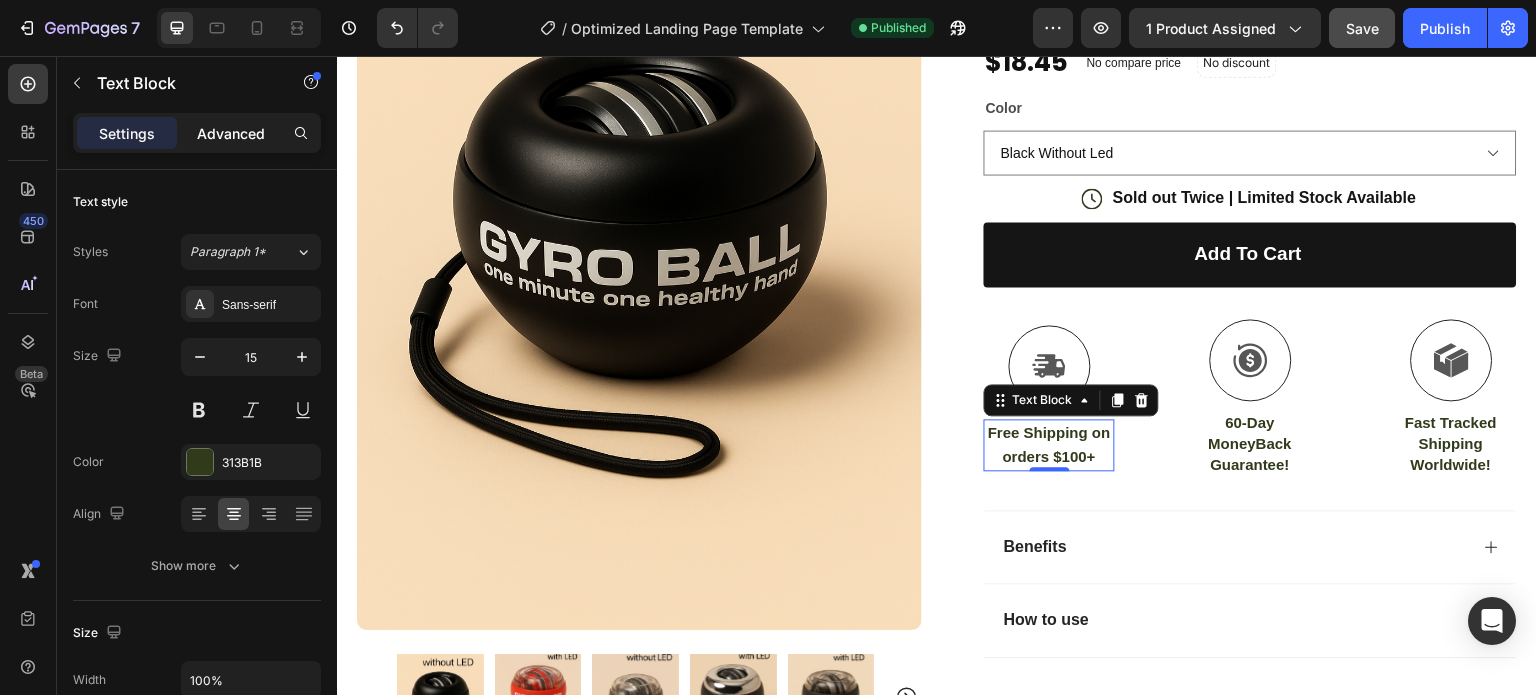 click on "Advanced" at bounding box center (231, 133) 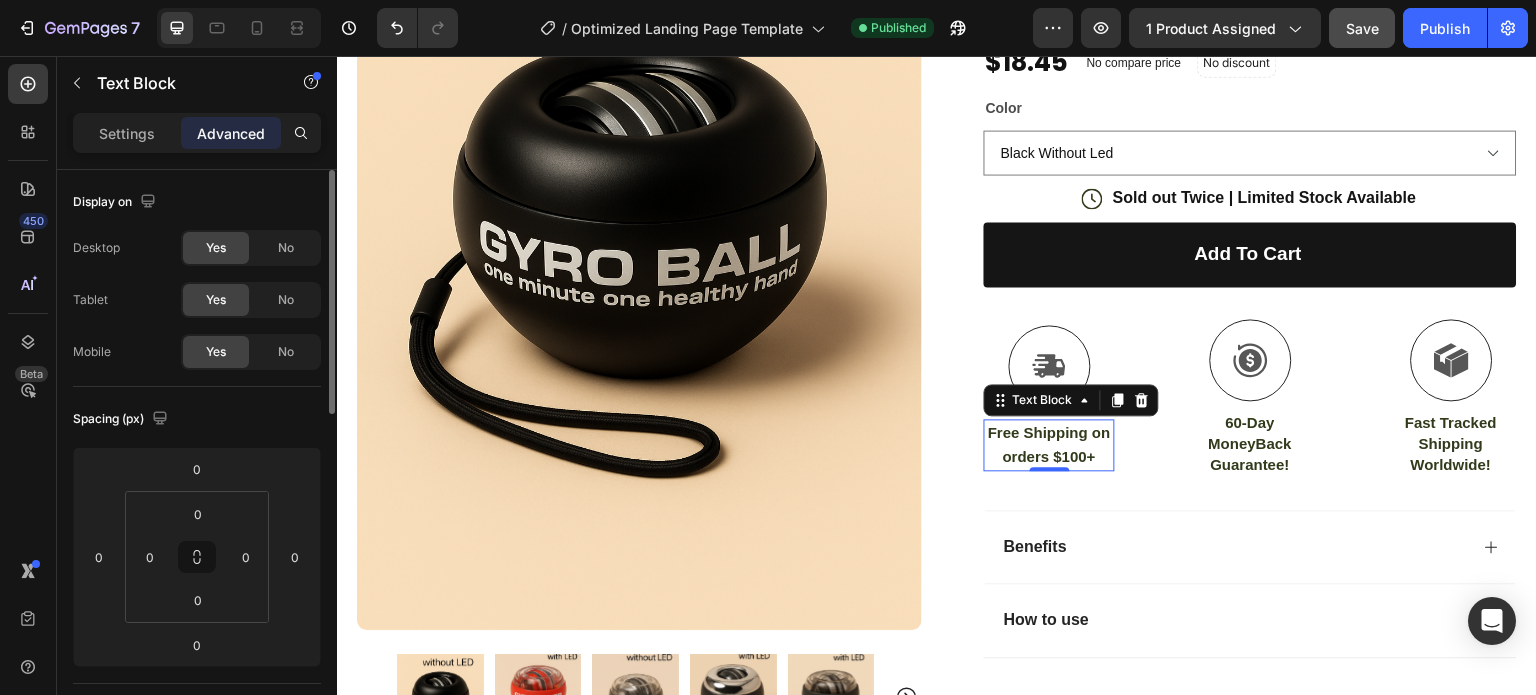 scroll, scrollTop: 200, scrollLeft: 0, axis: vertical 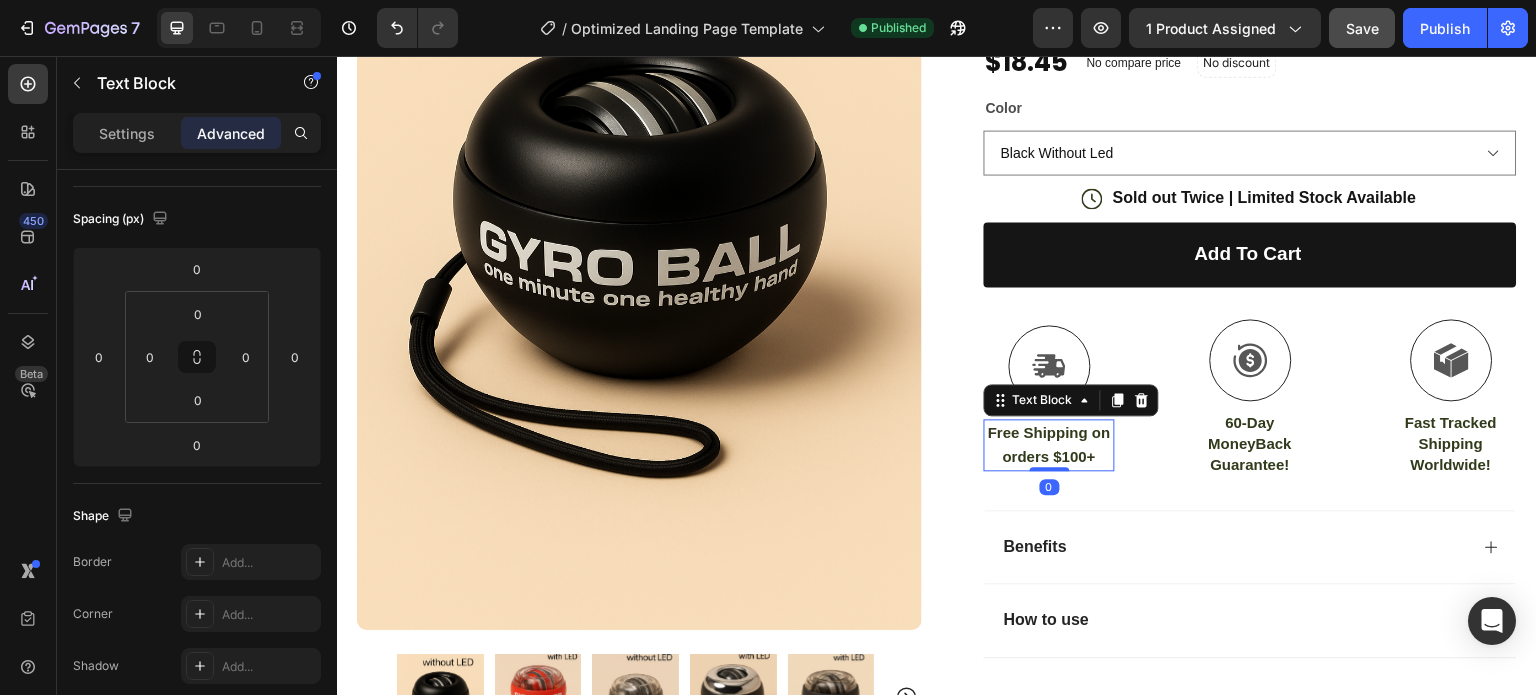 drag, startPoint x: 1037, startPoint y: 468, endPoint x: 1035, endPoint y: 457, distance: 11.18034 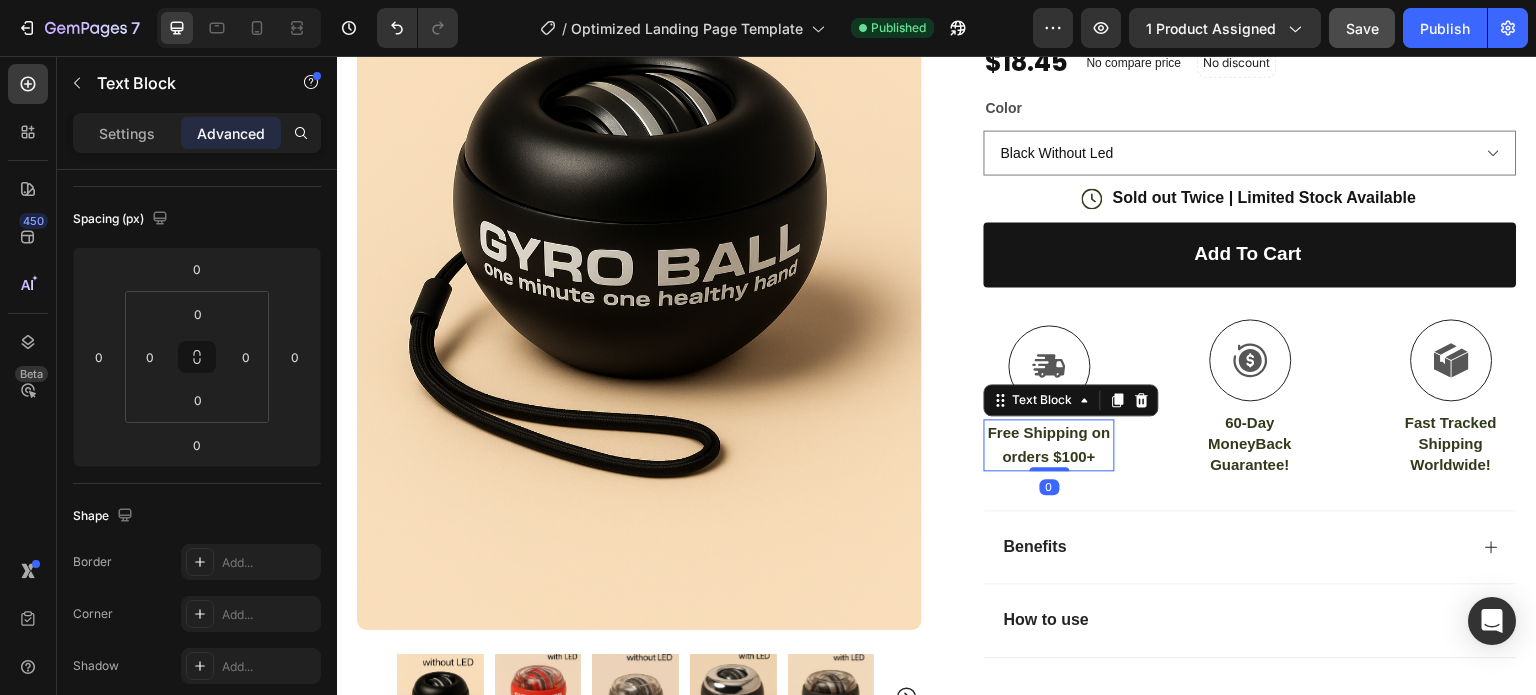 click on "Free Shipping on orders $100+ Text Block   0" at bounding box center (1049, 445) 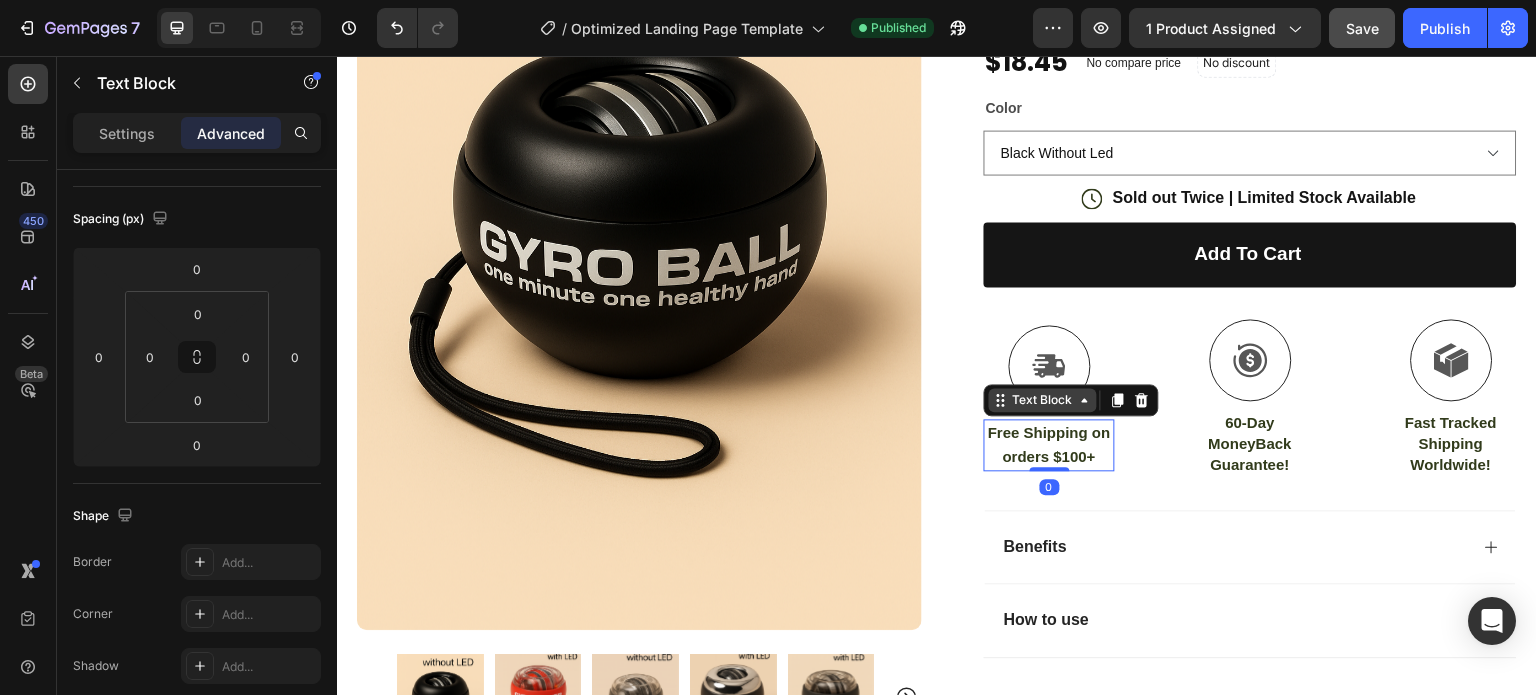 click on "Text Block" at bounding box center (1043, 400) 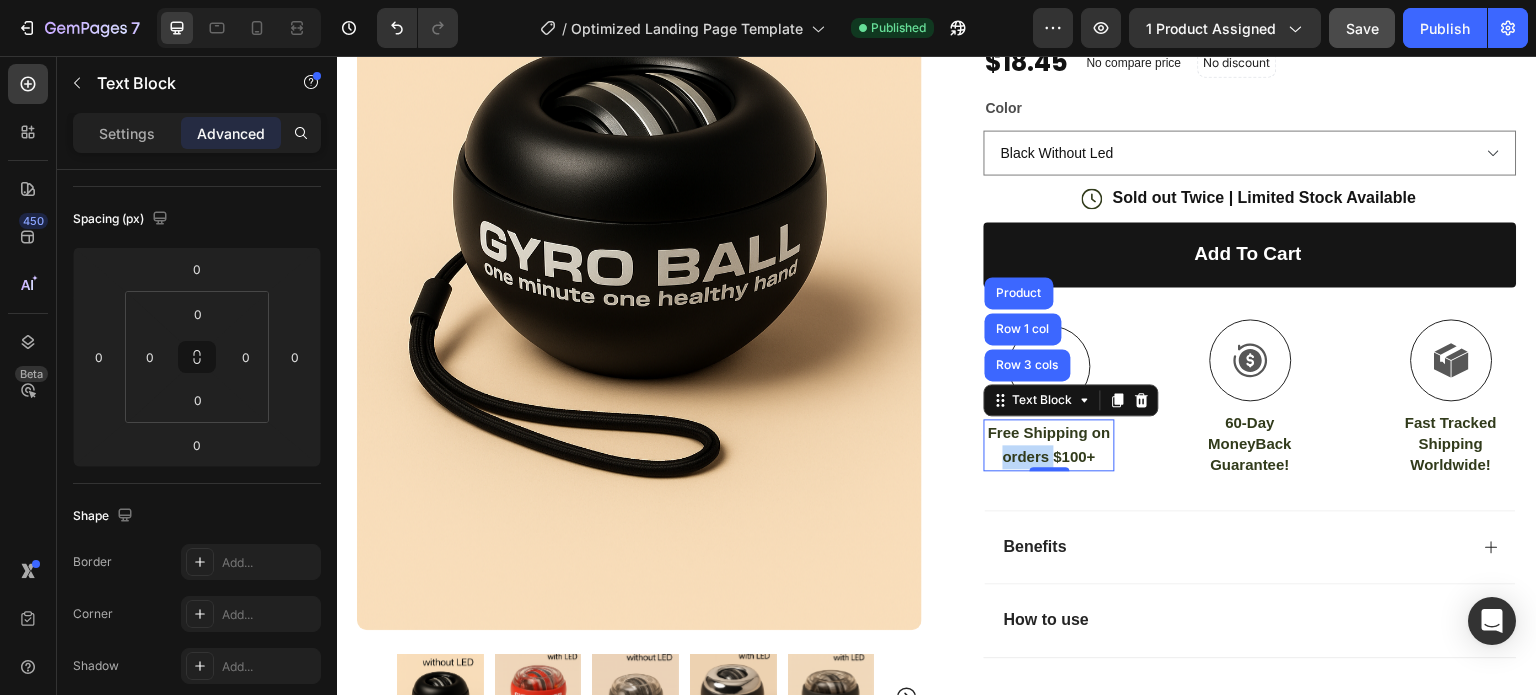 click on "Free Shipping on orders $100+" at bounding box center [1049, 445] 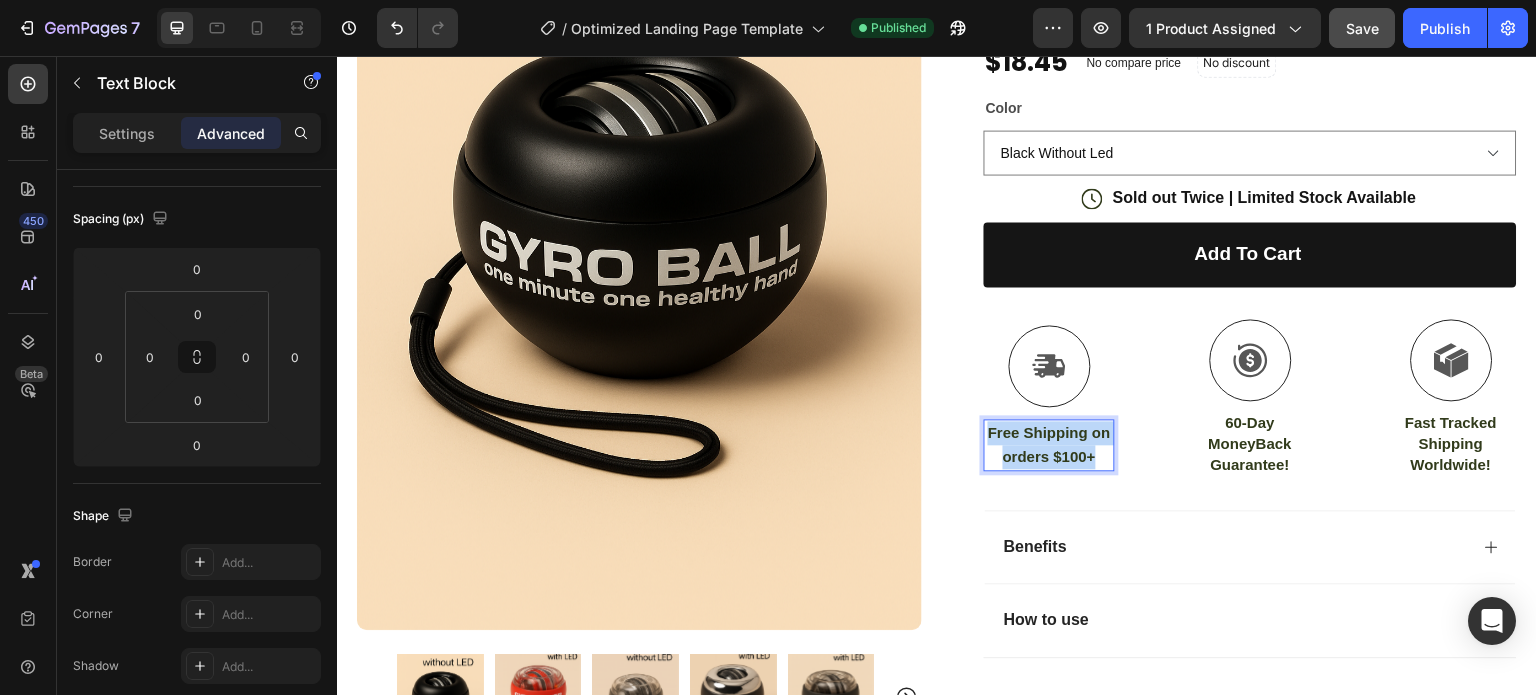 click on "Free Shipping on orders $100+" at bounding box center [1049, 445] 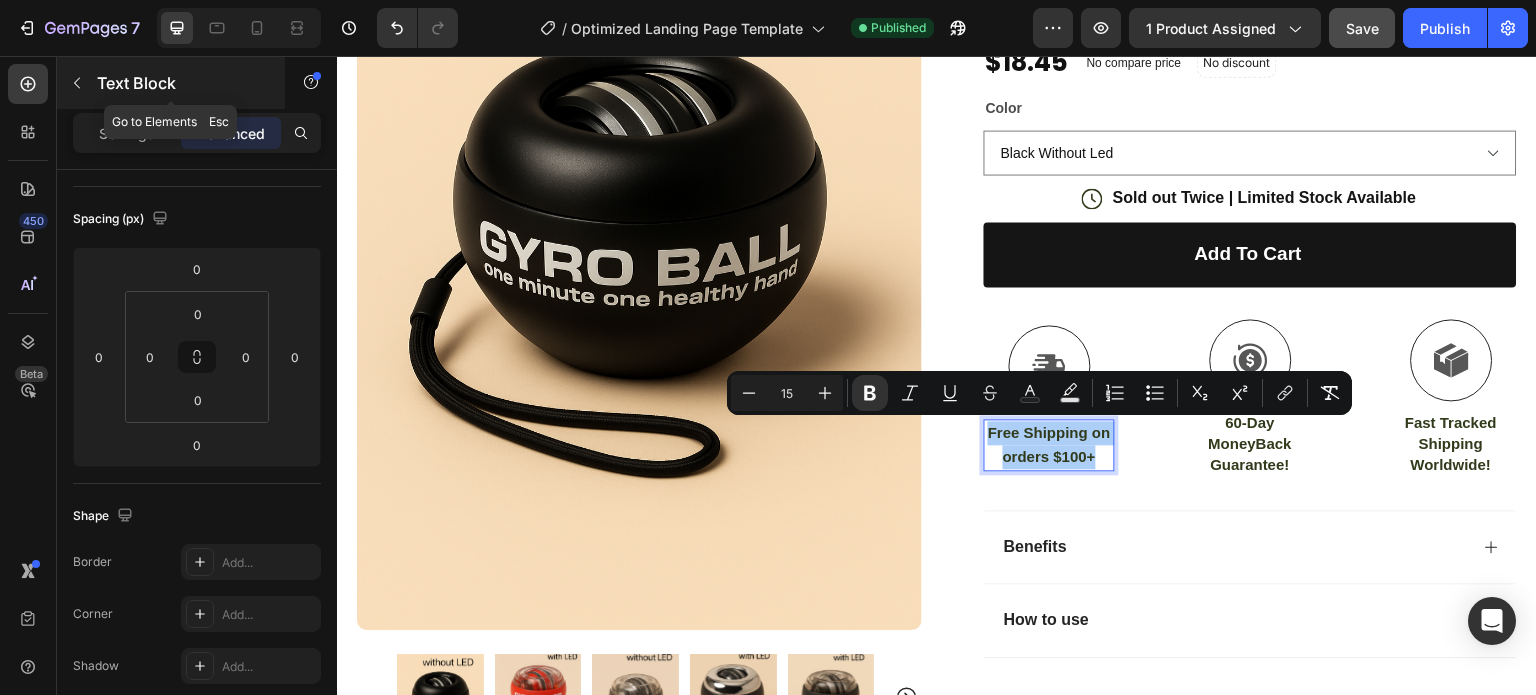 click 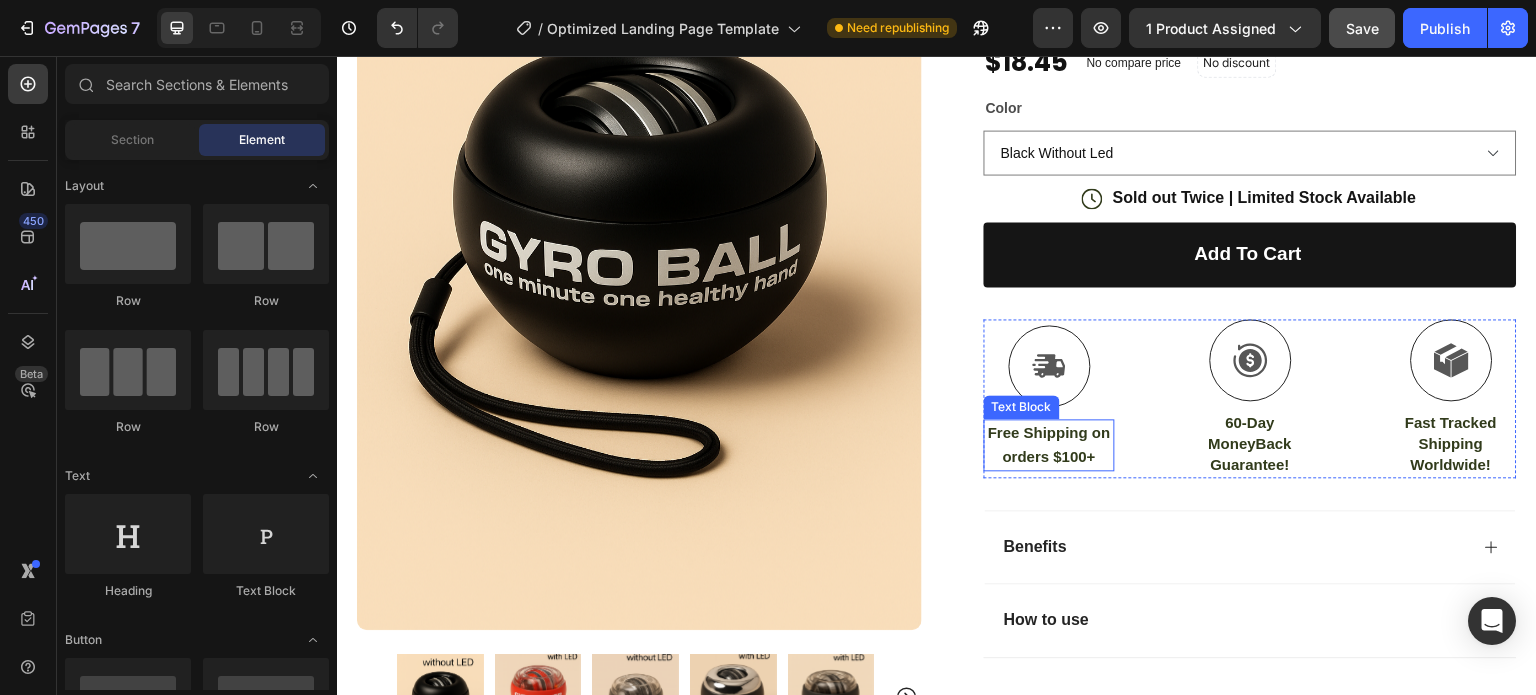 click on "Text Block" at bounding box center (1022, 407) 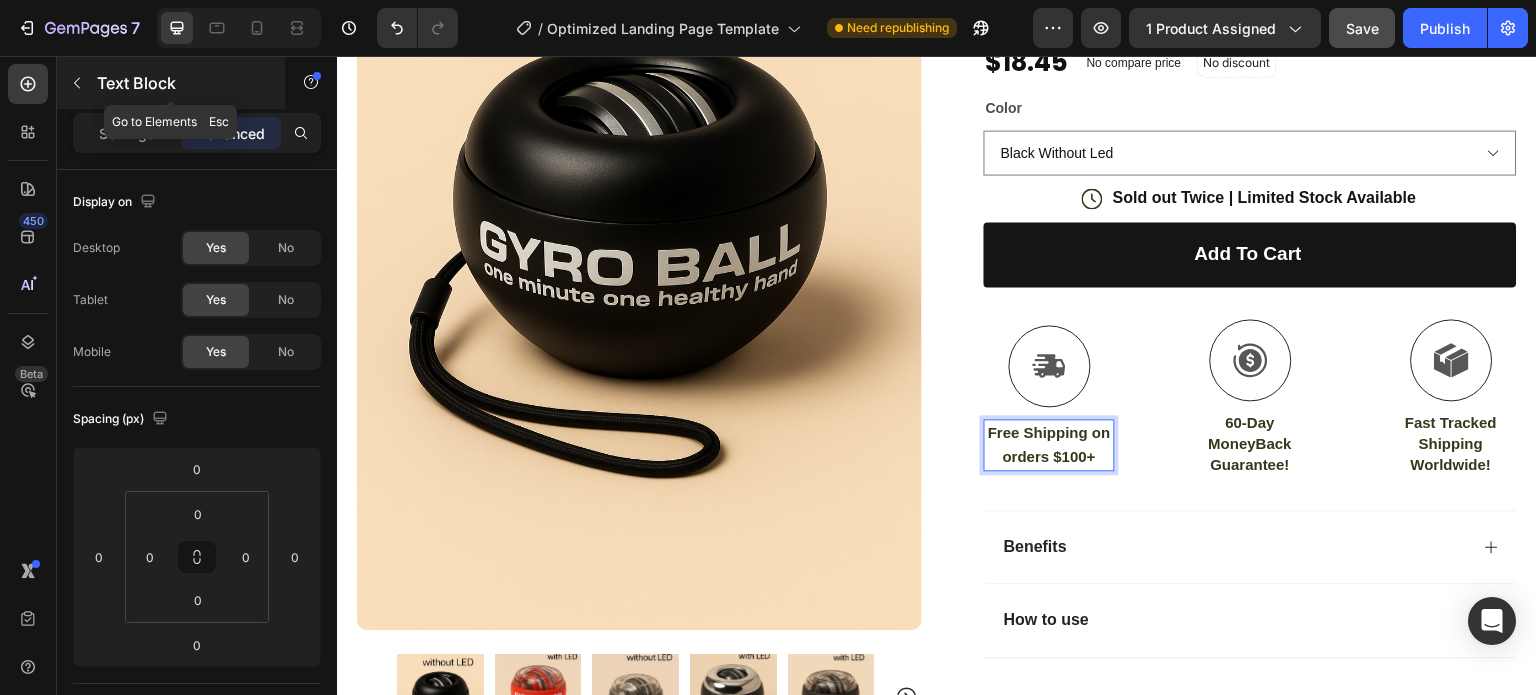 click 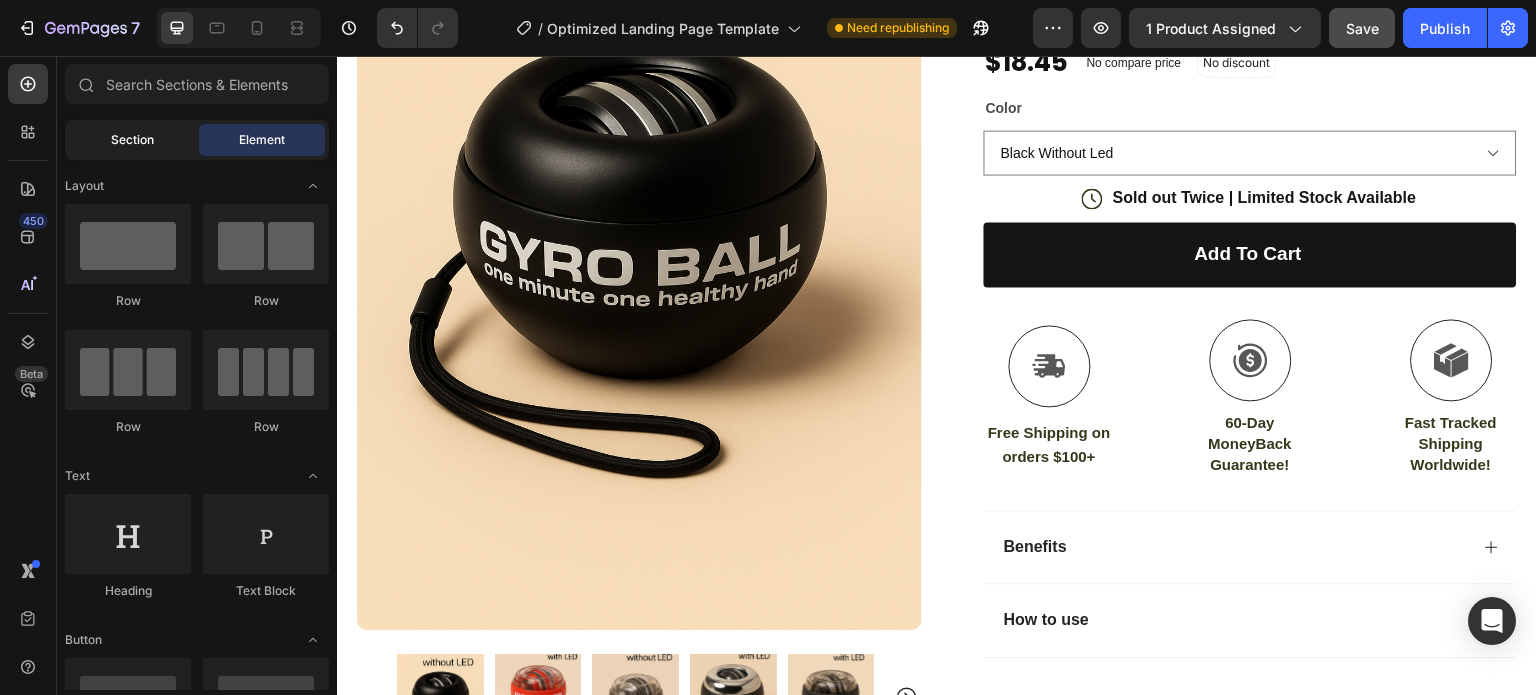 click on "Section" at bounding box center (132, 140) 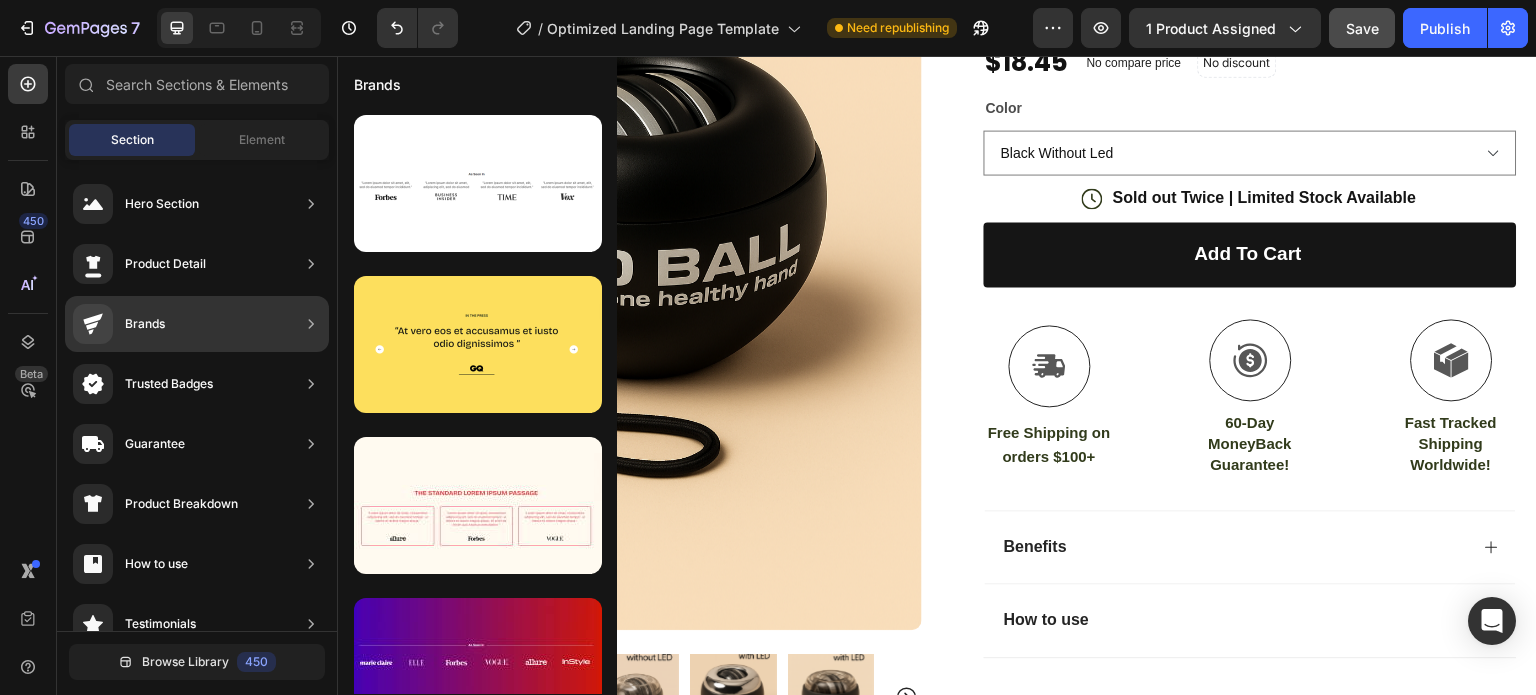 click 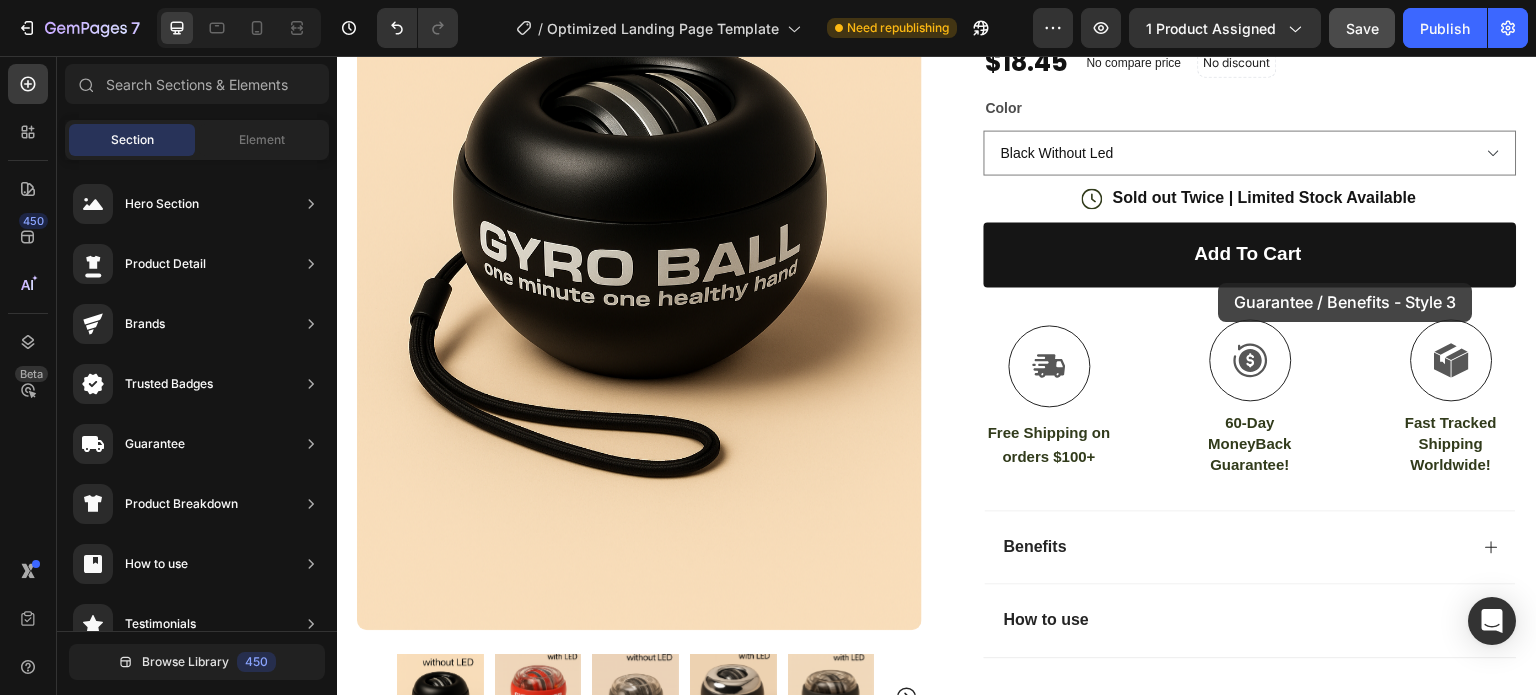 drag, startPoint x: 764, startPoint y: 385, endPoint x: 1219, endPoint y: 283, distance: 466.29282 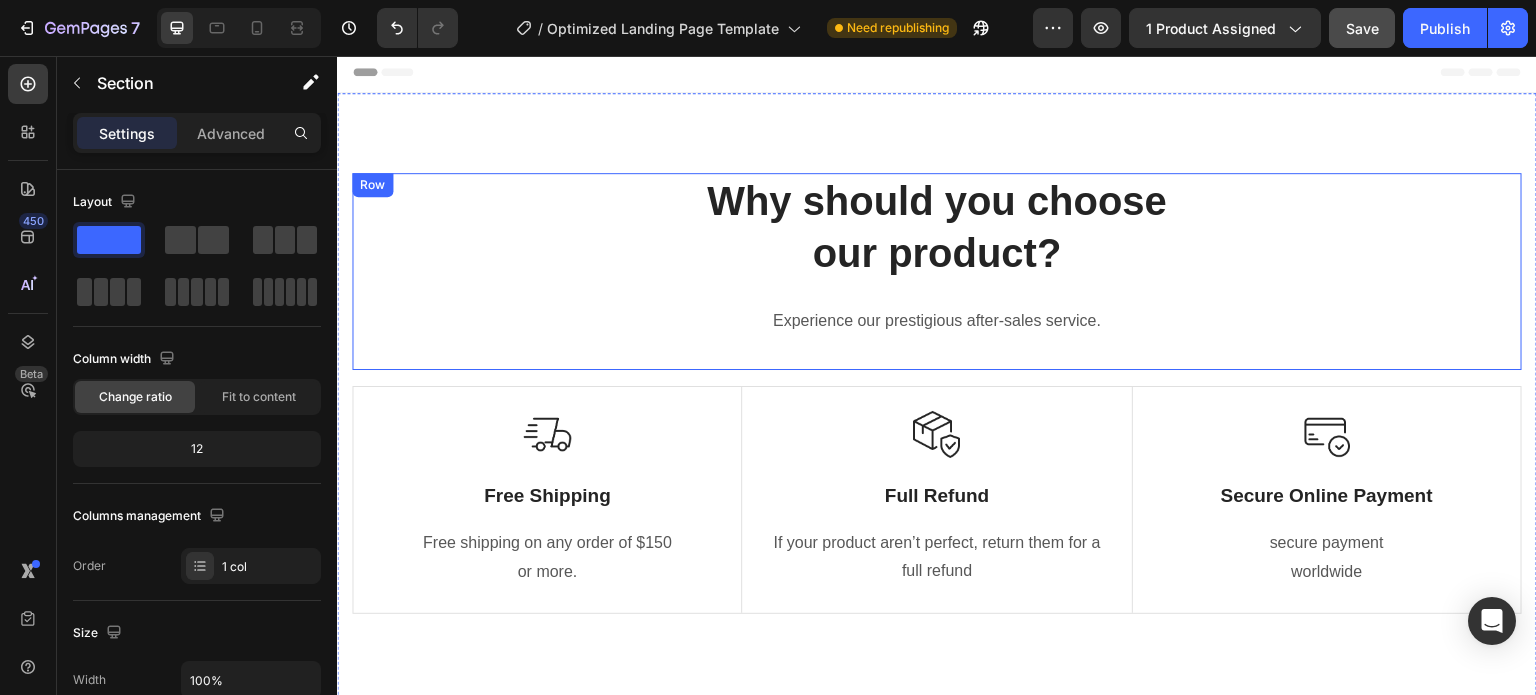 scroll, scrollTop: 0, scrollLeft: 0, axis: both 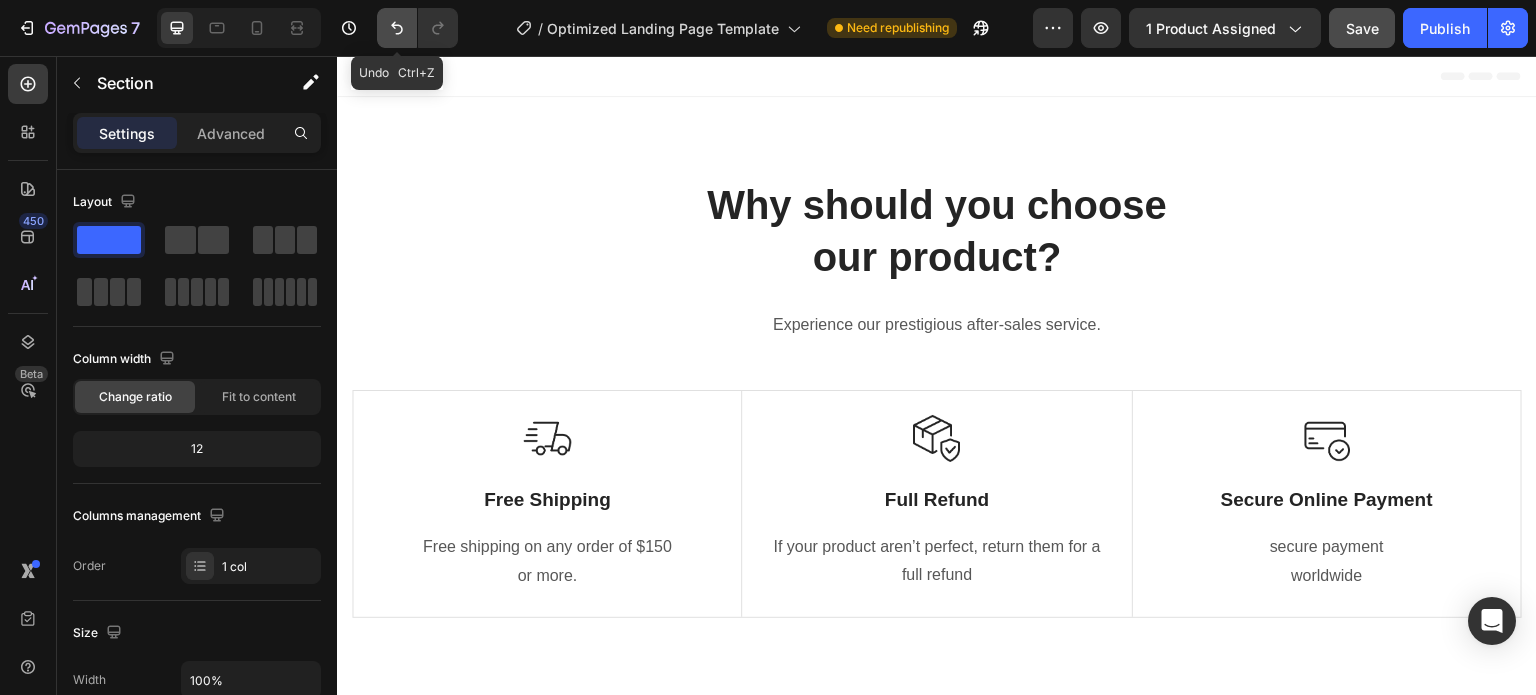 click 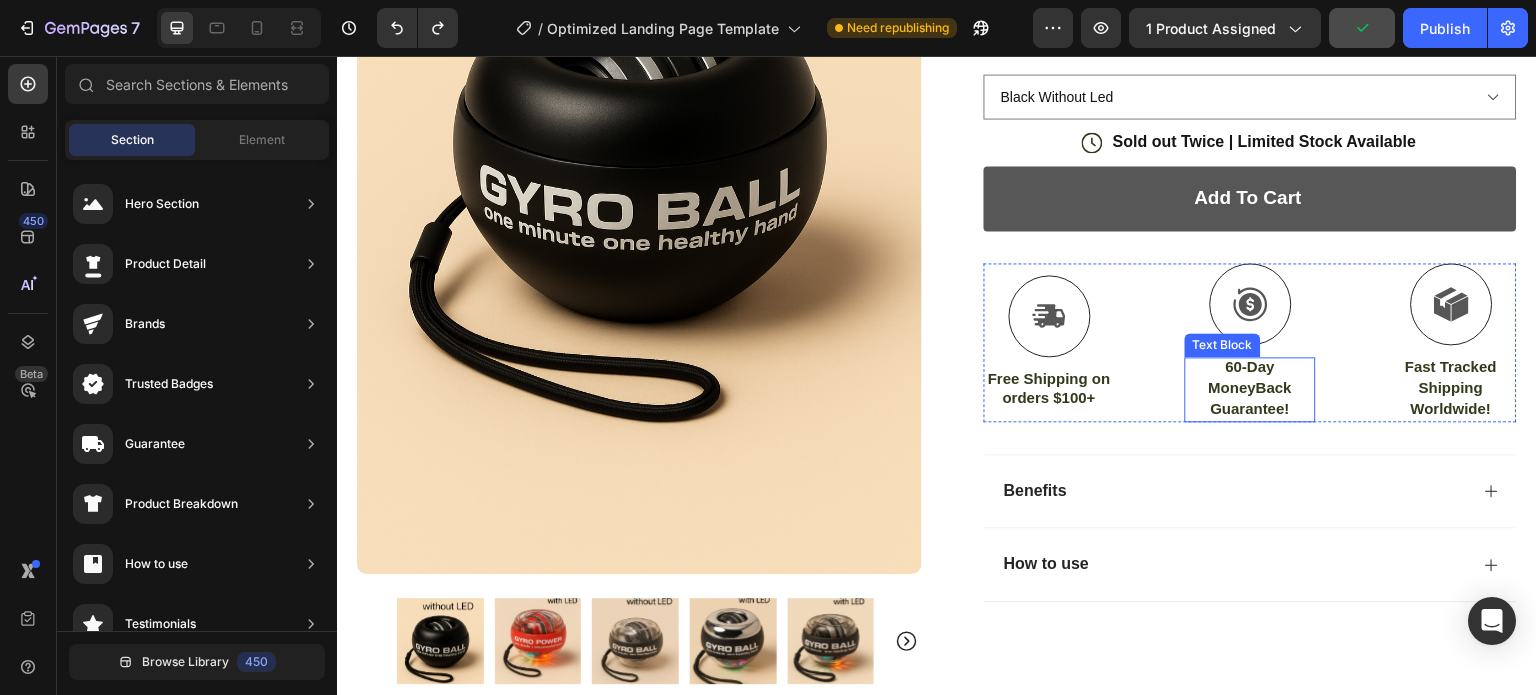 scroll, scrollTop: 400, scrollLeft: 0, axis: vertical 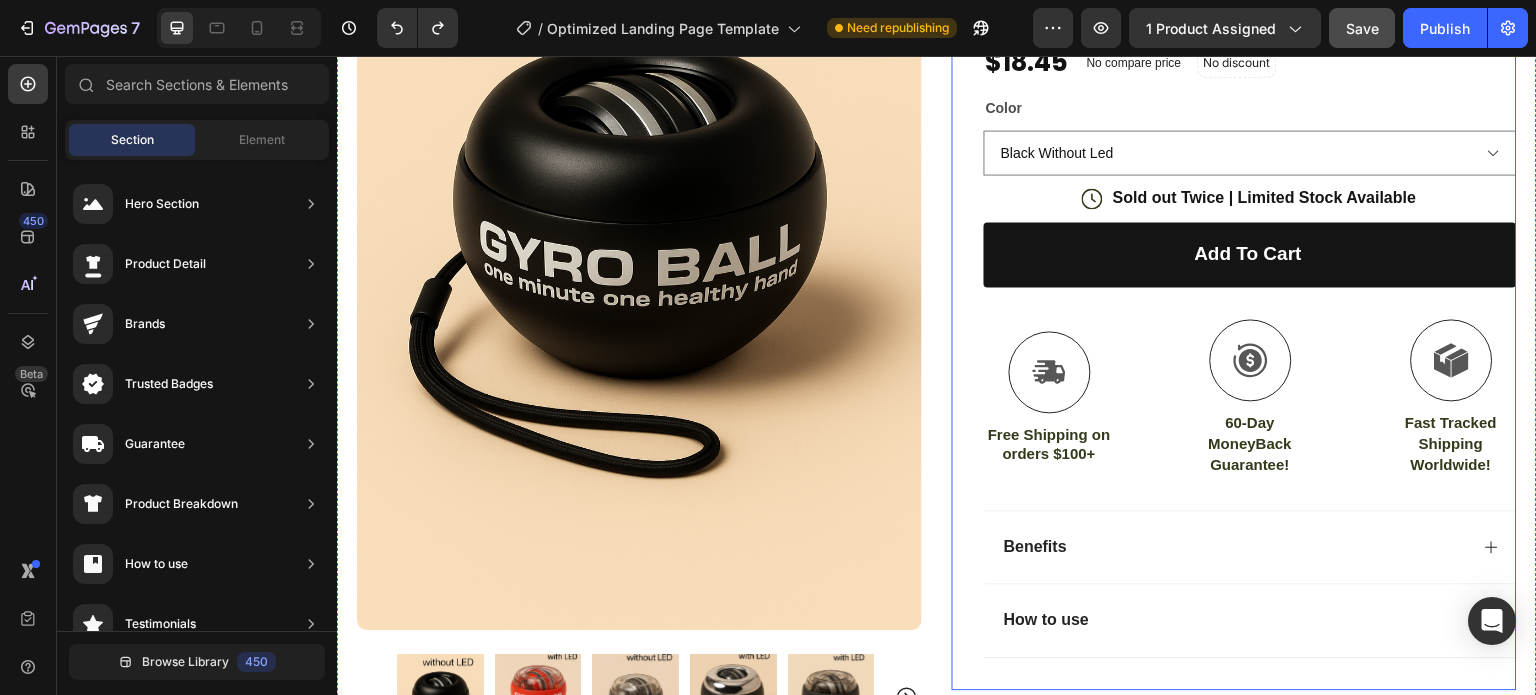 click on "Add to cart Add to Cart" at bounding box center (1250, 270) 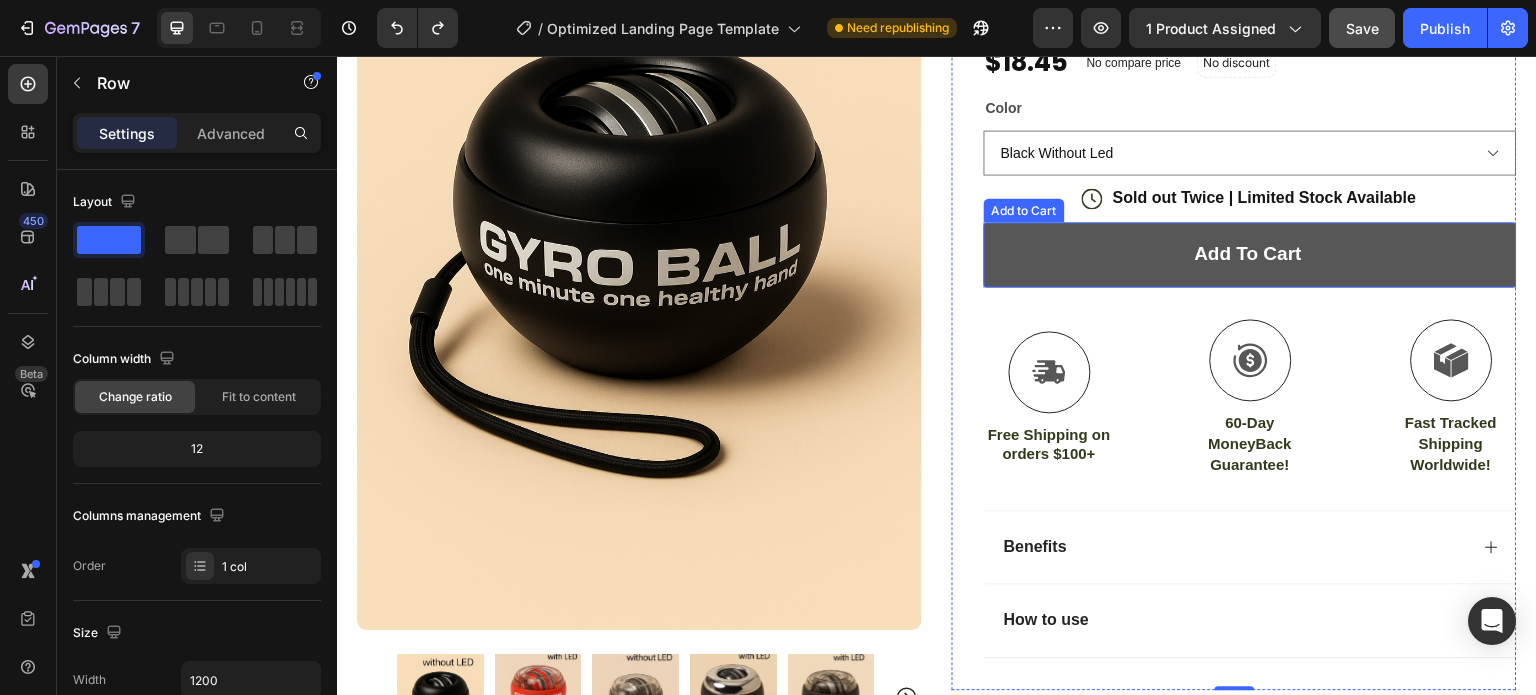 click on "Add to cart" at bounding box center (1250, 254) 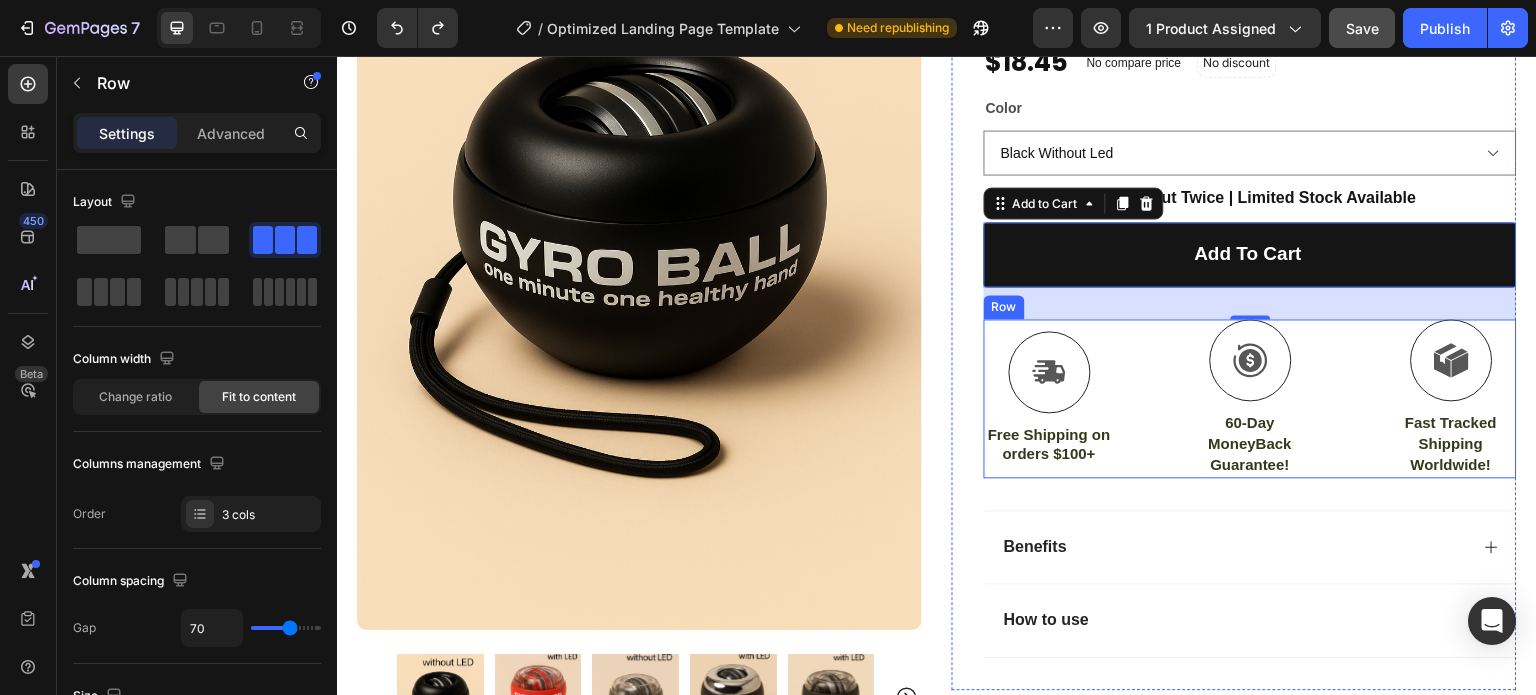 click on "Icon Free Shipping on orders $100+ Text Block" at bounding box center [1049, 398] 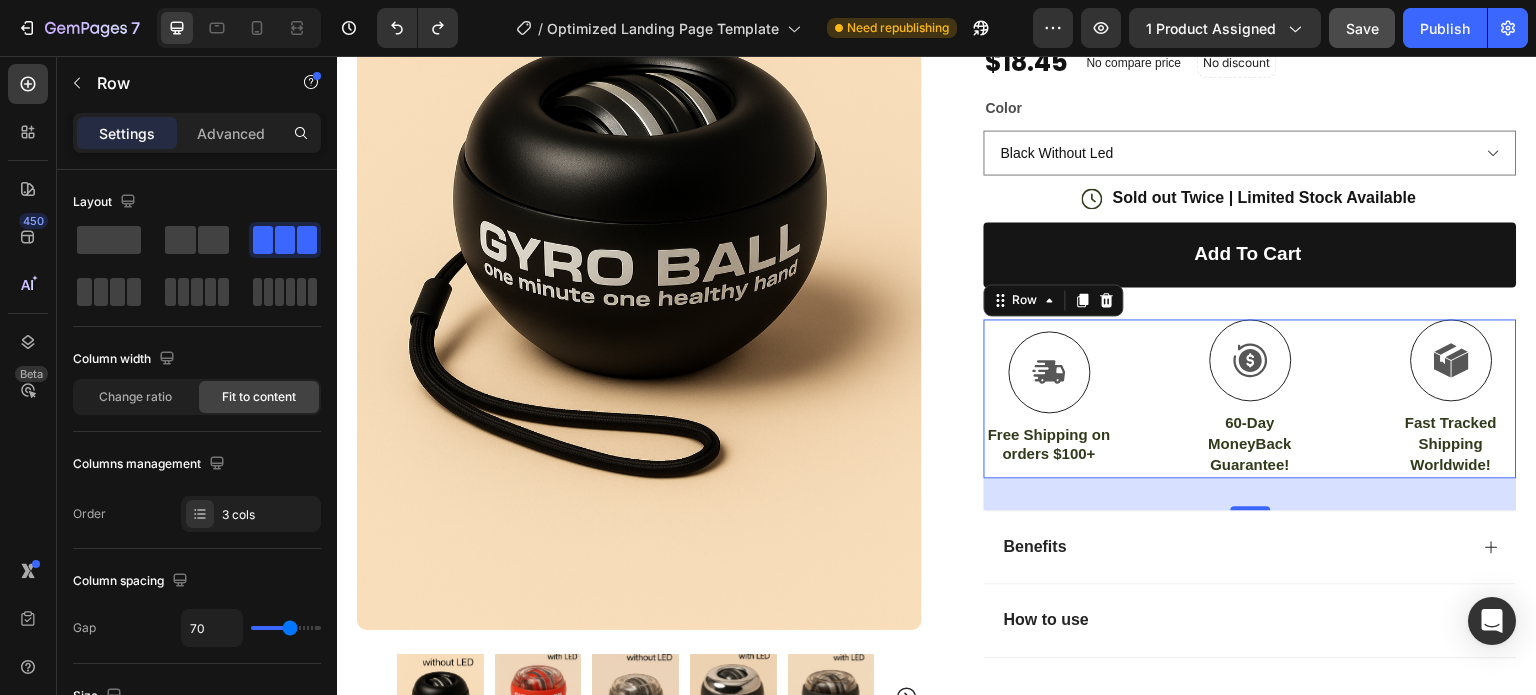 click on "32" at bounding box center [1251, 494] 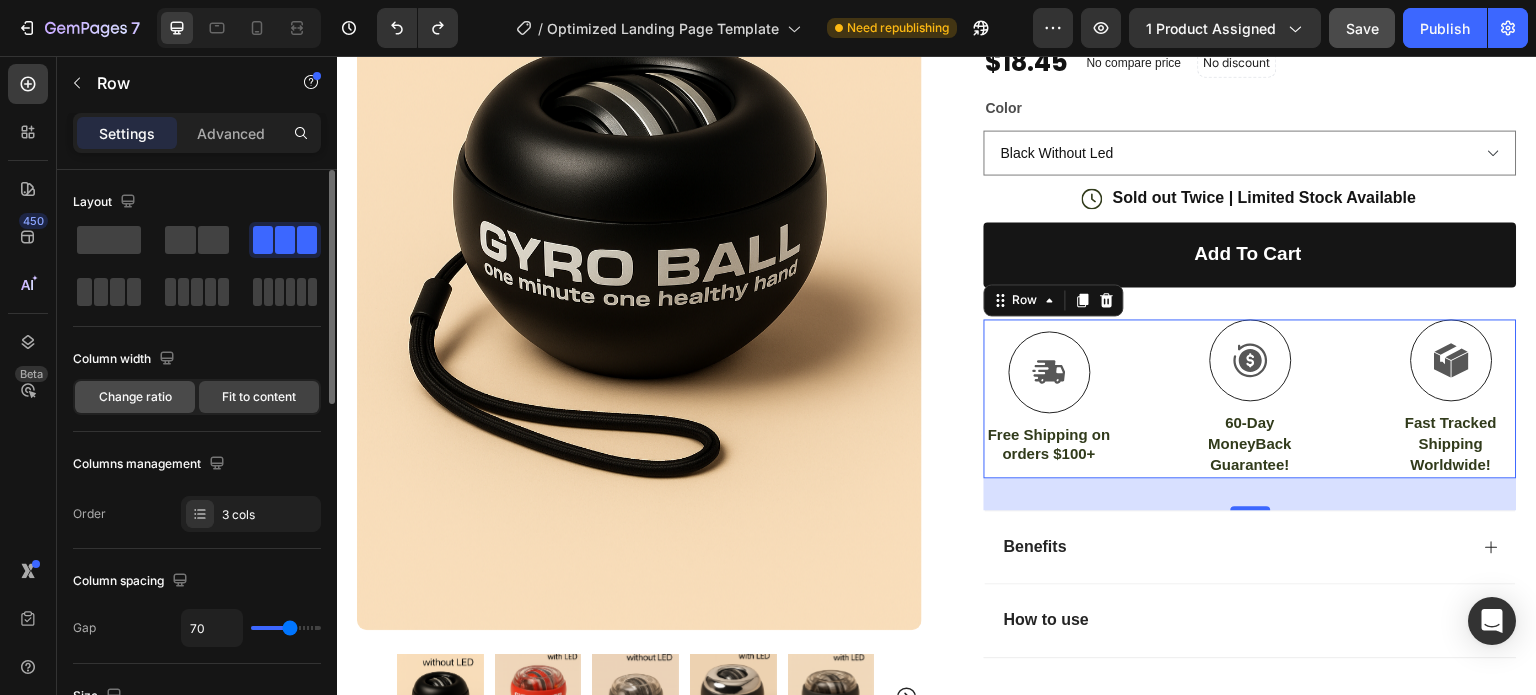 click on "Change ratio" 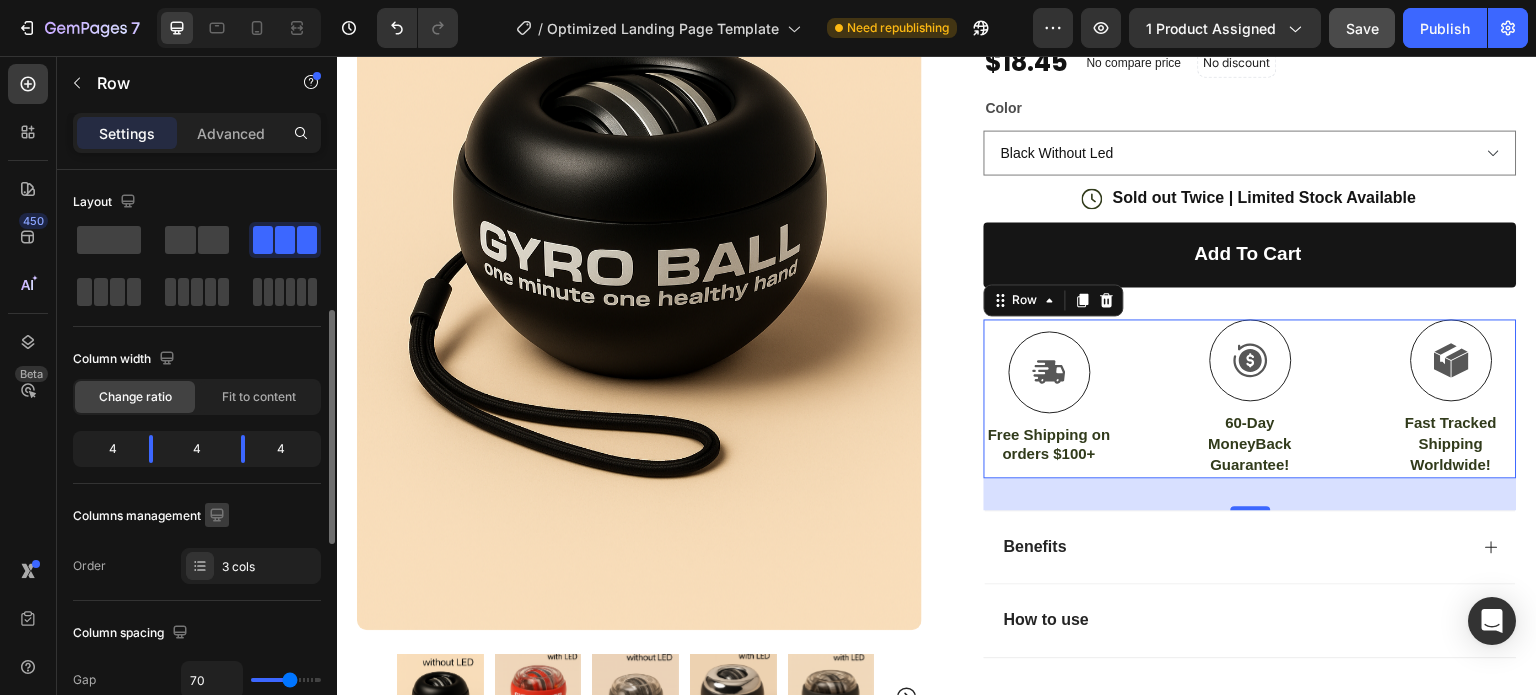 scroll, scrollTop: 100, scrollLeft: 0, axis: vertical 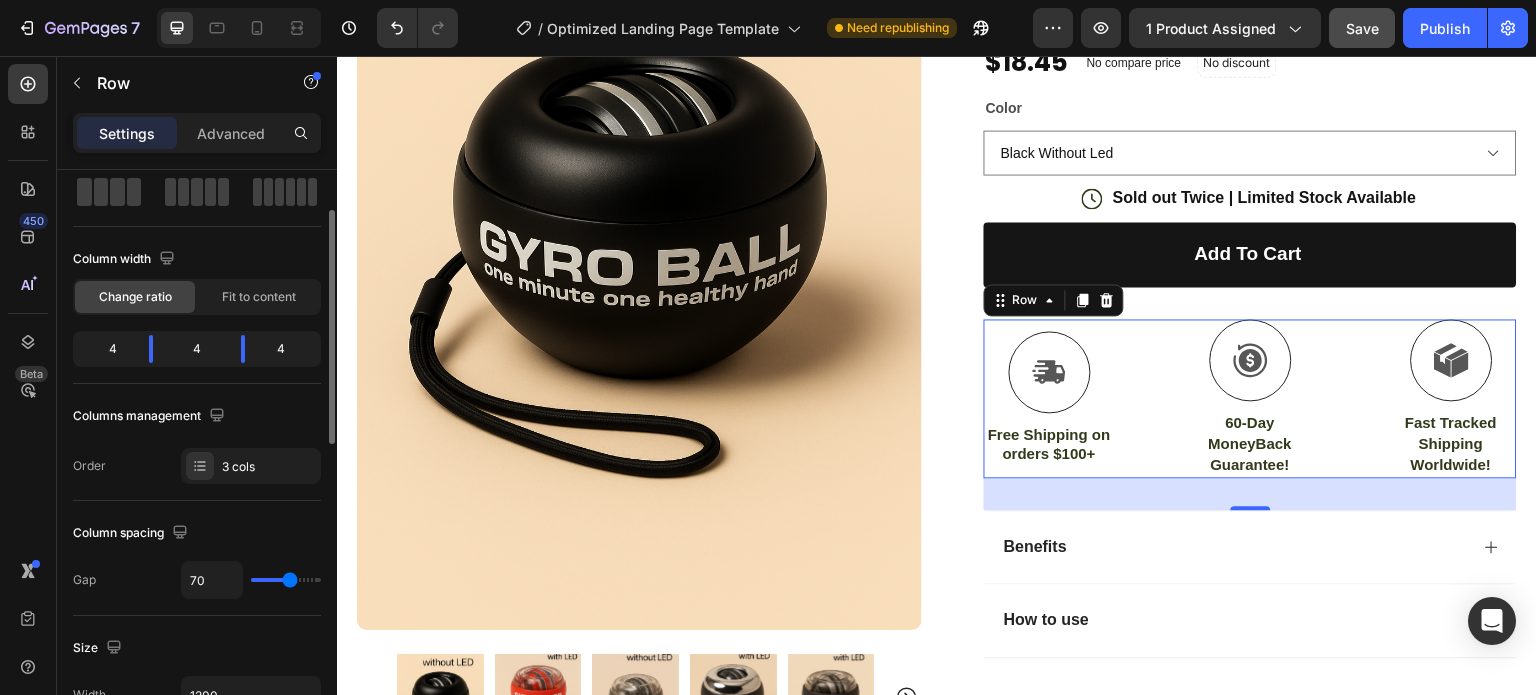 type on "66" 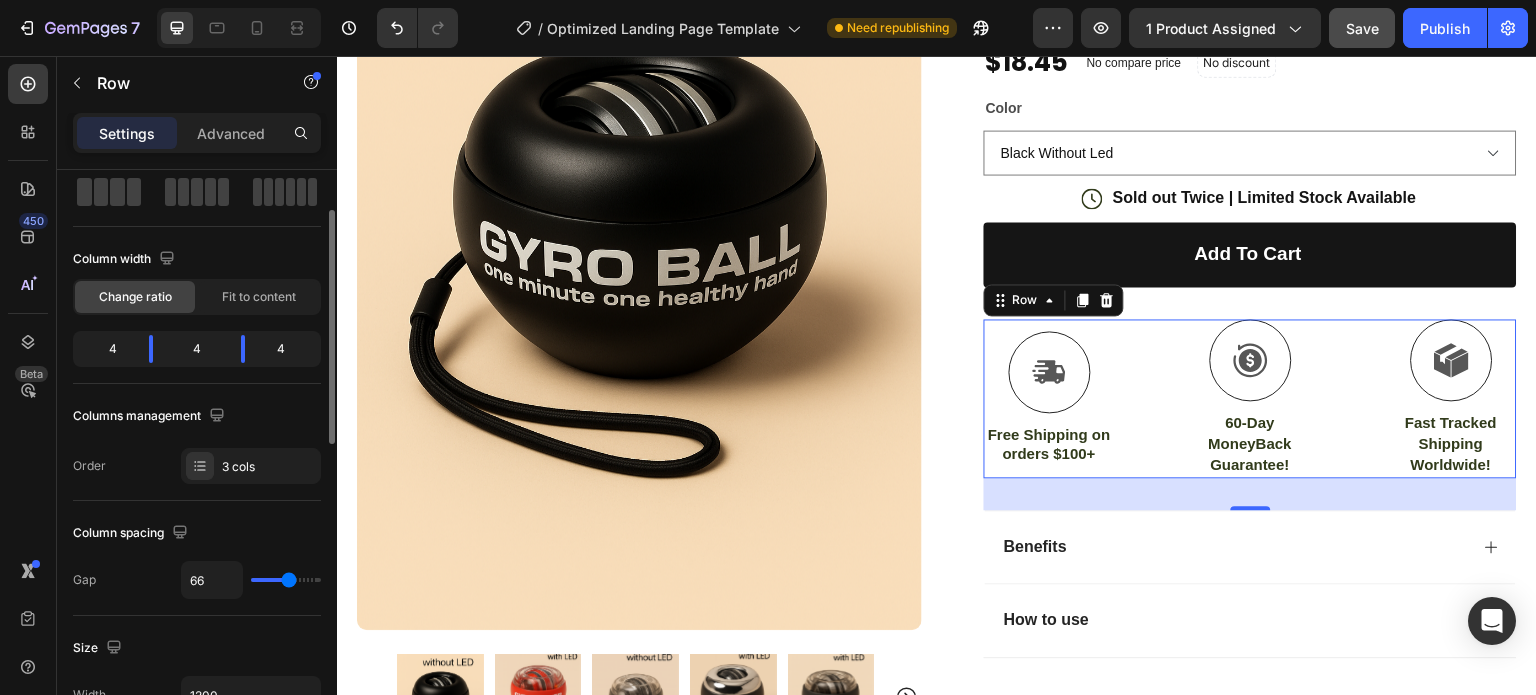 type on "75" 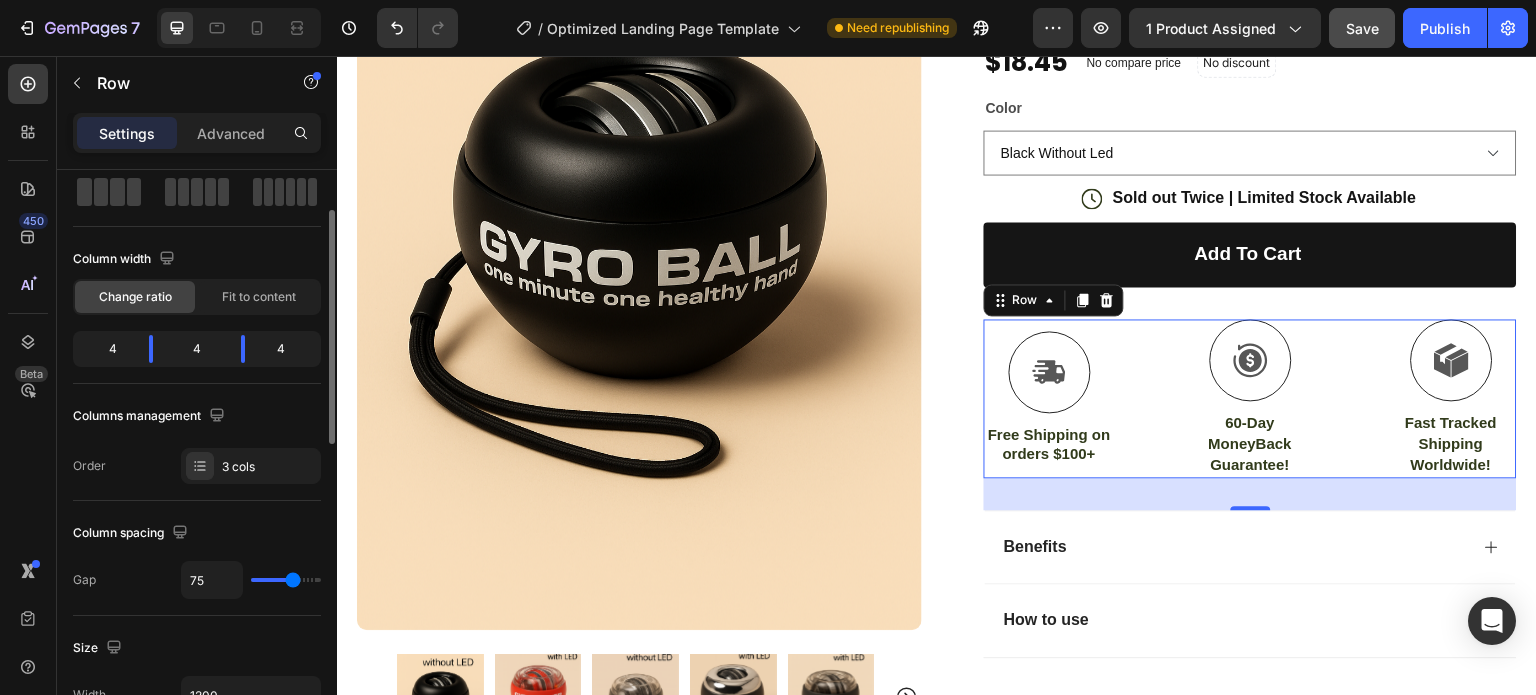 type on "79" 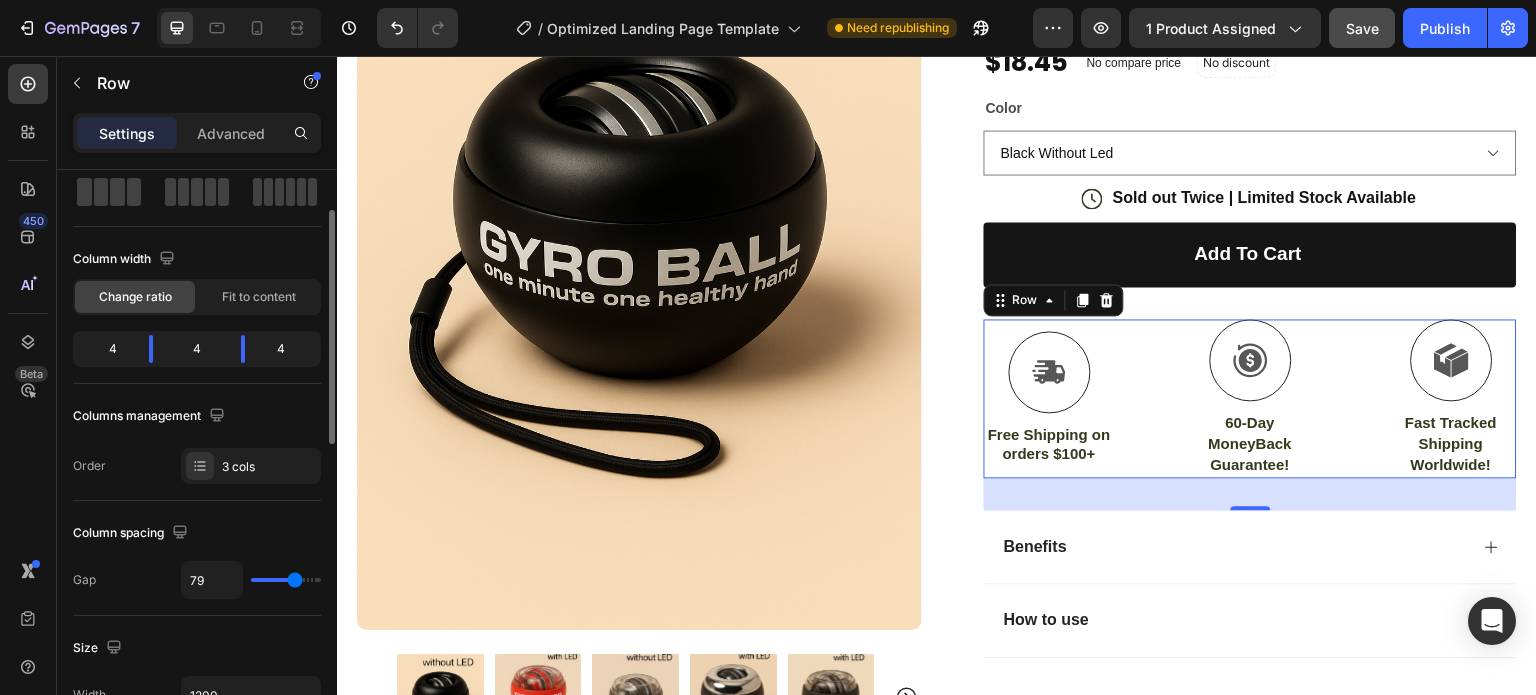 type on "80" 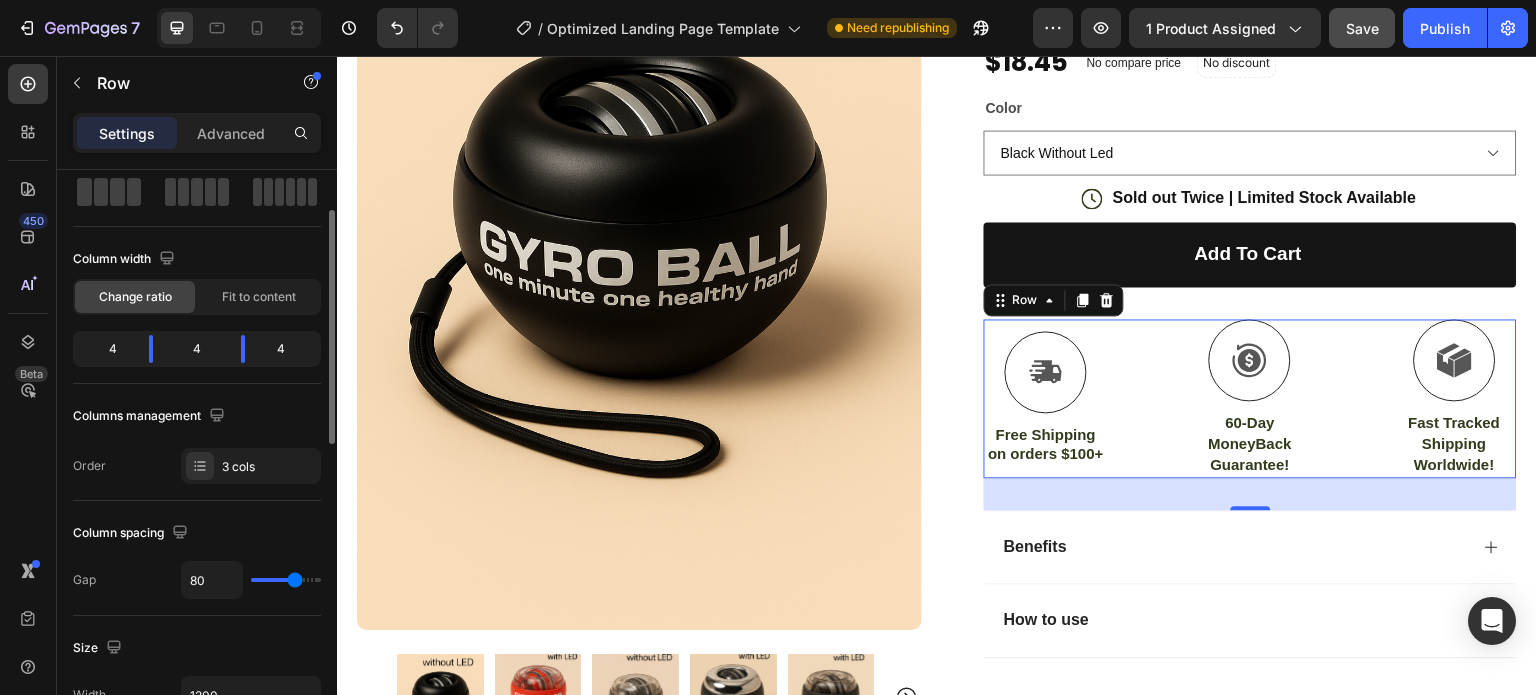 type on "84" 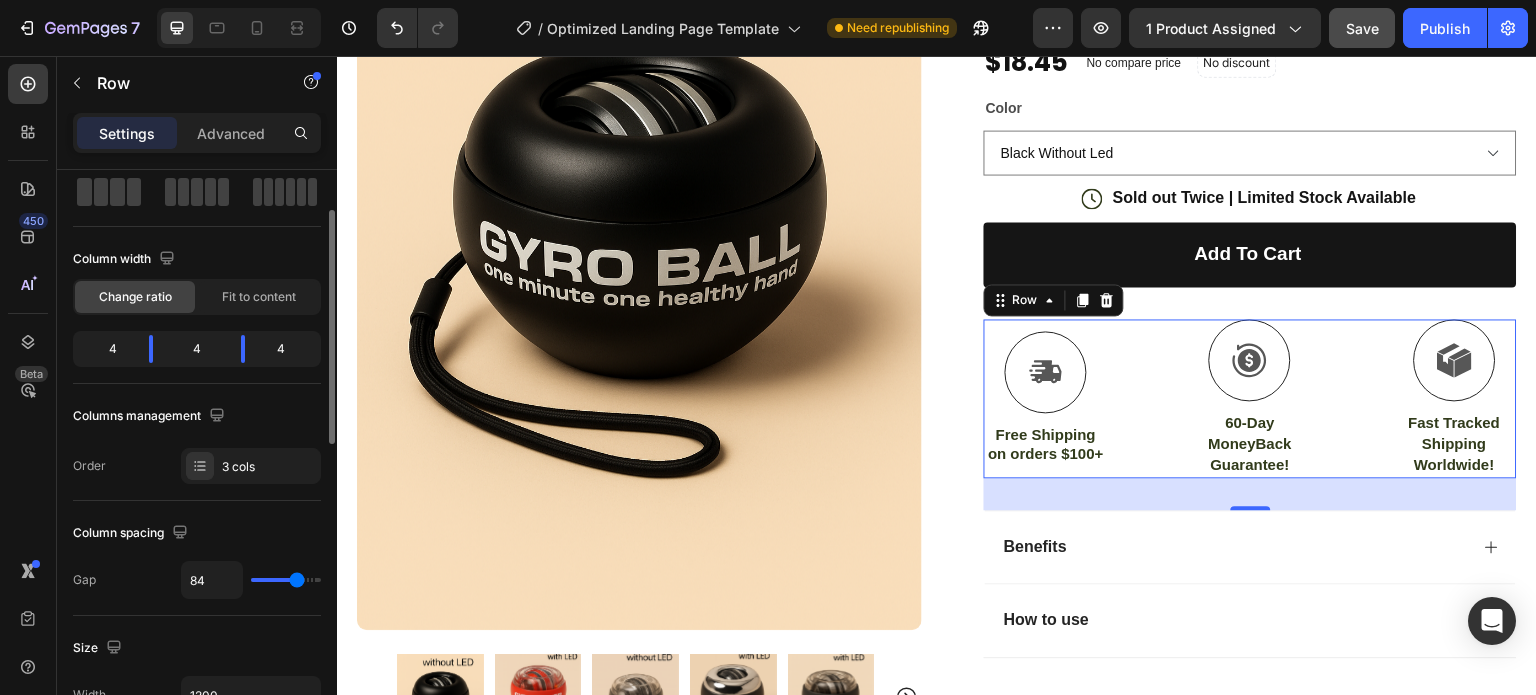 type on "86" 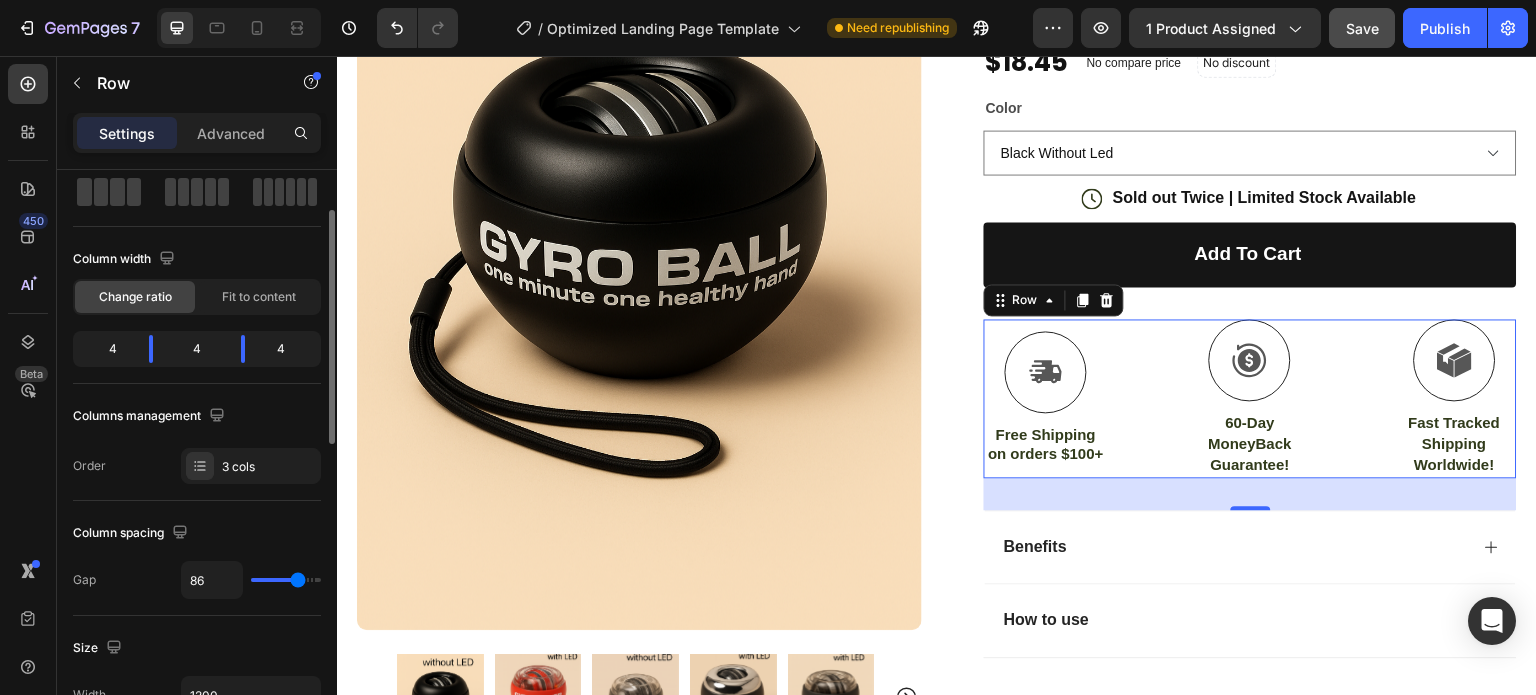 type on "88" 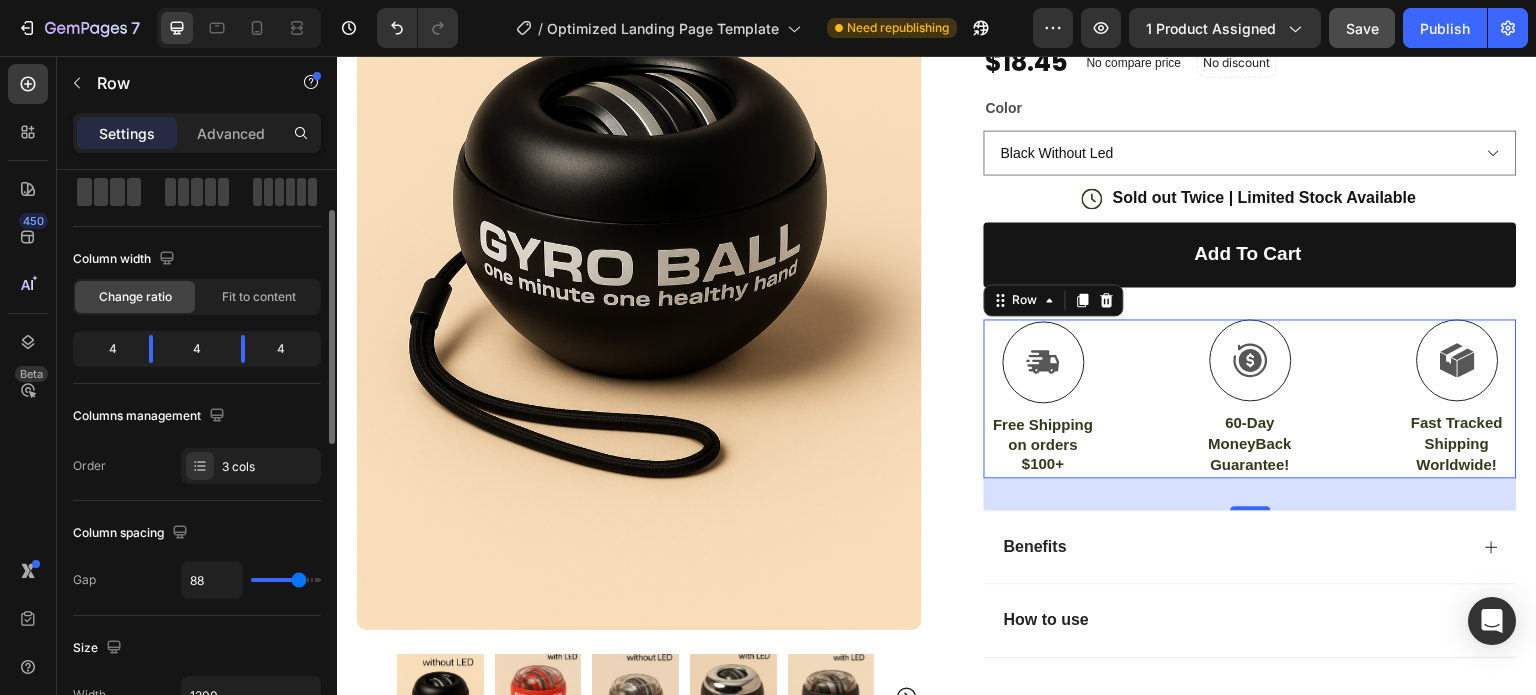 type on "86" 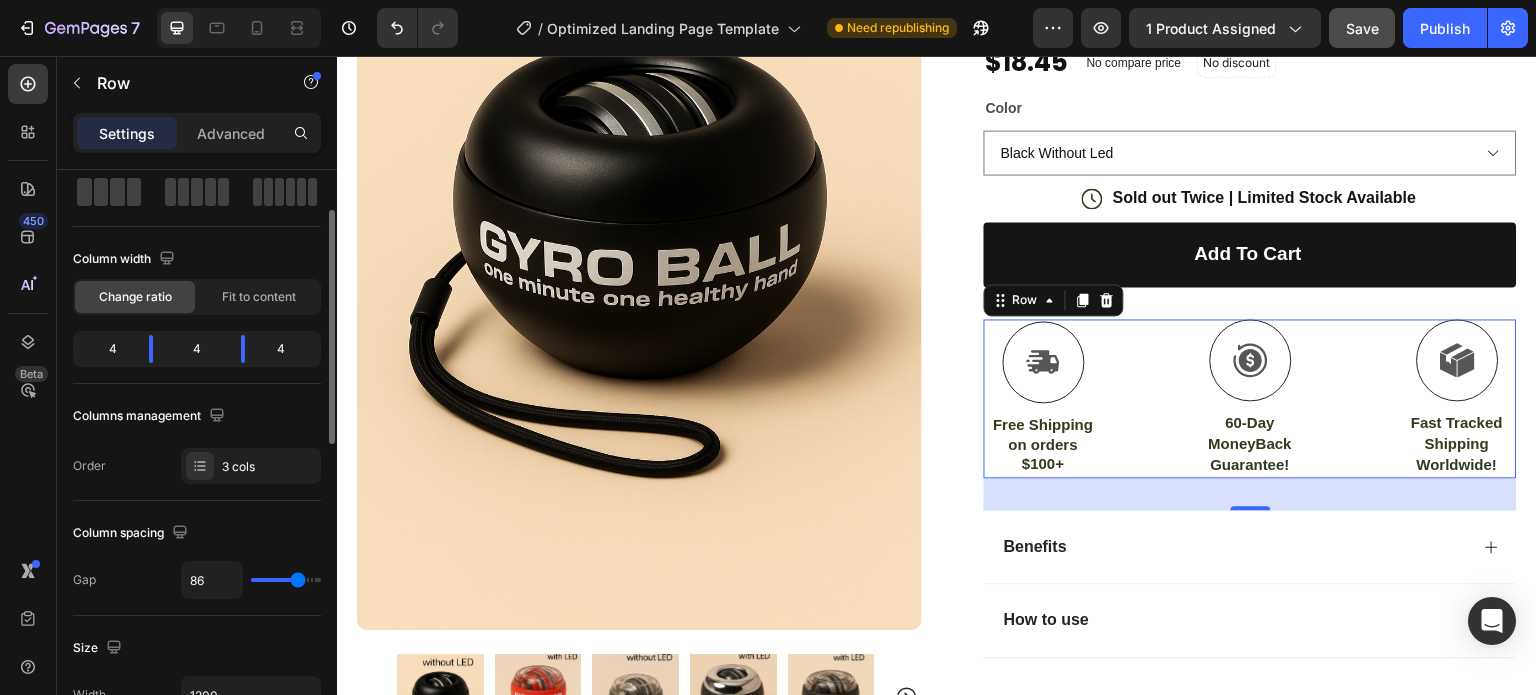 type on "68" 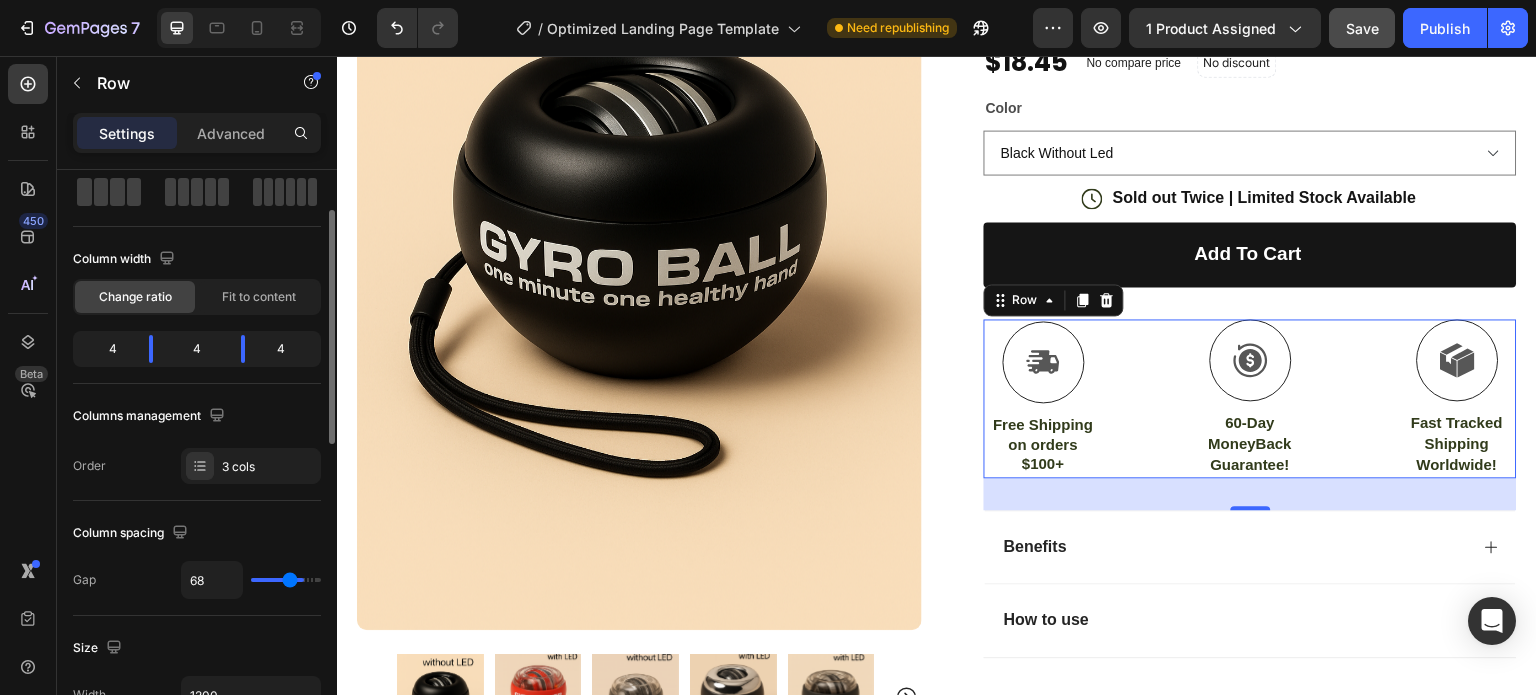 type on "63" 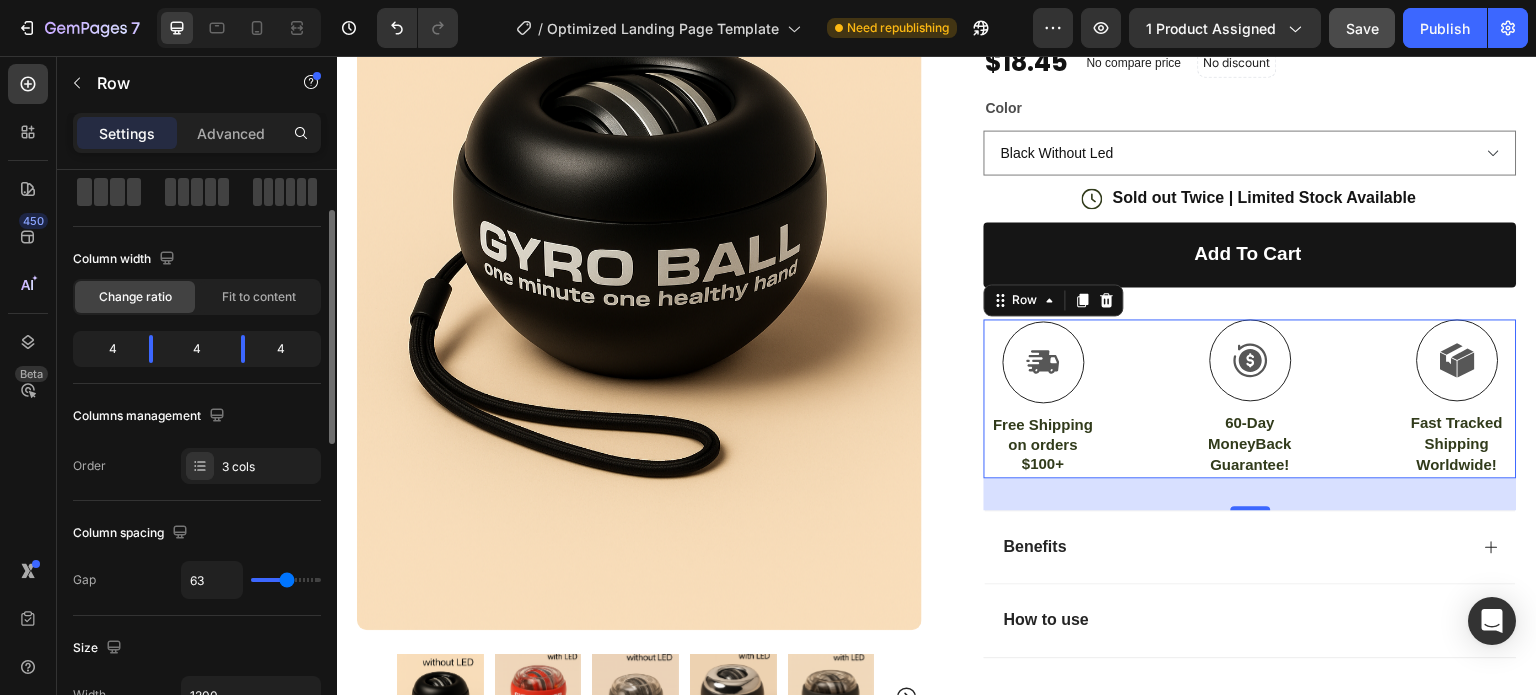 type on "59" 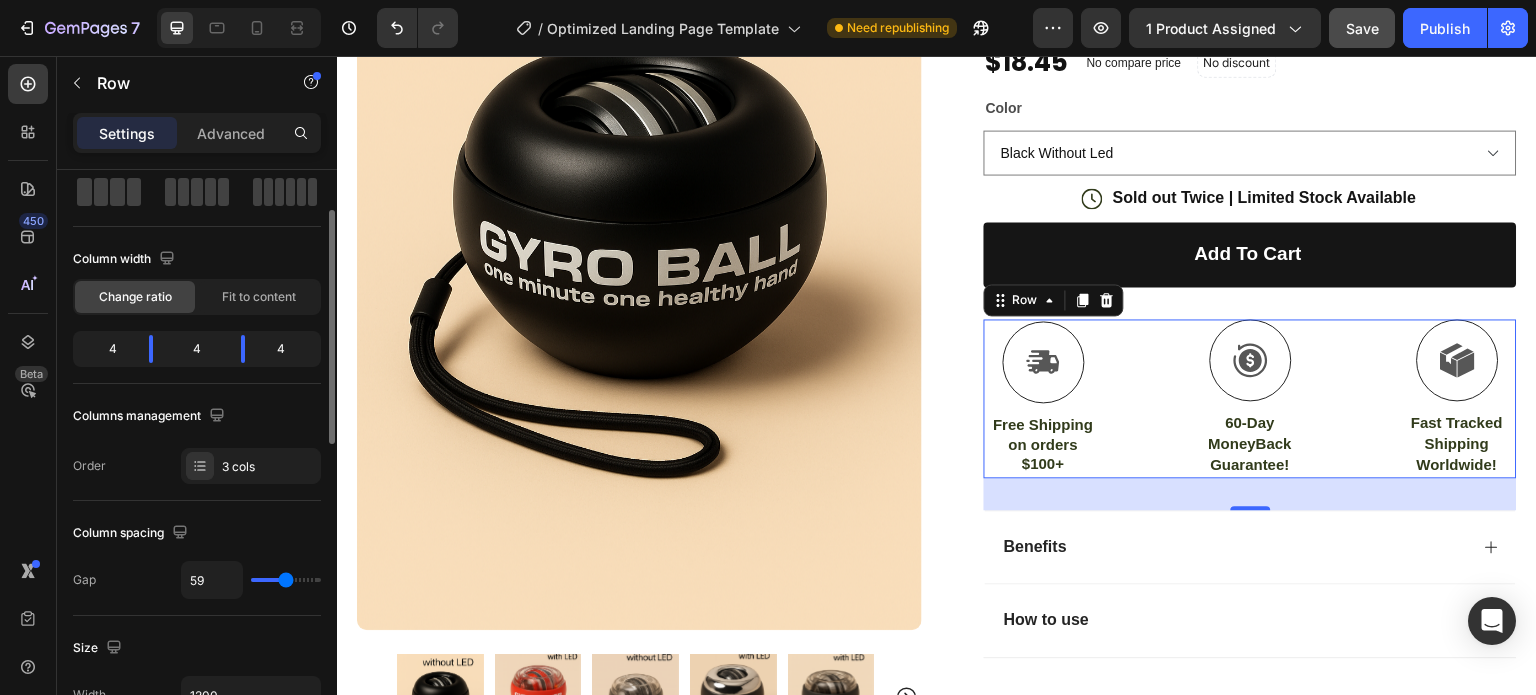type on "56" 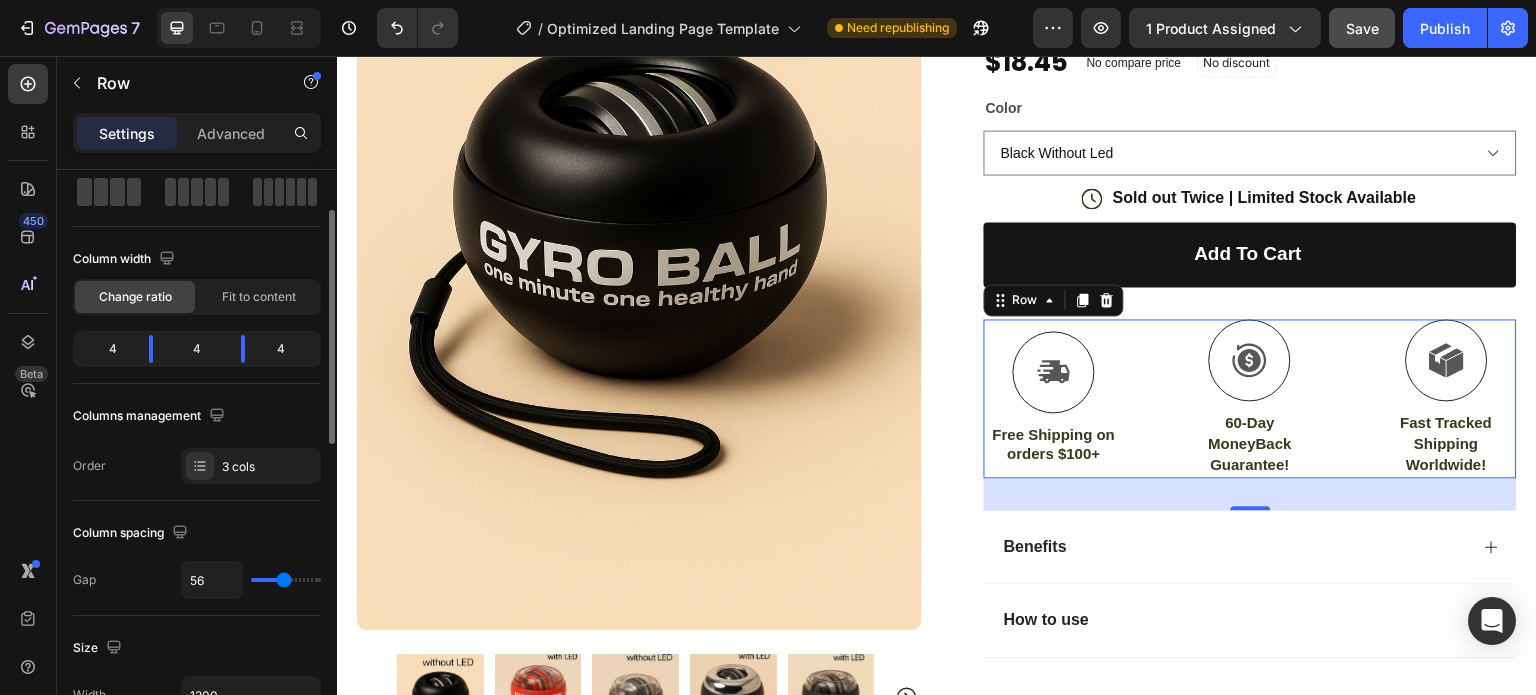 type on "52" 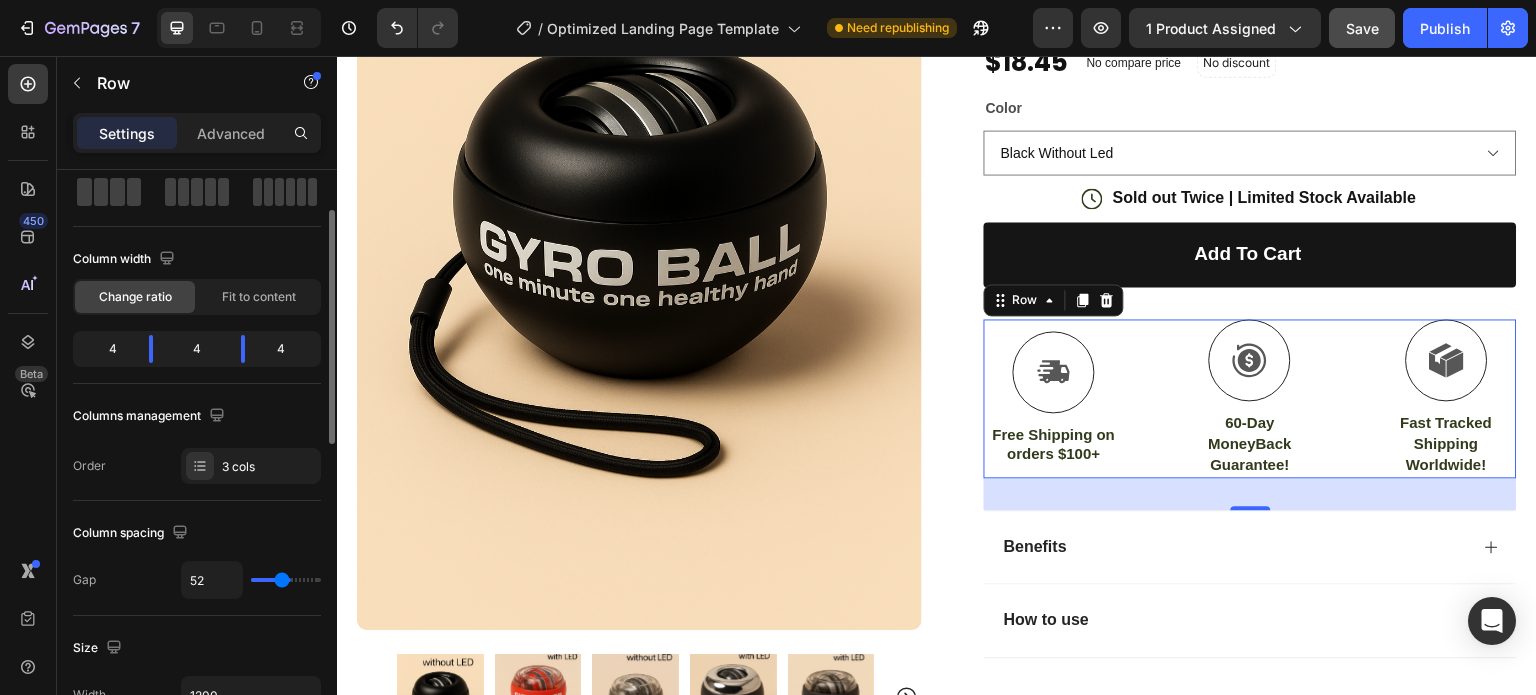 type on "47" 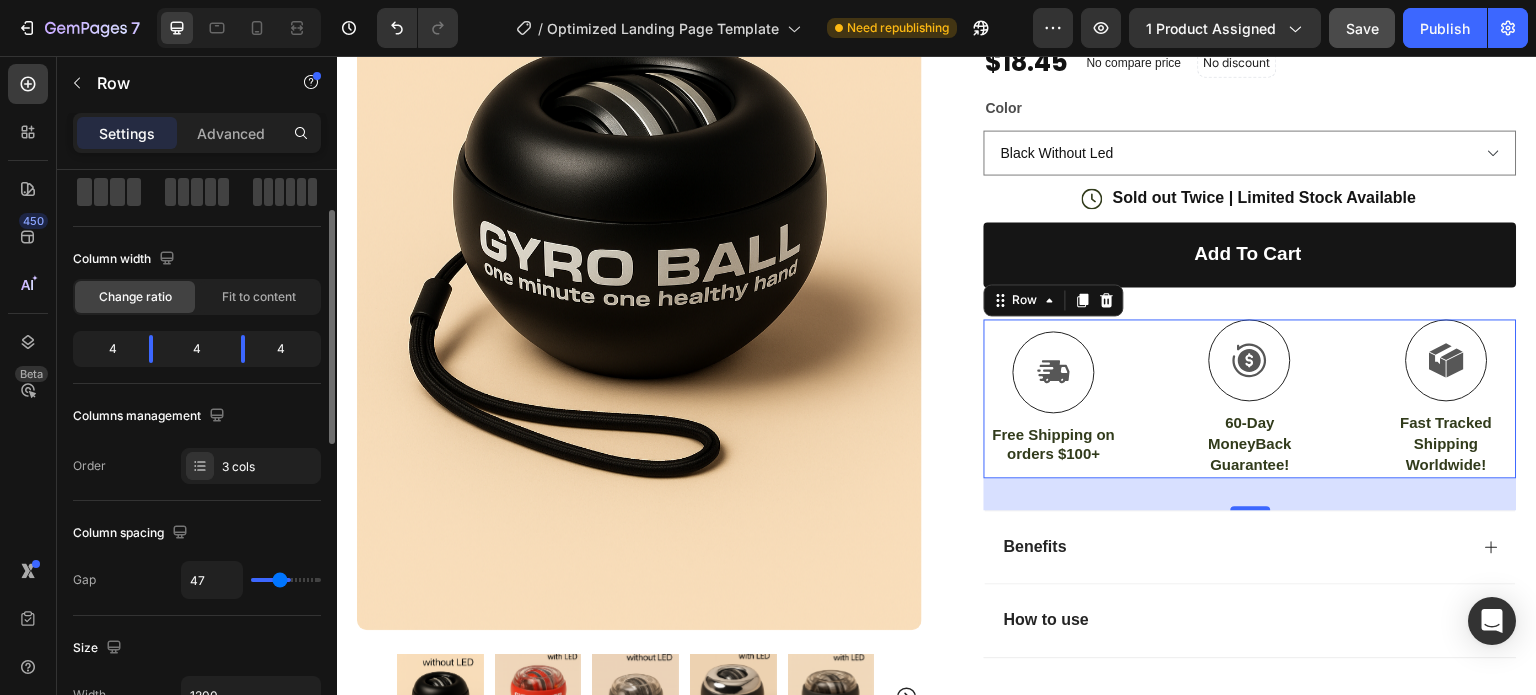 type on "45" 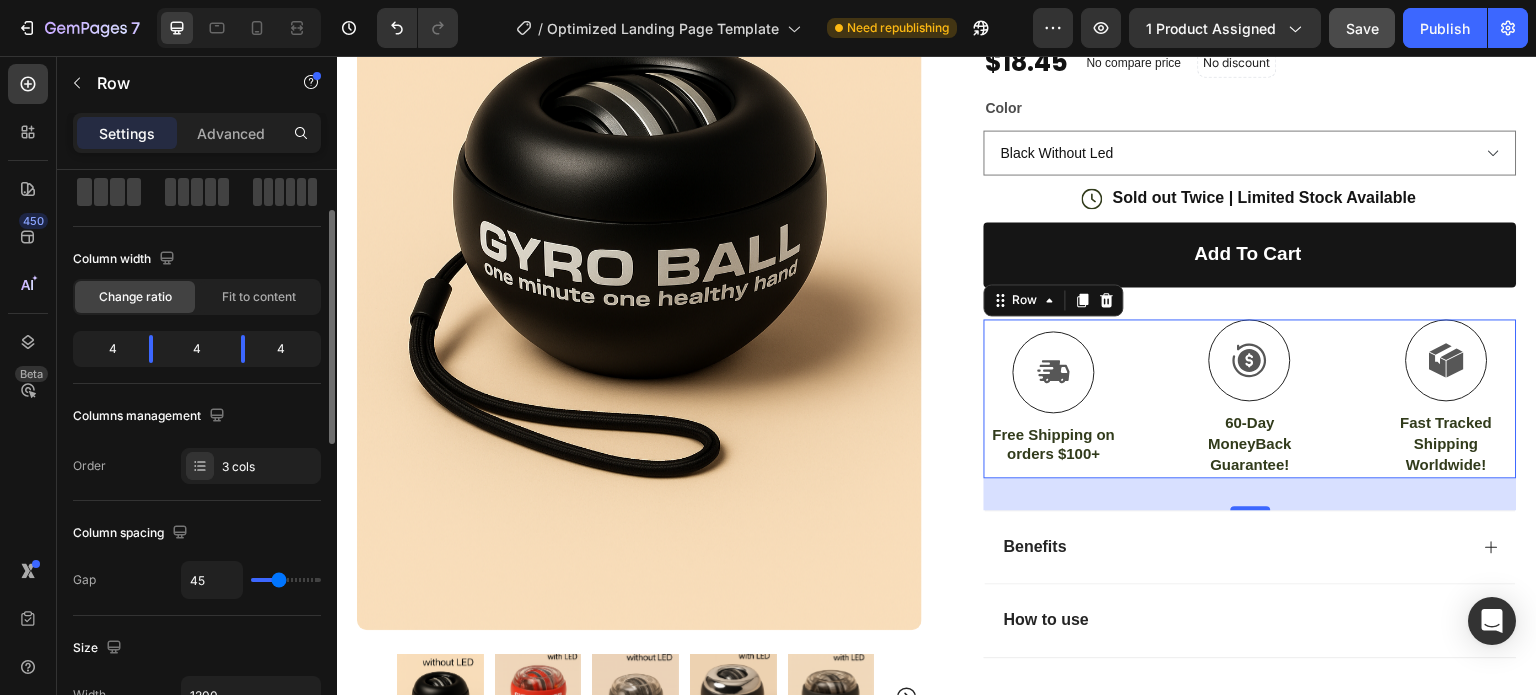 type on "40" 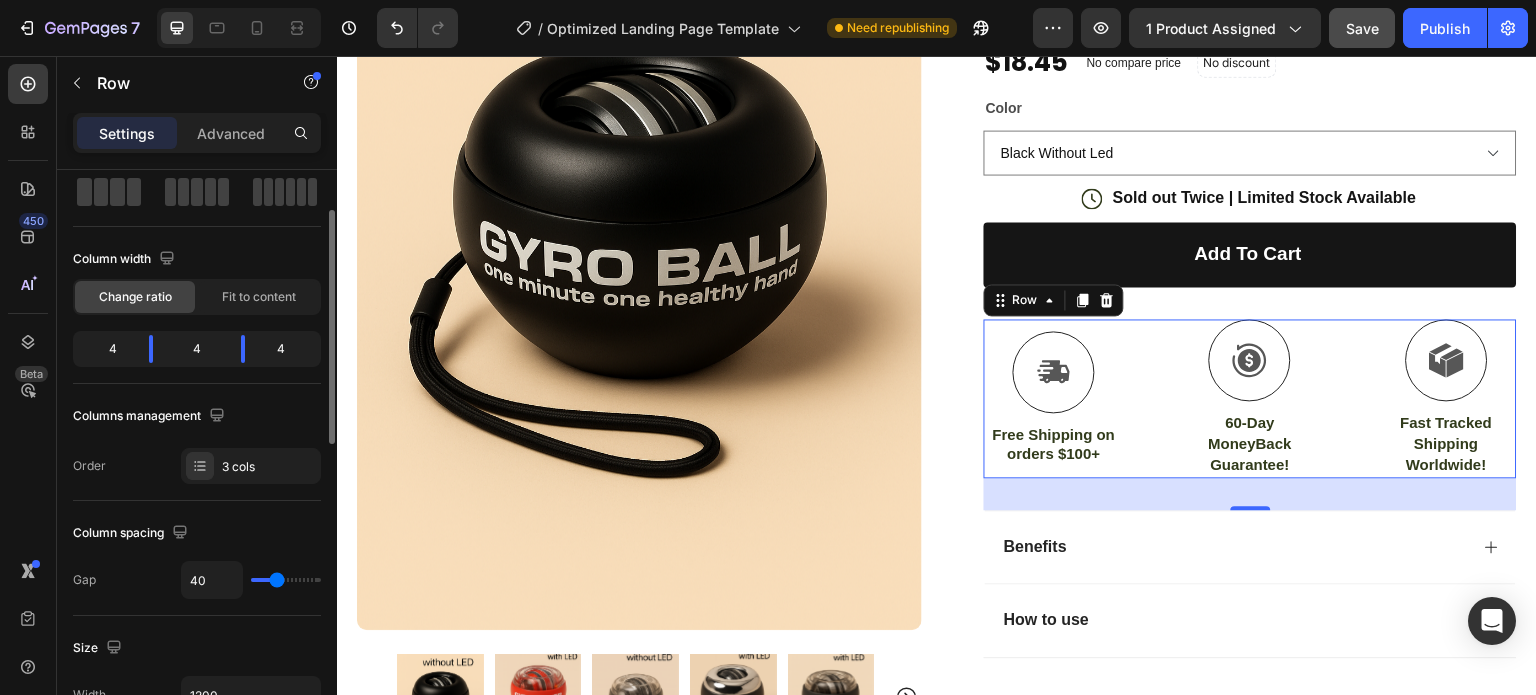 type on "38" 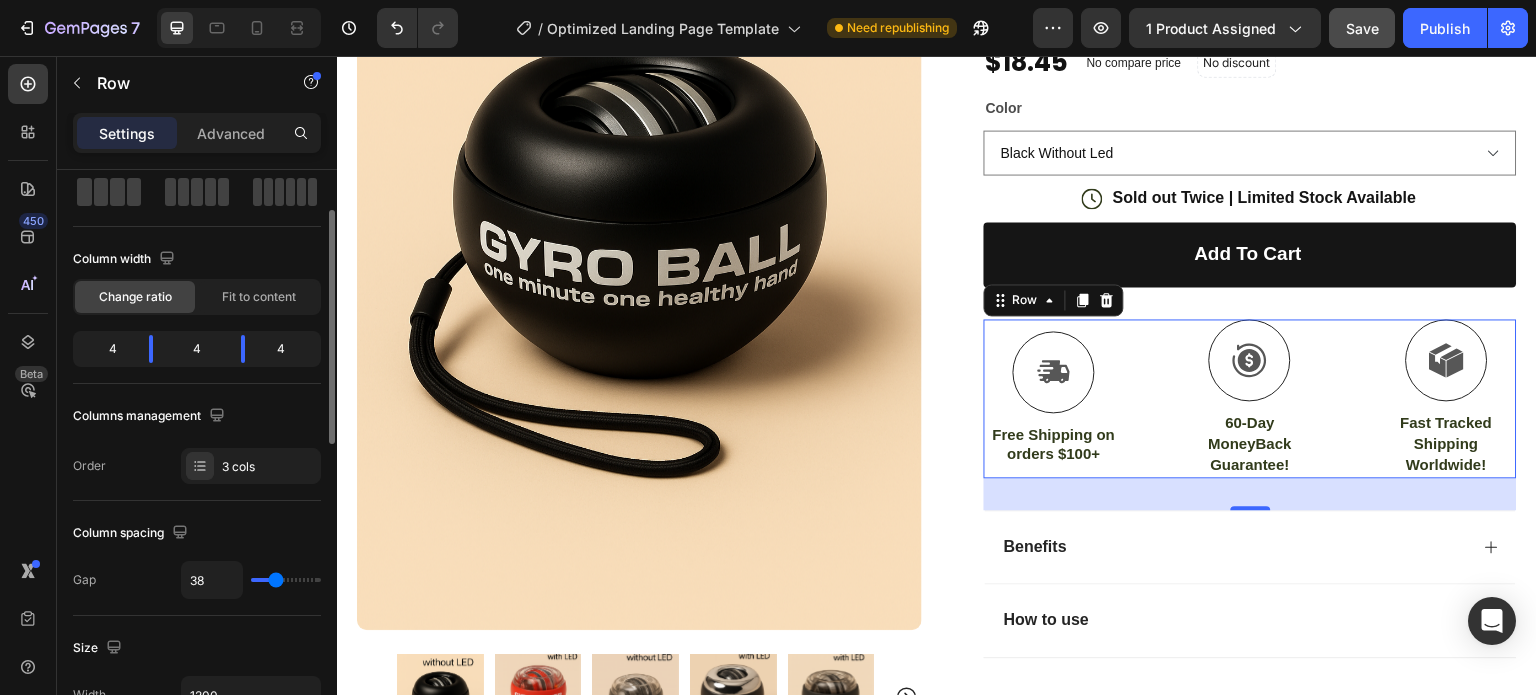 type on "34" 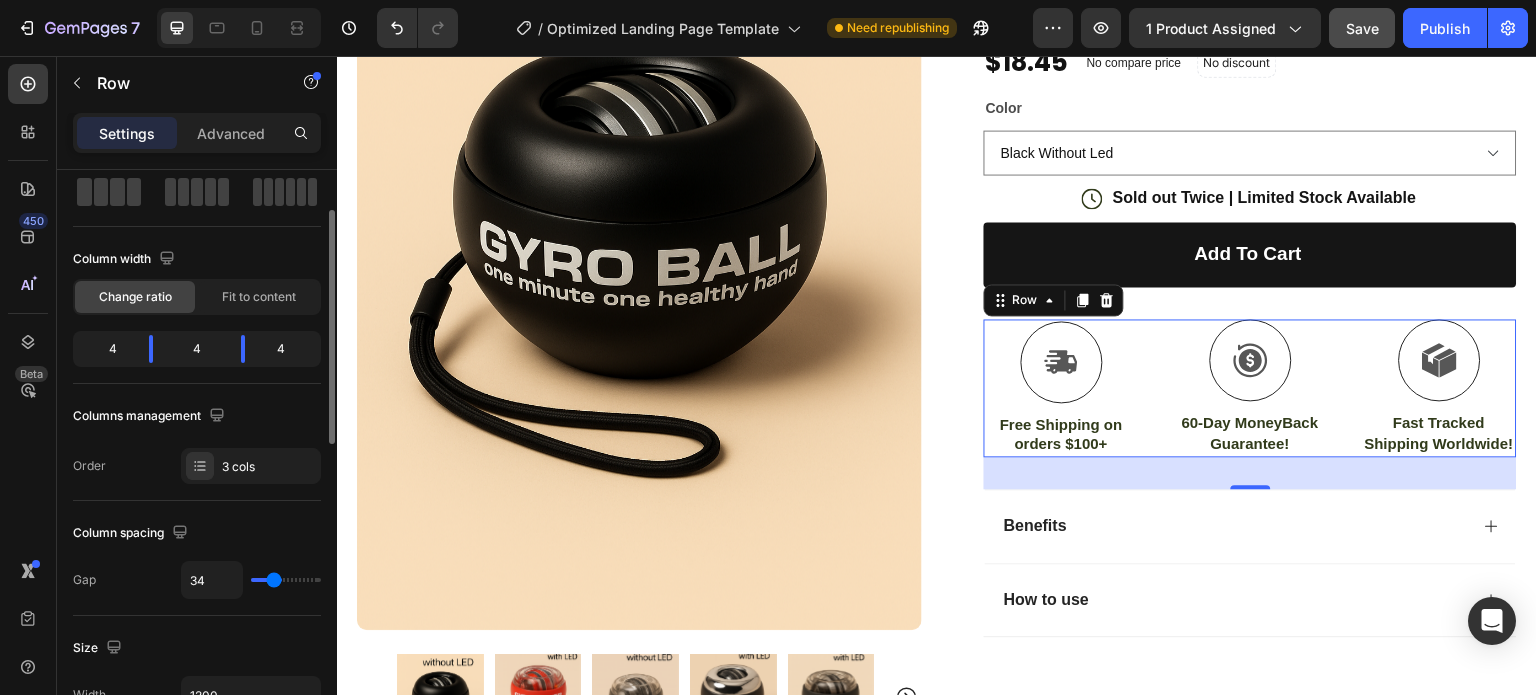type on "29" 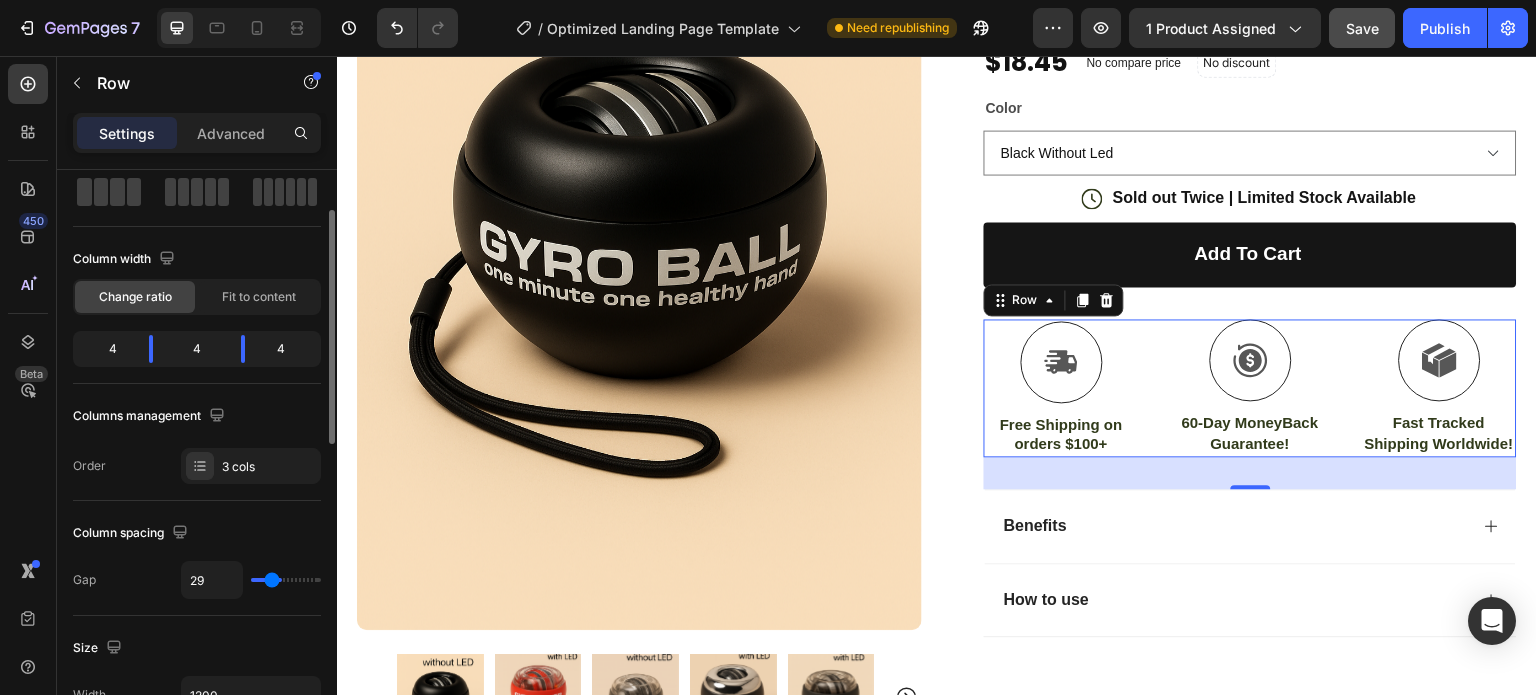 type on "24" 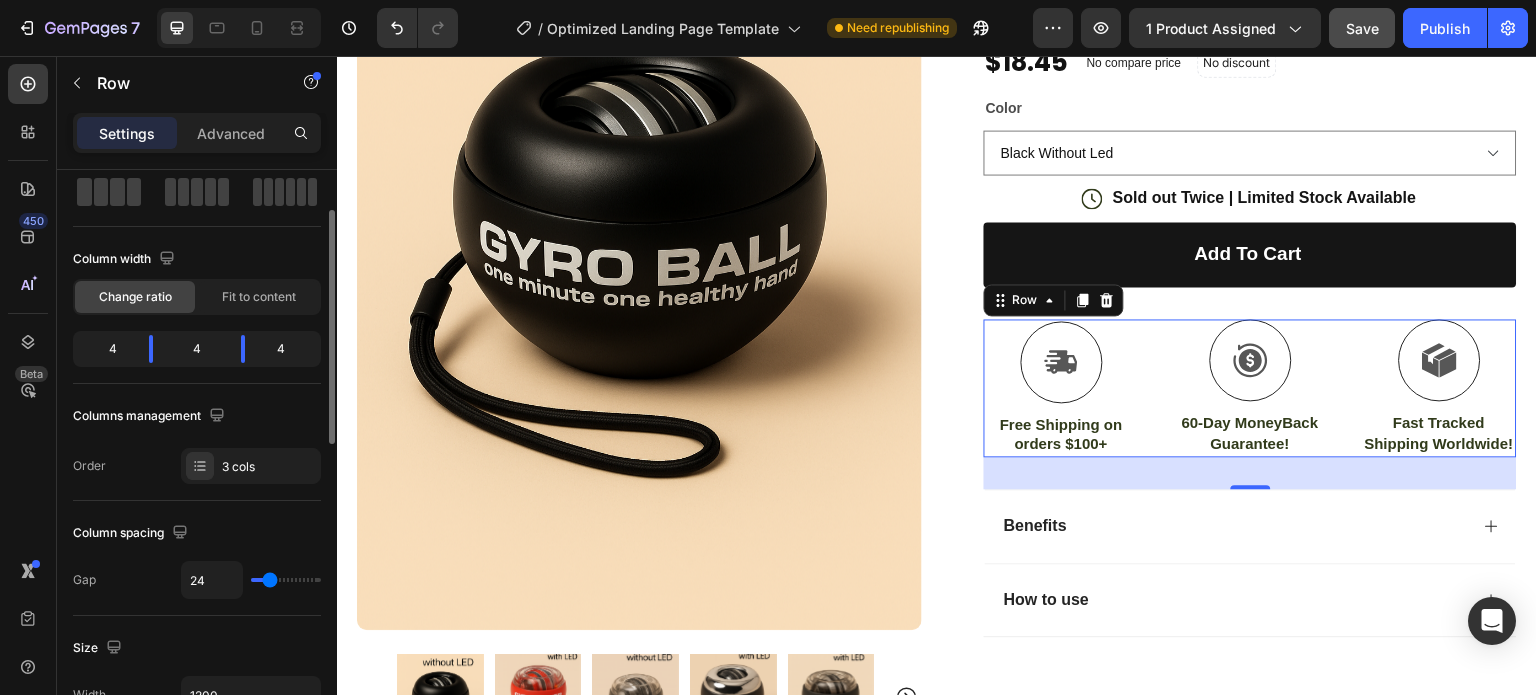 type on "16" 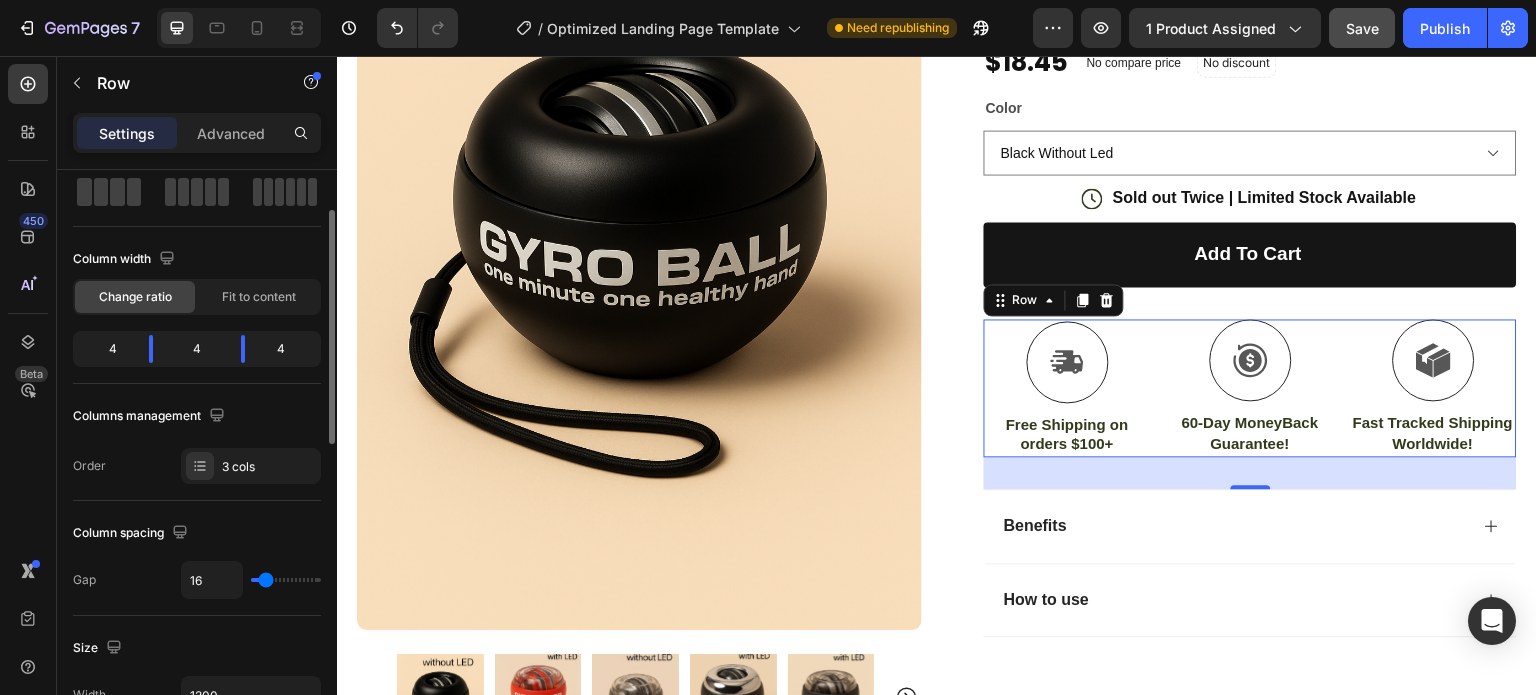 type on "15" 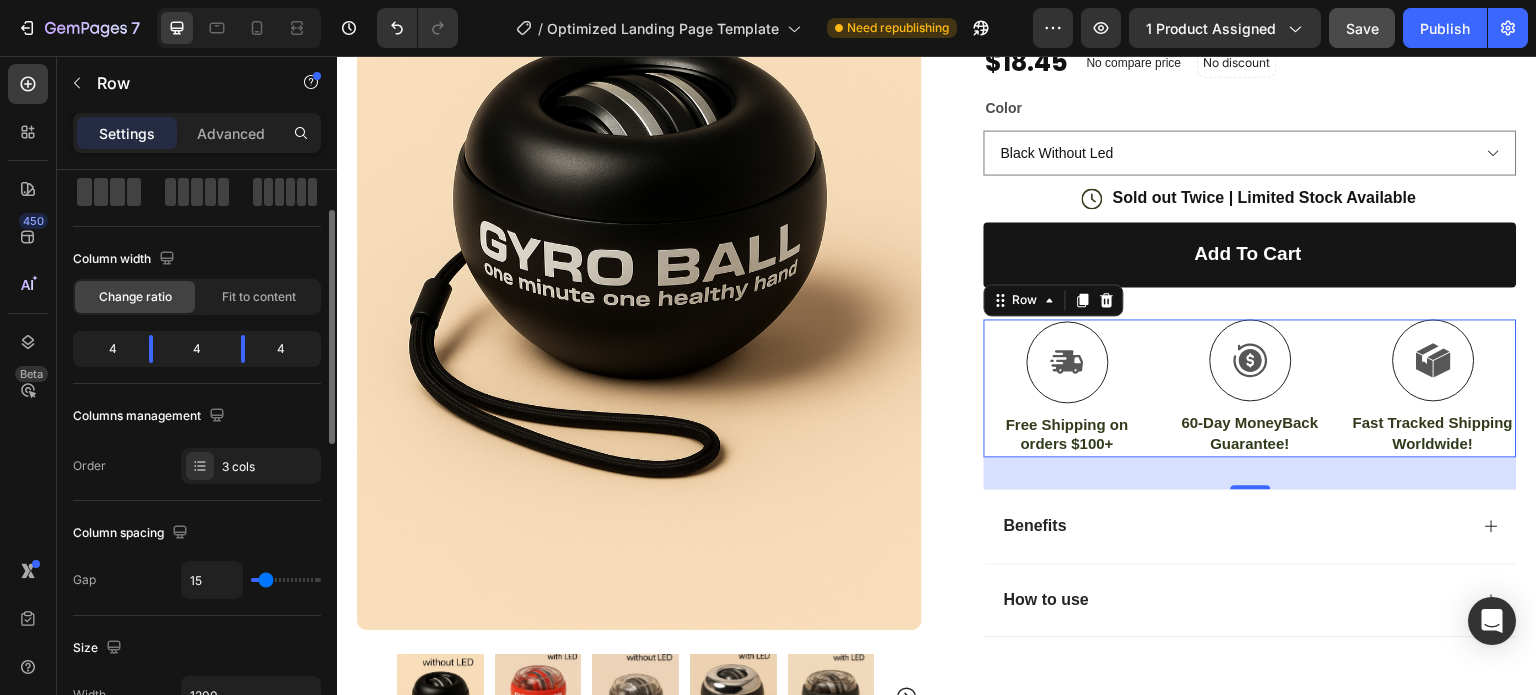 type on "8" 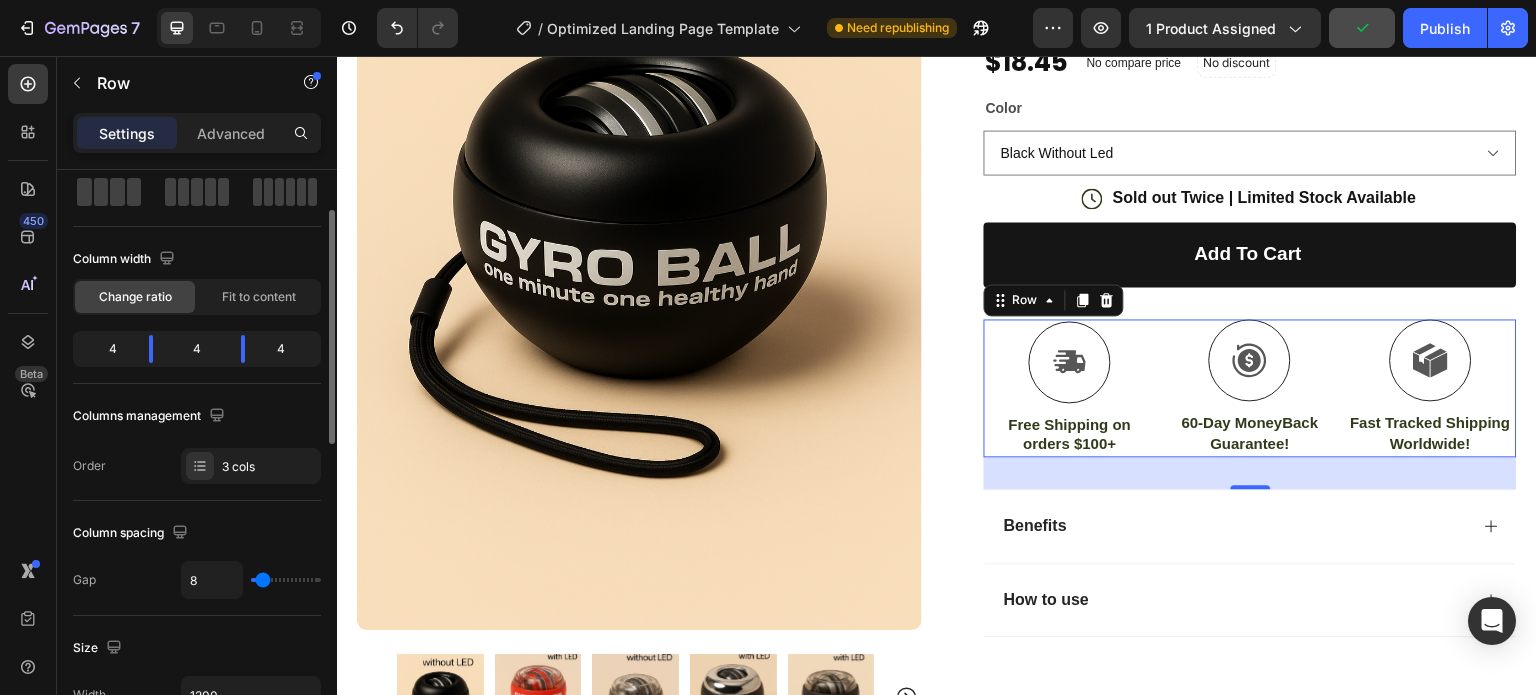 drag, startPoint x: 288, startPoint y: 575, endPoint x: 262, endPoint y: 571, distance: 26.305893 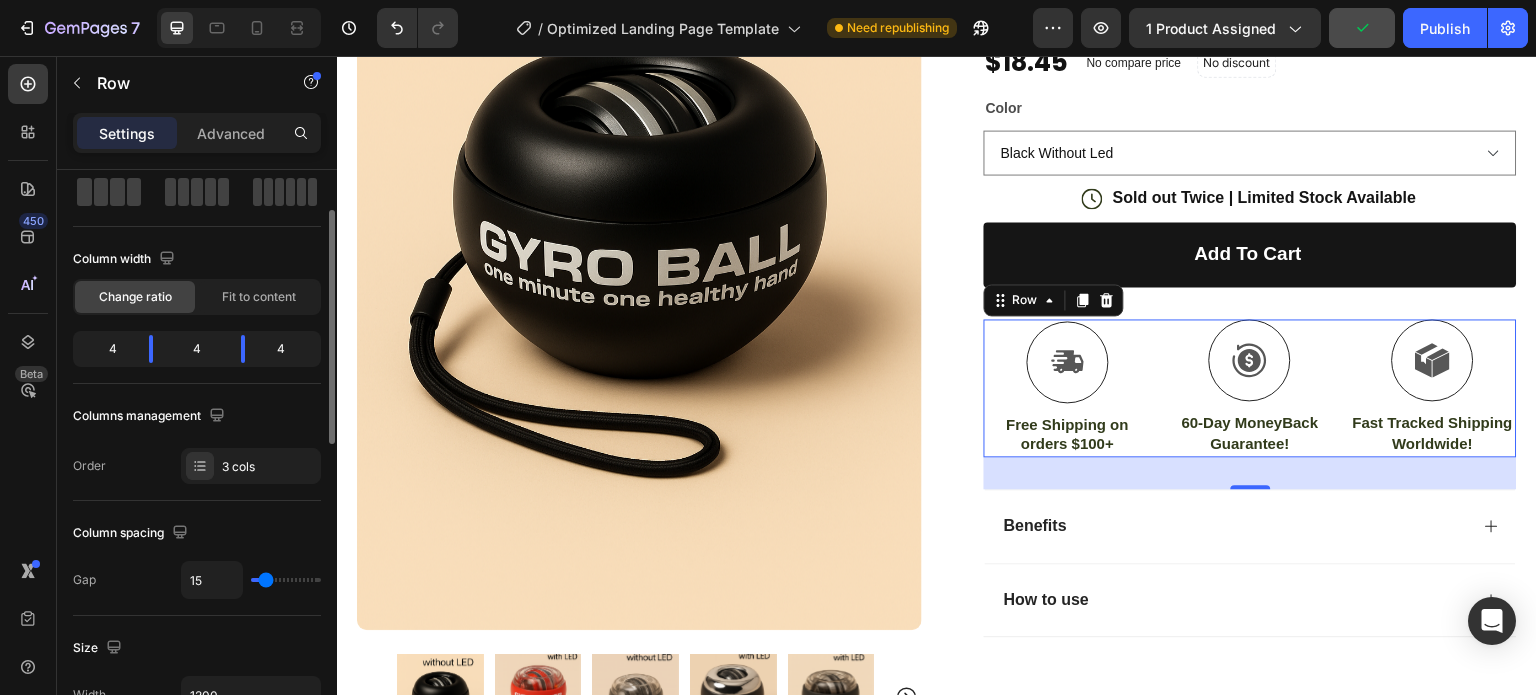 type on "18" 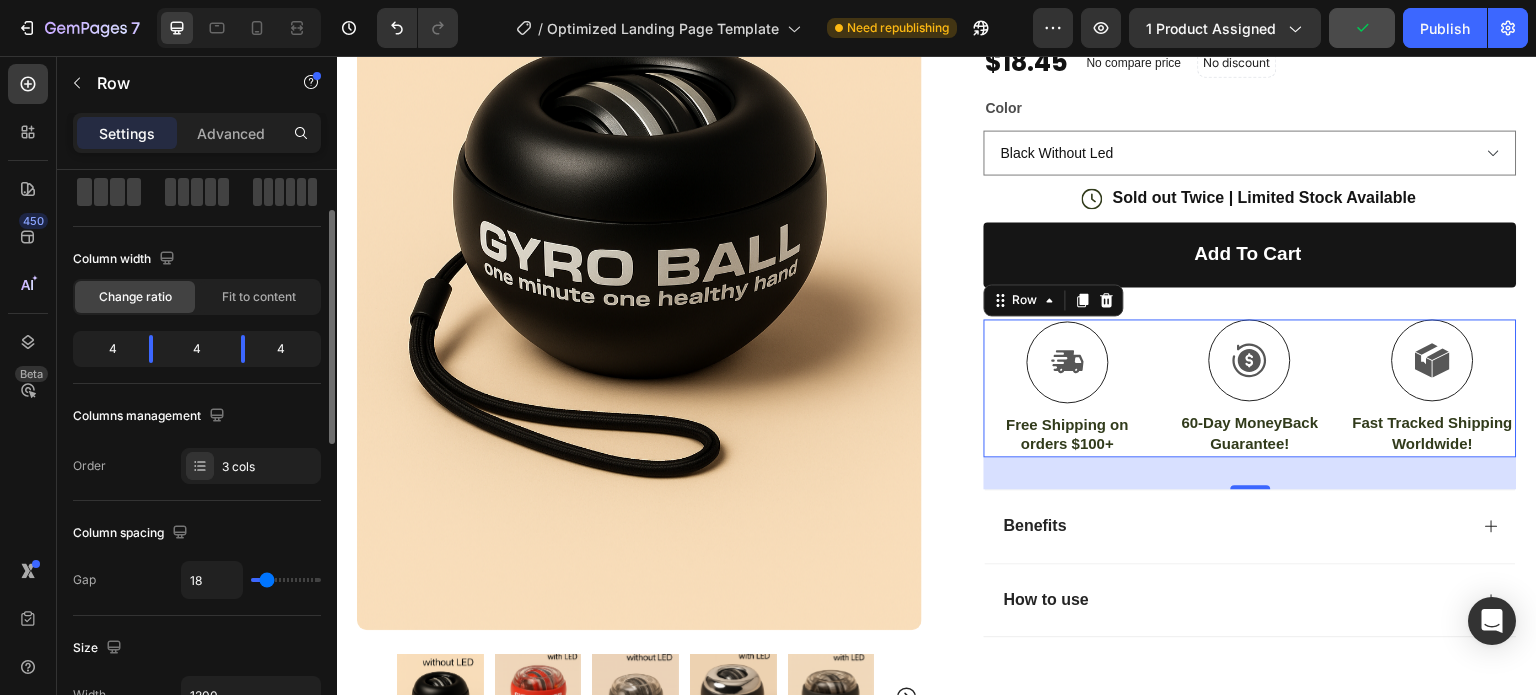 type on "20" 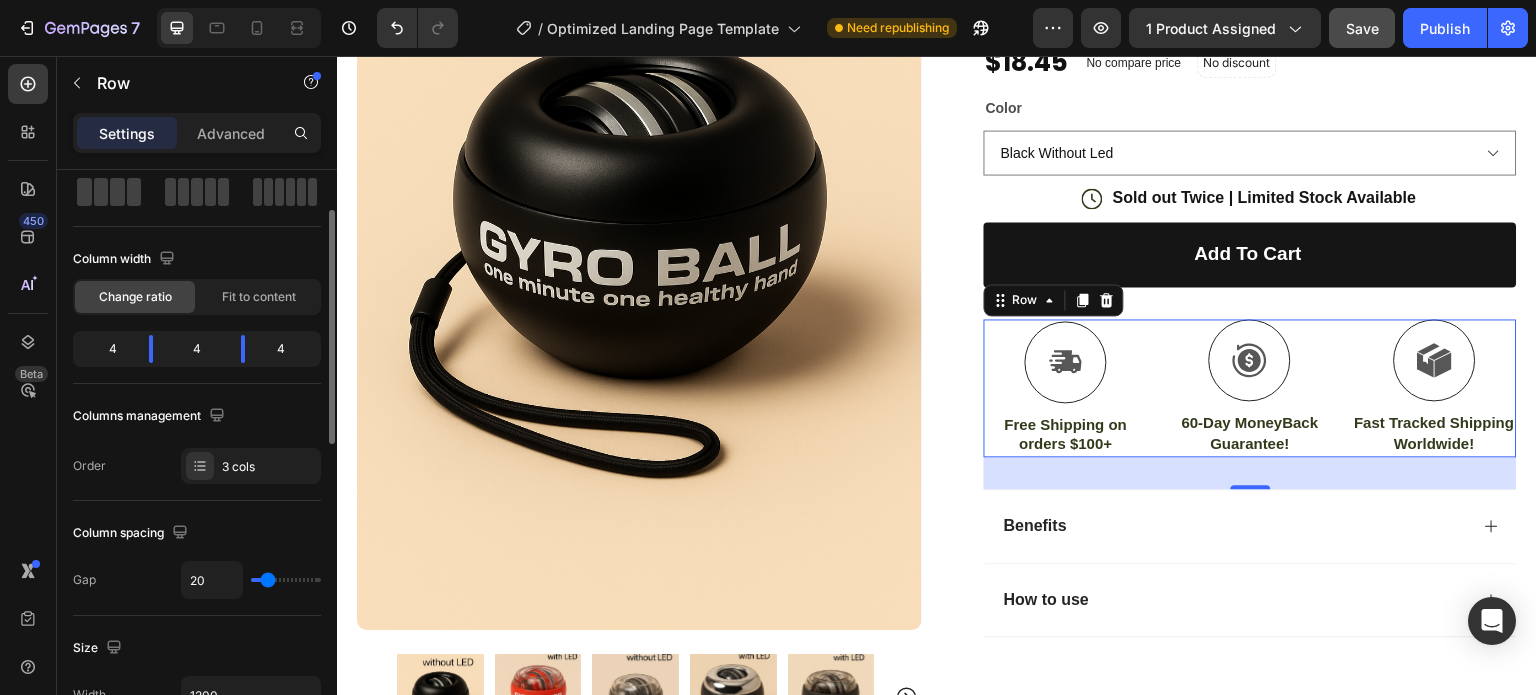 type on "22" 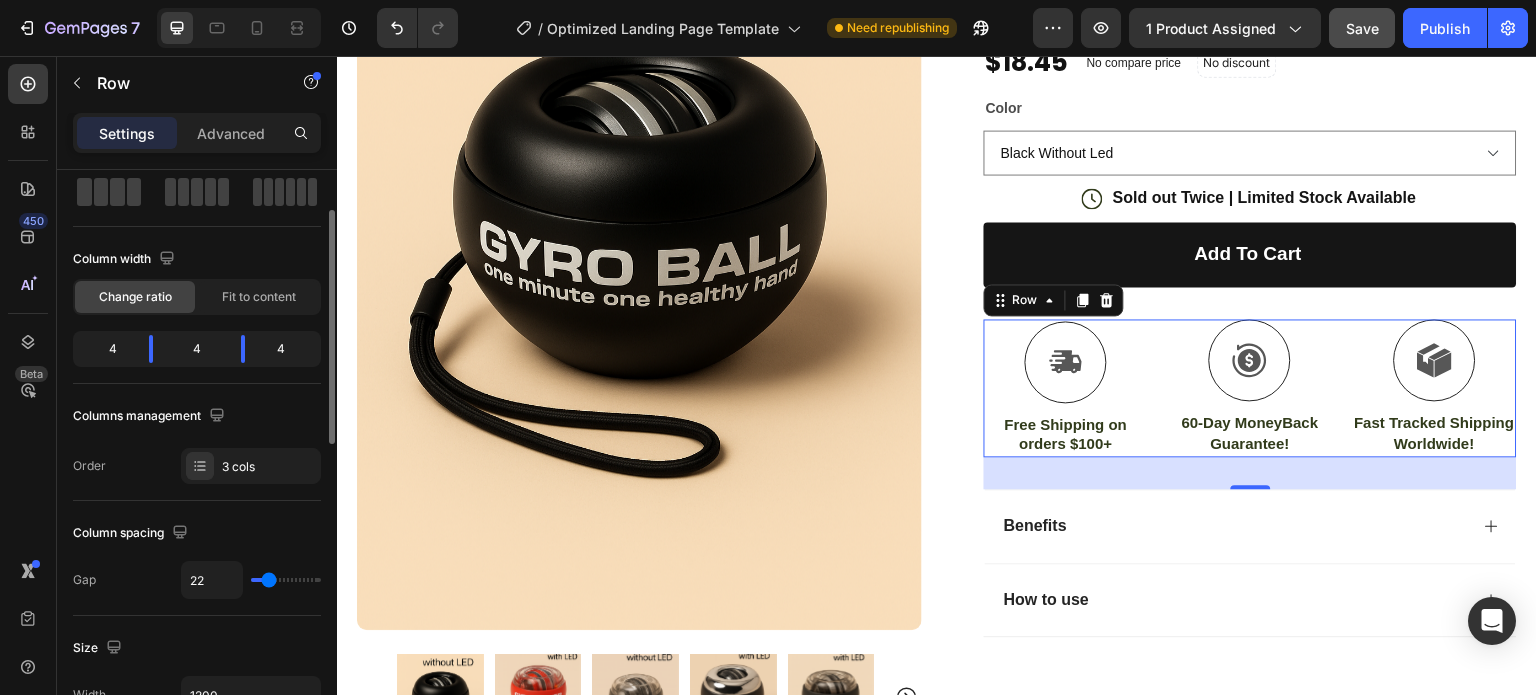 type on "25" 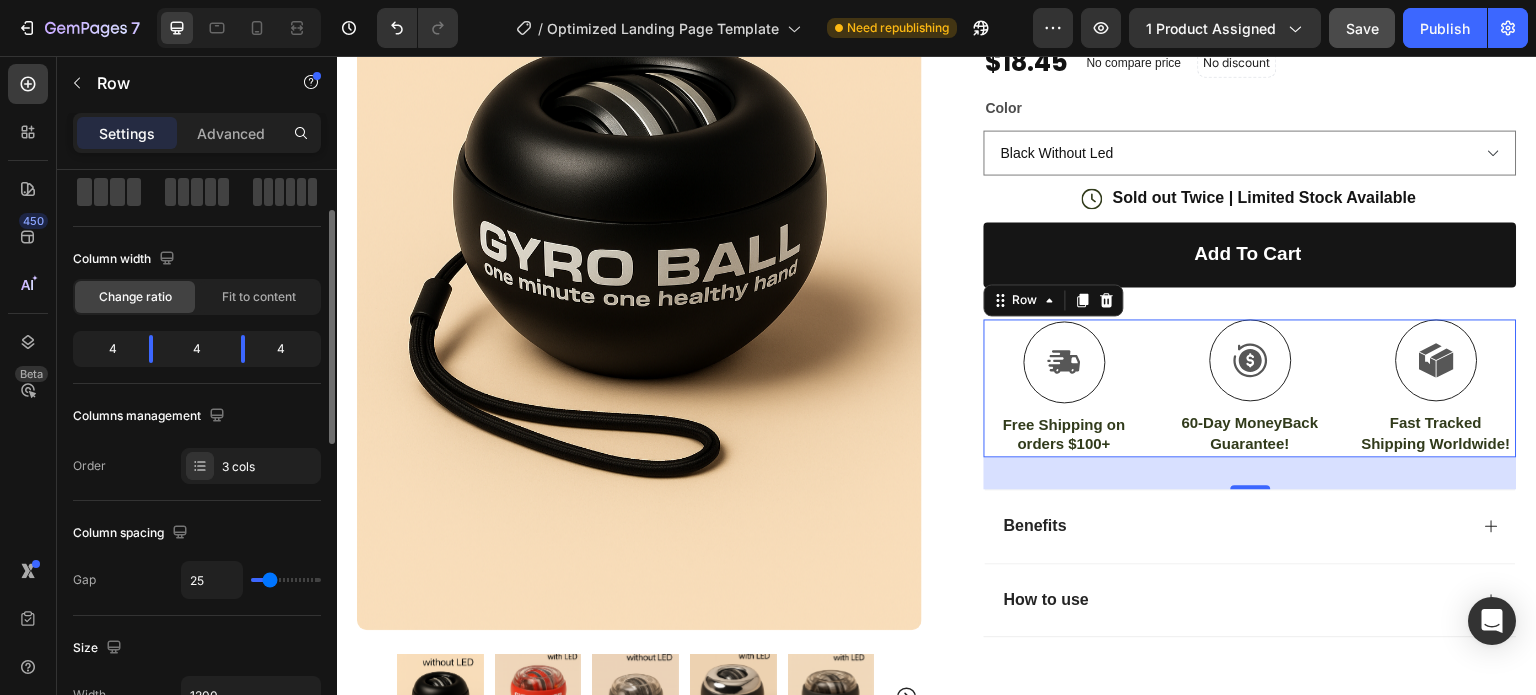 type on "24" 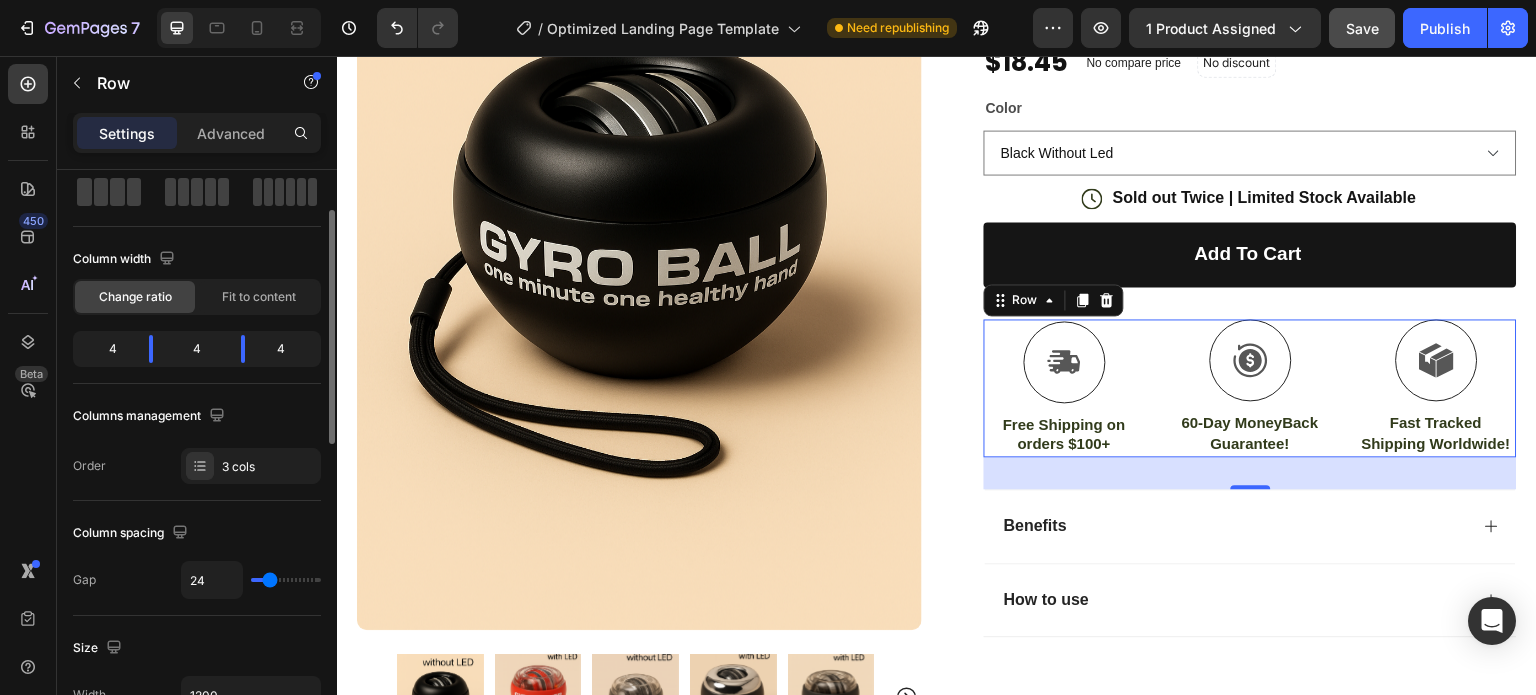 type on "22" 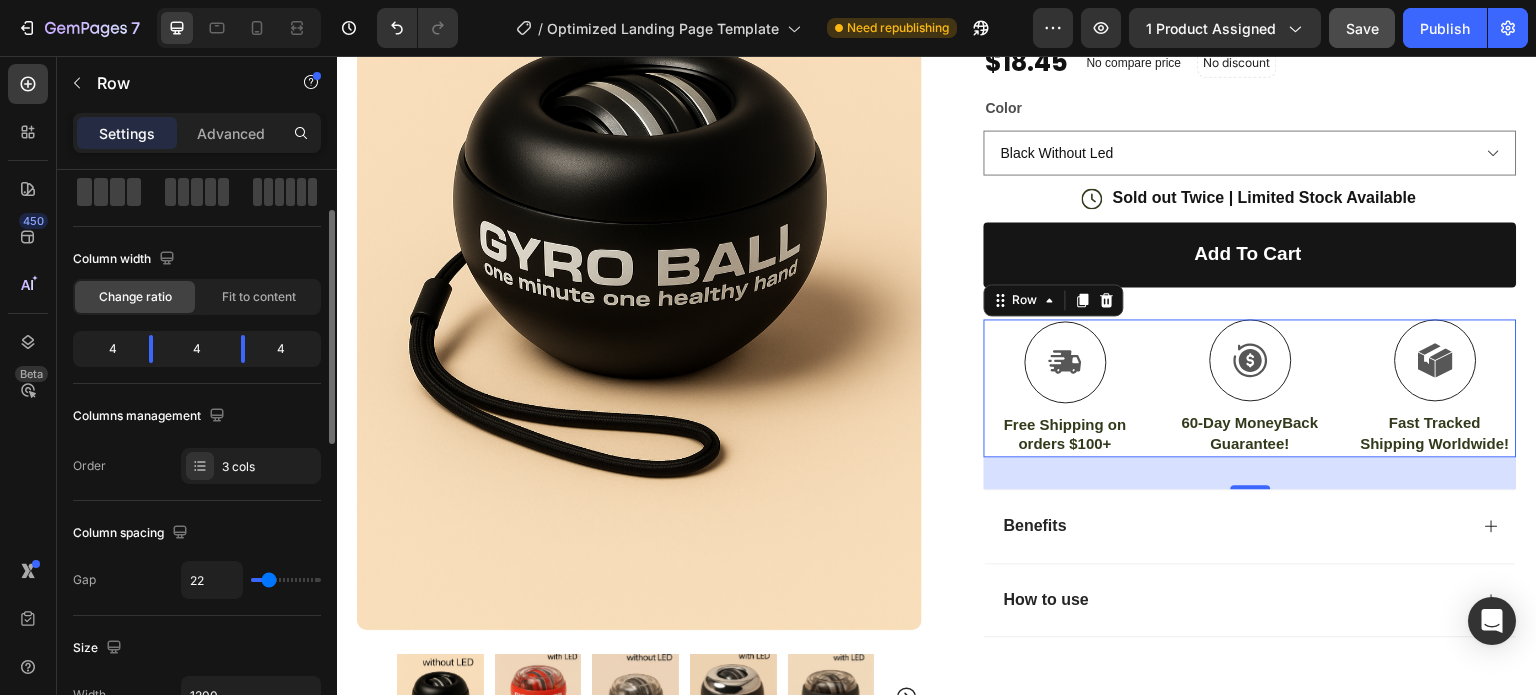 type on "20" 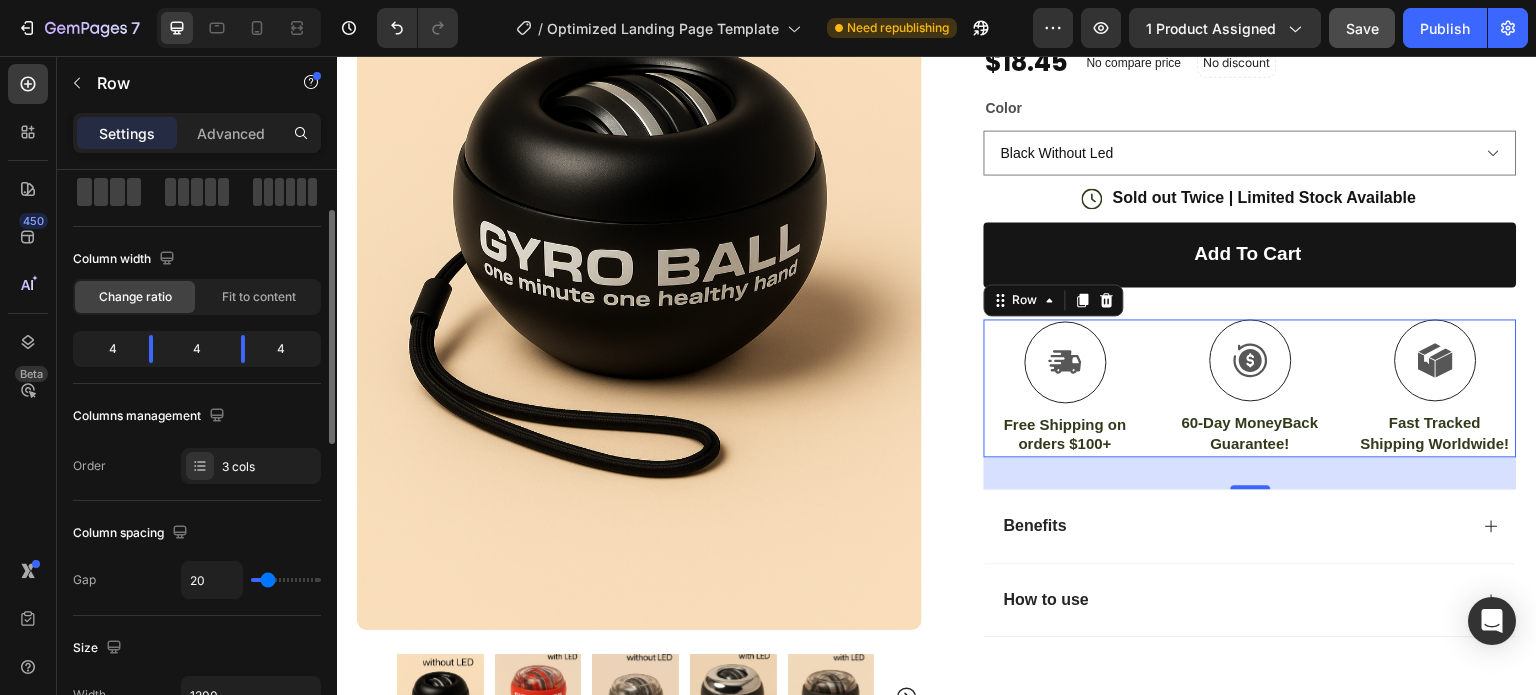 type on "16" 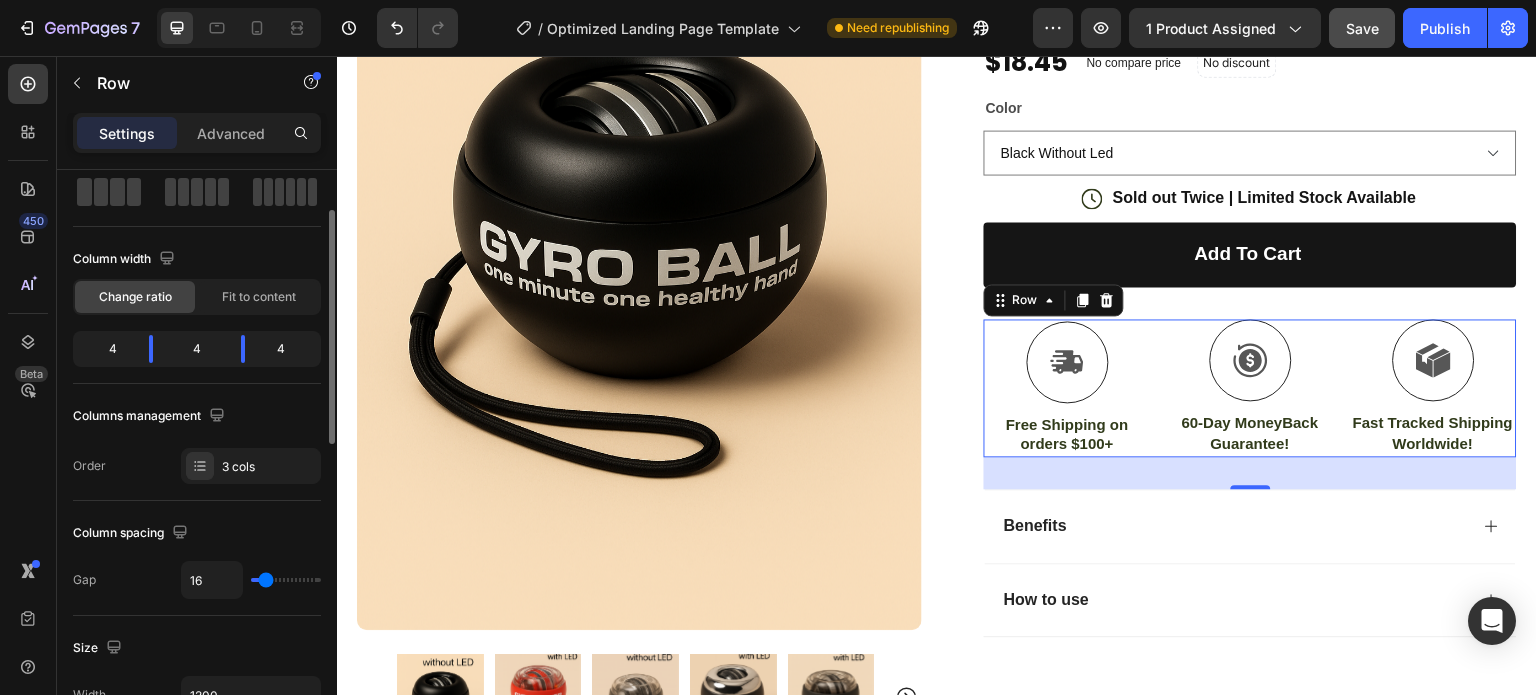 type on "15" 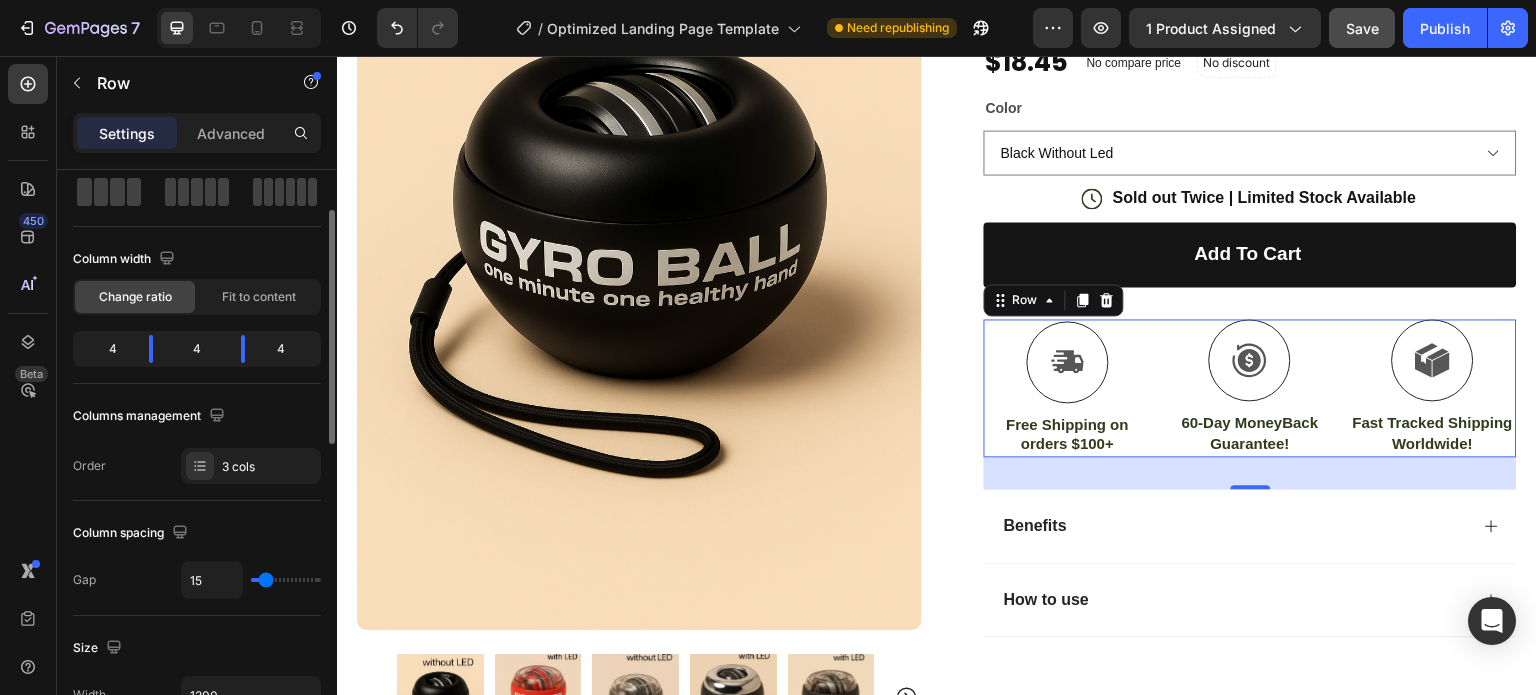 type on "11" 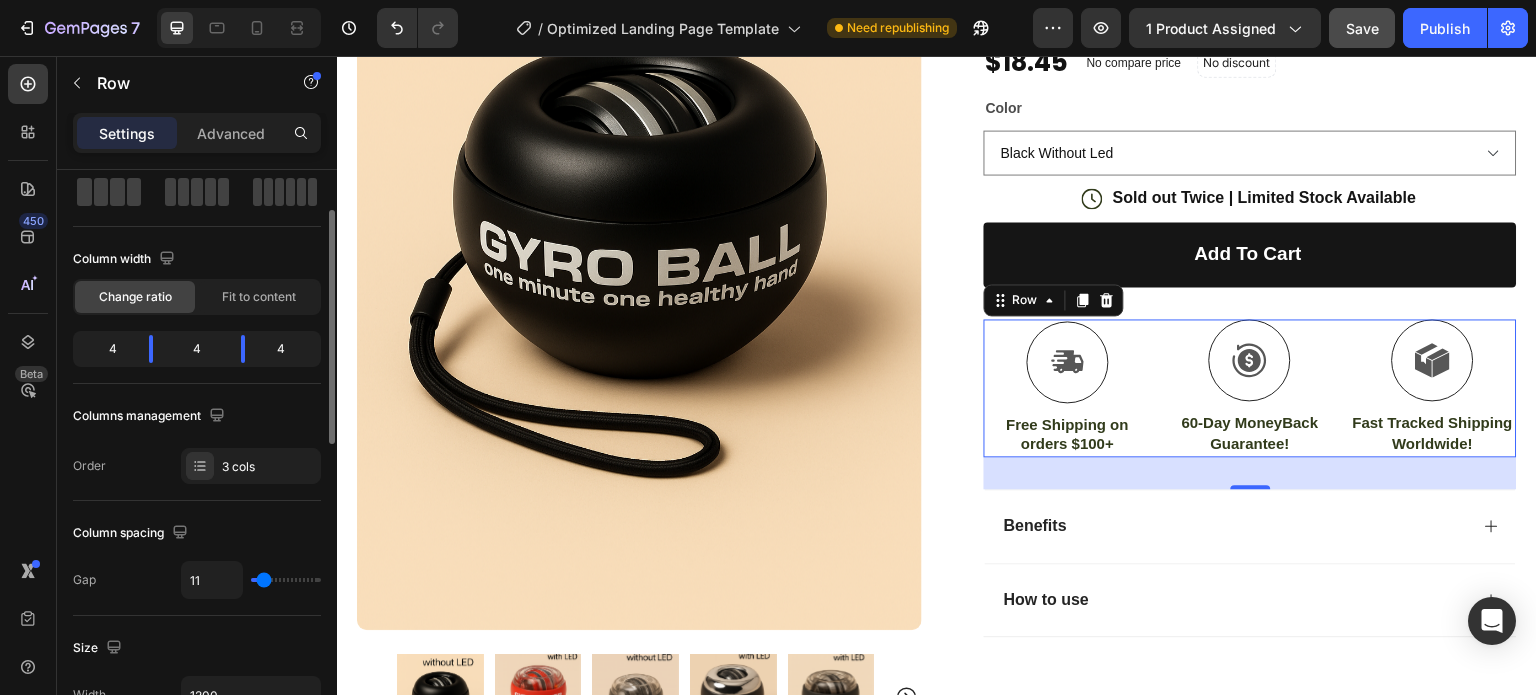 type on "8" 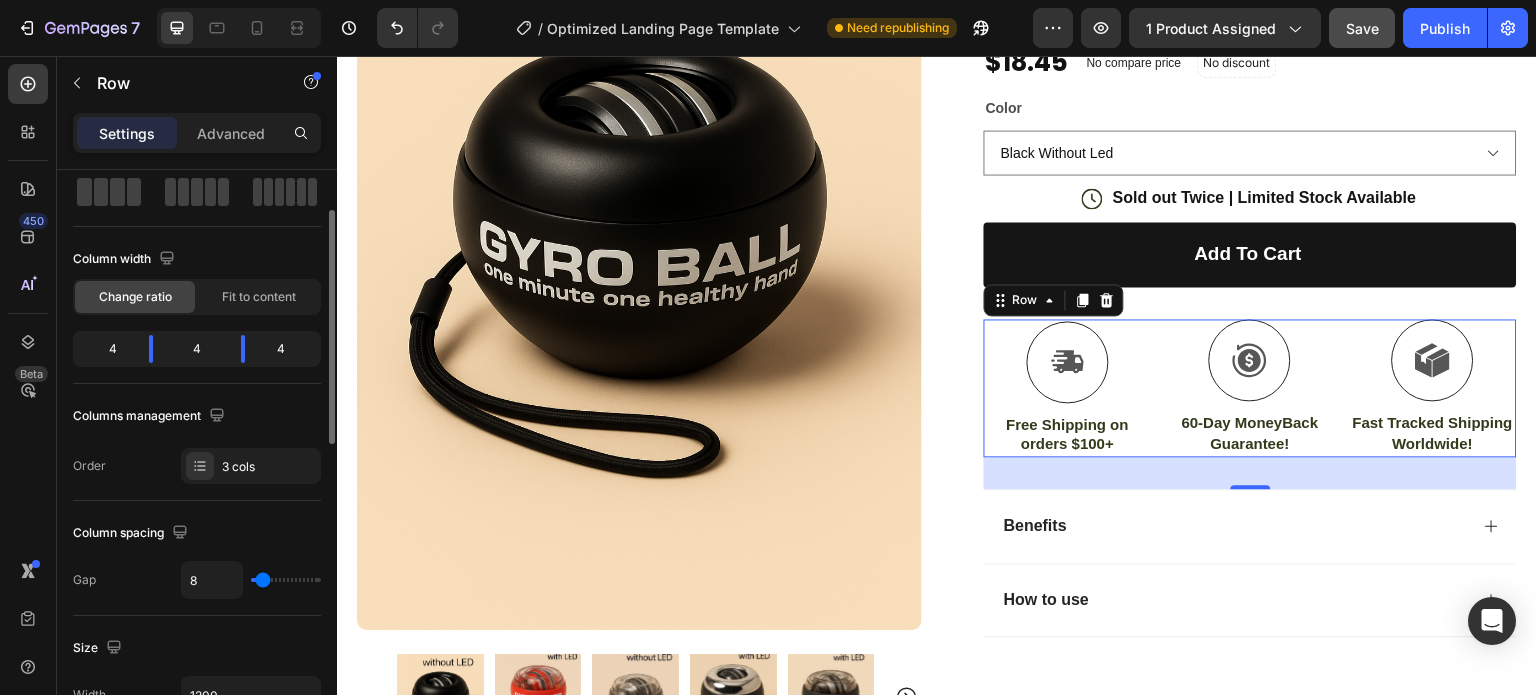 type on "4" 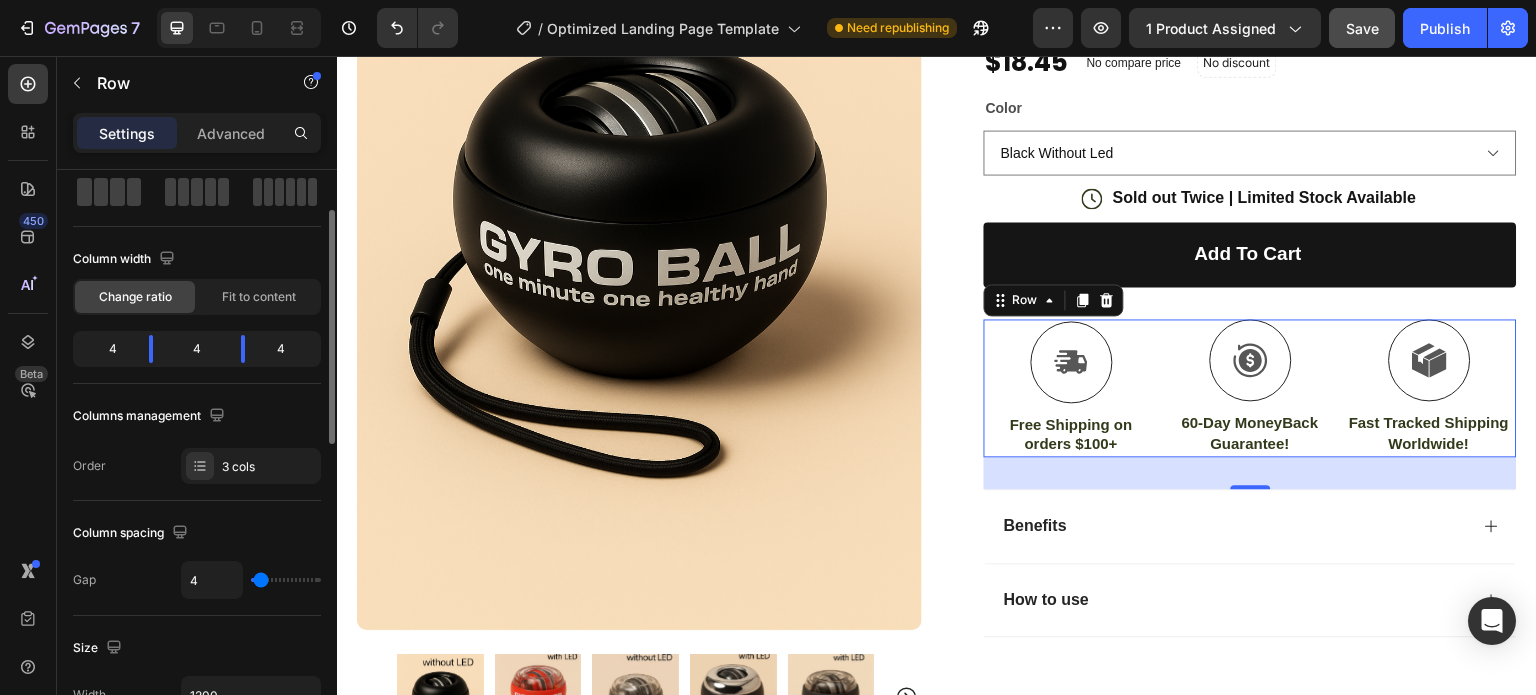 type on "2" 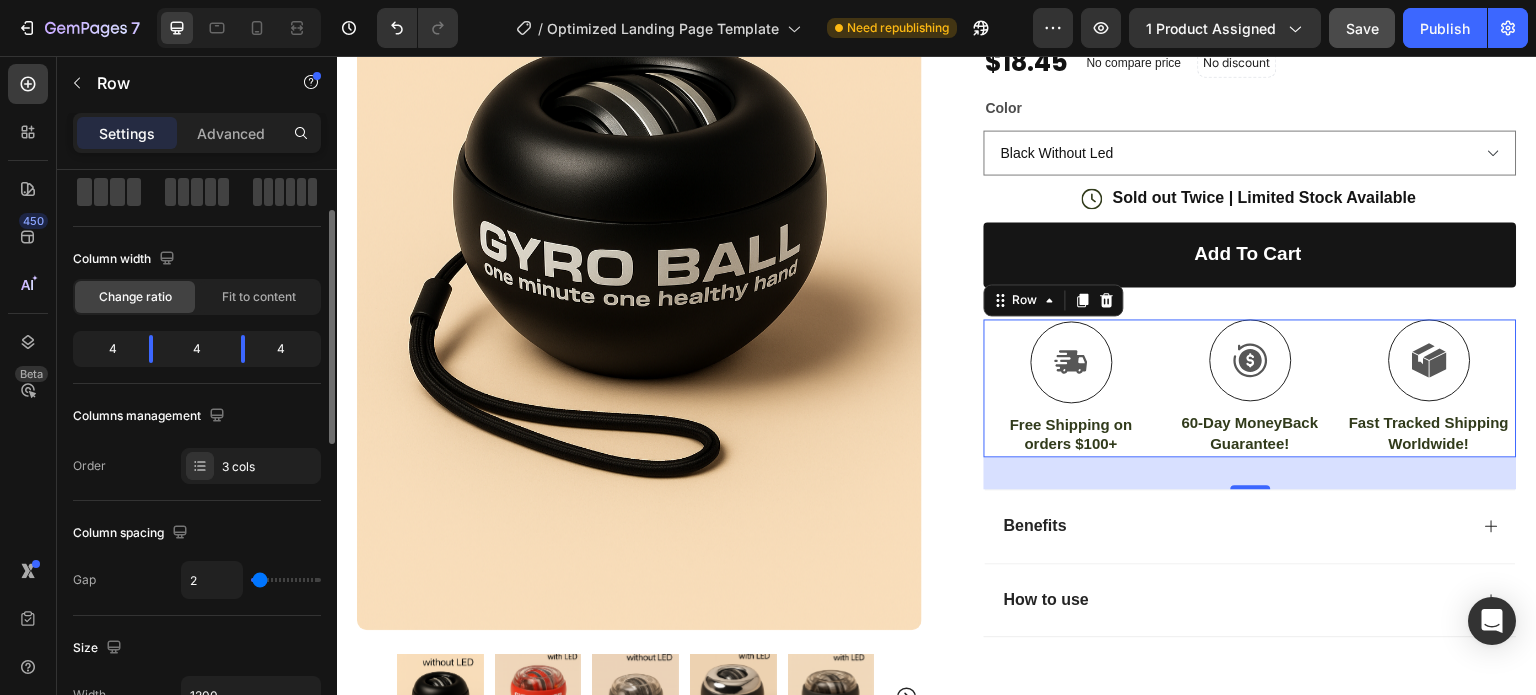 type on "0" 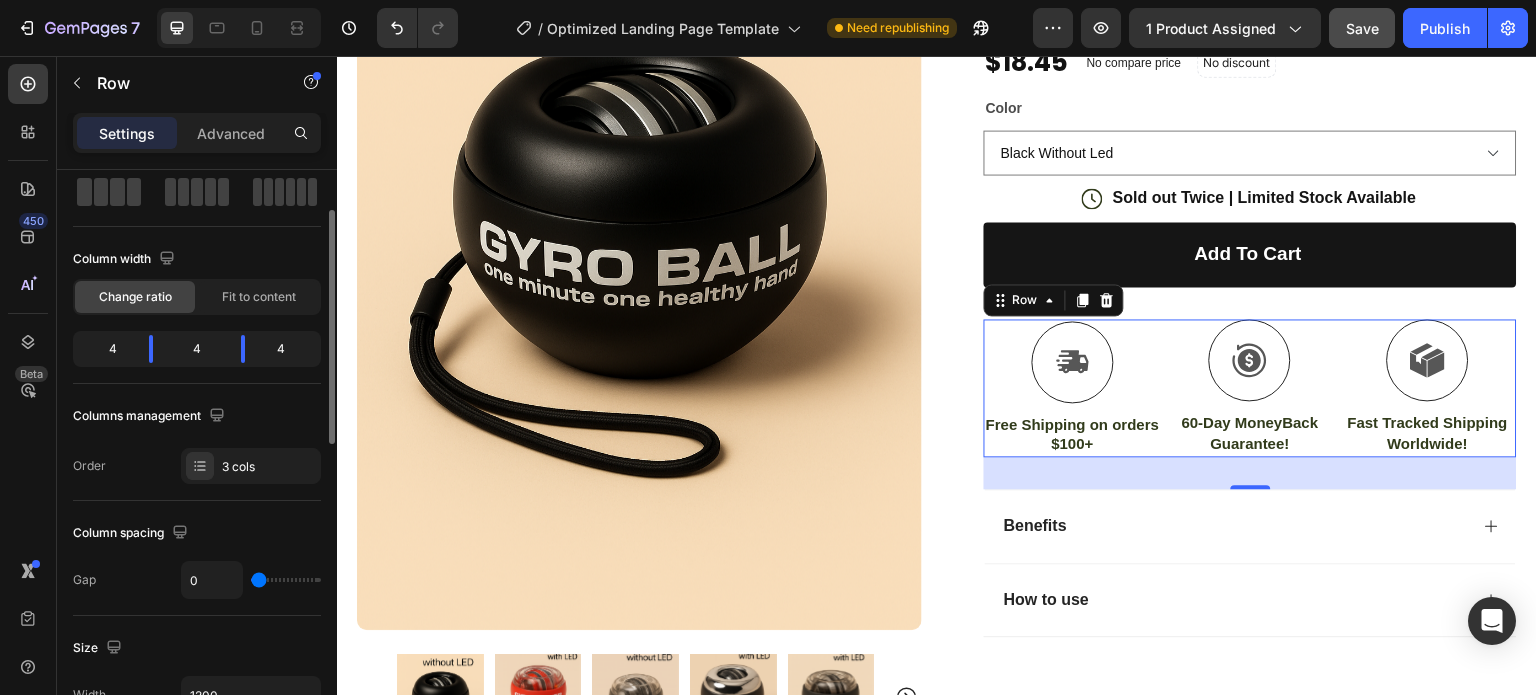type on "2" 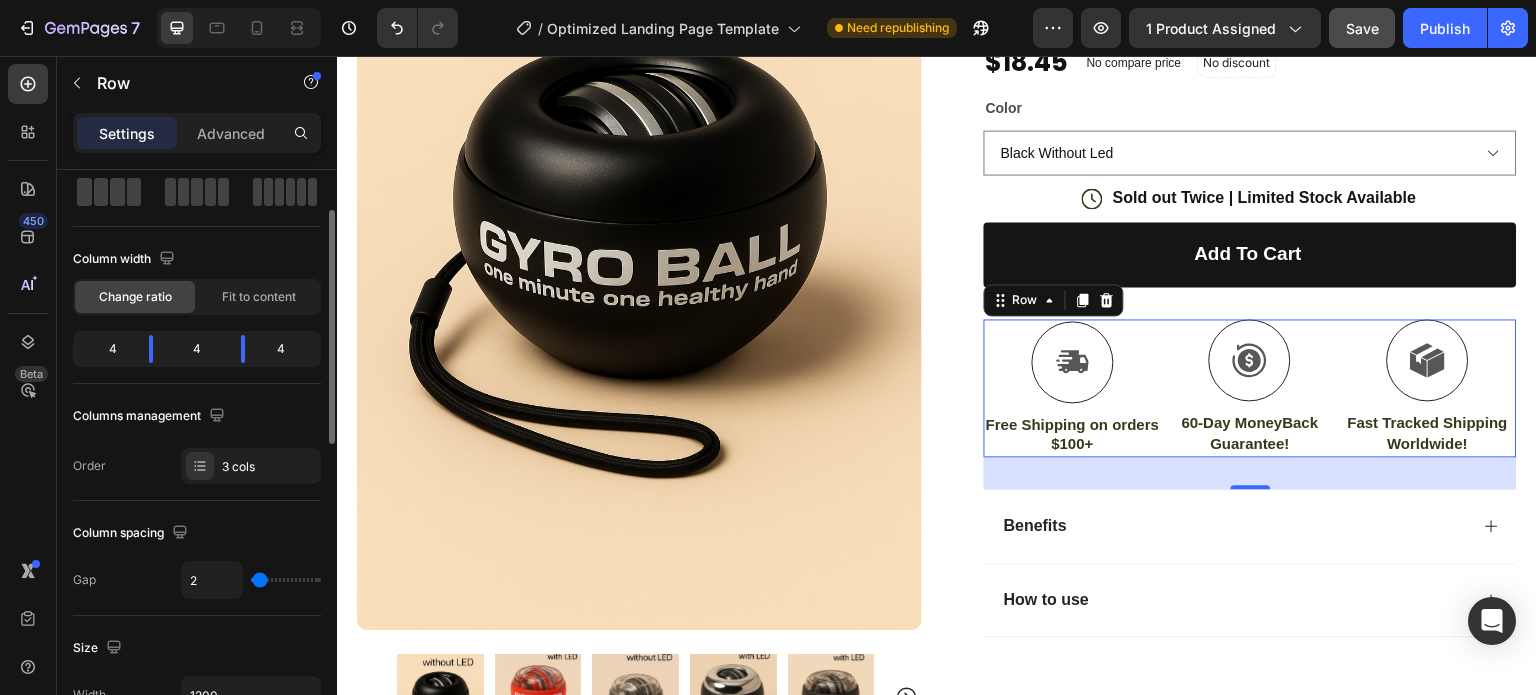 type on "9" 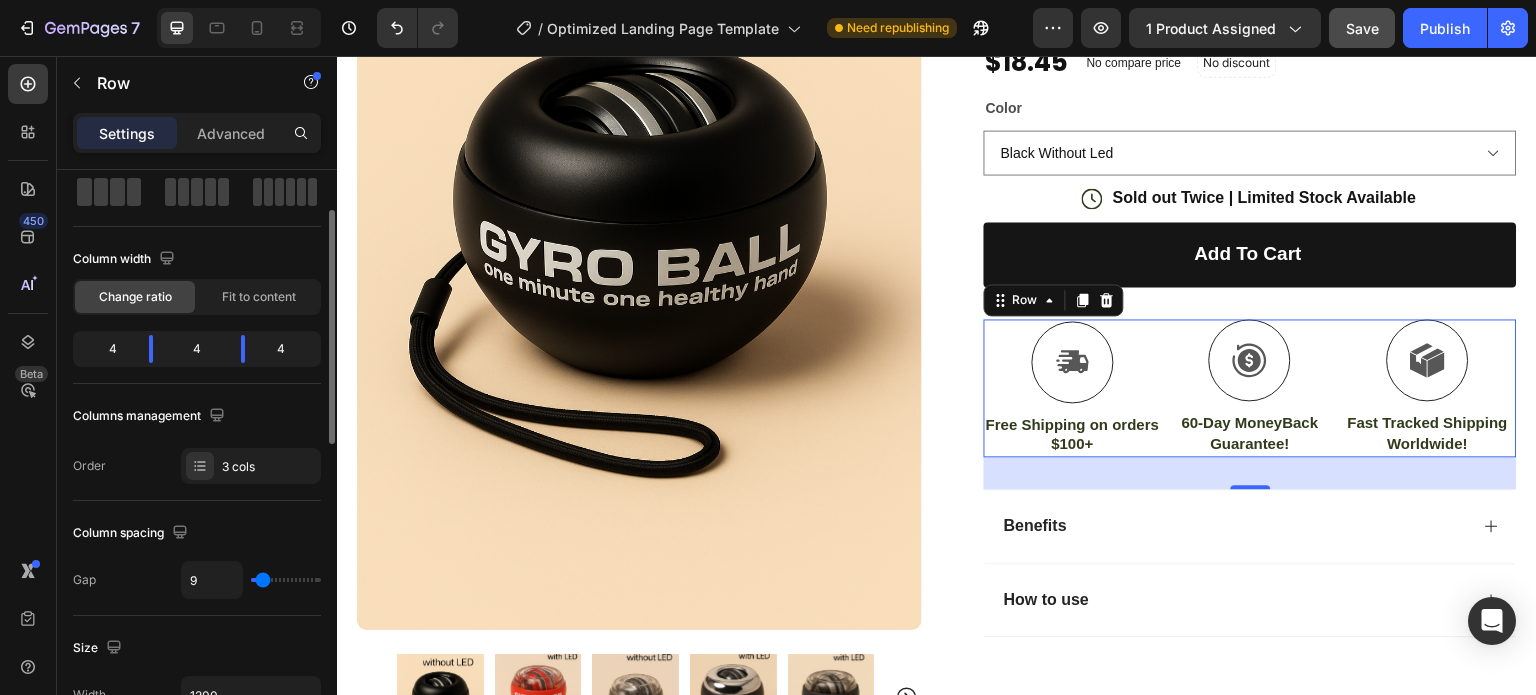 type on "13" 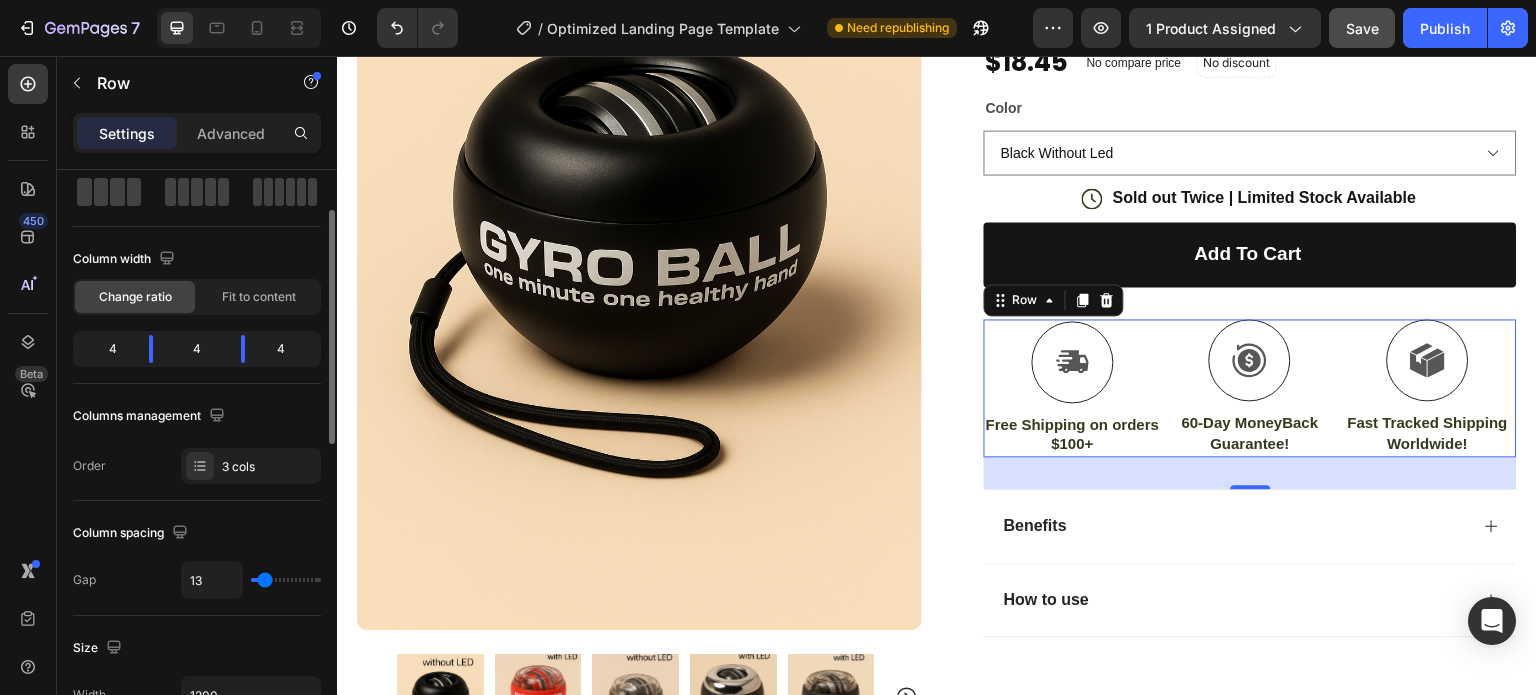 type on "15" 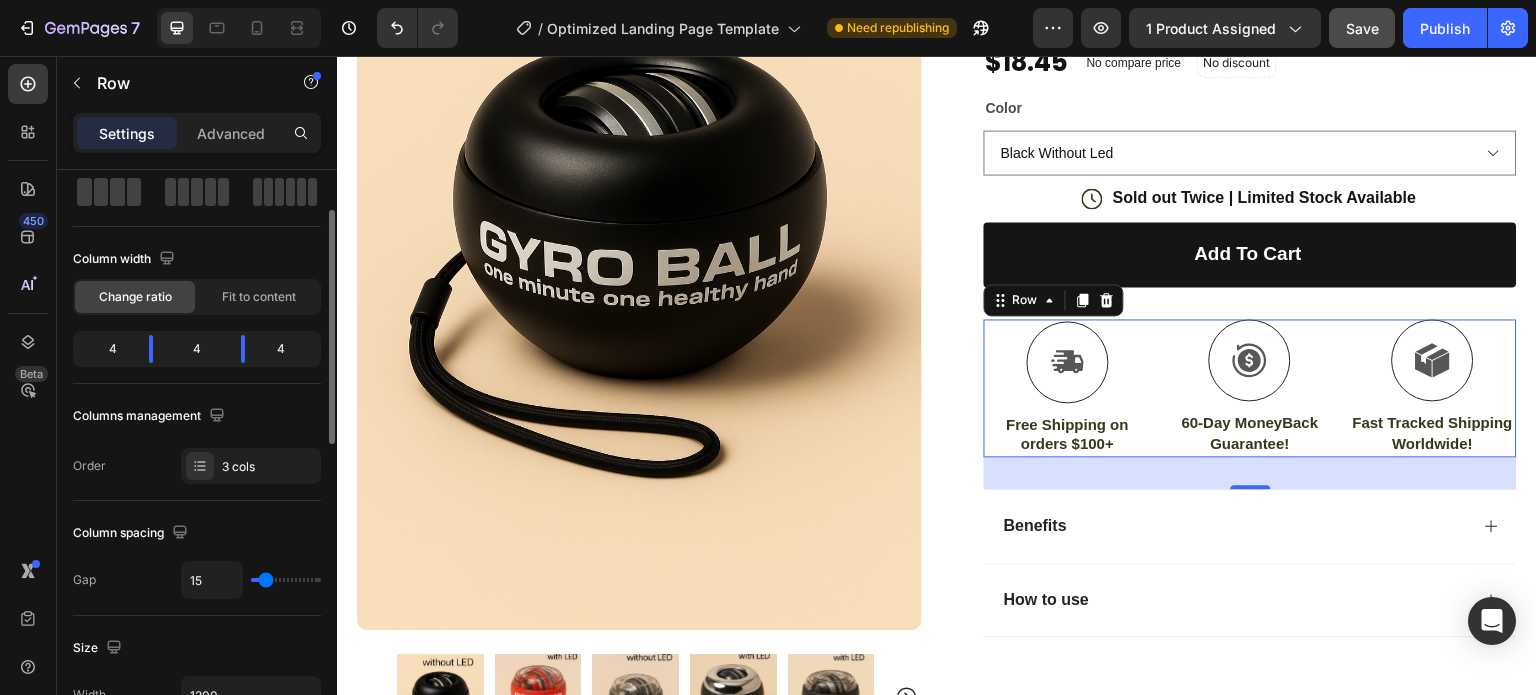 type on "18" 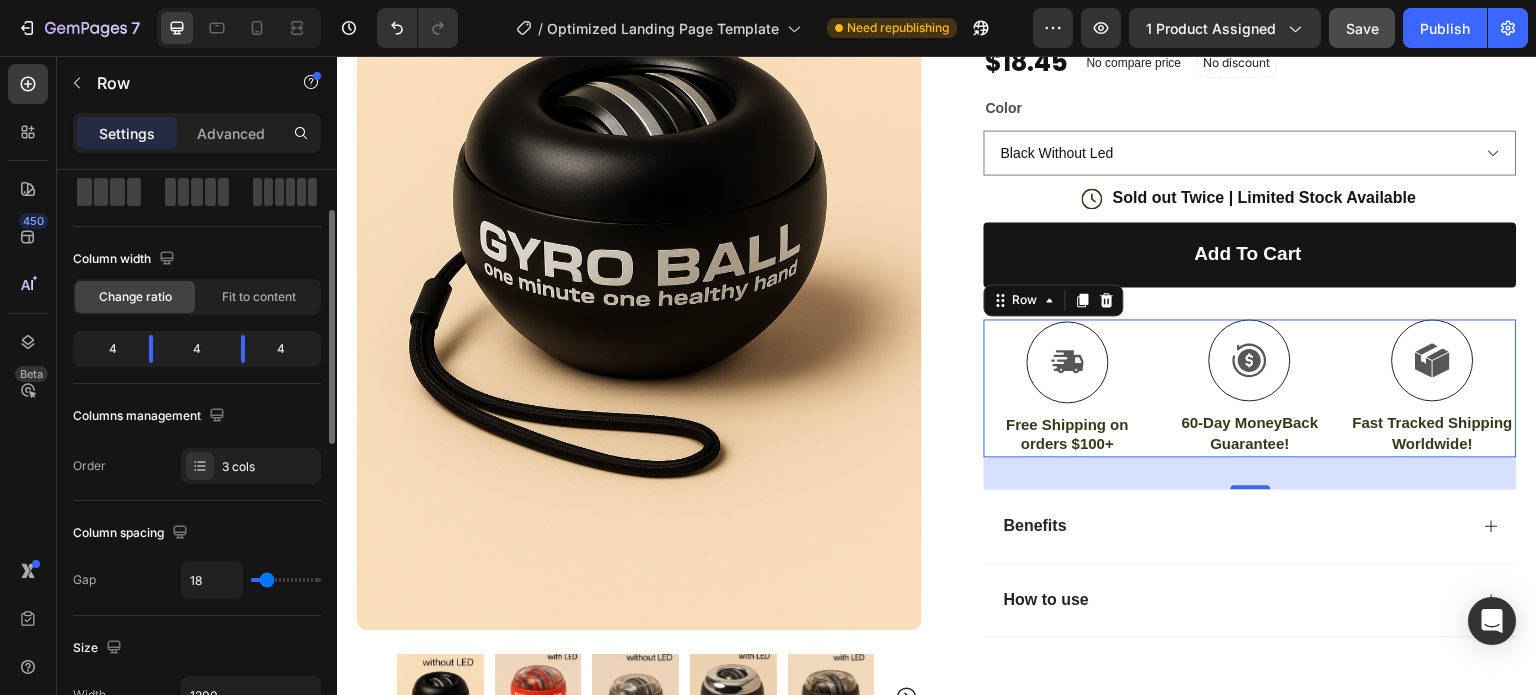 type on "20" 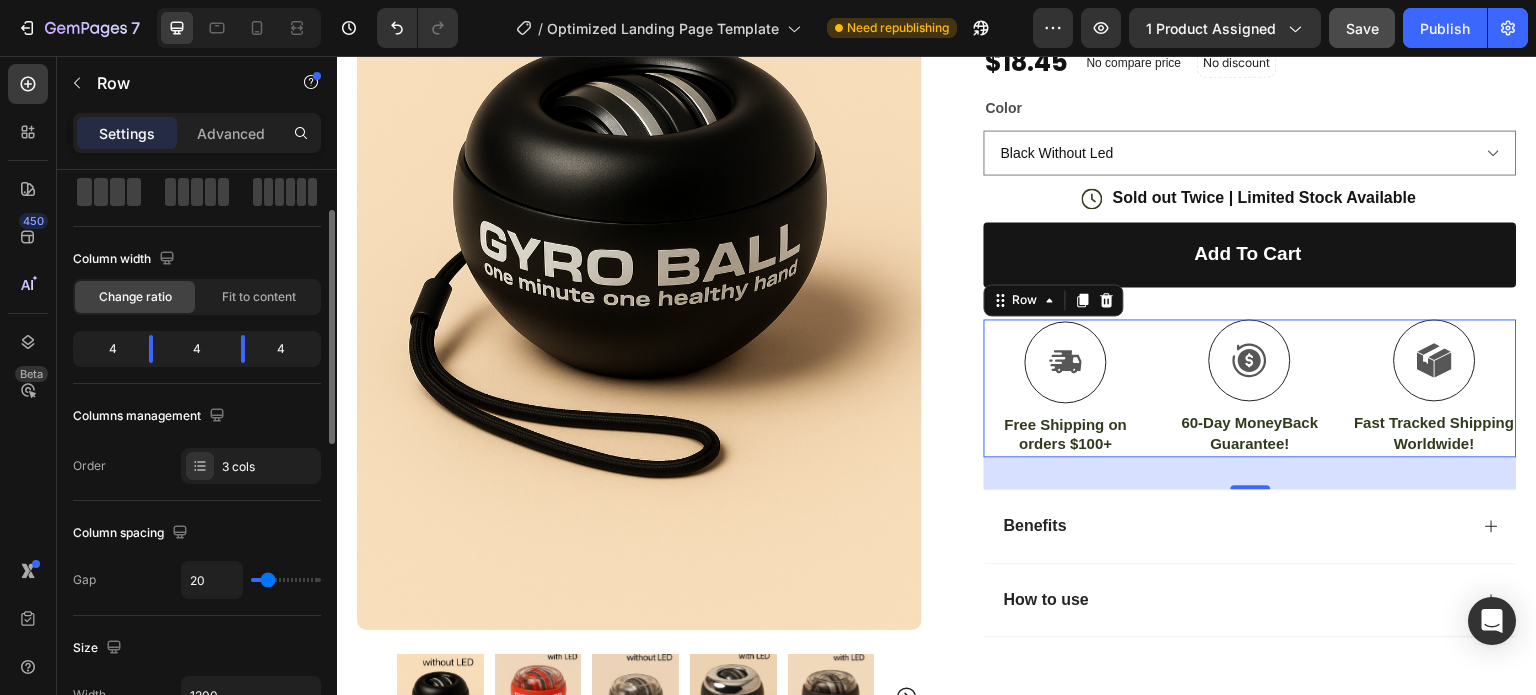 type on "20" 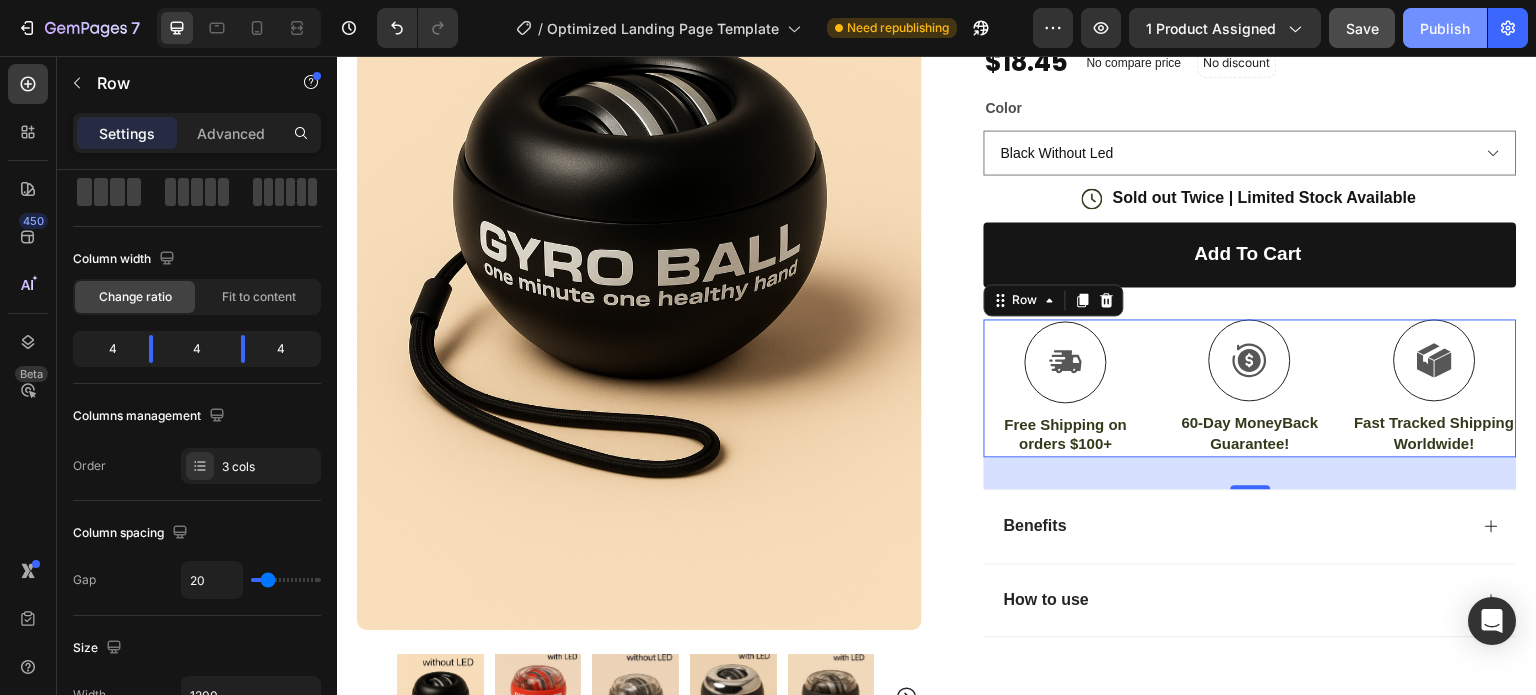 click on "Publish" 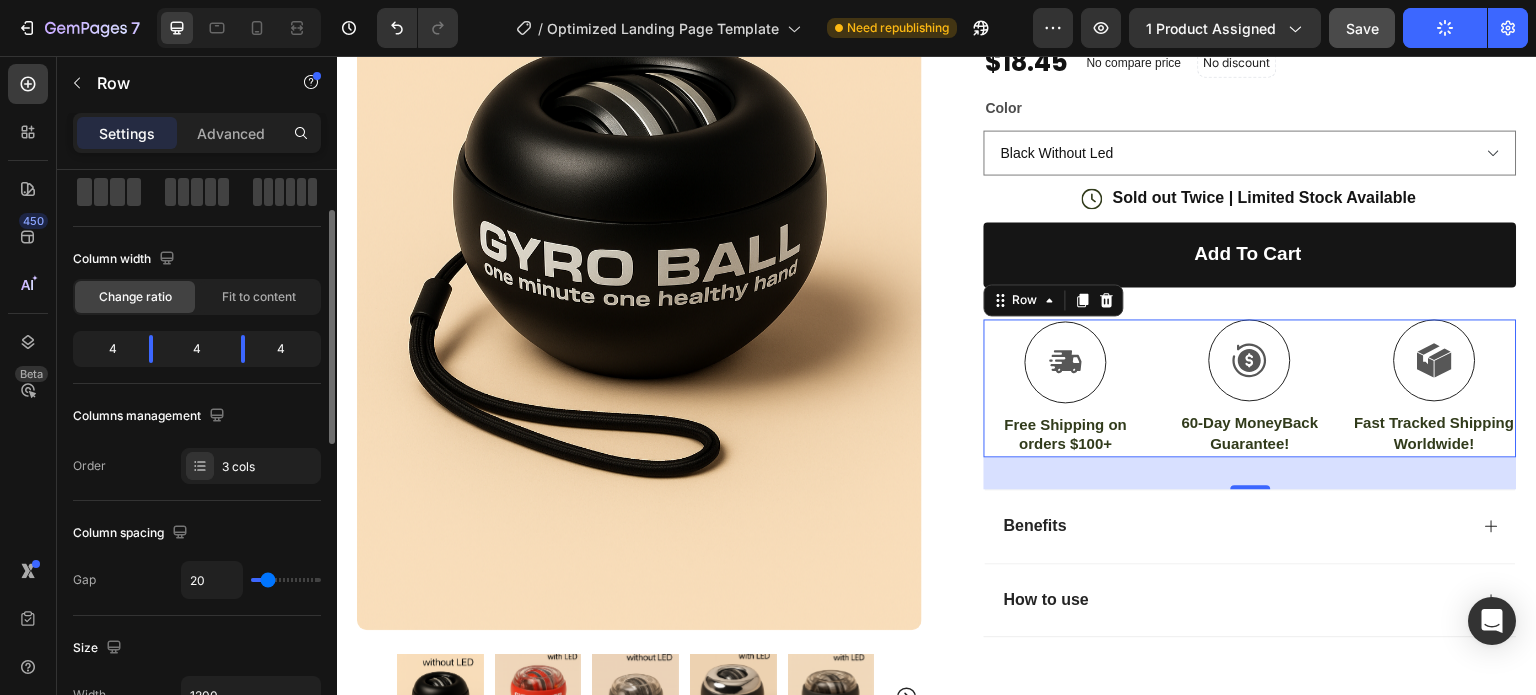 scroll, scrollTop: 300, scrollLeft: 0, axis: vertical 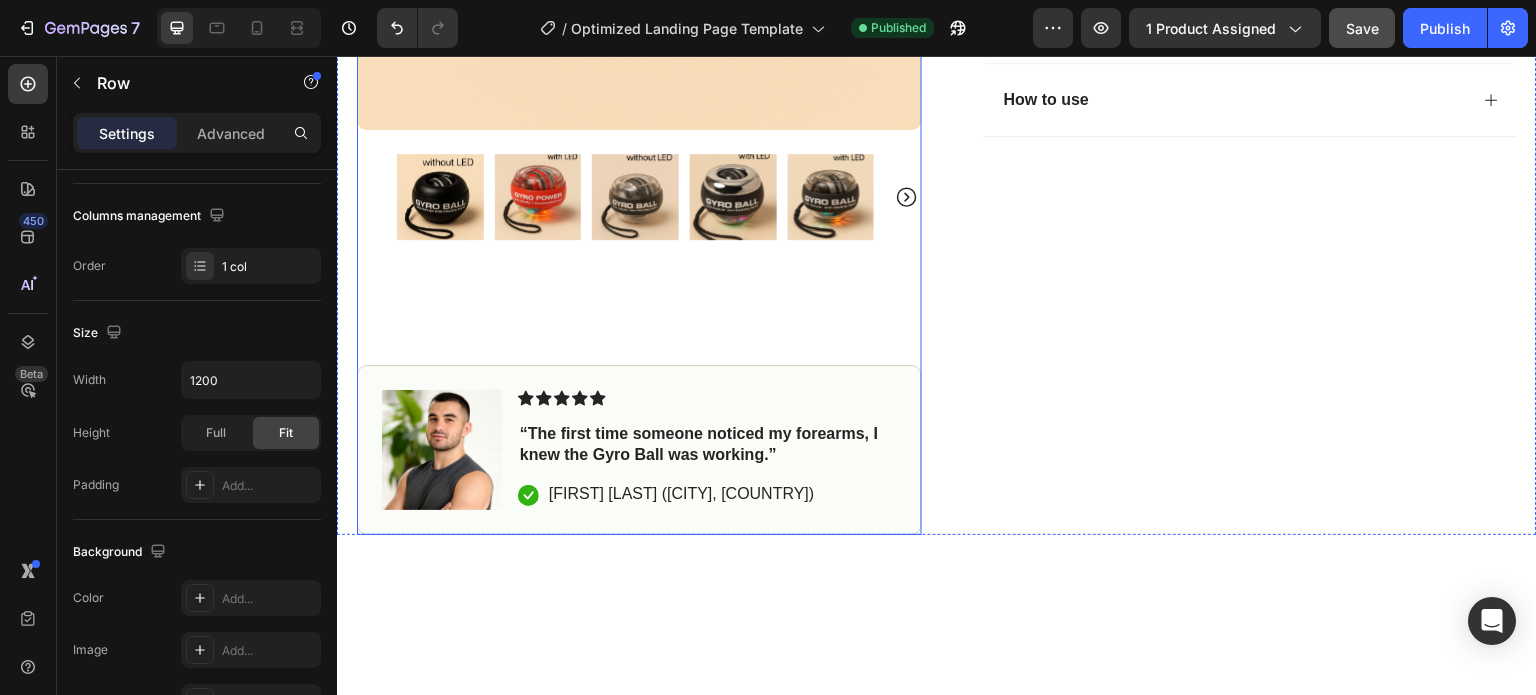 click on "Product Images #1 Home fitness Product of 2024 Text Block Image Icon Icon Icon Icon Icon Icon List “The first time someone noticed my forearms, I knew the Gyro Ball was working.” Text Block
Icon [FIRST] [LAST] ([CITY], [COUNTRY]) Text Block Row Row" at bounding box center [639, -92] 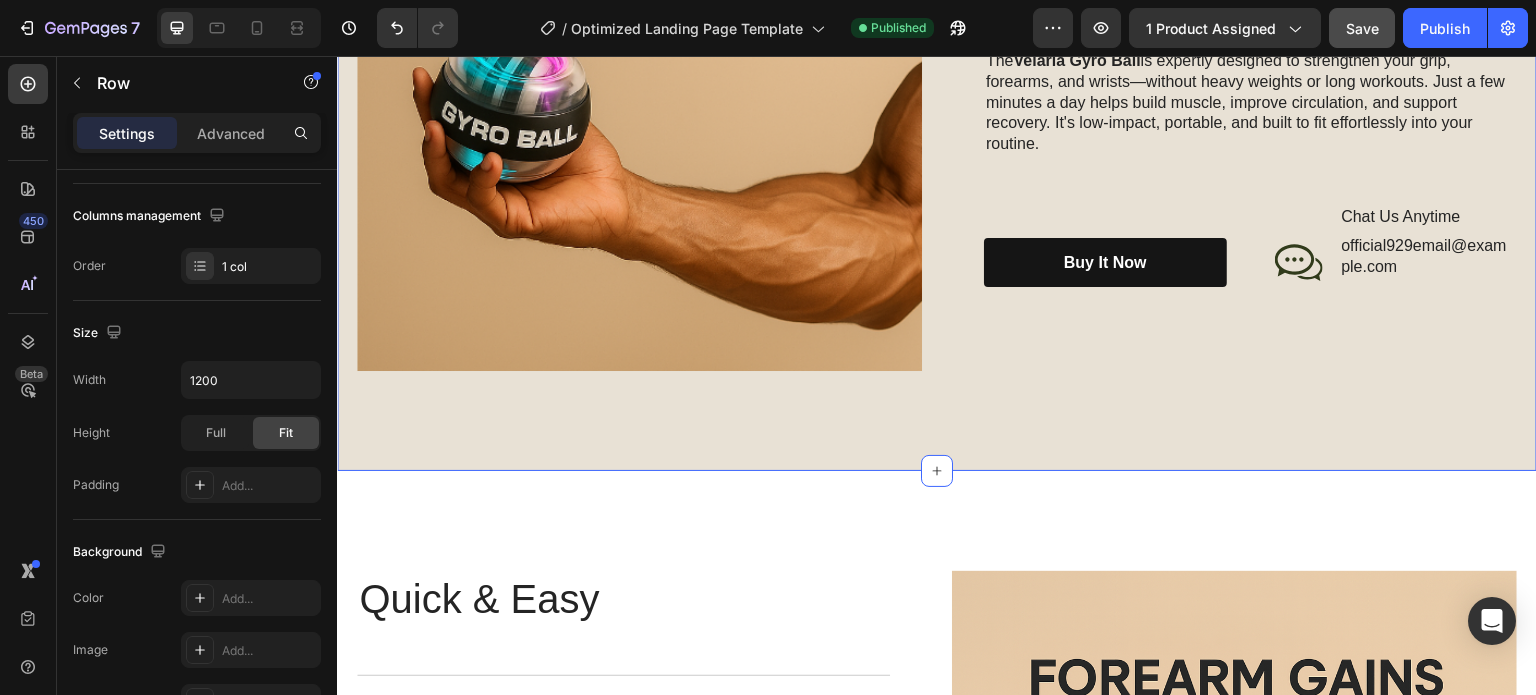 scroll, scrollTop: 2200, scrollLeft: 0, axis: vertical 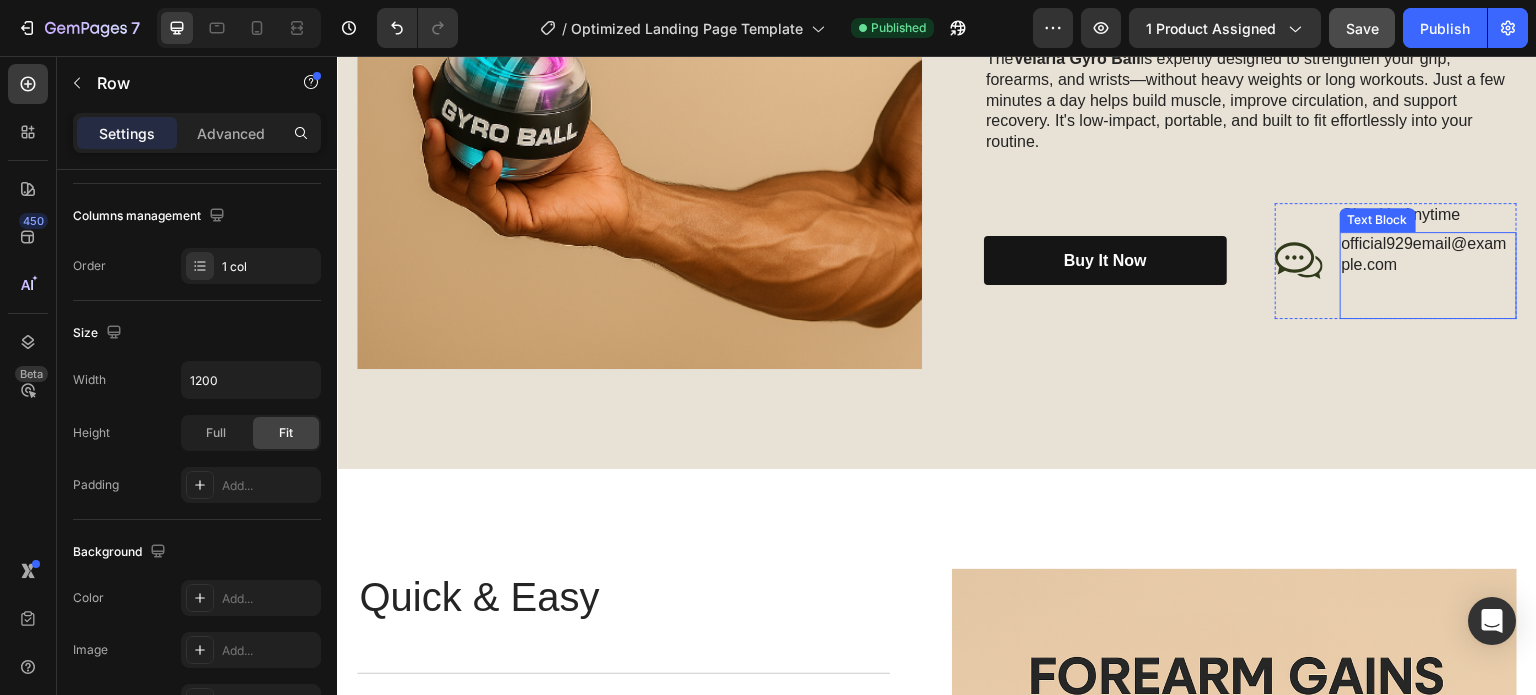 click on "official929email@example.com" at bounding box center [1429, 255] 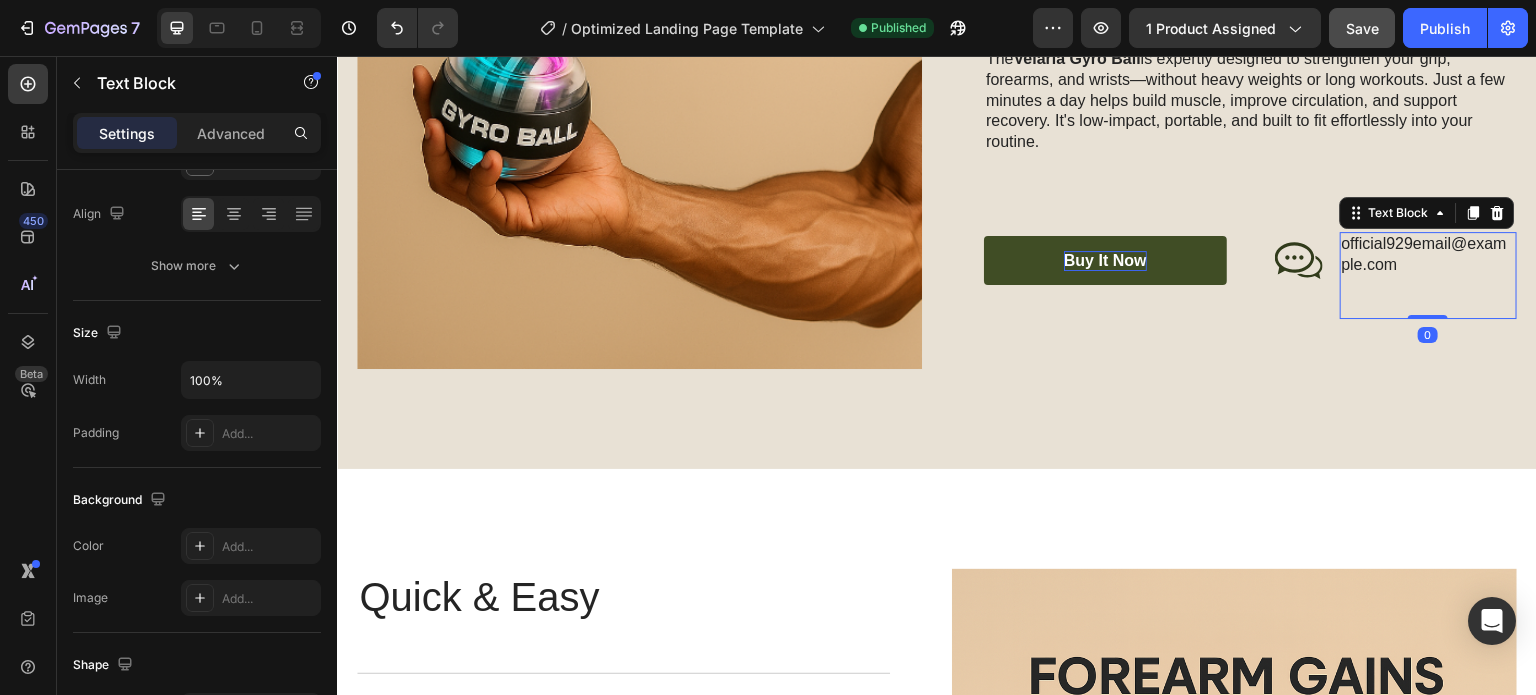 scroll, scrollTop: 0, scrollLeft: 0, axis: both 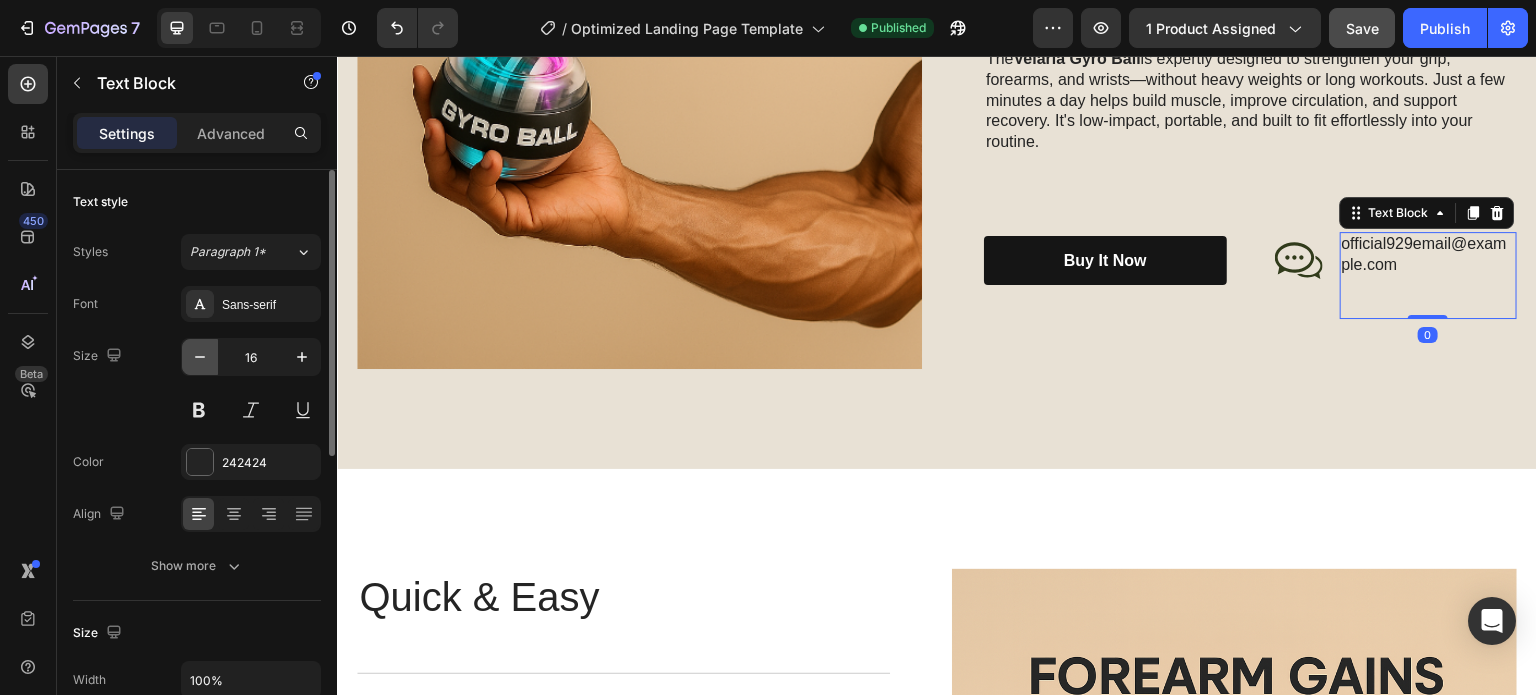 click 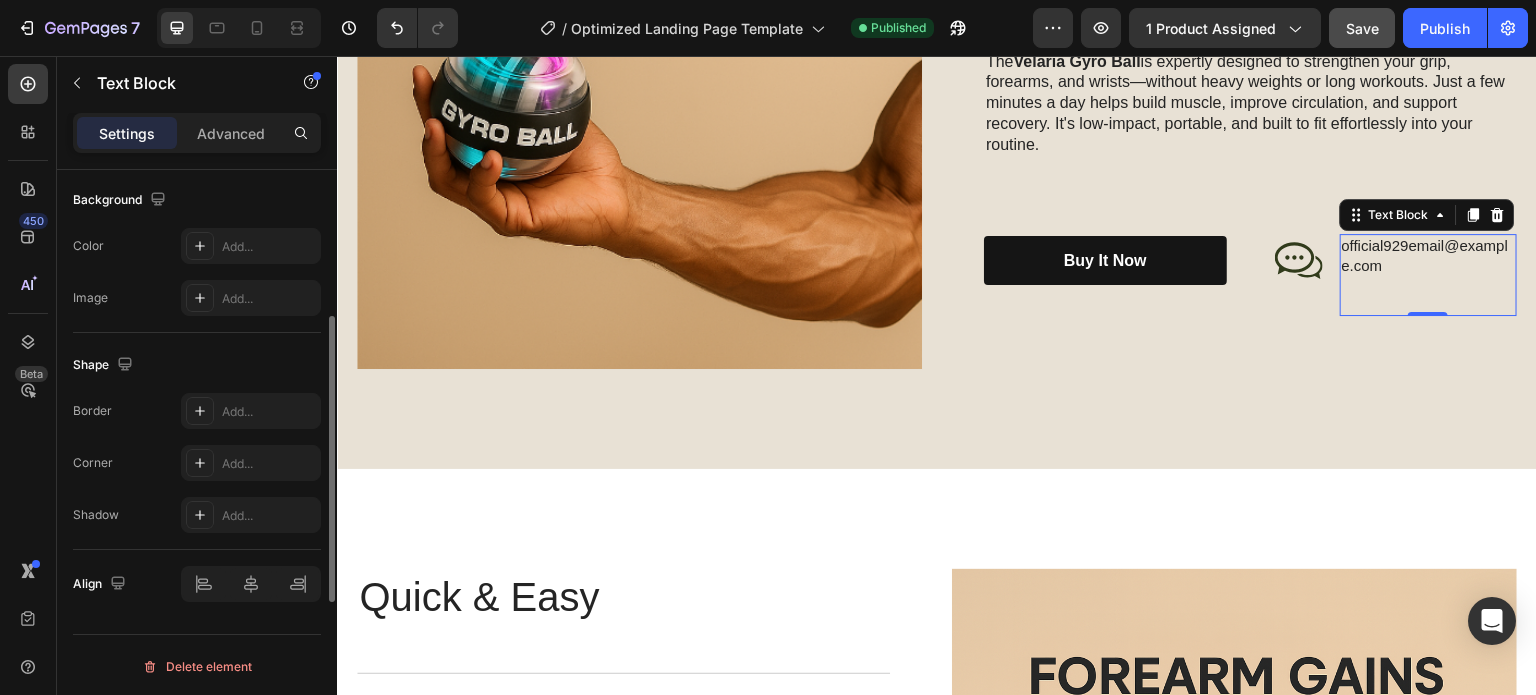 scroll, scrollTop: 0, scrollLeft: 0, axis: both 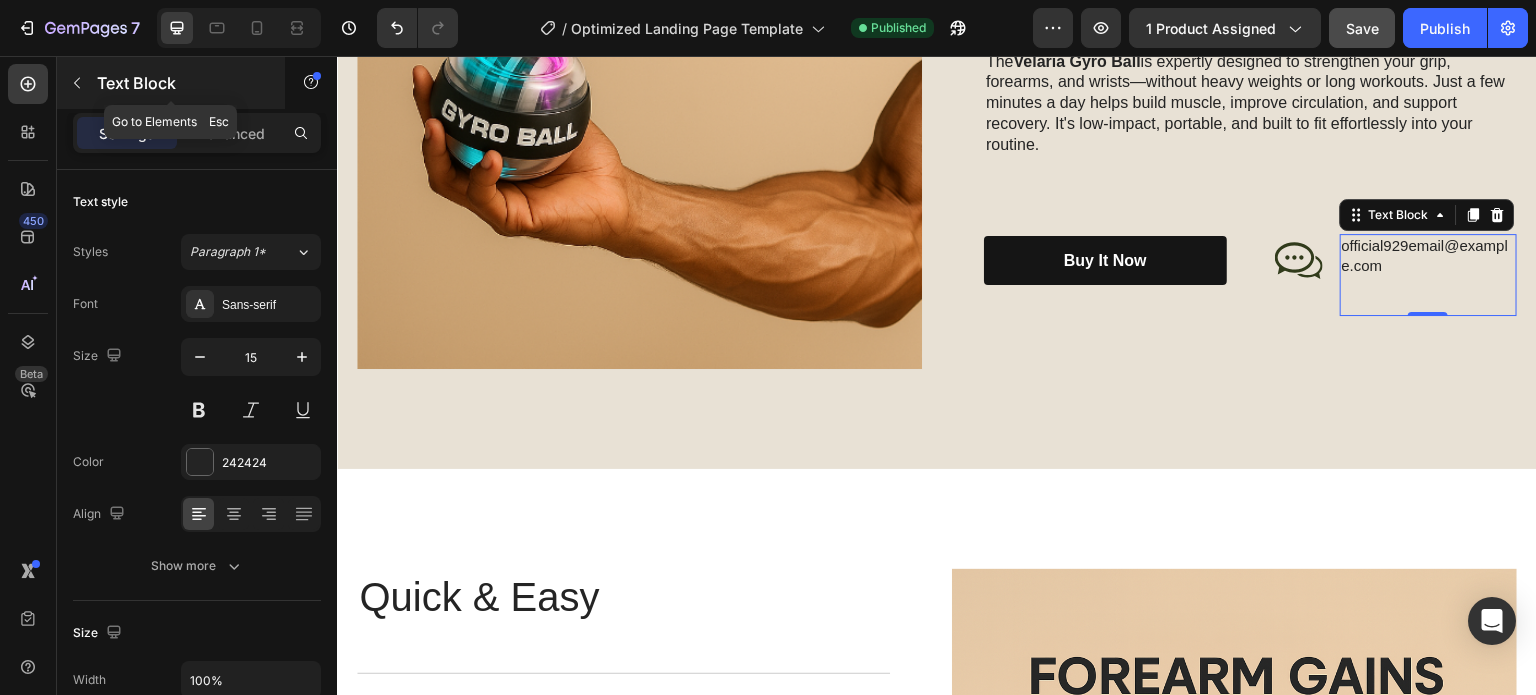 click 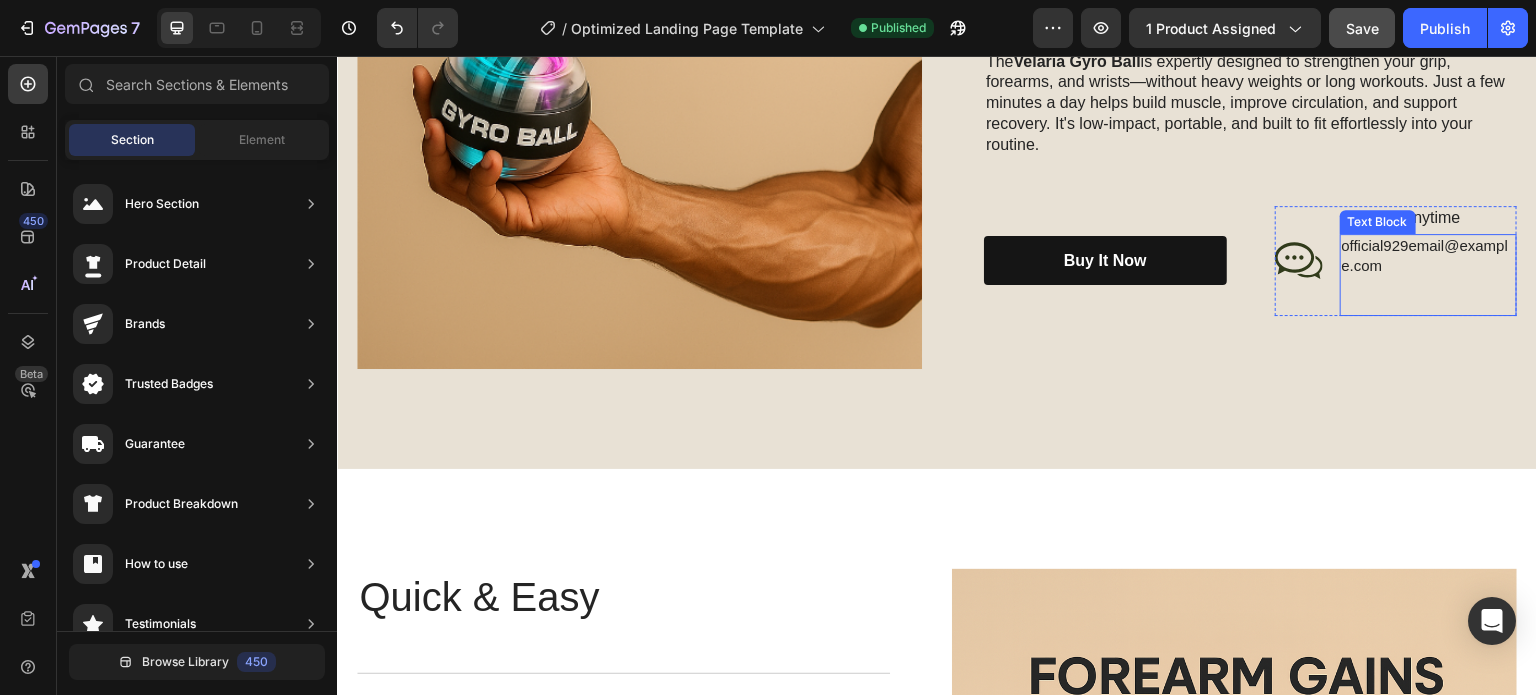 click on "official929email@example.com" at bounding box center [1429, 255] 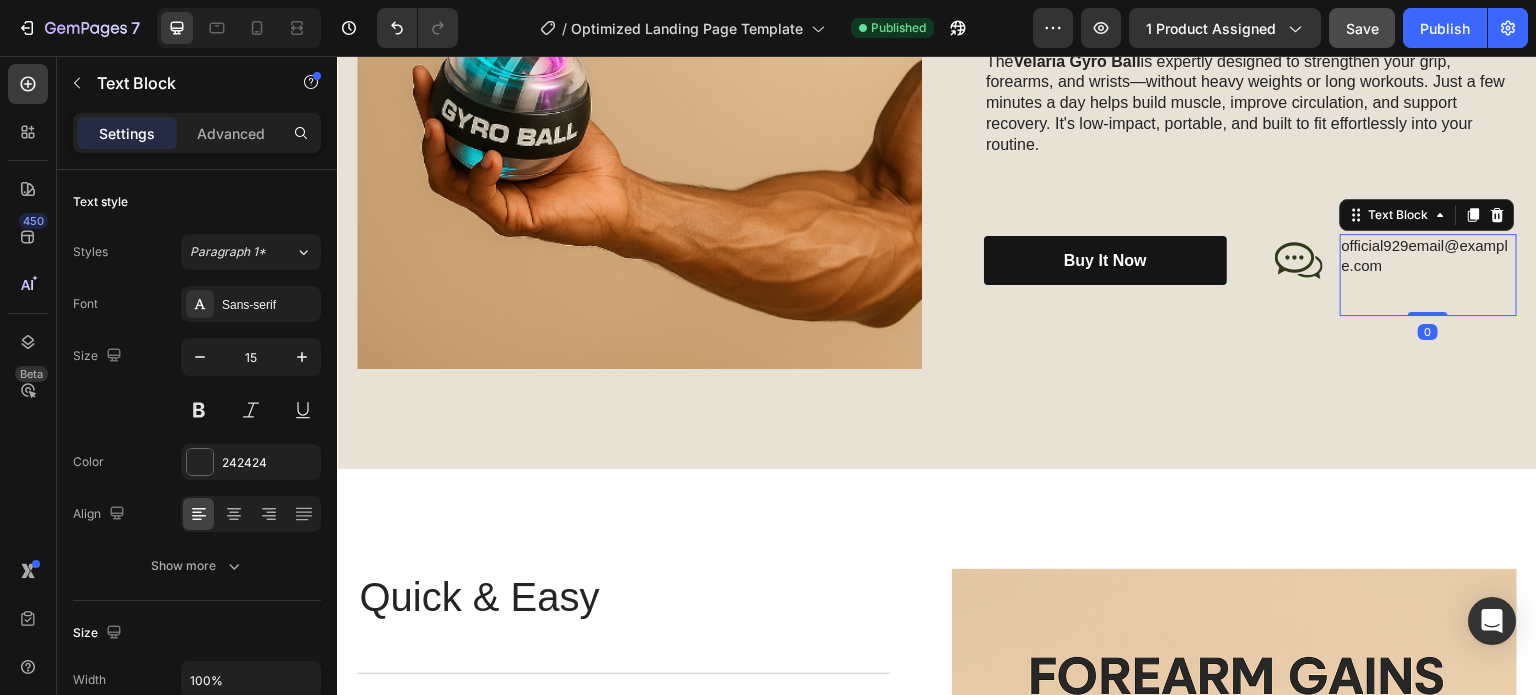 click on "official929email@example.com" at bounding box center [1429, 255] 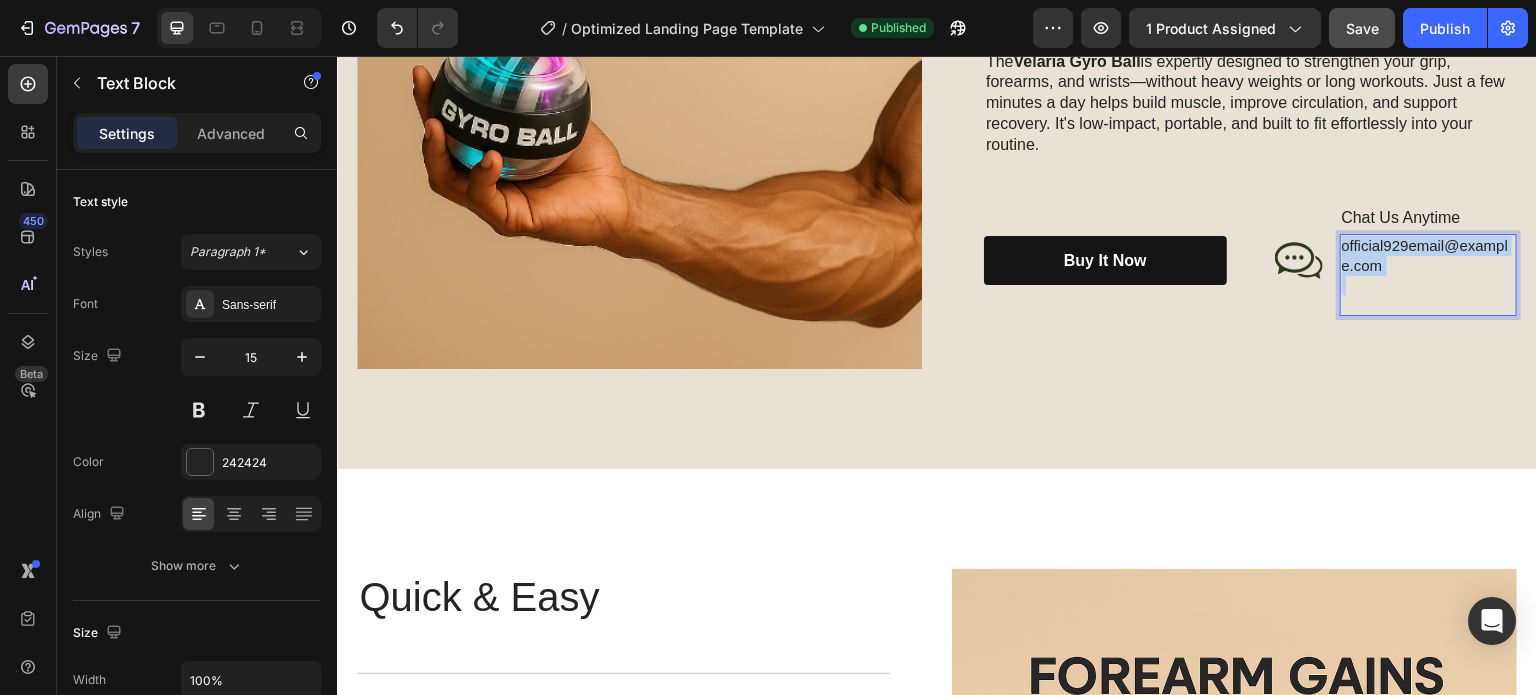 click on "official929email@example.com" at bounding box center [1429, 255] 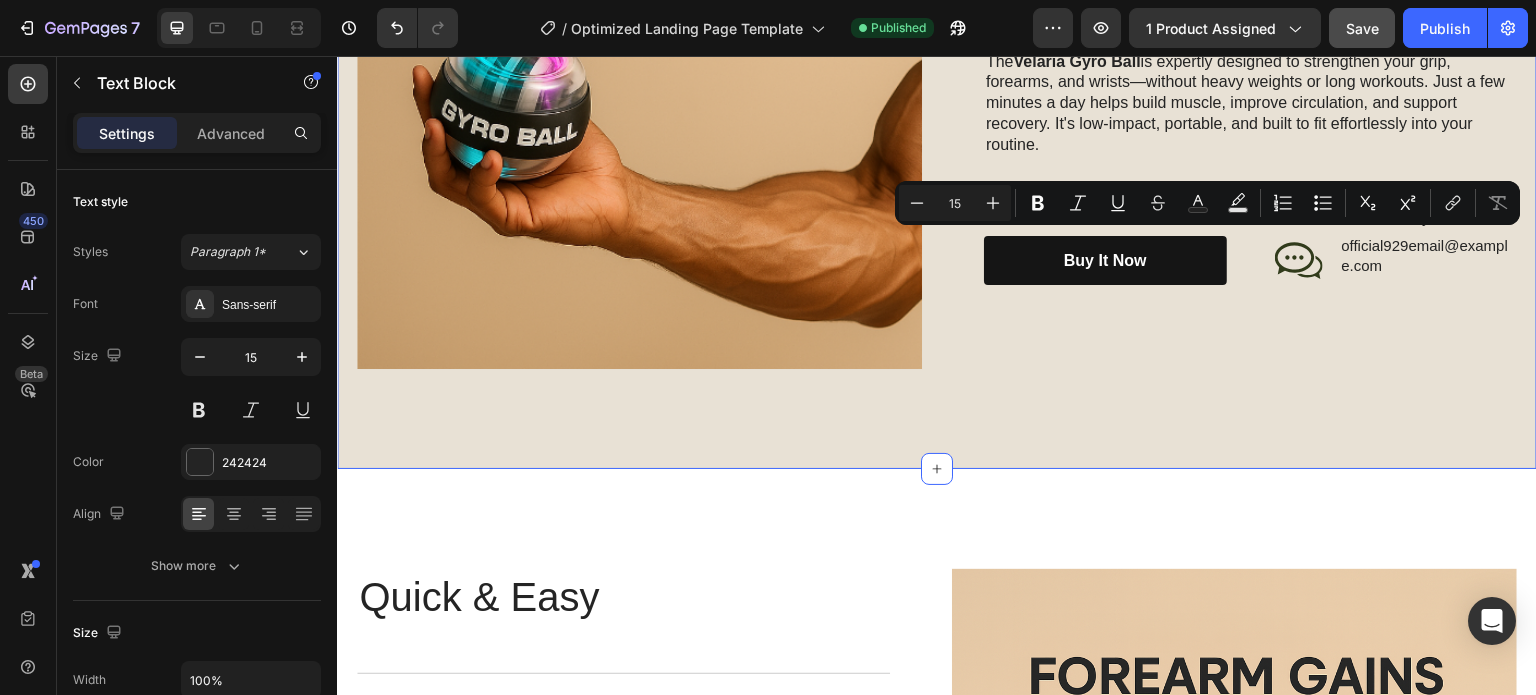 click on "Image Stronger Every Spin. Reward Every Rep.   Heading The  Velaria Gyro Ball  is expertly designed to strengthen your grip, forearms, and wrists—without heavy weights or long workouts. Just a few minutes a day helps build muscle, improve circulation, and support recovery. It's low-impact, portable, and built to fit effortlessly into your routine. Text Block Buy It Now Button
Icon Chat Us Anytime Text Block official929email@example.com   Text Block Row Row Row Row Section 3   You can create reusable sections Create Theme Section AI Content Write with GemAI What would you like to describe here? Tone and Voice Persuasive Product Getting products... Show more Generate" at bounding box center (937, 121) 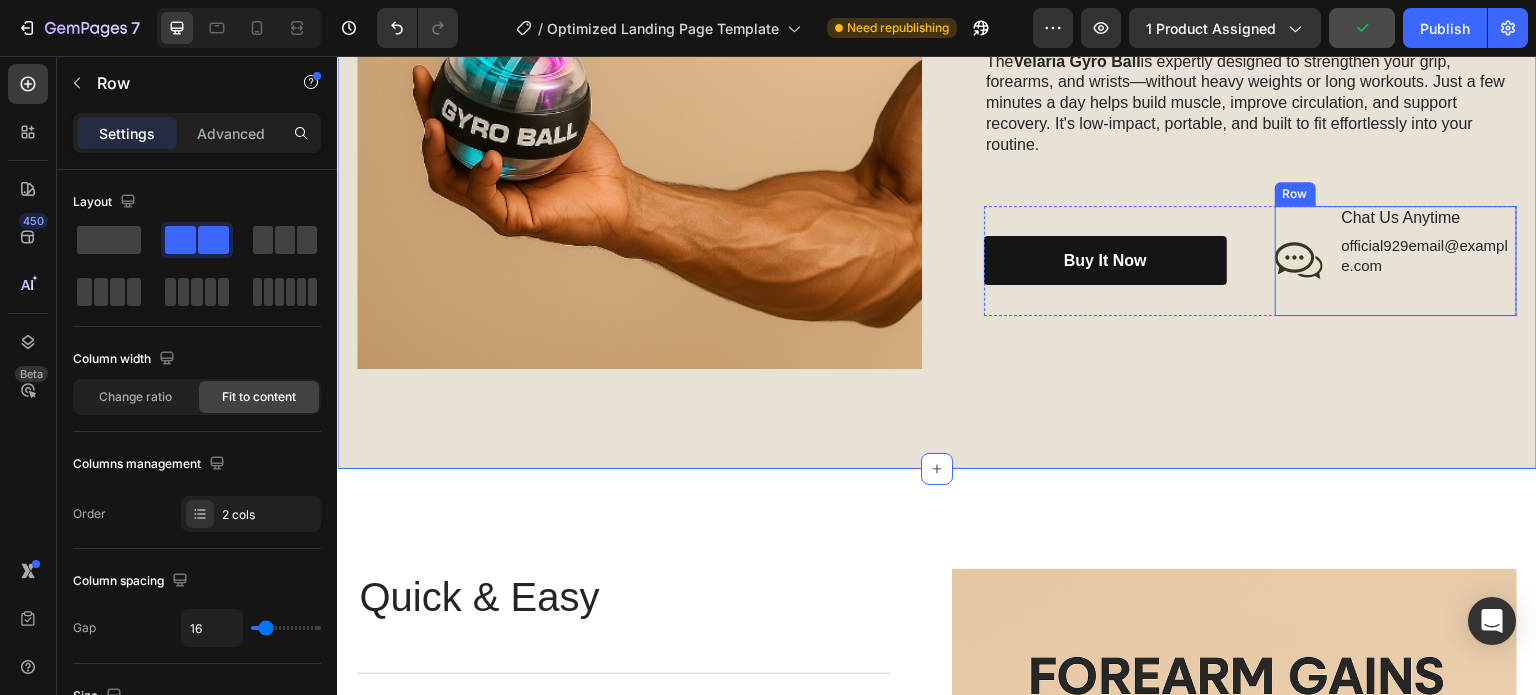 click on "Icon Chat Us Anytime Text Block official929email@example.com   Text Block Row" at bounding box center [1396, 261] 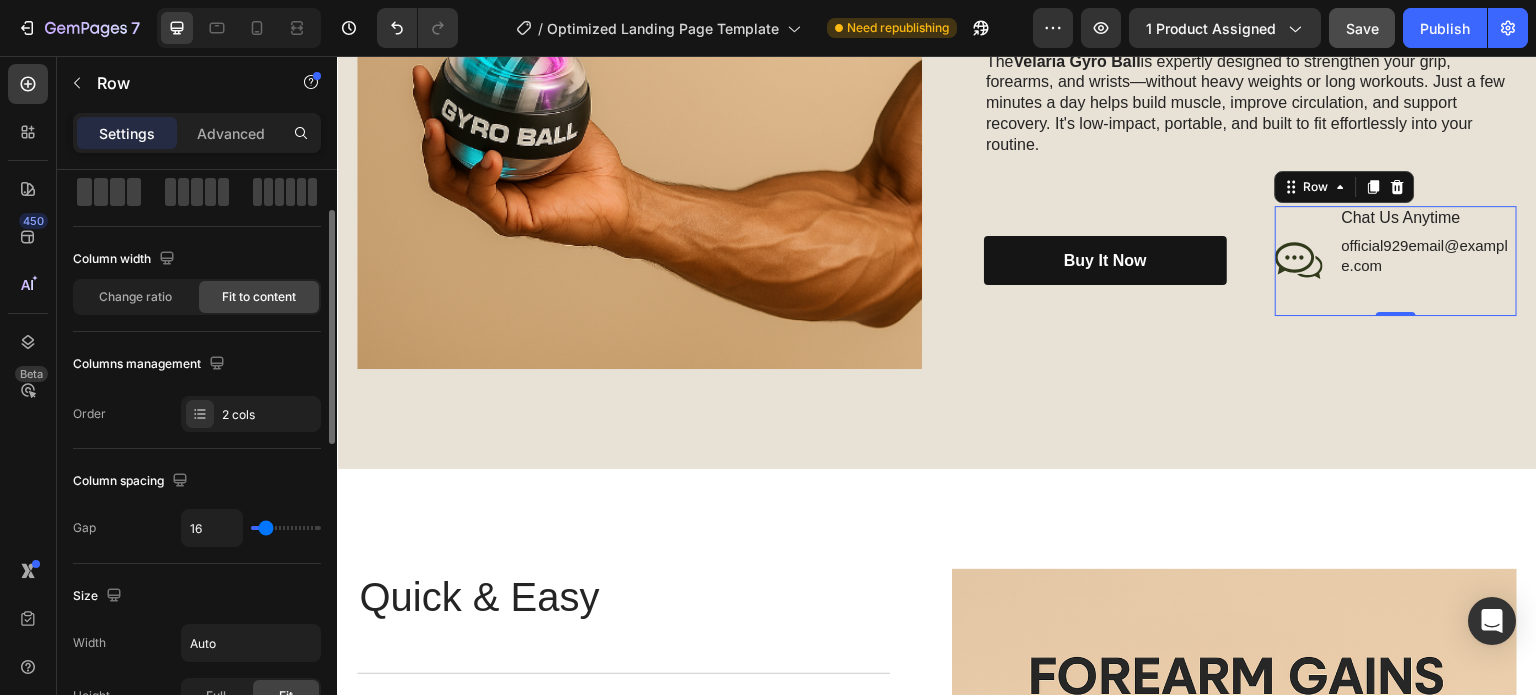 scroll, scrollTop: 200, scrollLeft: 0, axis: vertical 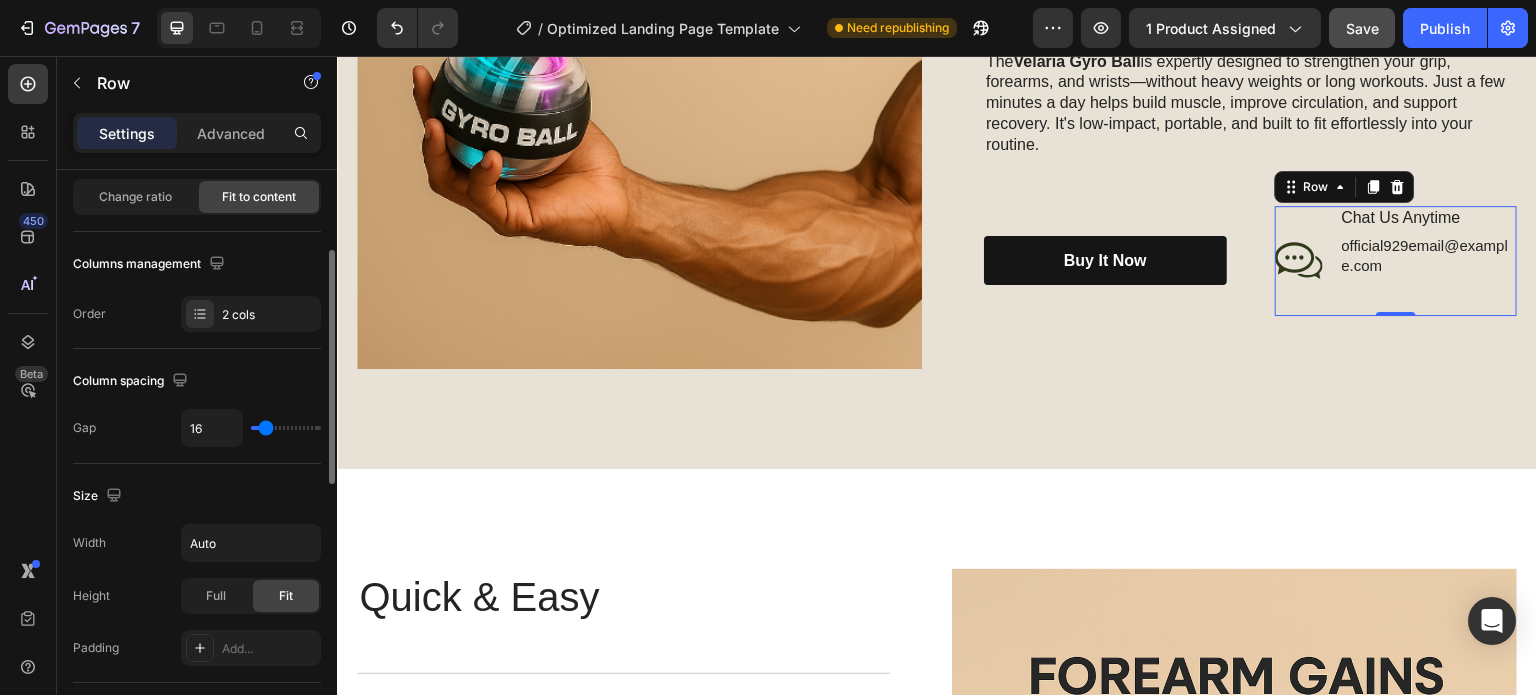 type on "29" 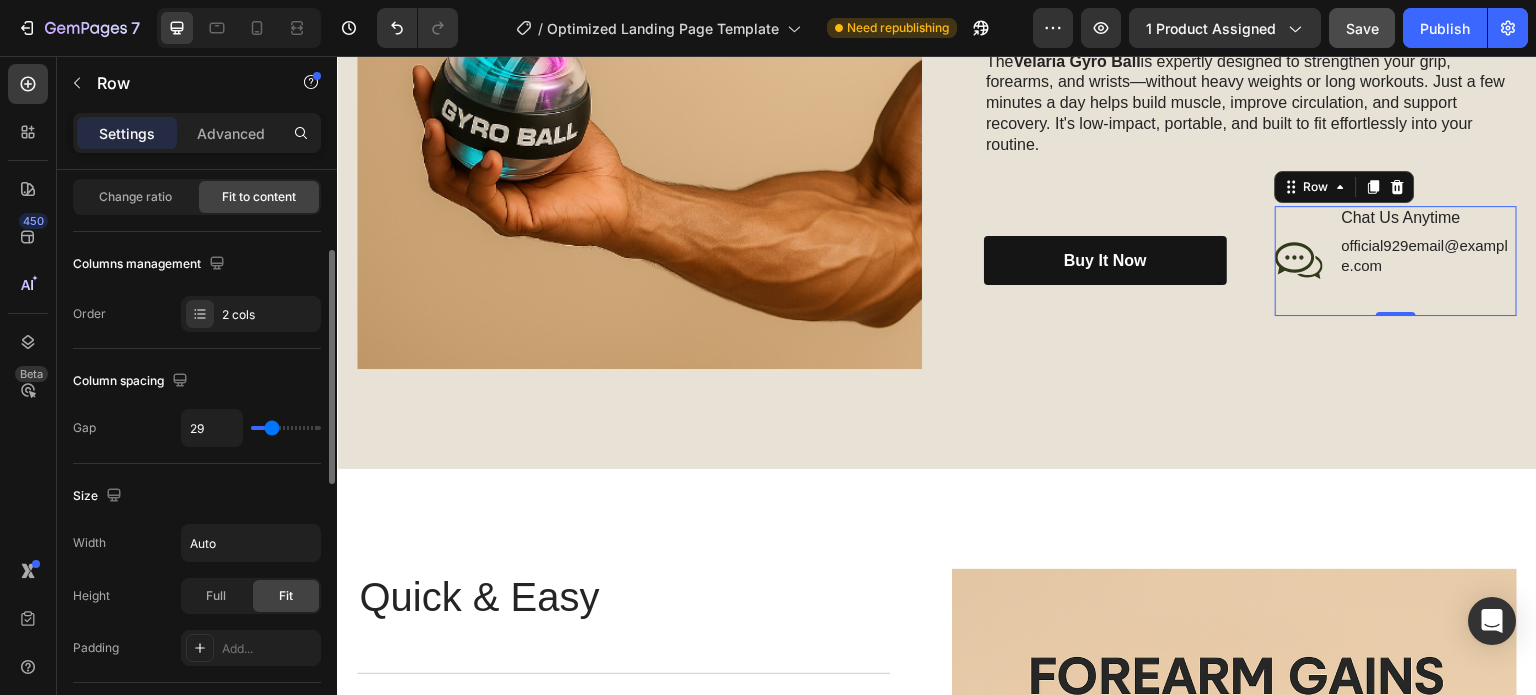type on "31" 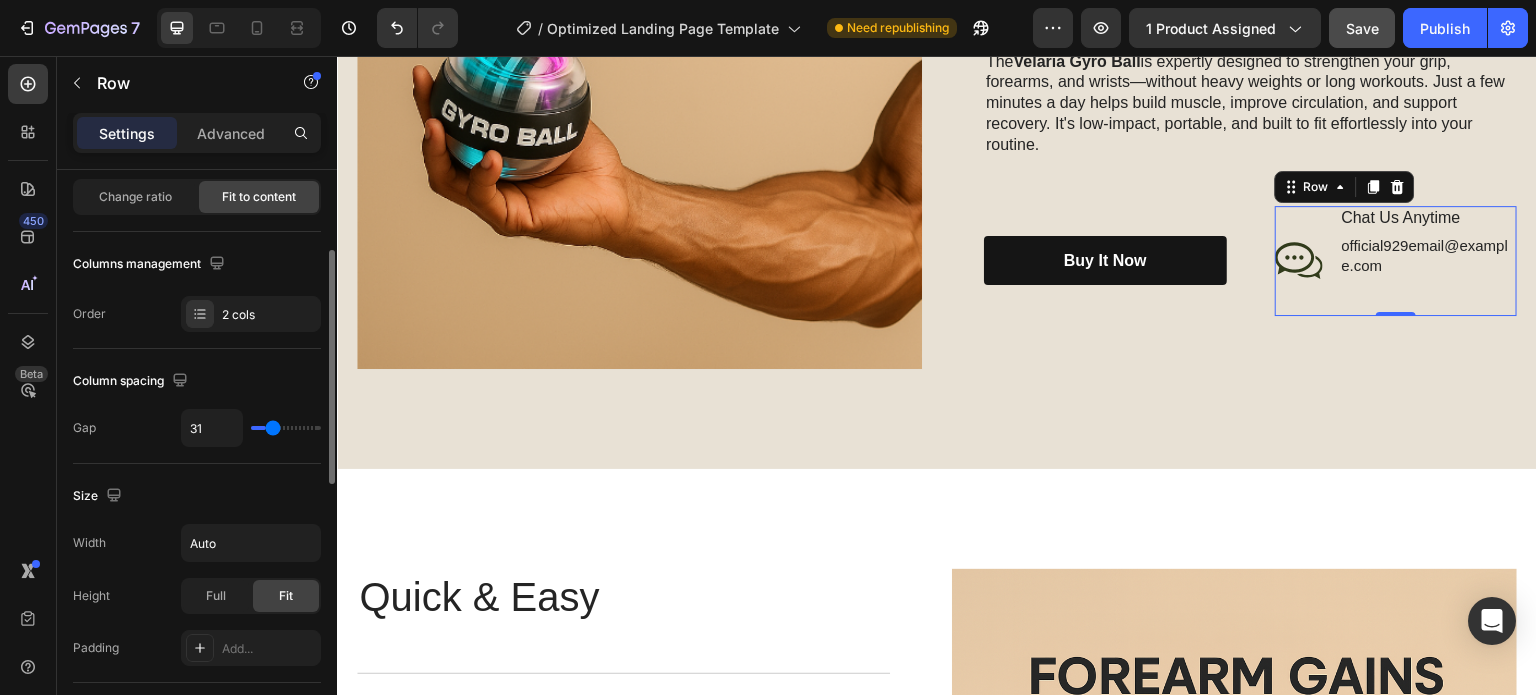 type on "32" 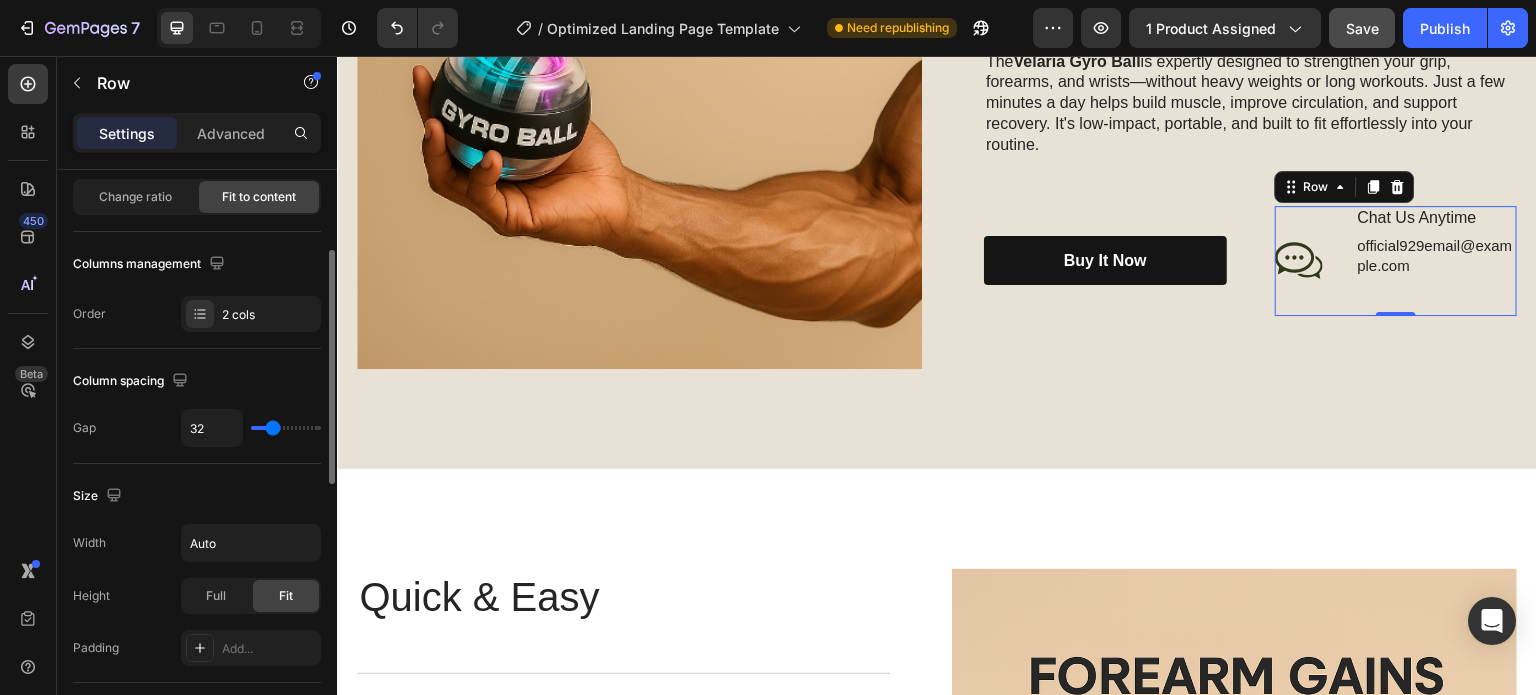 type on "36" 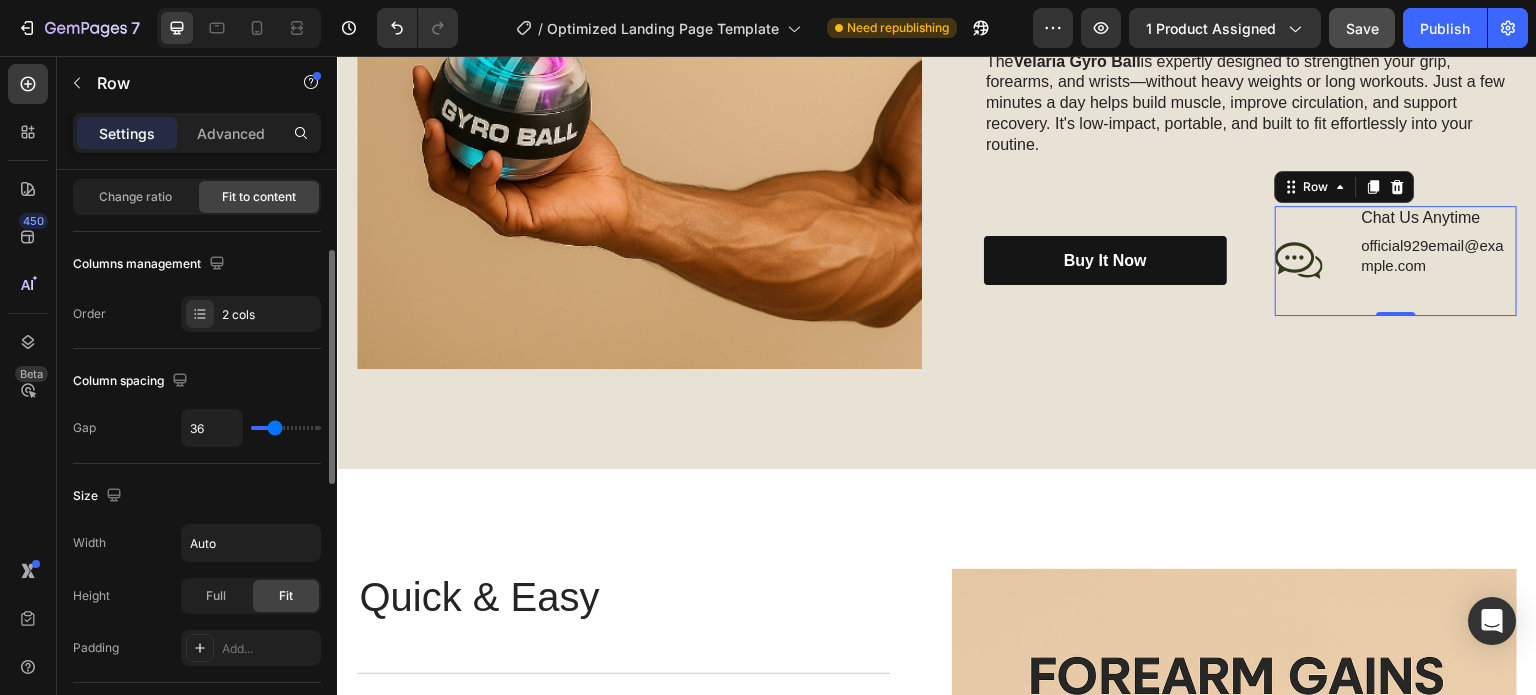 type on "38" 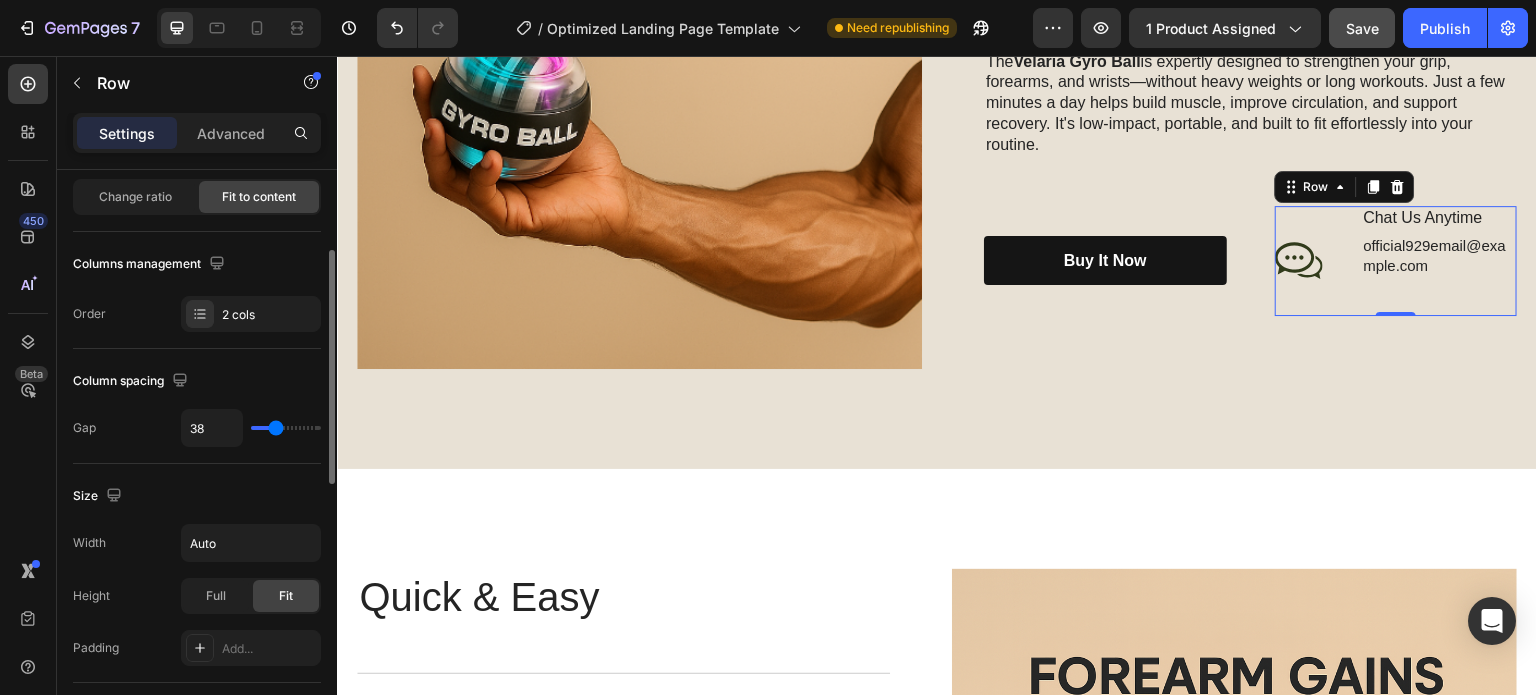 type on "34" 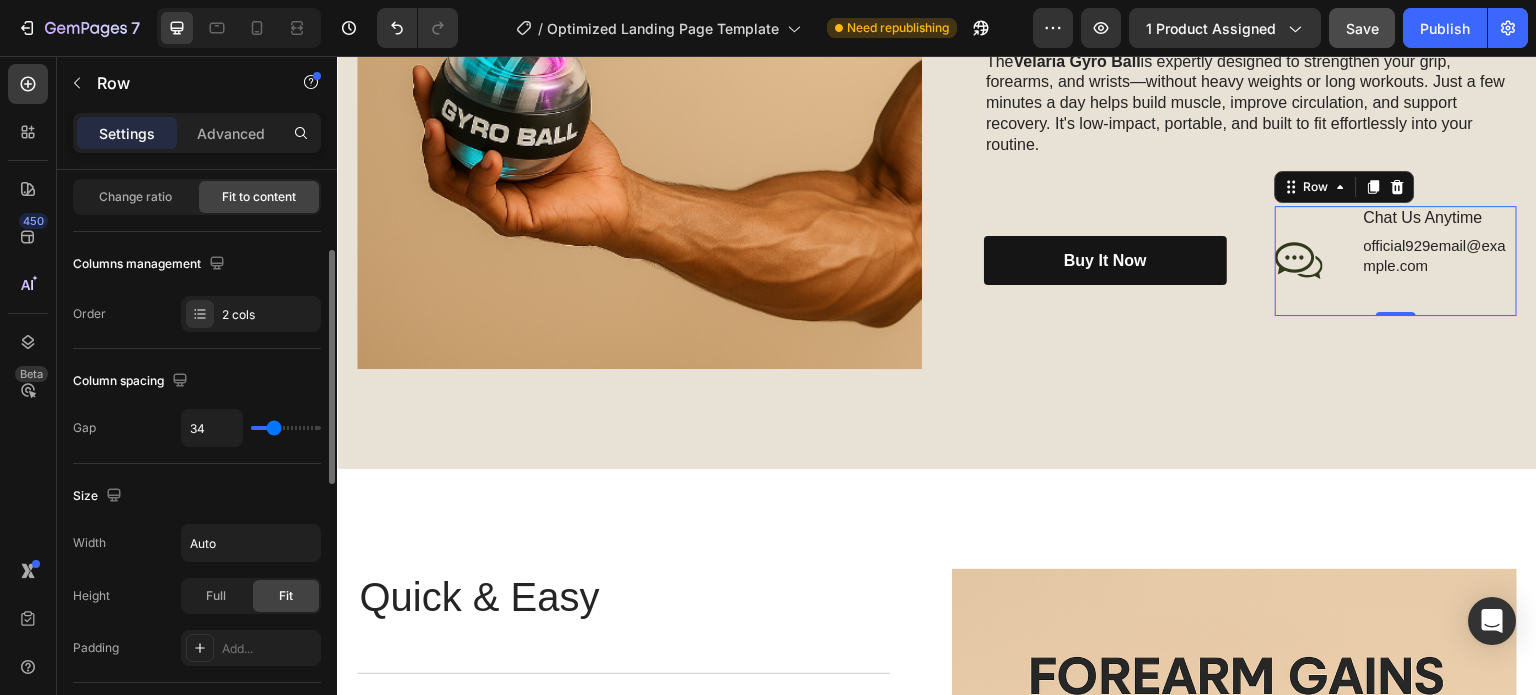 type on "32" 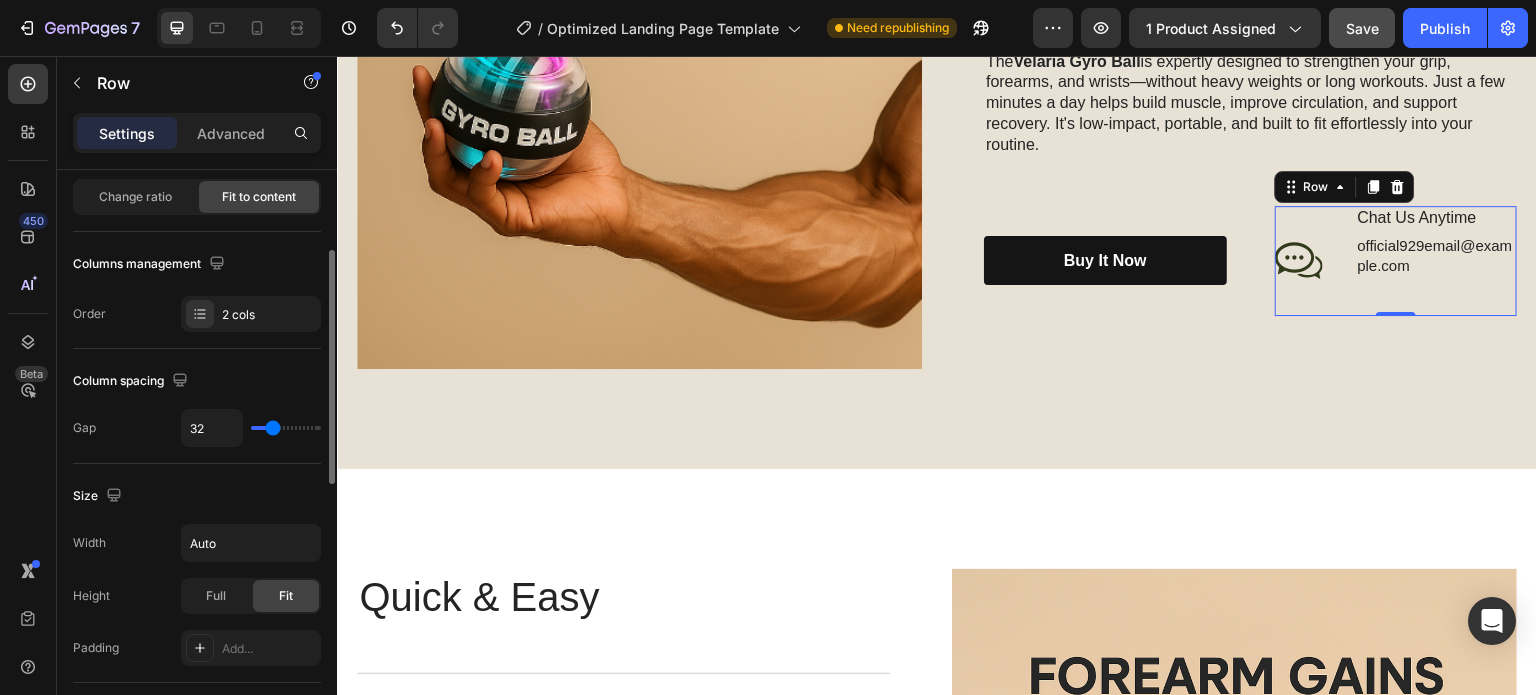 type on "29" 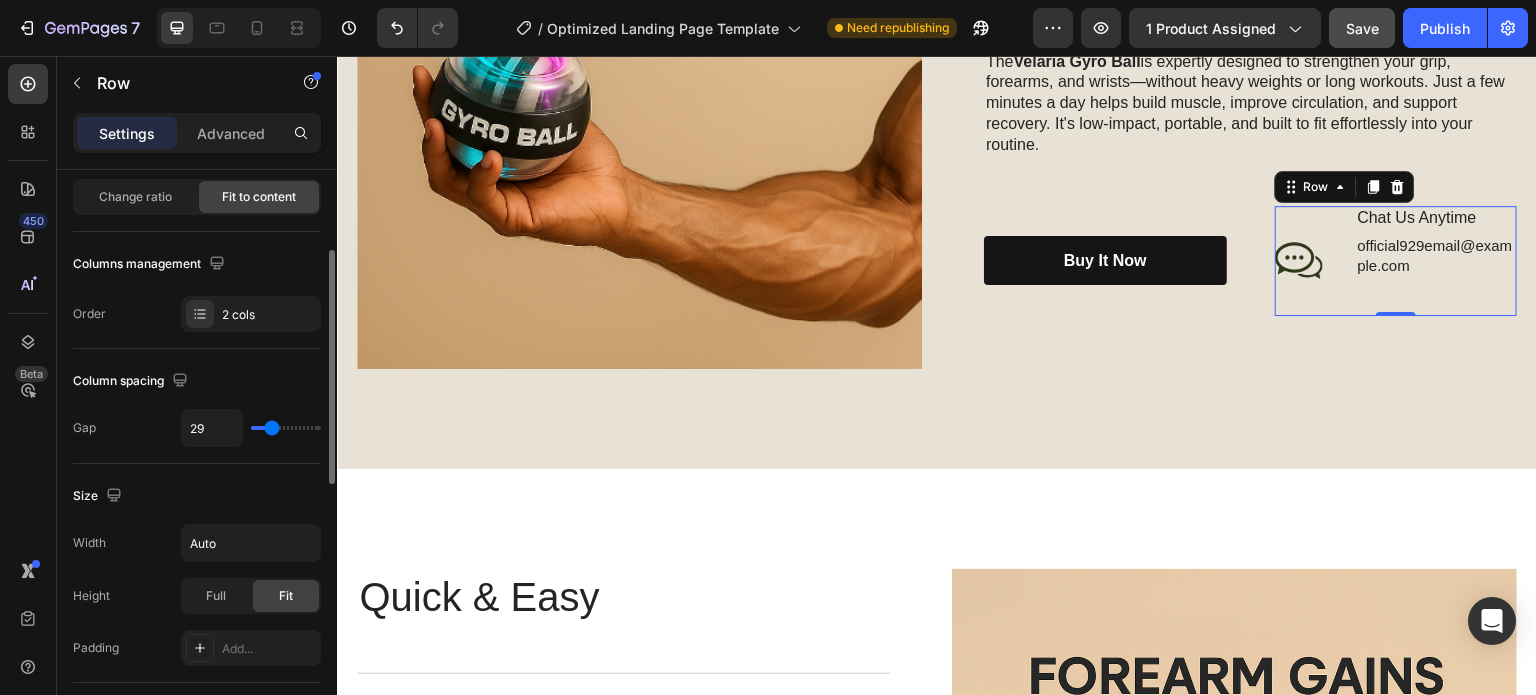type on "27" 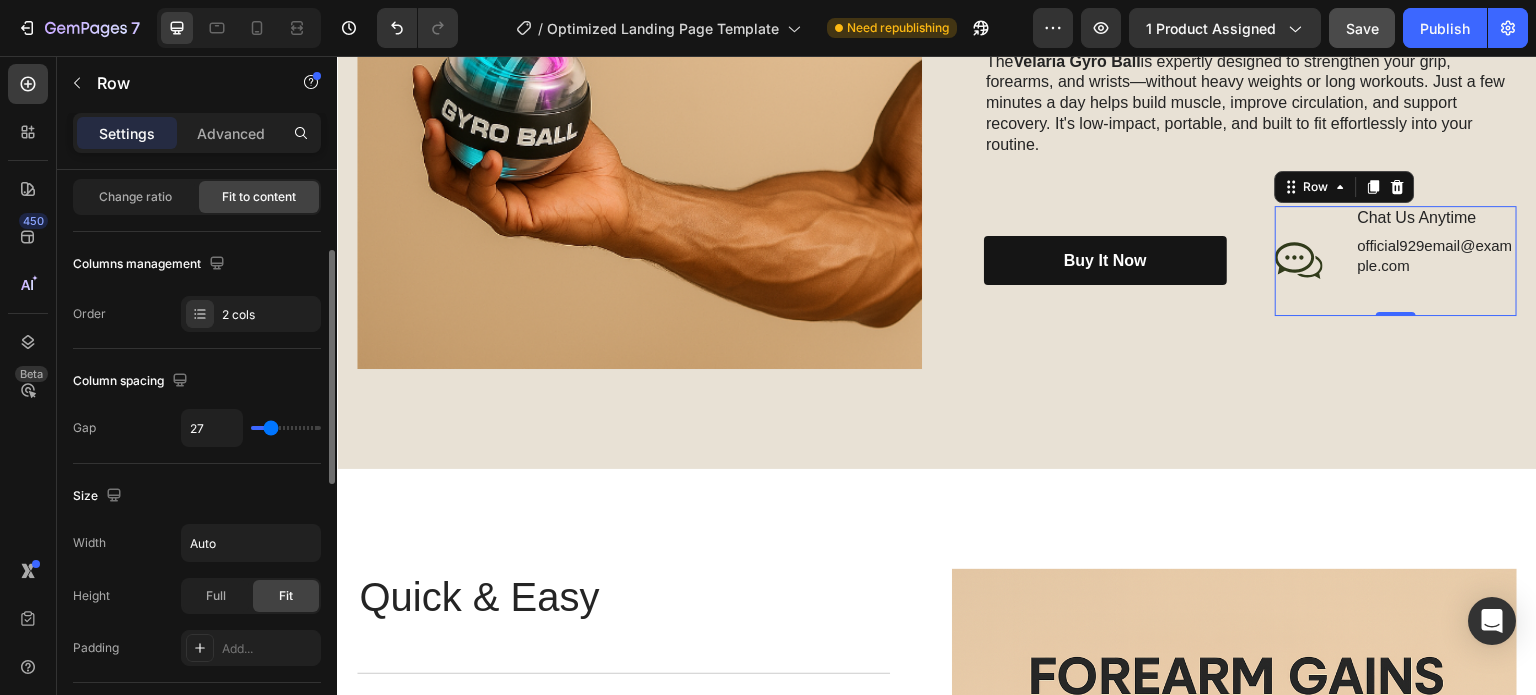type on "25" 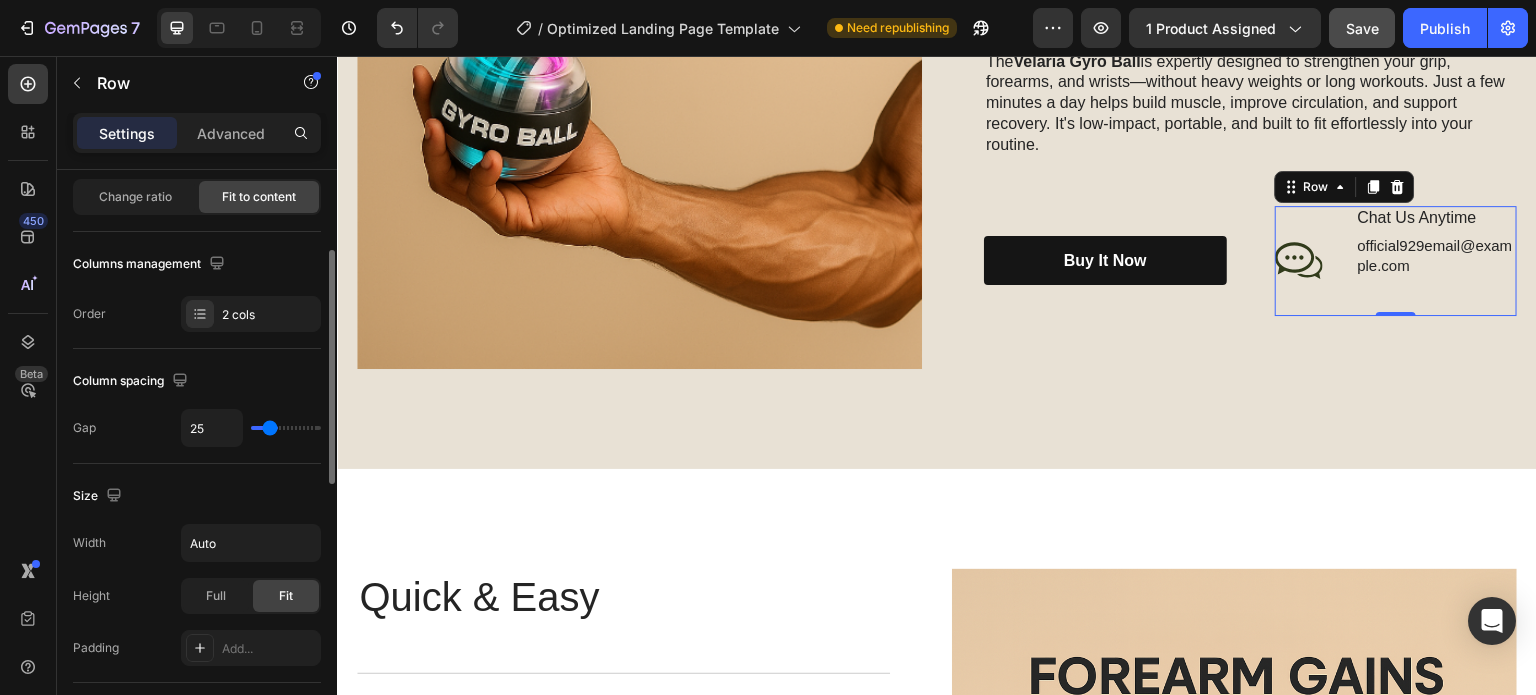 type on "22" 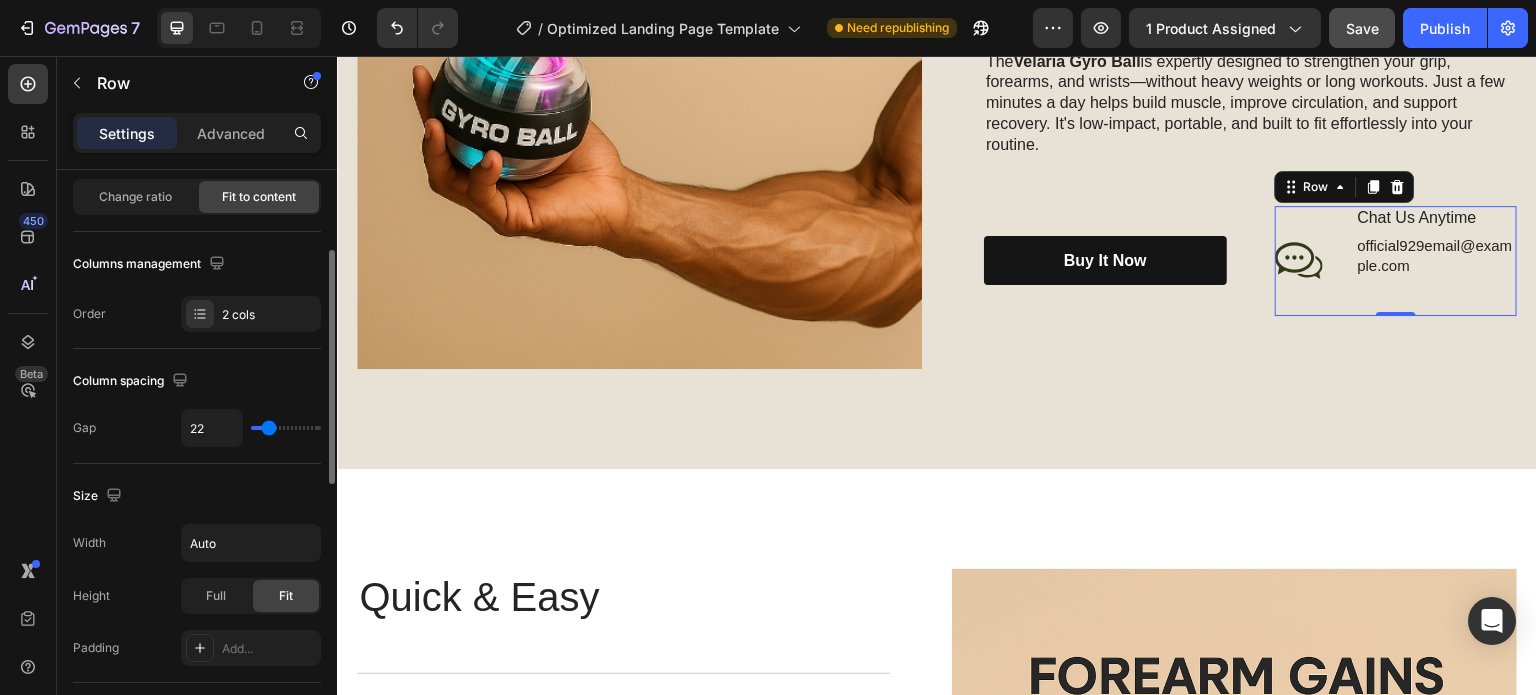type on "20" 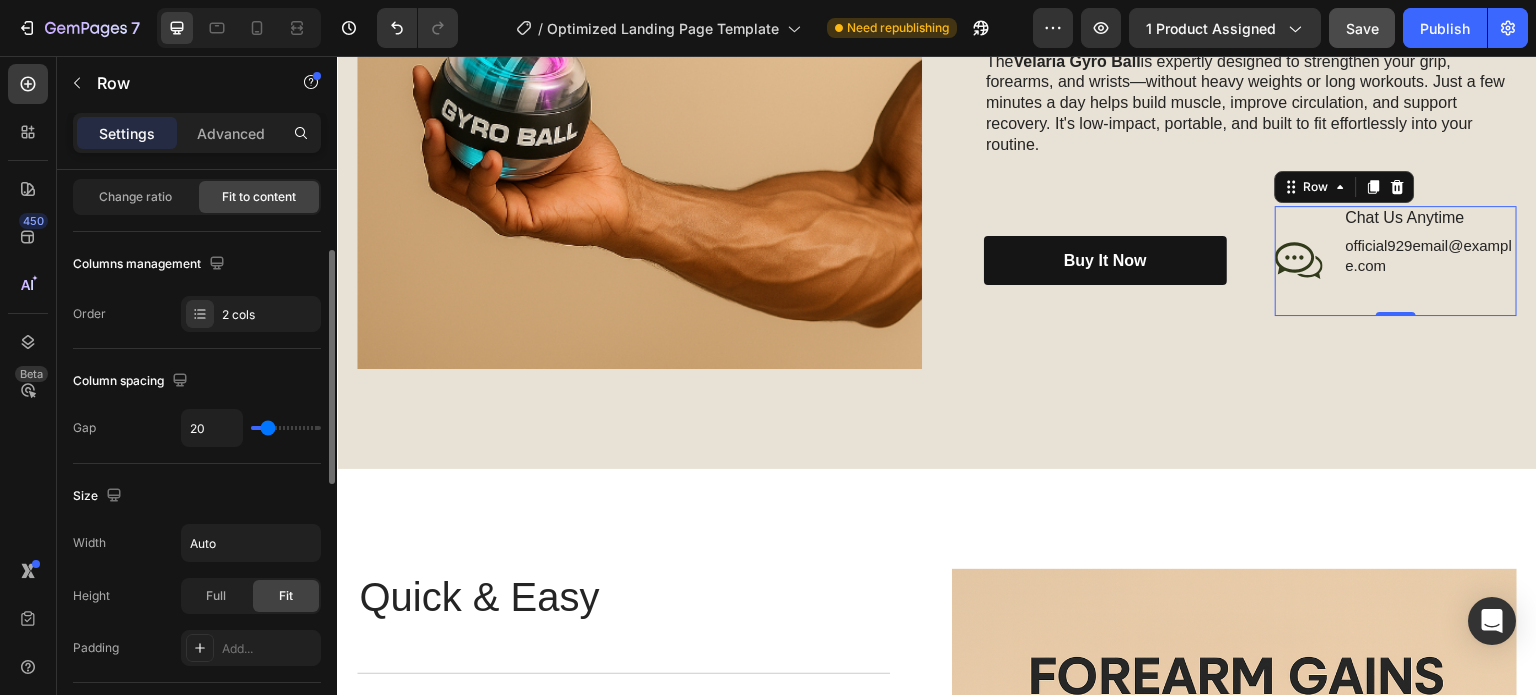type on "11" 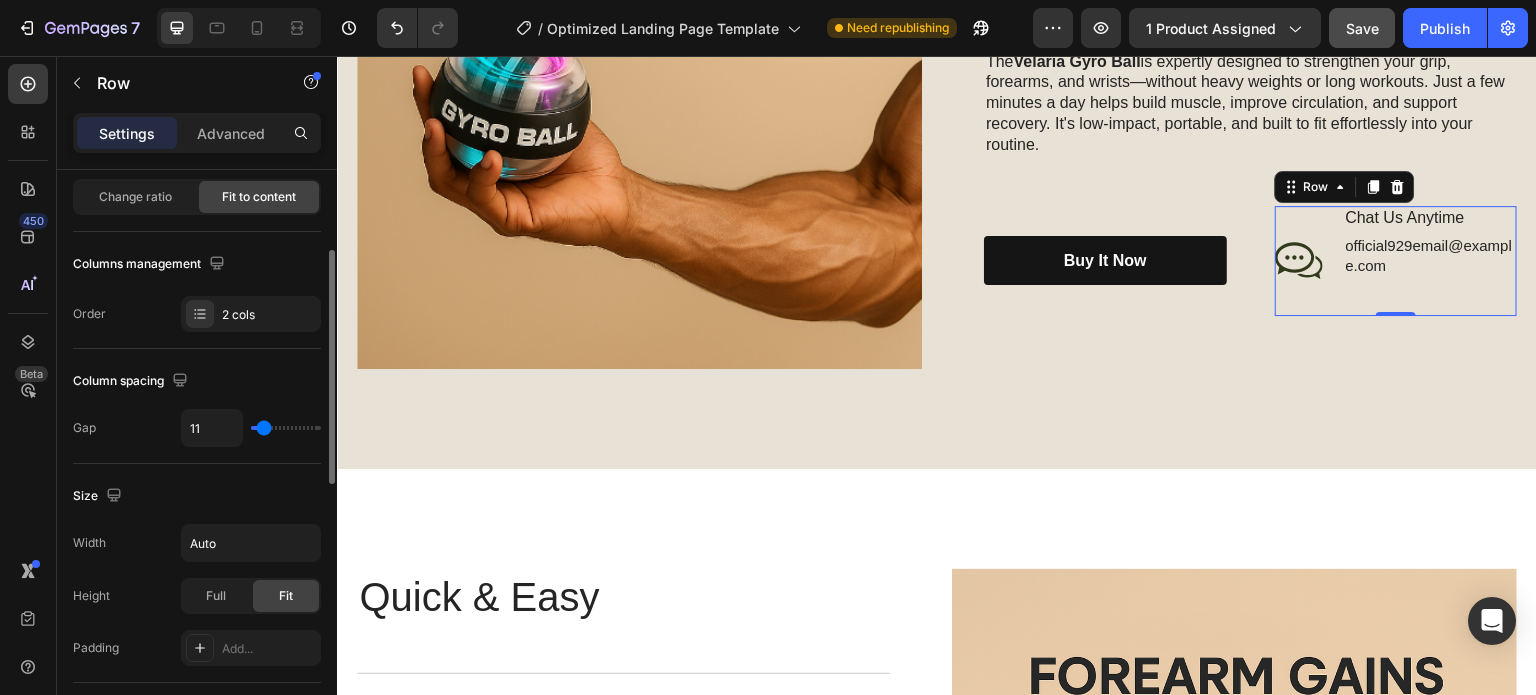 type on "9" 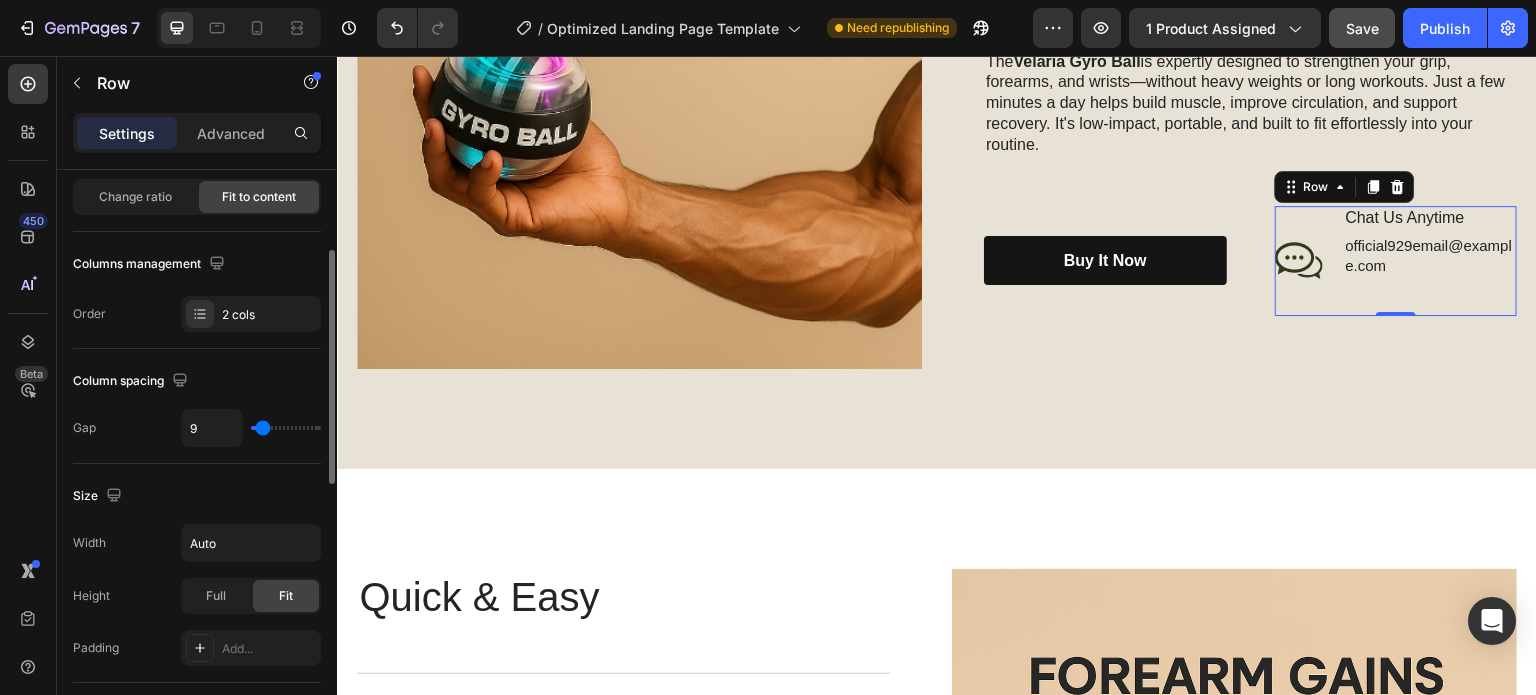 type on "8" 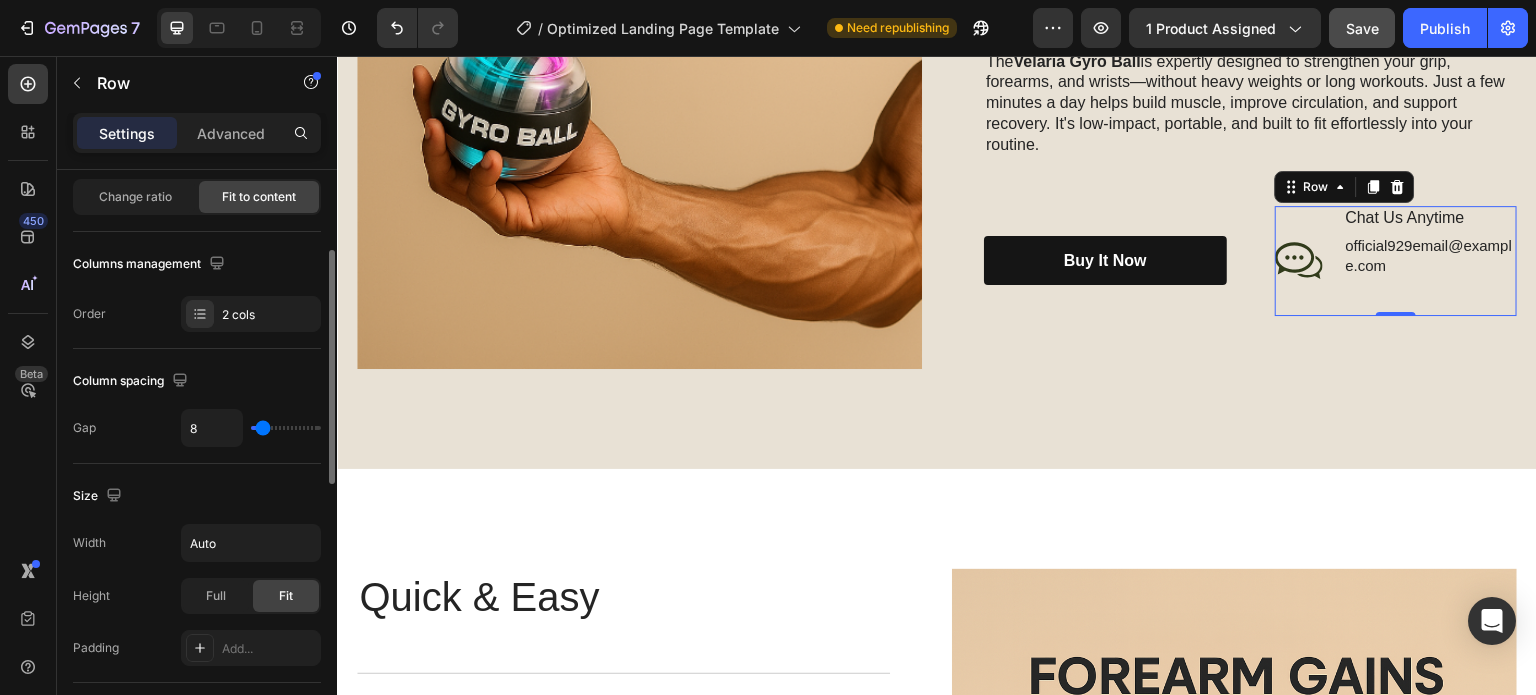 type on "4" 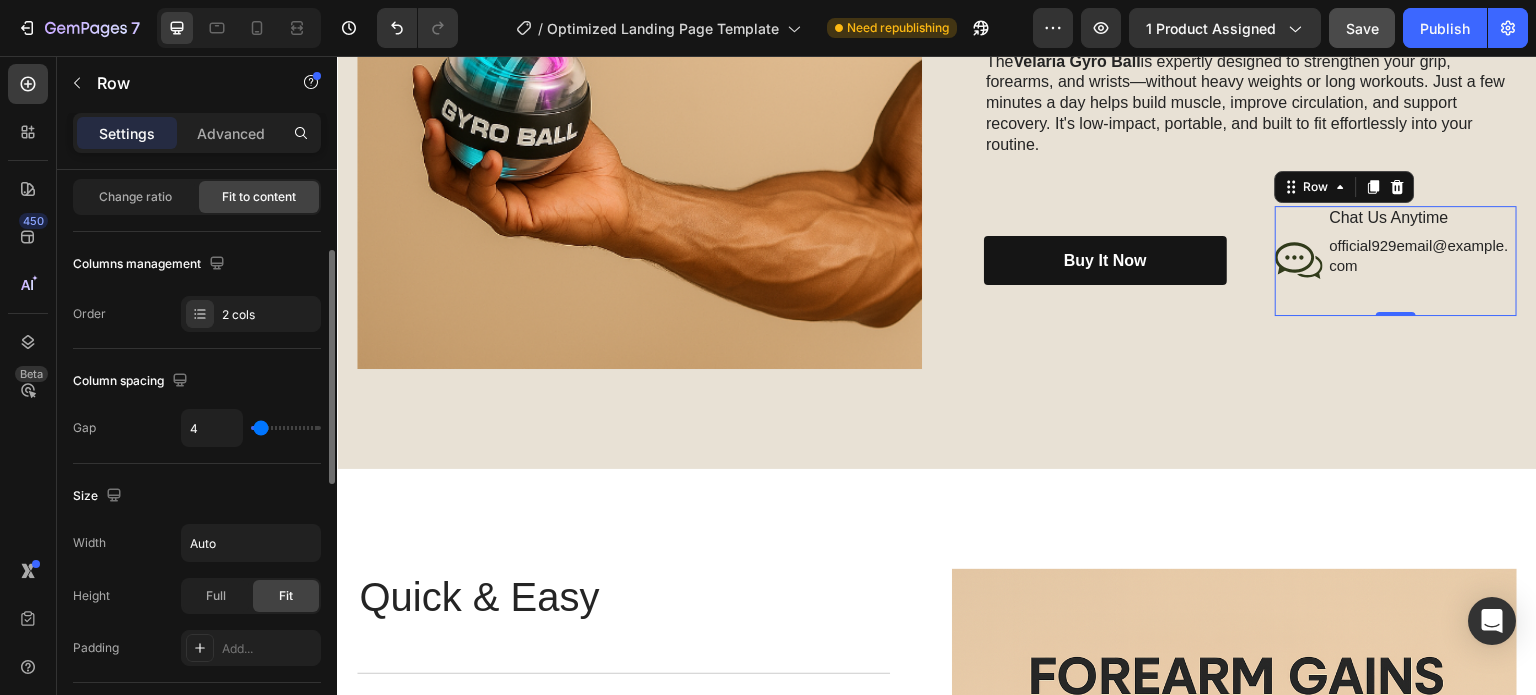 type on "2" 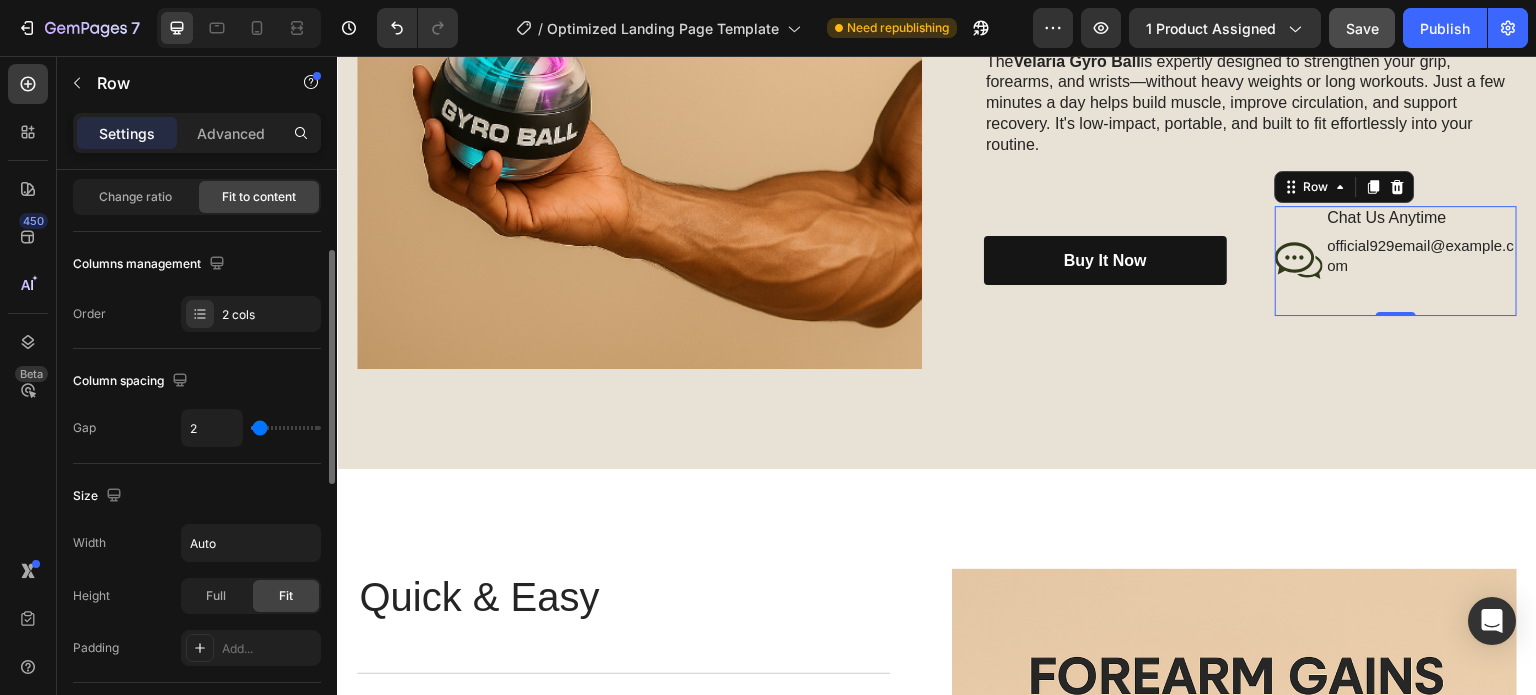 type on "0" 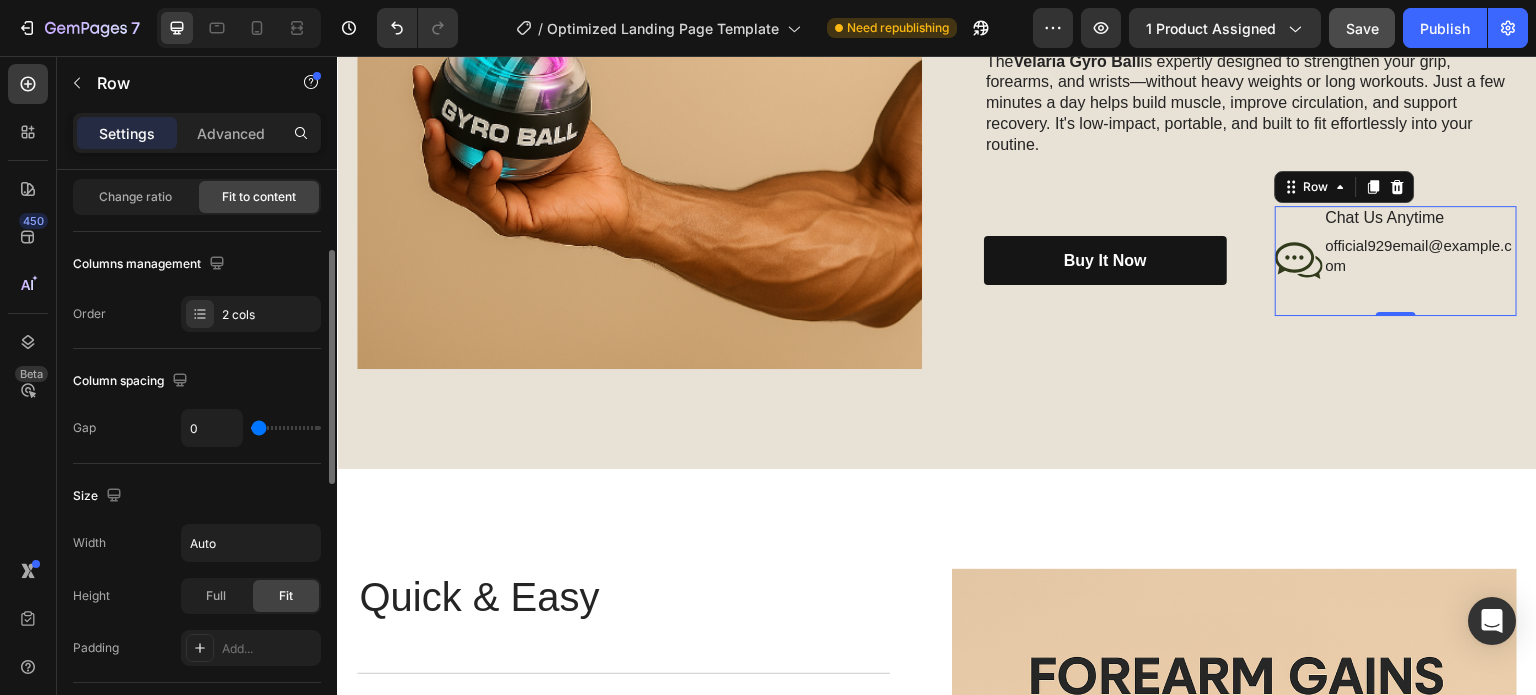 type on "2" 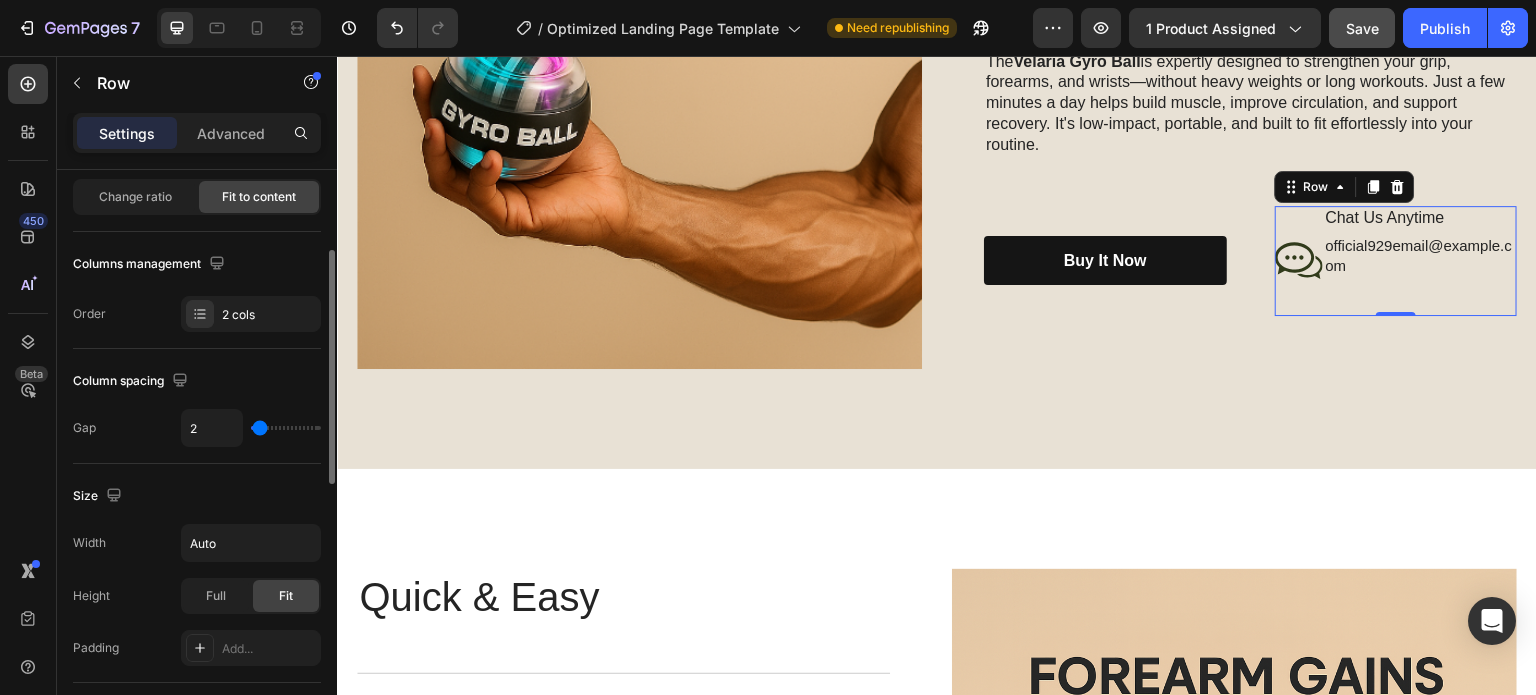 type on "8" 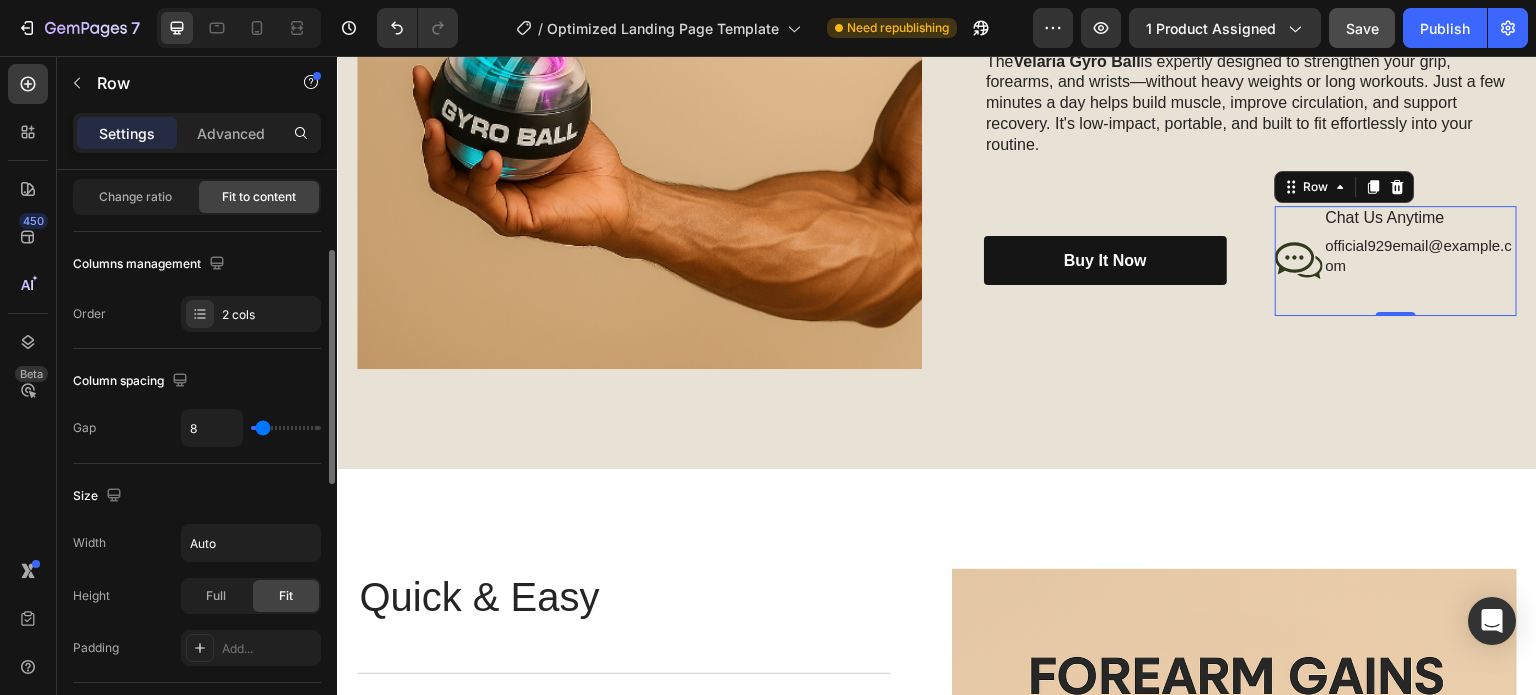 type on "9" 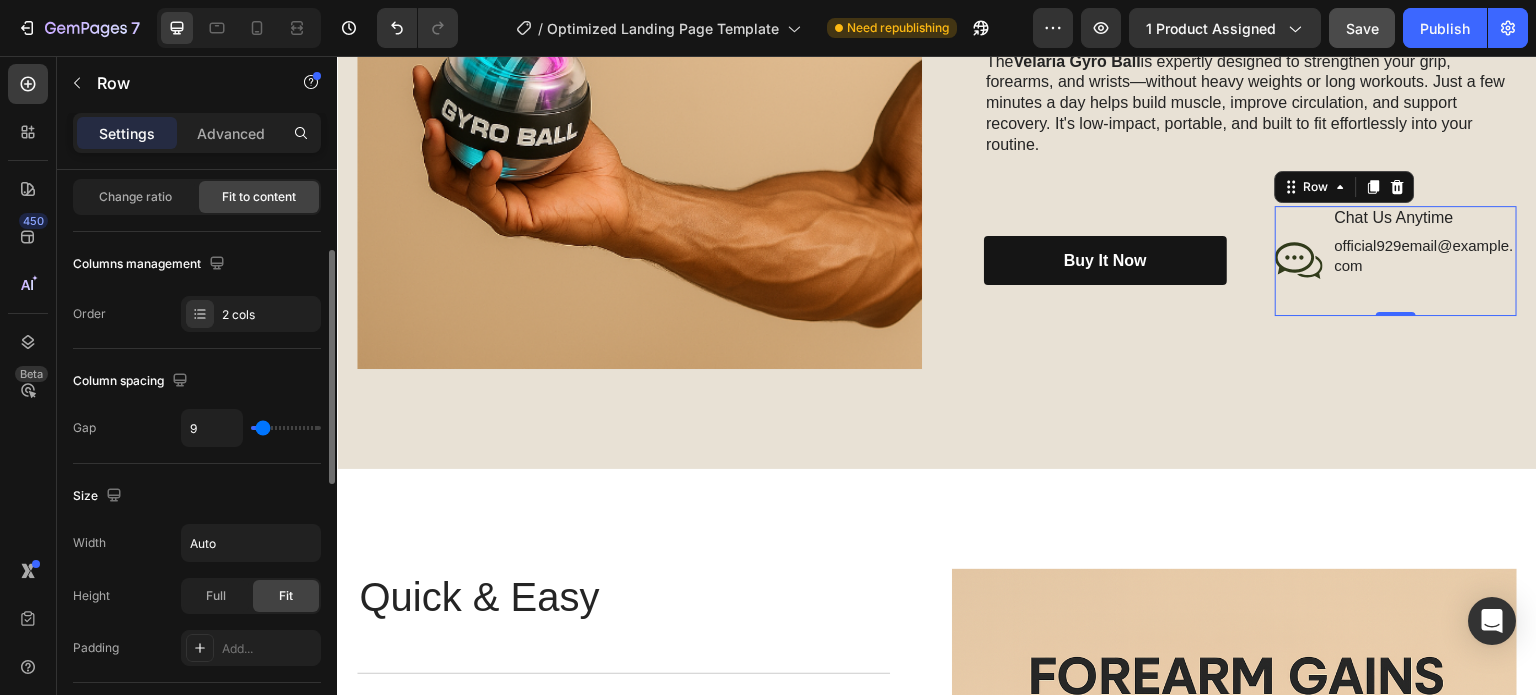type on "13" 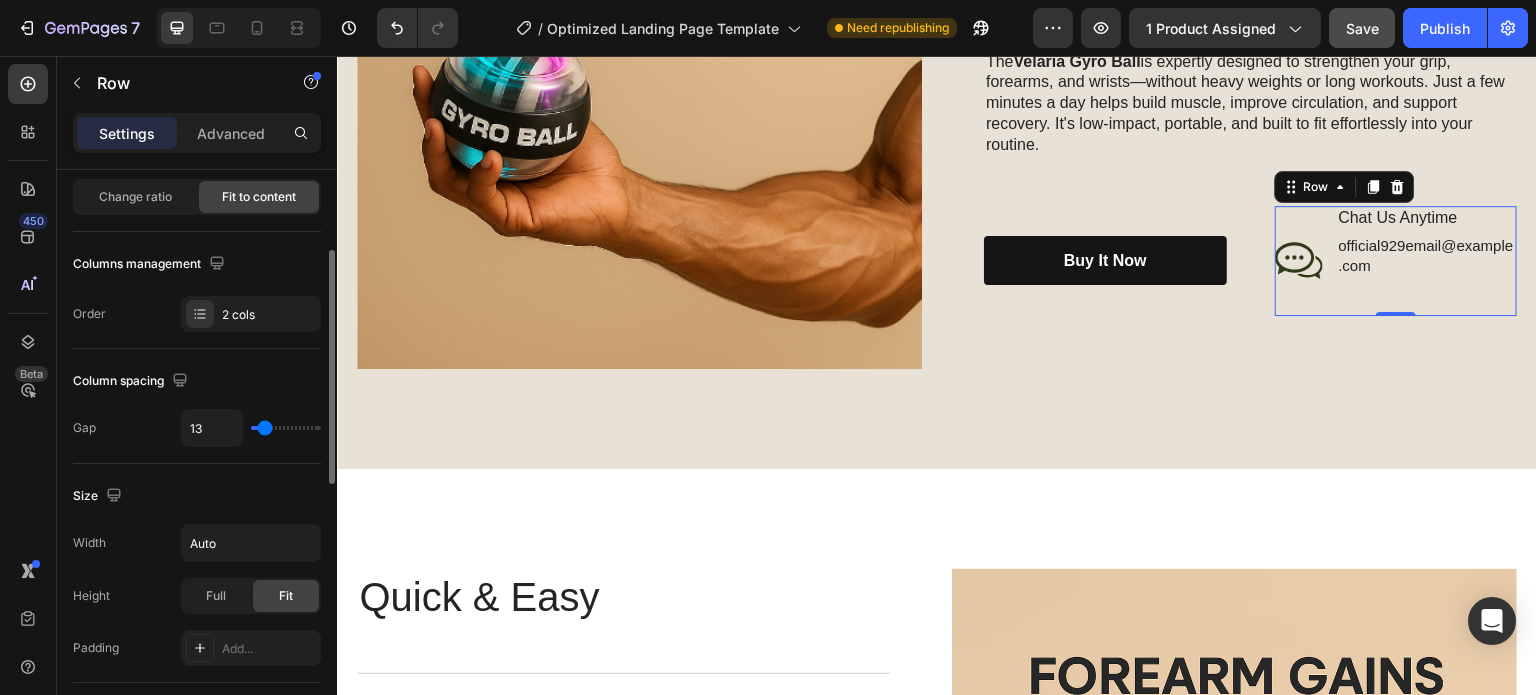 drag, startPoint x: 273, startPoint y: 426, endPoint x: 264, endPoint y: 415, distance: 14.21267 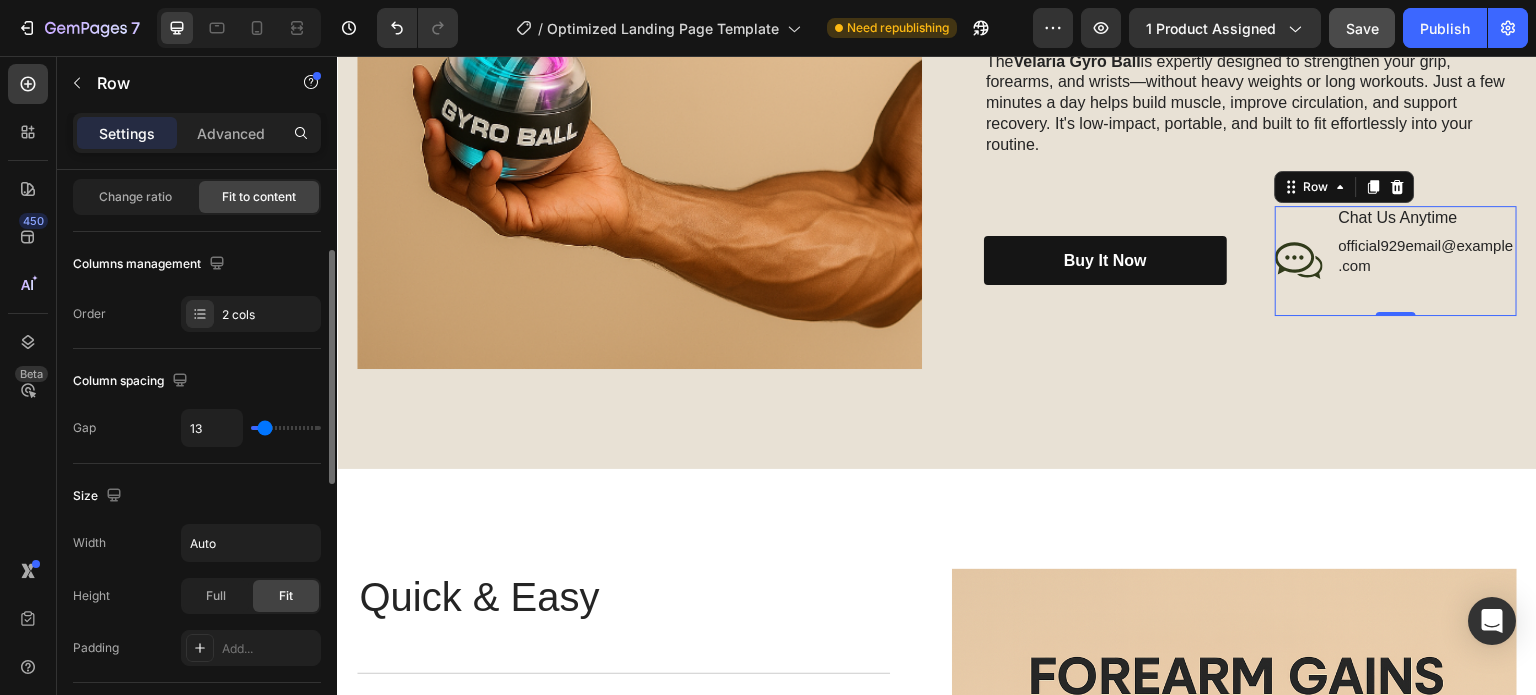 type on "20" 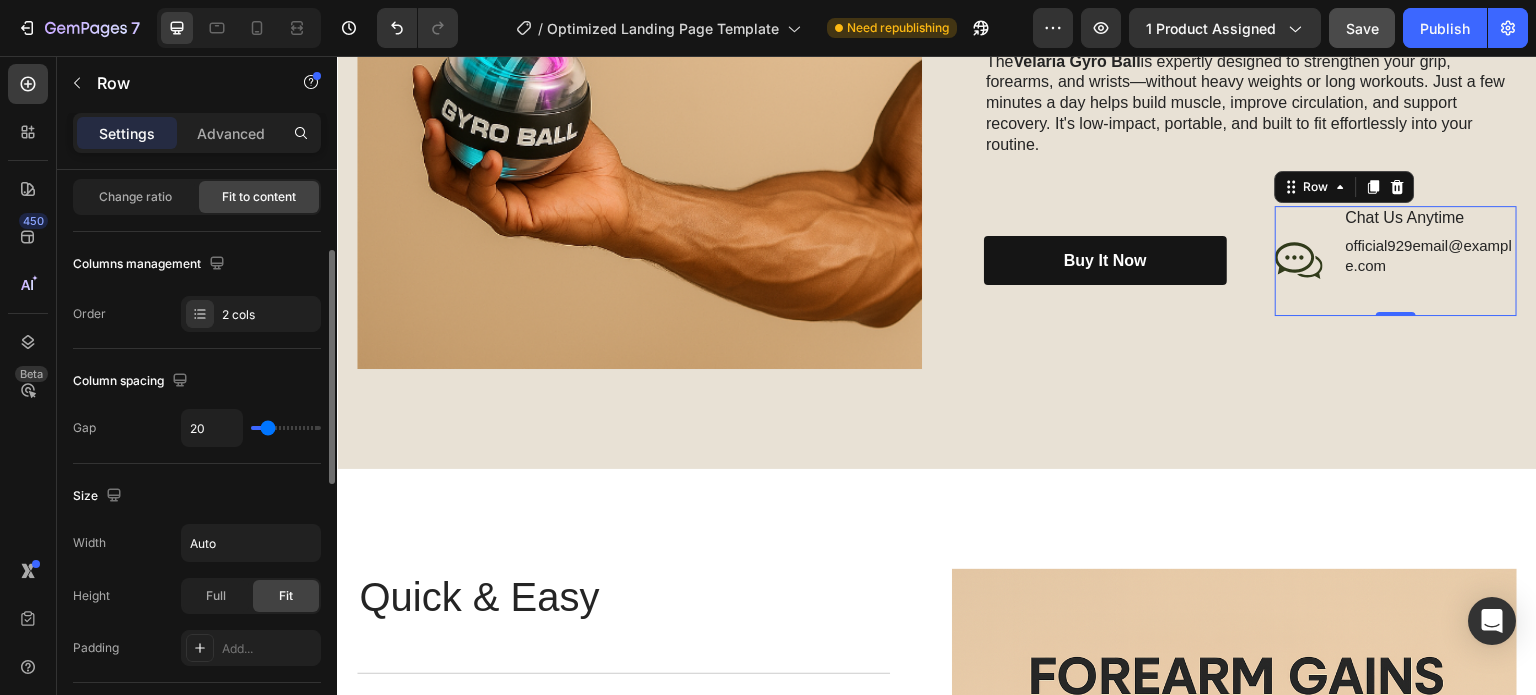 type on "20" 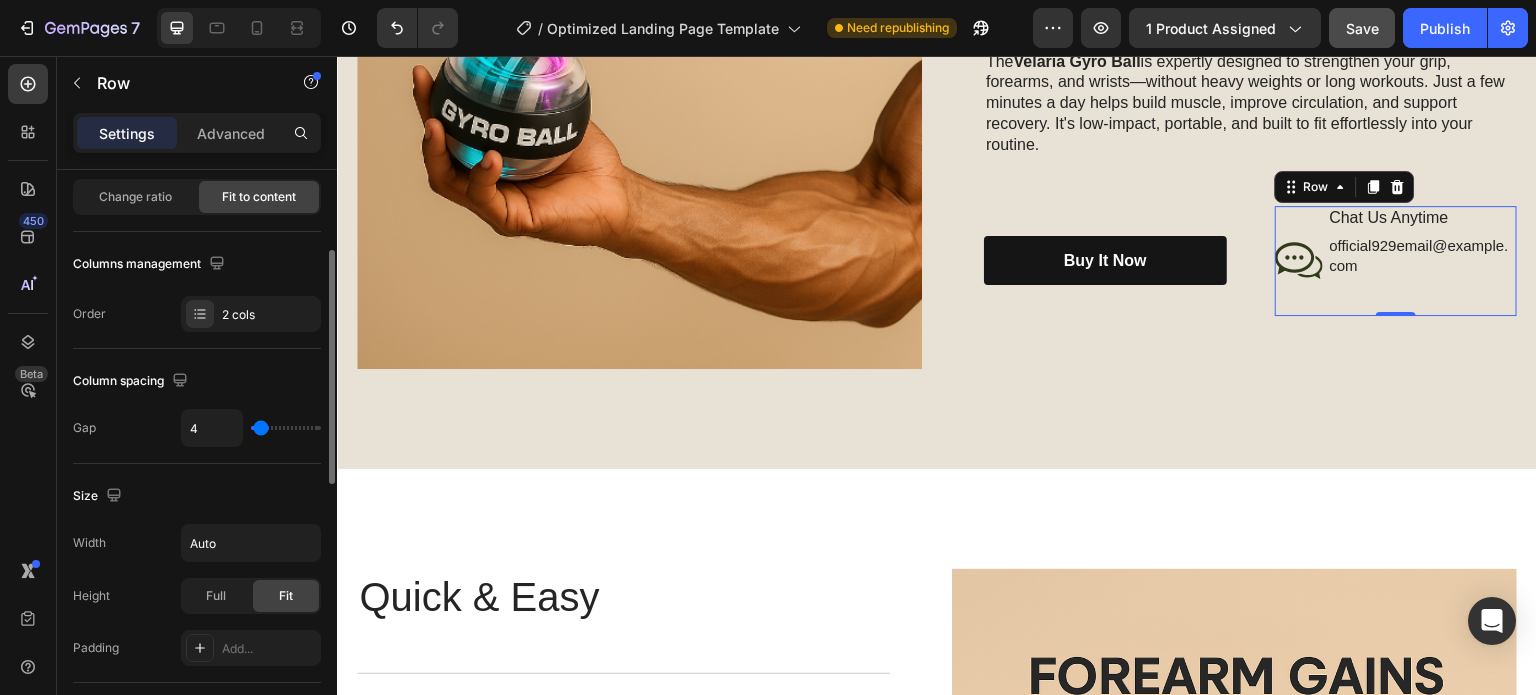 type on "2" 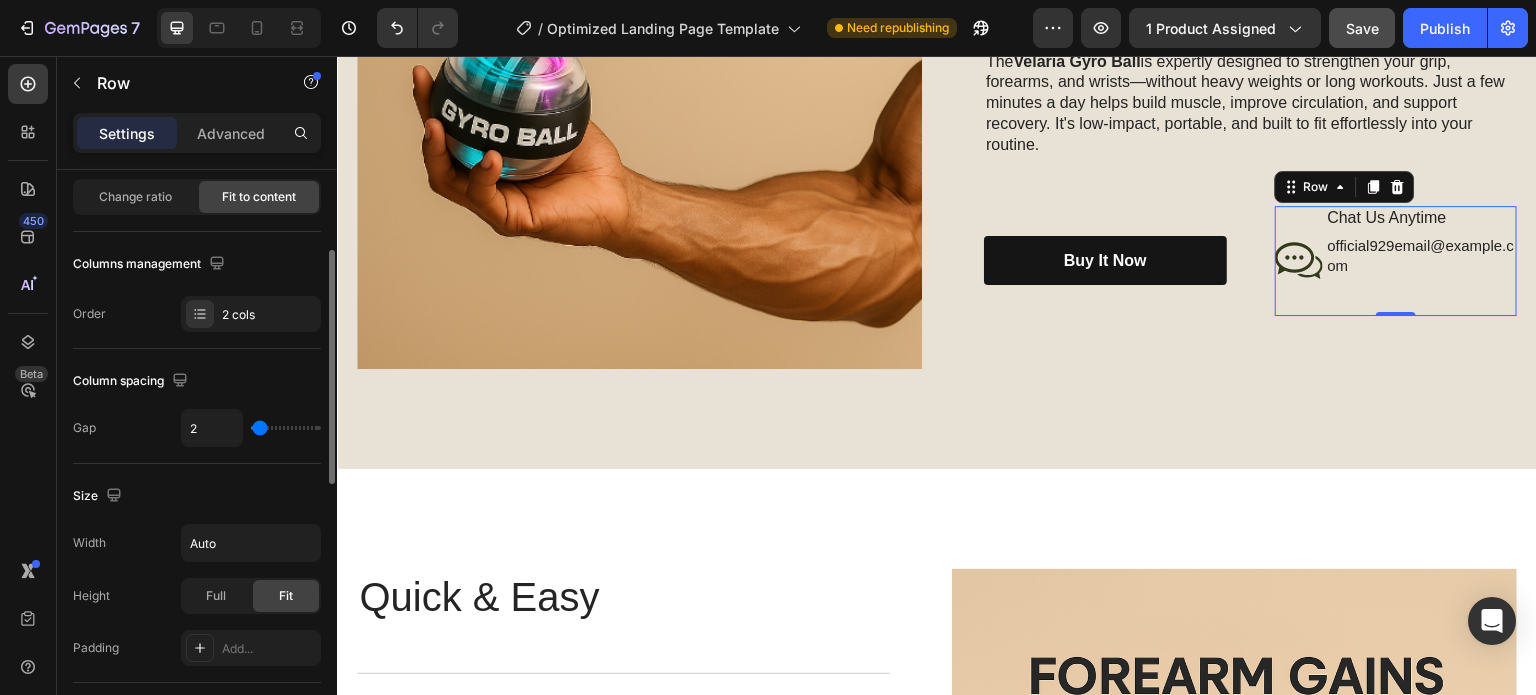 type on "2" 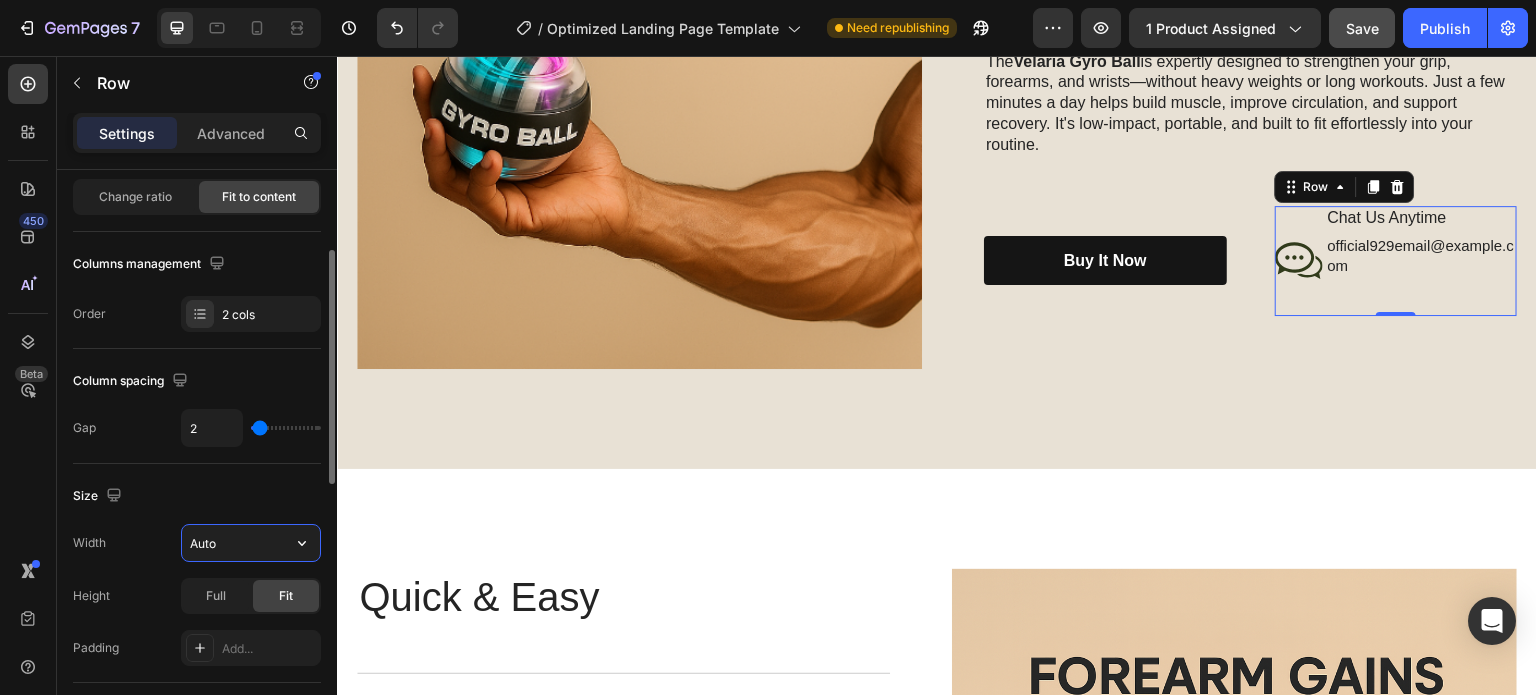 click on "Auto" at bounding box center (251, 543) 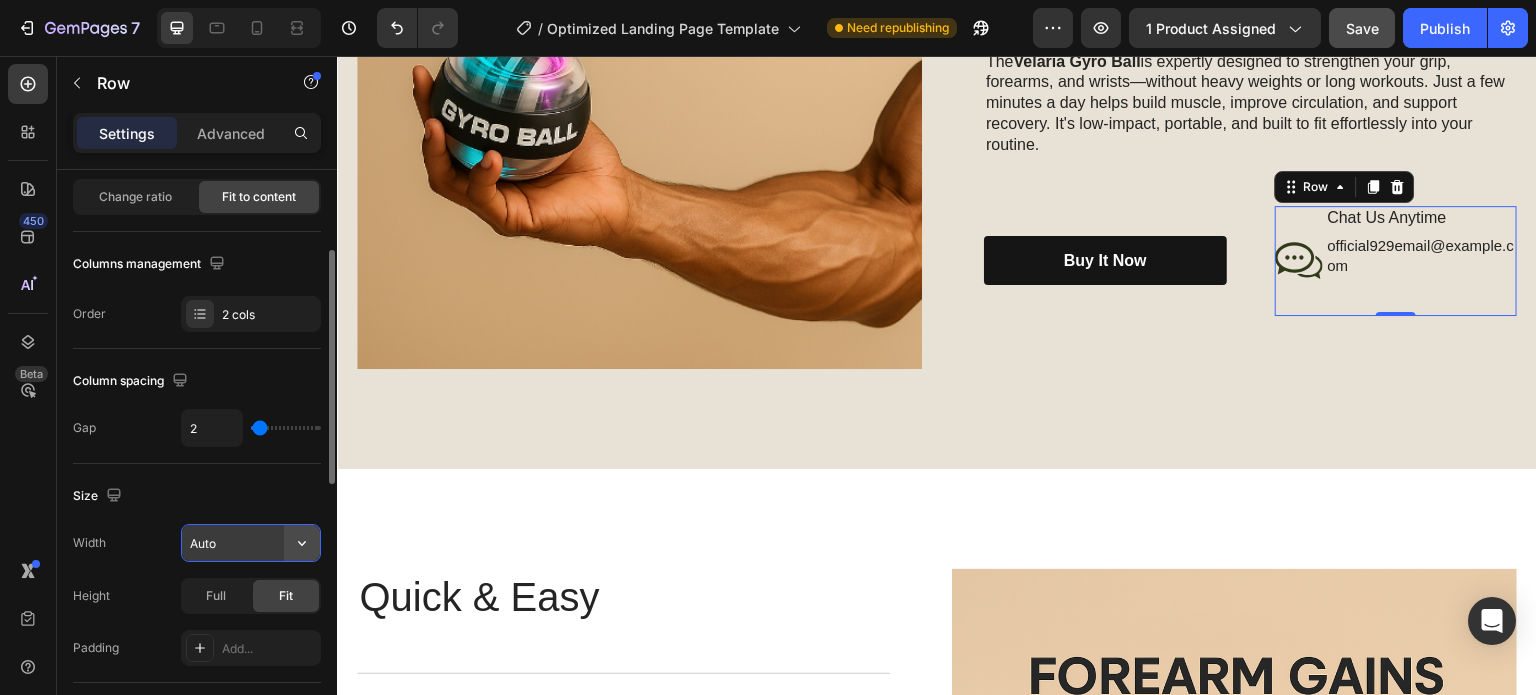 click 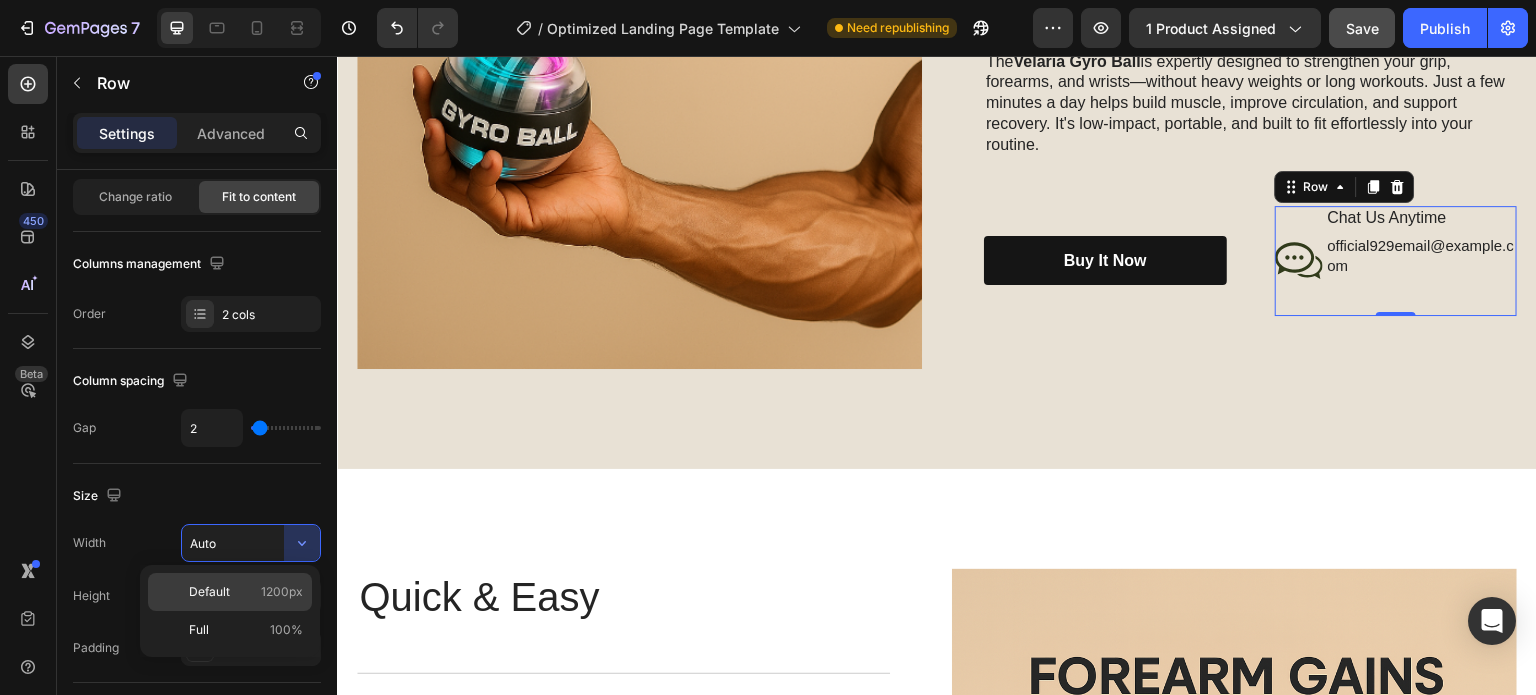 click on "Default" at bounding box center [209, 592] 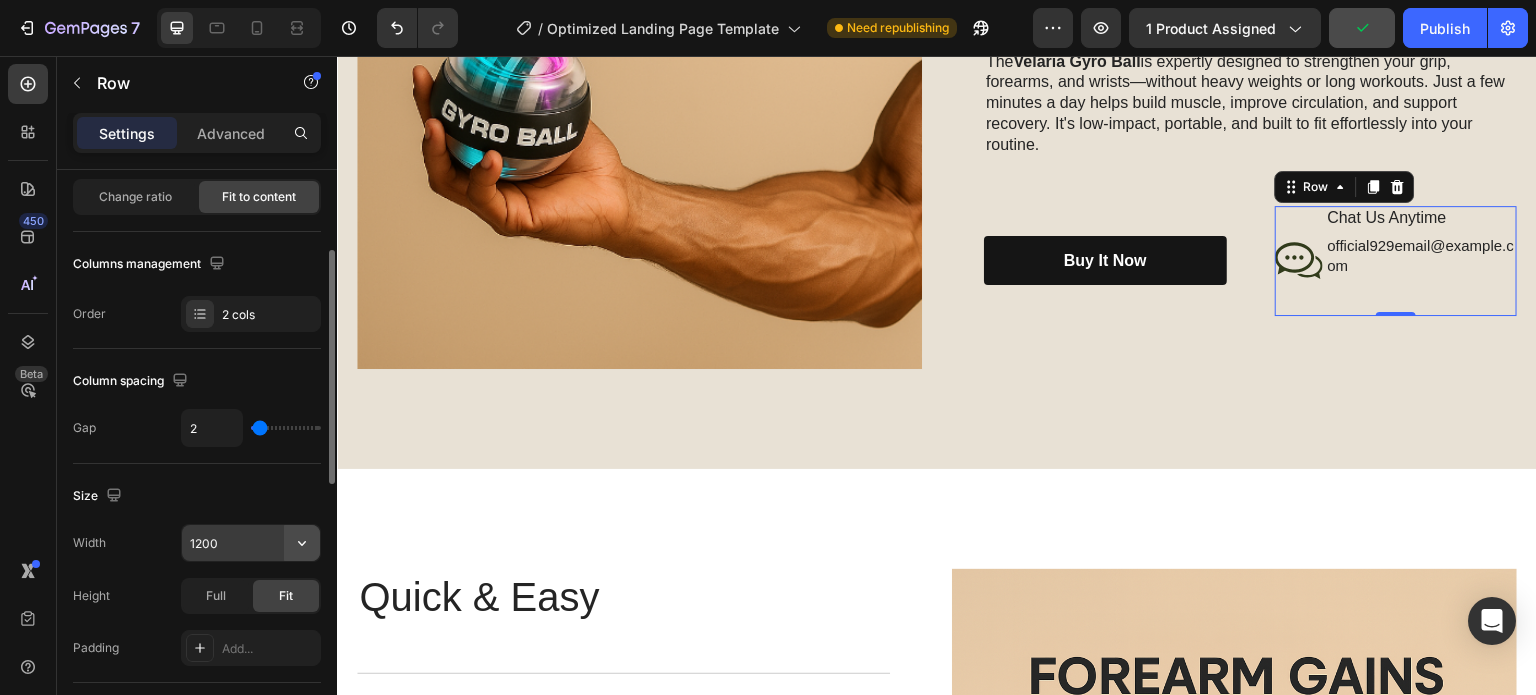 click 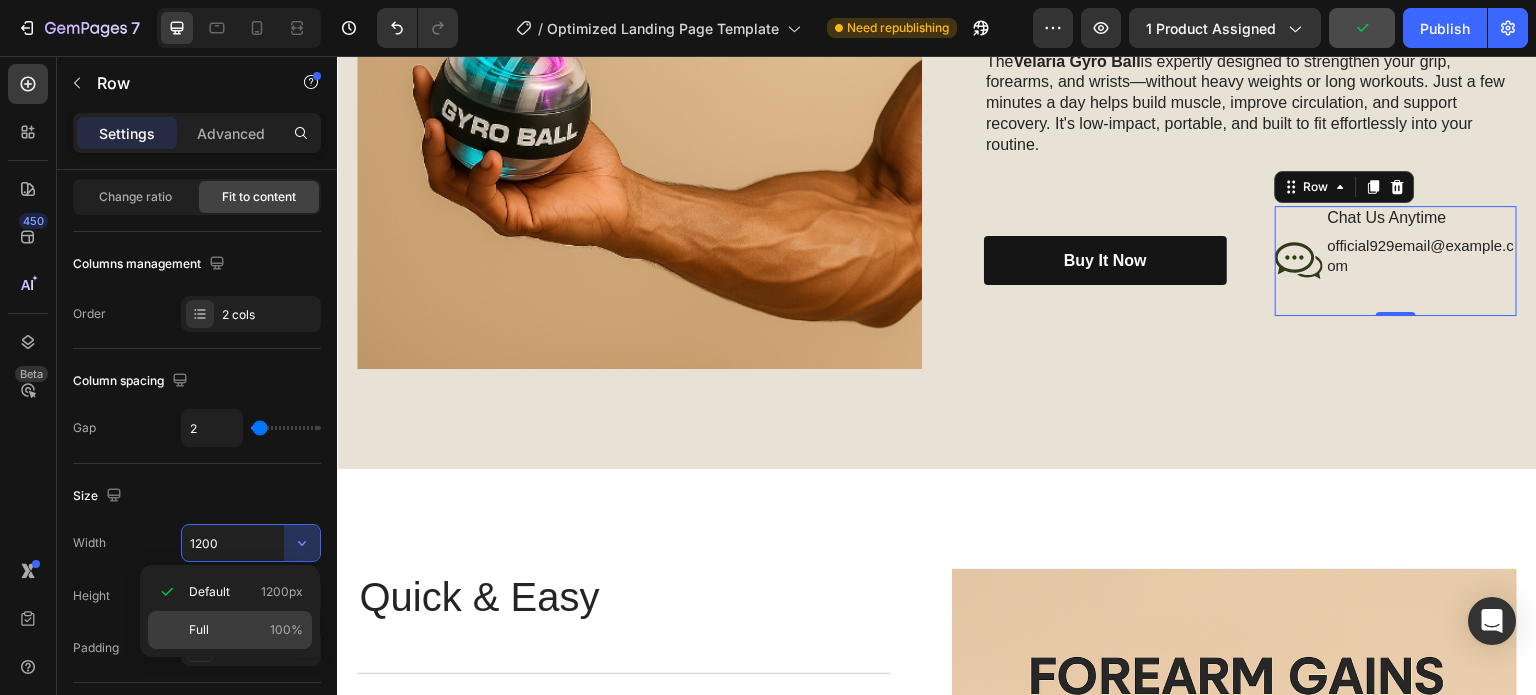 click on "Full 100%" 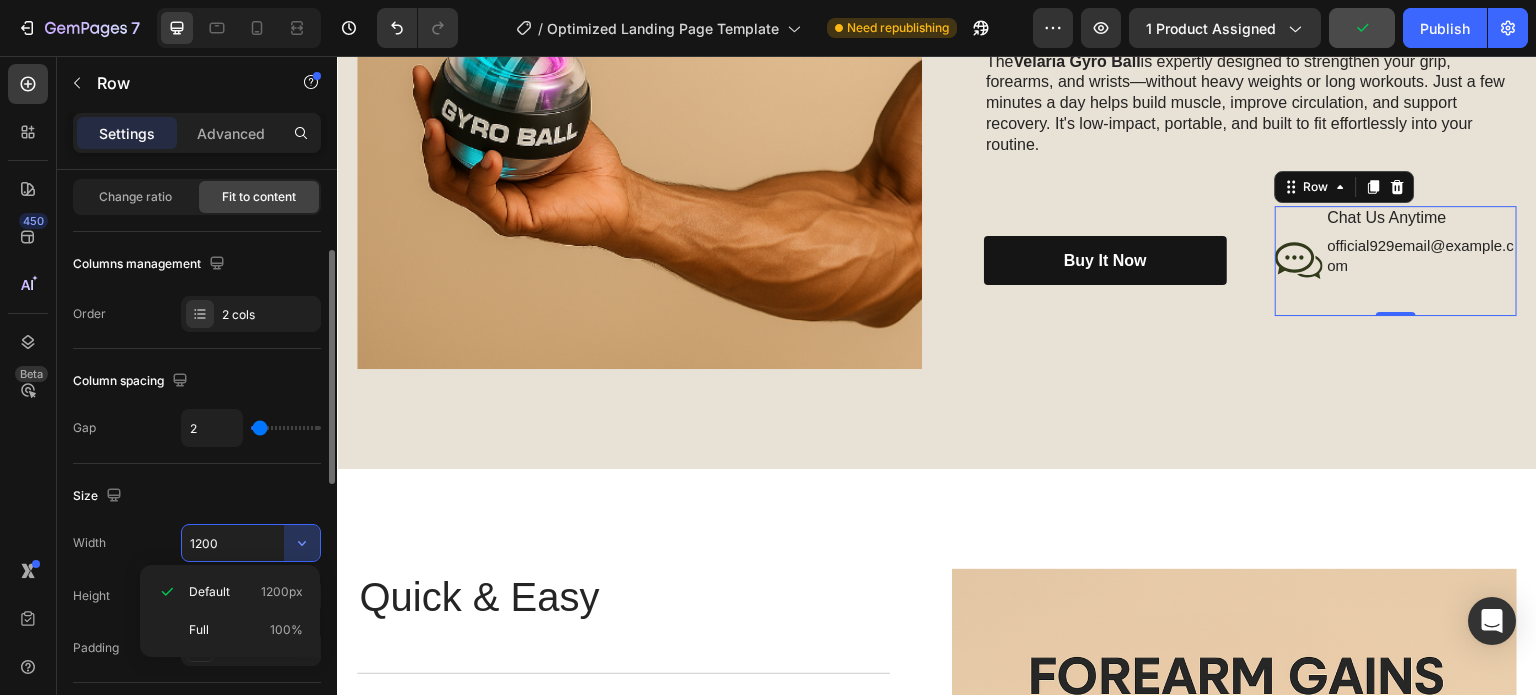 type on "100%" 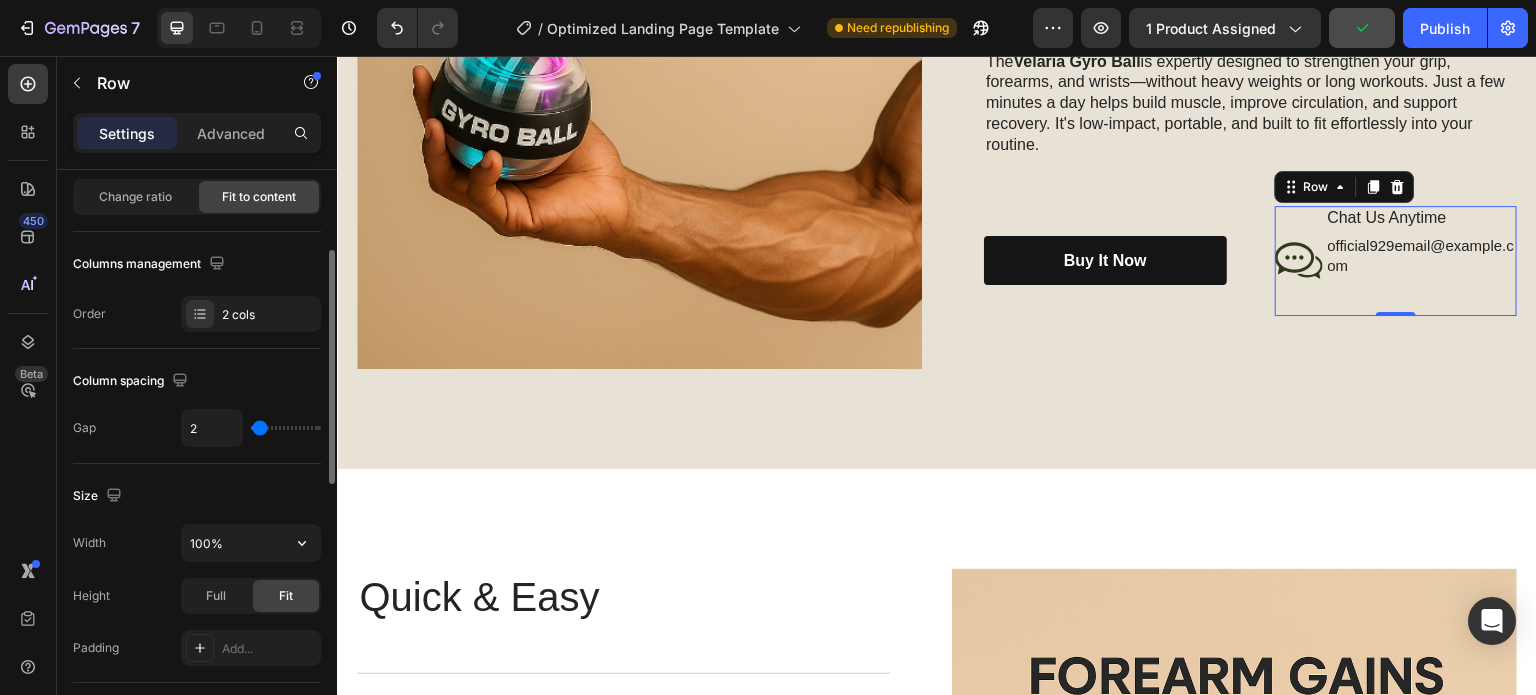 scroll, scrollTop: 500, scrollLeft: 0, axis: vertical 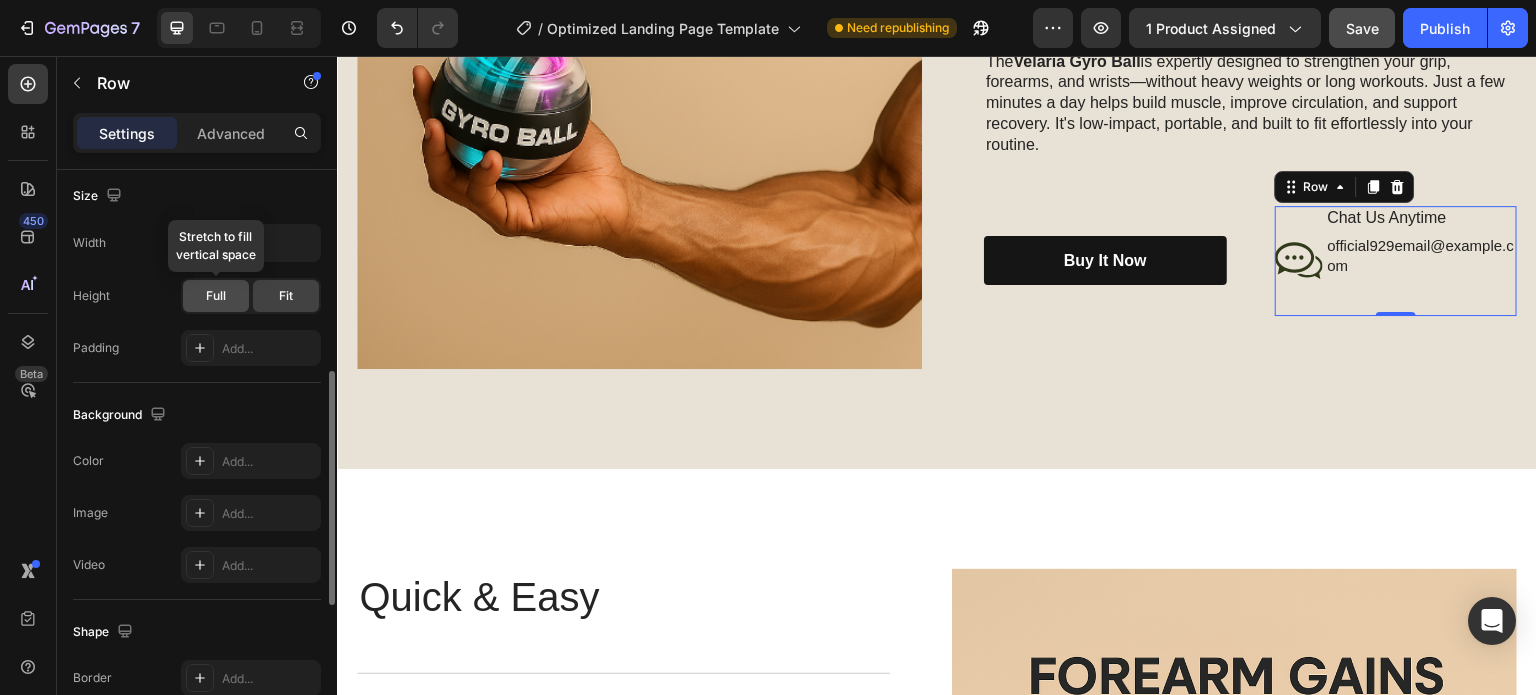 click on "Full" 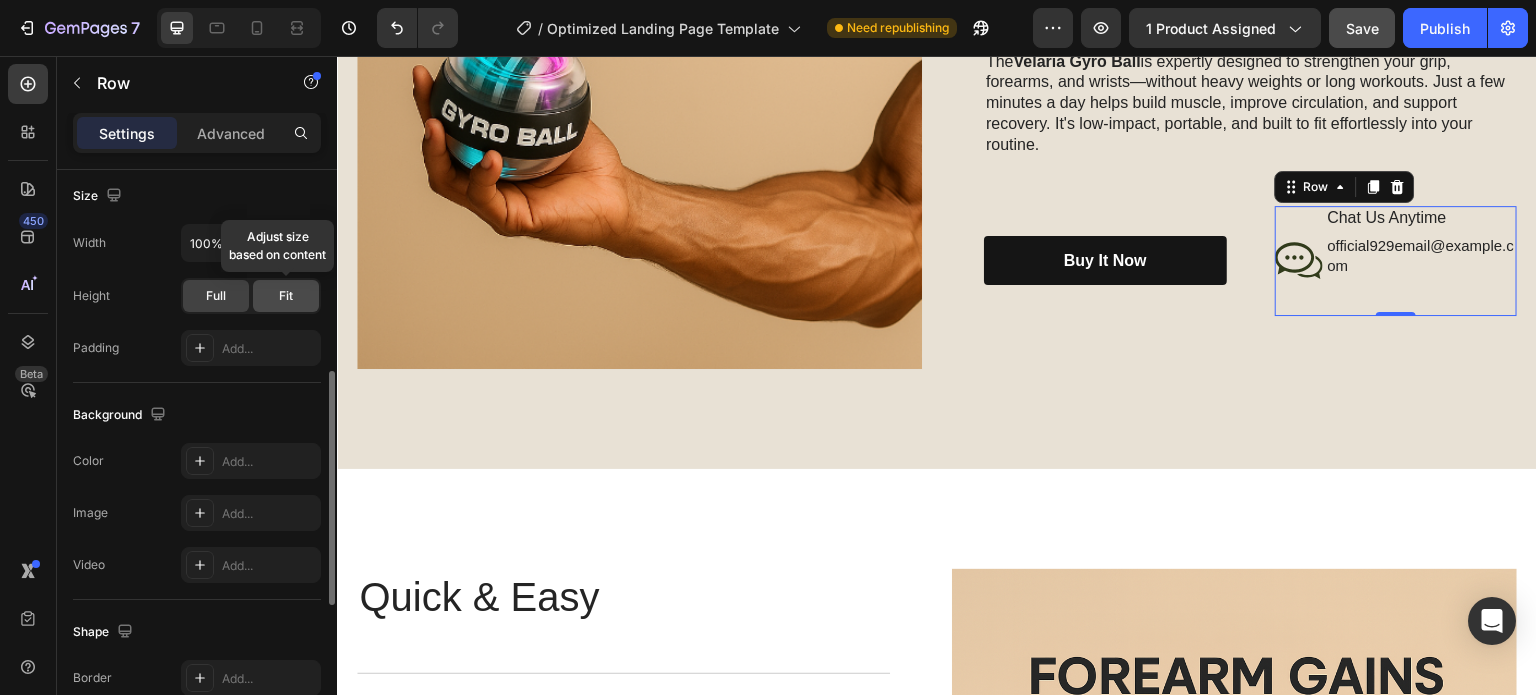 click on "Fit" 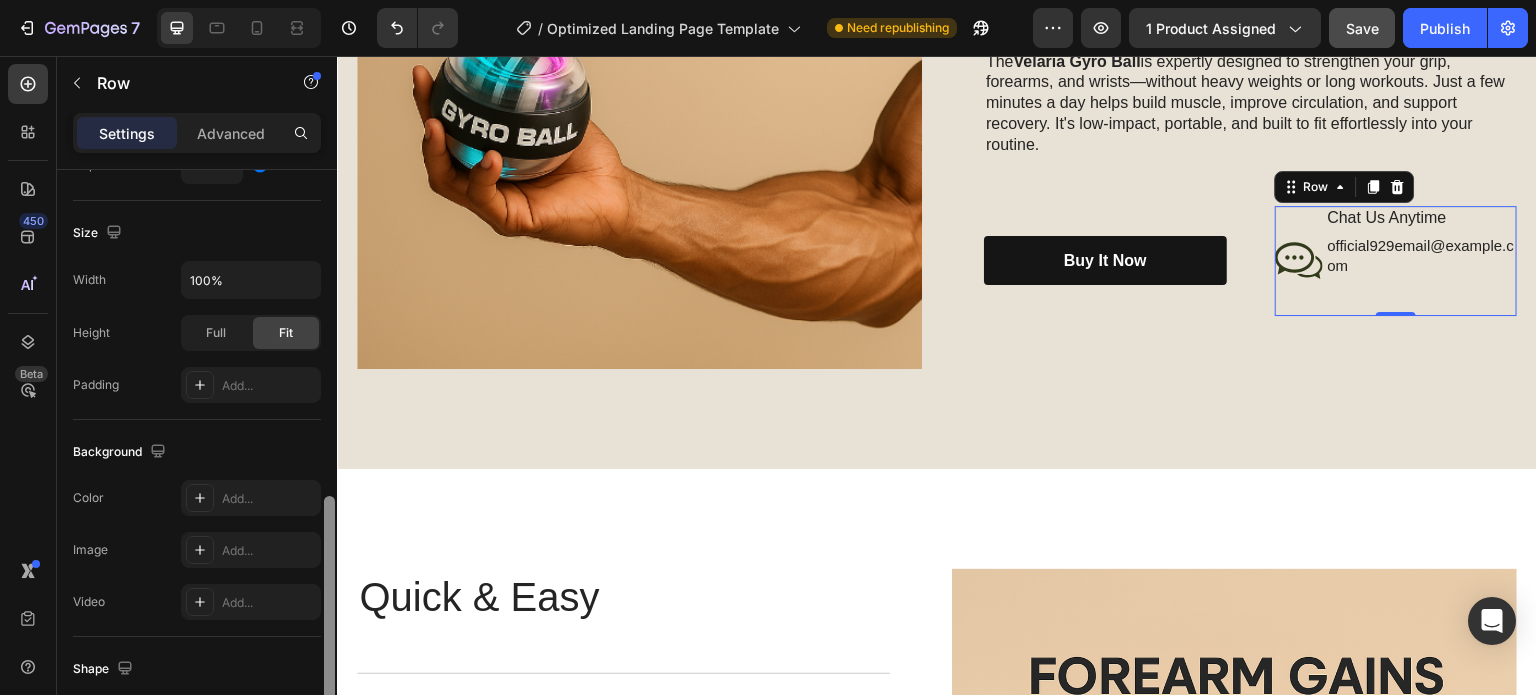 scroll, scrollTop: 363, scrollLeft: 0, axis: vertical 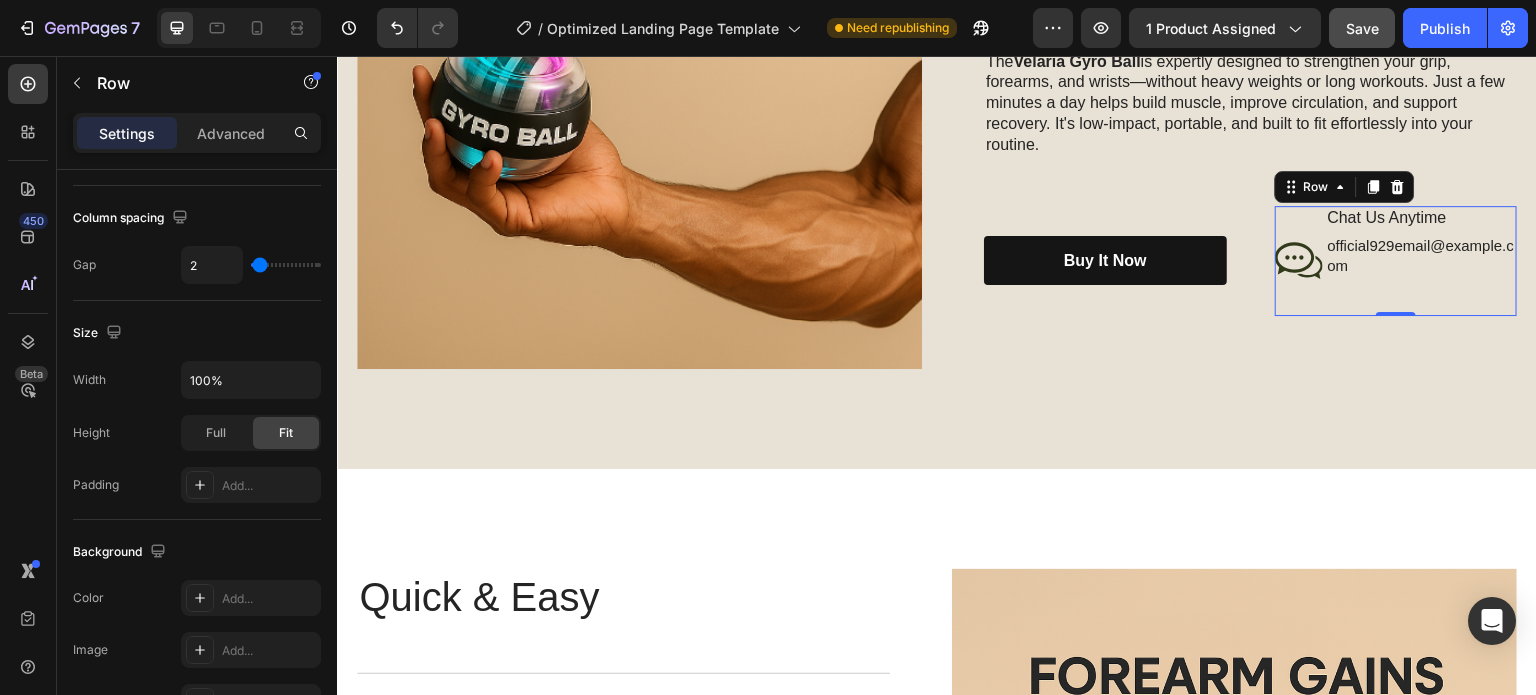 click on "Icon" at bounding box center (1299, 261) 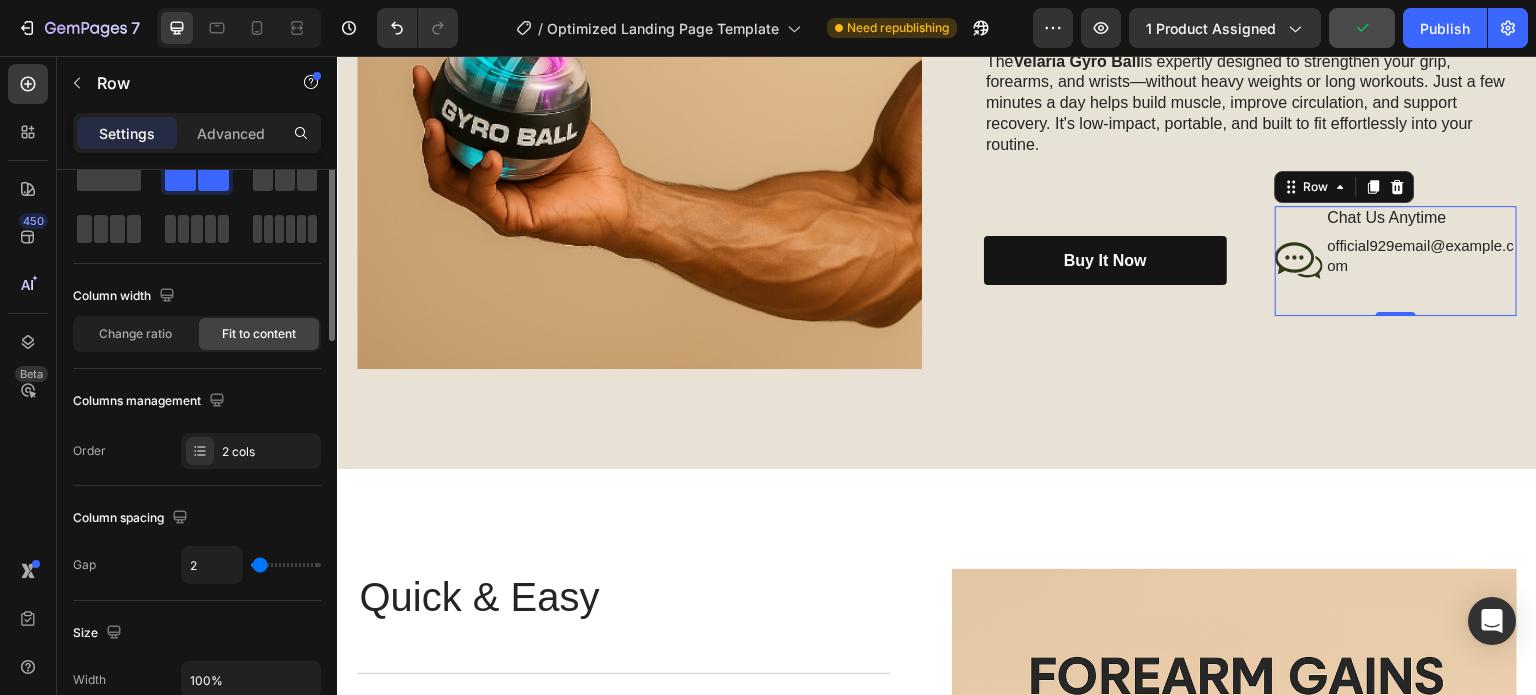 scroll, scrollTop: 0, scrollLeft: 0, axis: both 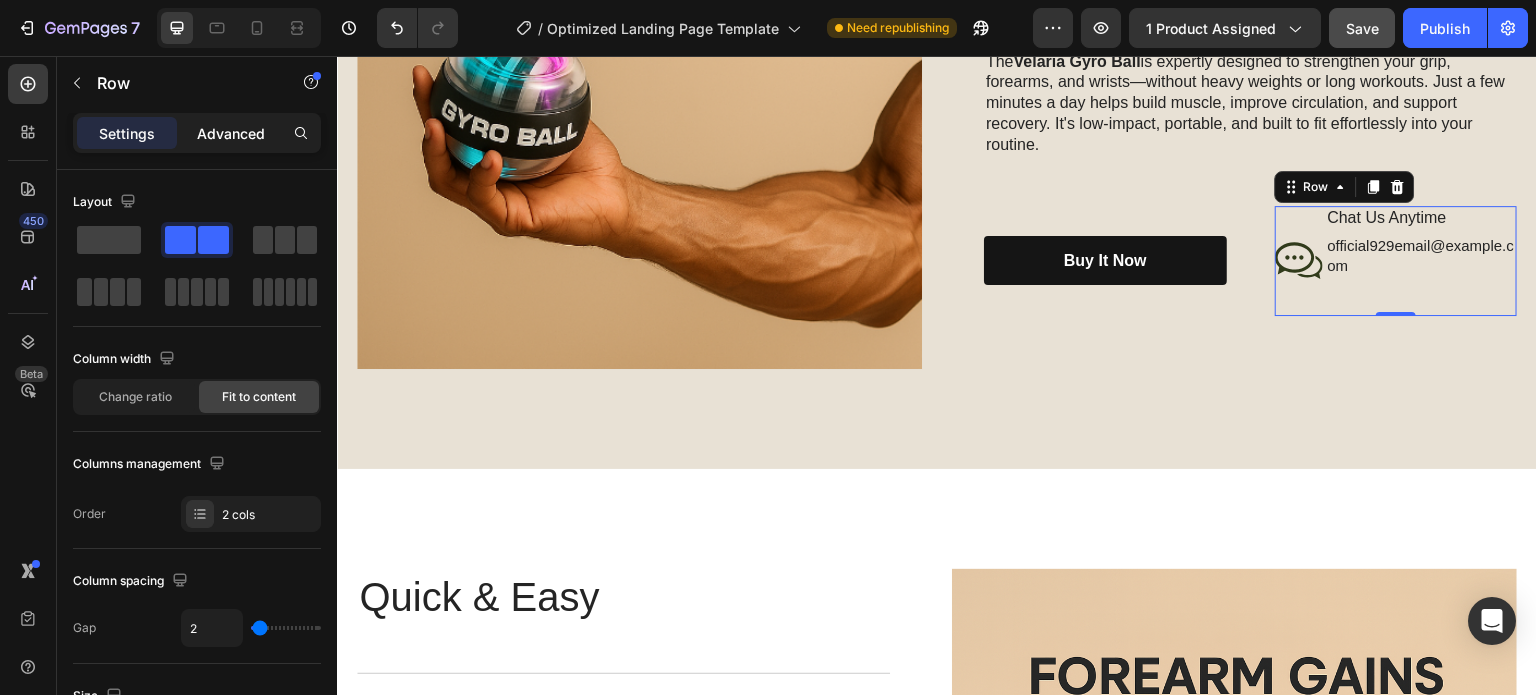 click on "Advanced" at bounding box center [231, 133] 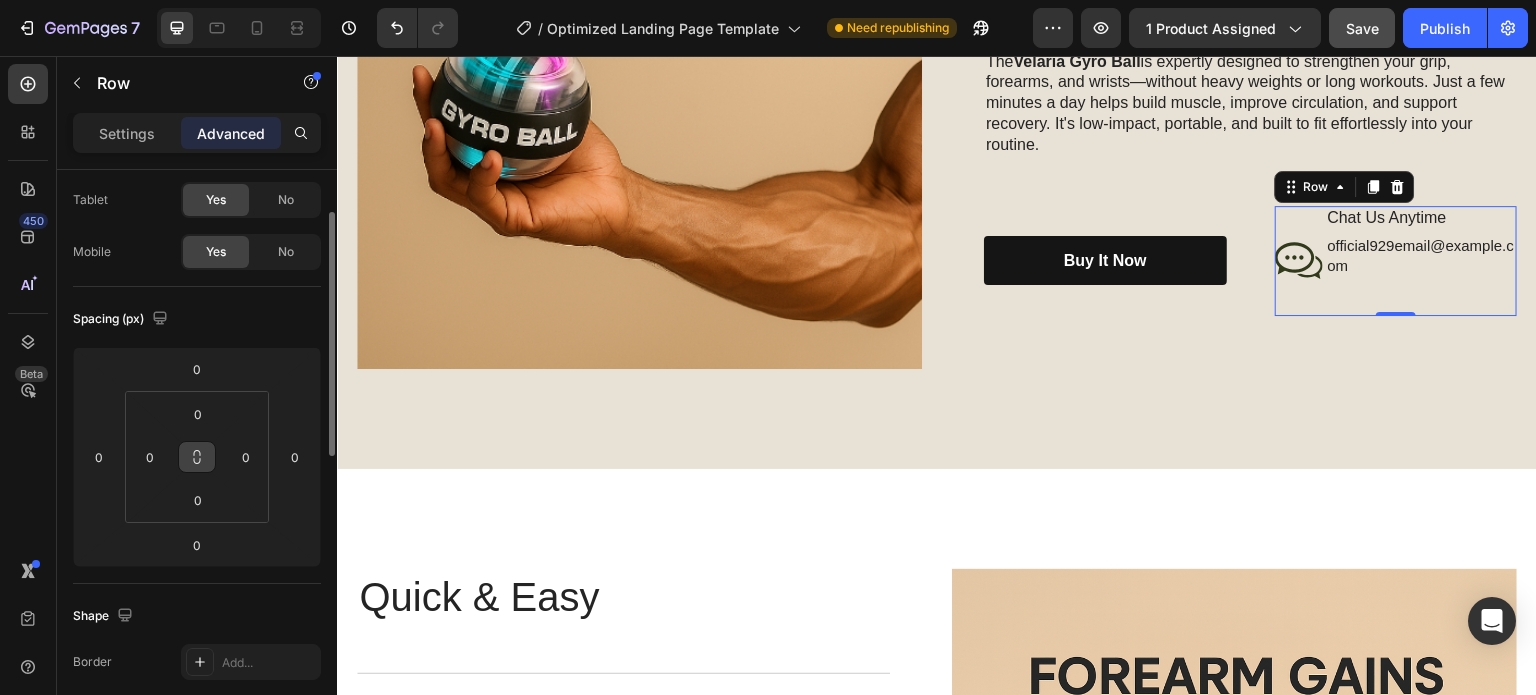 scroll, scrollTop: 200, scrollLeft: 0, axis: vertical 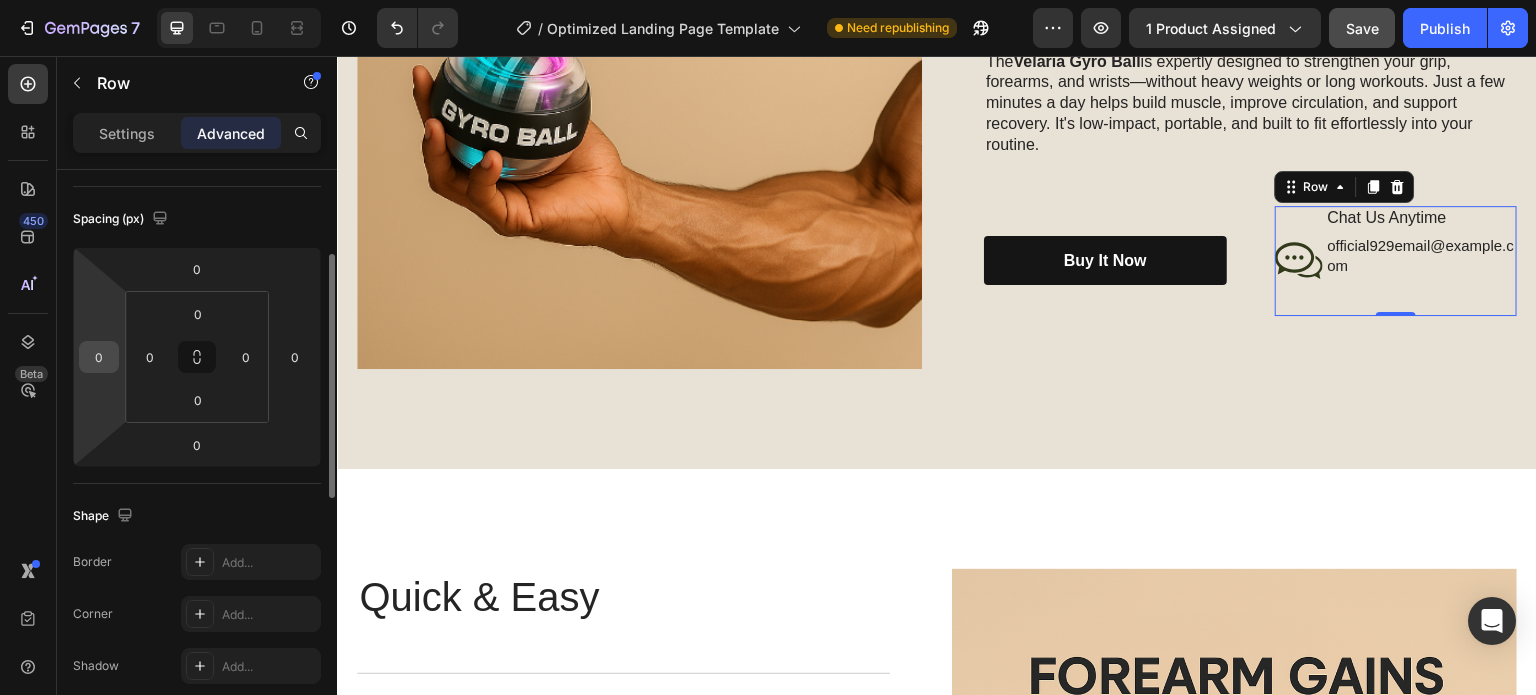 click on "0" at bounding box center [99, 357] 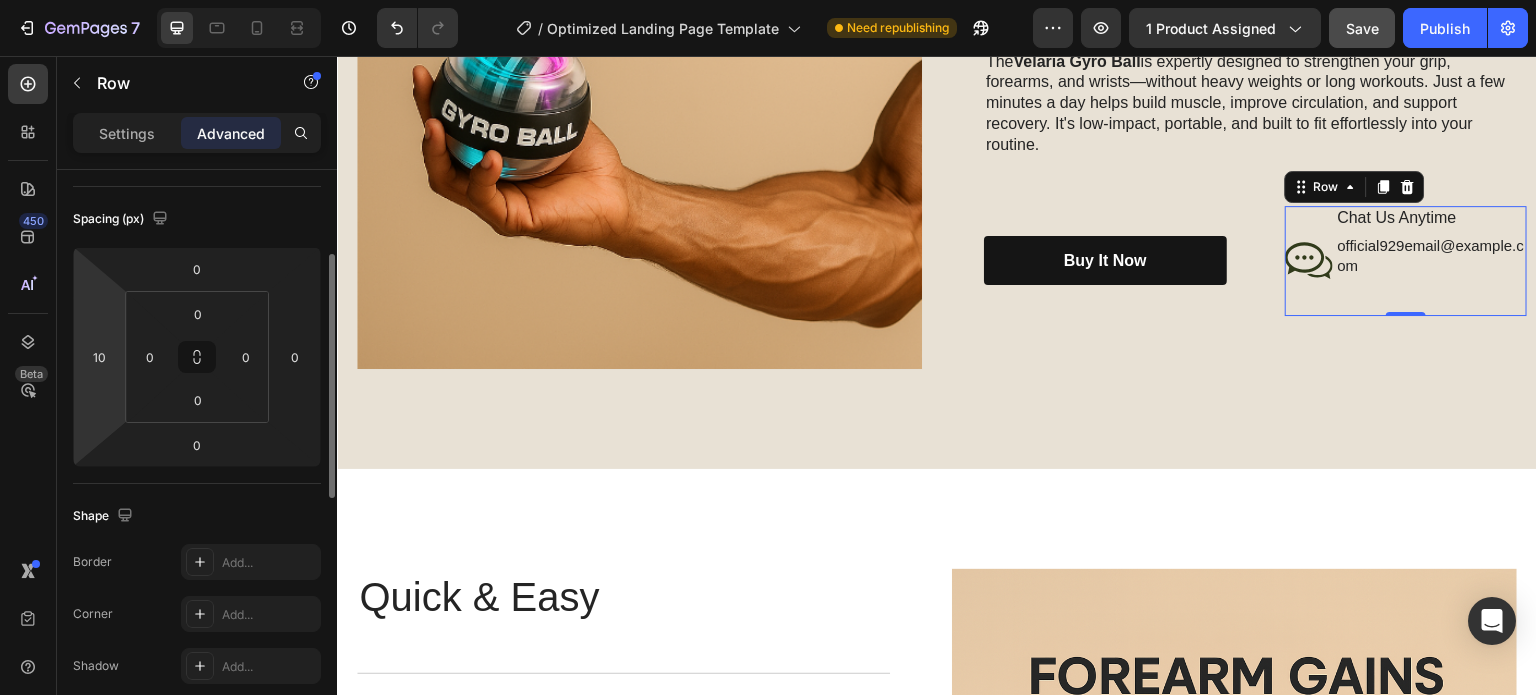 click on "Spacing (px)" at bounding box center [197, 219] 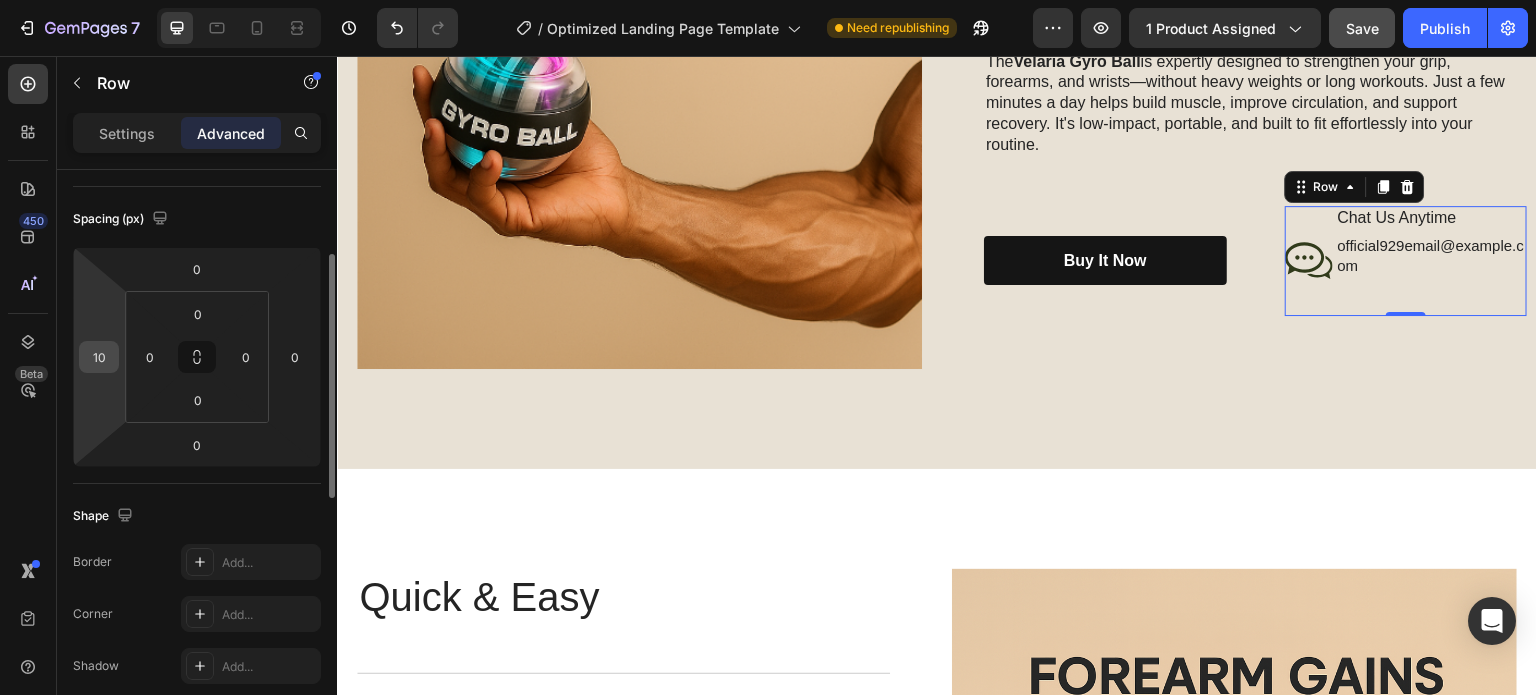 click on "10" at bounding box center (99, 357) 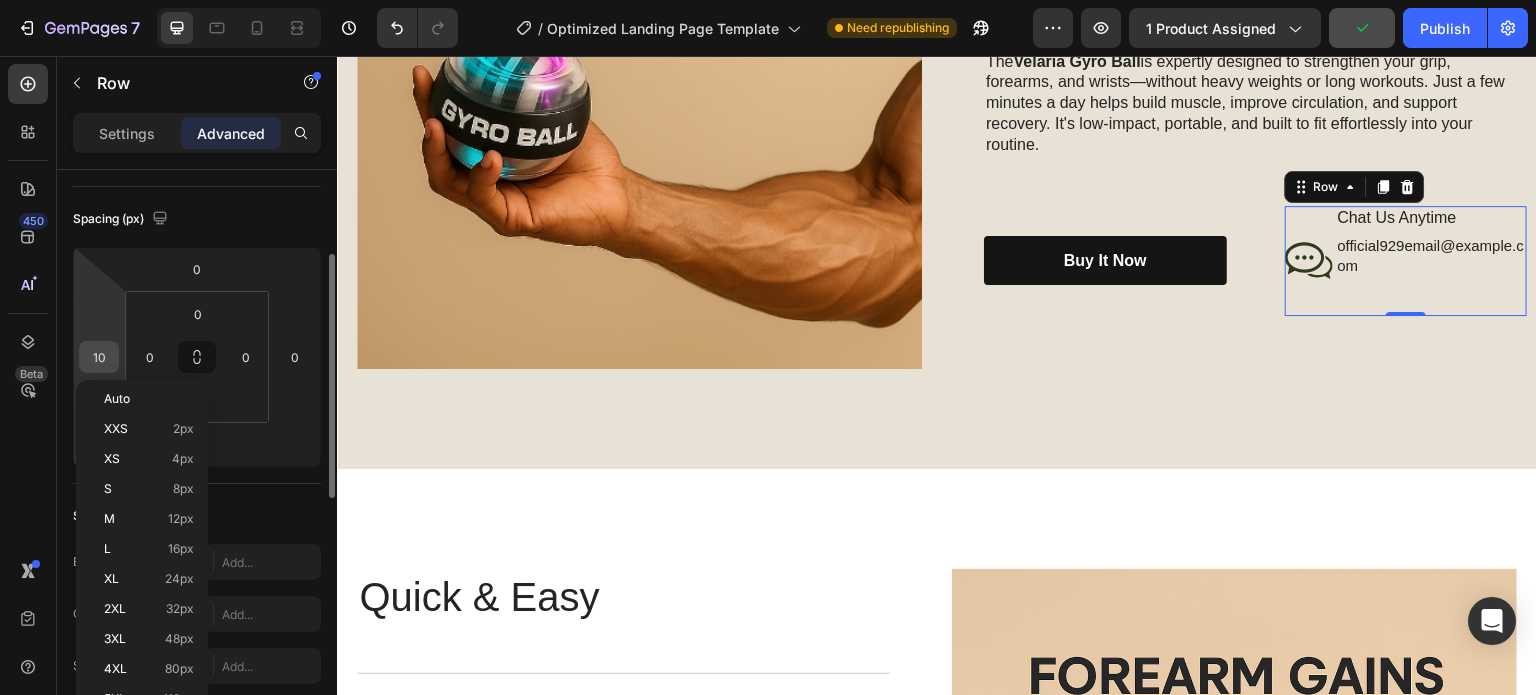 click on "10" at bounding box center (99, 357) 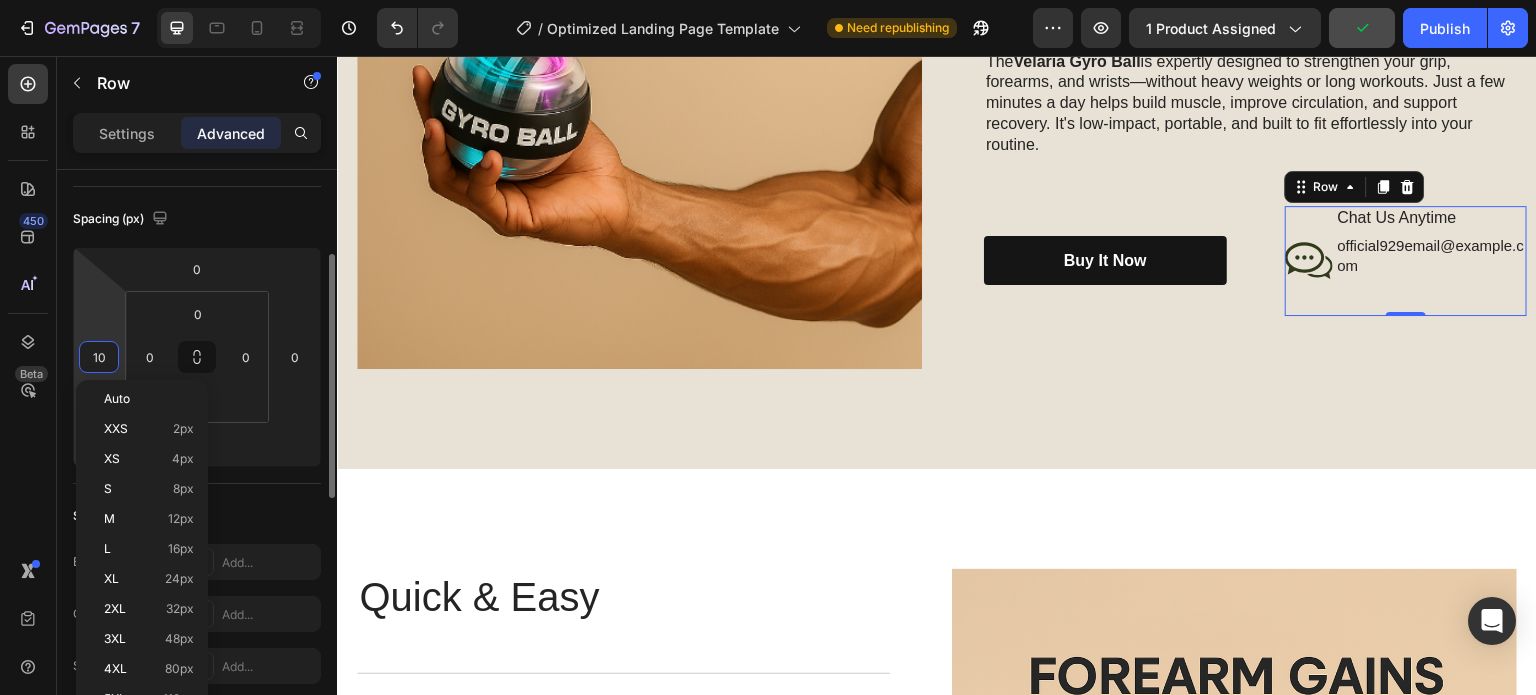 click on "10" at bounding box center (99, 357) 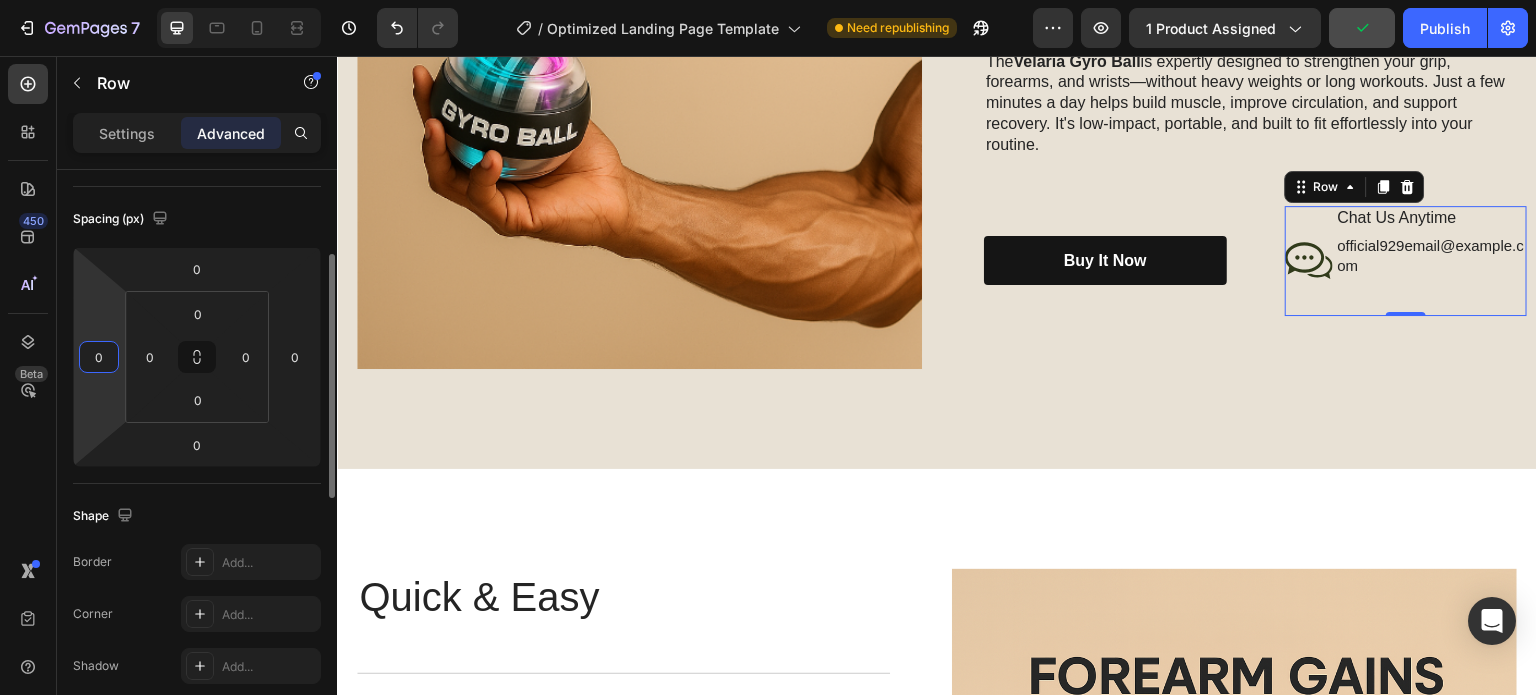 type on "0" 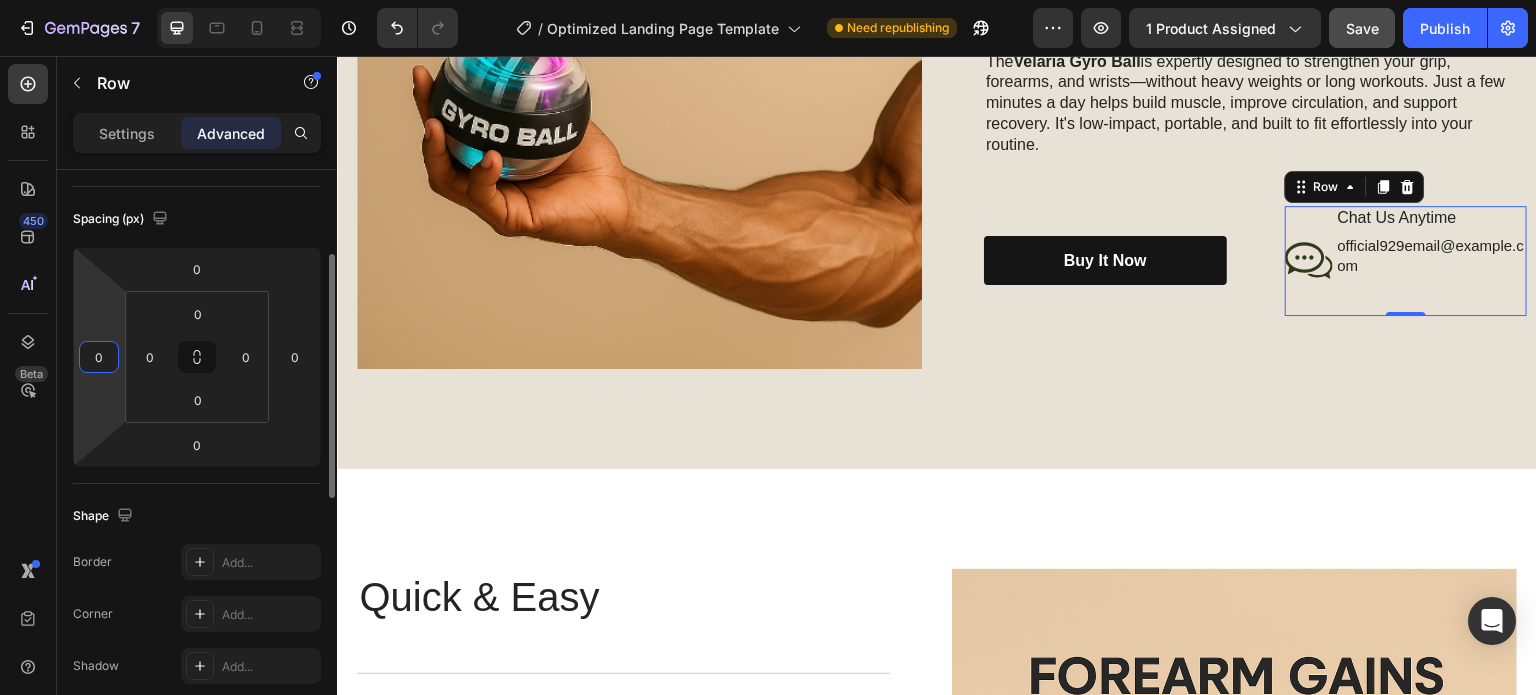 click on "Spacing (px)" at bounding box center [197, 219] 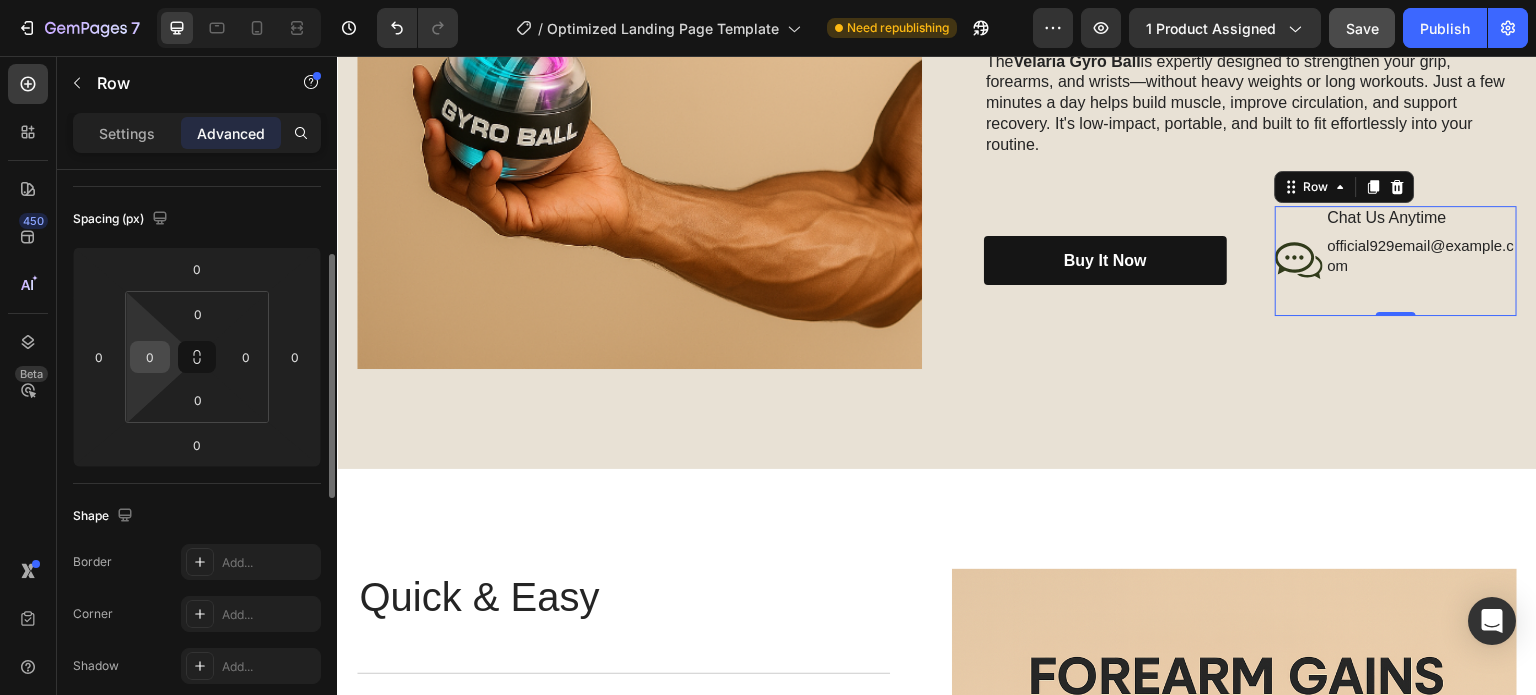 click on "0" at bounding box center [150, 357] 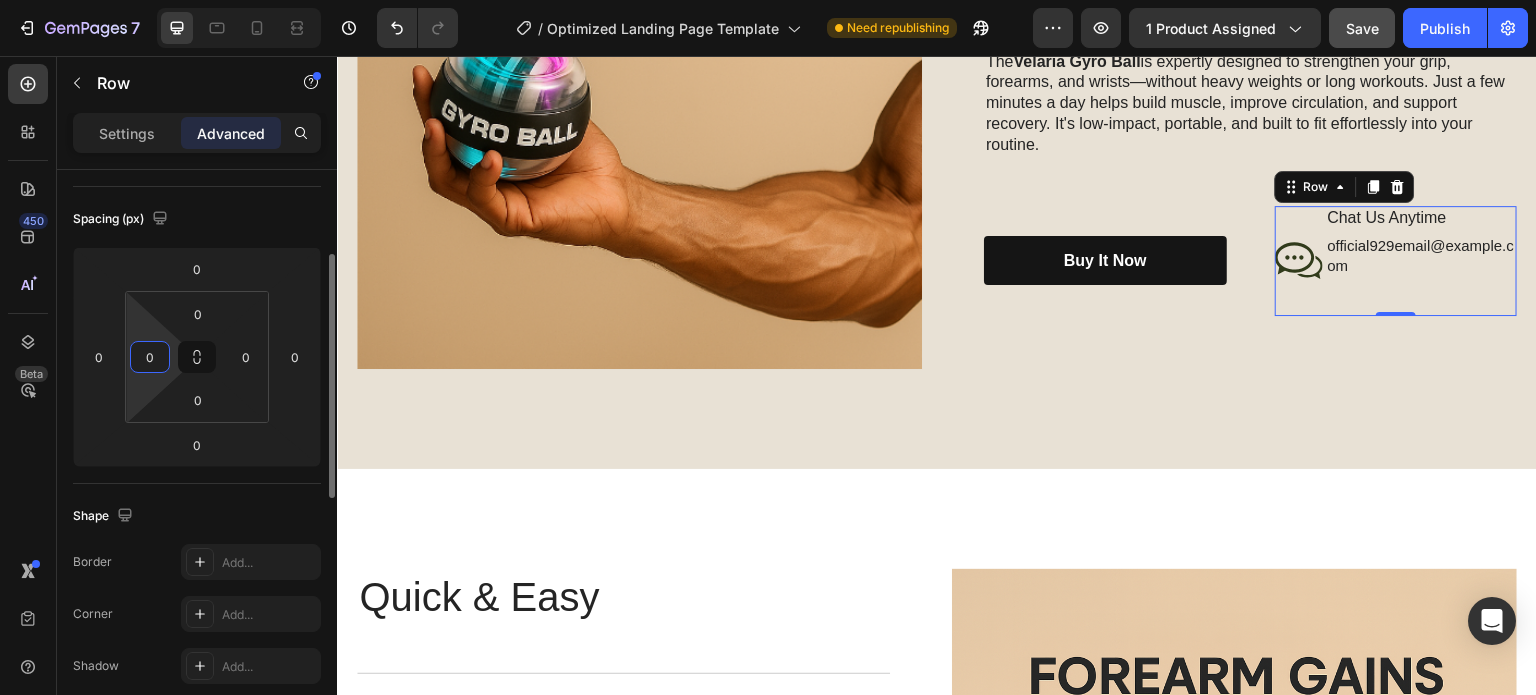 click on "0" at bounding box center [150, 357] 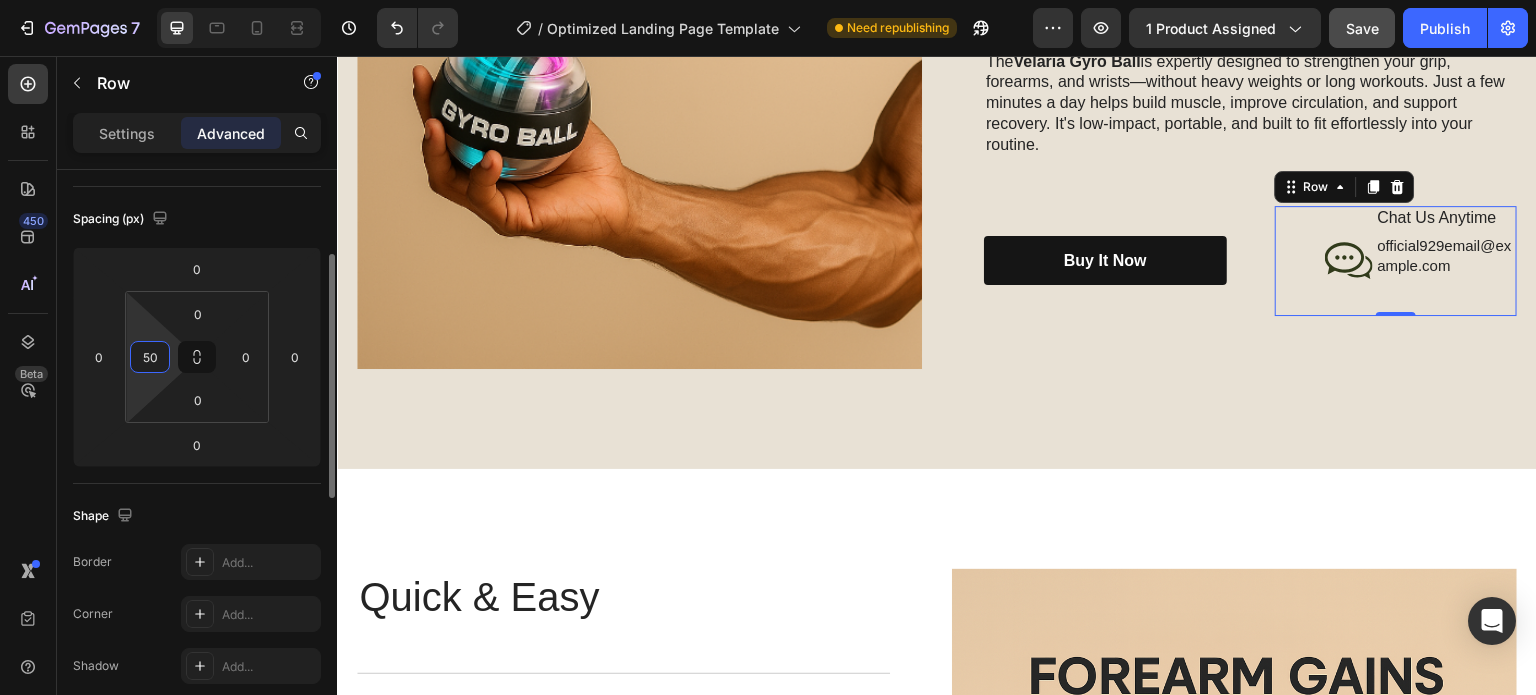 click on "50" at bounding box center (150, 357) 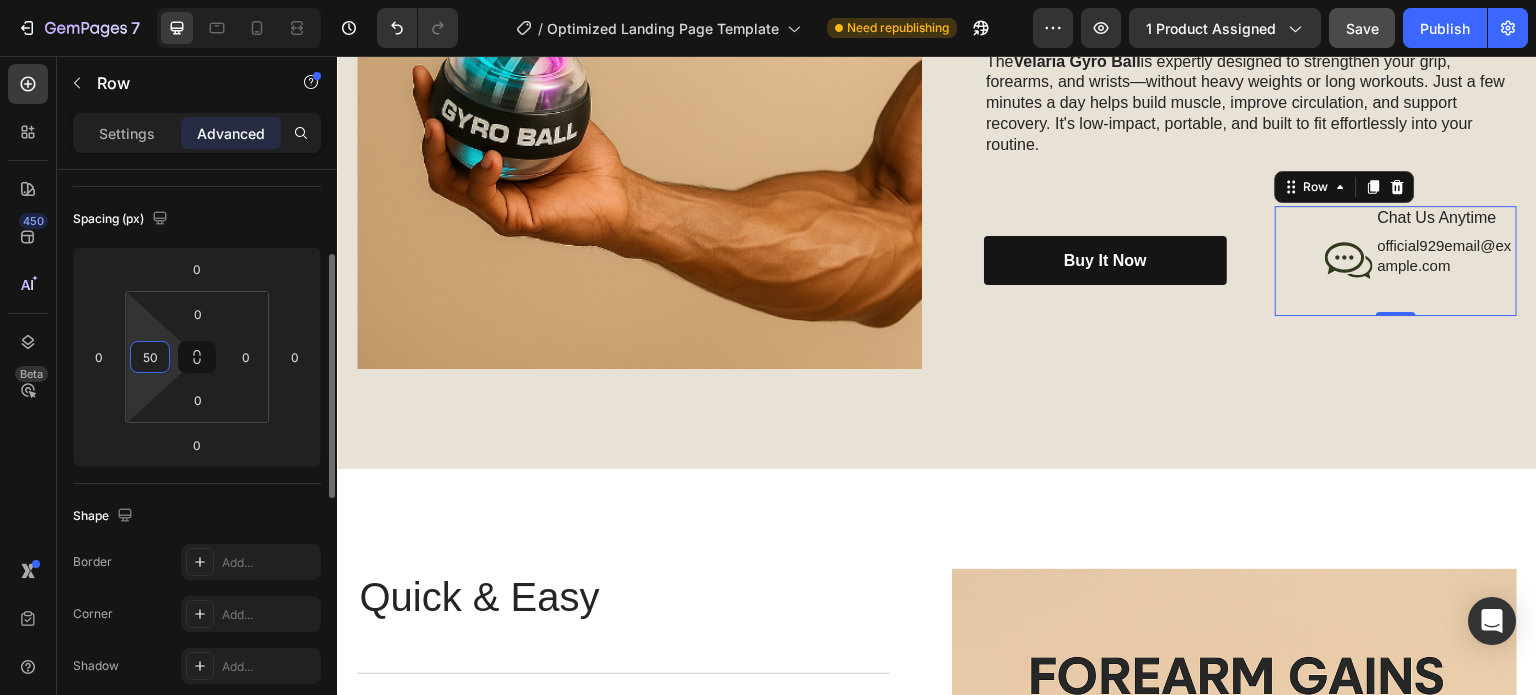 click on "50" at bounding box center (150, 357) 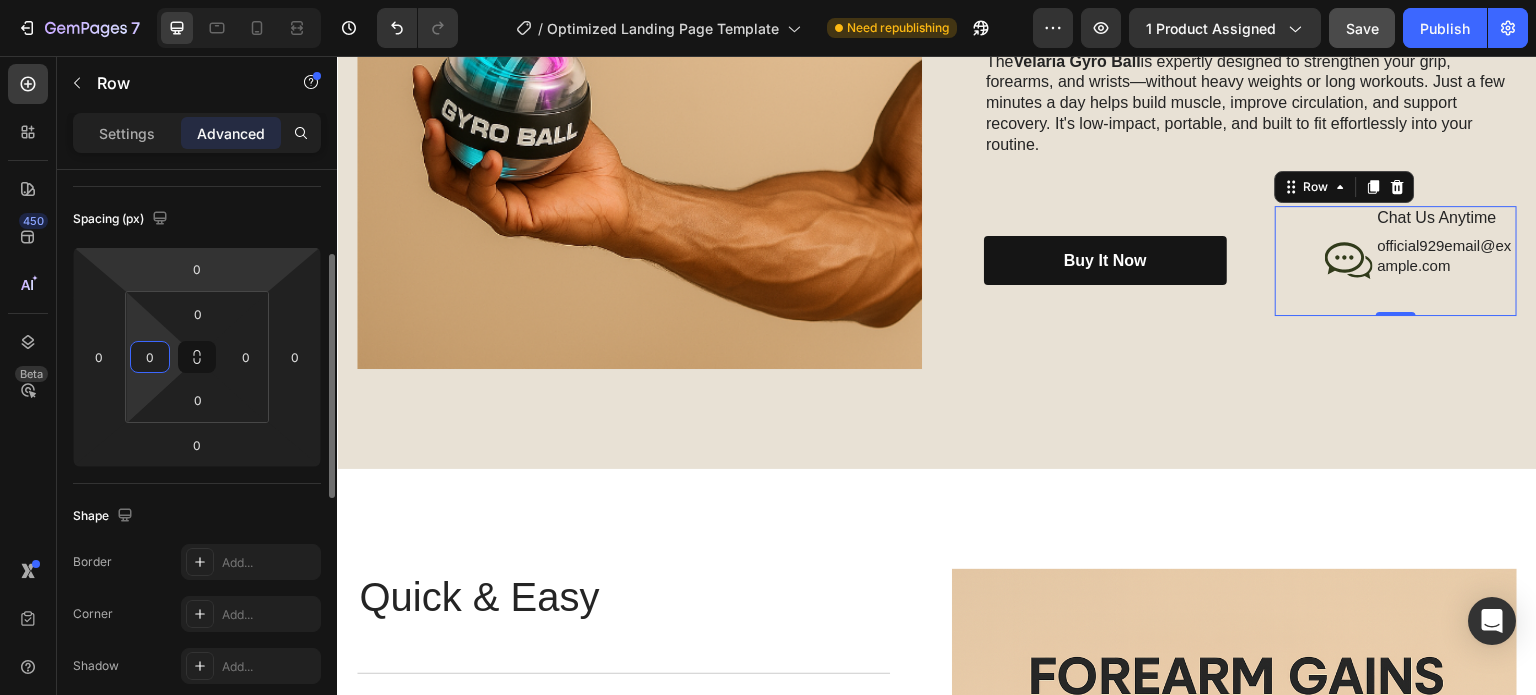 click on "Spacing (px)" at bounding box center [197, 219] 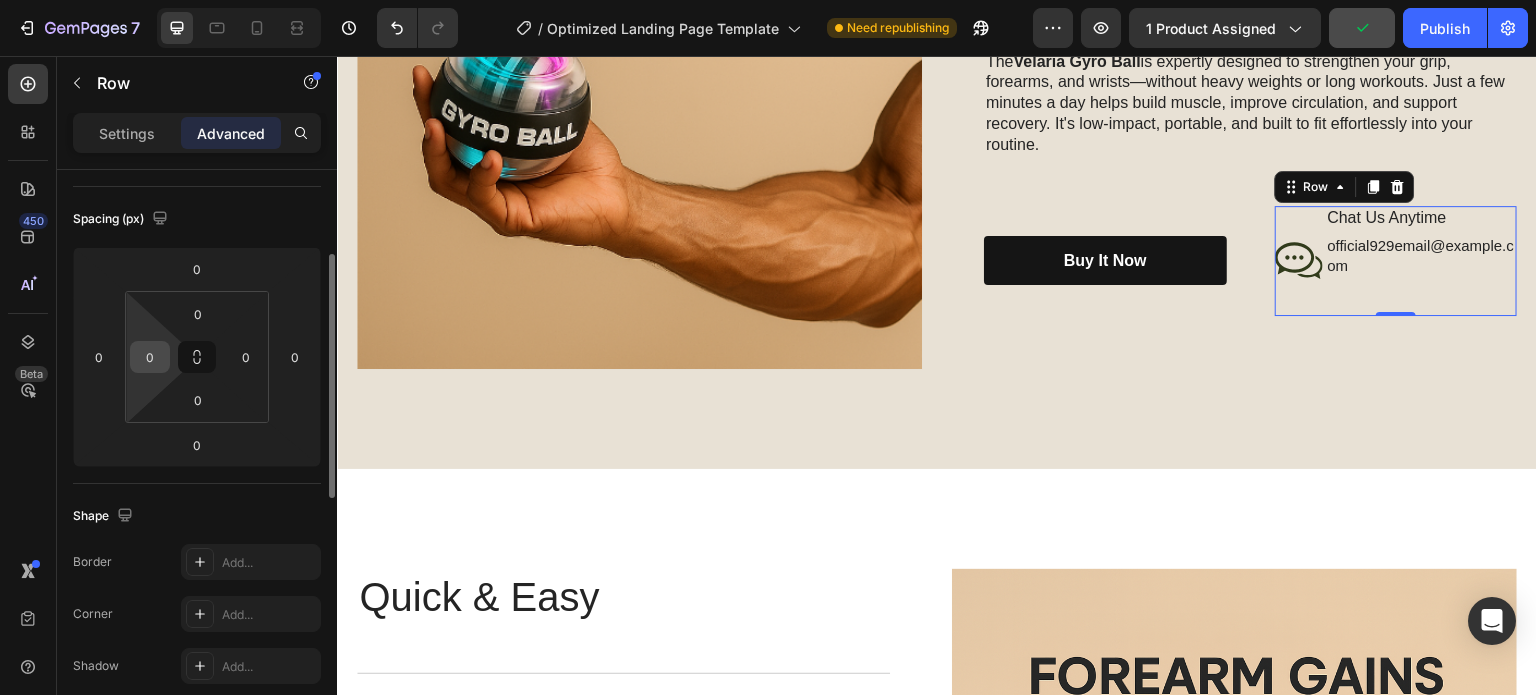 click on "0" at bounding box center [150, 357] 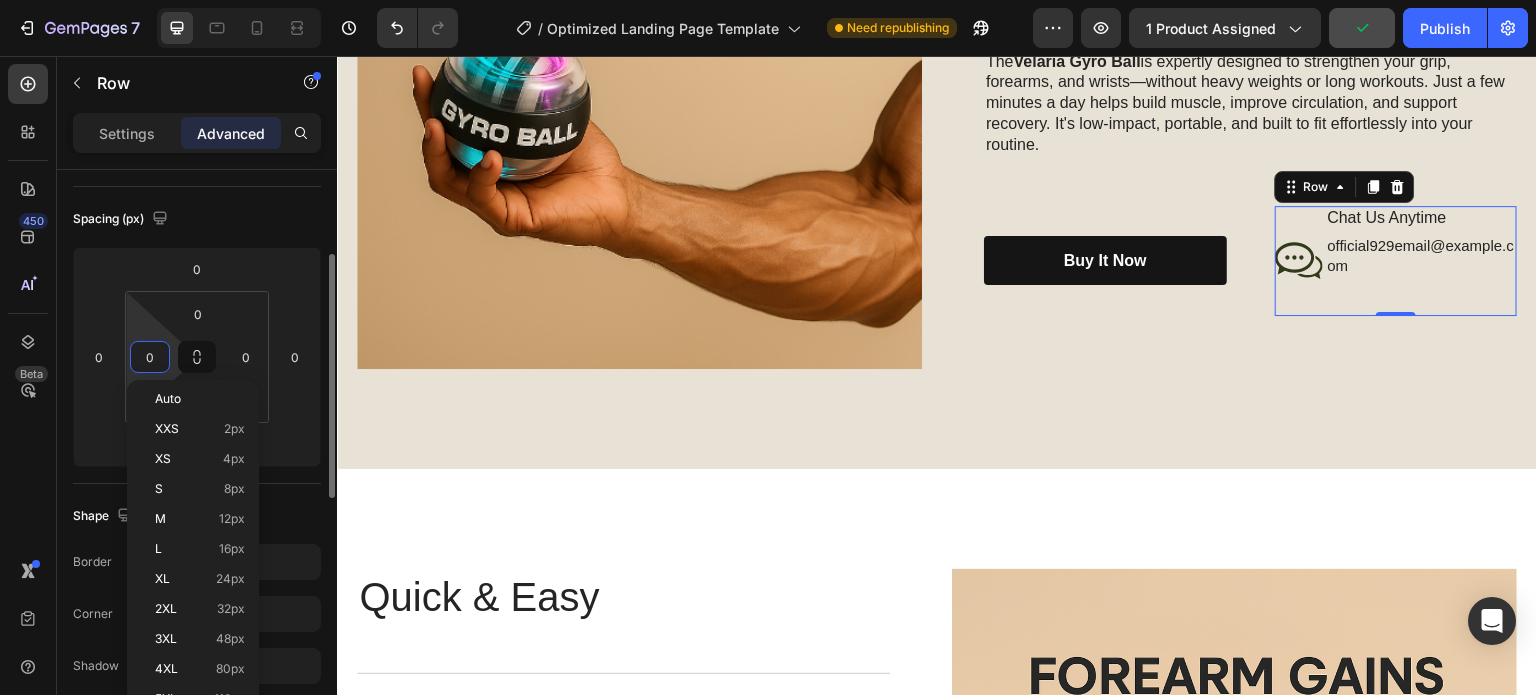 click on "0" at bounding box center (150, 357) 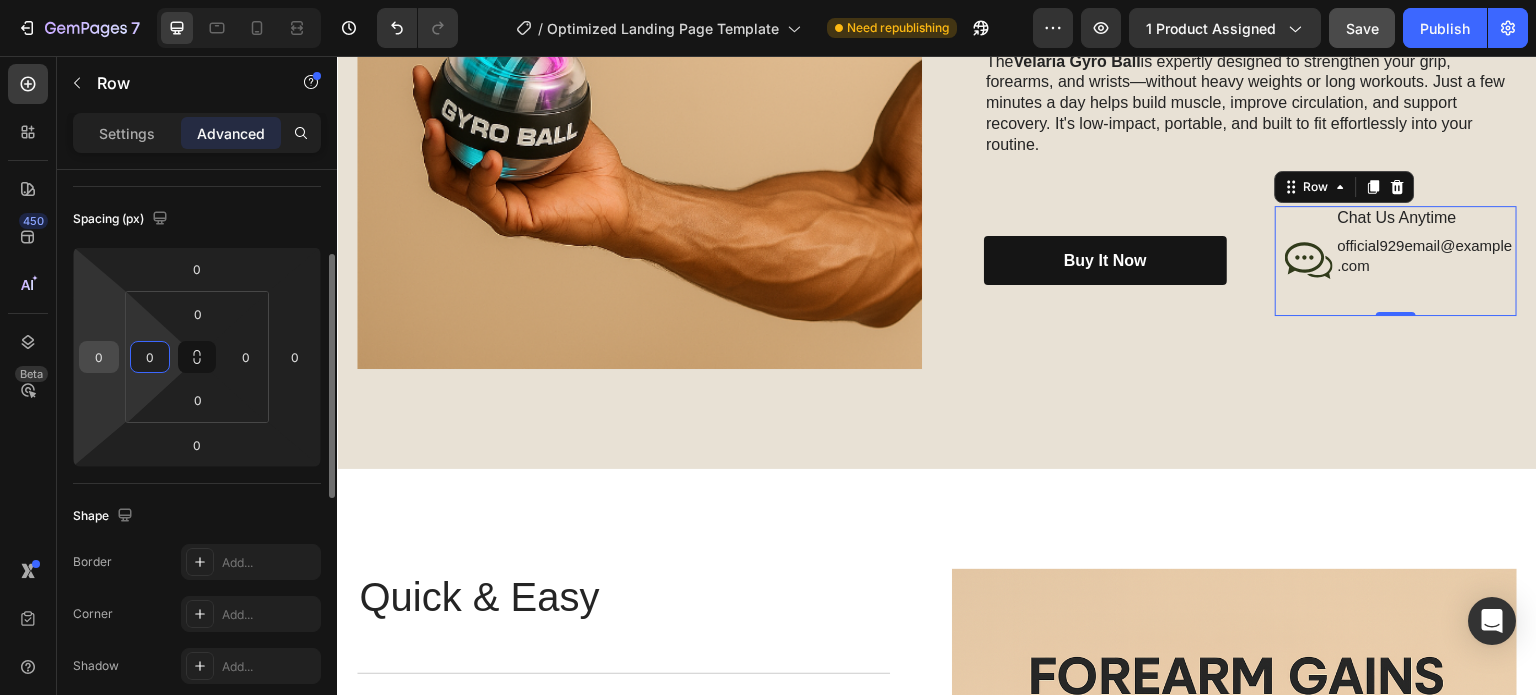 type on "0" 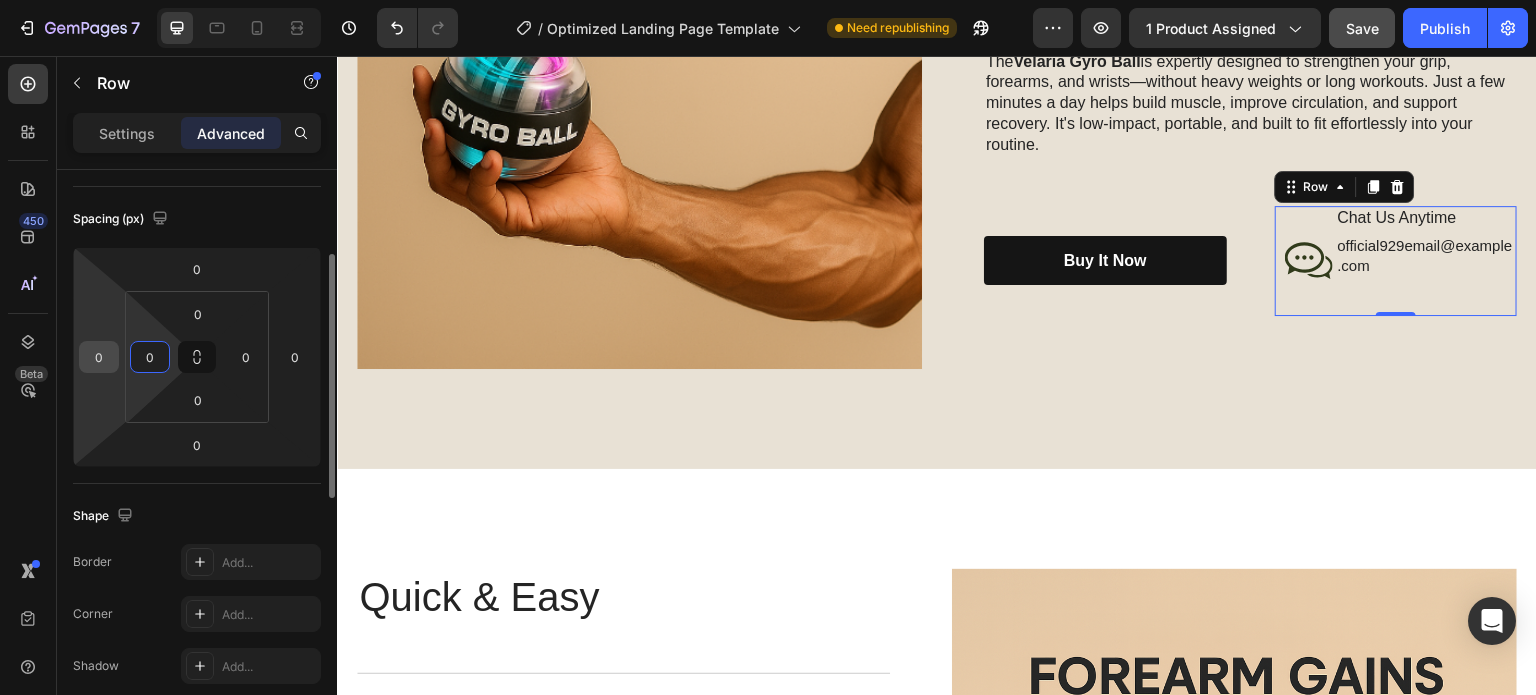 click on "0" at bounding box center [99, 357] 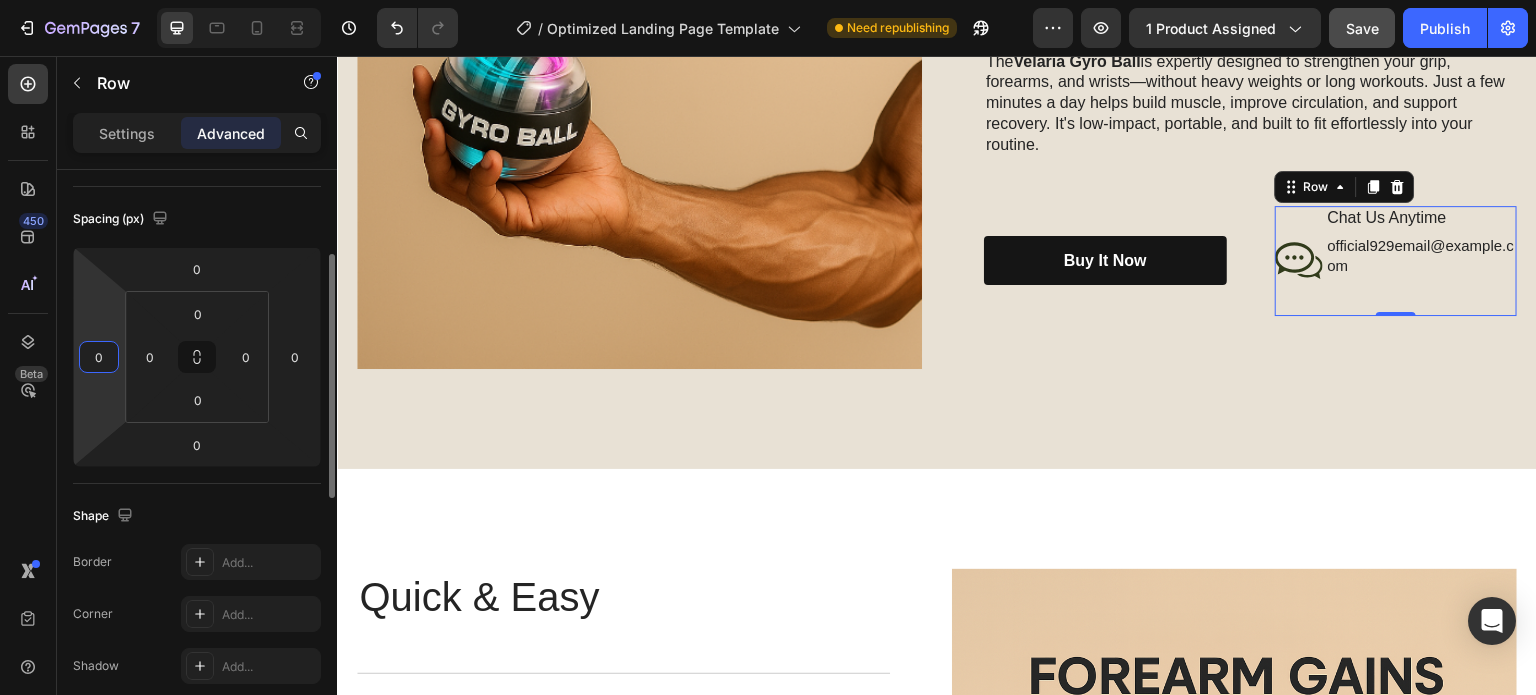 click on "0" at bounding box center (99, 357) 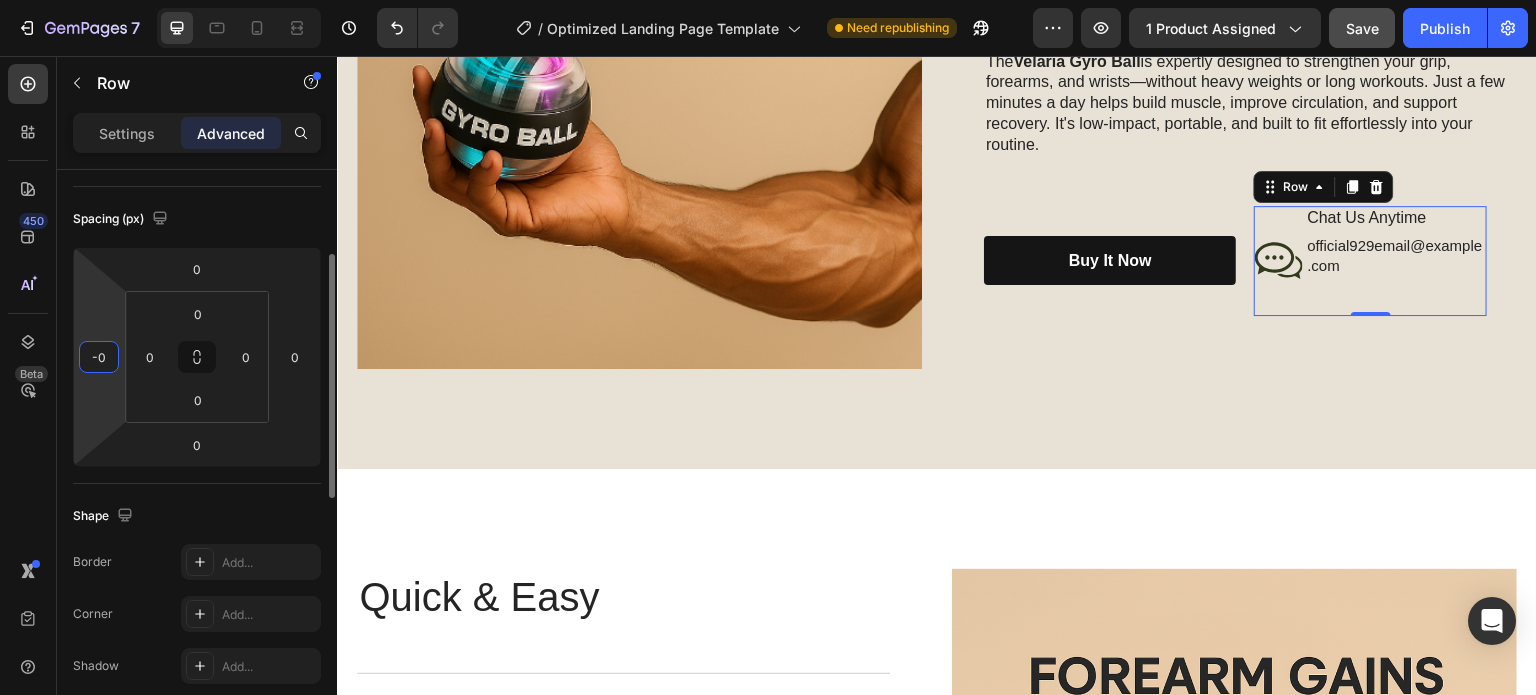 type on "0" 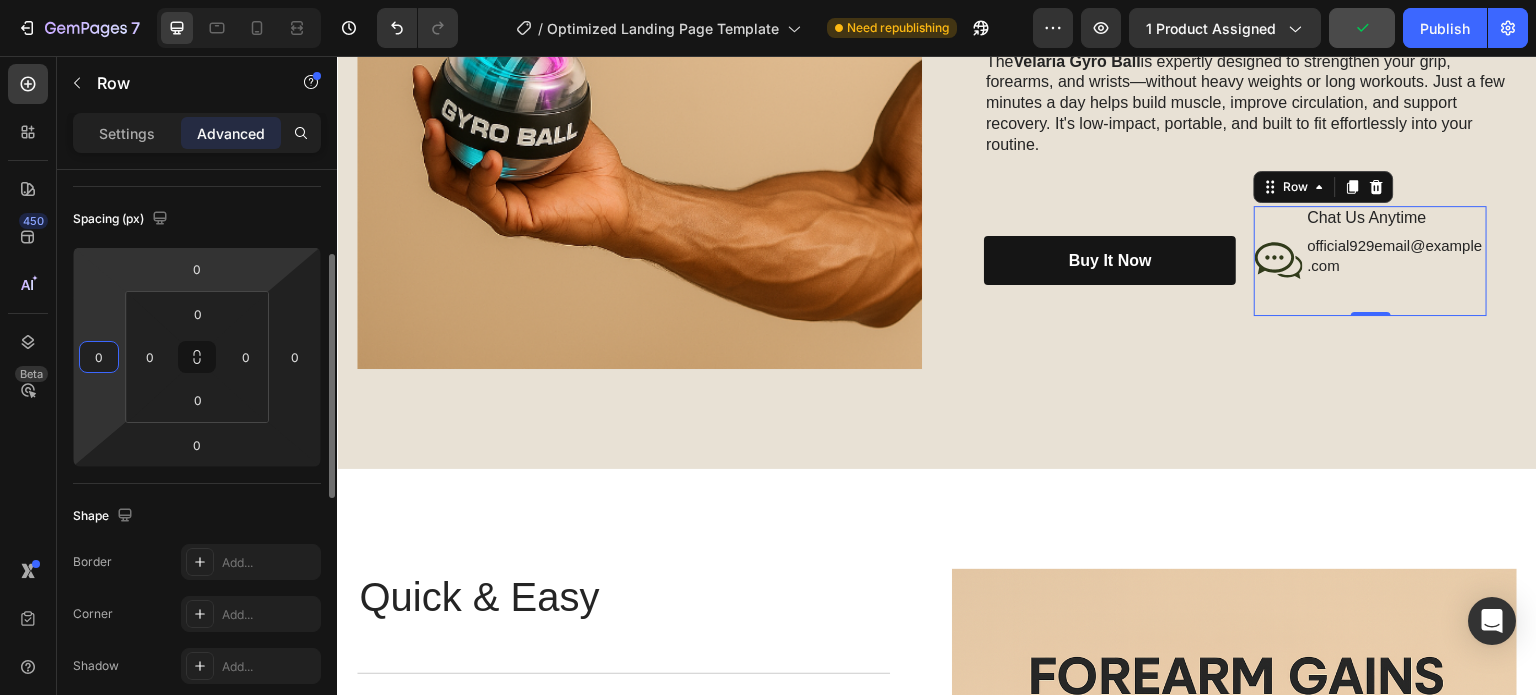 click on "Spacing (px)" at bounding box center (197, 219) 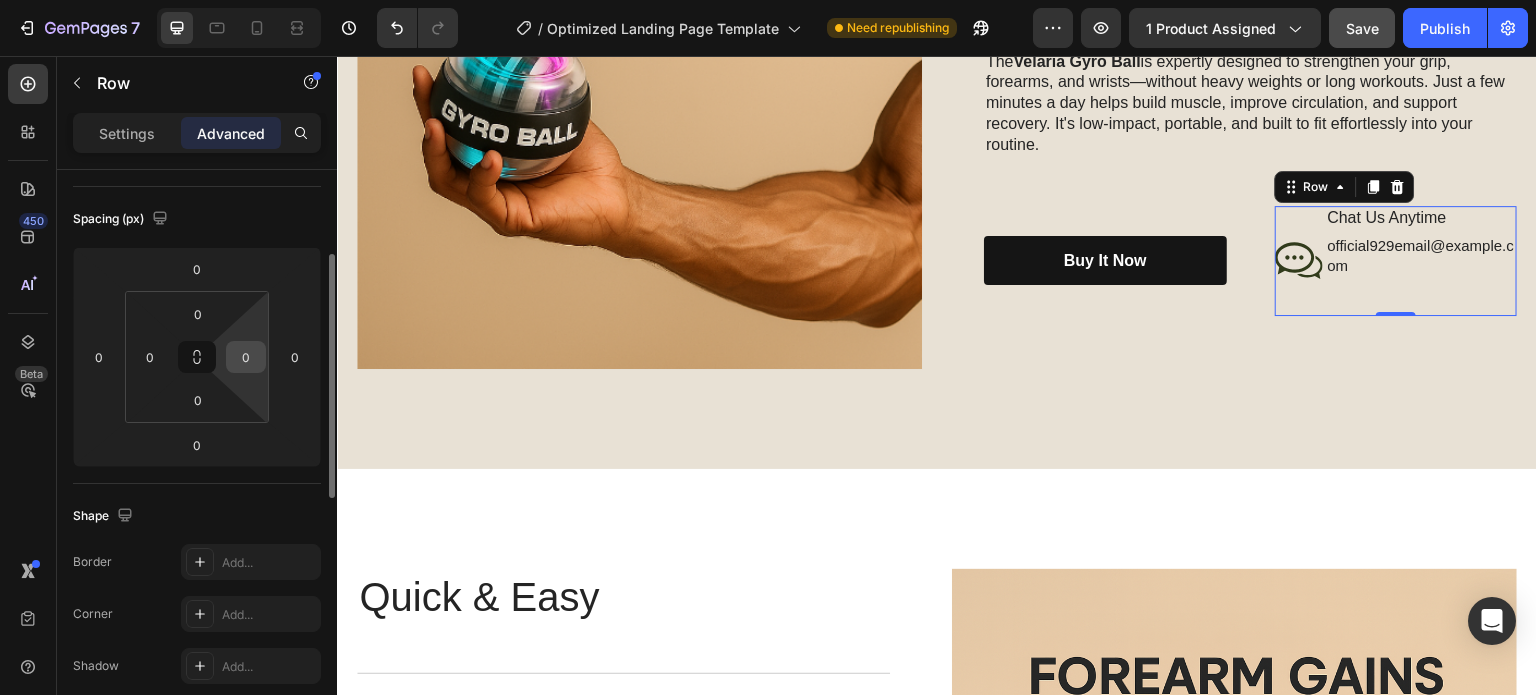 click on "0" at bounding box center (246, 357) 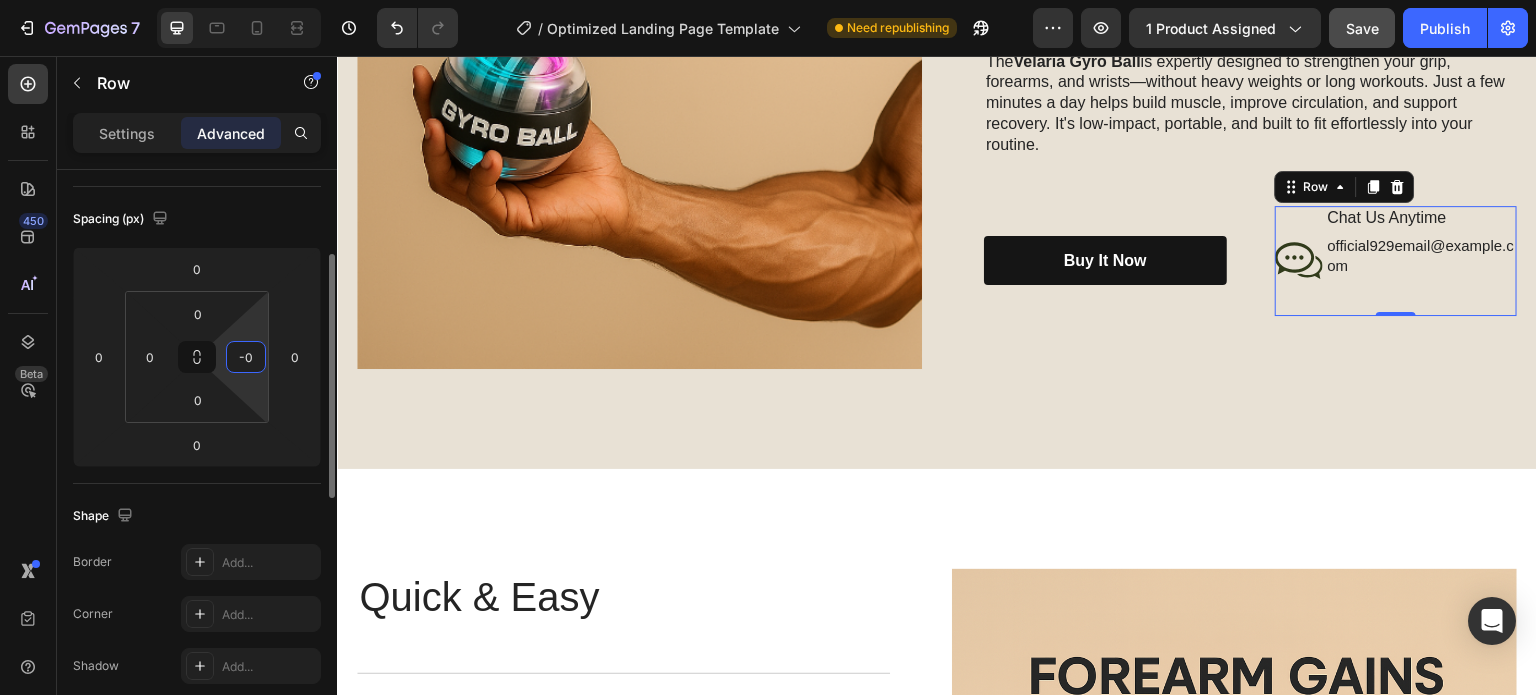 type on "0" 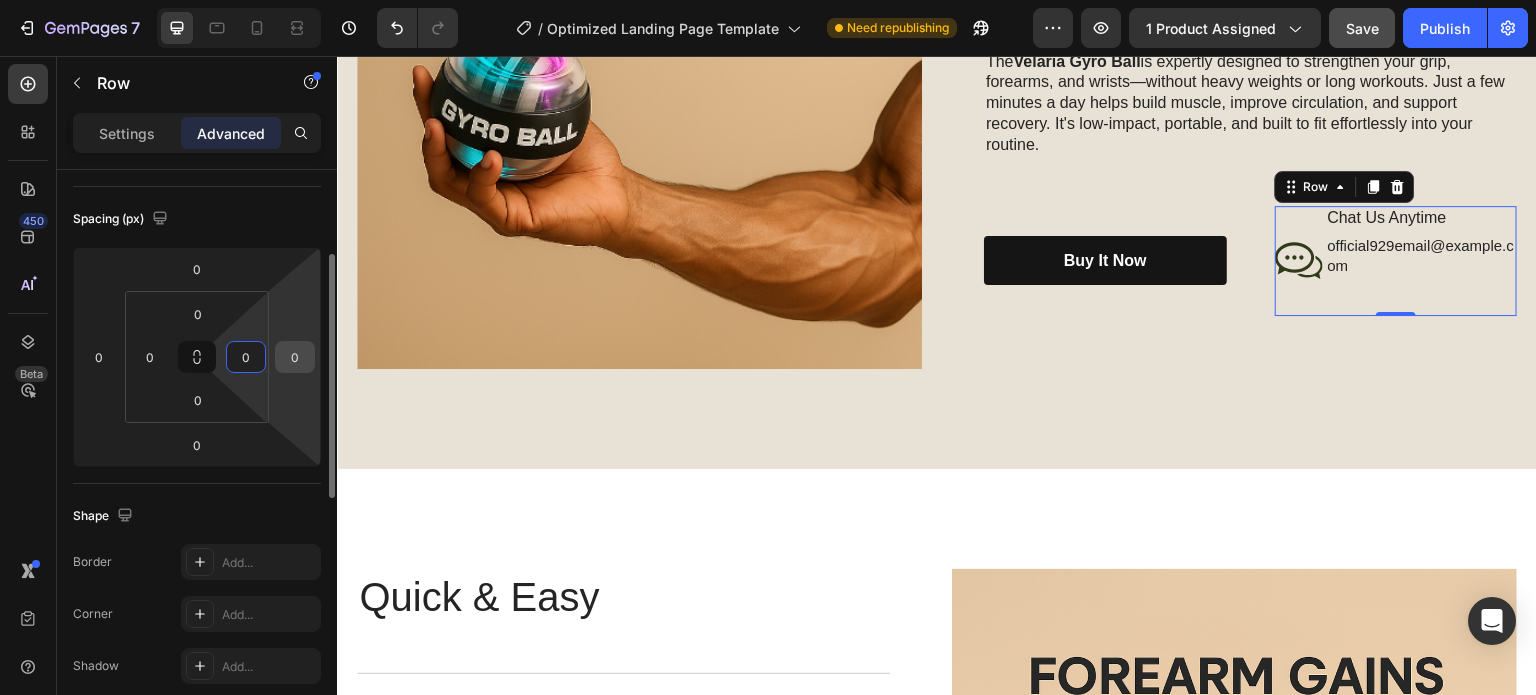 click on "0" at bounding box center [295, 357] 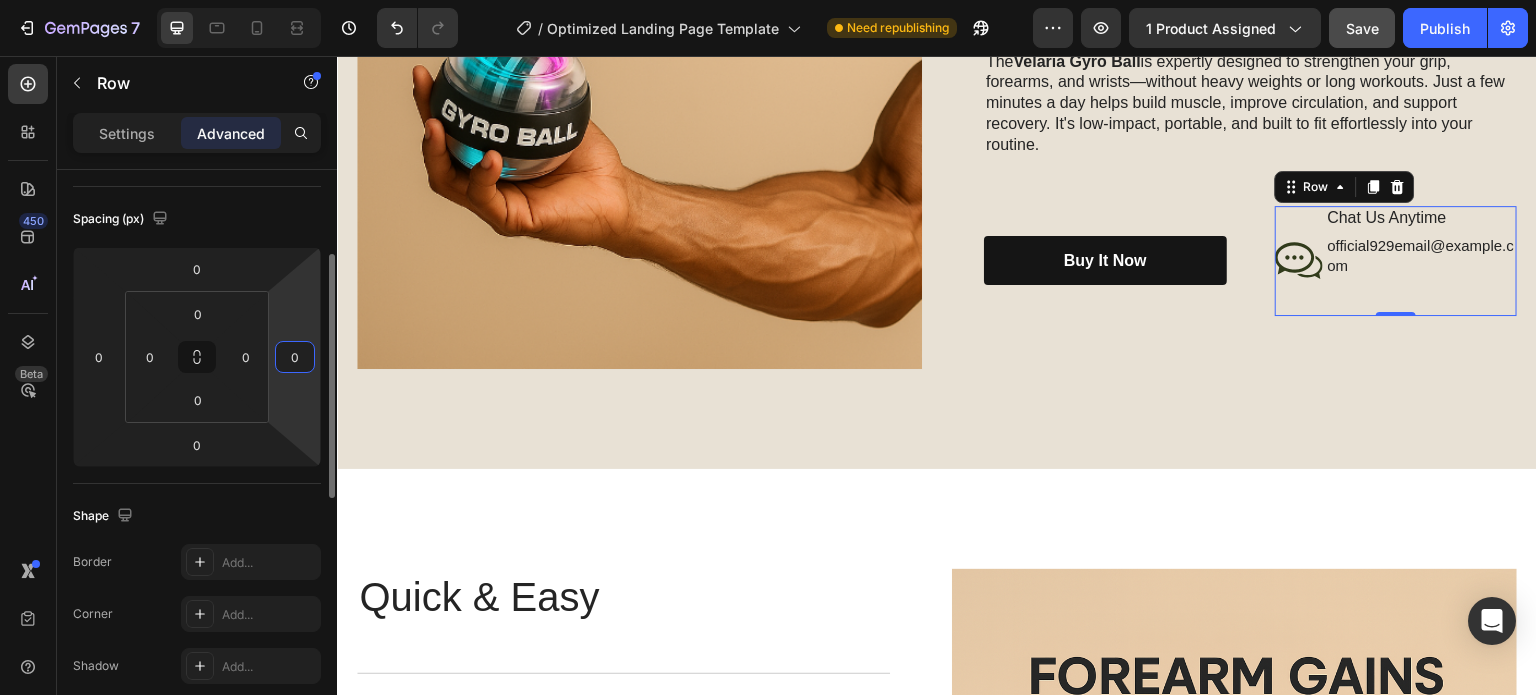click on "0" at bounding box center [295, 357] 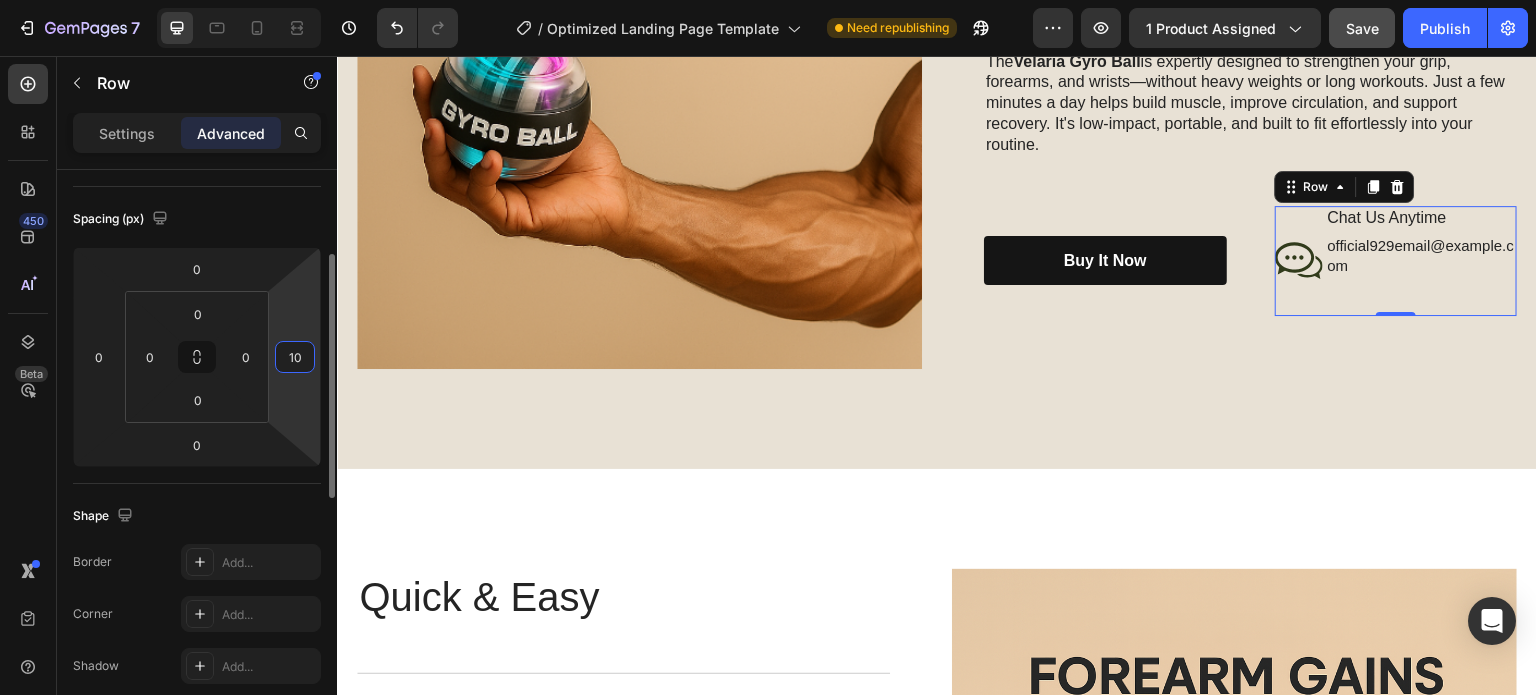 type on "0" 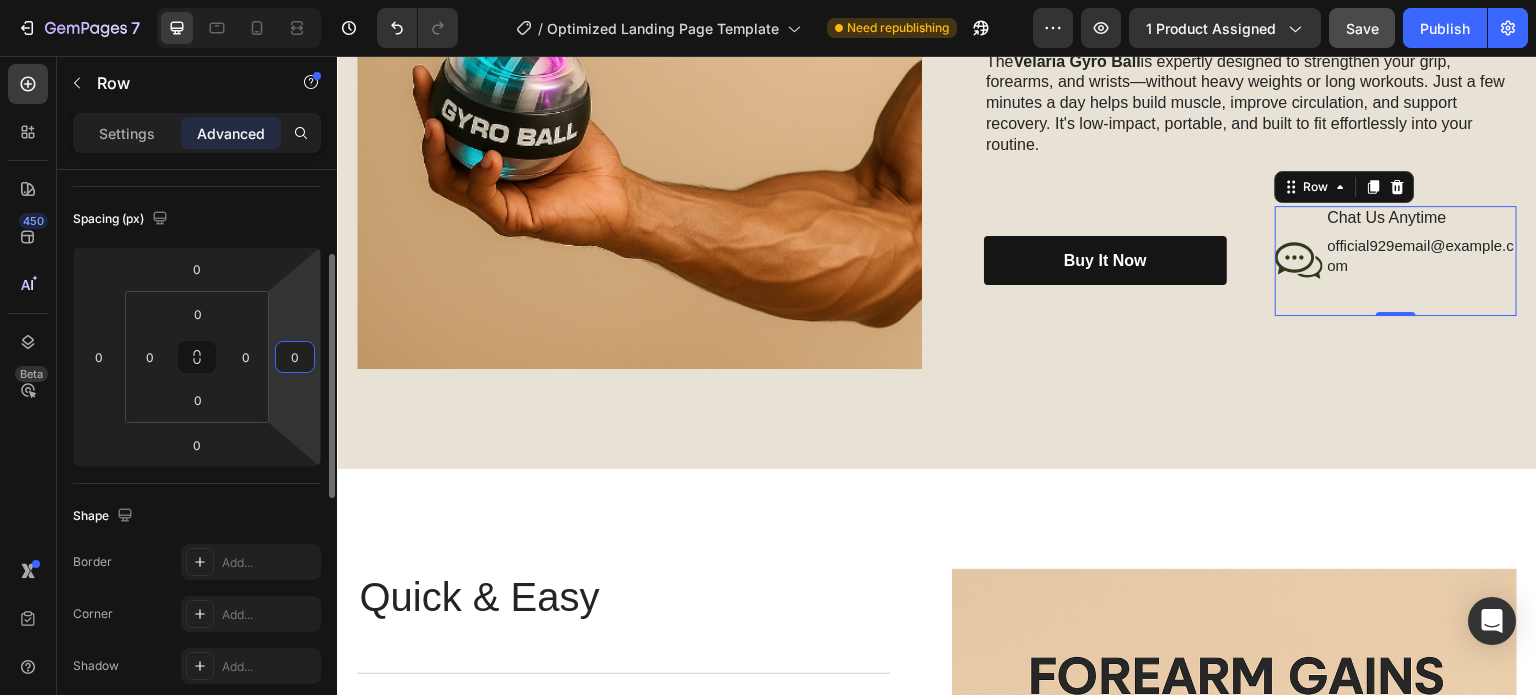 click on "Spacing (px) 0 0 0 0 0 0 0 0" 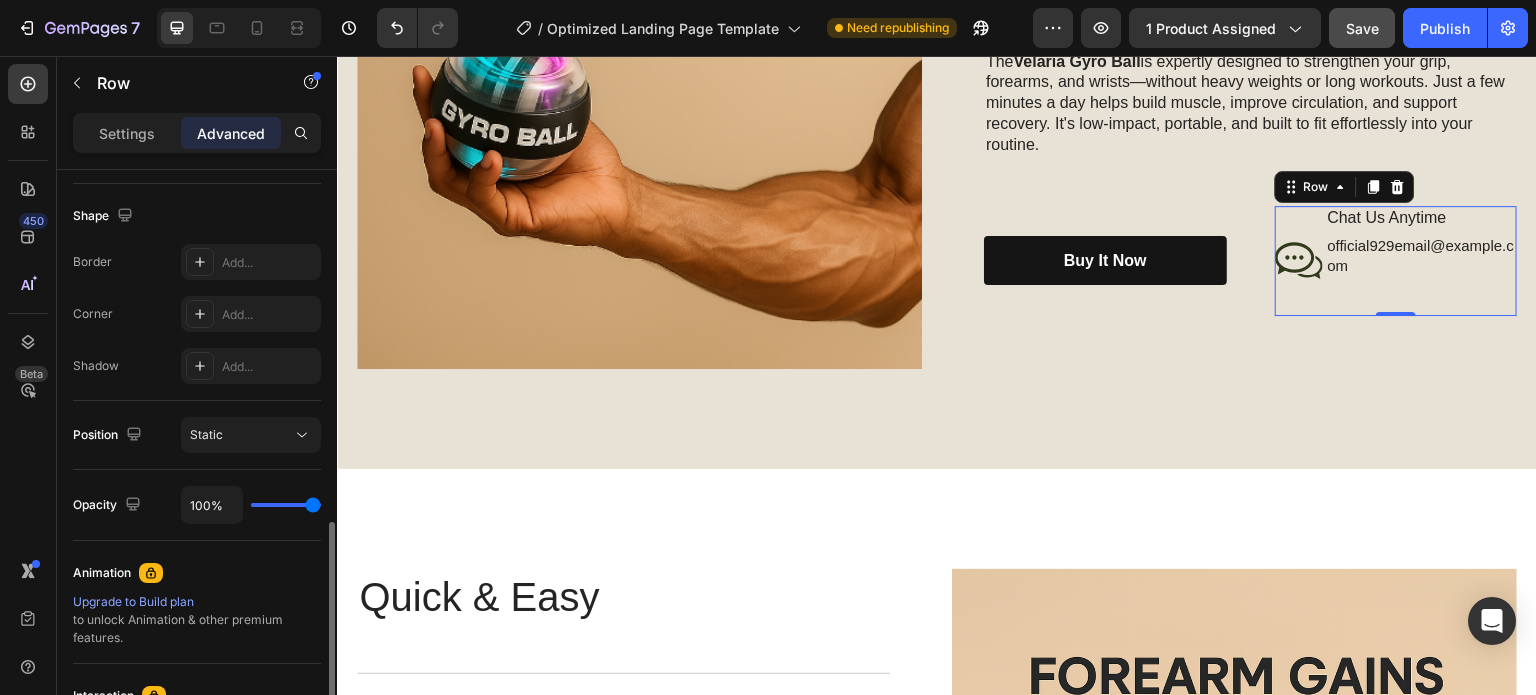 scroll, scrollTop: 600, scrollLeft: 0, axis: vertical 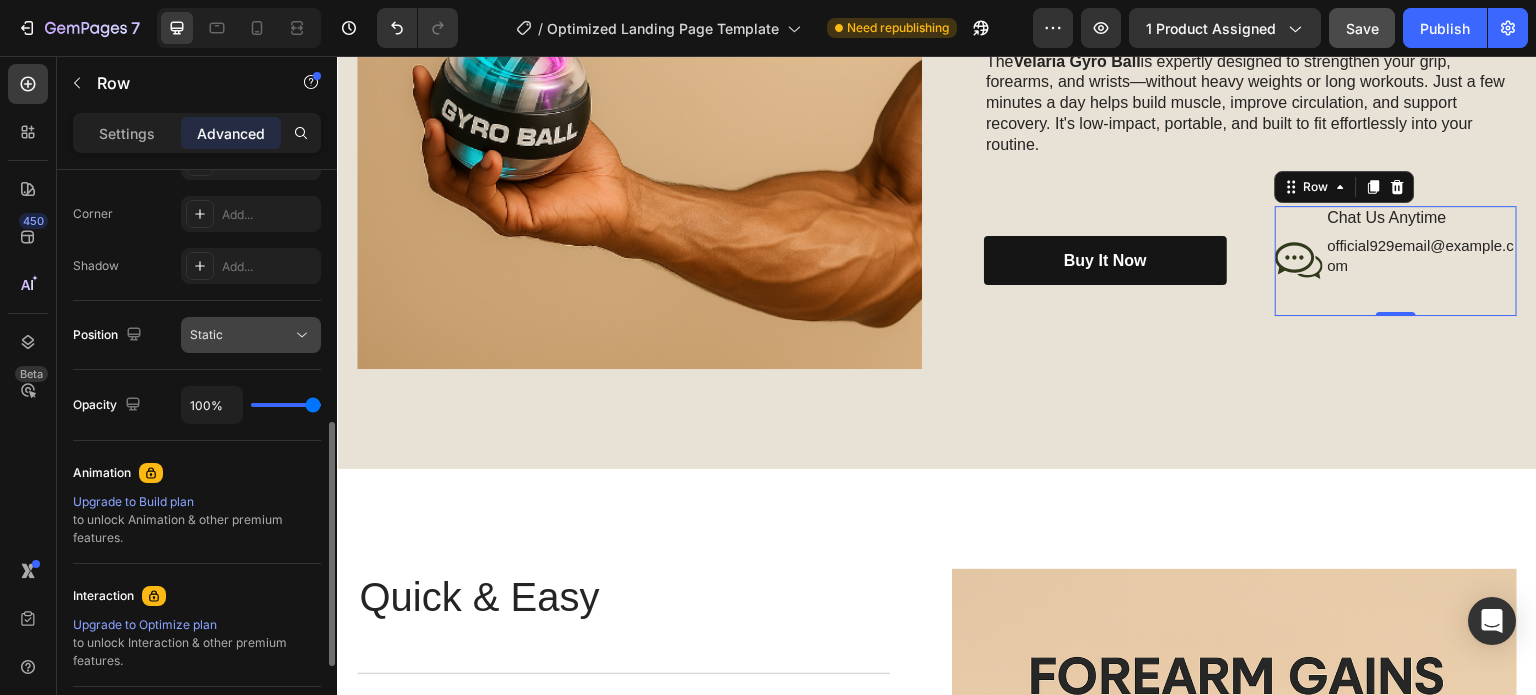 click on "Static" at bounding box center (241, 335) 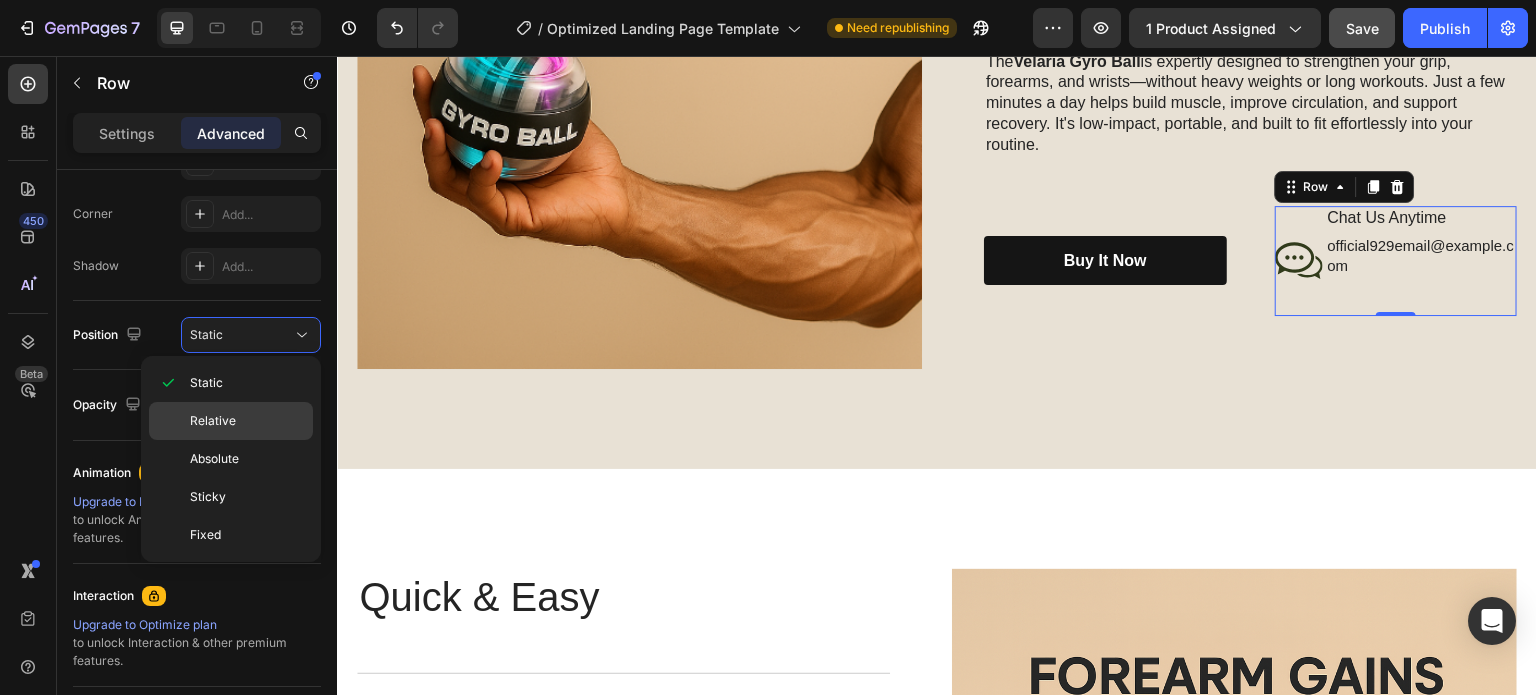 click on "Relative" at bounding box center [213, 421] 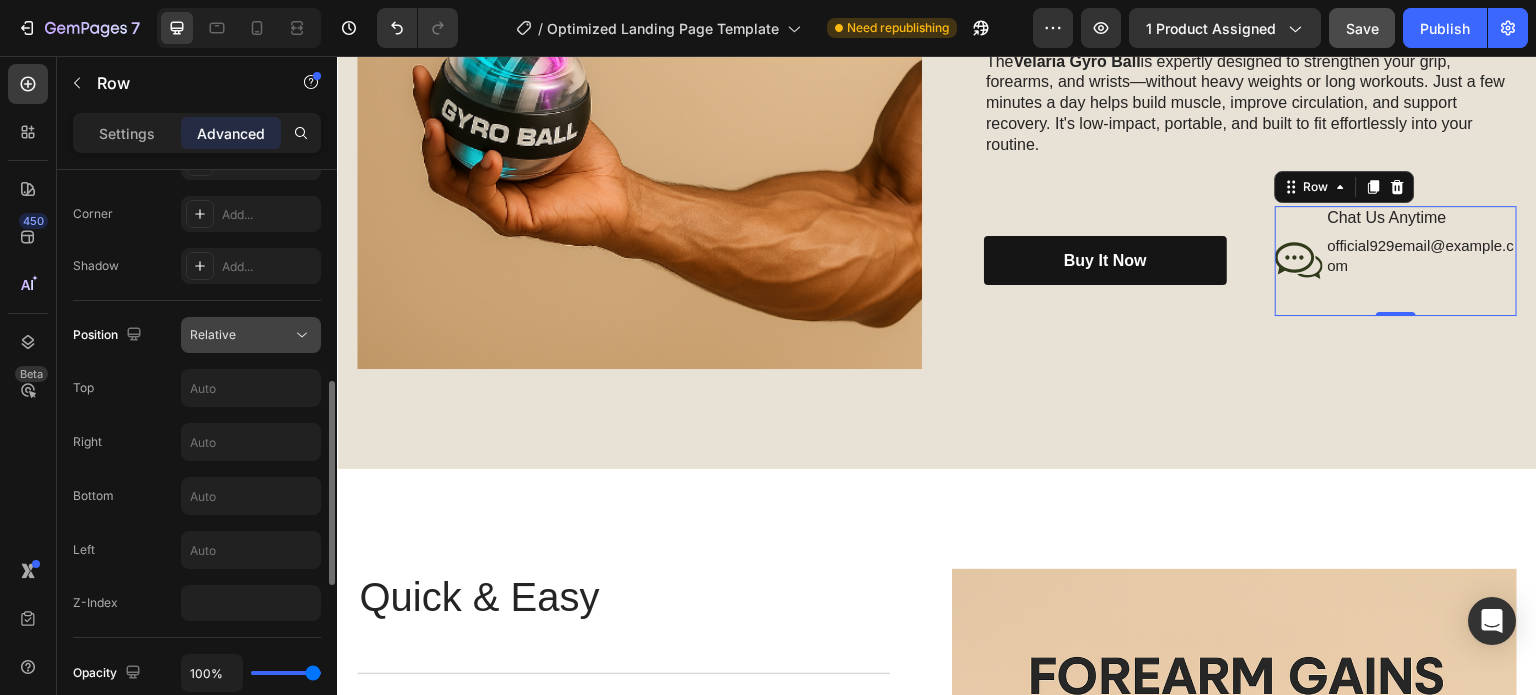 click on "Relative" at bounding box center [241, 335] 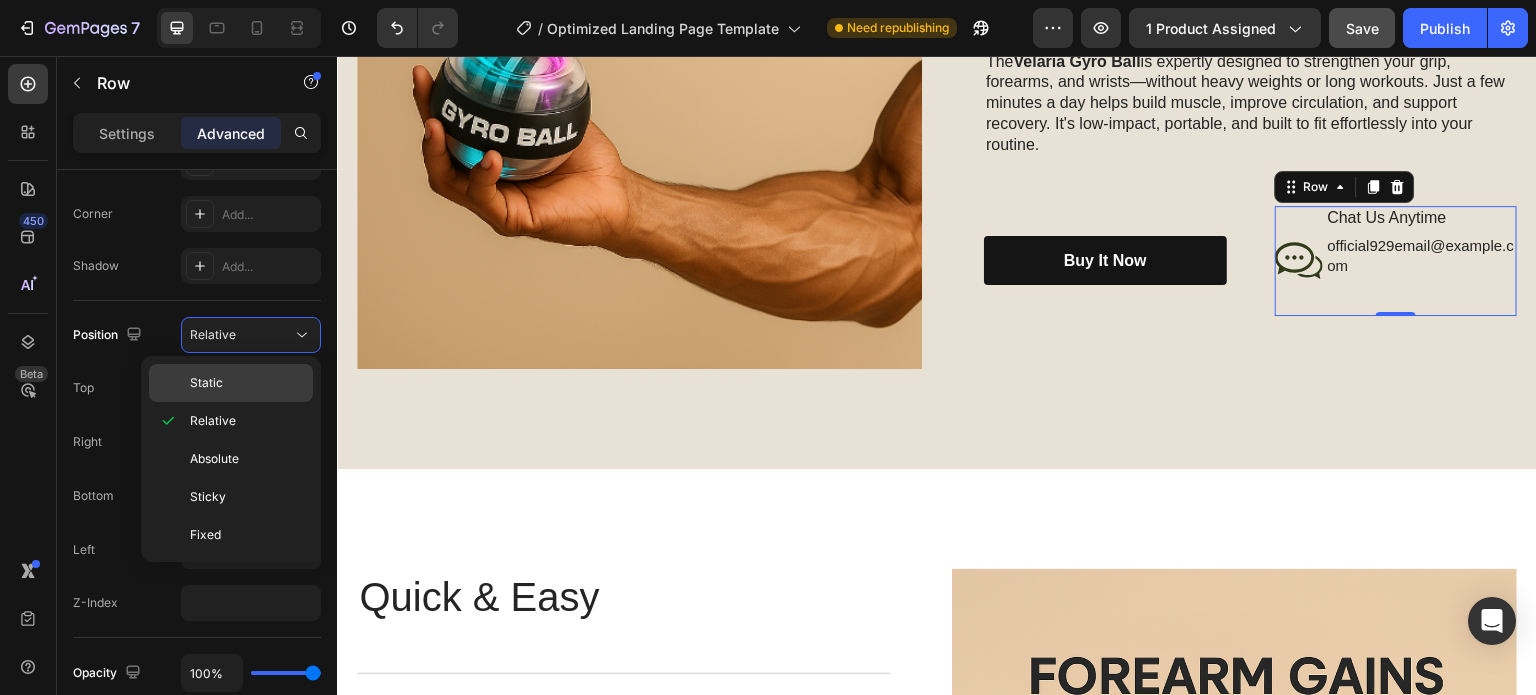 click on "Static" at bounding box center (247, 383) 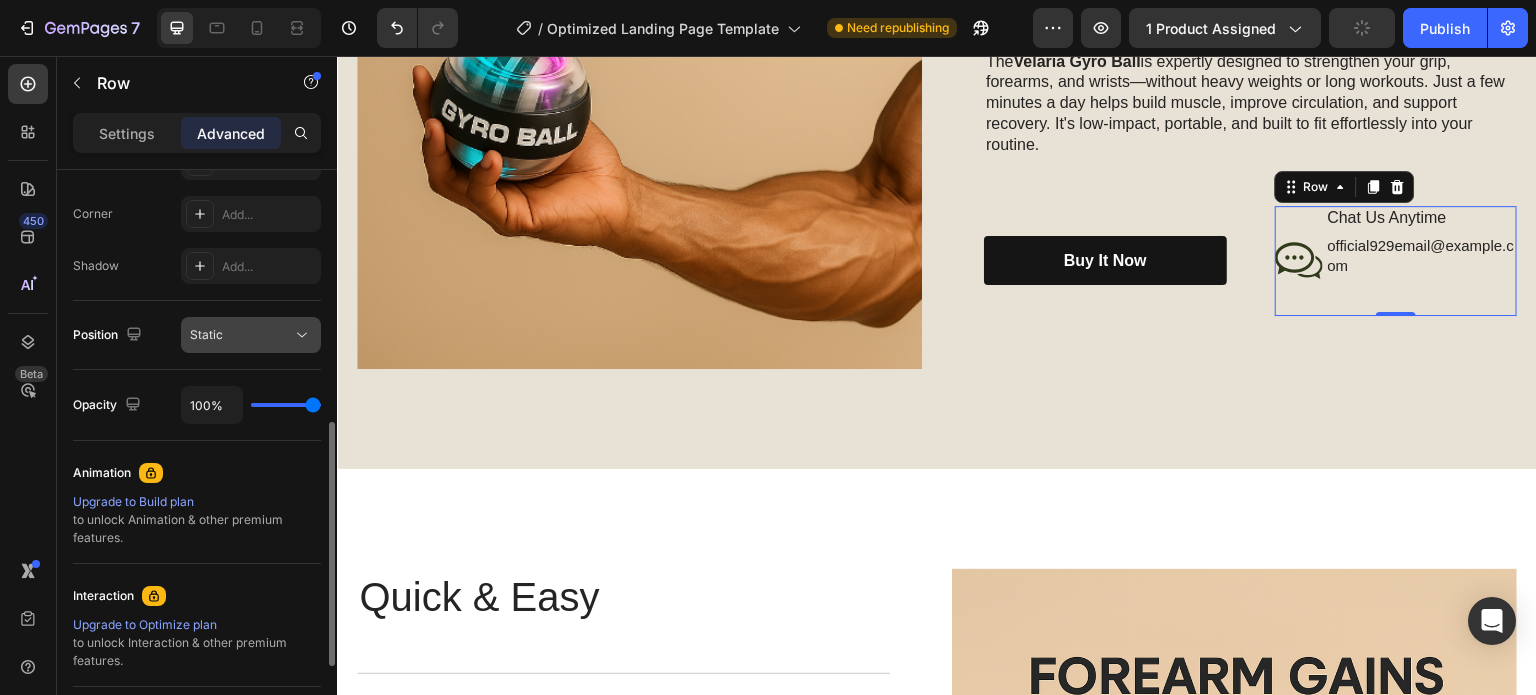 click on "Static" at bounding box center [241, 335] 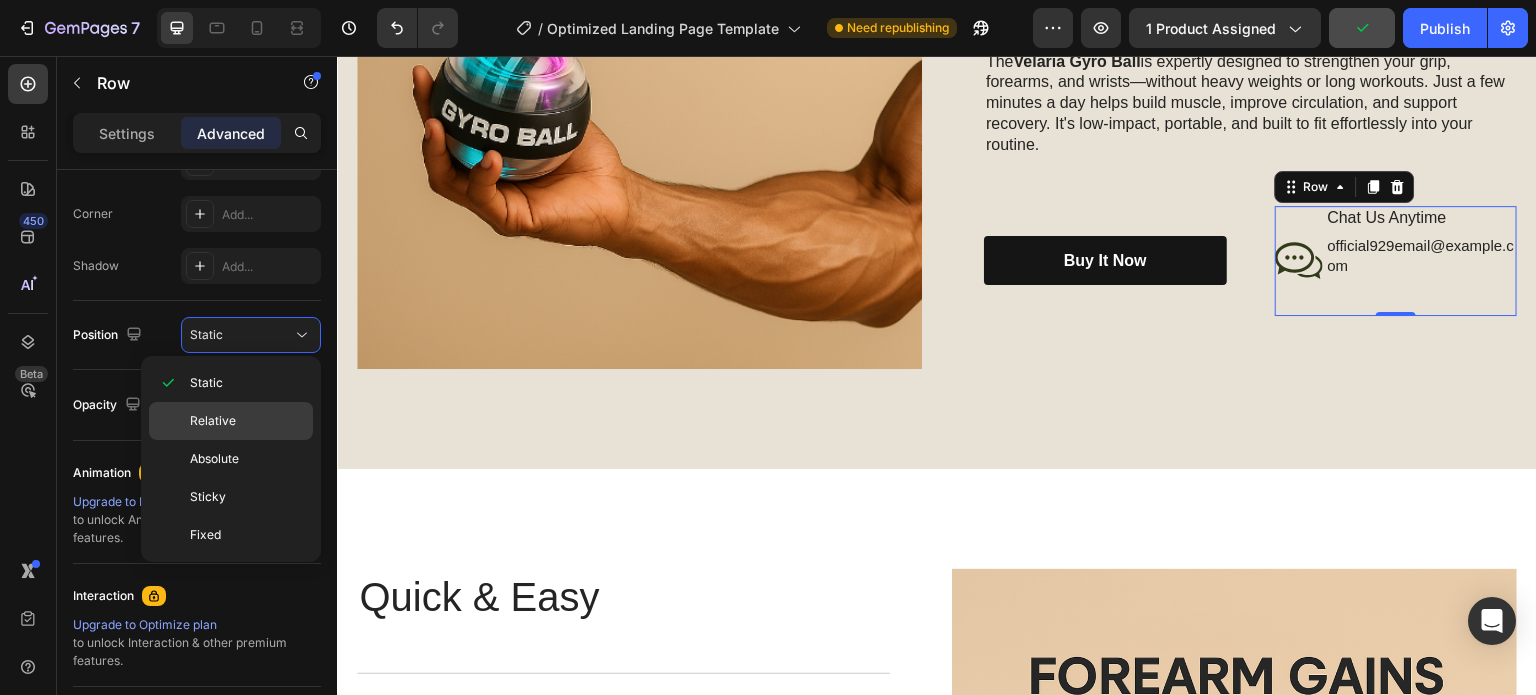 click on "Relative" at bounding box center (213, 421) 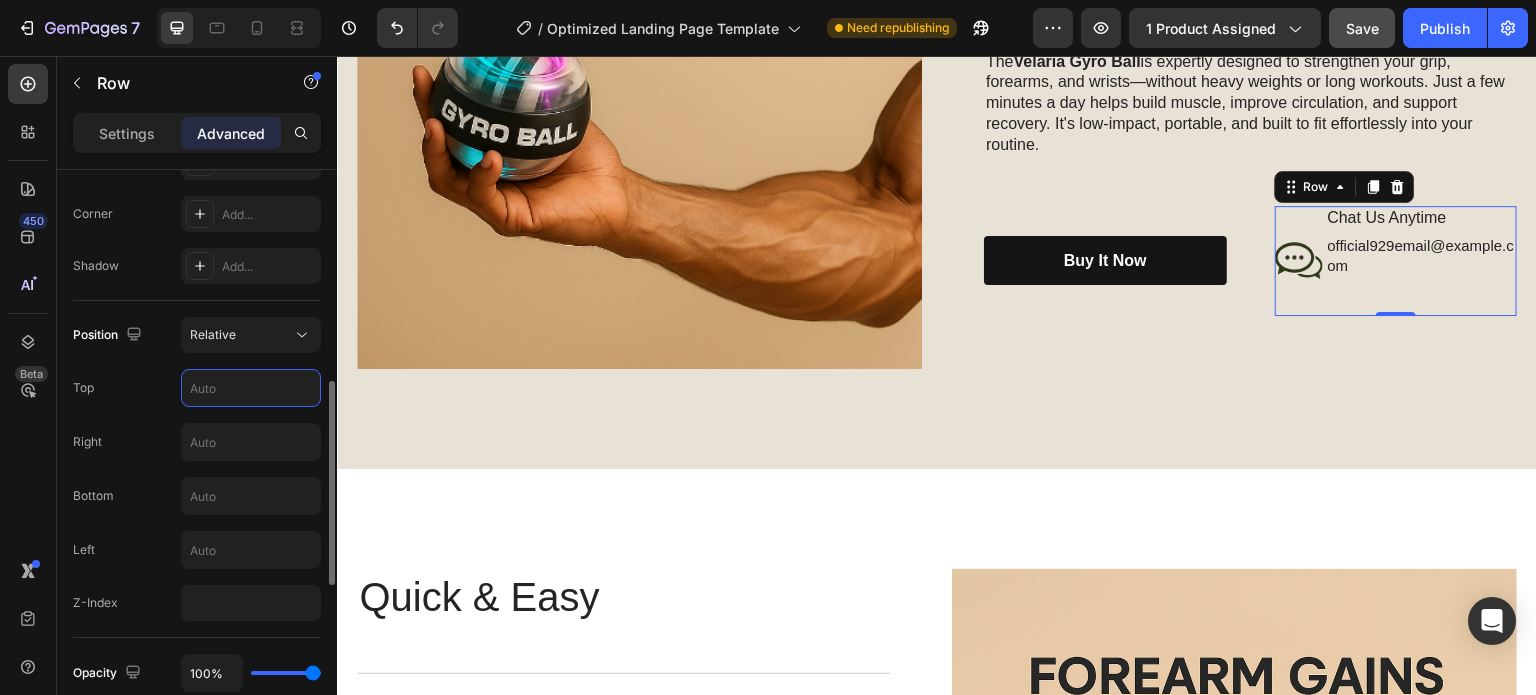 click at bounding box center [251, 388] 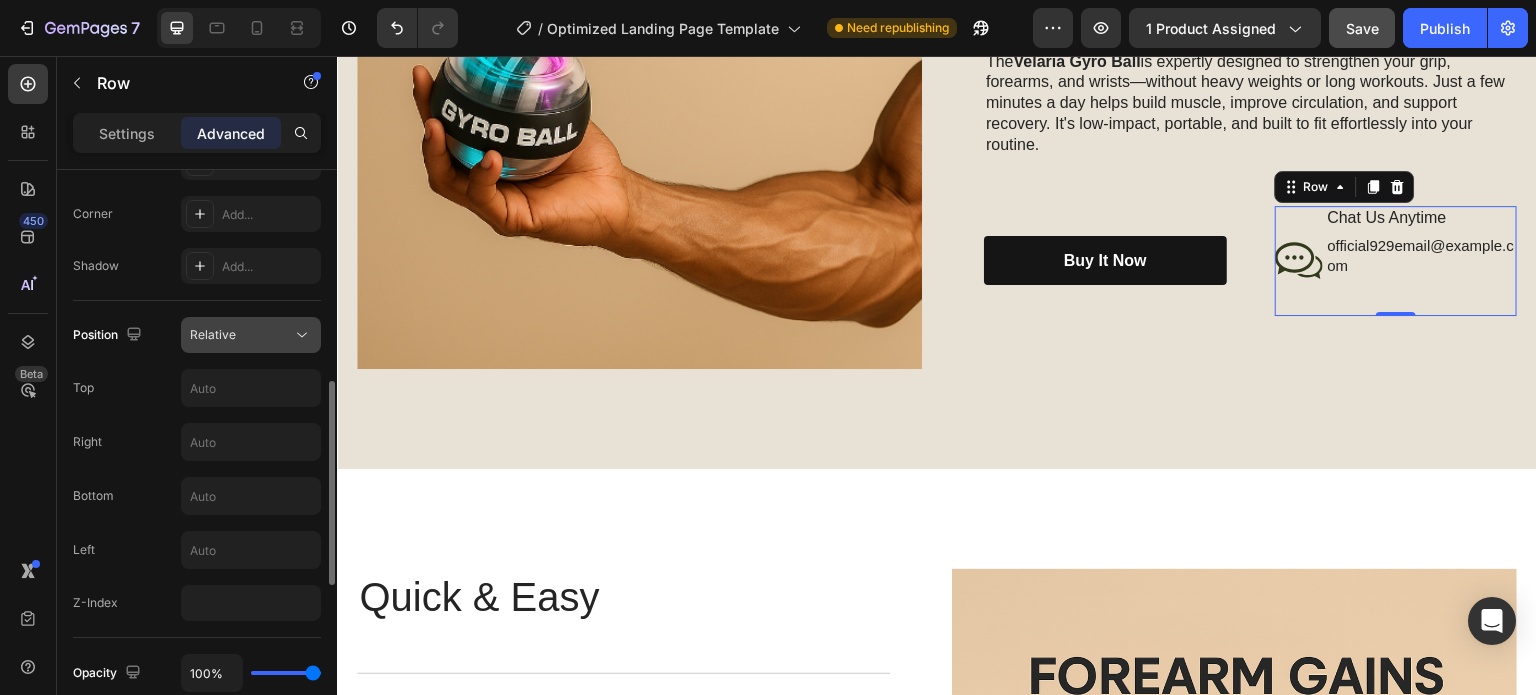 click on "Relative" 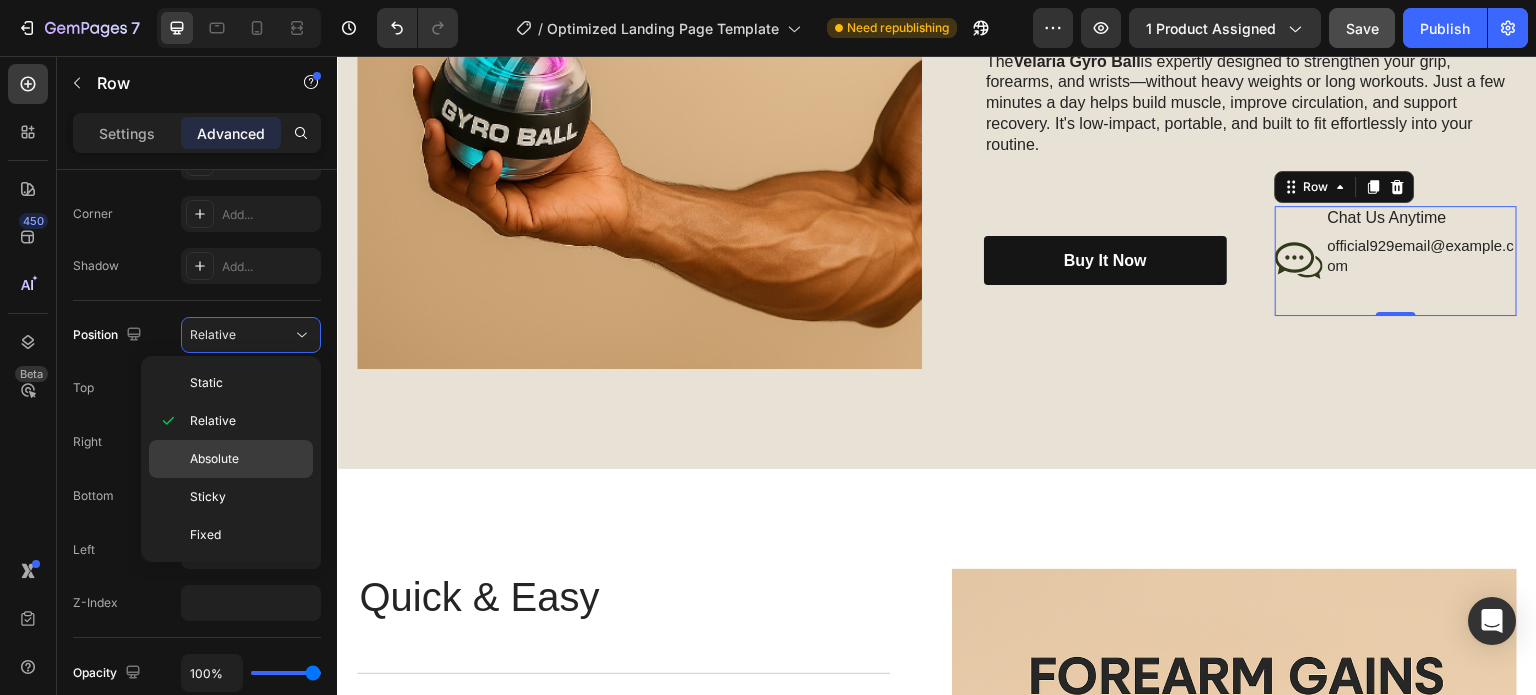 click on "Absolute" at bounding box center [247, 459] 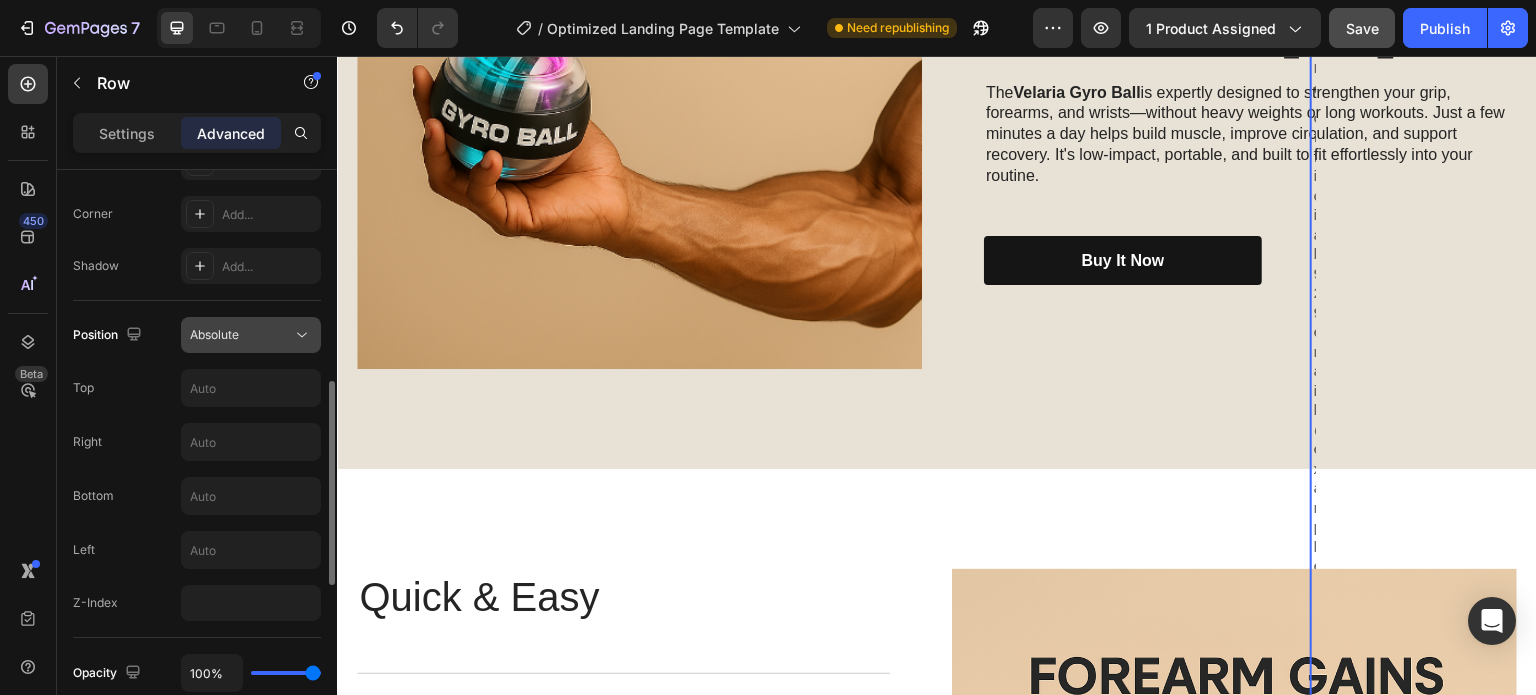 click 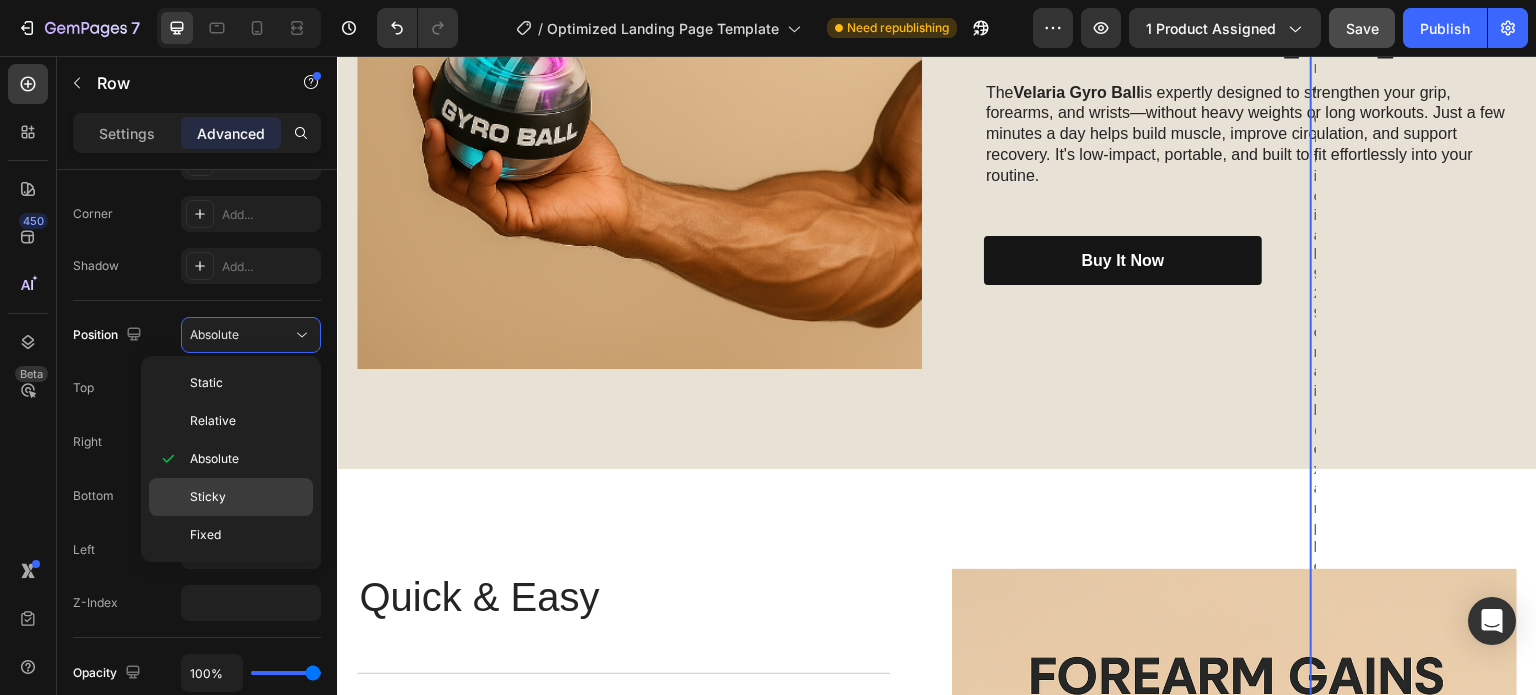 click on "Sticky" at bounding box center [247, 497] 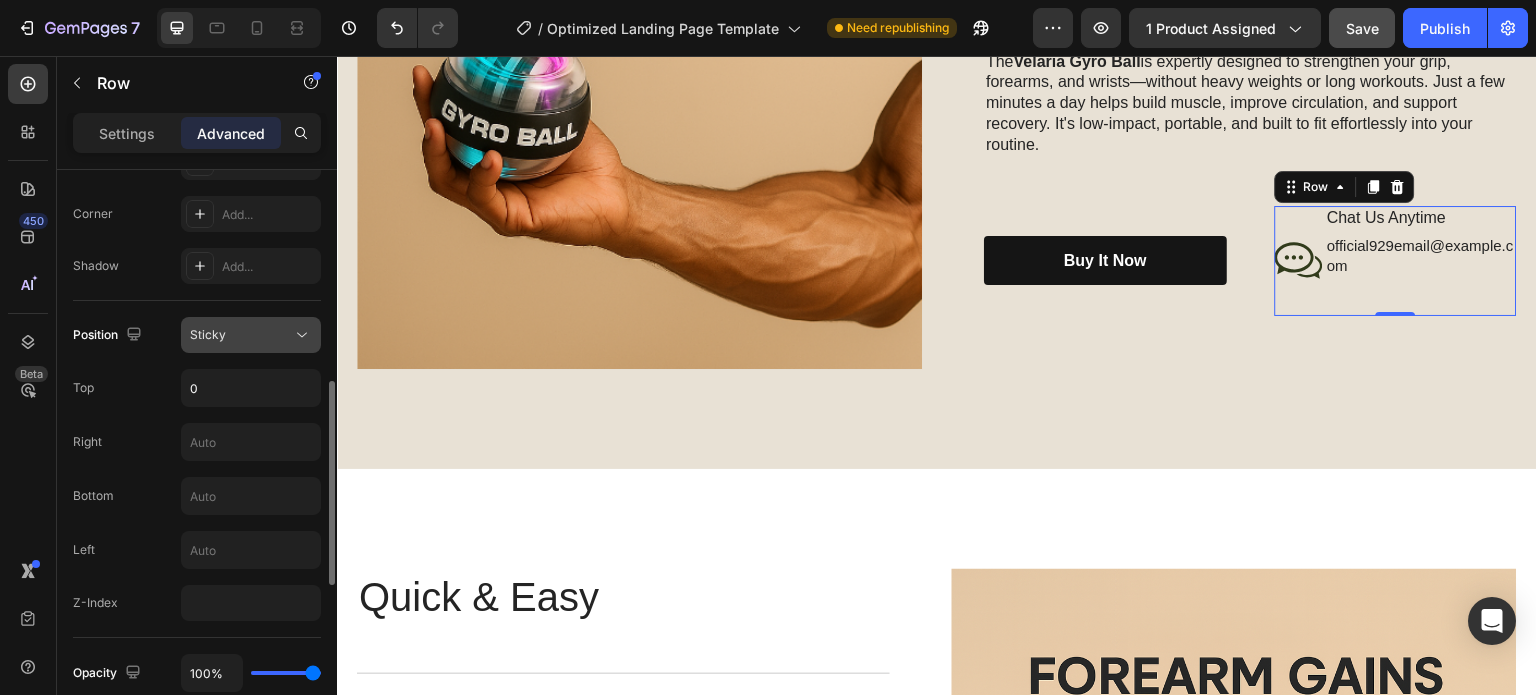 click on "Sticky" 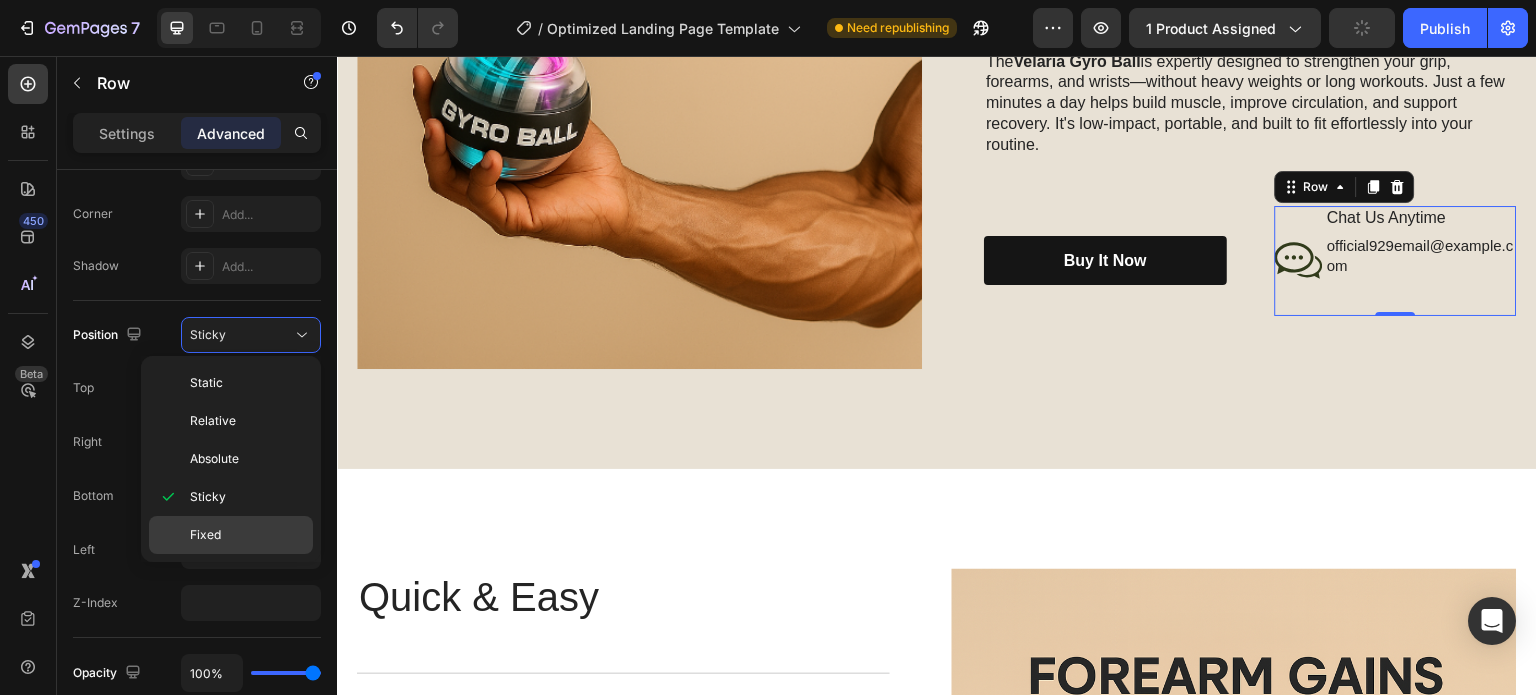 click on "Fixed" at bounding box center (247, 535) 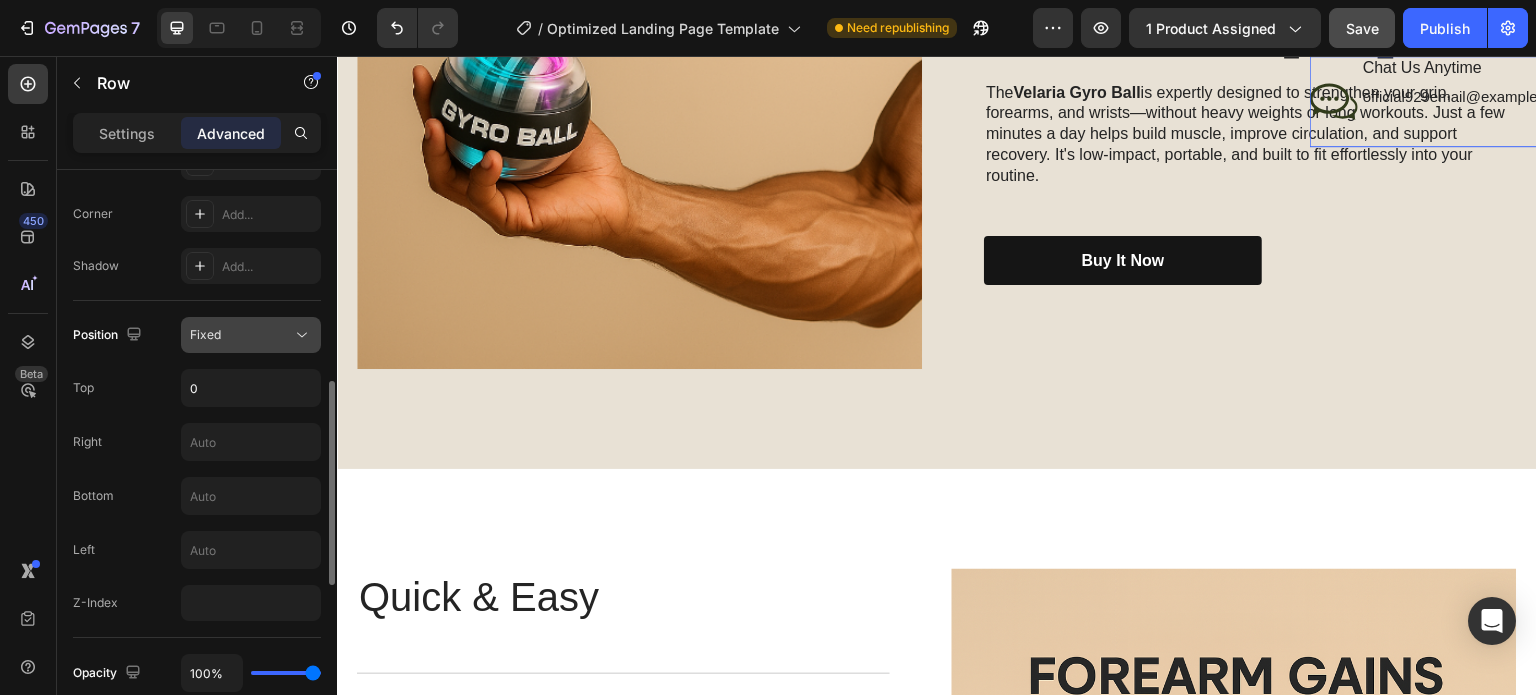 click 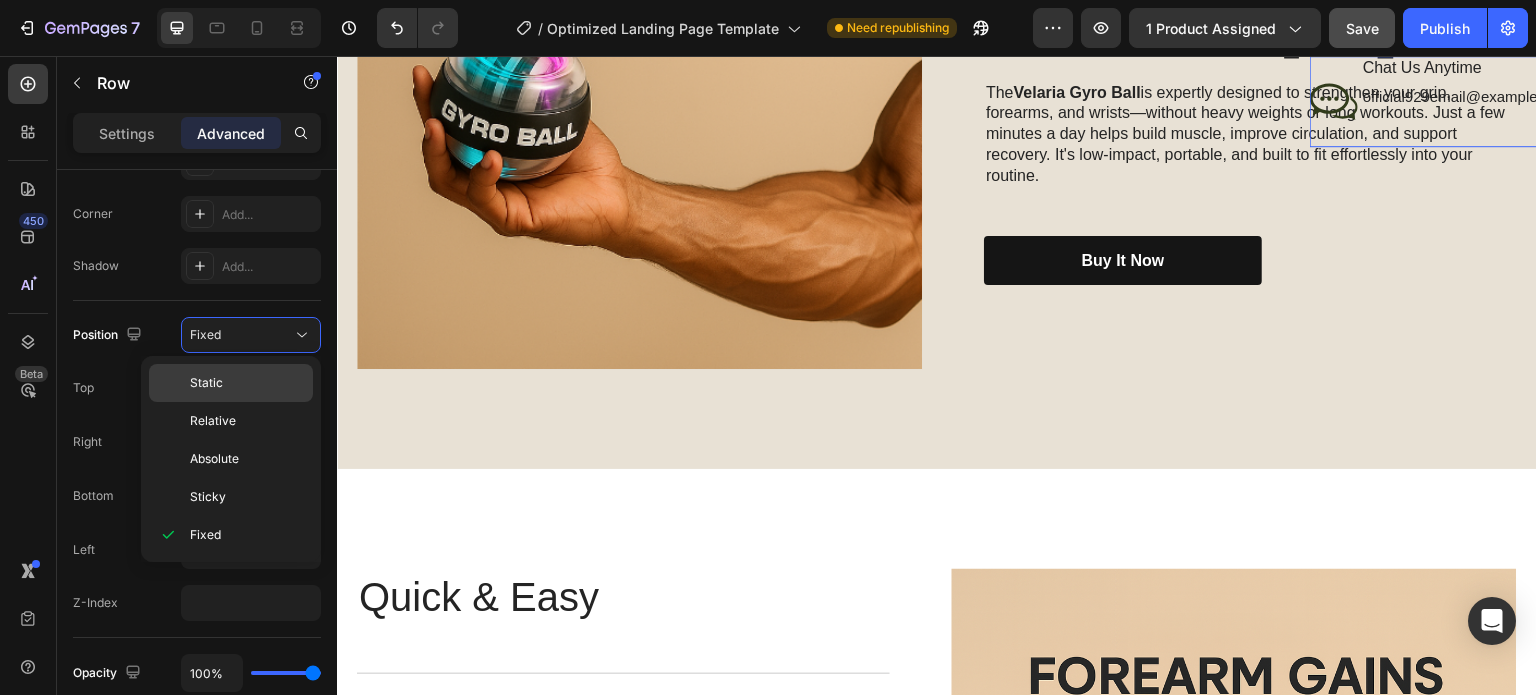 click on "Static" at bounding box center [247, 383] 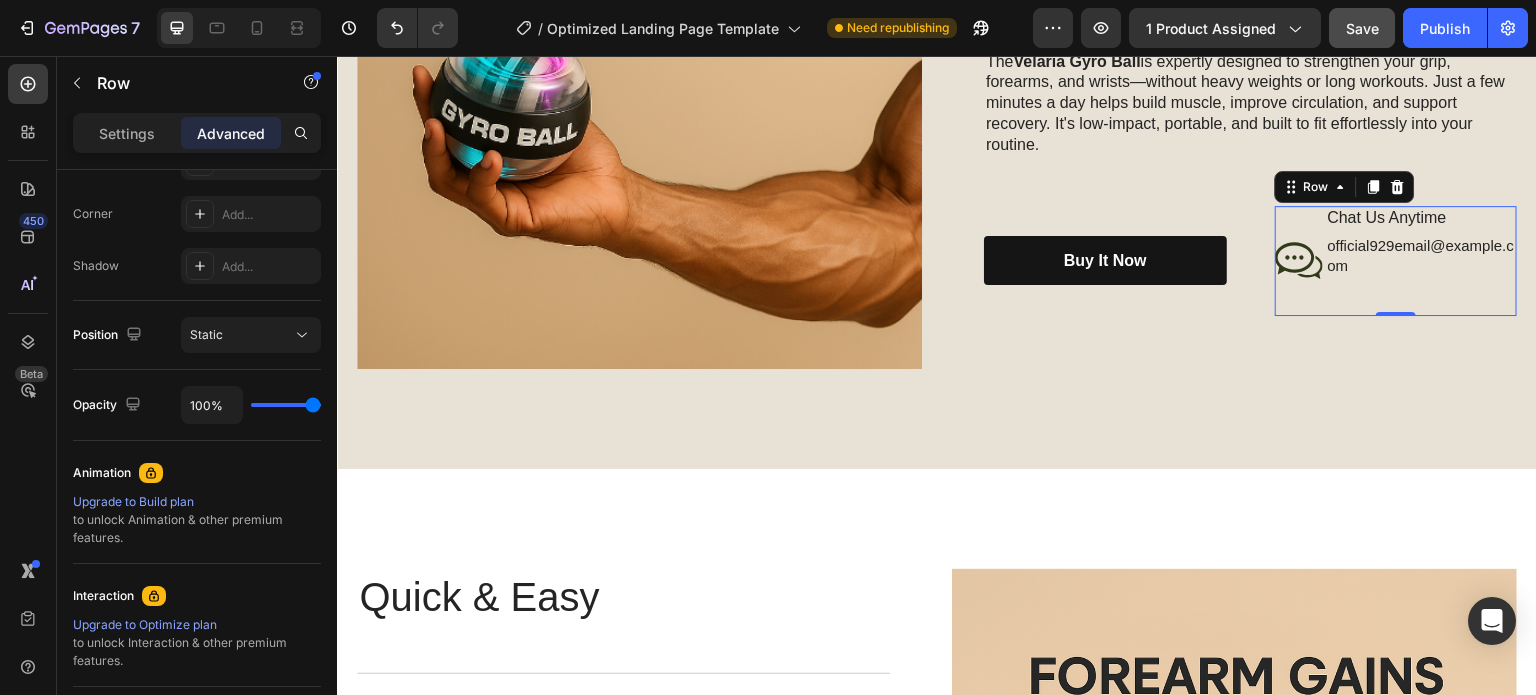 click on "Icon" at bounding box center [1299, 261] 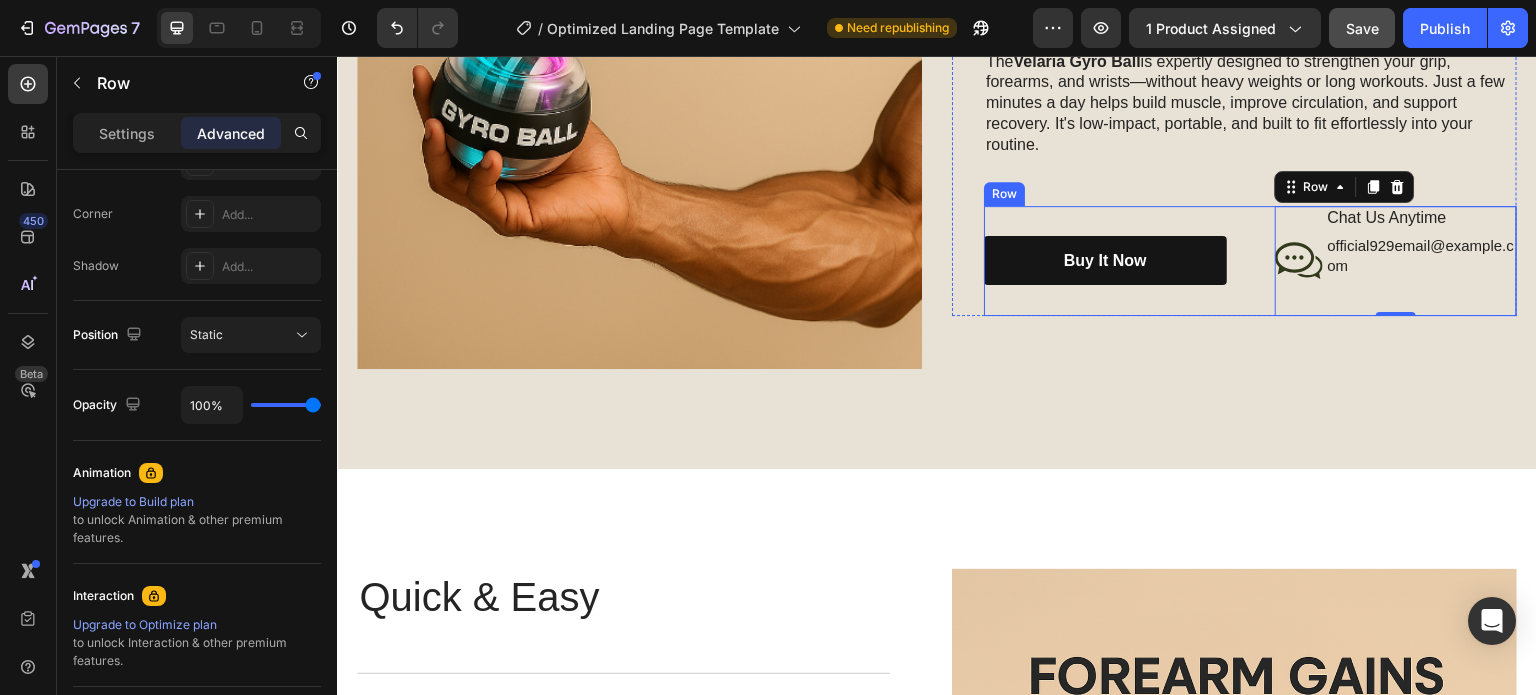 click on "Buy It Now Button
Icon Chat Us Anytime Text Block official929email@example.com   Text Block Row   0 Row" at bounding box center (1250, 261) 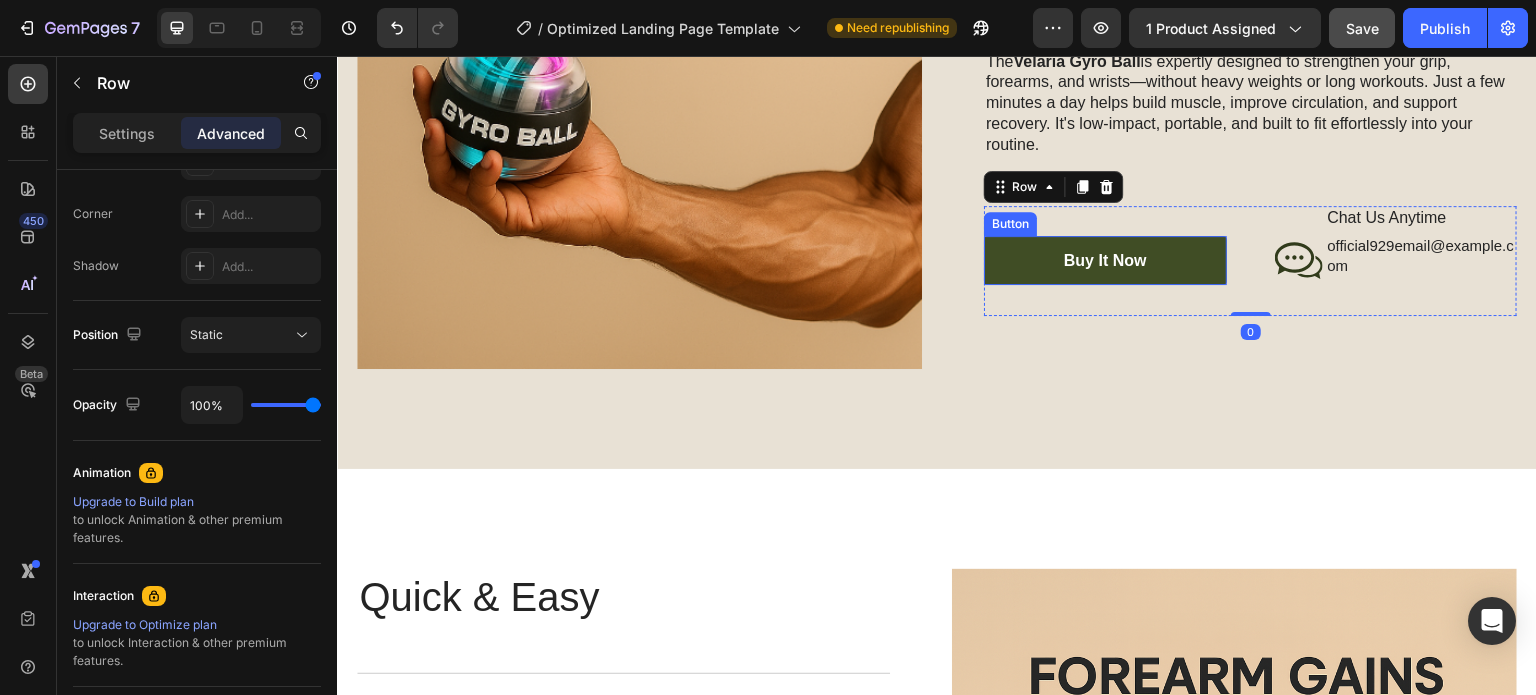 click on "Buy It Now" at bounding box center [1105, 260] 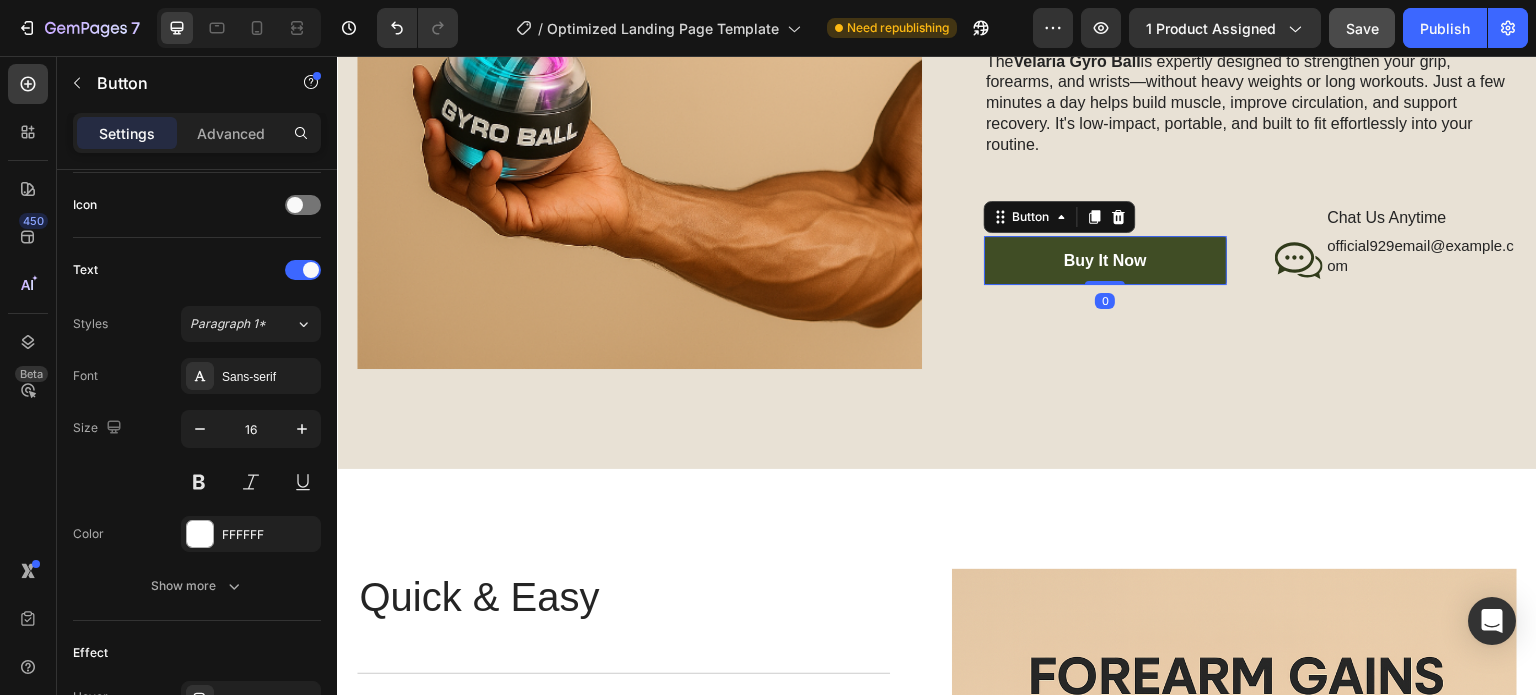 scroll, scrollTop: 0, scrollLeft: 0, axis: both 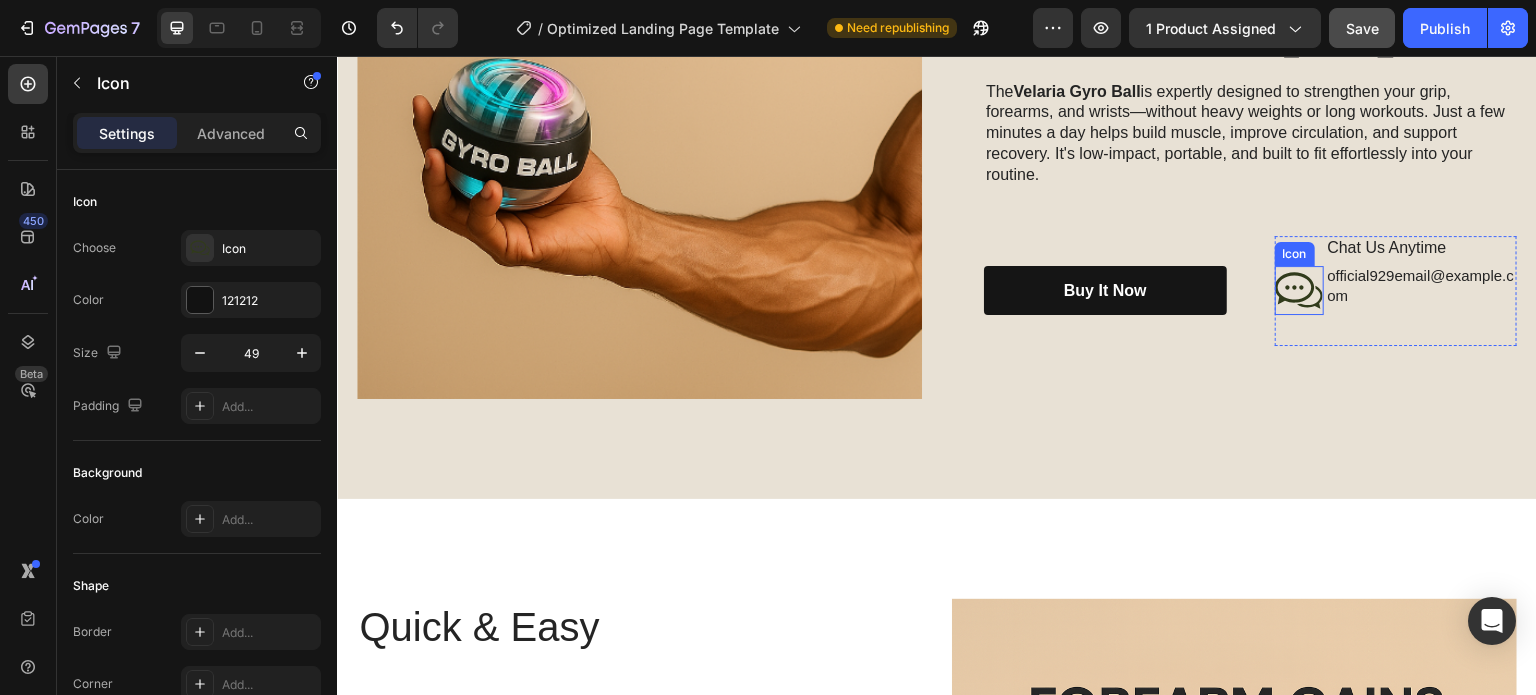 click 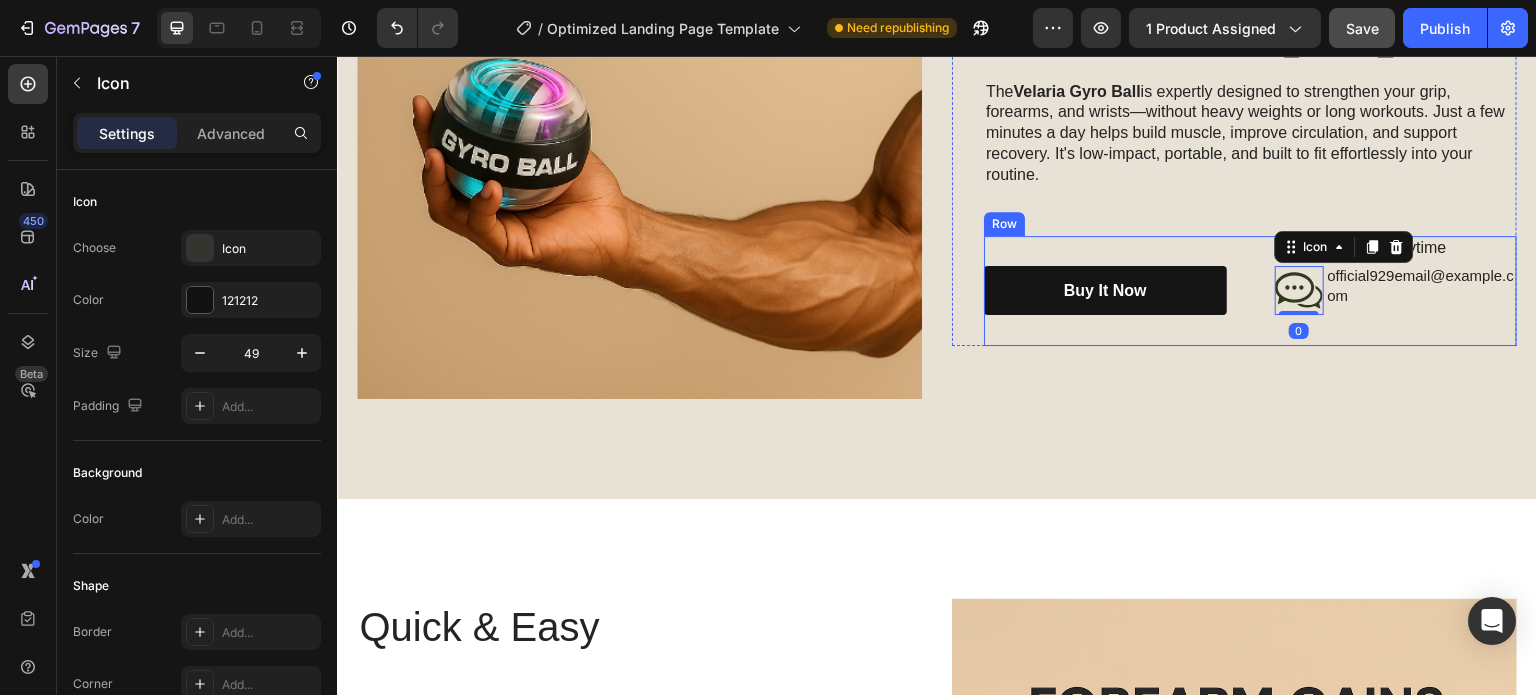 click on "Buy It Now Button
Icon   0 Chat Us Anytime Text Block official929email@example.com   Text Block Row Row" at bounding box center (1250, 291) 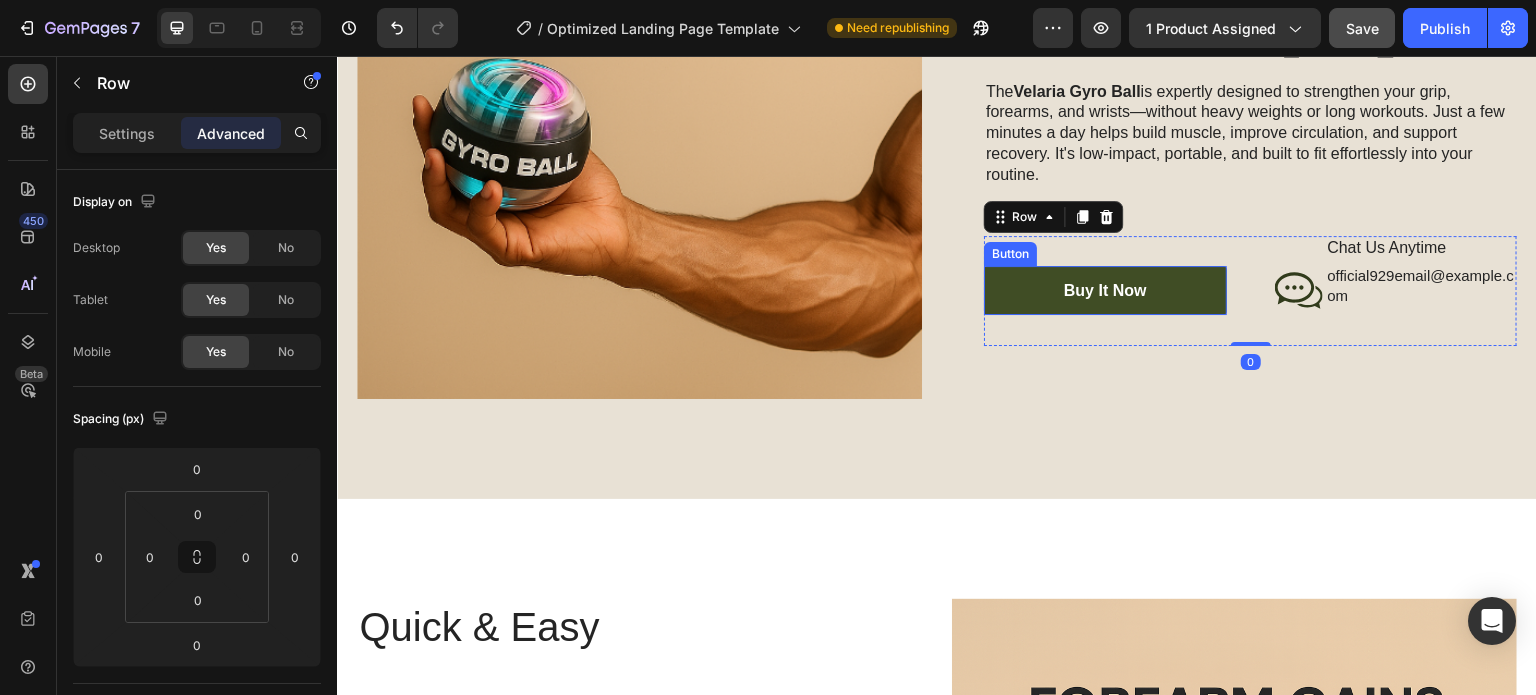 click on "Buy It Now" at bounding box center (1105, 290) 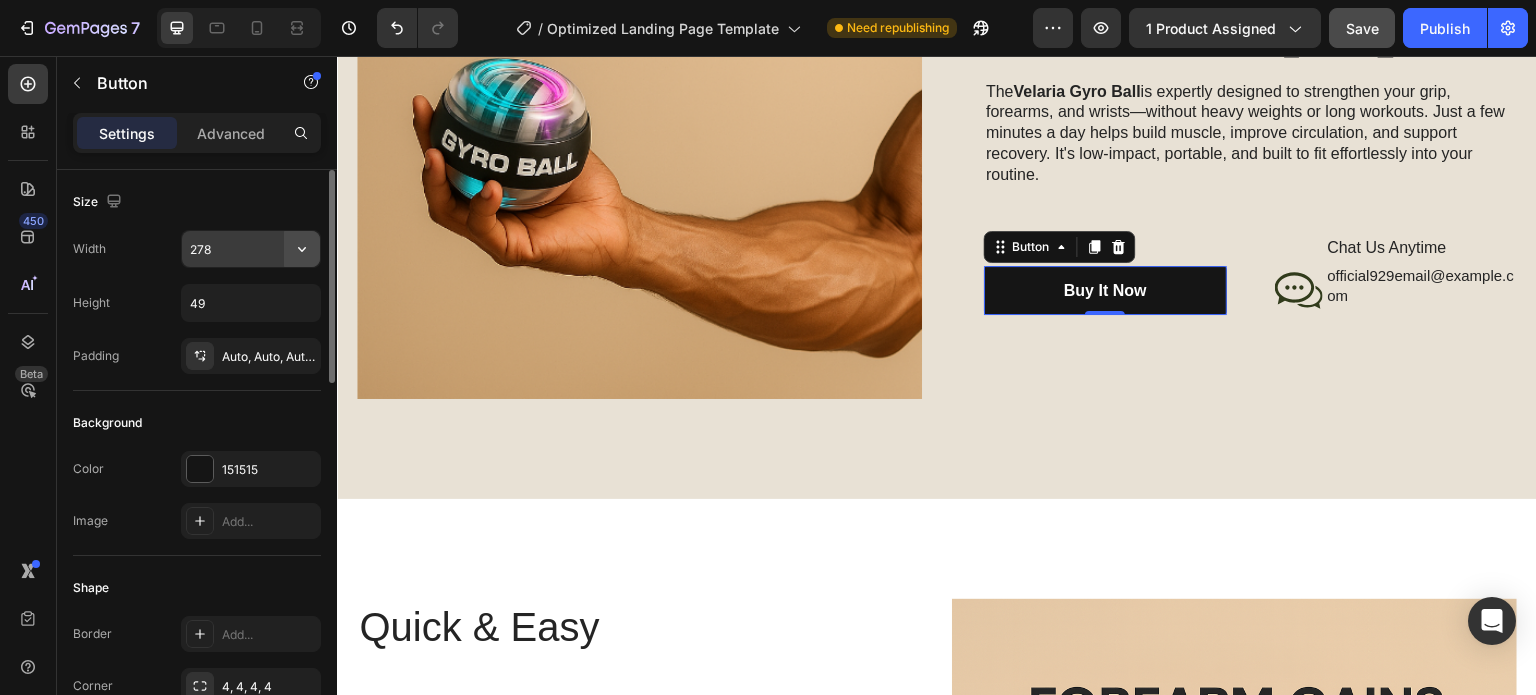 click 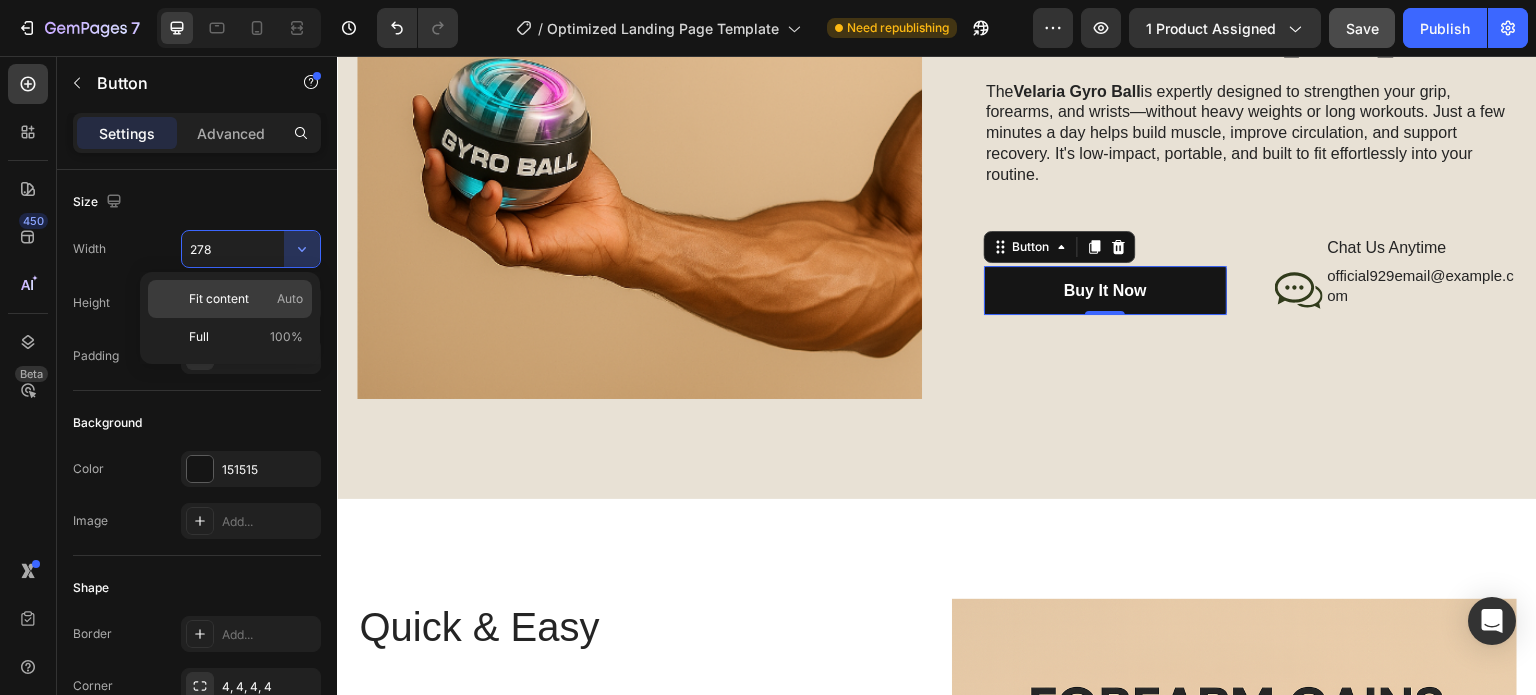 click on "Fit content Auto" 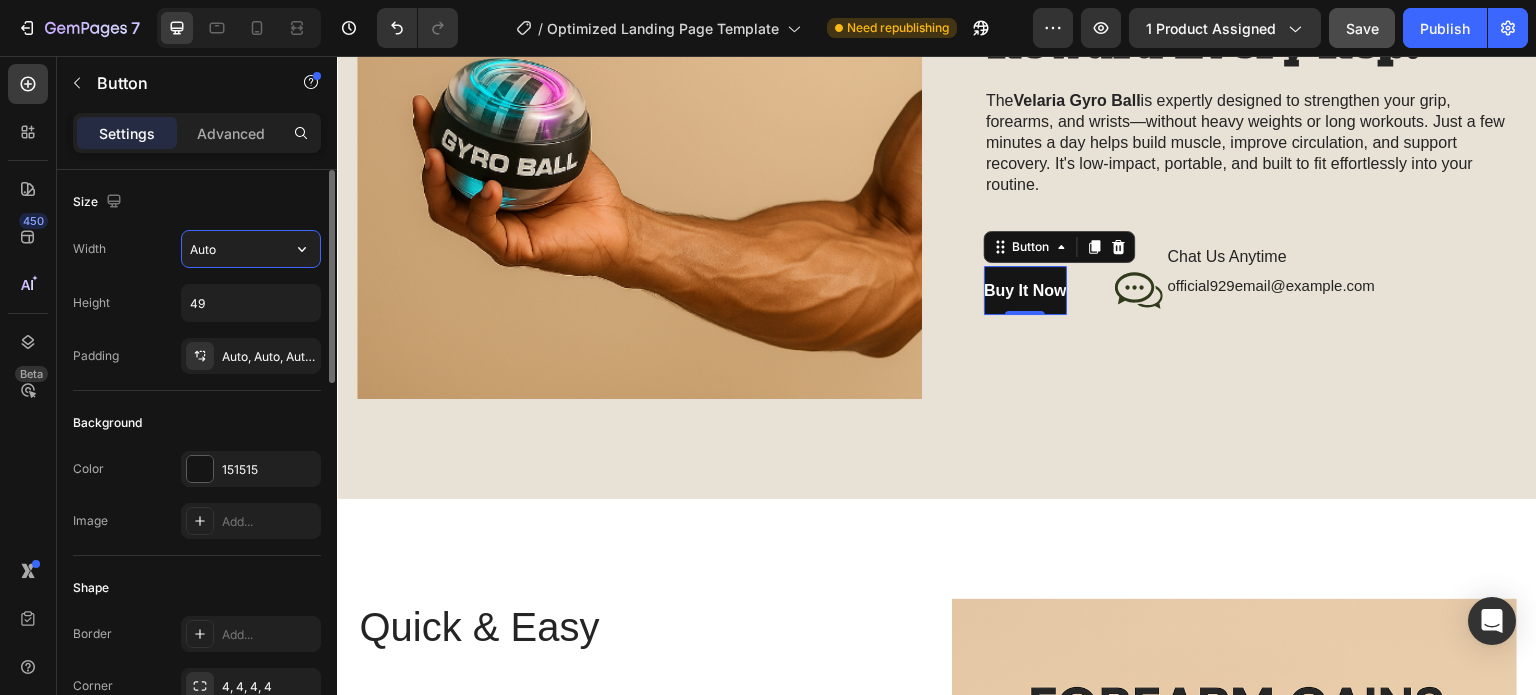 click on "Auto" at bounding box center [251, 249] 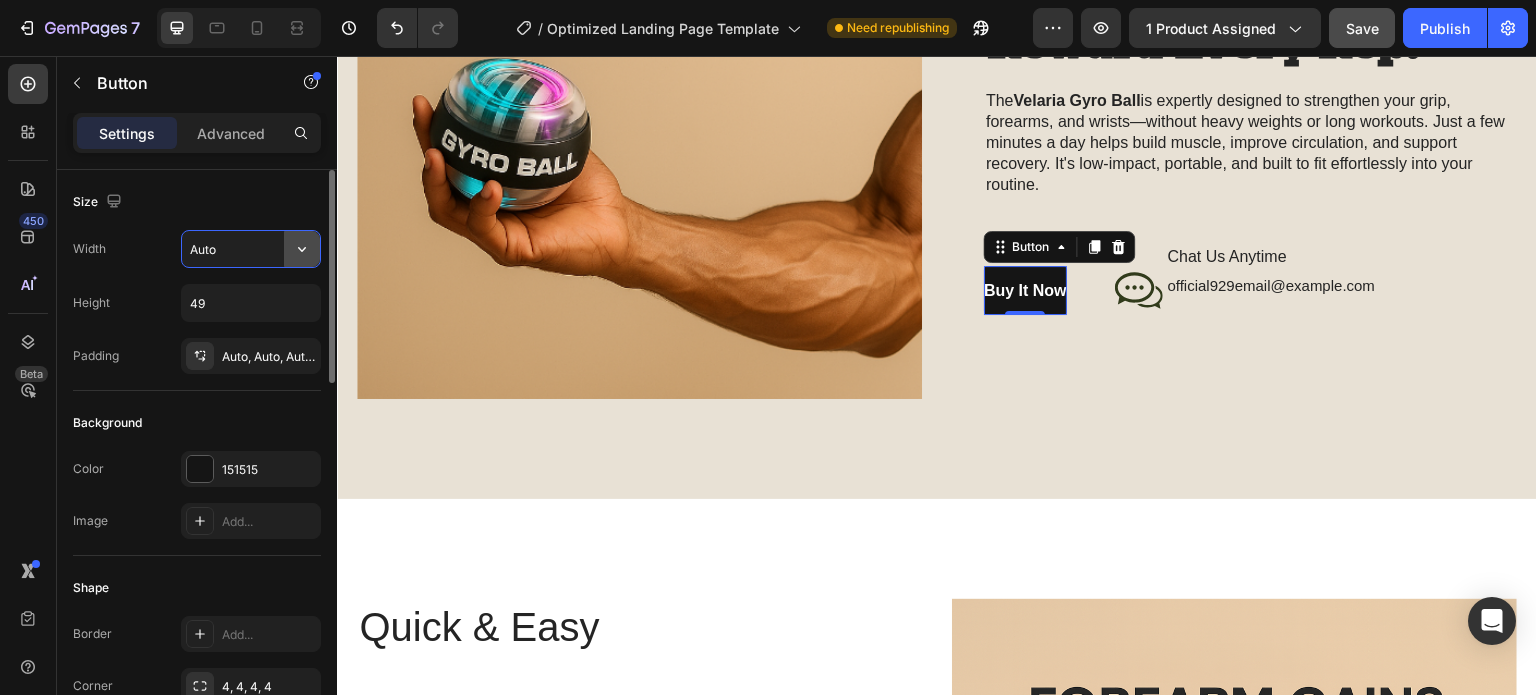click 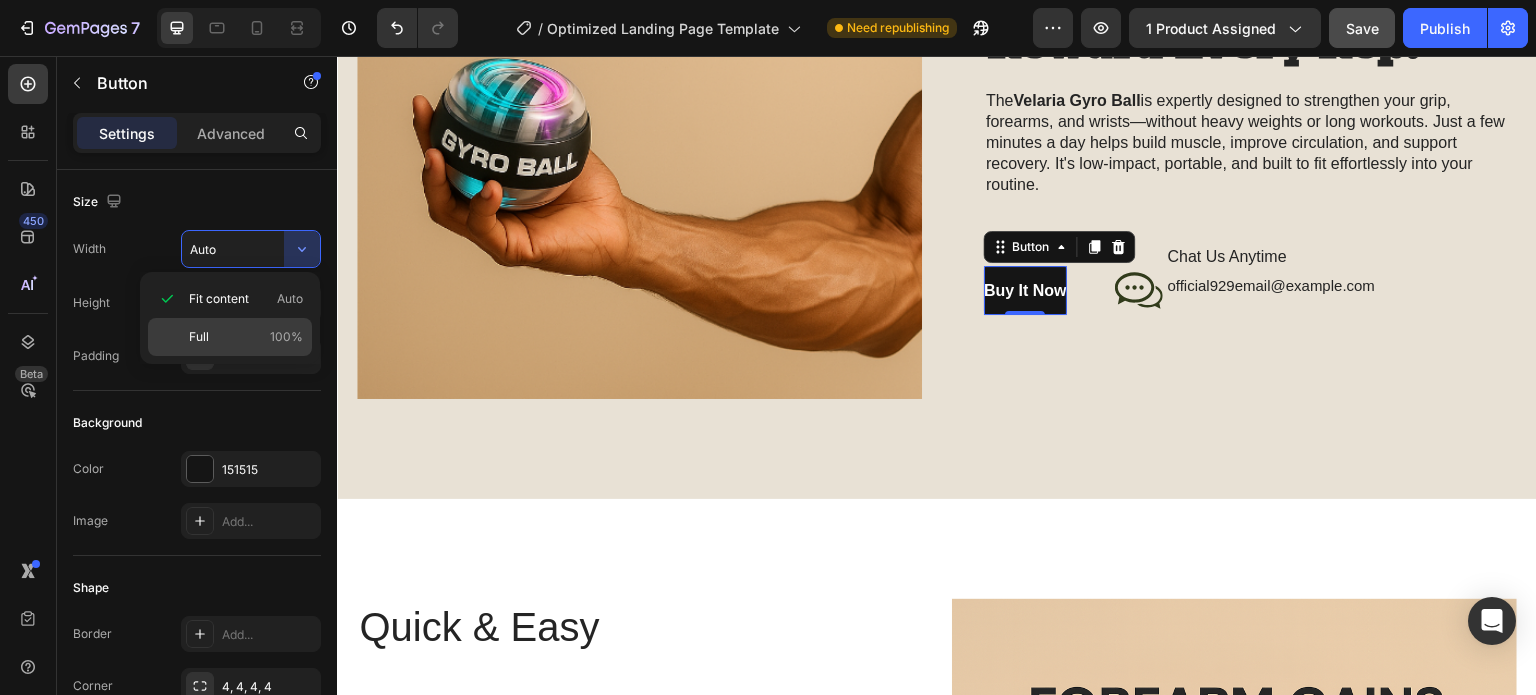 click on "Full 100%" at bounding box center [246, 337] 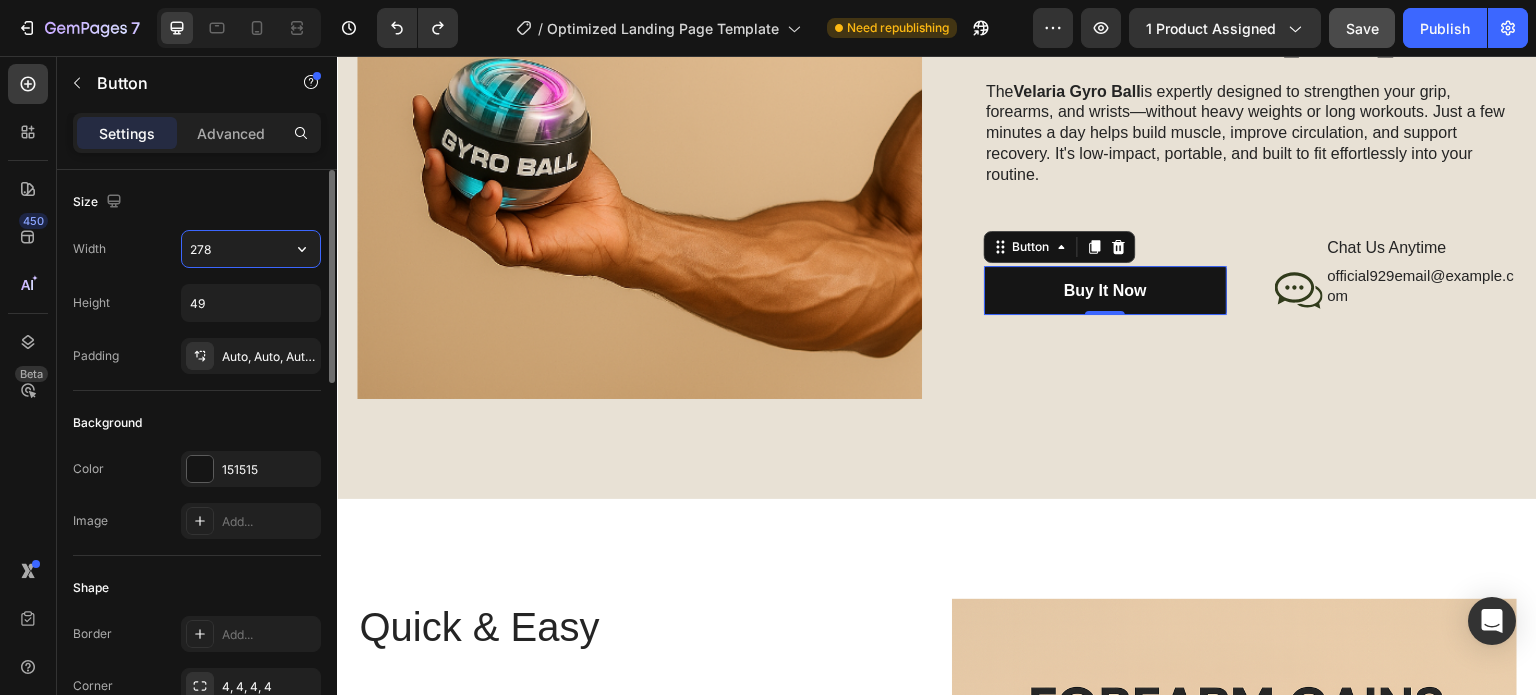 click on "278" at bounding box center [251, 249] 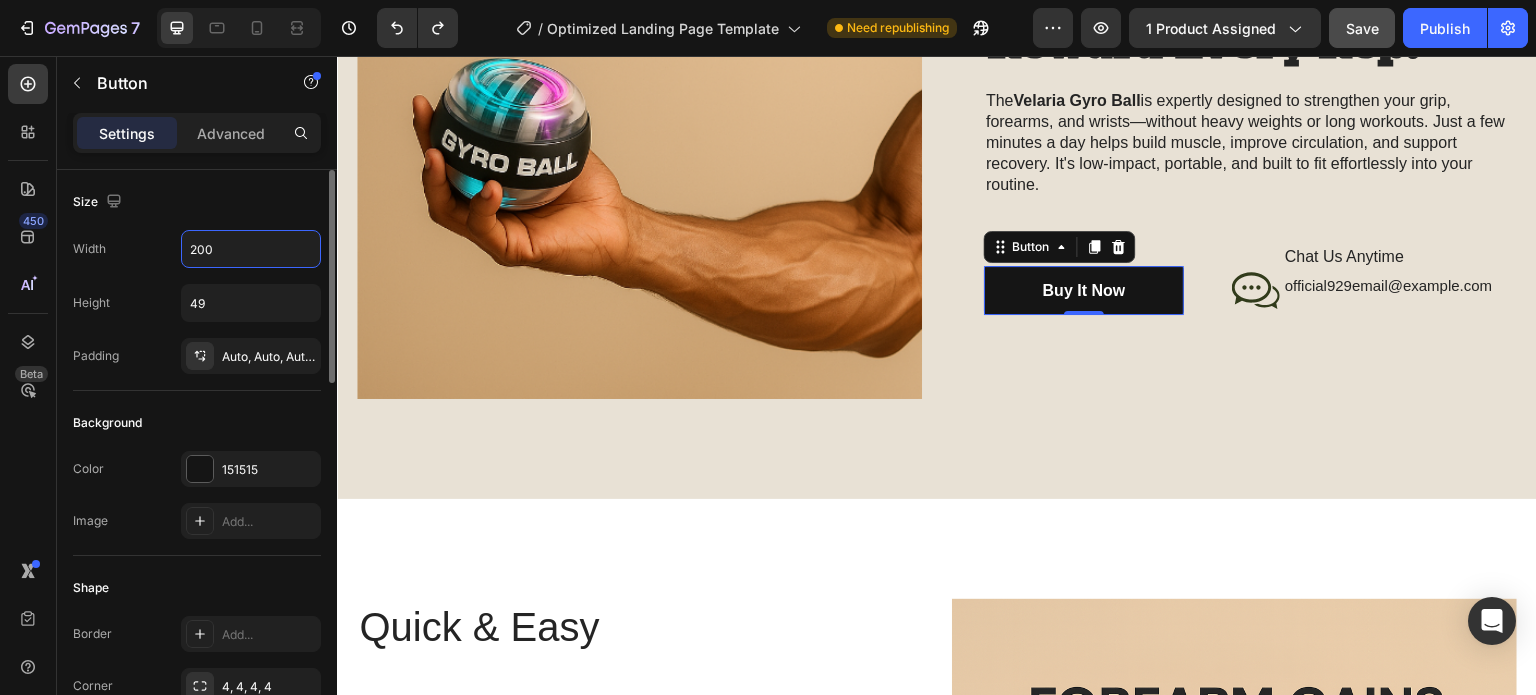 type on "200" 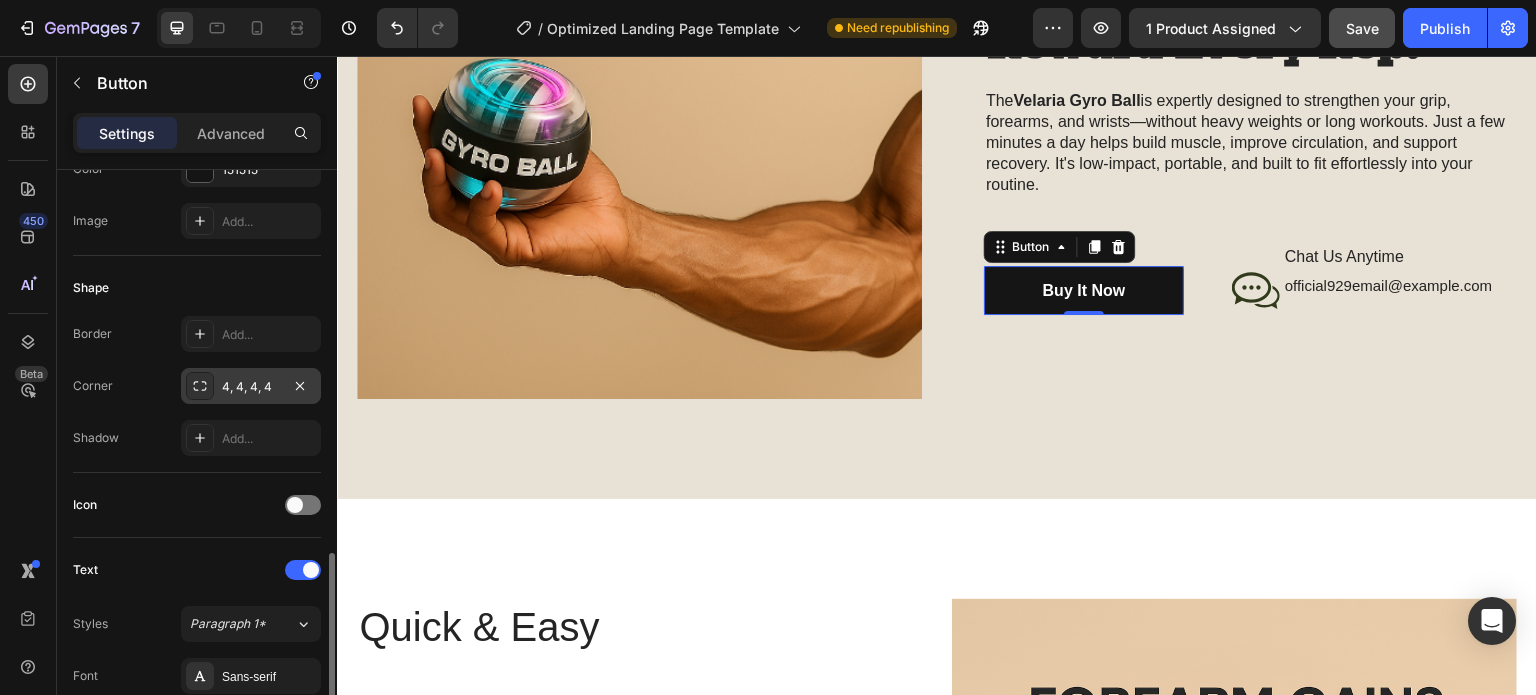 scroll, scrollTop: 600, scrollLeft: 0, axis: vertical 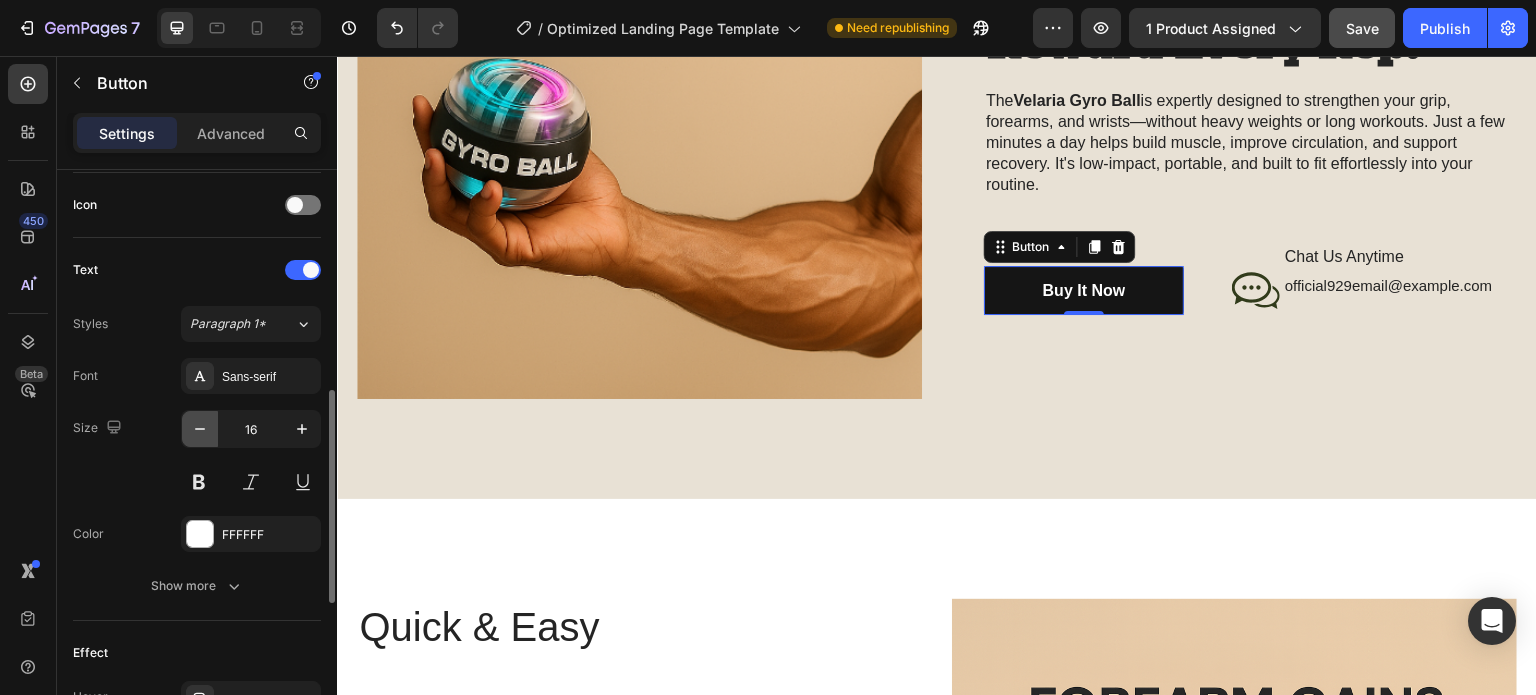 click 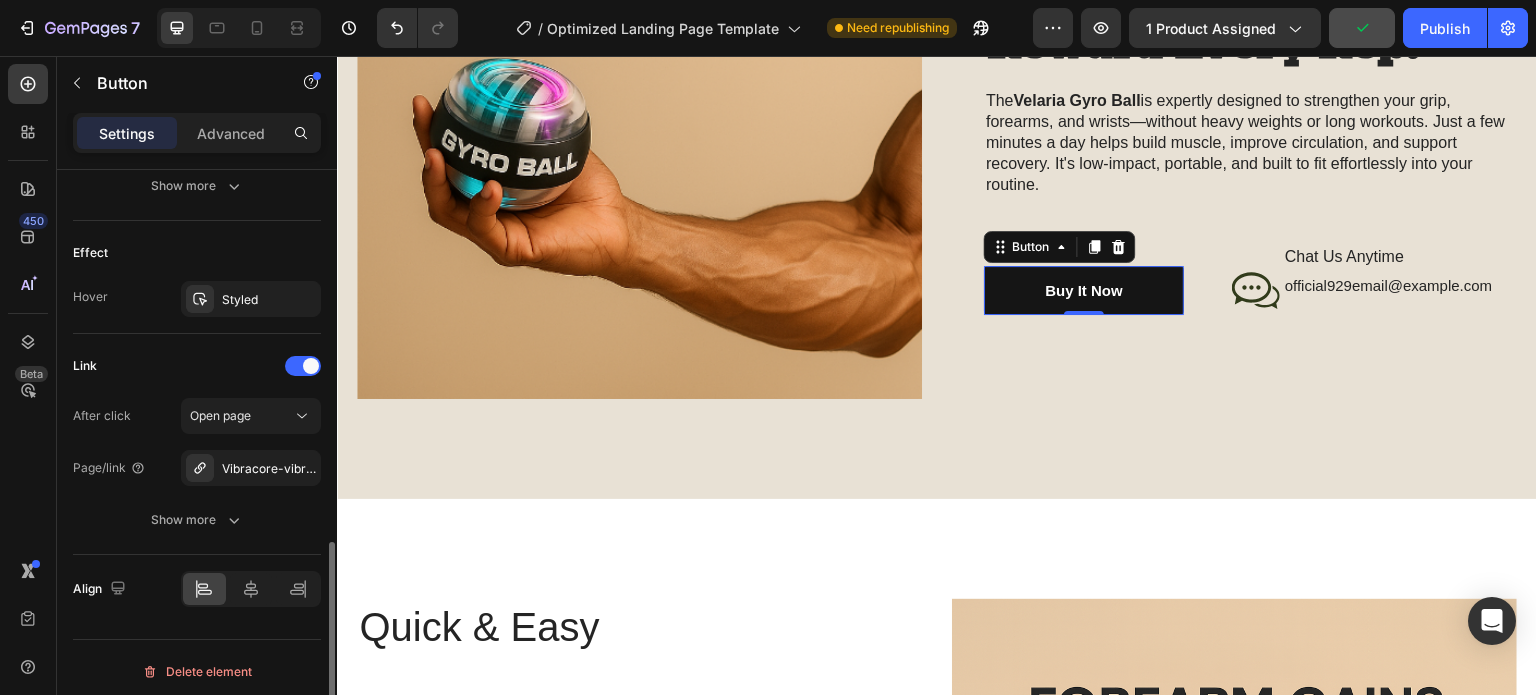 scroll, scrollTop: 1004, scrollLeft: 0, axis: vertical 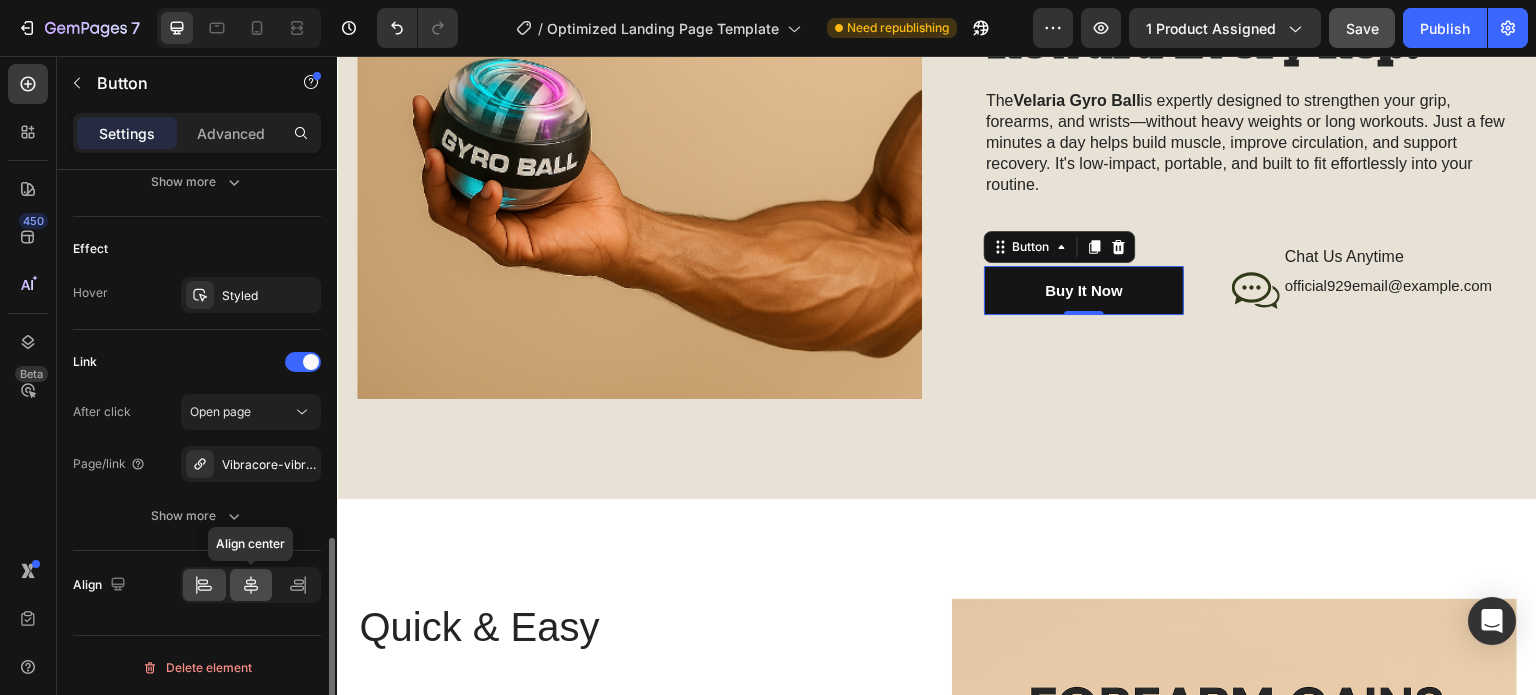 click 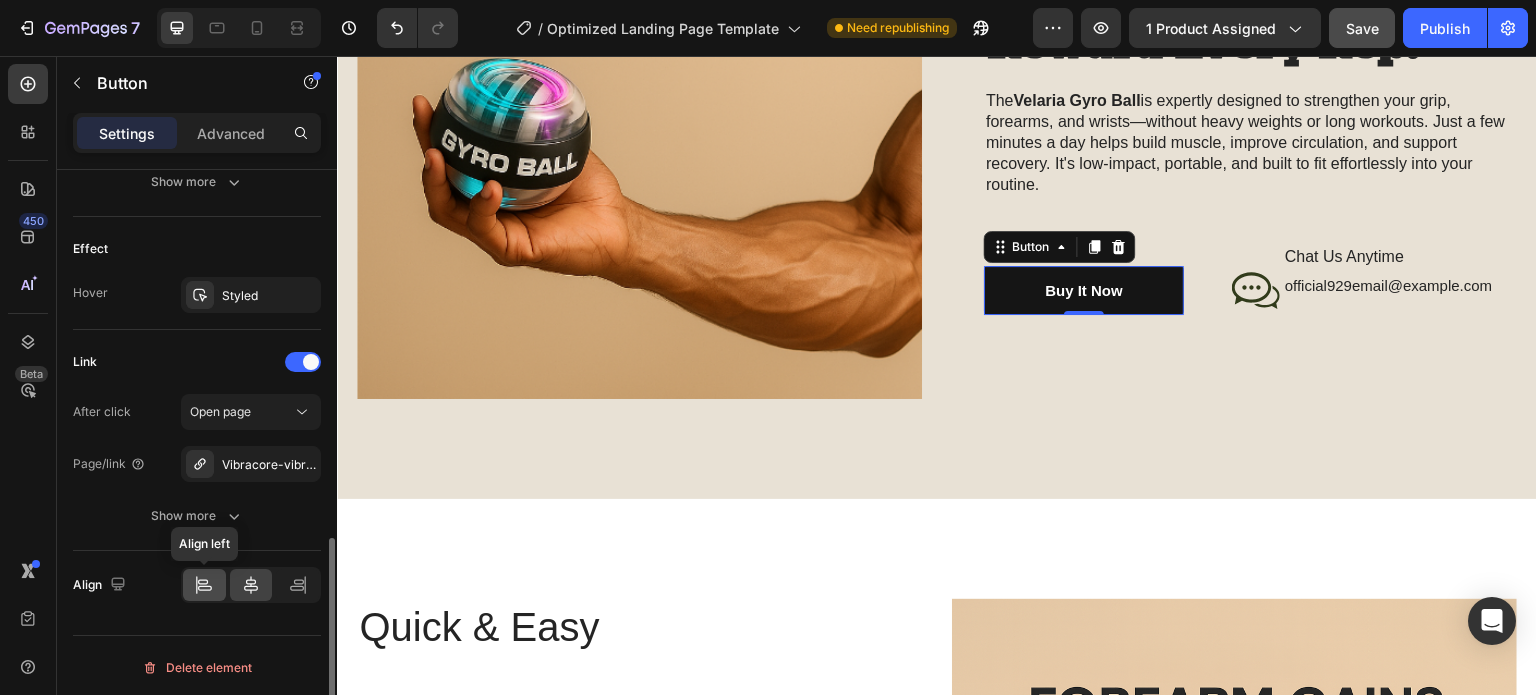 click 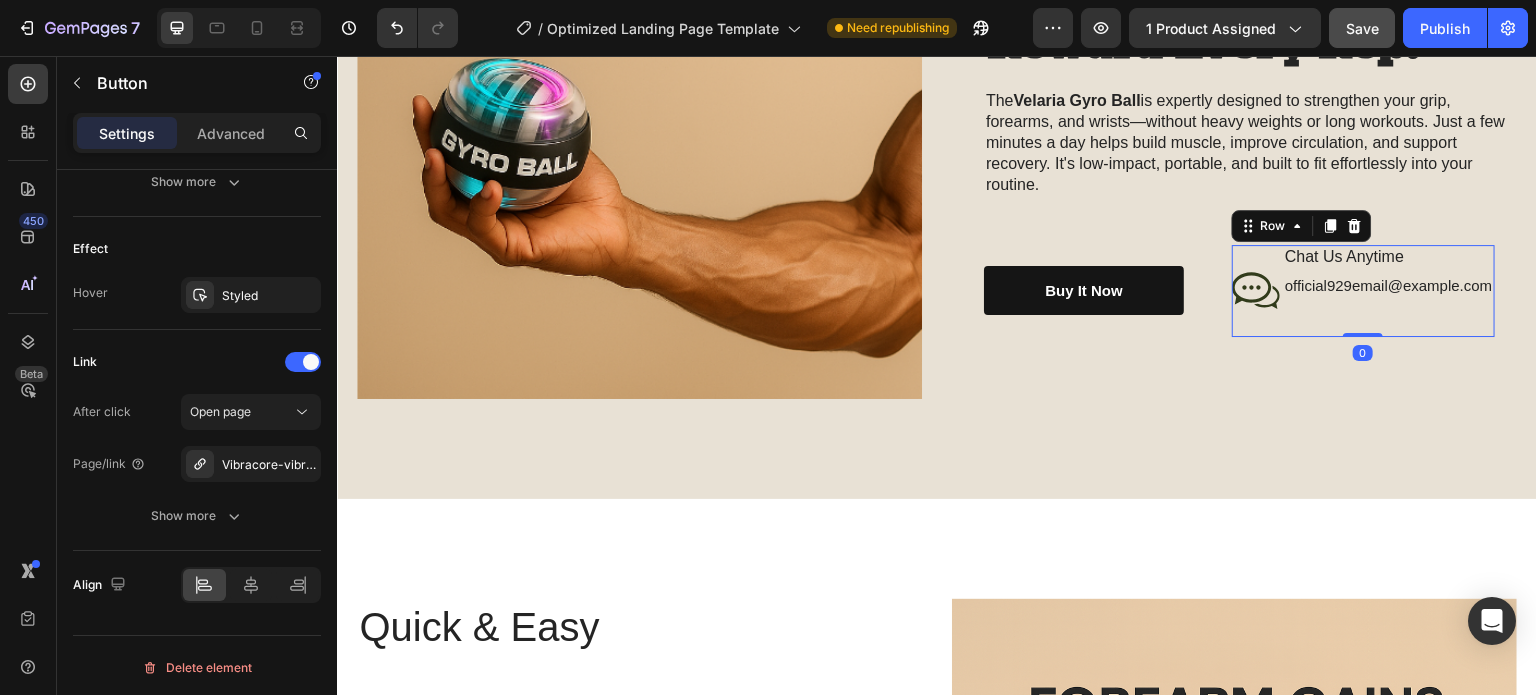 click on "Icon" at bounding box center [1256, 290] 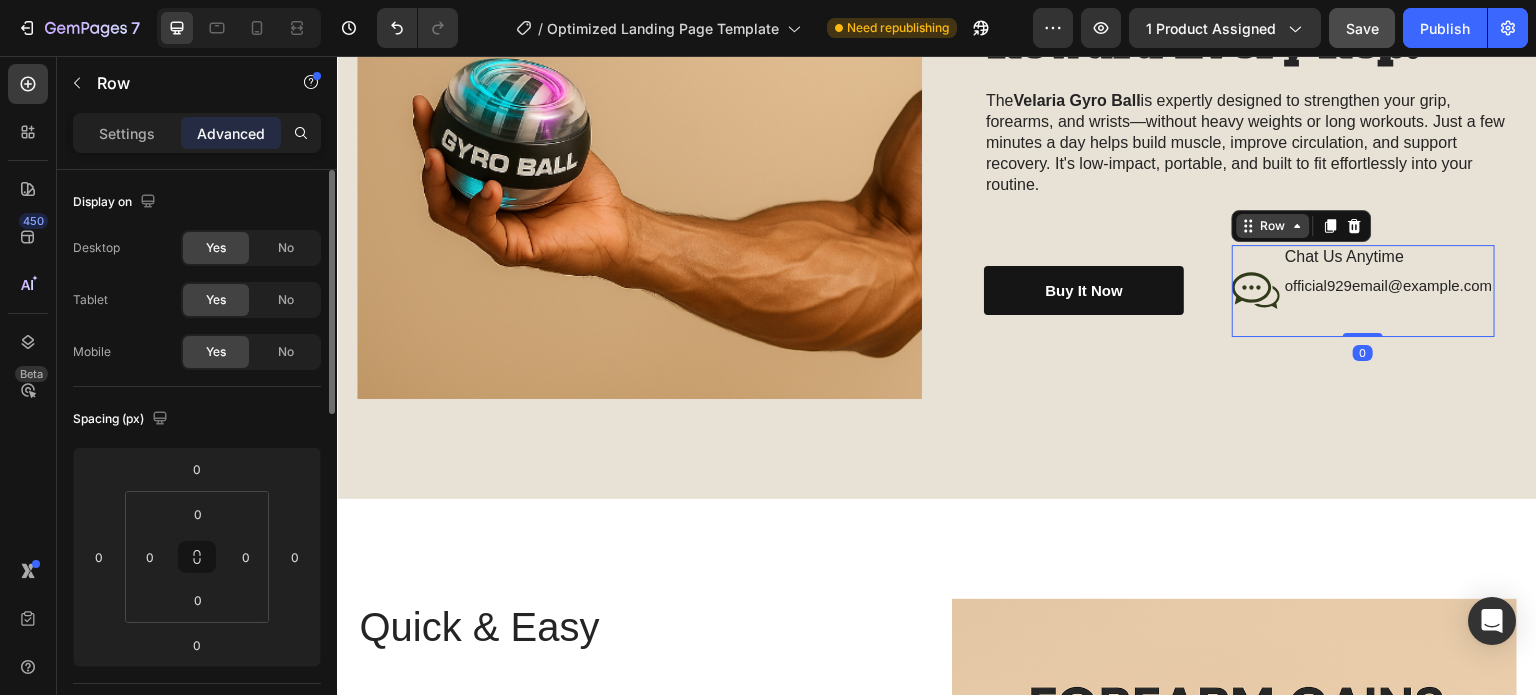 click on "Row" at bounding box center [1273, 226] 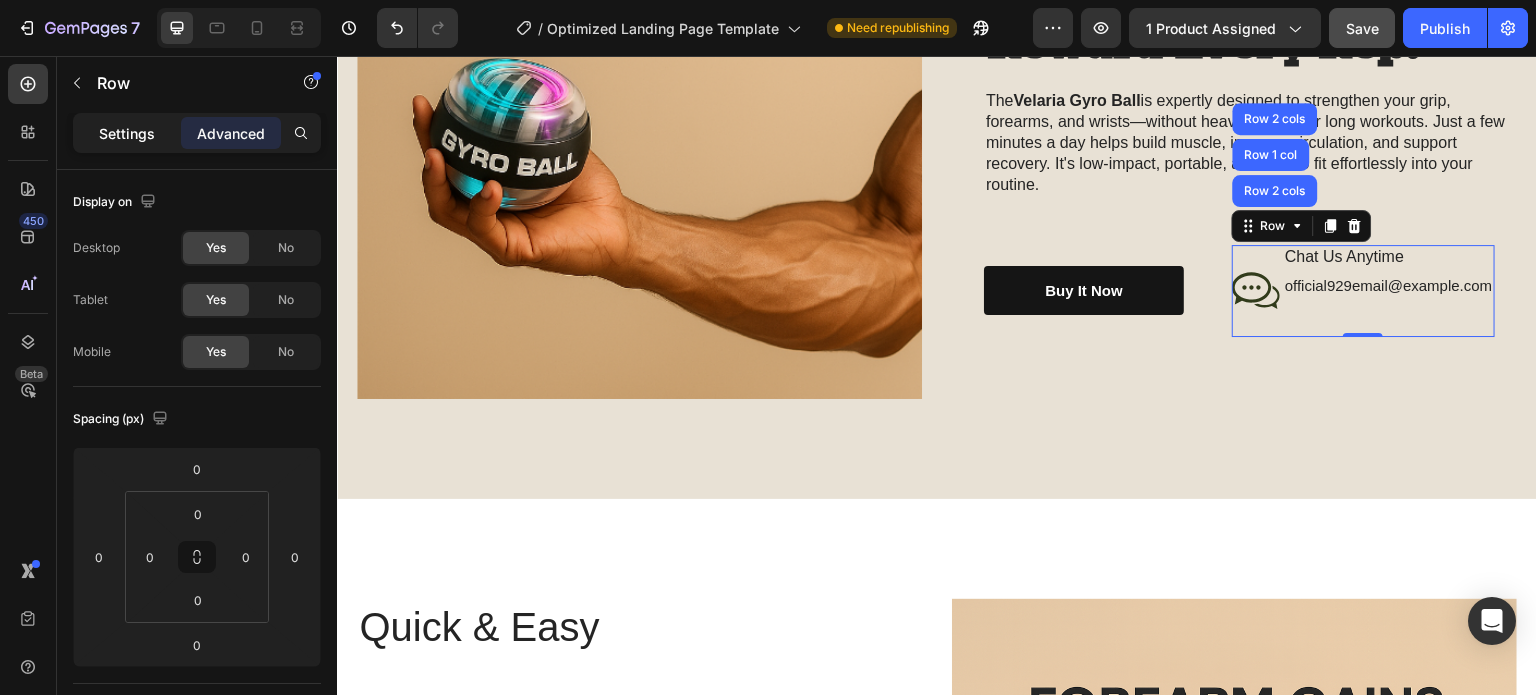 click on "Settings" at bounding box center (127, 133) 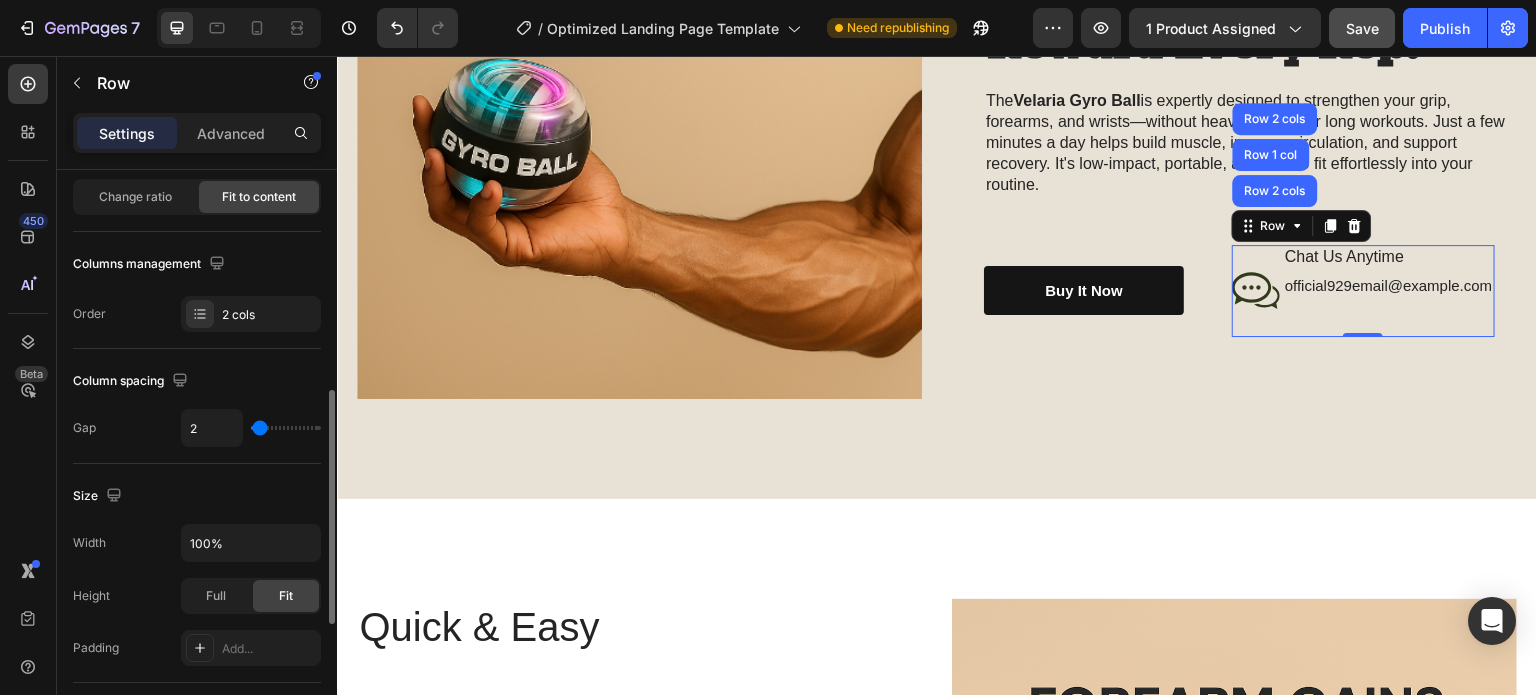 scroll, scrollTop: 300, scrollLeft: 0, axis: vertical 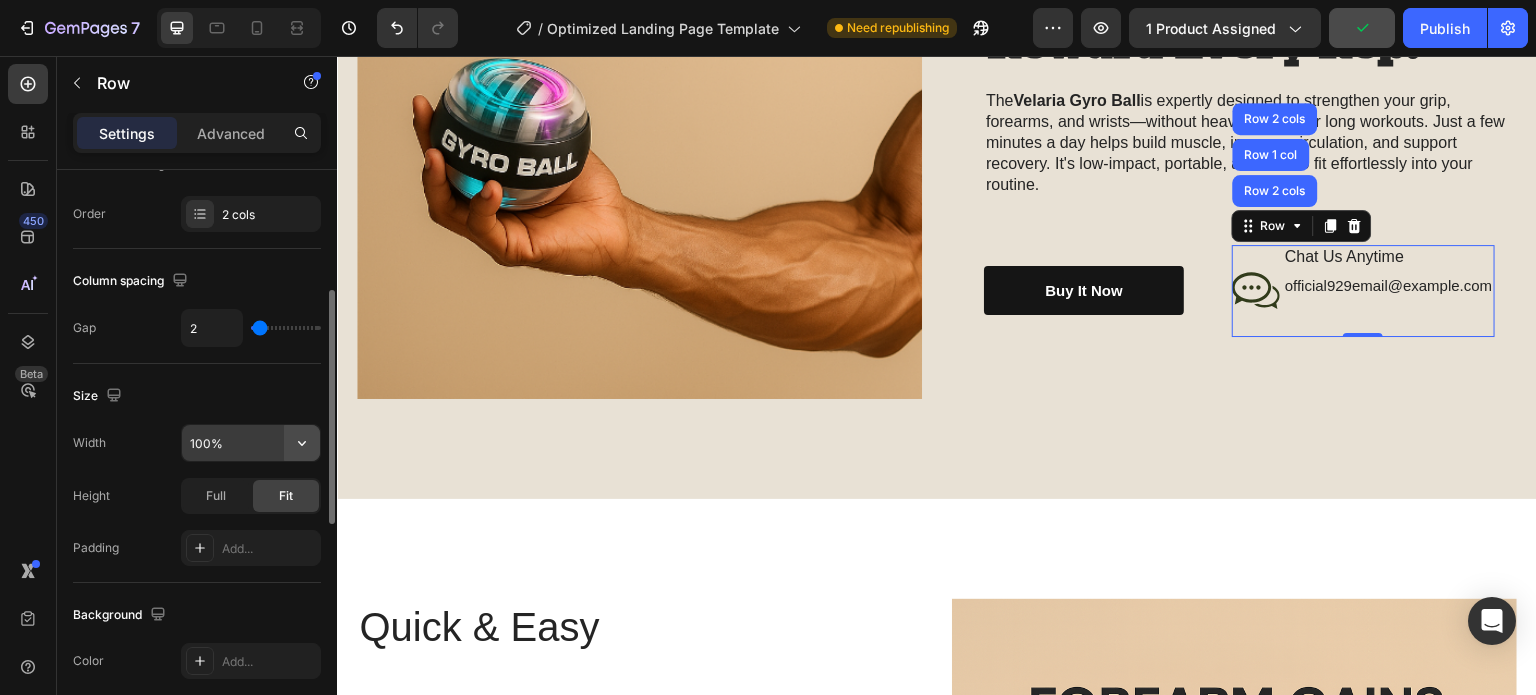 click 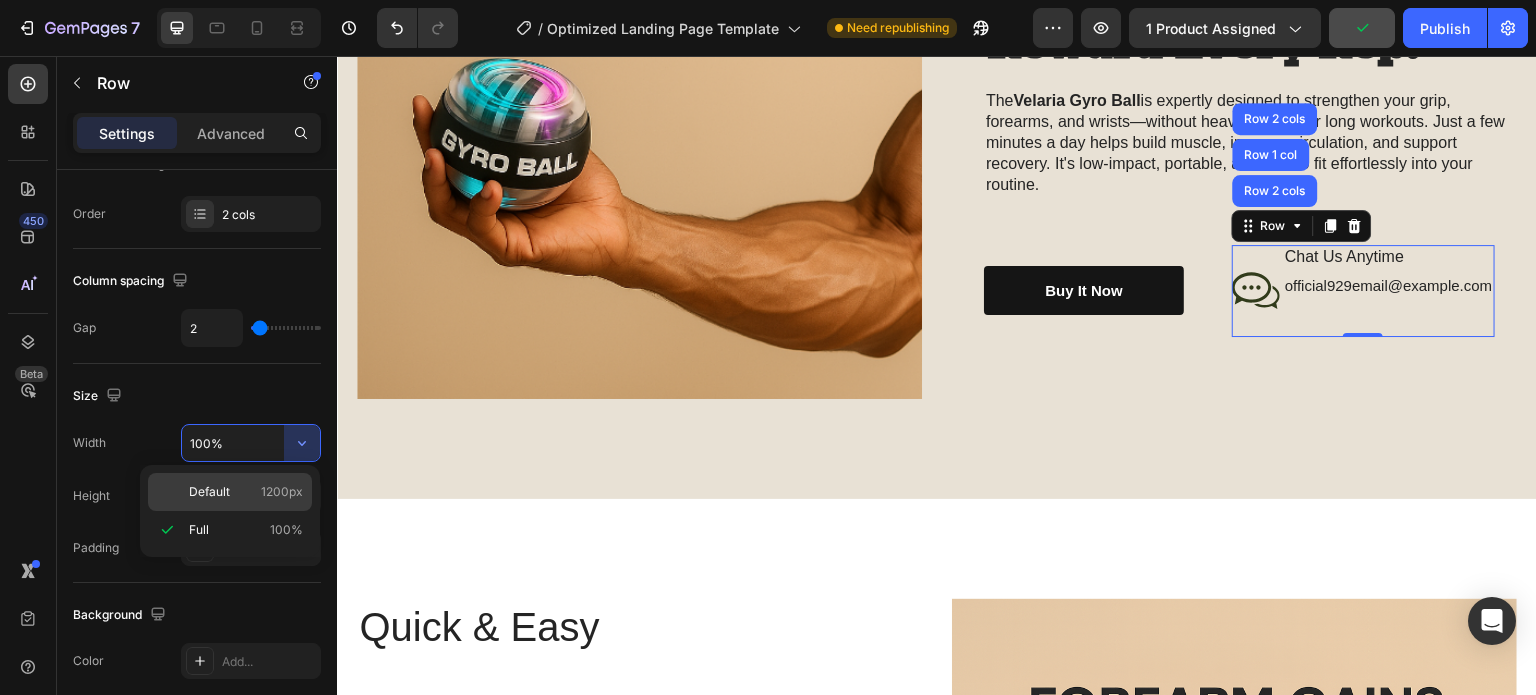 click on "Default 1200px" at bounding box center [246, 492] 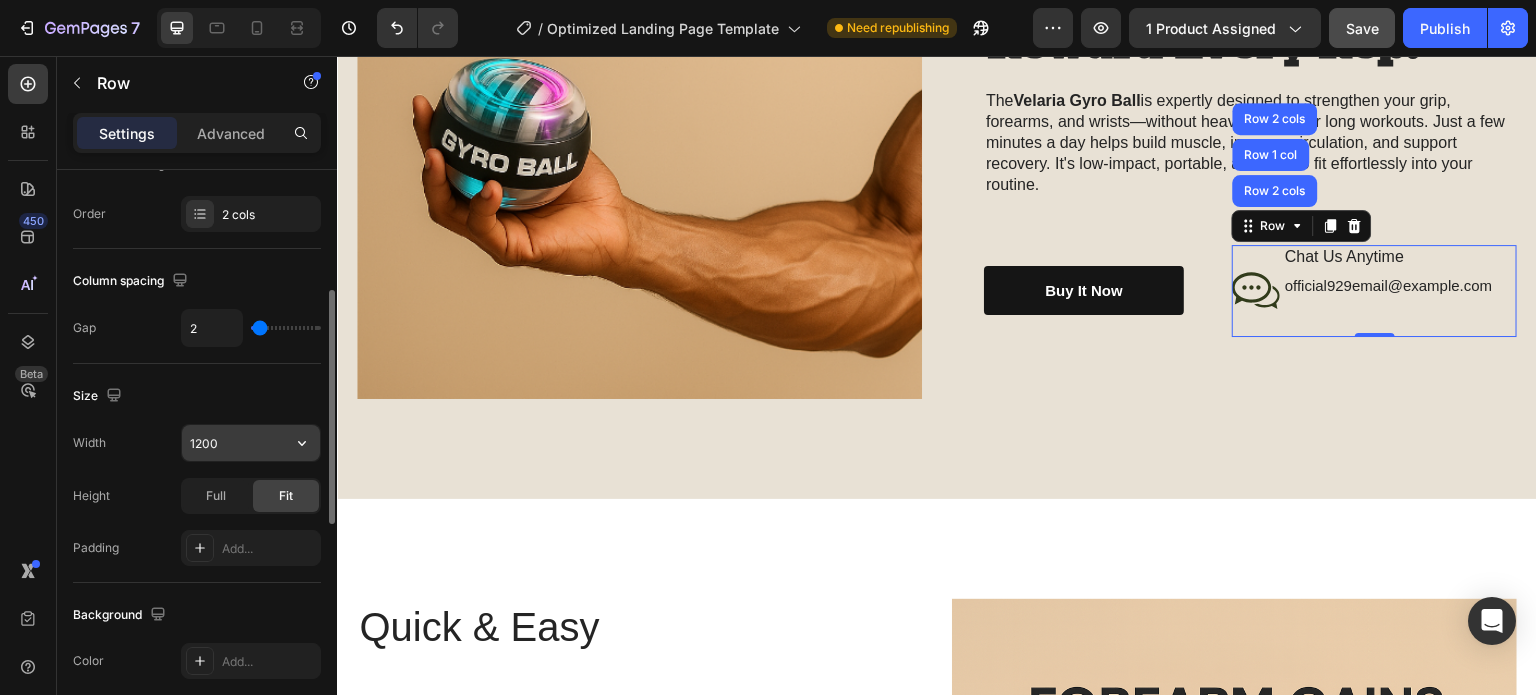 click on "1200" at bounding box center (251, 443) 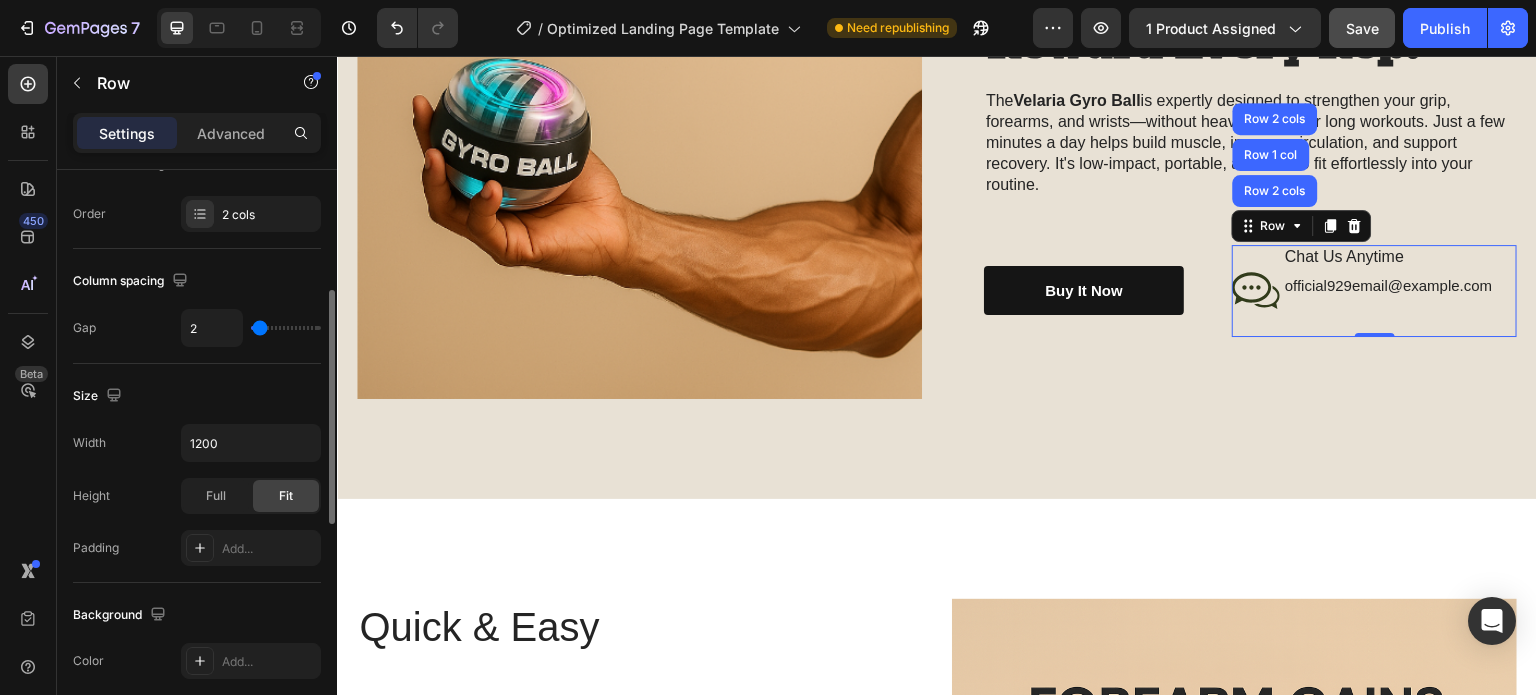 click on "Size" at bounding box center (197, 396) 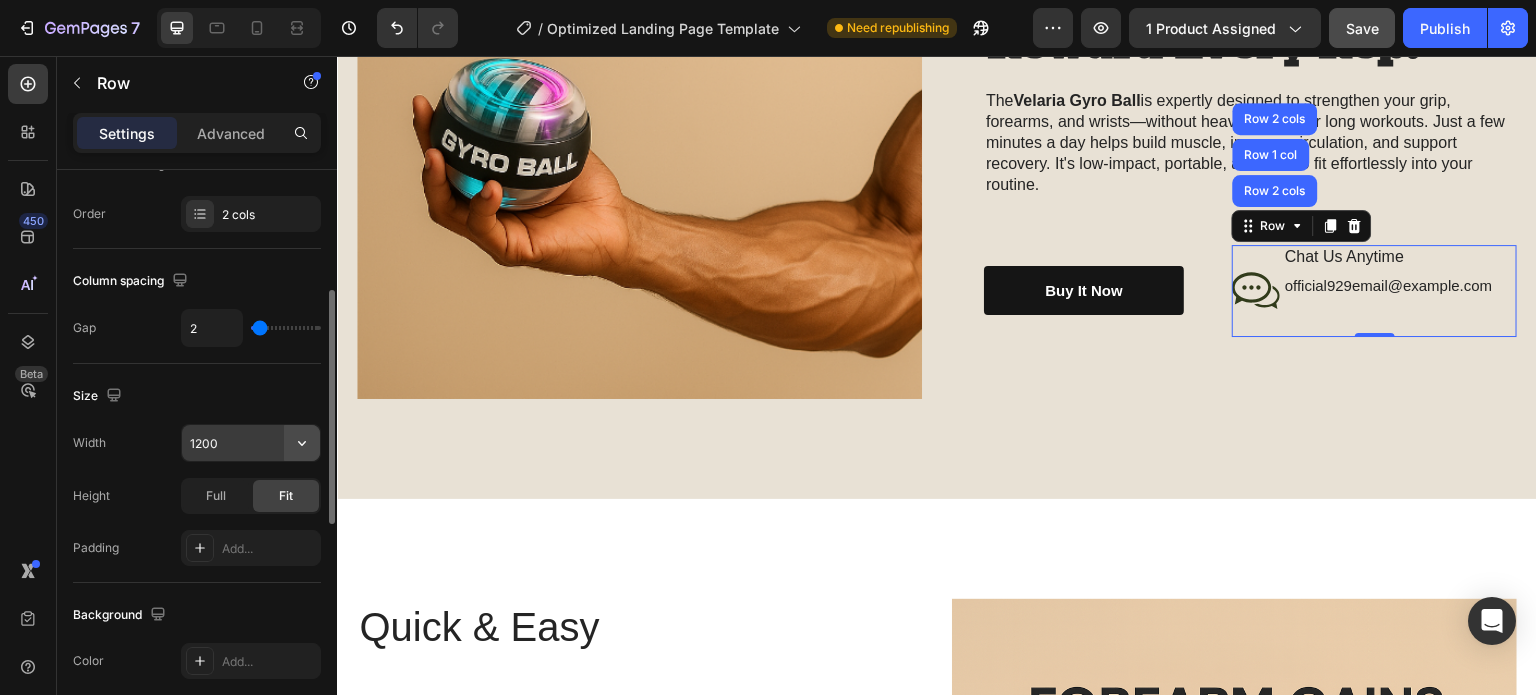 click 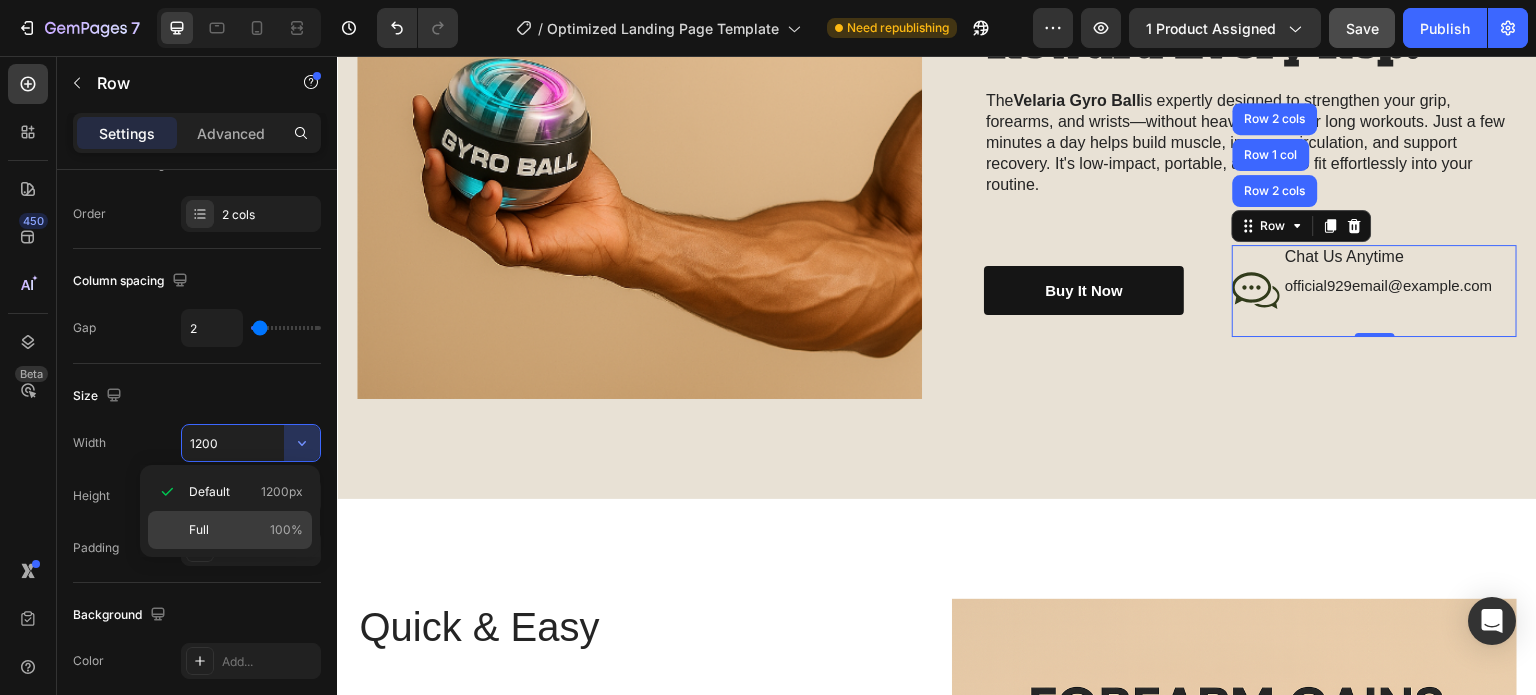 click on "Full 100%" at bounding box center (246, 530) 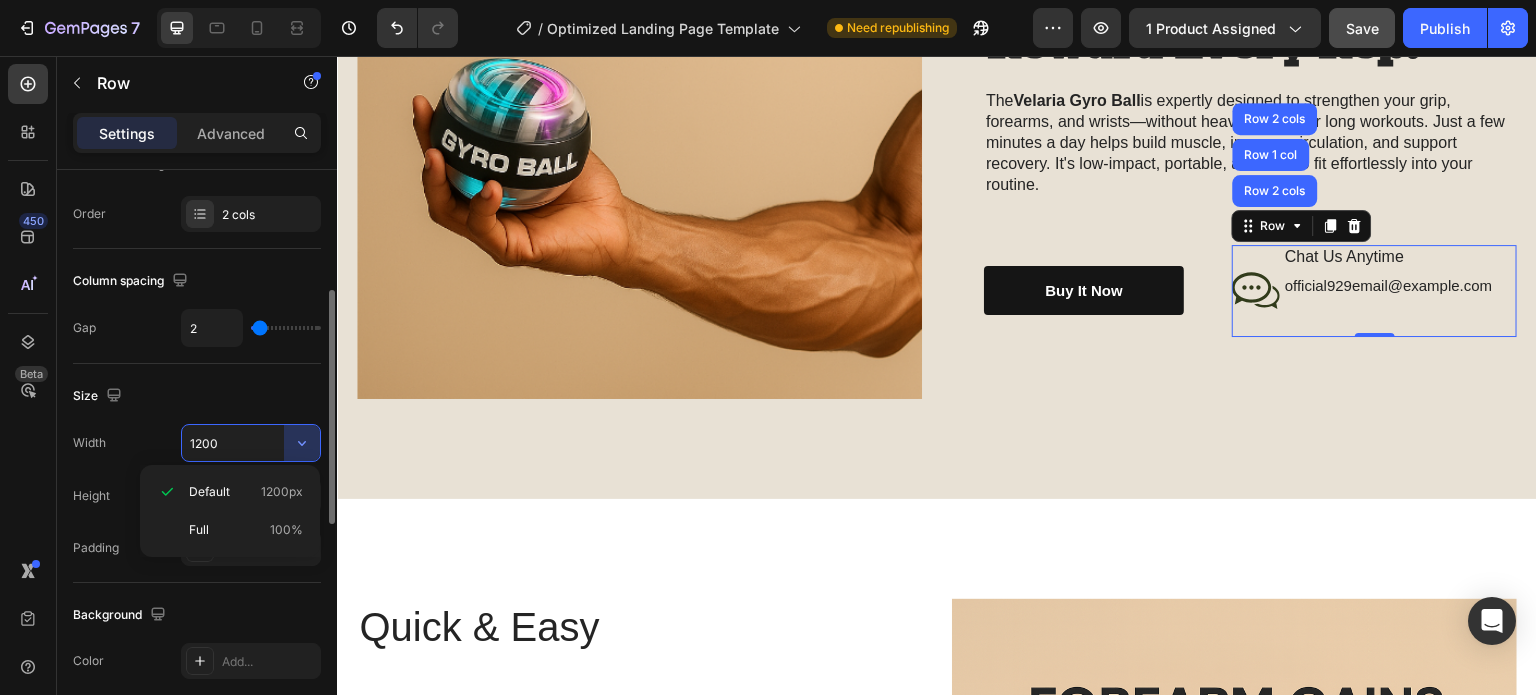 type on "100%" 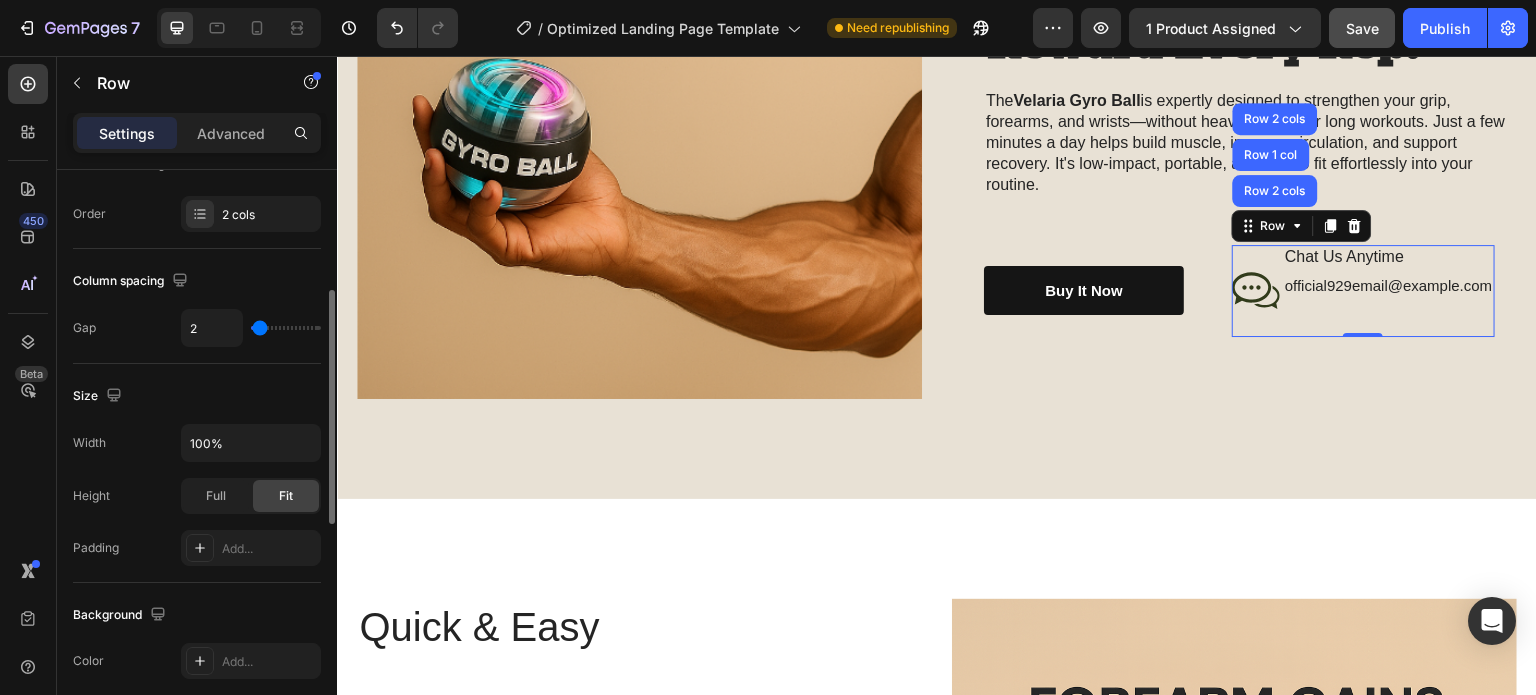 click on "Size" at bounding box center [197, 396] 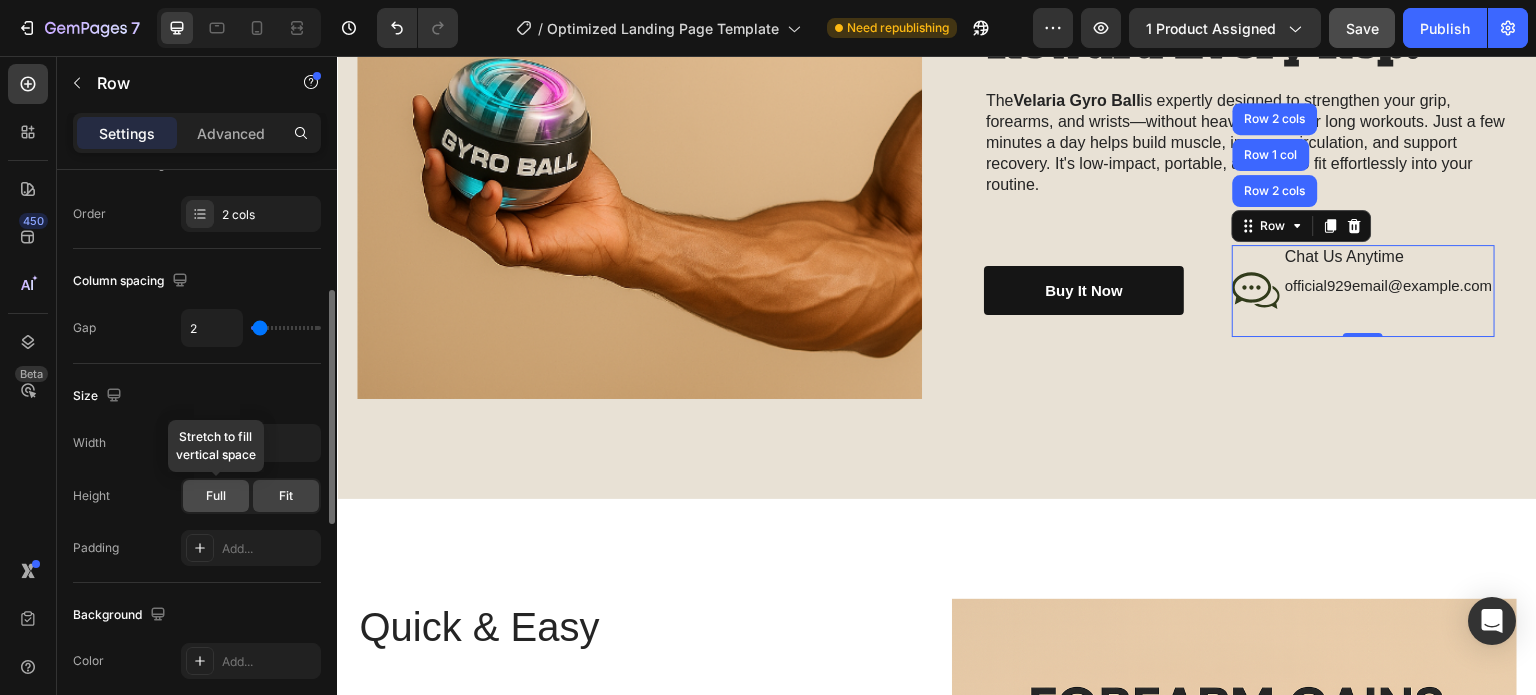 click on "Full" 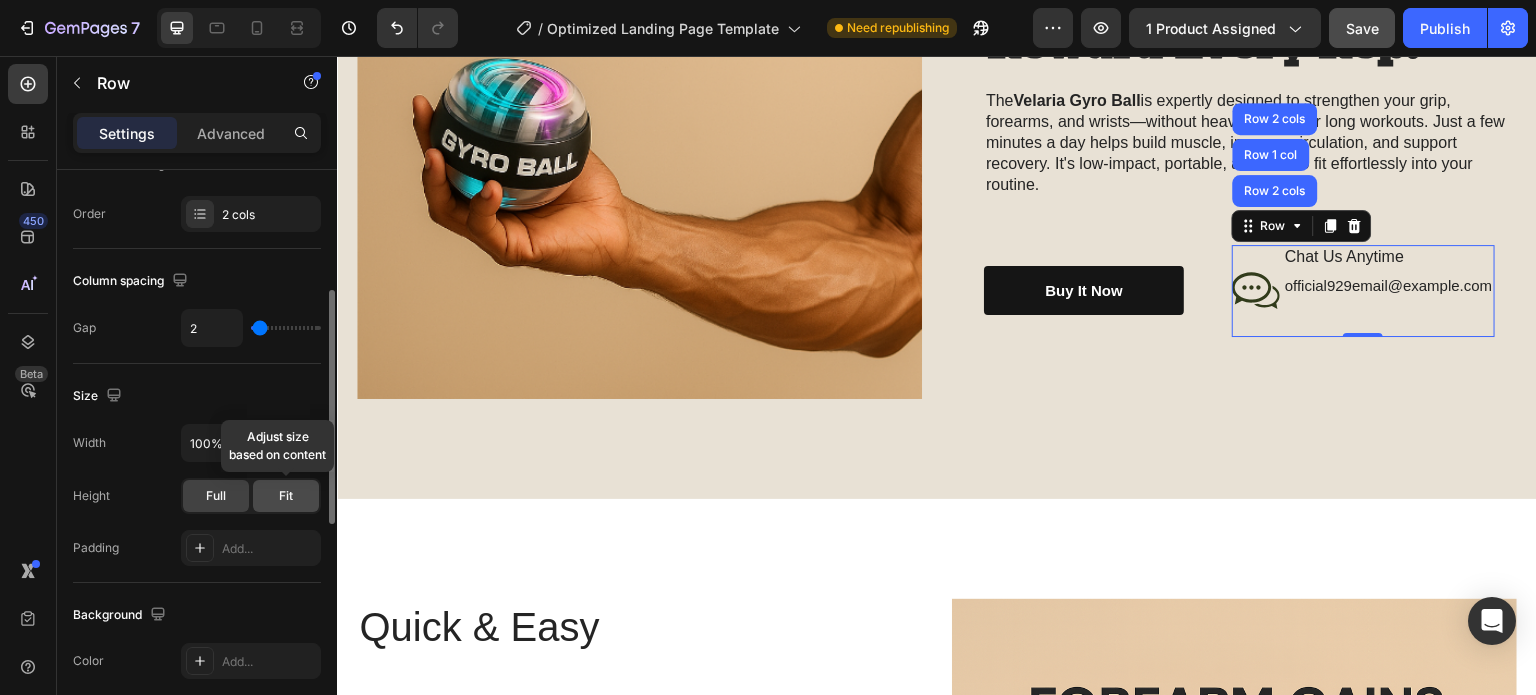 click on "Fit" 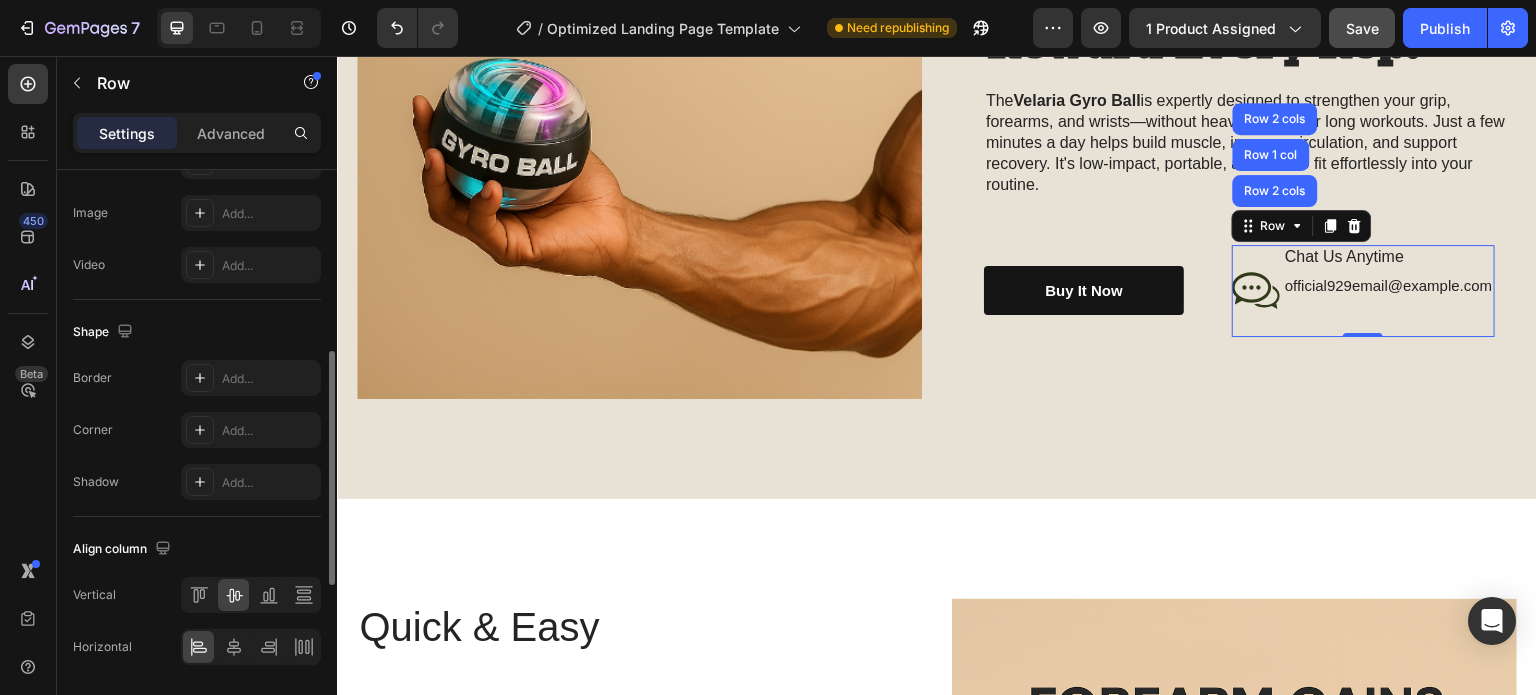 scroll, scrollTop: 863, scrollLeft: 0, axis: vertical 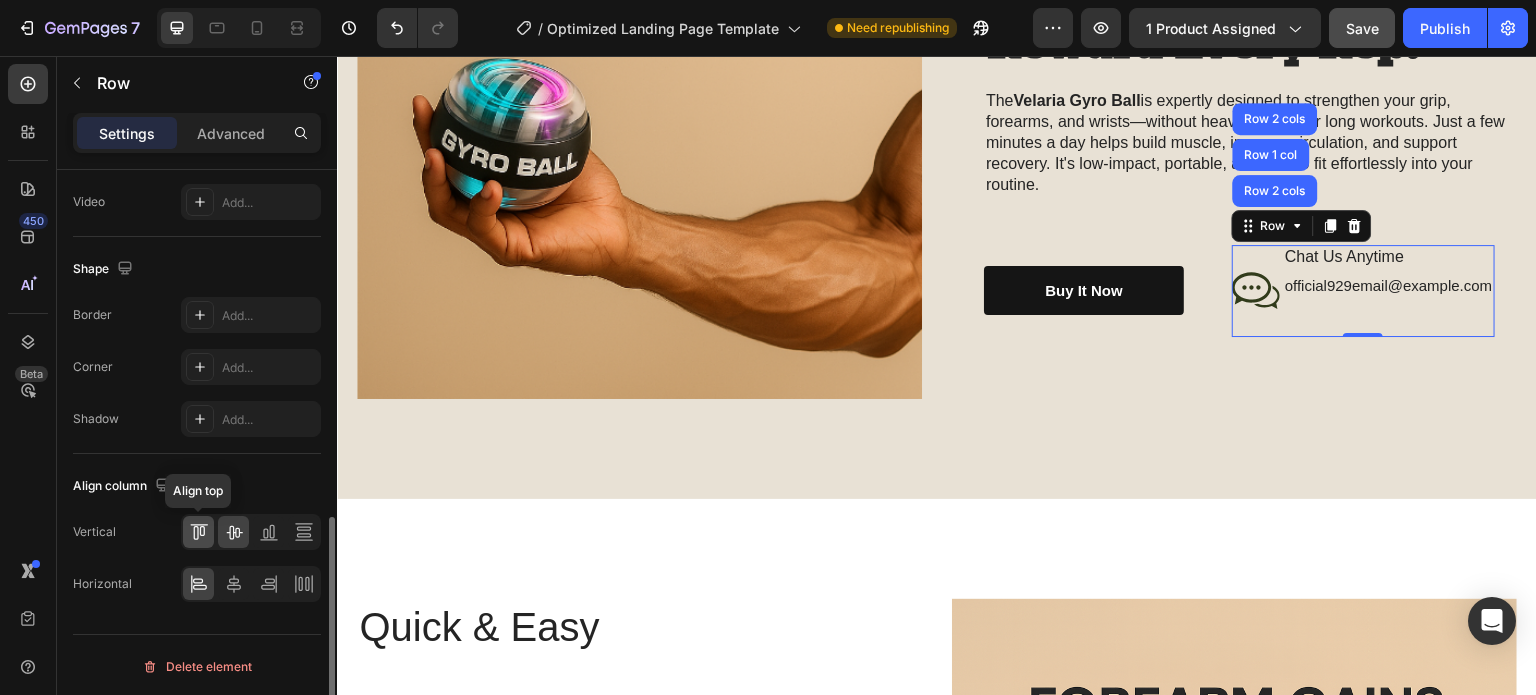 click 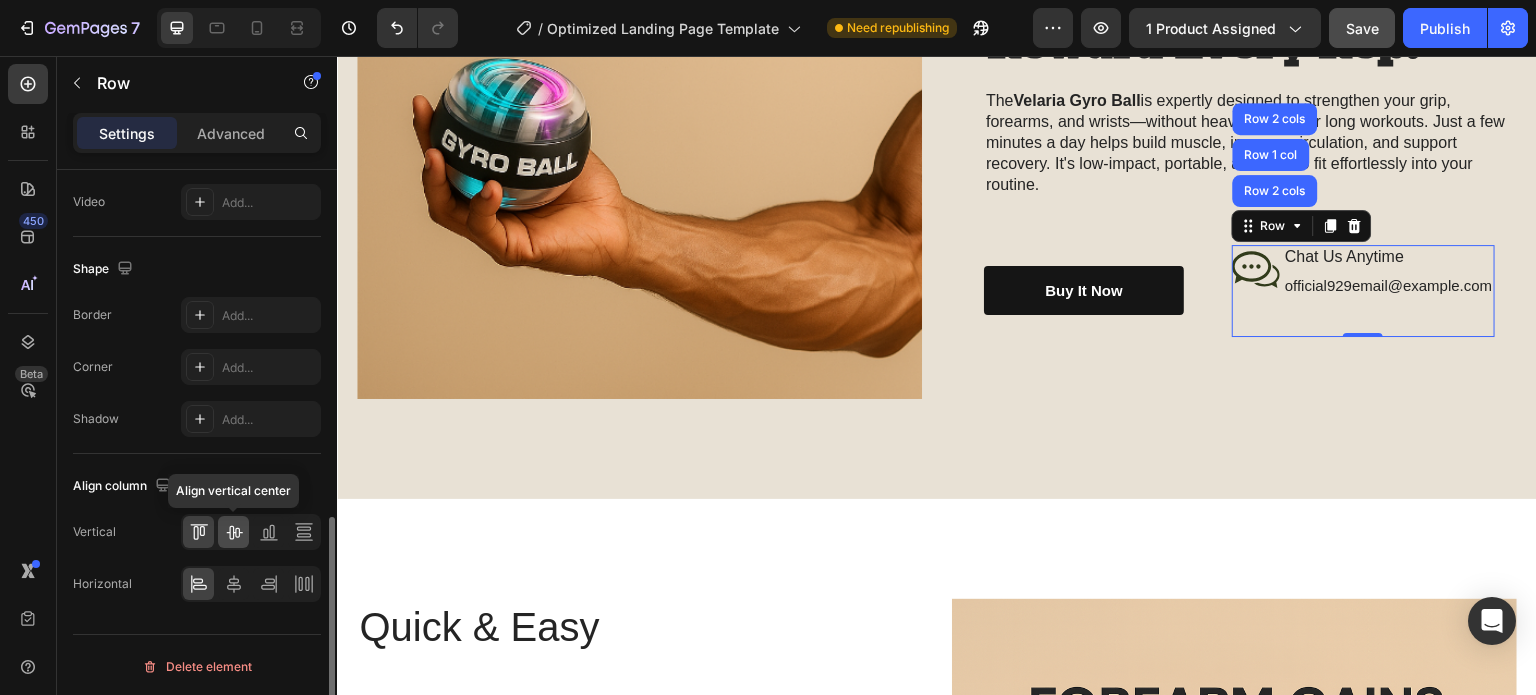 click 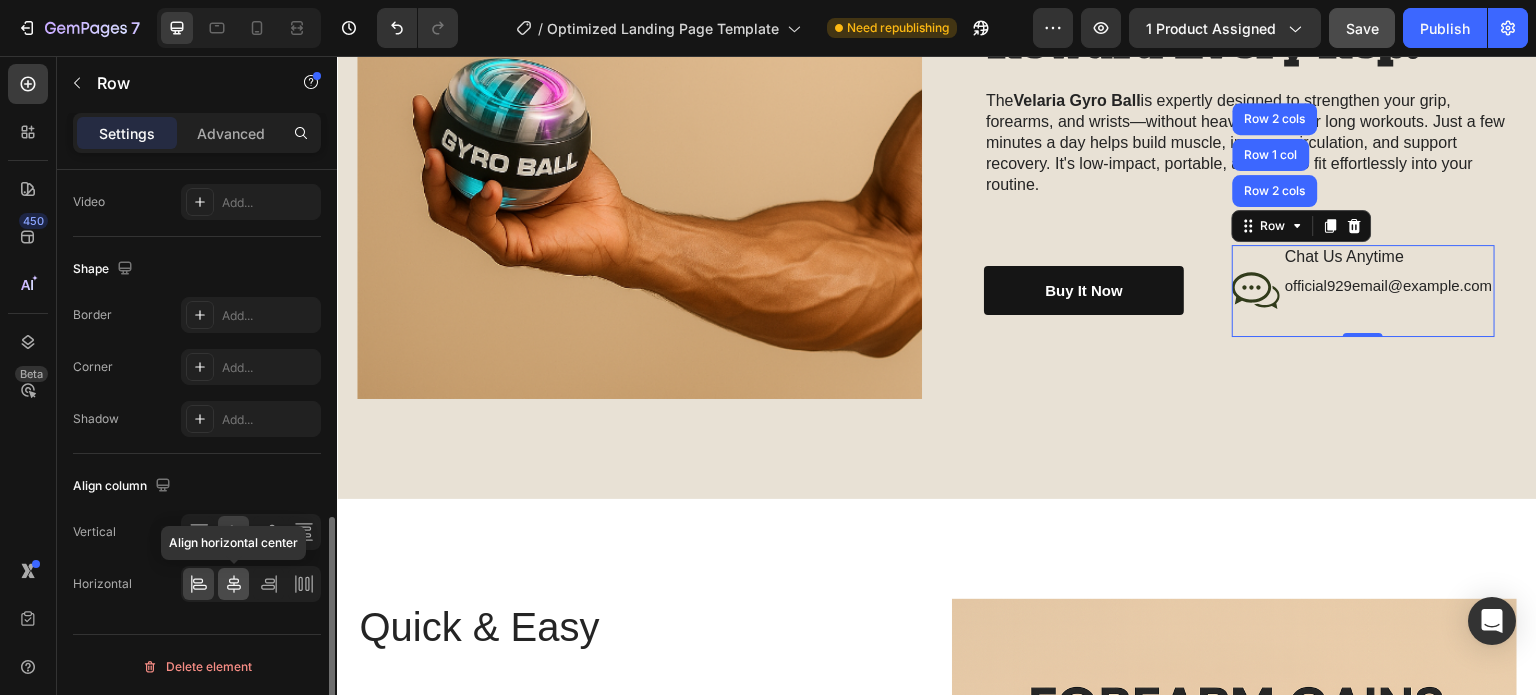 click 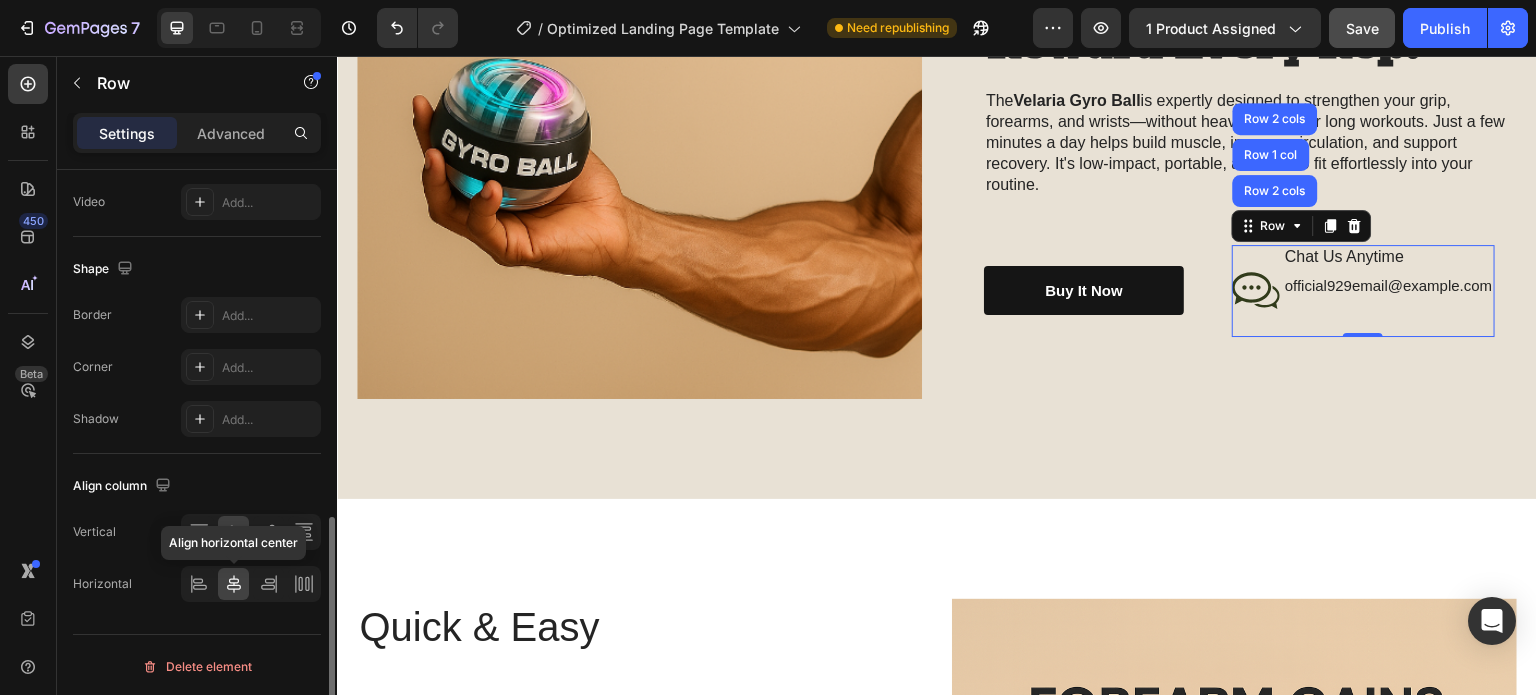click 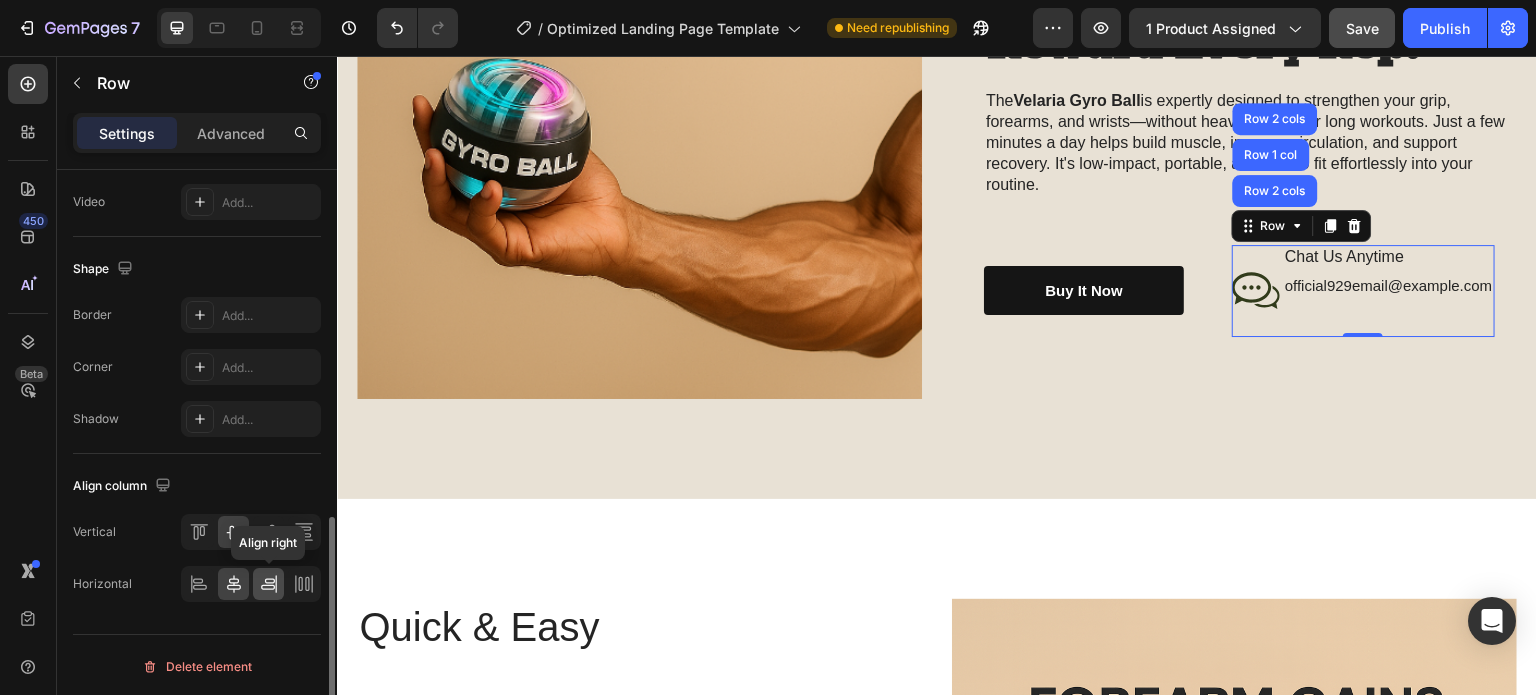 click 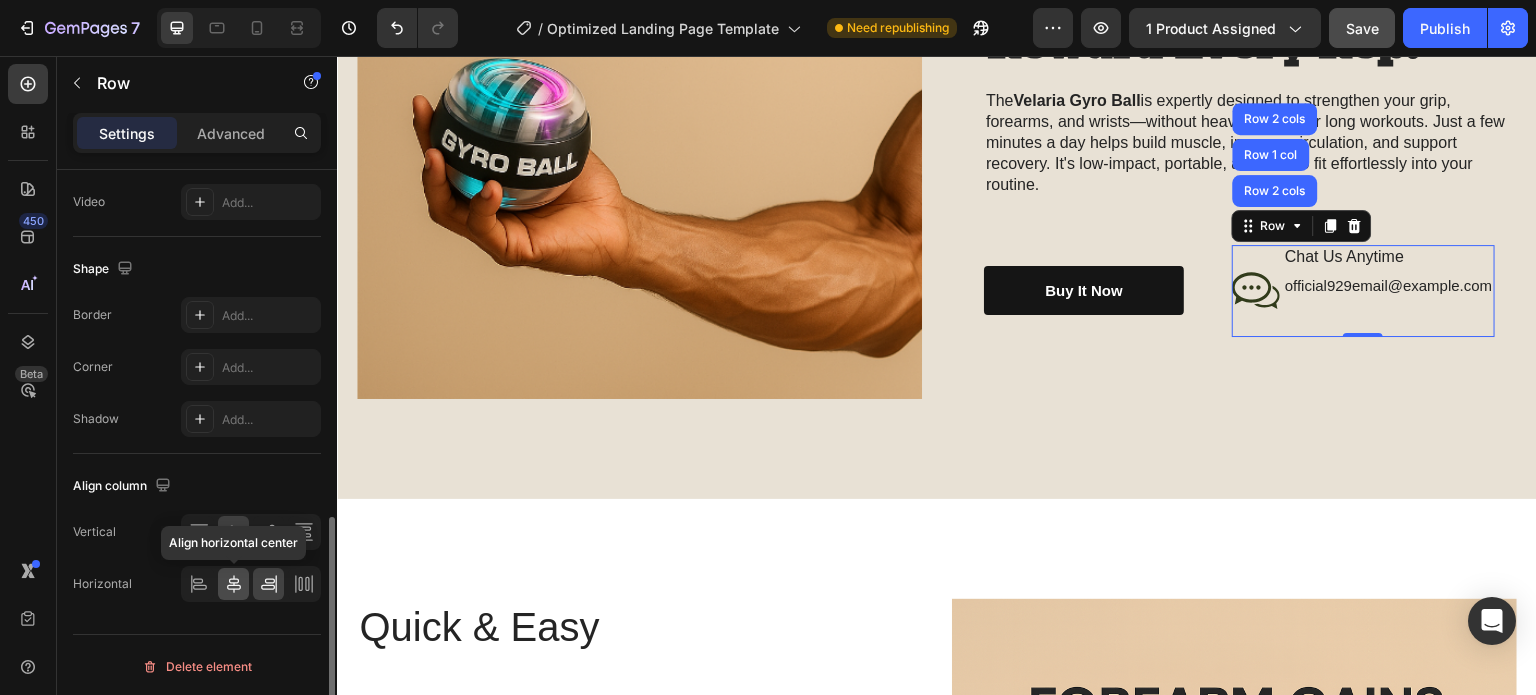 click 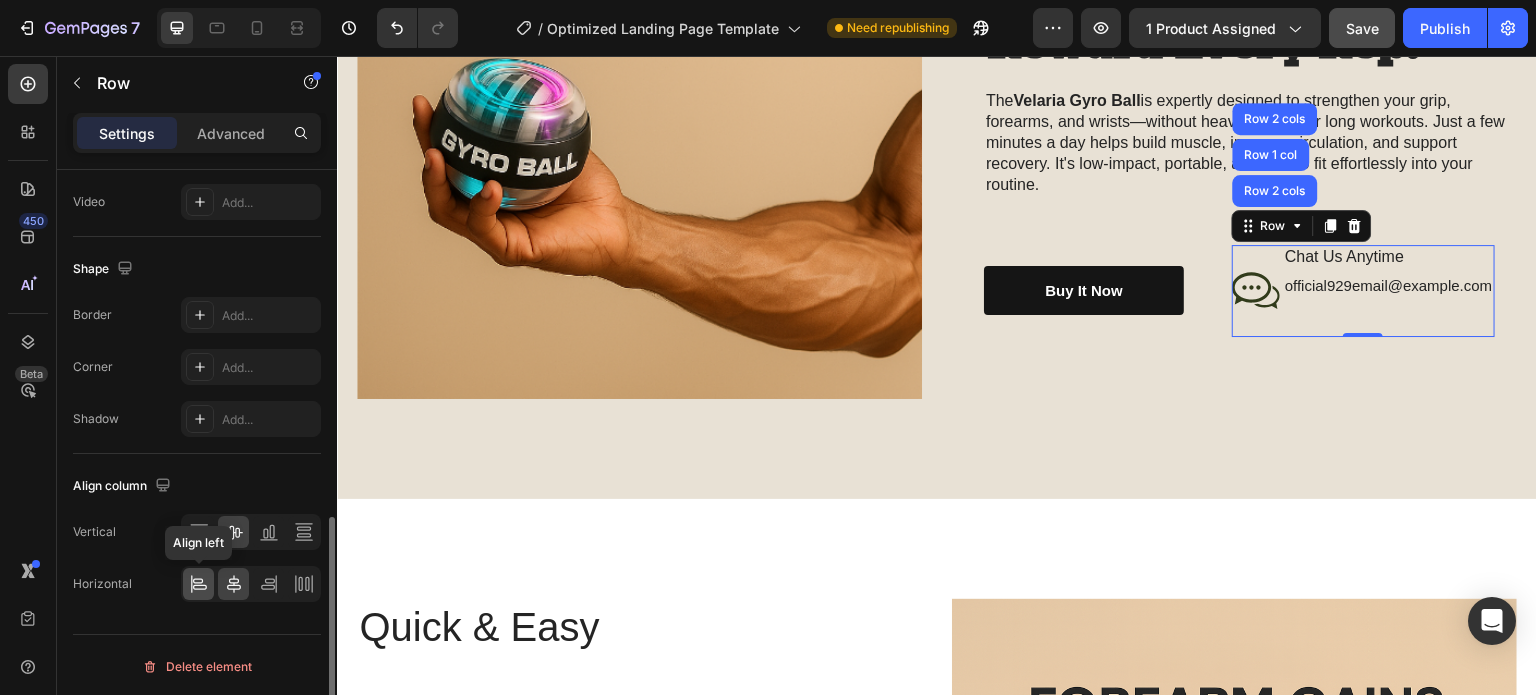 click 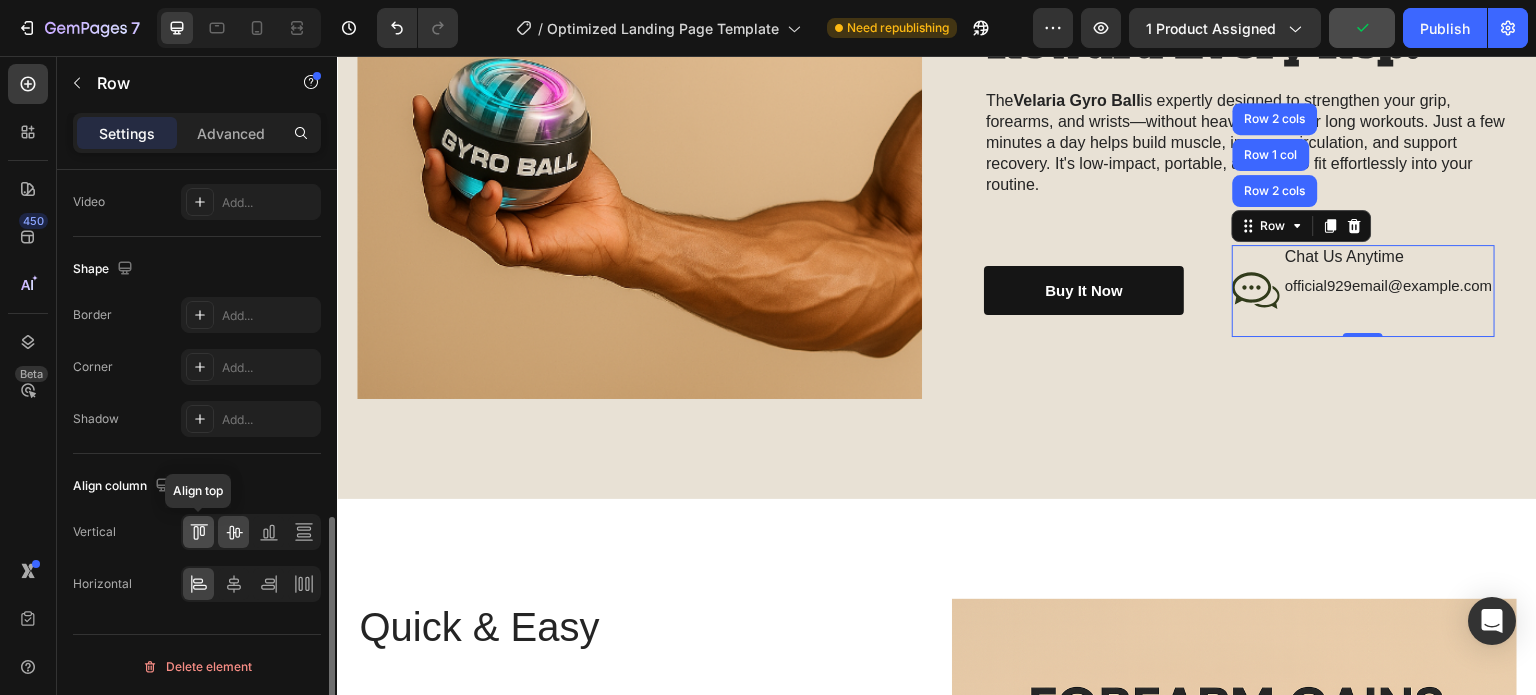 click 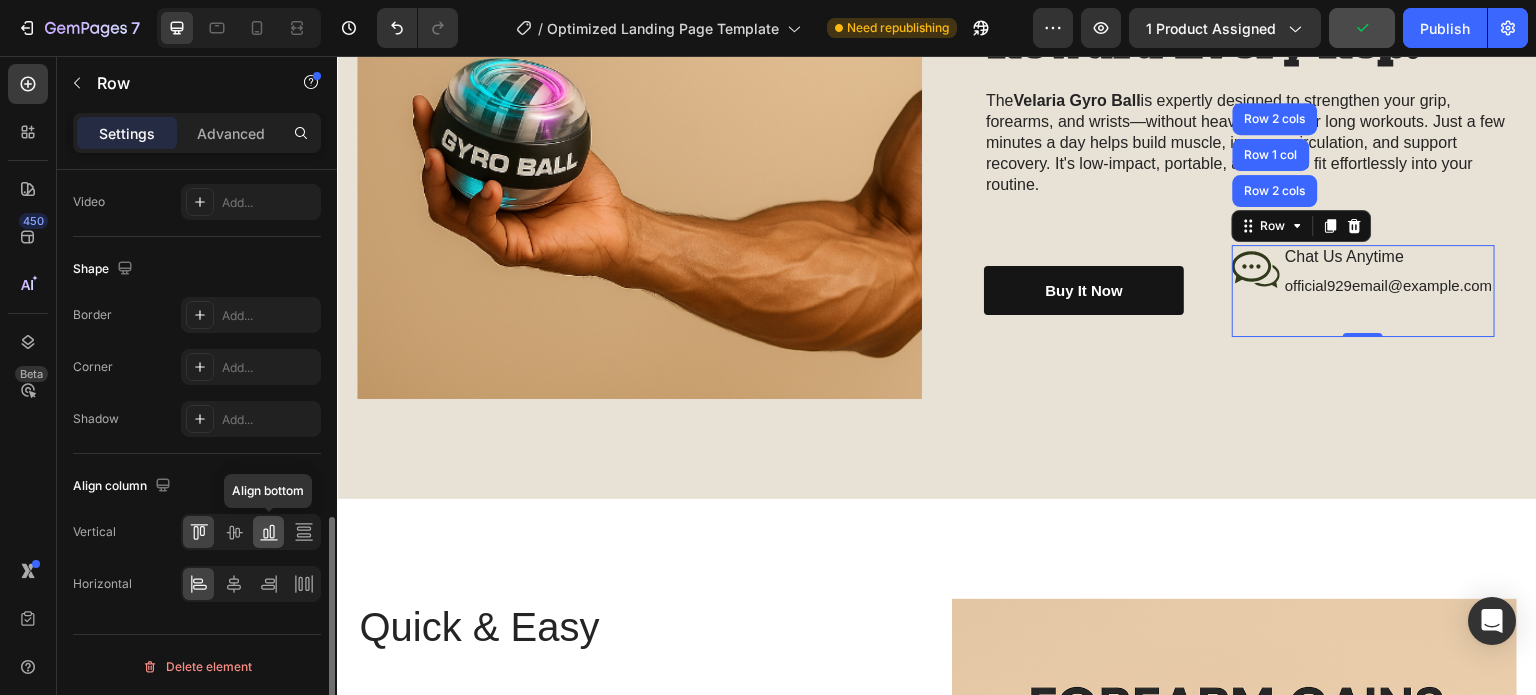 click 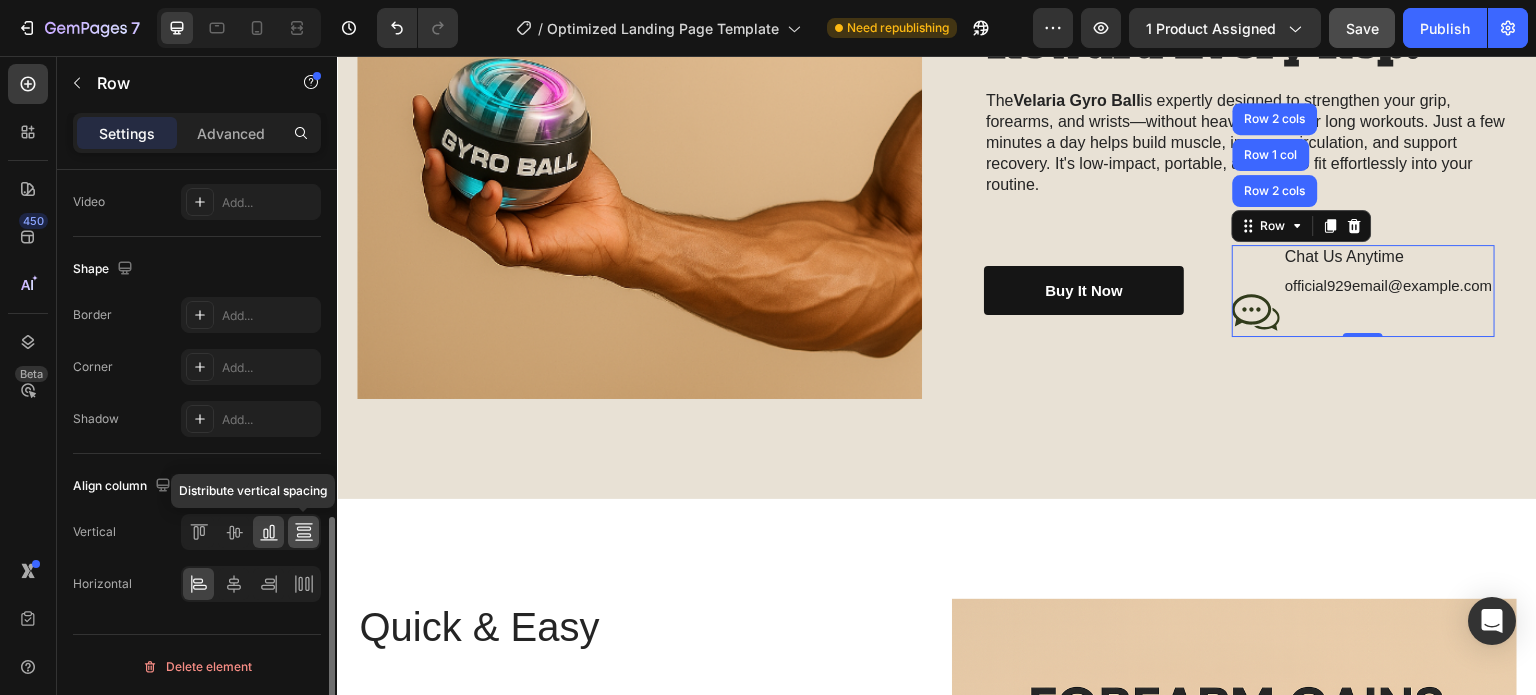 click 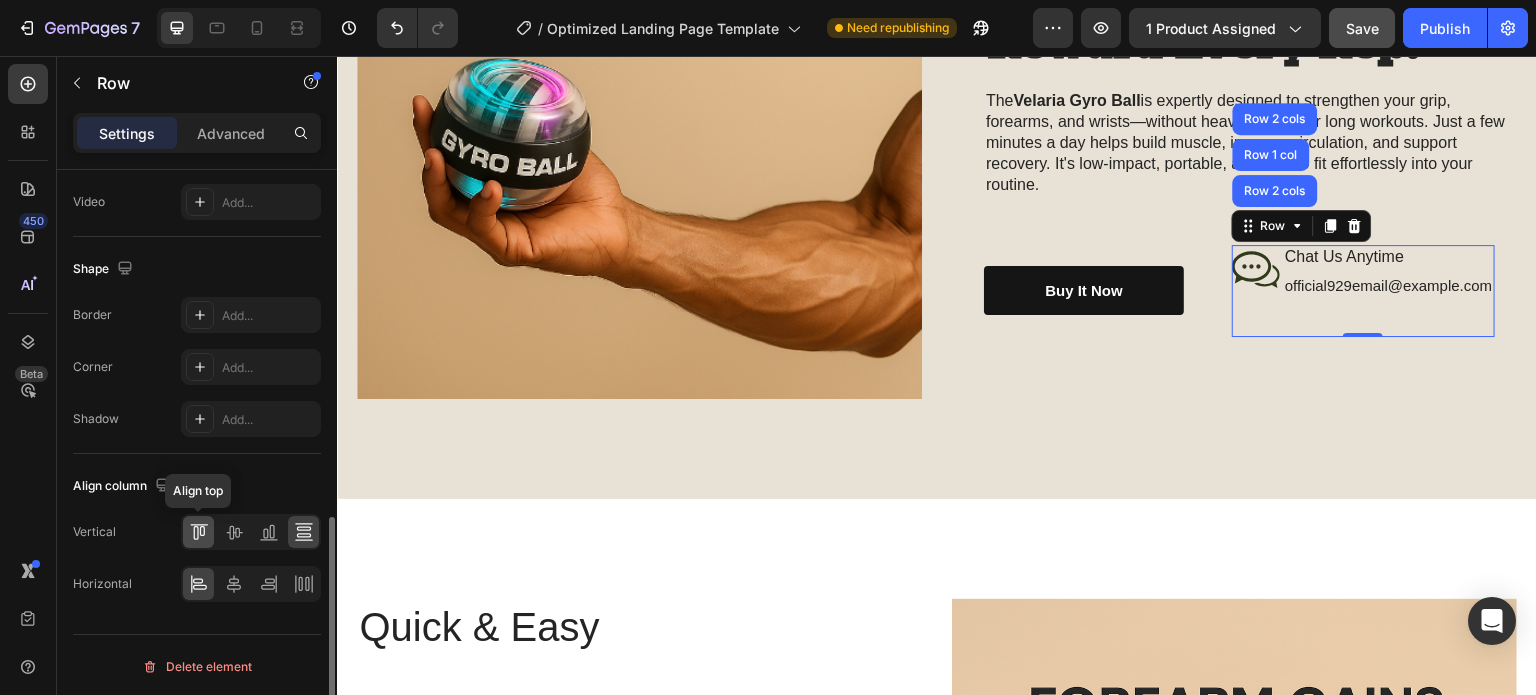 click 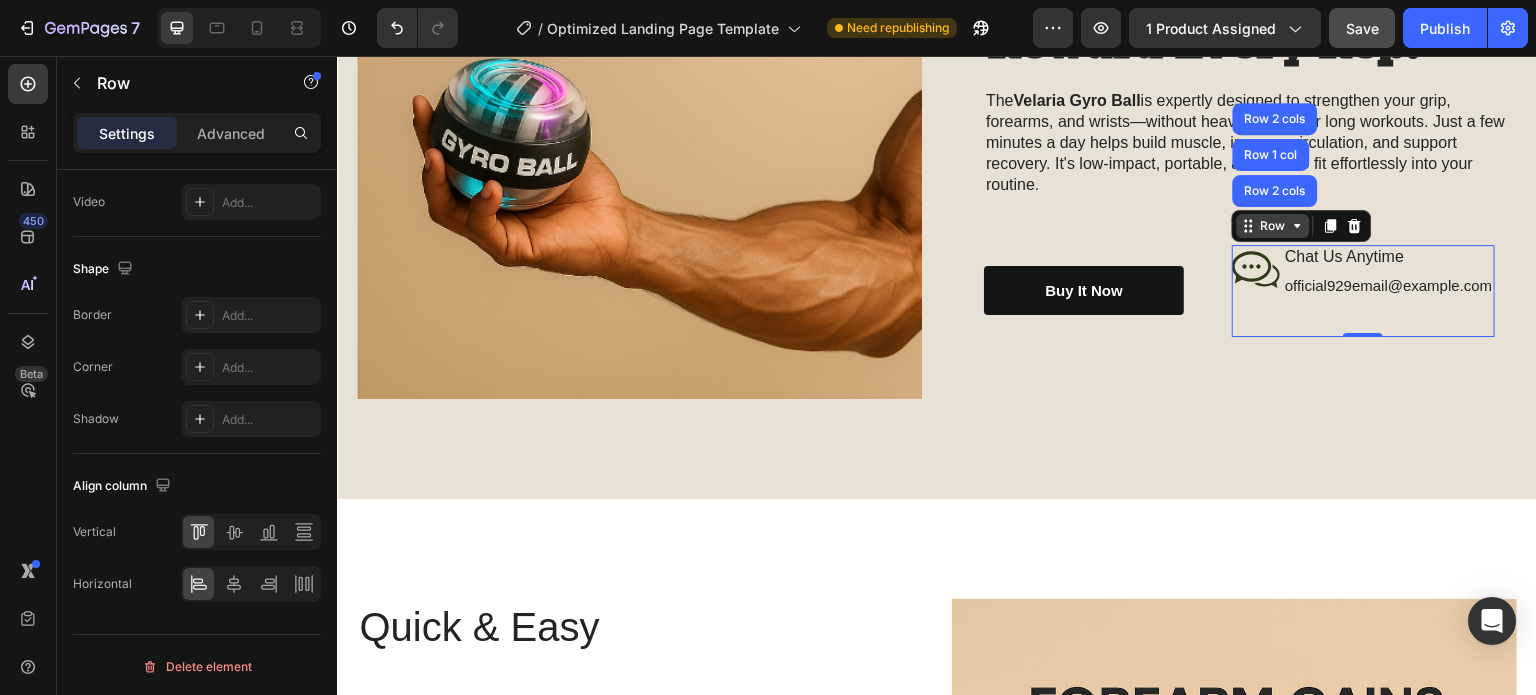 click on "Row" at bounding box center (1273, 226) 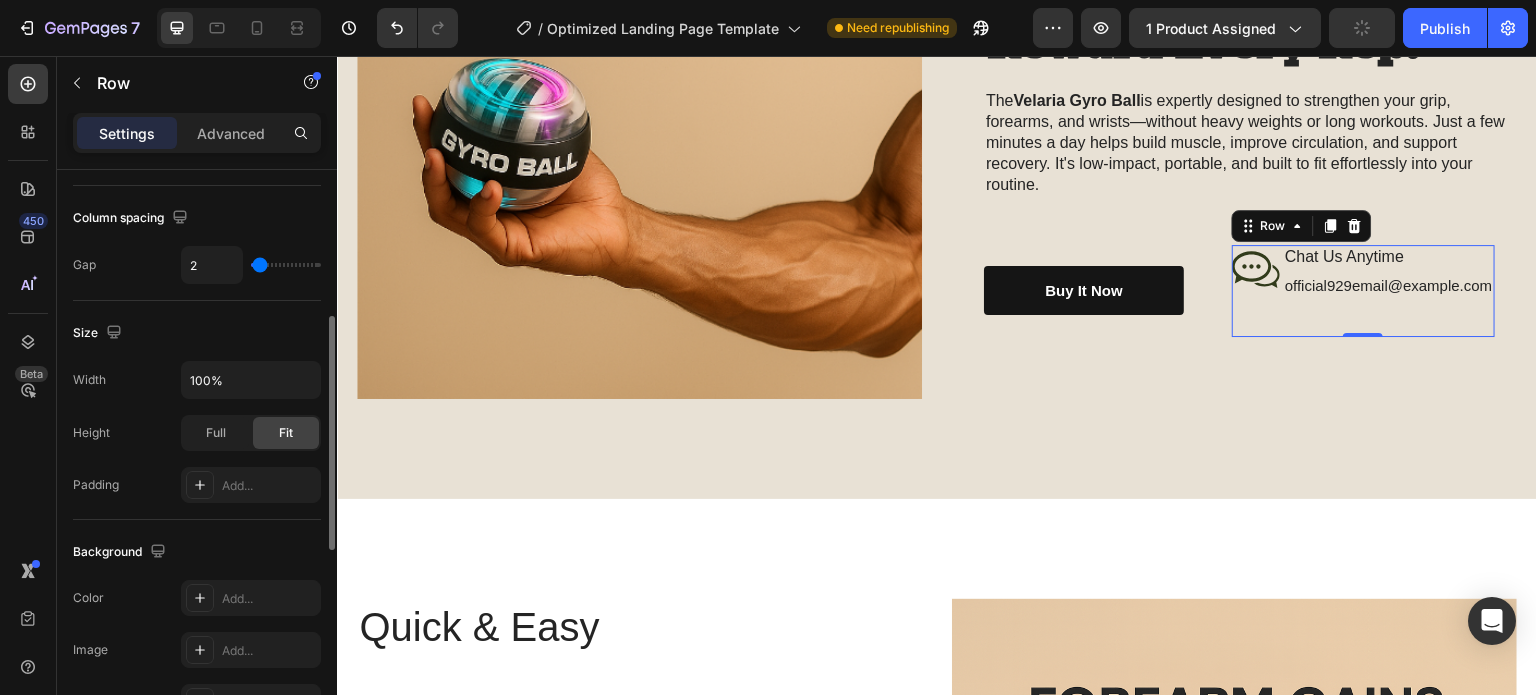 scroll, scrollTop: 163, scrollLeft: 0, axis: vertical 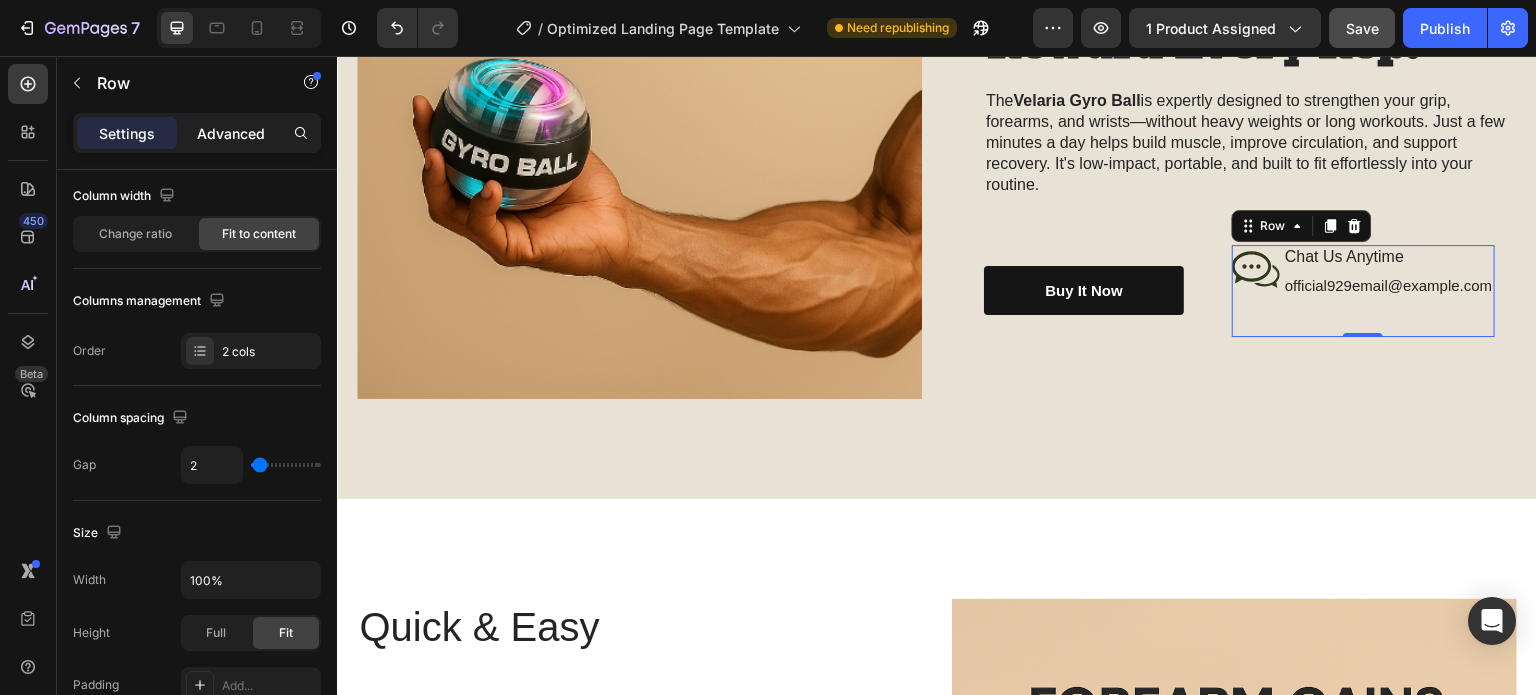 click on "Advanced" at bounding box center (231, 133) 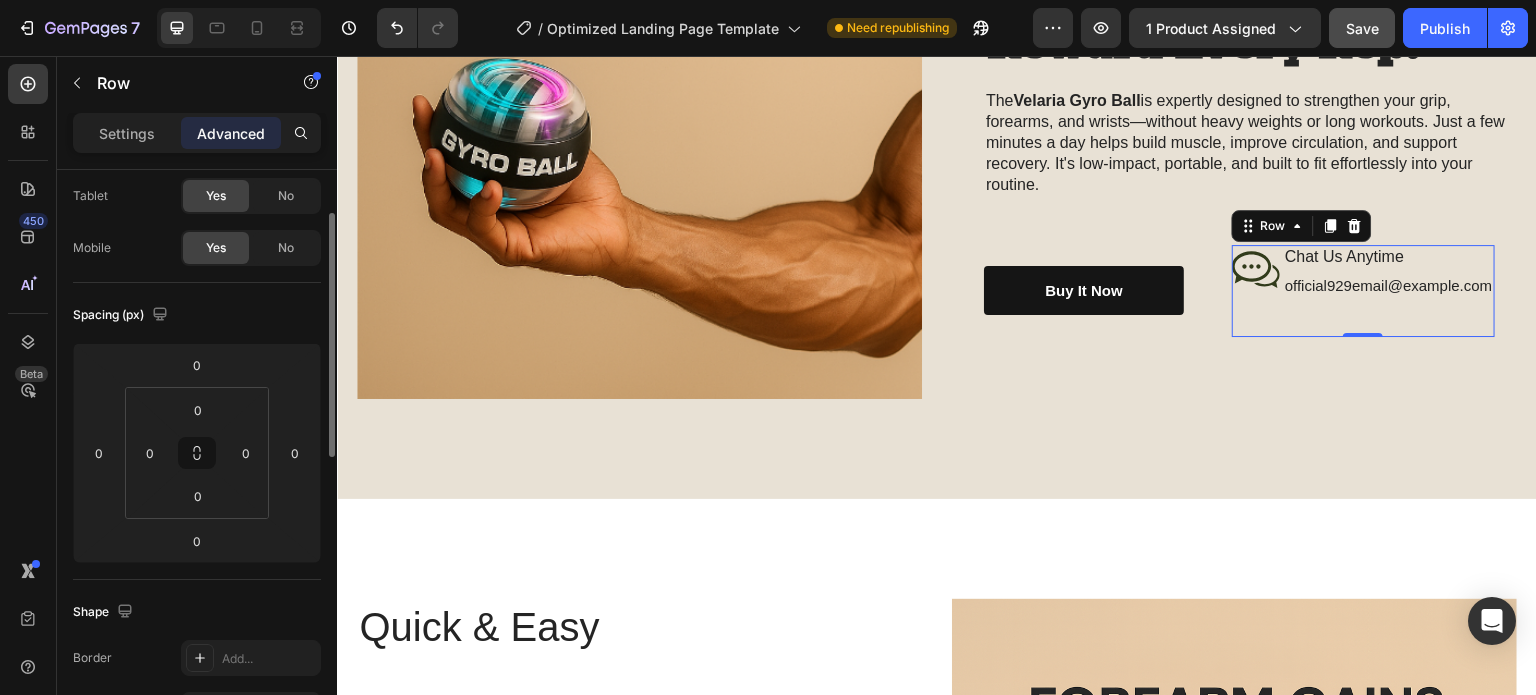 scroll, scrollTop: 0, scrollLeft: 0, axis: both 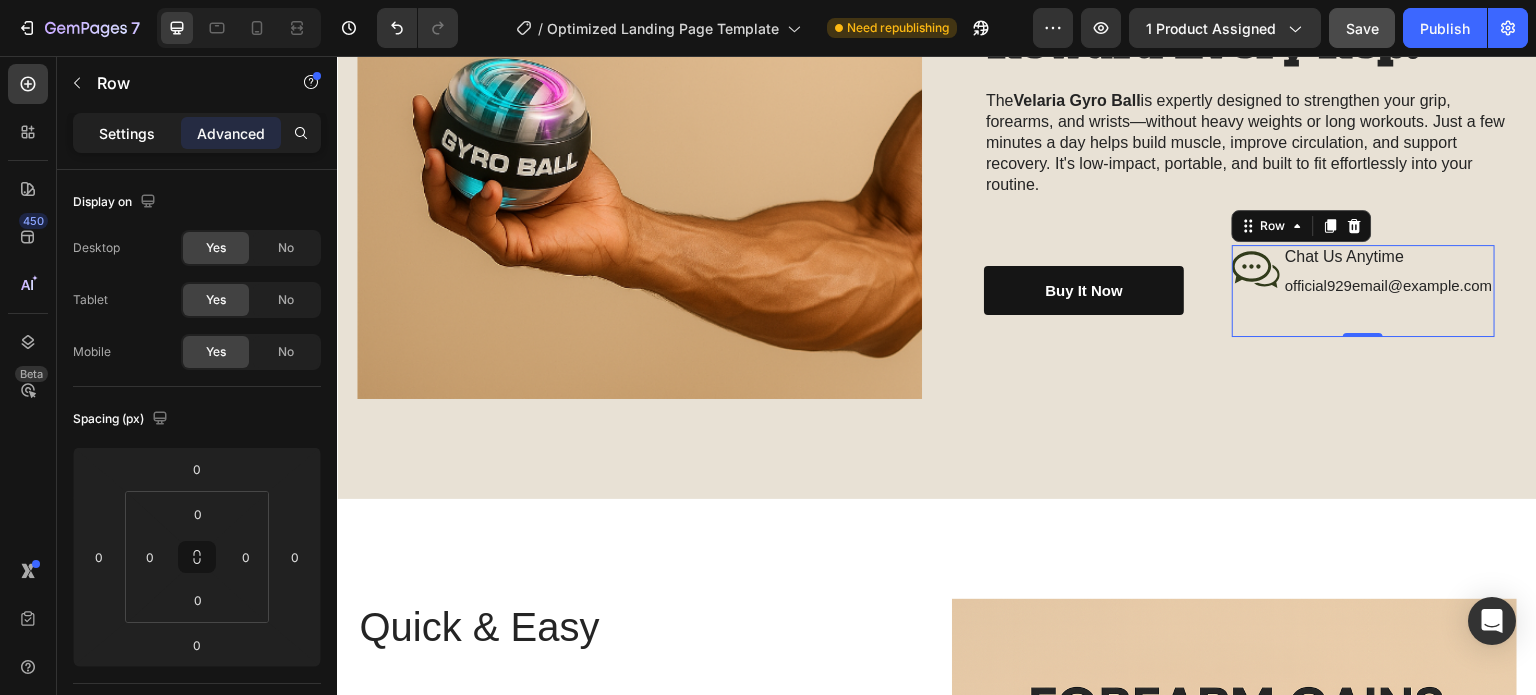 click on "Settings" at bounding box center (127, 133) 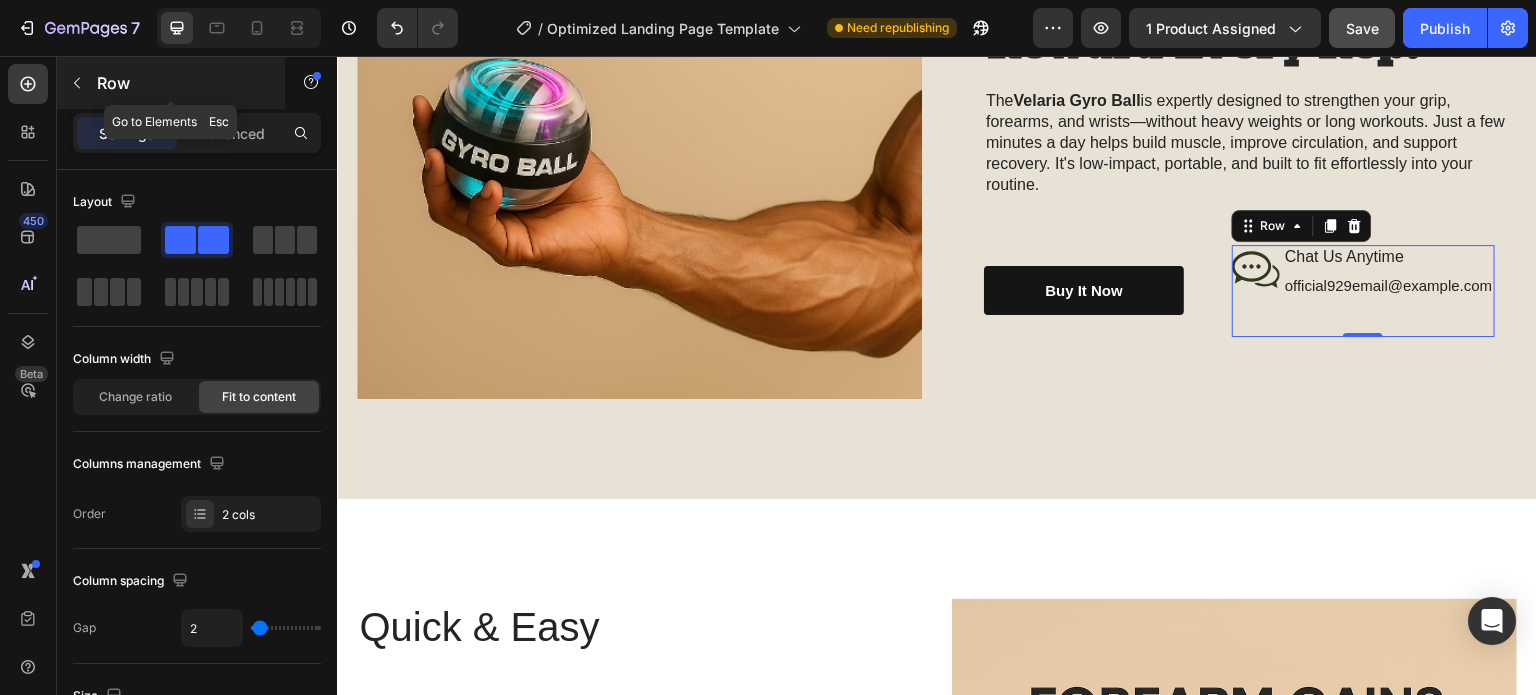 click 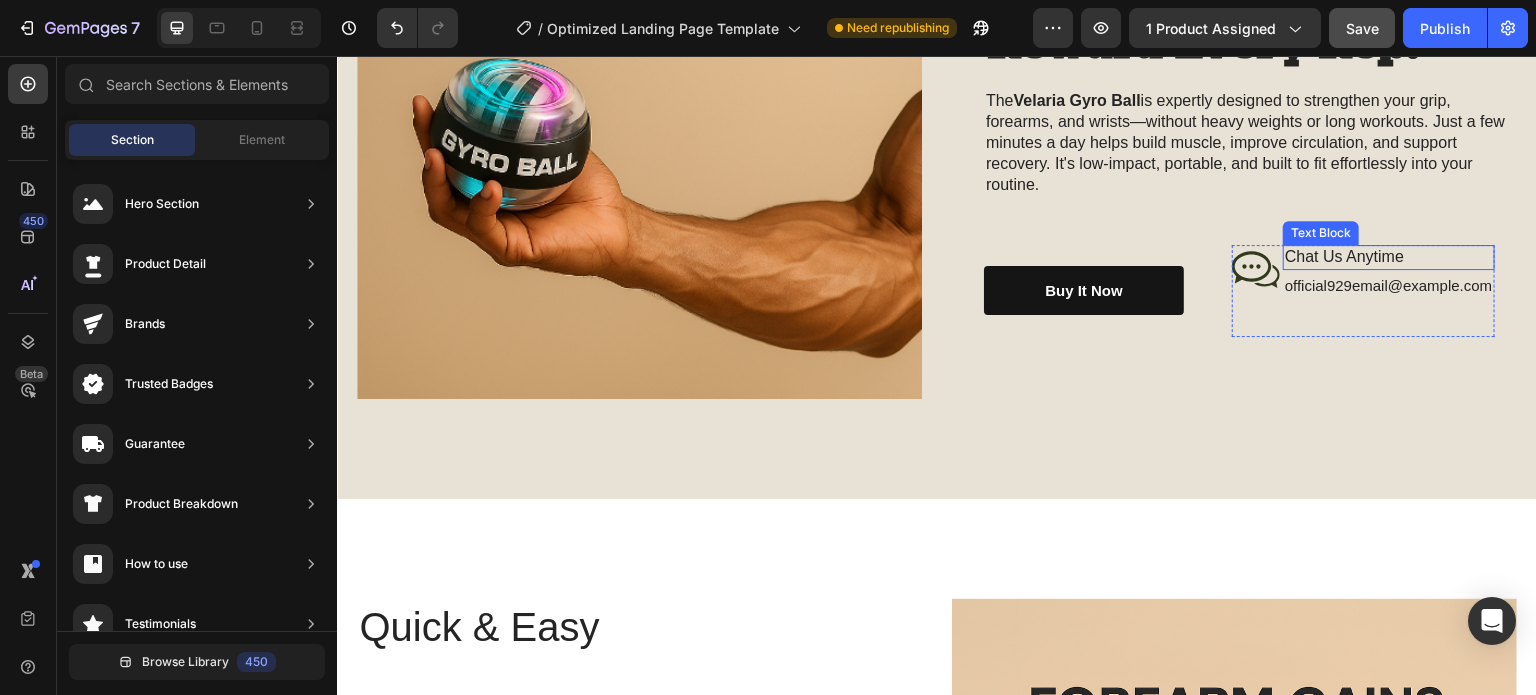 click on "Text Block" at bounding box center (1321, 233) 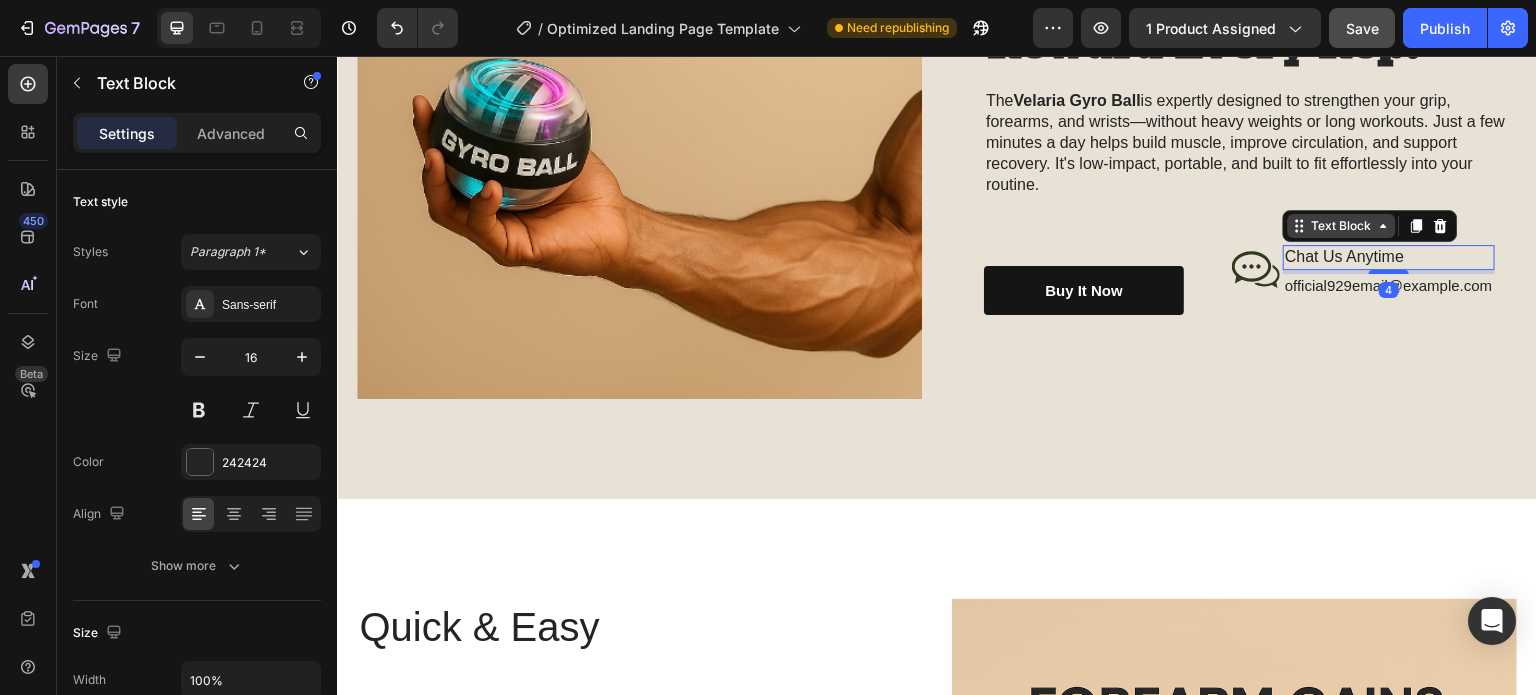 click on "Text Block" at bounding box center [1342, 226] 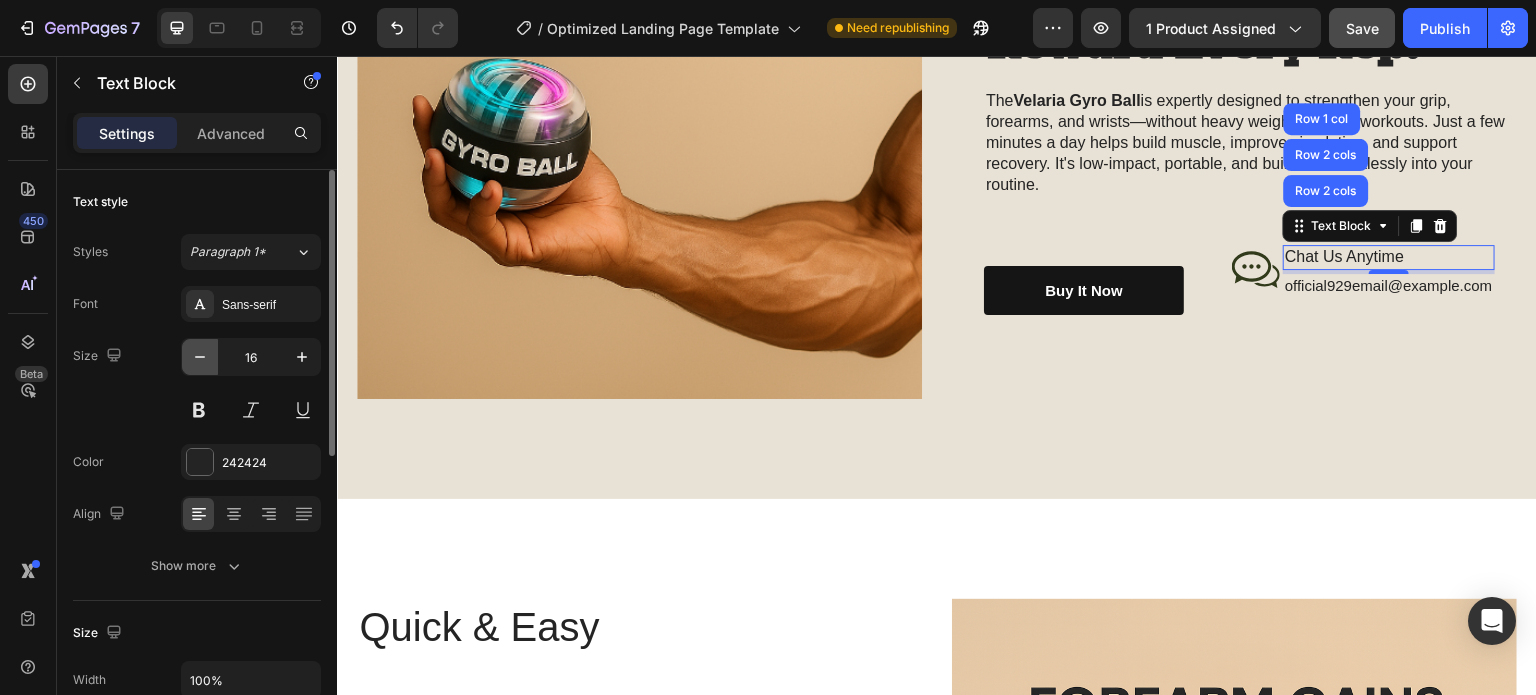 click 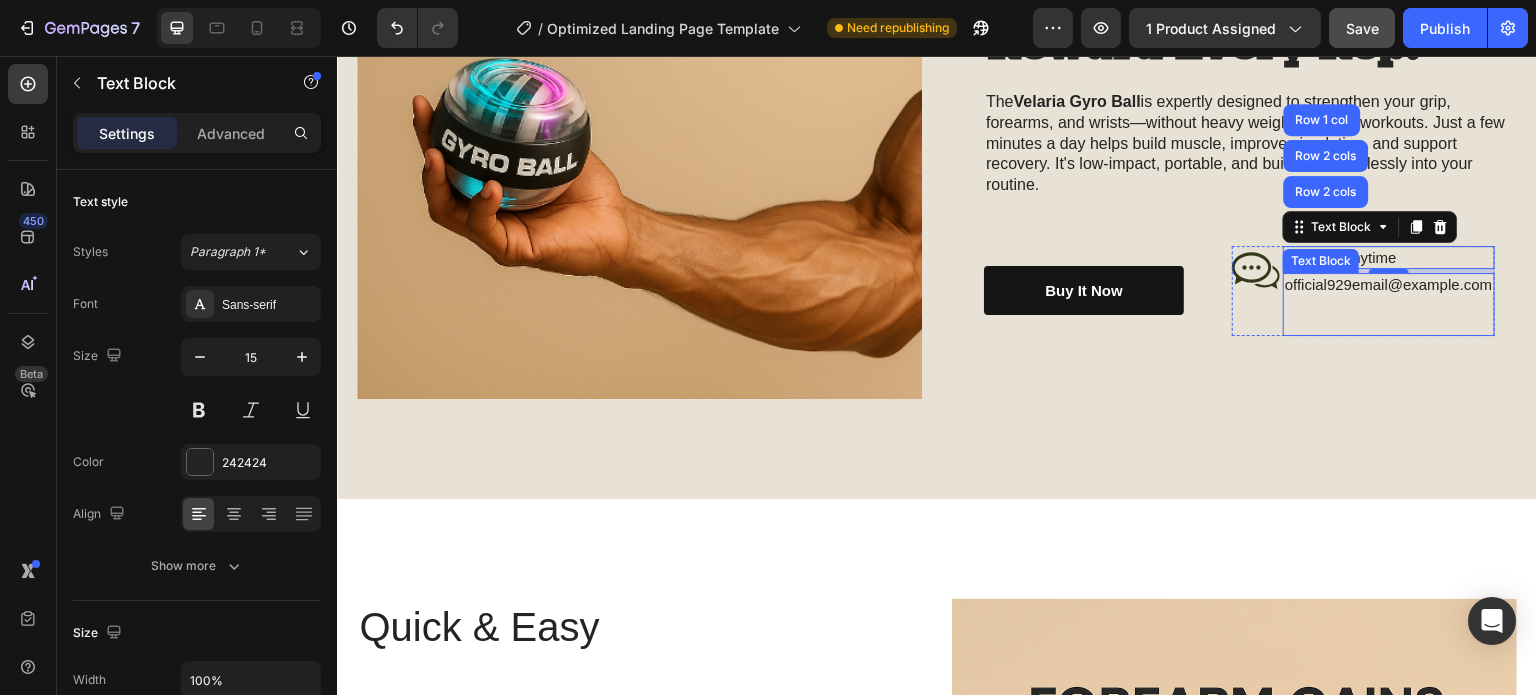 click on "official929email@example.com" at bounding box center [1389, 285] 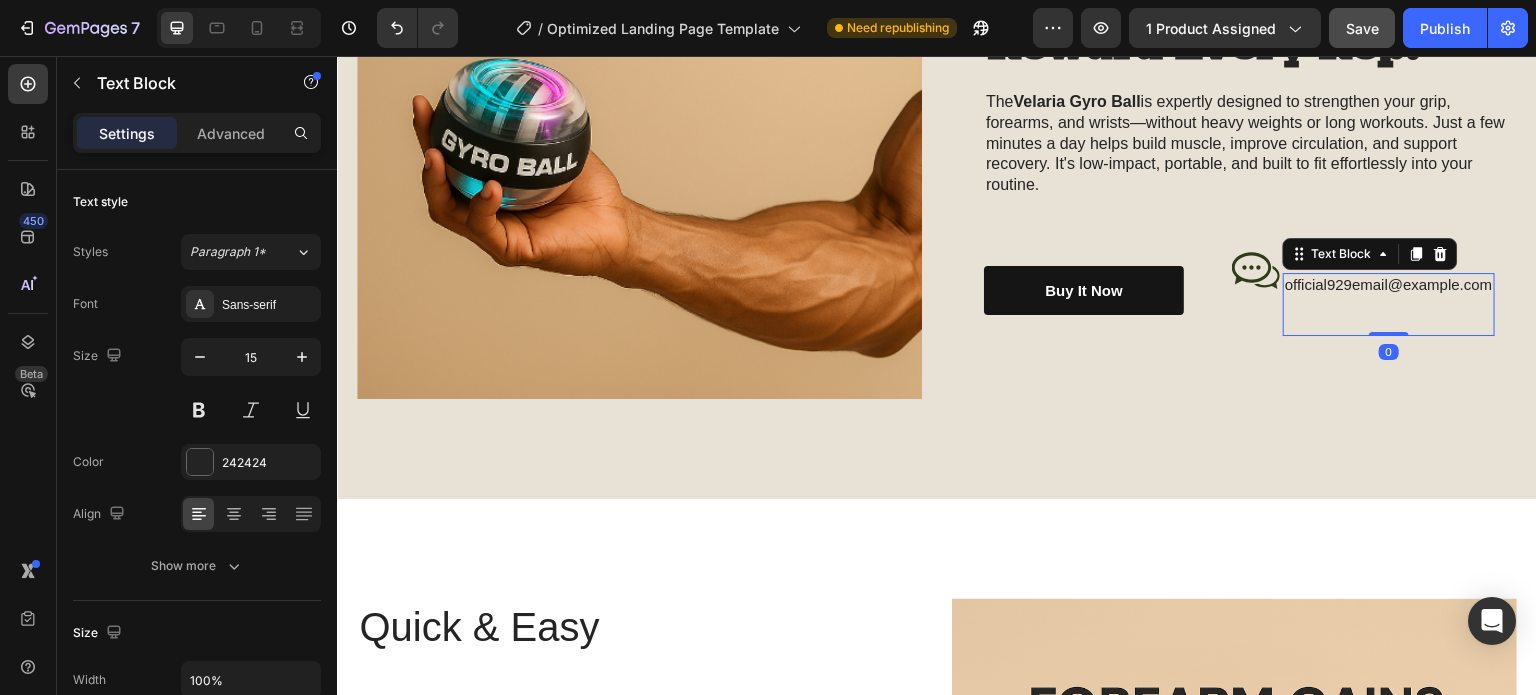 drag, startPoint x: 1360, startPoint y: 328, endPoint x: 1375, endPoint y: 304, distance: 28.301943 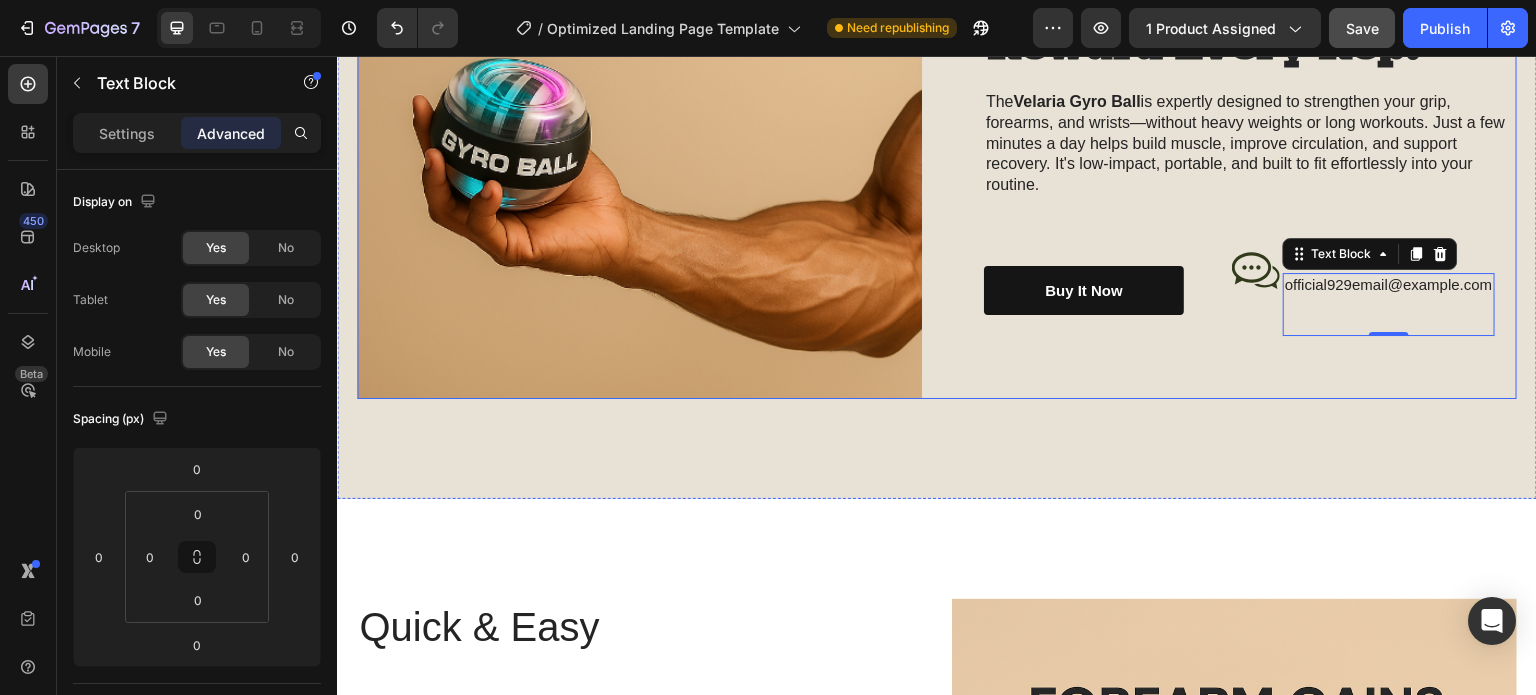 click on "Stronger Every Spin. Reward Every Rep.   Heading The  Velaria Gyro Ball  is expertly designed to strengthen your grip, forearms, and wrists—without heavy weights or long workouts. Just a few minutes a day helps build muscle, improve circulation, and support recovery. It's low-impact, portable, and built to fit effortlessly into your routine. Text Block Buy It Now Button
Icon Chat Us Anytime Text Block official929email@example.com   Text Block   0 Row Row Row" at bounding box center [1234, 151] 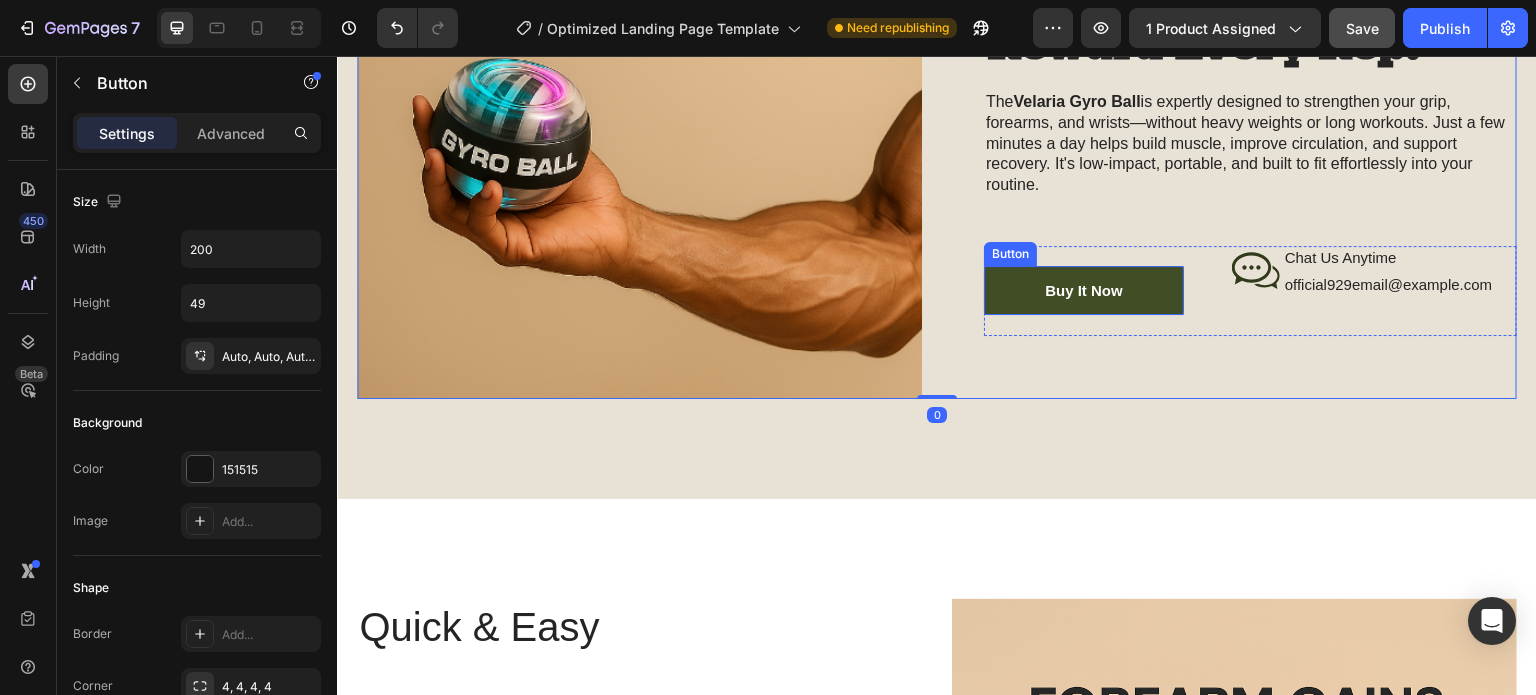 click on "Buy It Now" at bounding box center (1084, 290) 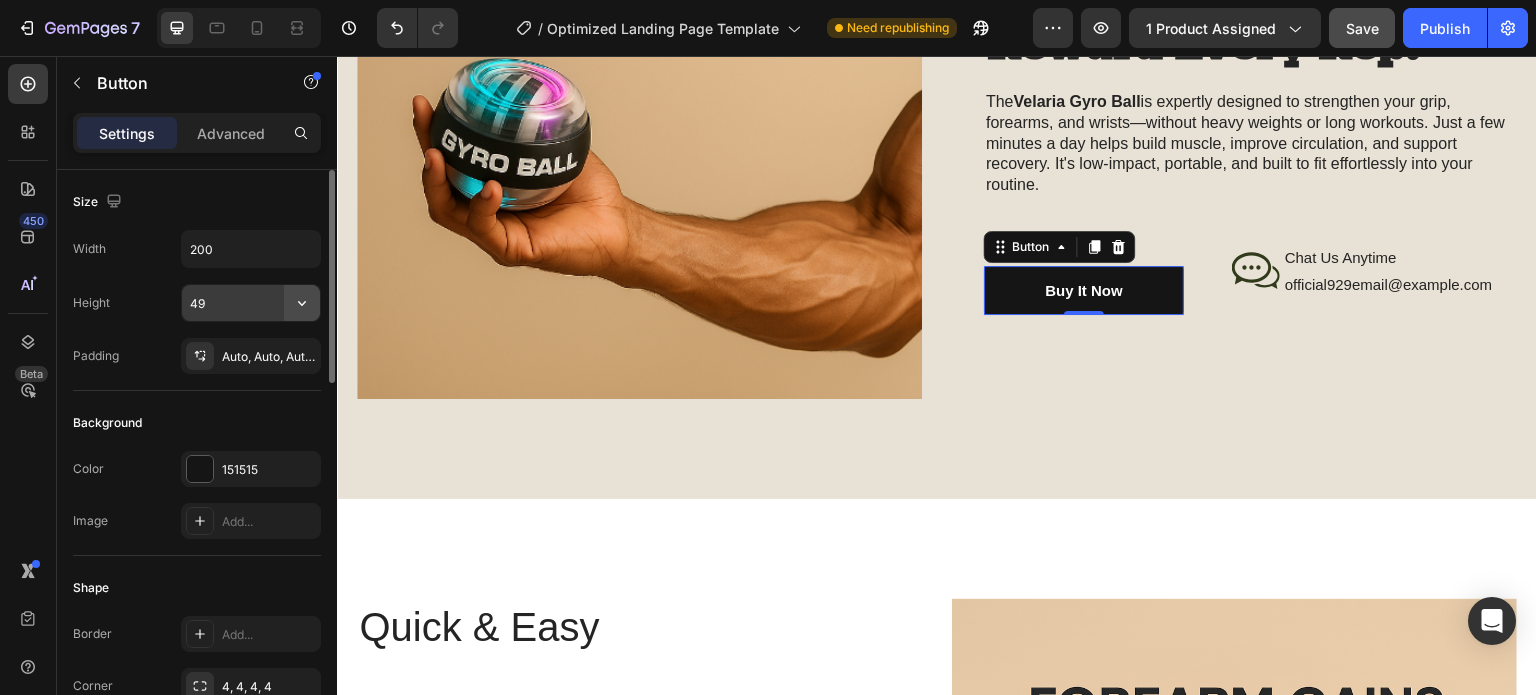click 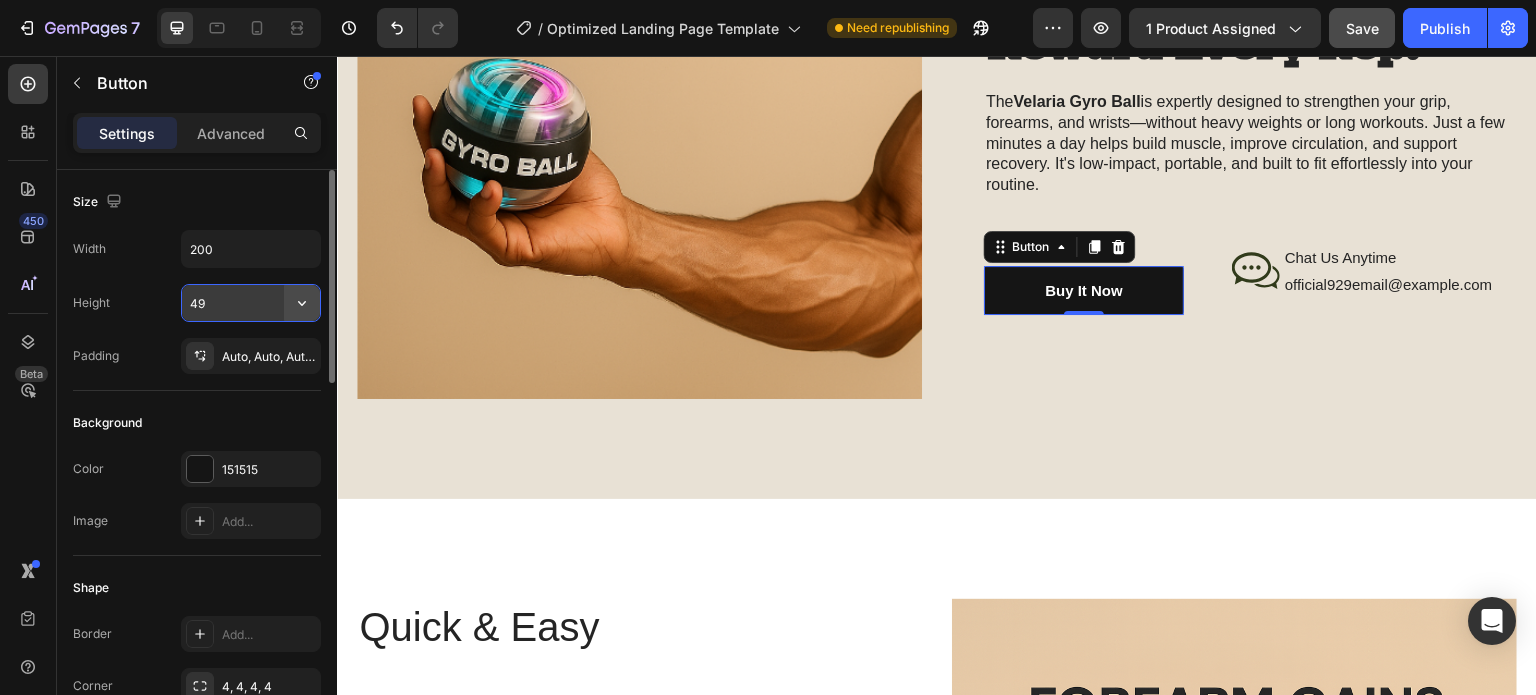 click 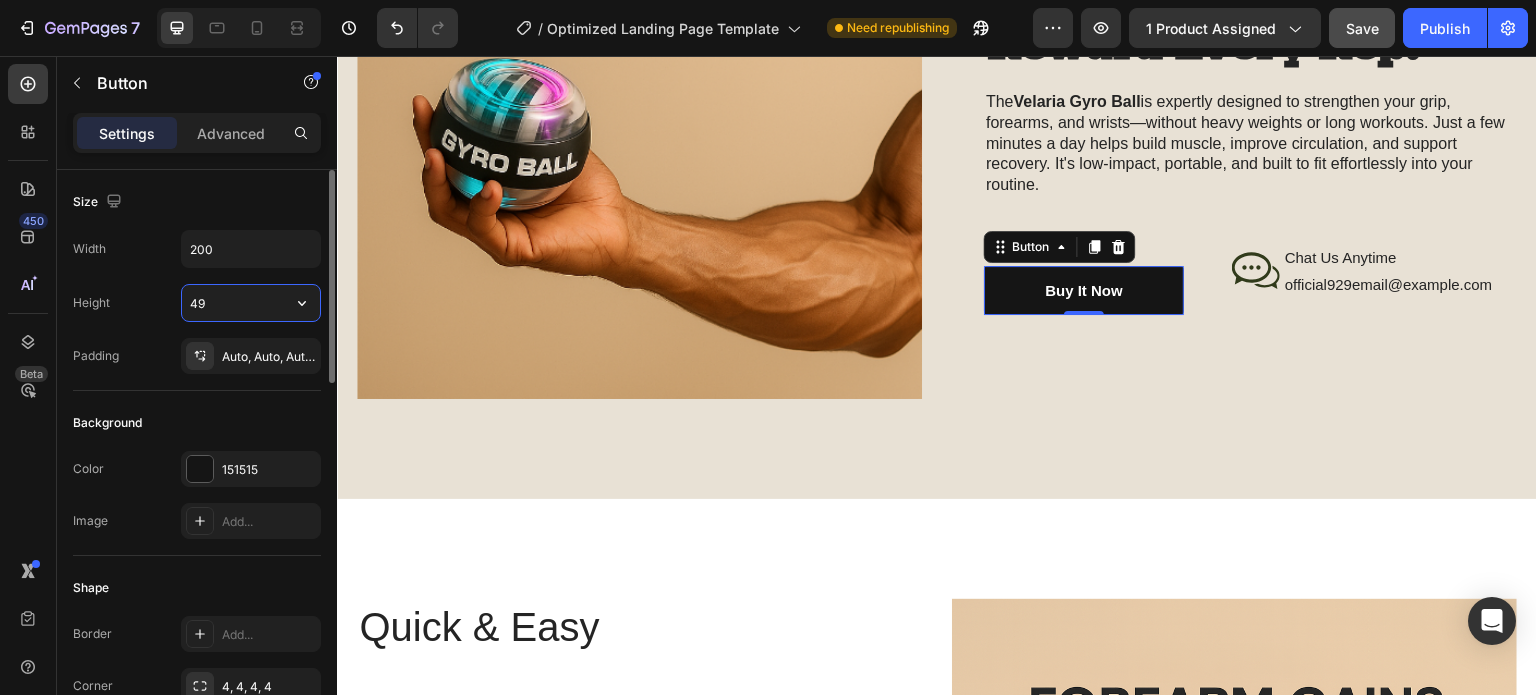 click on "49" at bounding box center [251, 303] 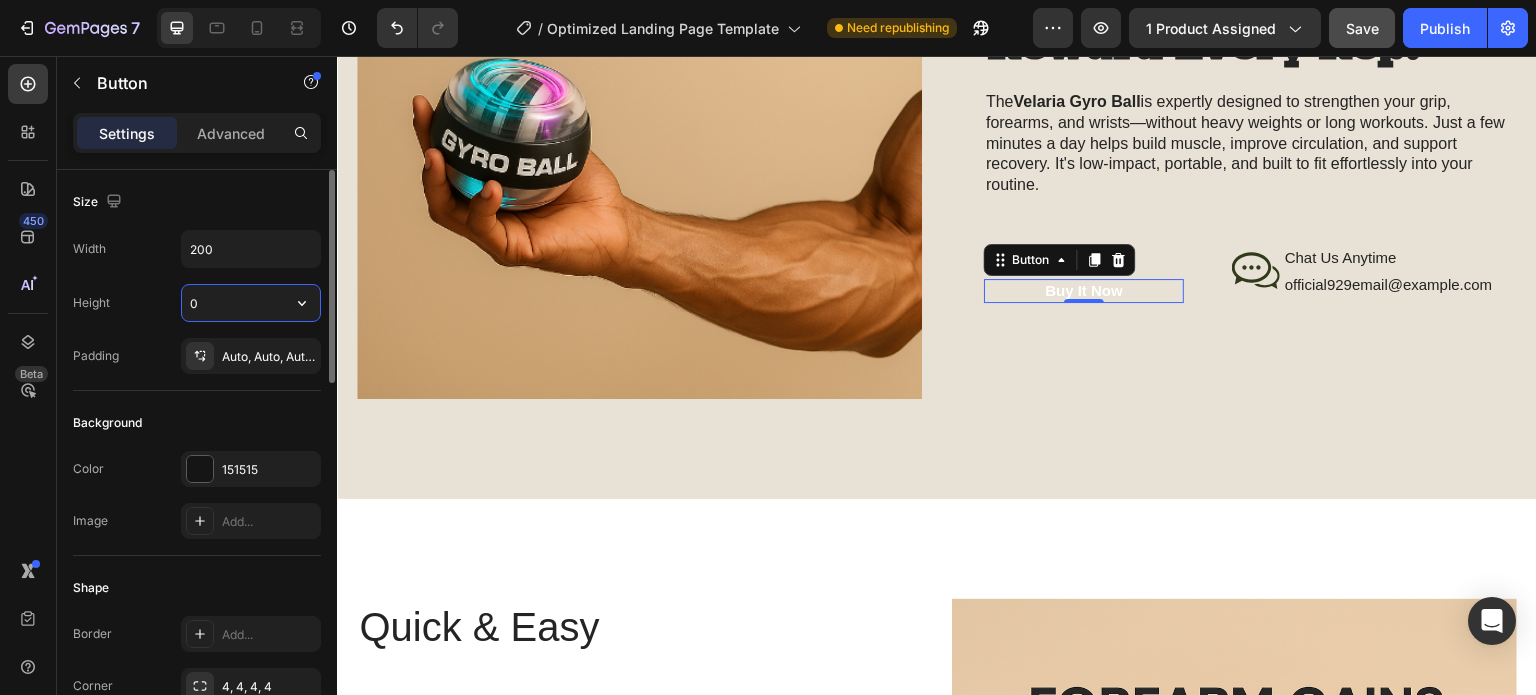 type on "49" 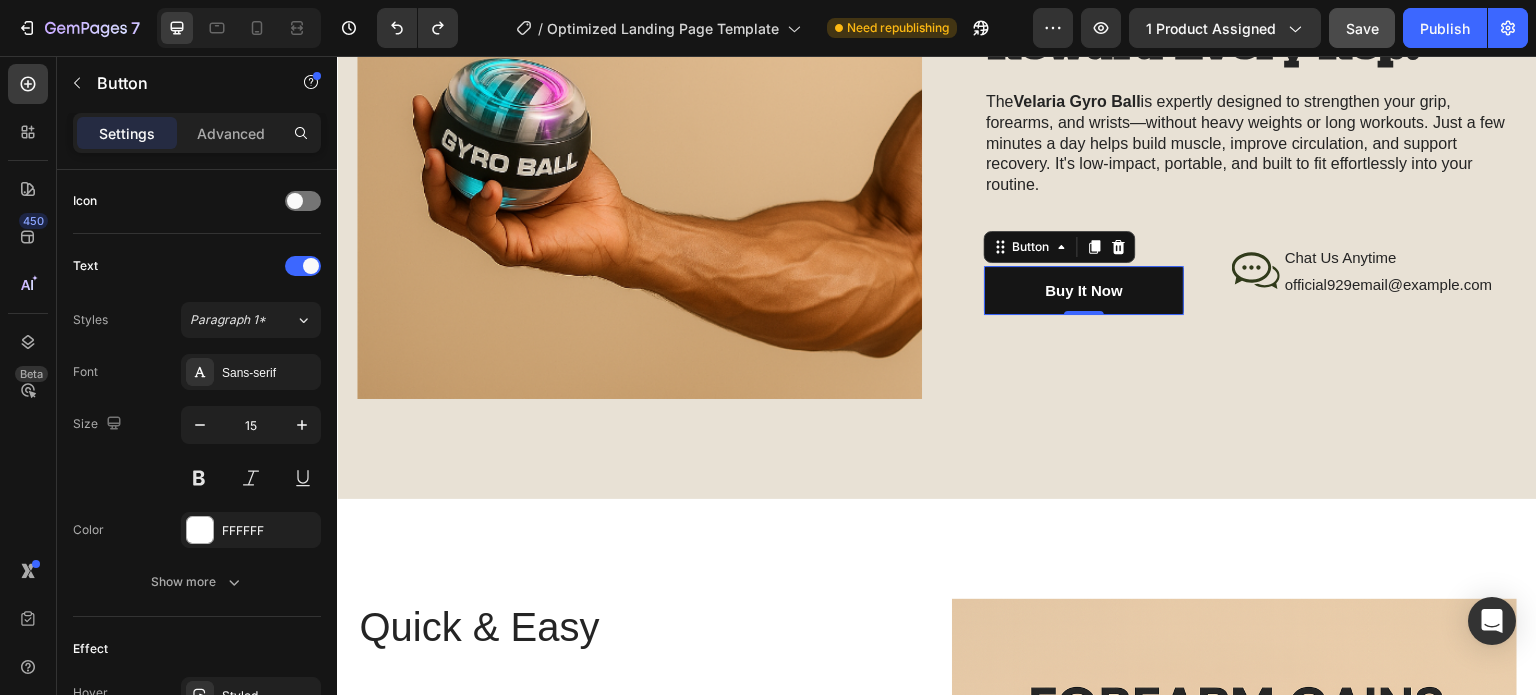 scroll, scrollTop: 0, scrollLeft: 0, axis: both 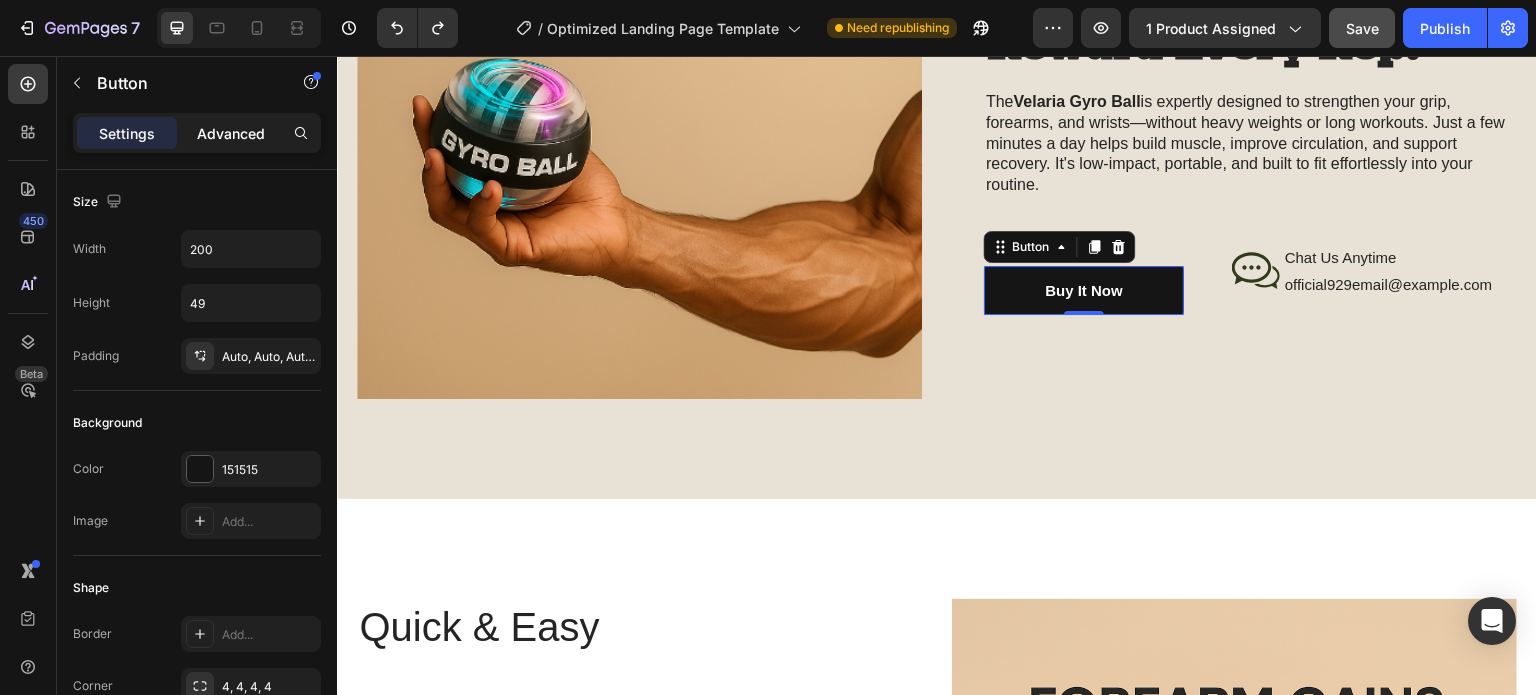 click on "Advanced" at bounding box center (231, 133) 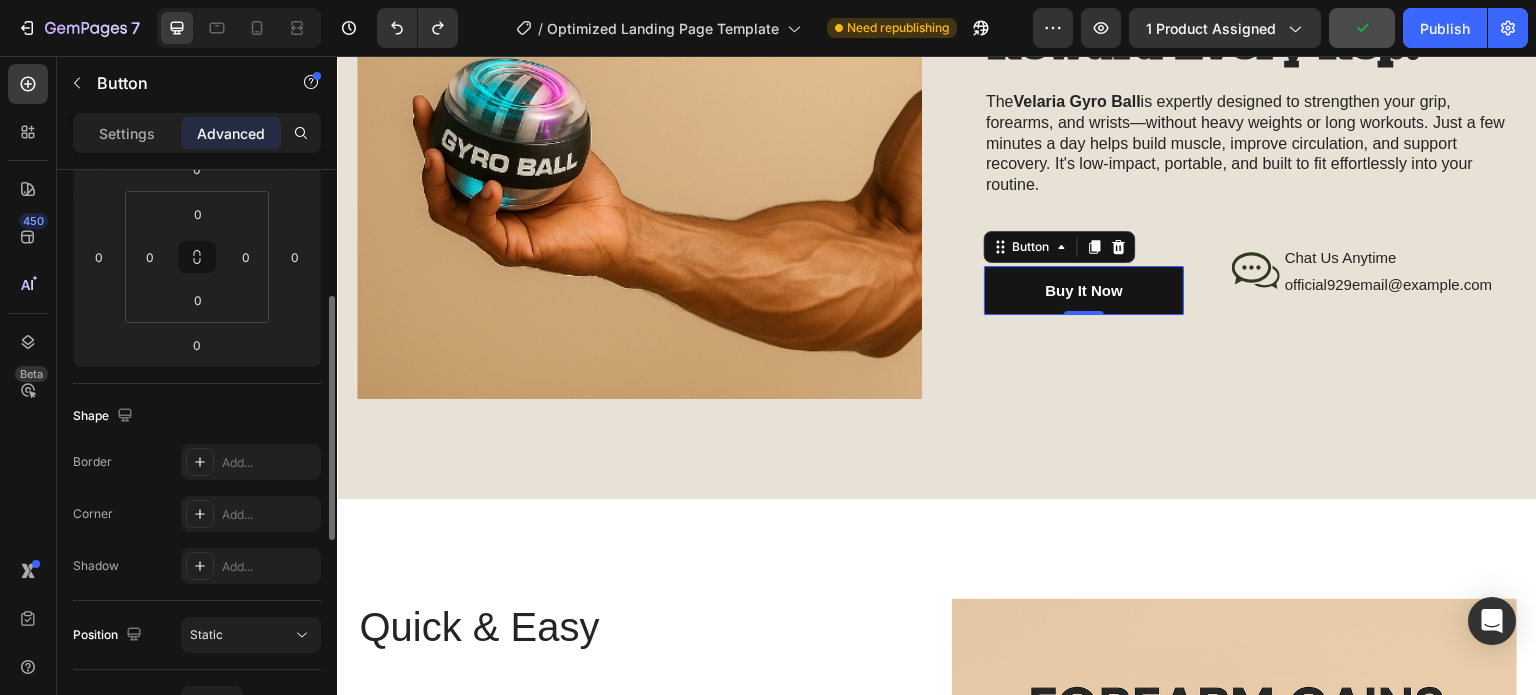scroll, scrollTop: 100, scrollLeft: 0, axis: vertical 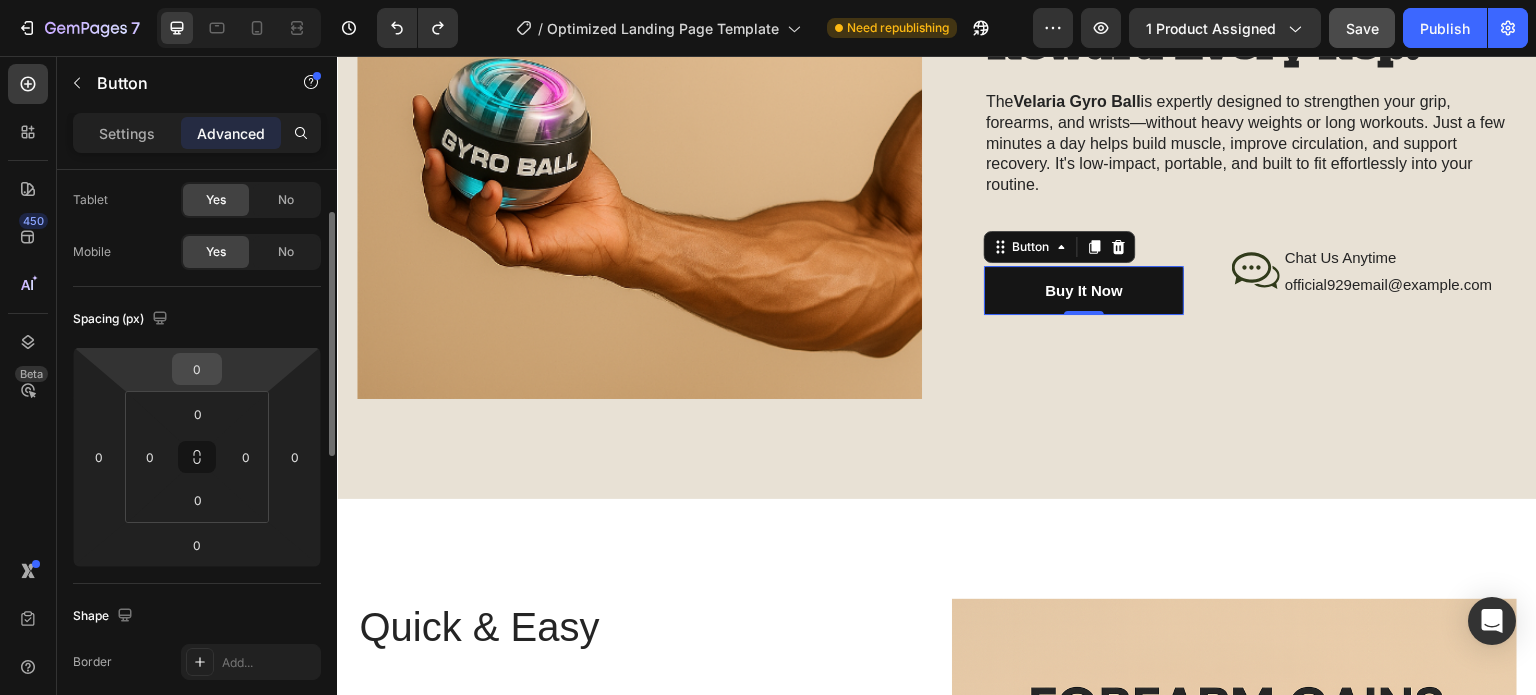 click on "0" at bounding box center (197, 369) 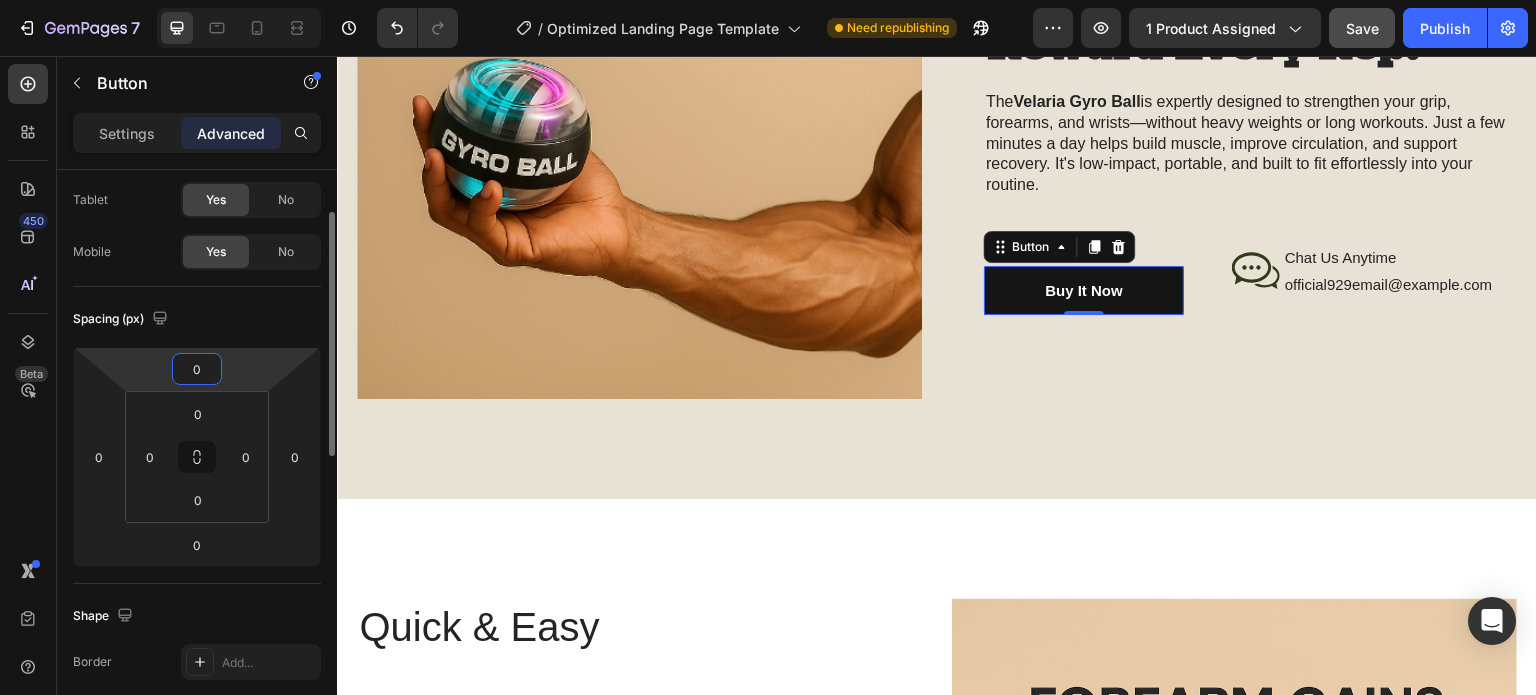 click on "0" at bounding box center [197, 369] 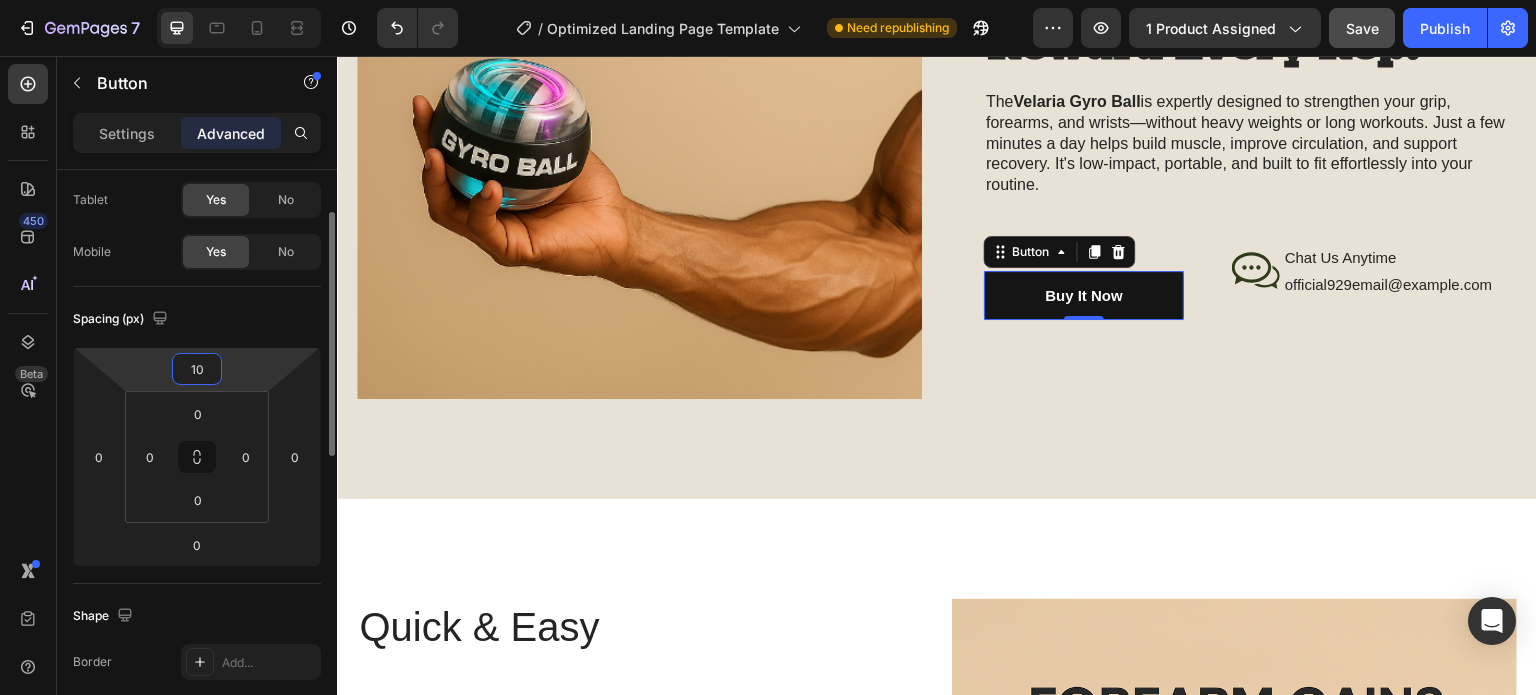 click on "10" at bounding box center (197, 369) 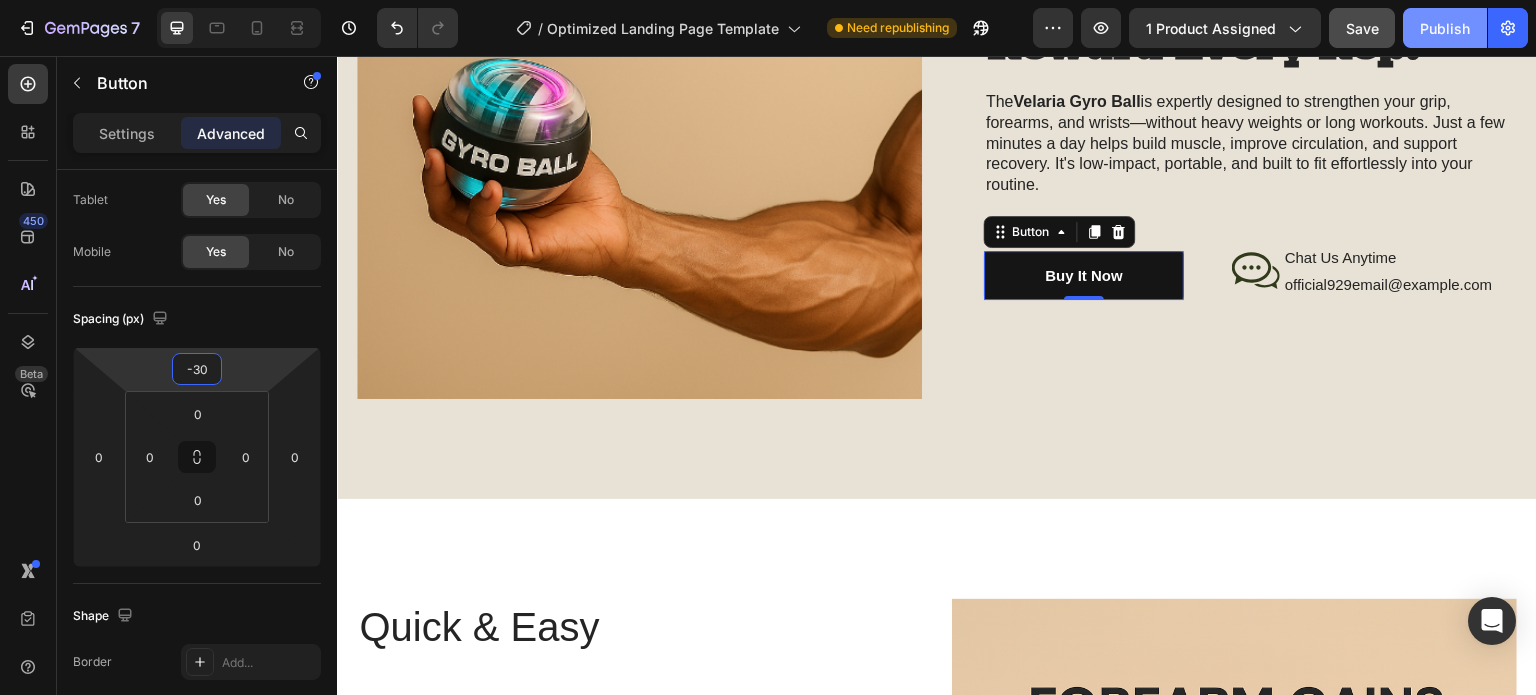 type on "-30" 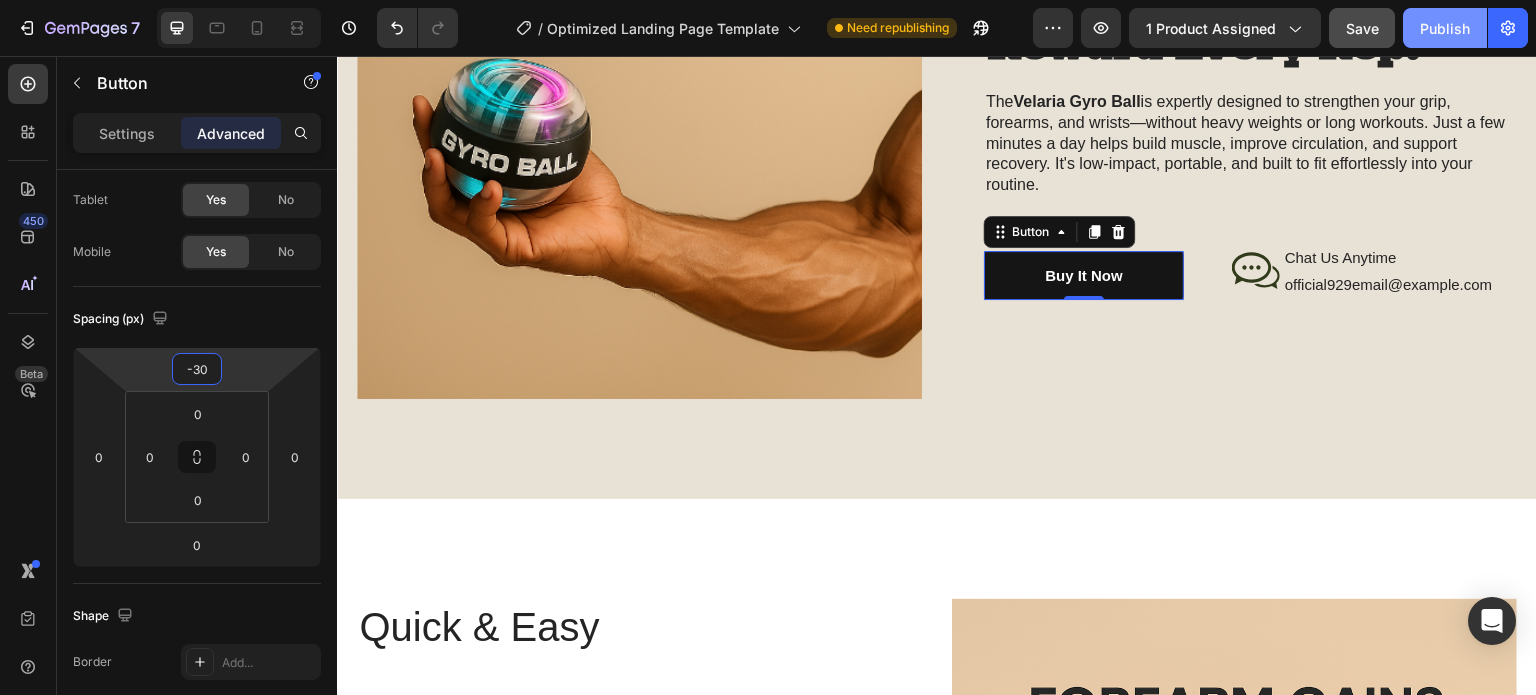 click on "Publish" at bounding box center [1445, 28] 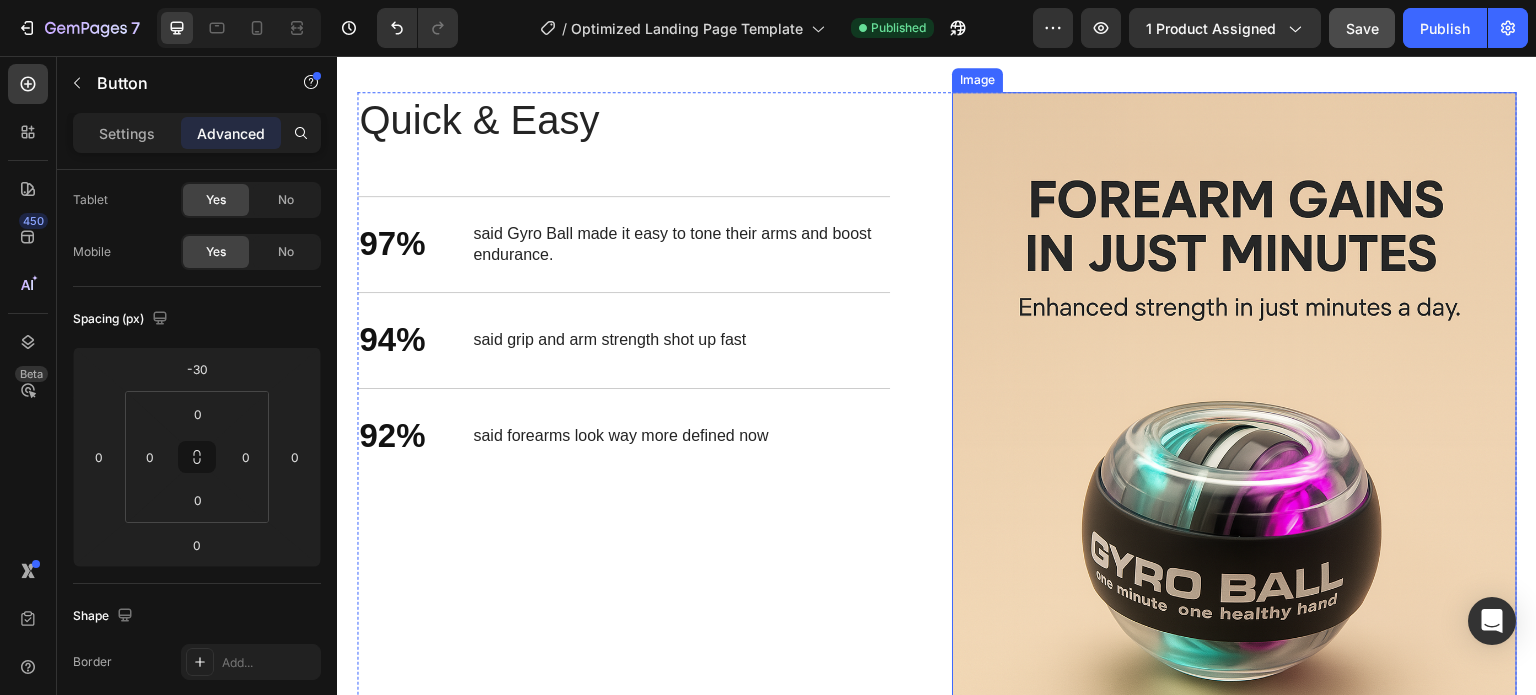scroll, scrollTop: 2870, scrollLeft: 0, axis: vertical 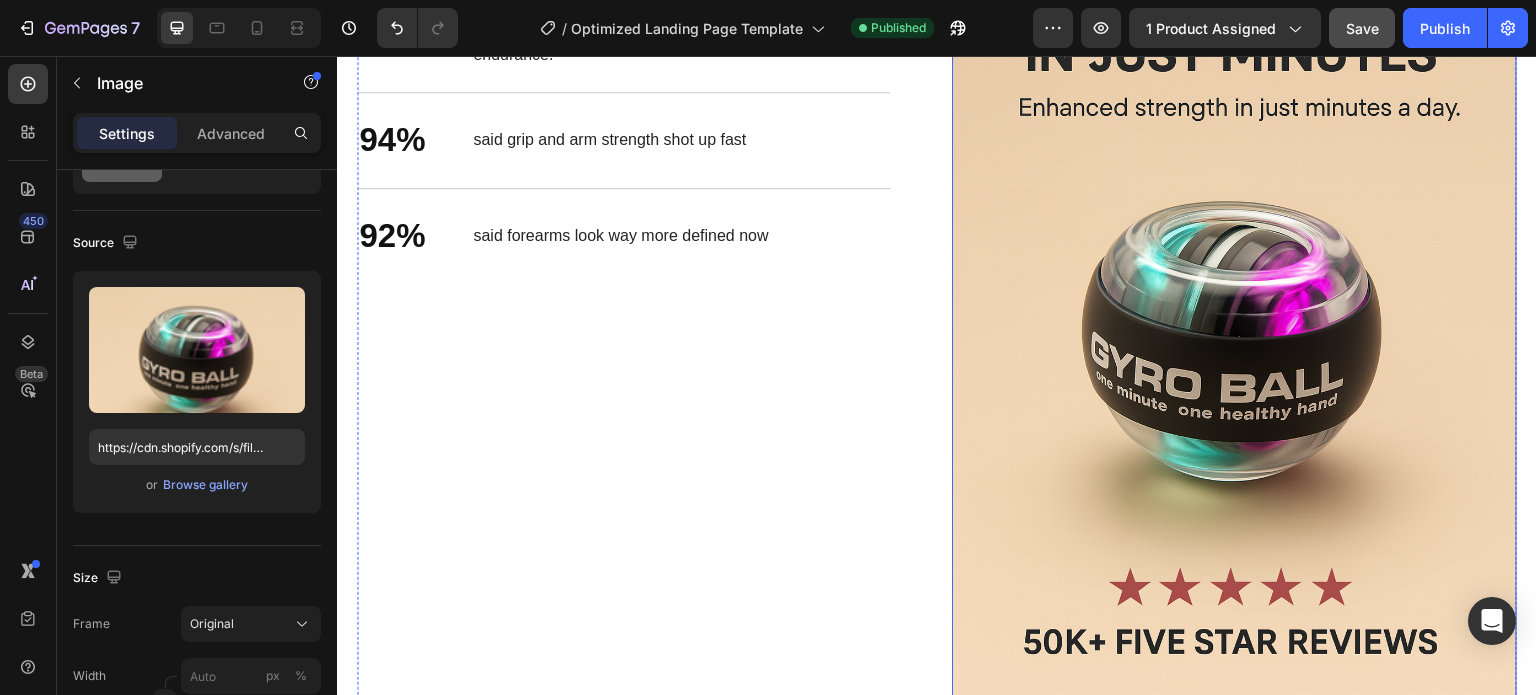 click at bounding box center (1234, 316) 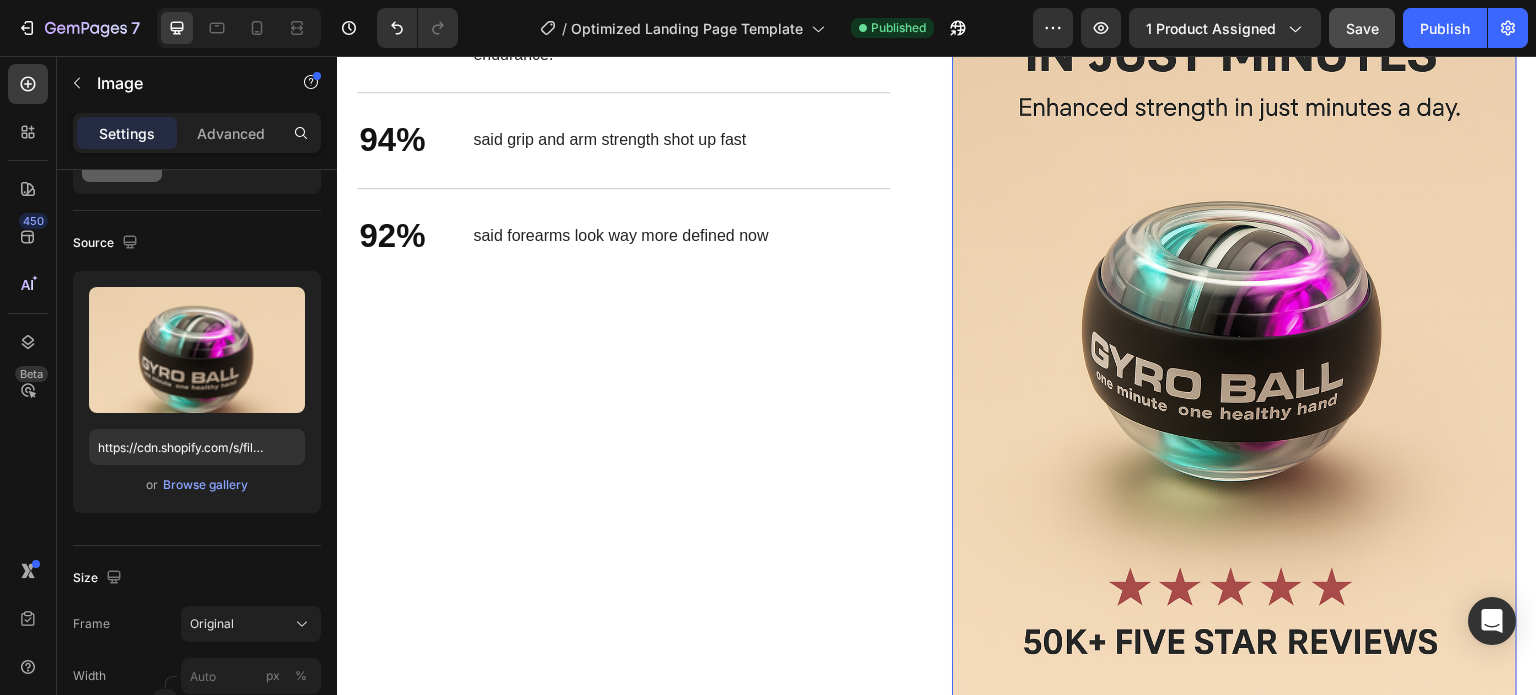 scroll, scrollTop: 0, scrollLeft: 0, axis: both 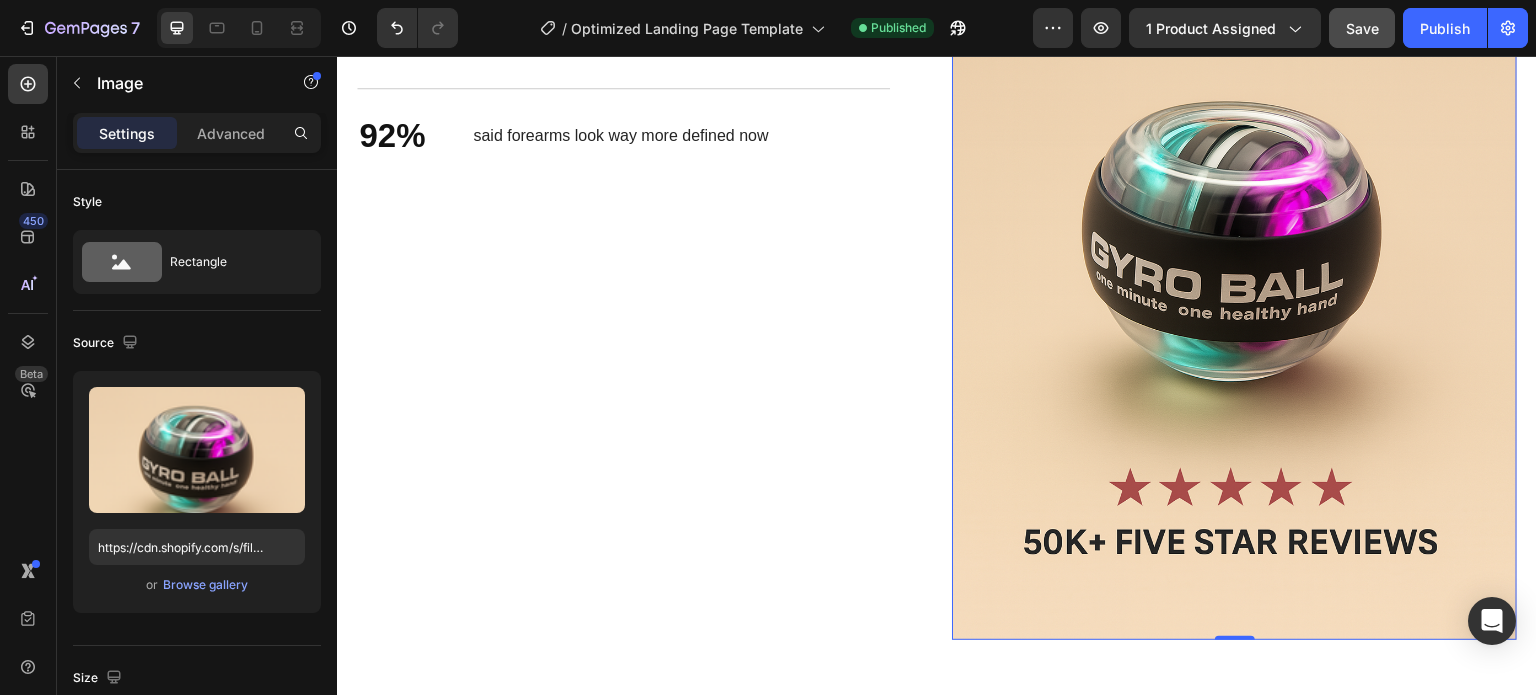 click at bounding box center [1234, 216] 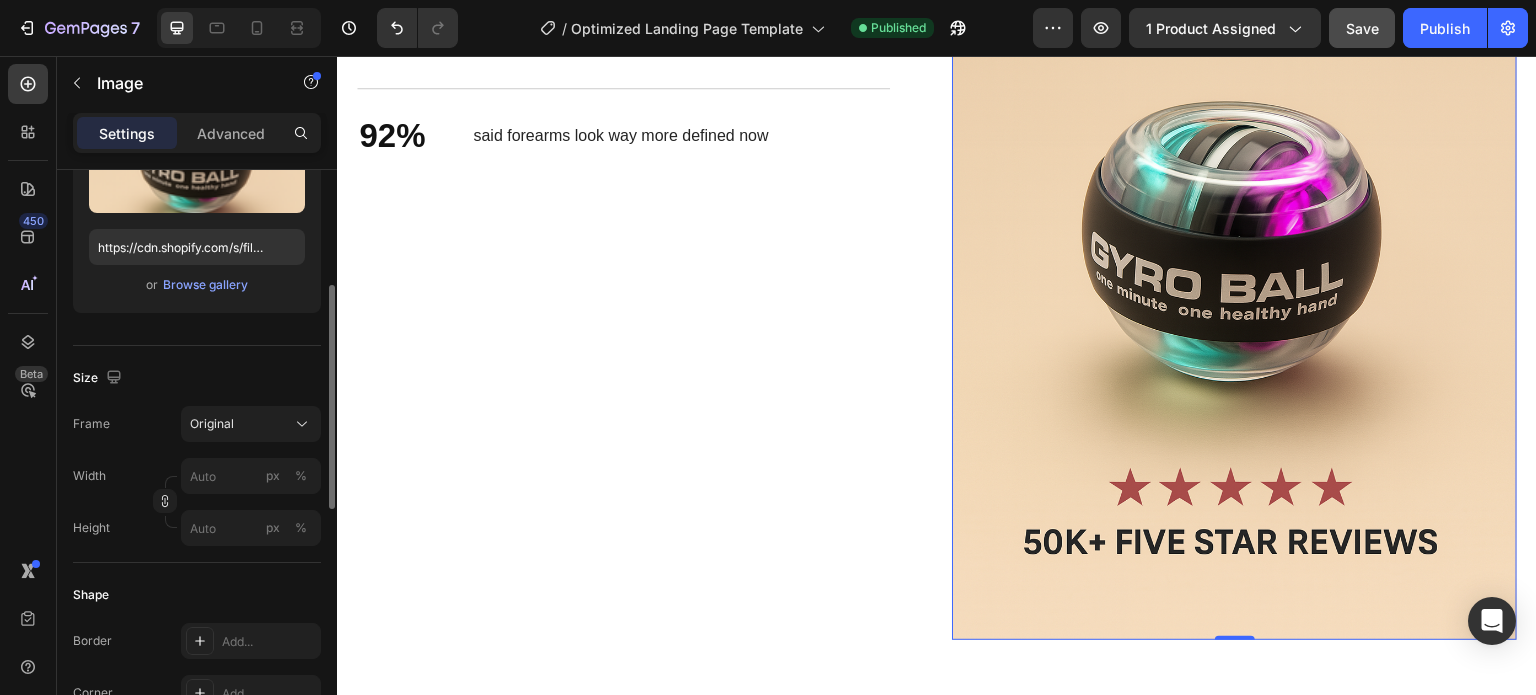 scroll, scrollTop: 400, scrollLeft: 0, axis: vertical 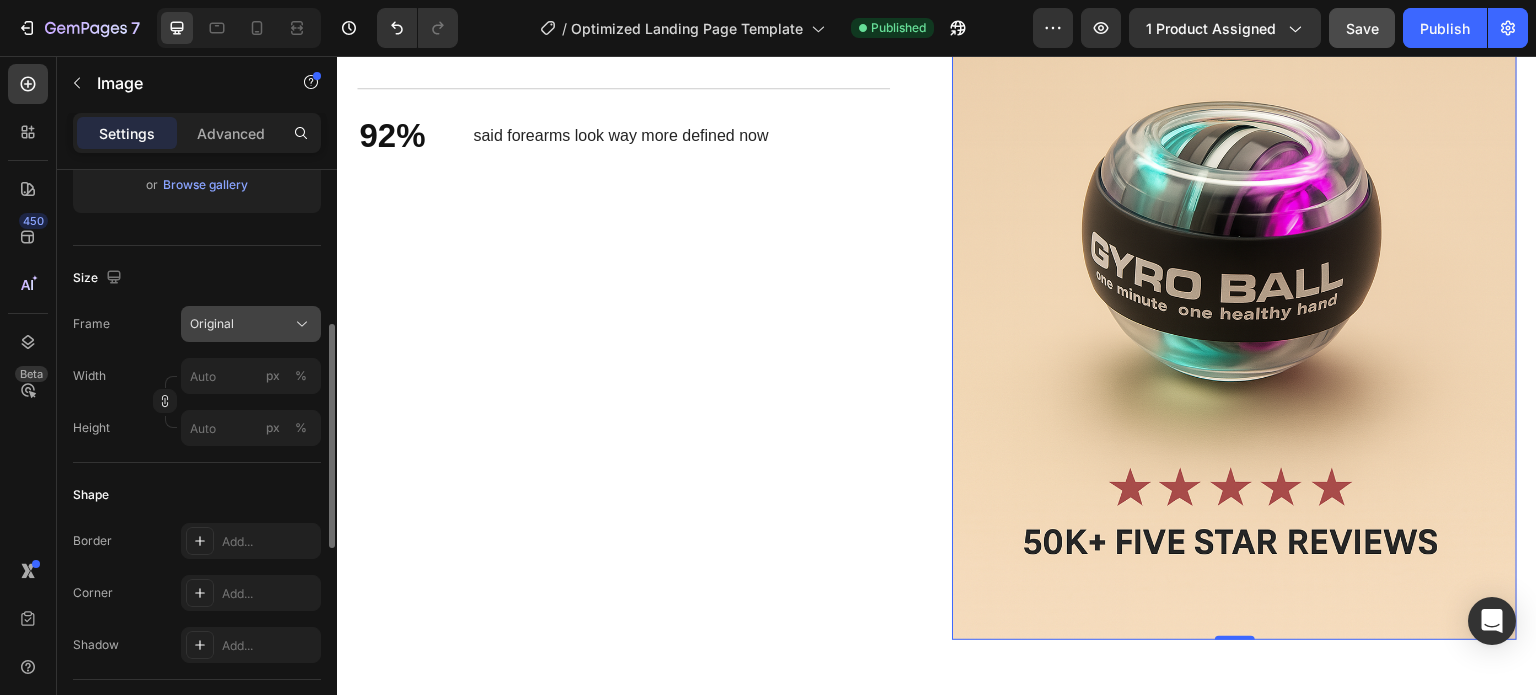 click 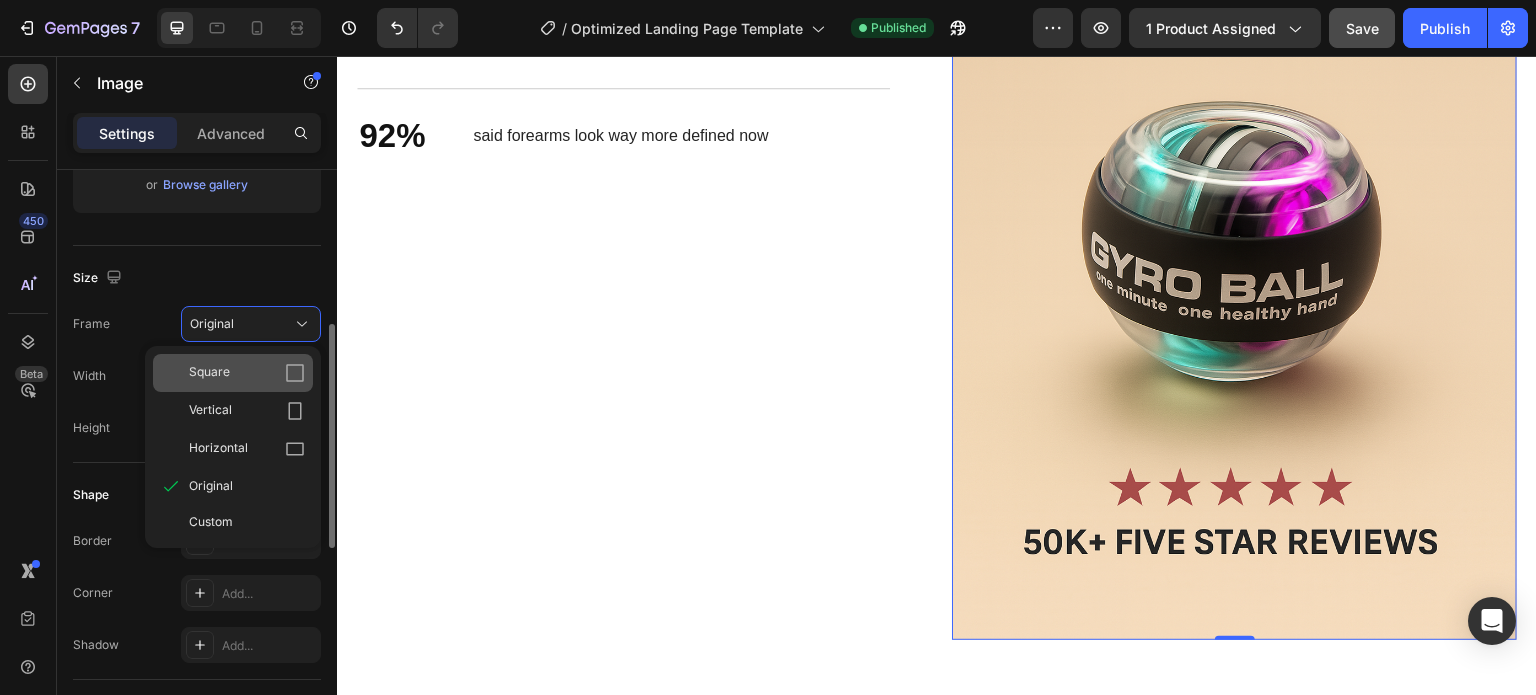 click on "Square" at bounding box center (247, 373) 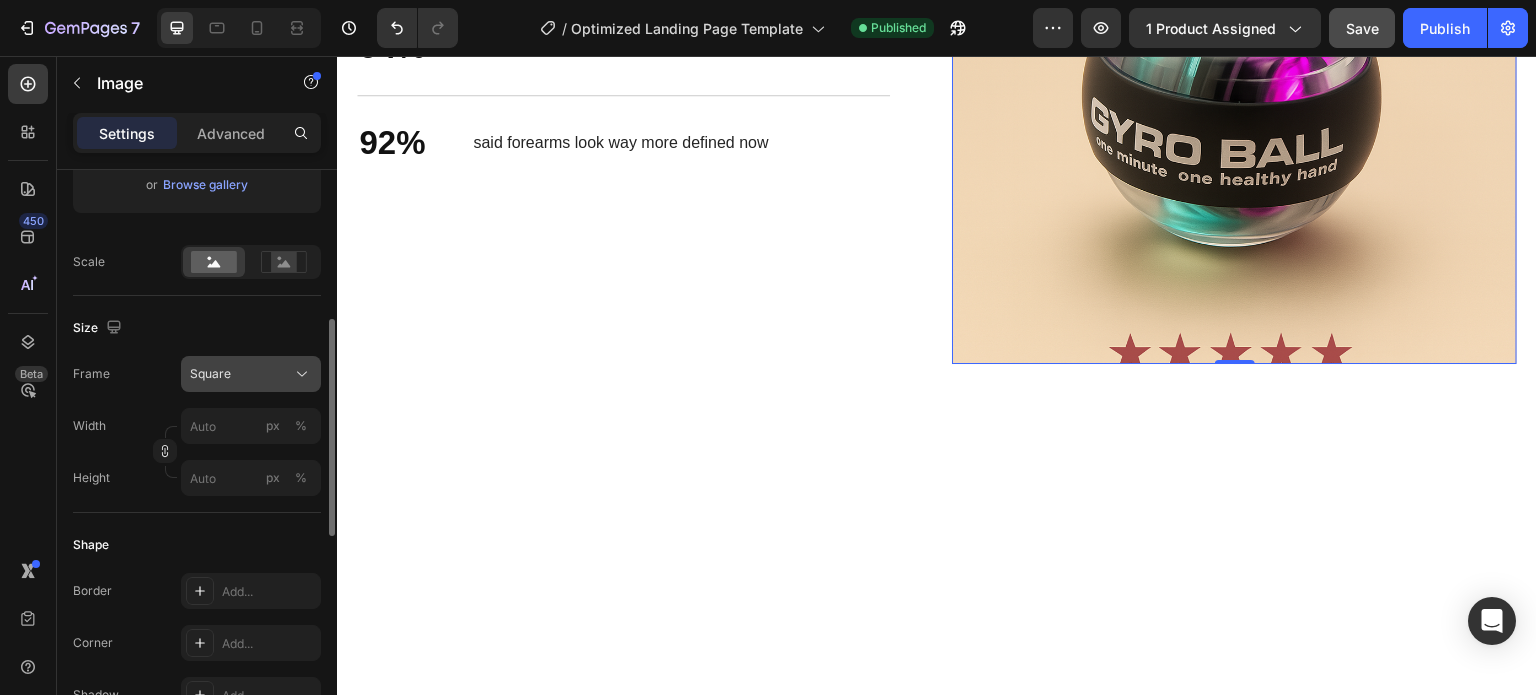 scroll, scrollTop: 2570, scrollLeft: 0, axis: vertical 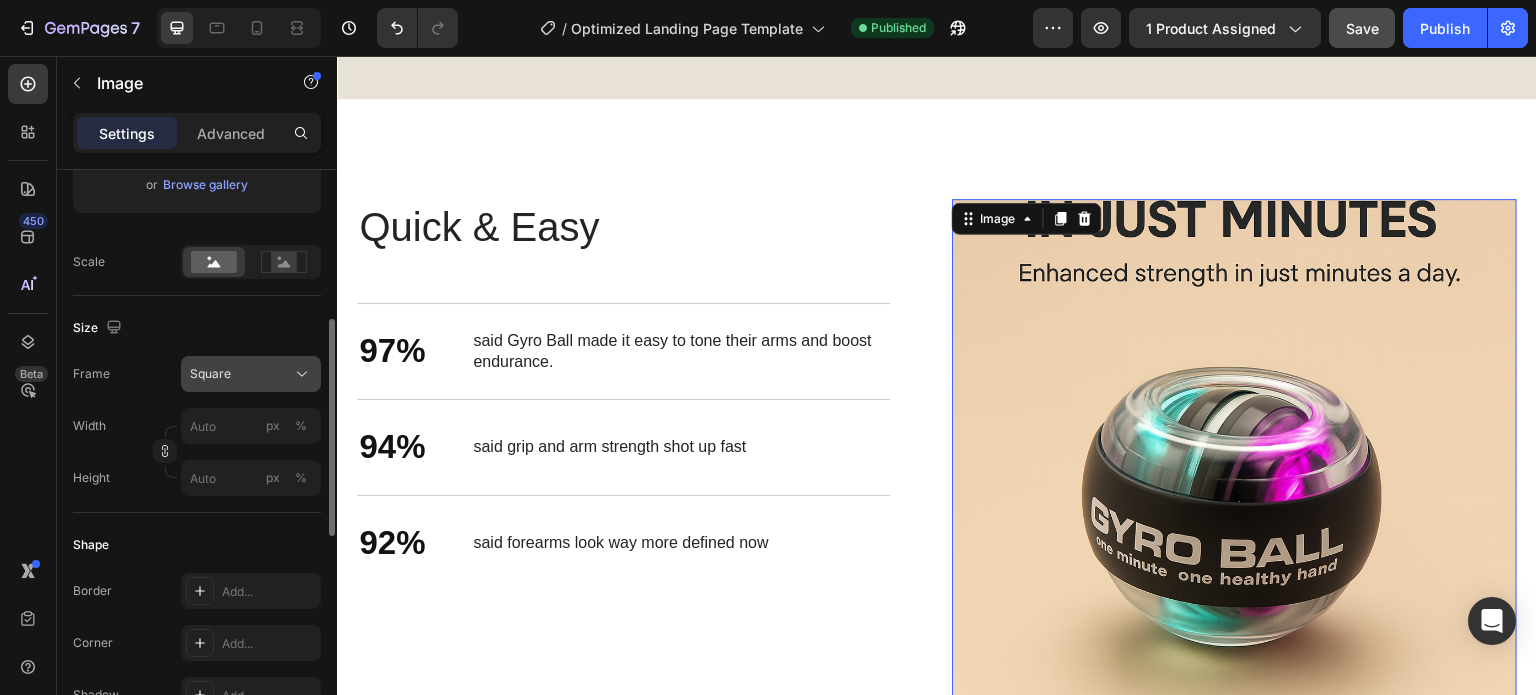 click on "Square" 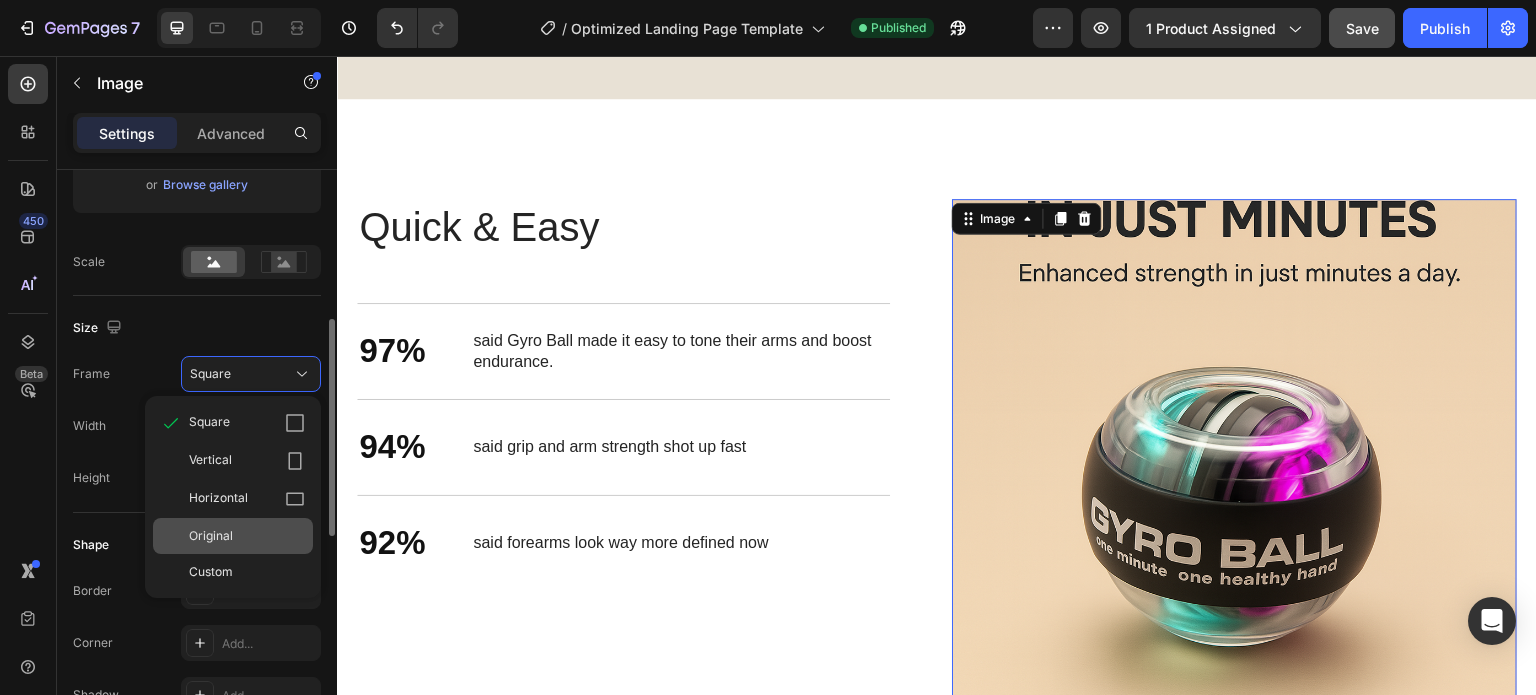 click on "Original" at bounding box center [247, 536] 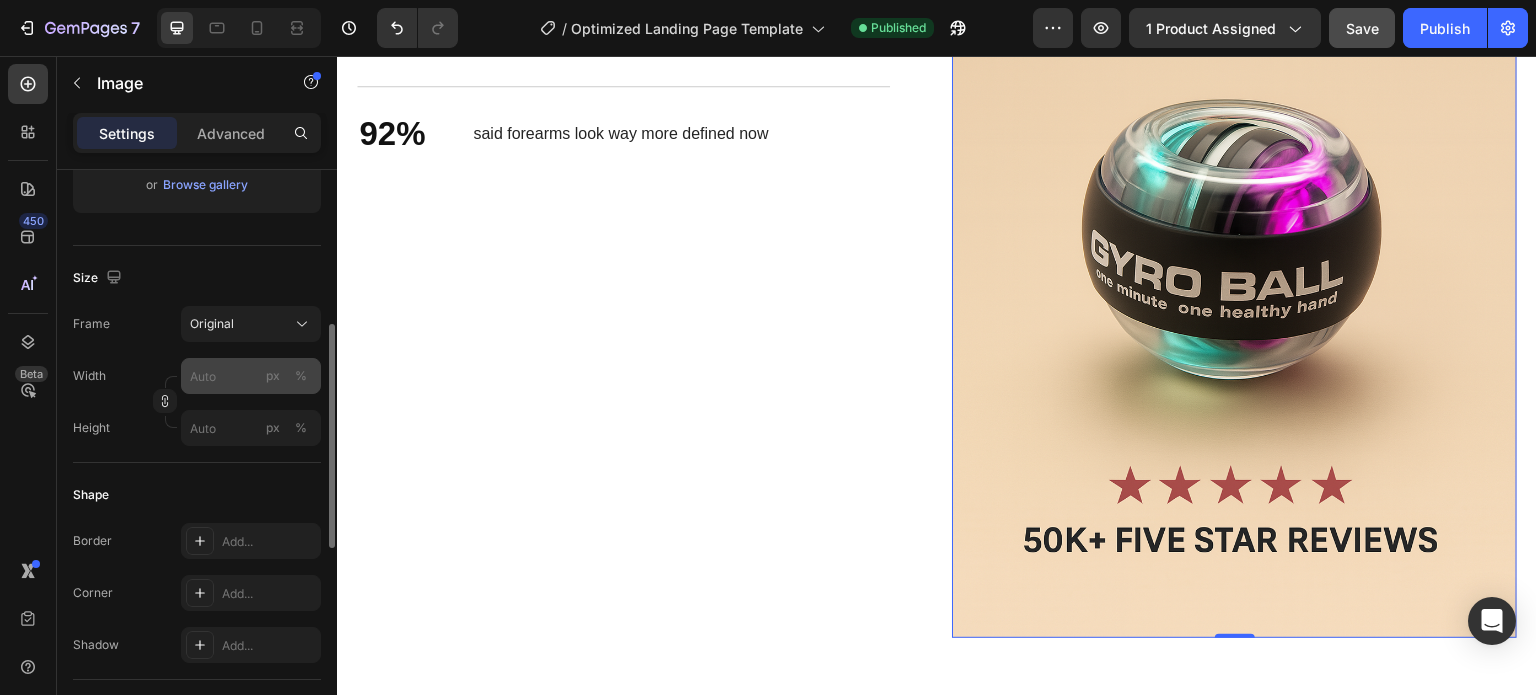 scroll, scrollTop: 2970, scrollLeft: 0, axis: vertical 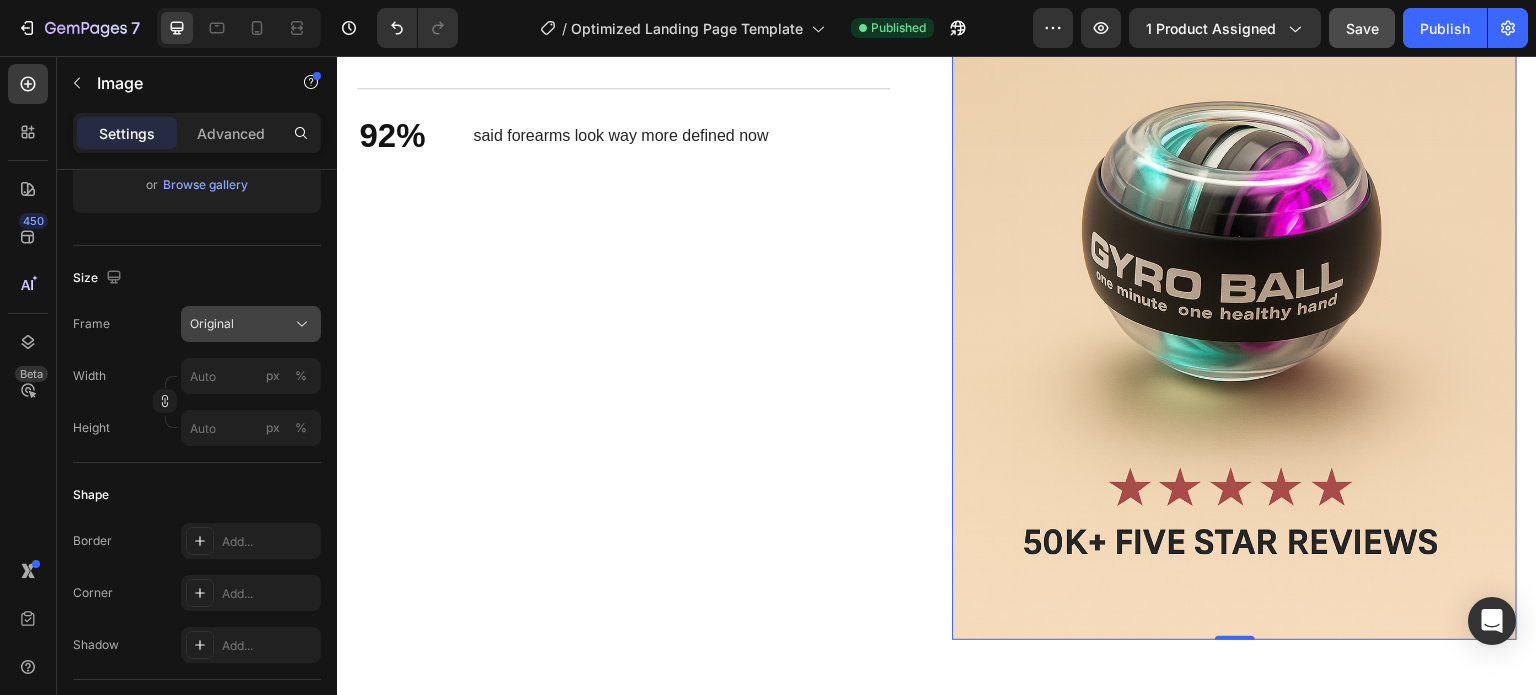 click on "Original" at bounding box center (251, 324) 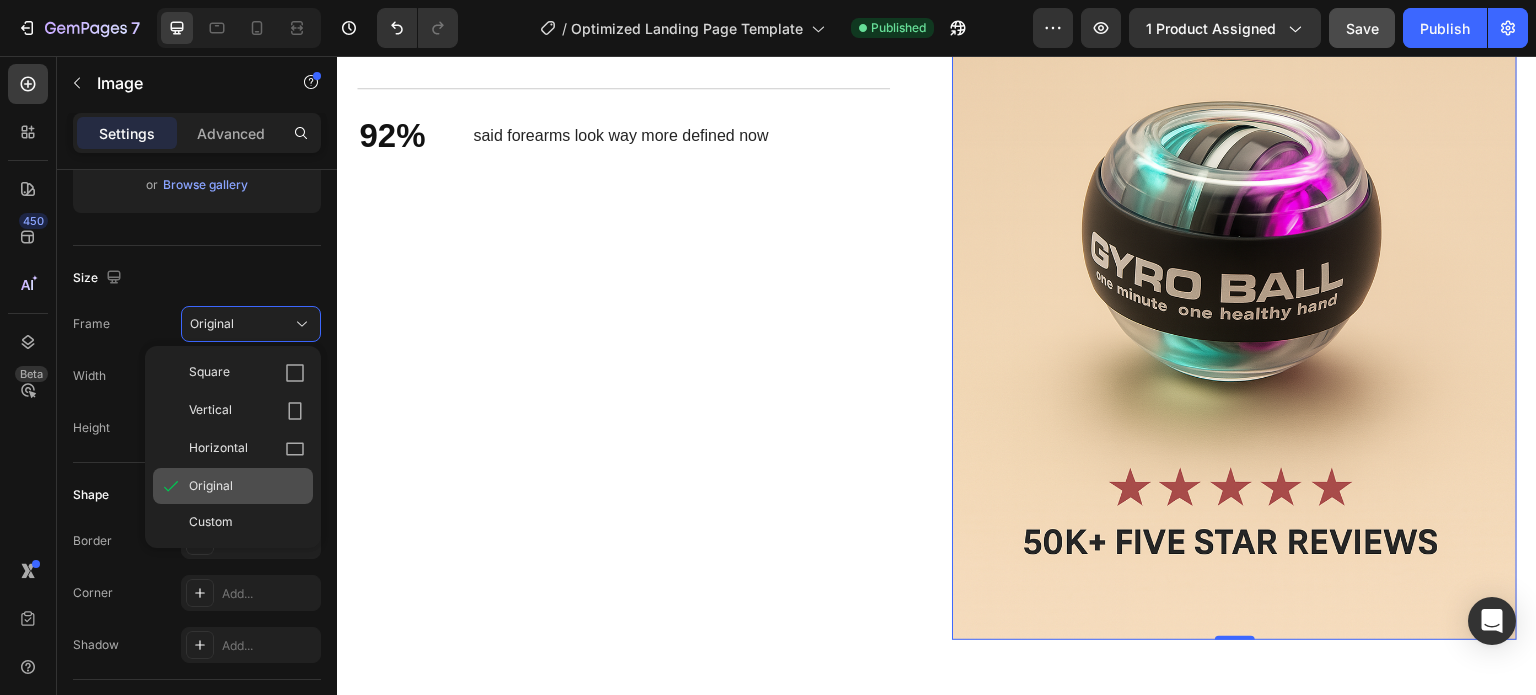 click on "Original" at bounding box center (247, 486) 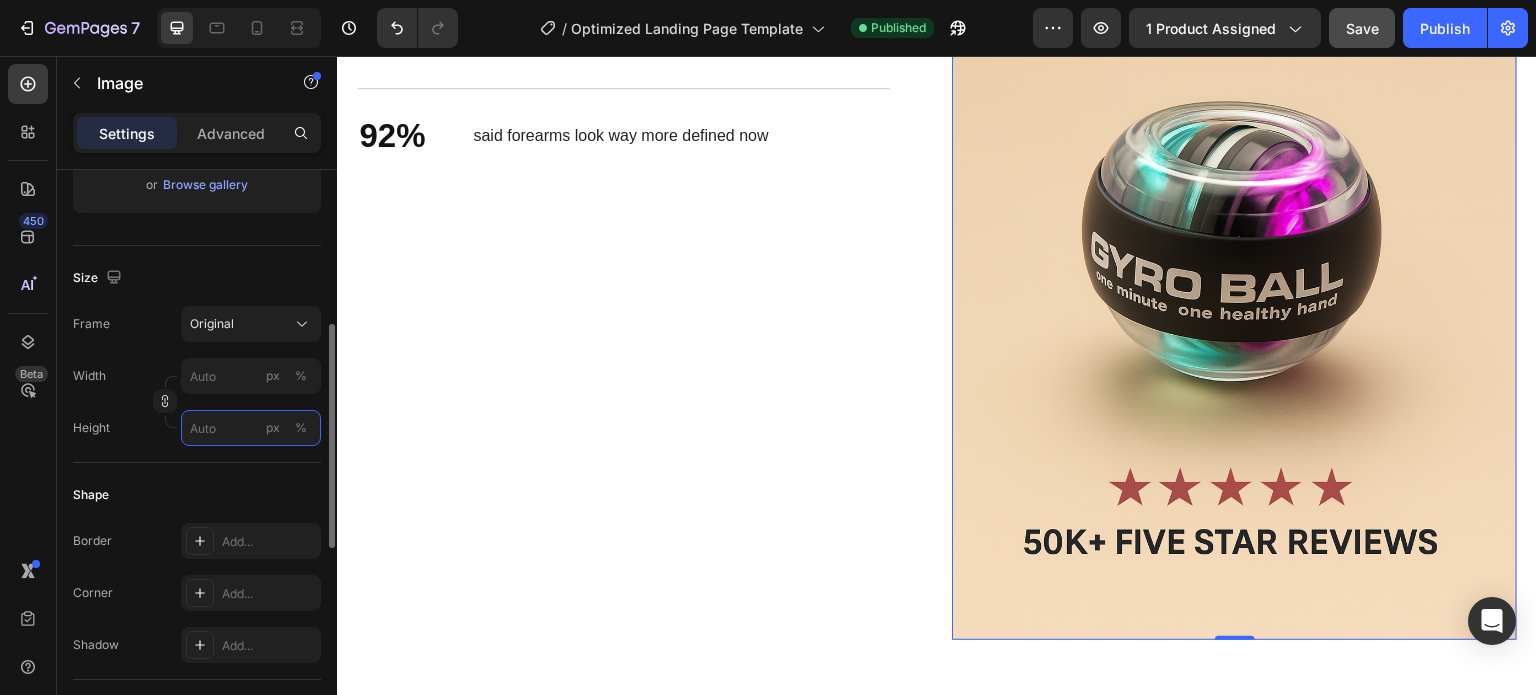 click on "px %" at bounding box center (251, 428) 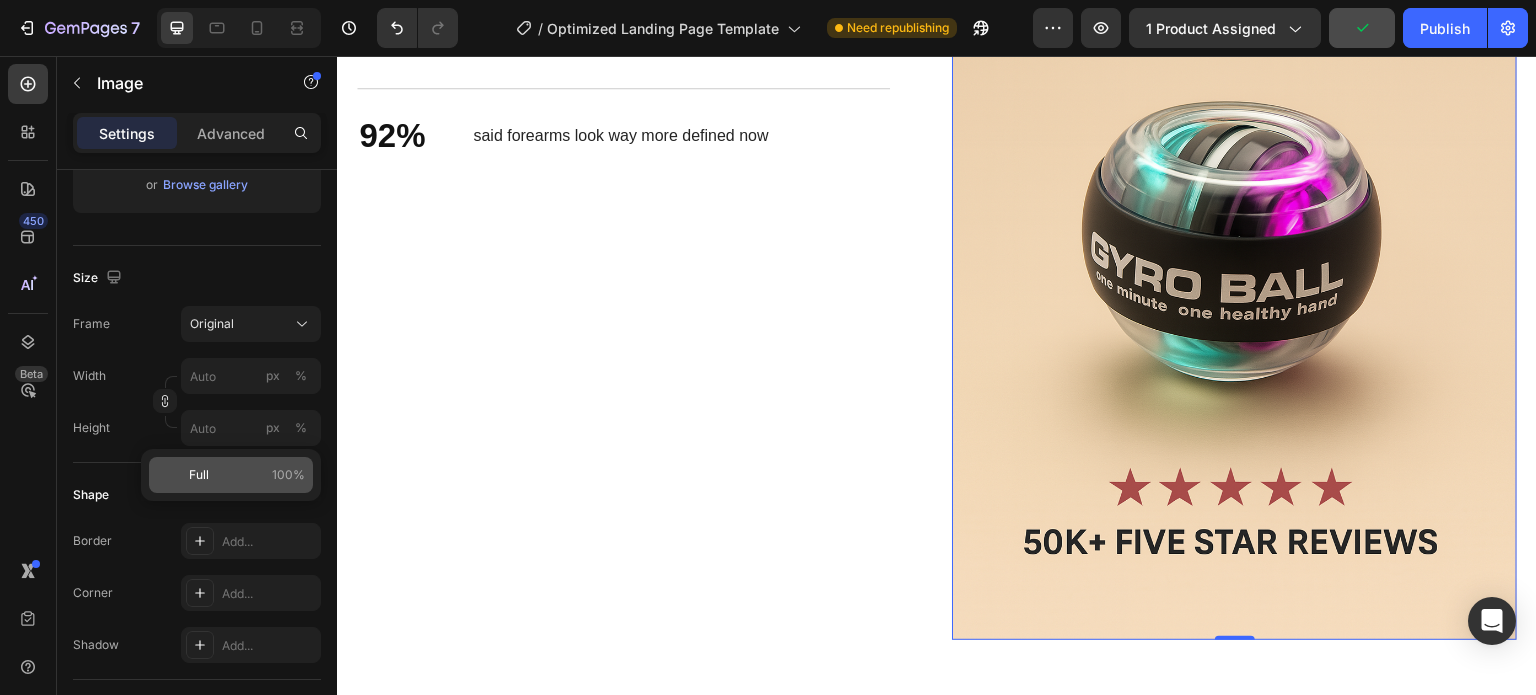 click on "Full 100%" 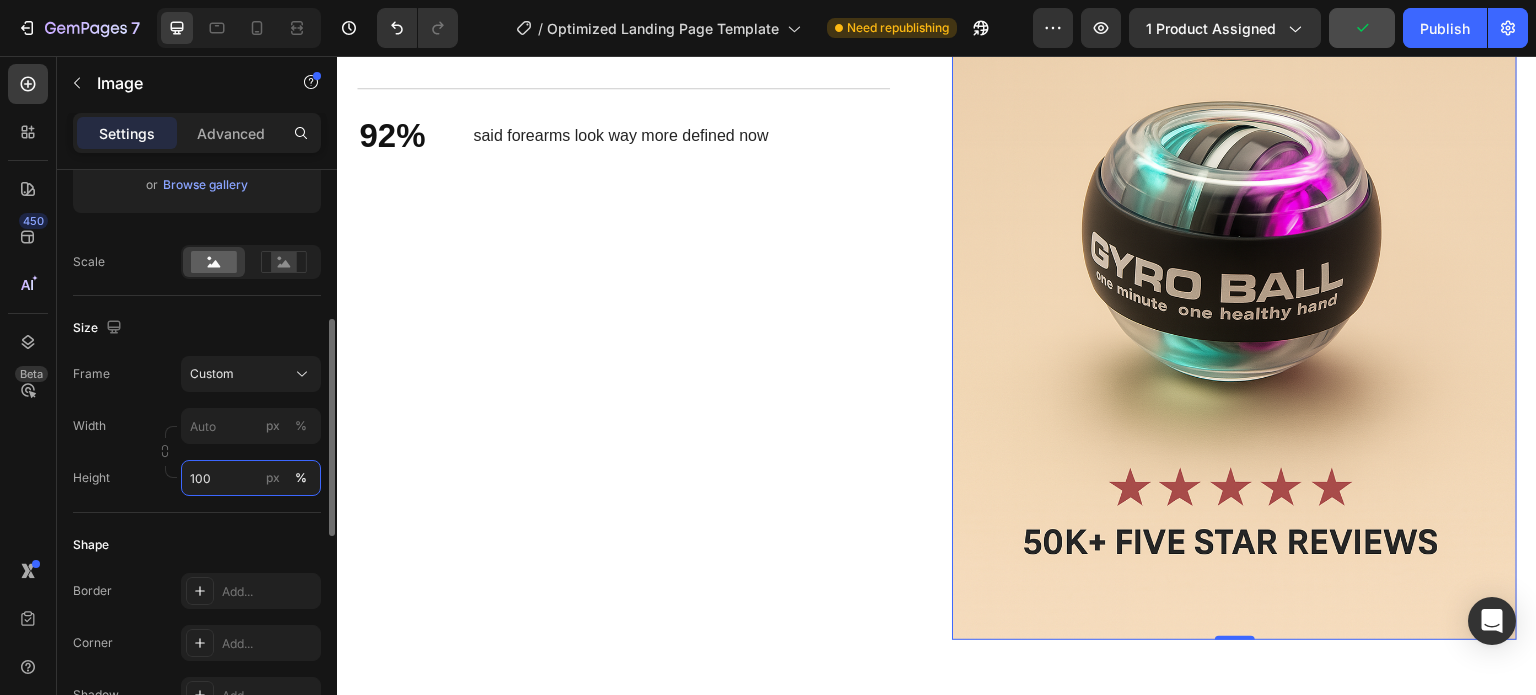 click on "100" at bounding box center [251, 478] 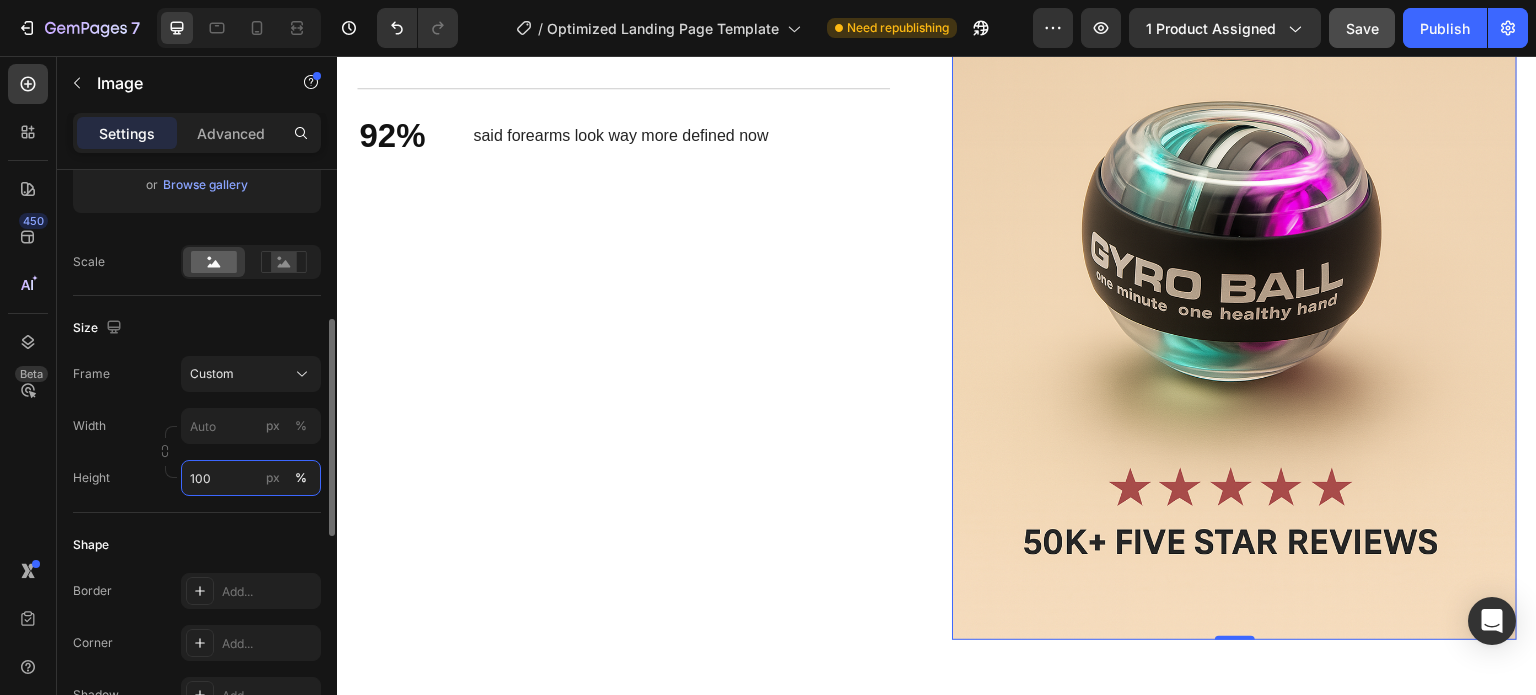 click on "100" at bounding box center [251, 478] 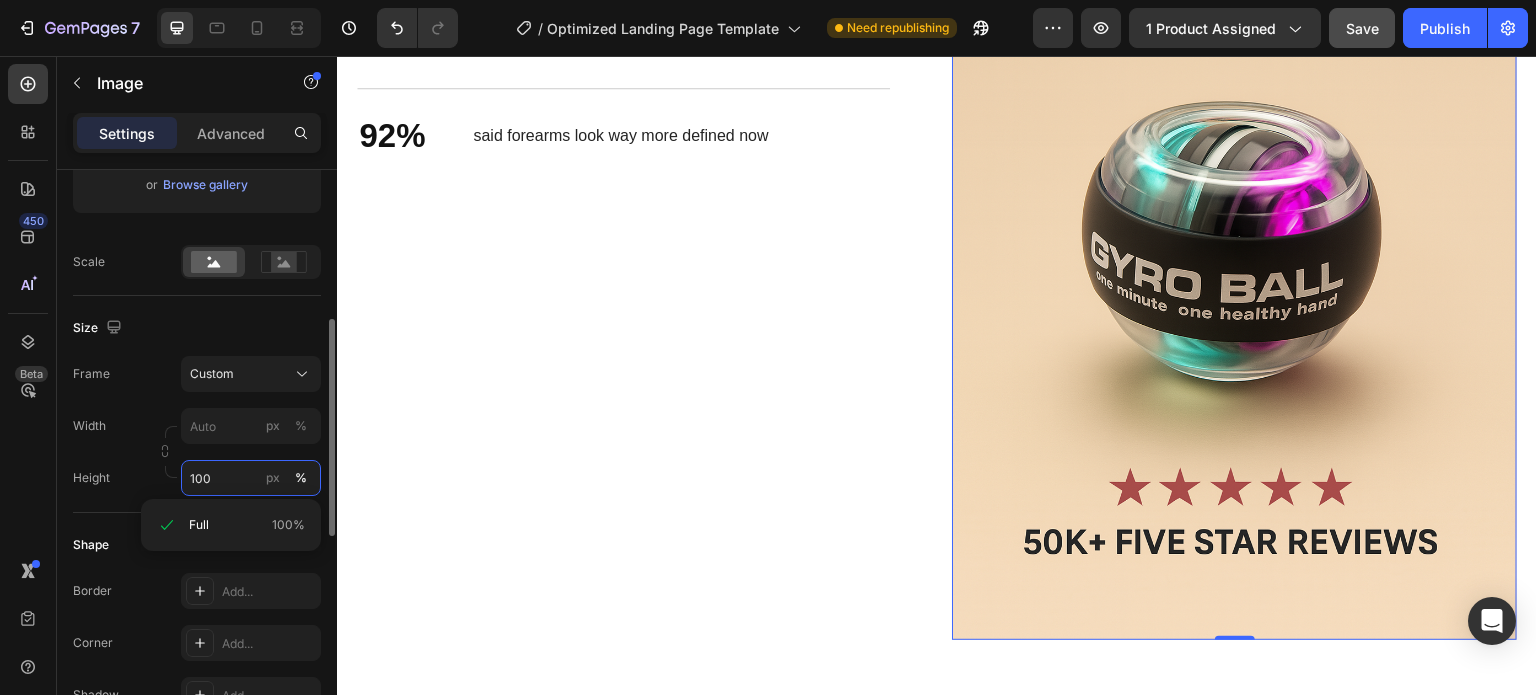 type 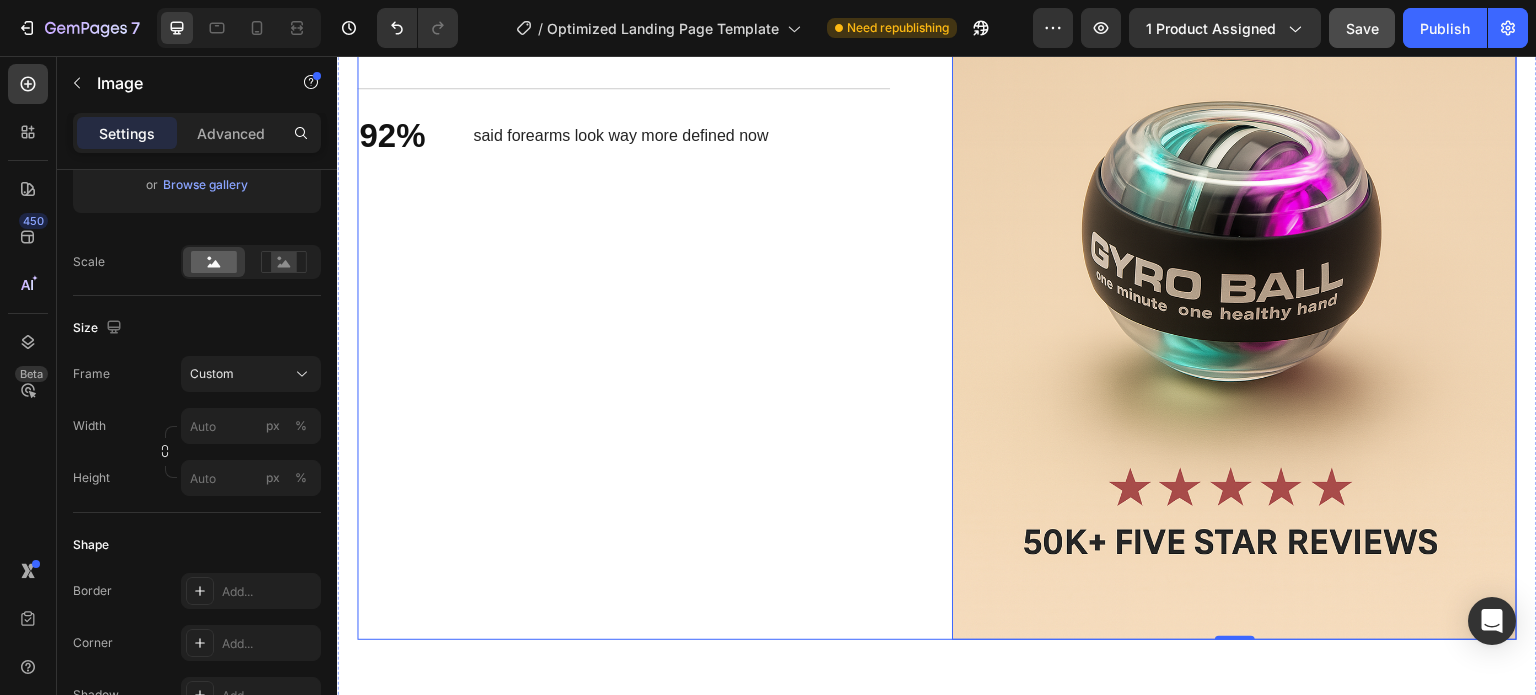 click on "Quick & Easy Heading 97% Text Block said Gyro Ball made it easy to tone their arms and boost endurance. Text Block Row 94% Text Block said grip and arm strength shot up fast Text Block Row 92% Text Block said forearms look way more defined now Text Block Row Row" at bounding box center (639, 216) 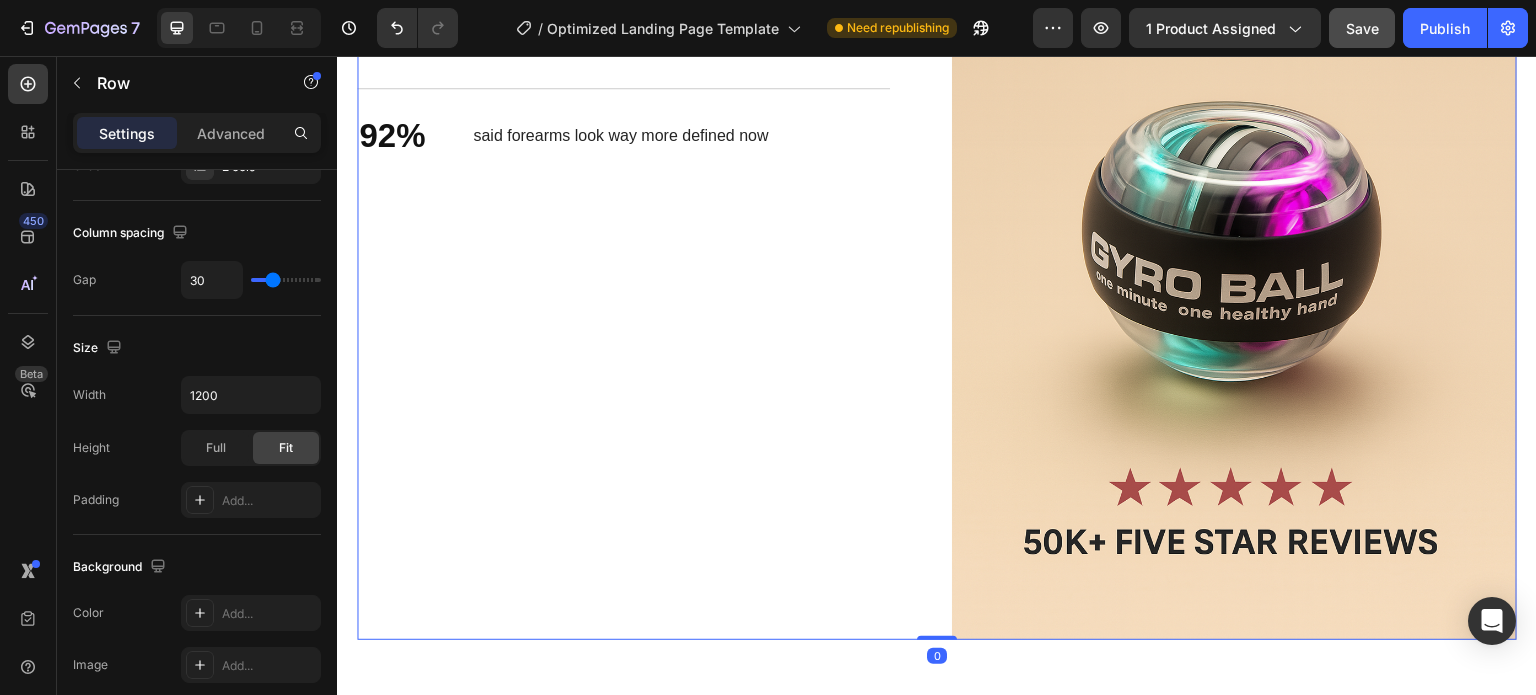 scroll, scrollTop: 0, scrollLeft: 0, axis: both 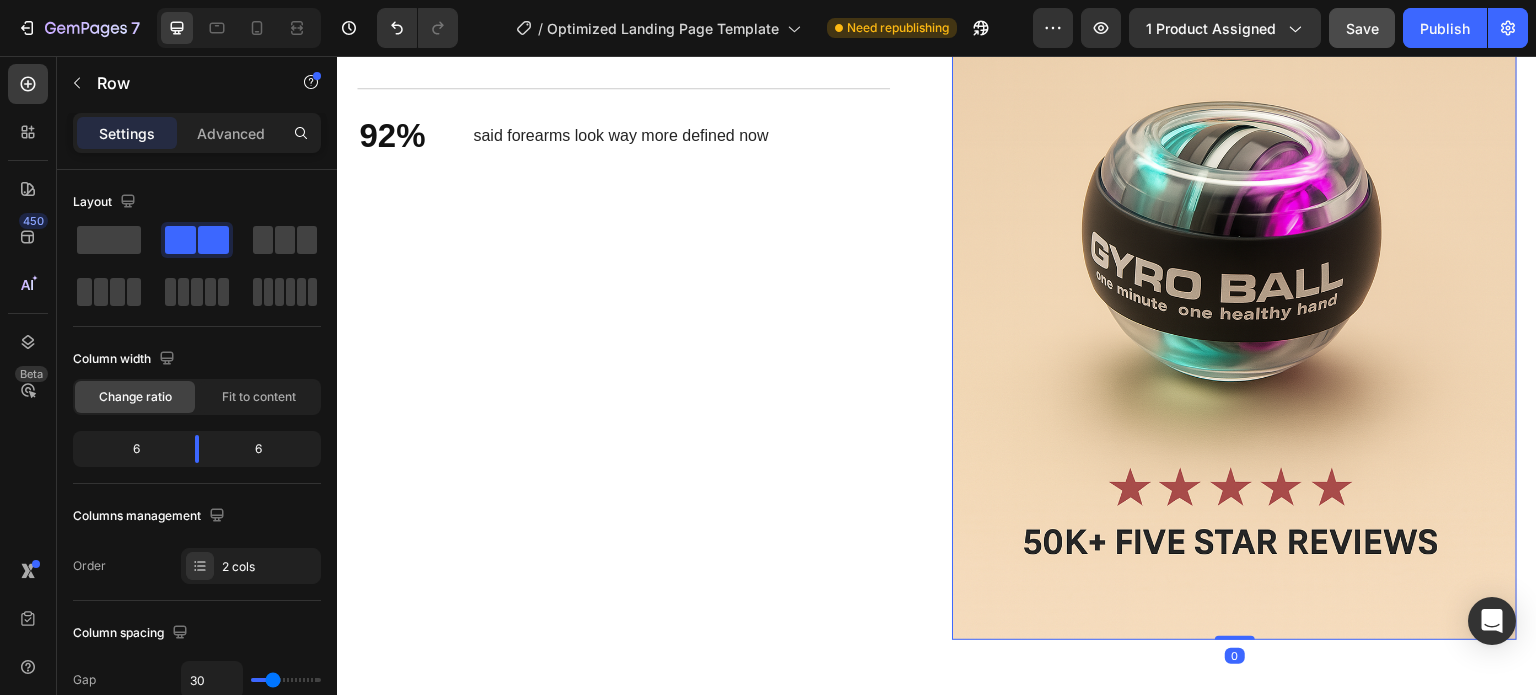 click at bounding box center [1234, 216] 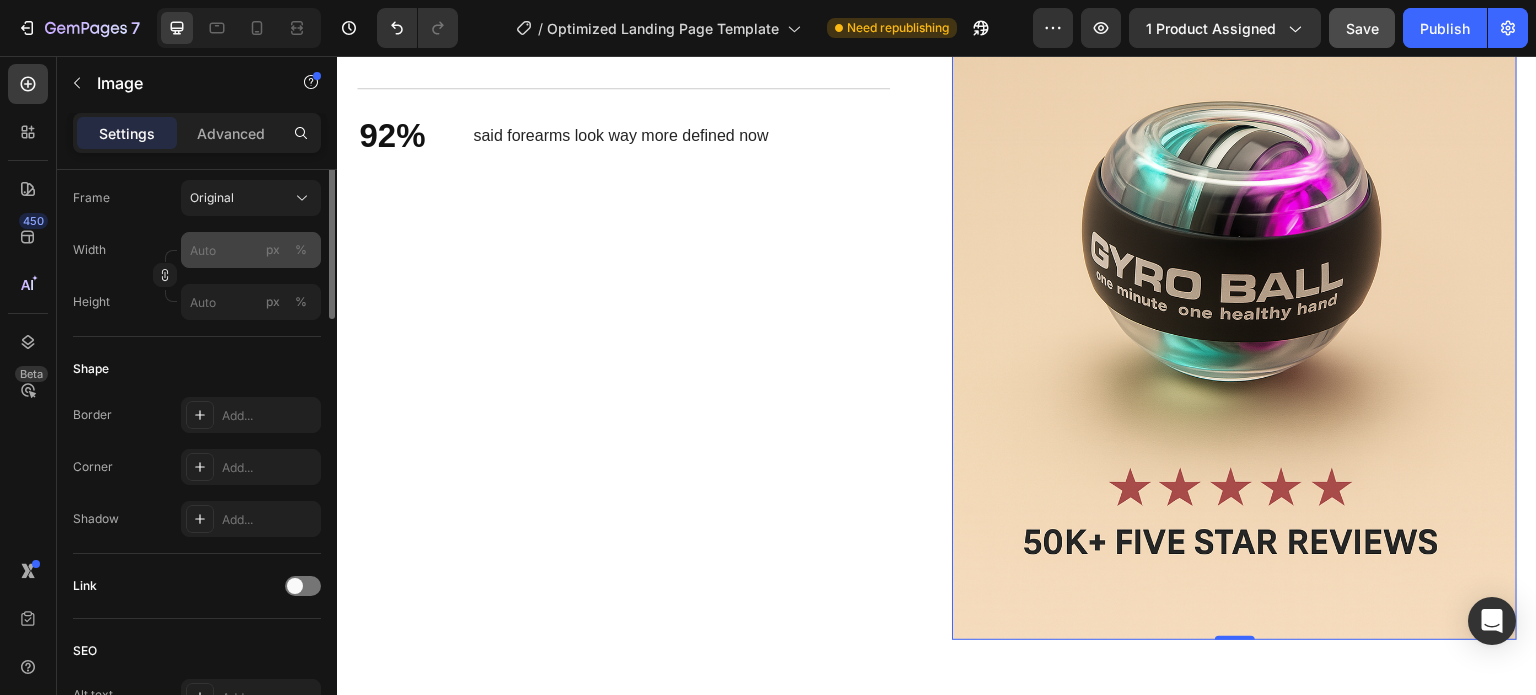 scroll, scrollTop: 0, scrollLeft: 0, axis: both 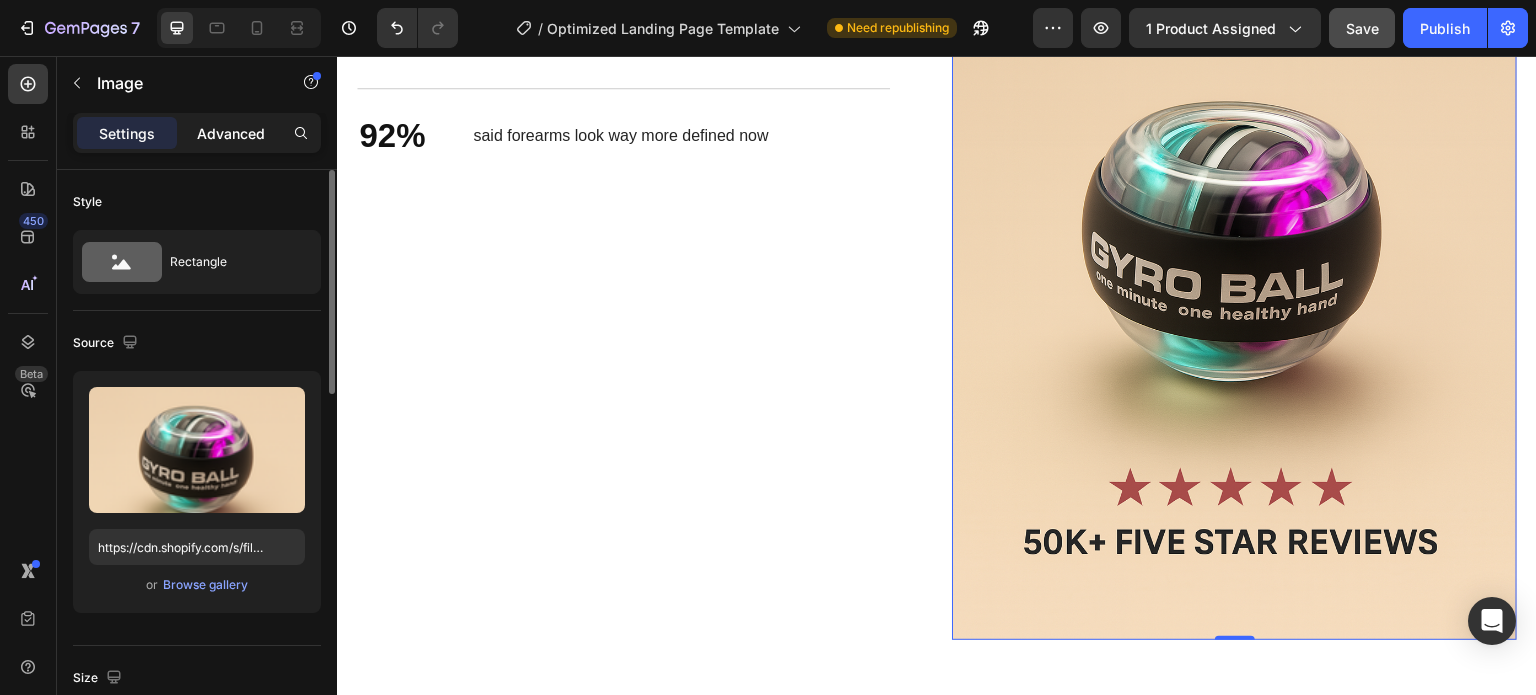 click on "Advanced" at bounding box center (231, 133) 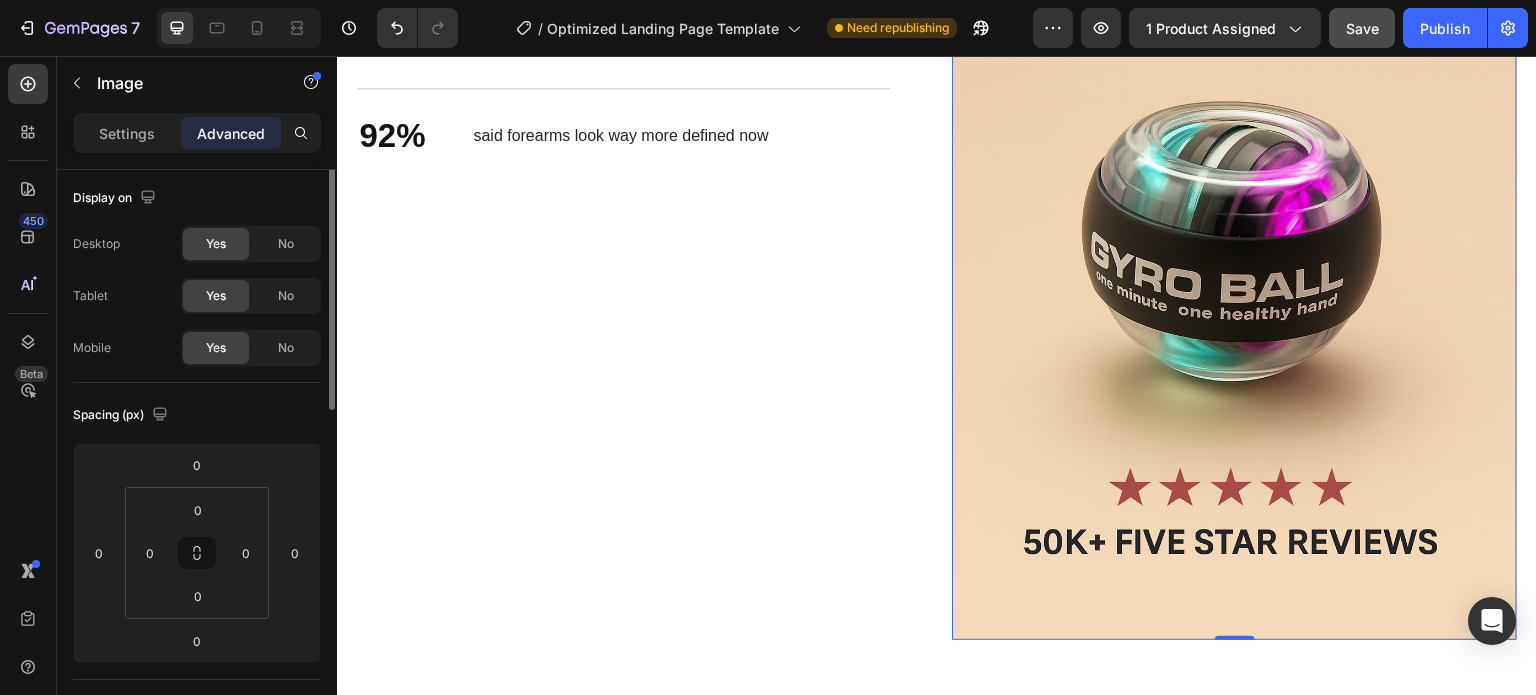 scroll, scrollTop: 0, scrollLeft: 0, axis: both 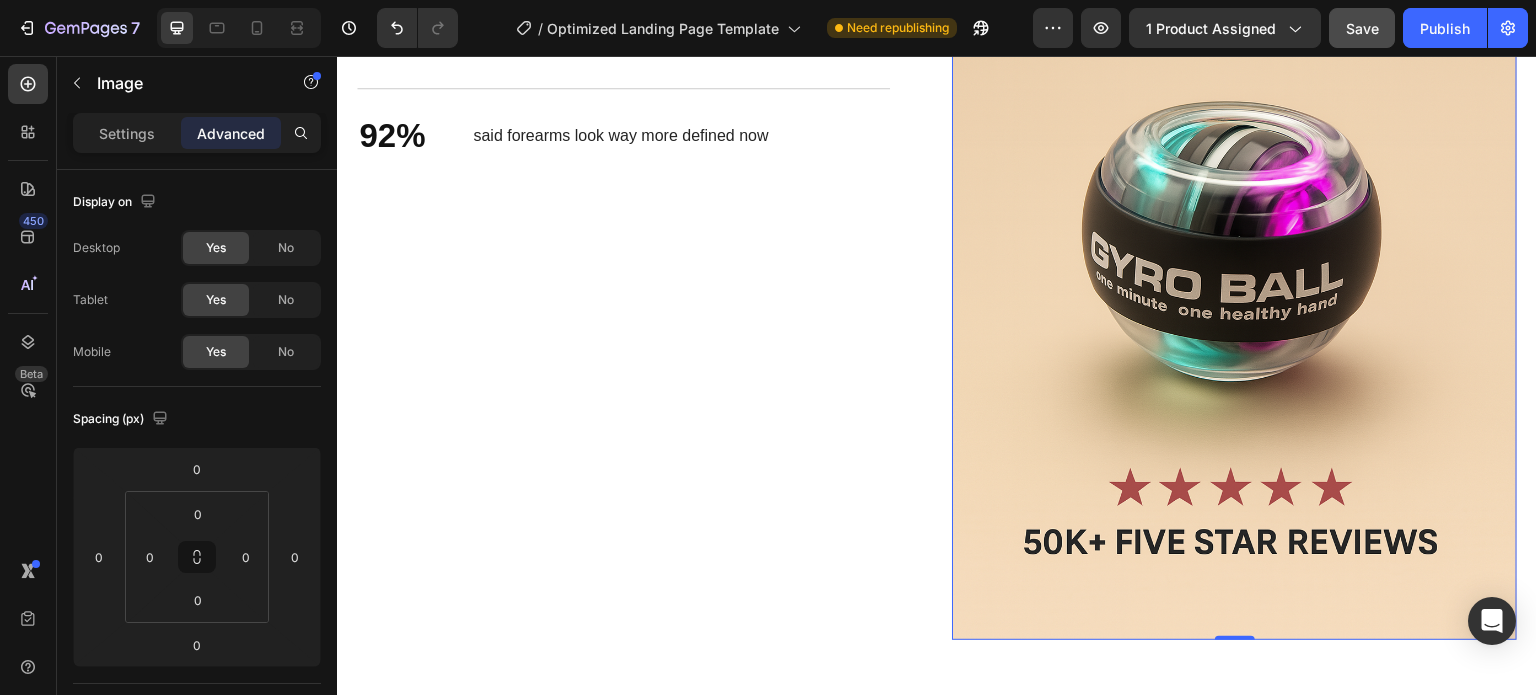 click on "Settings Advanced" at bounding box center [197, 133] 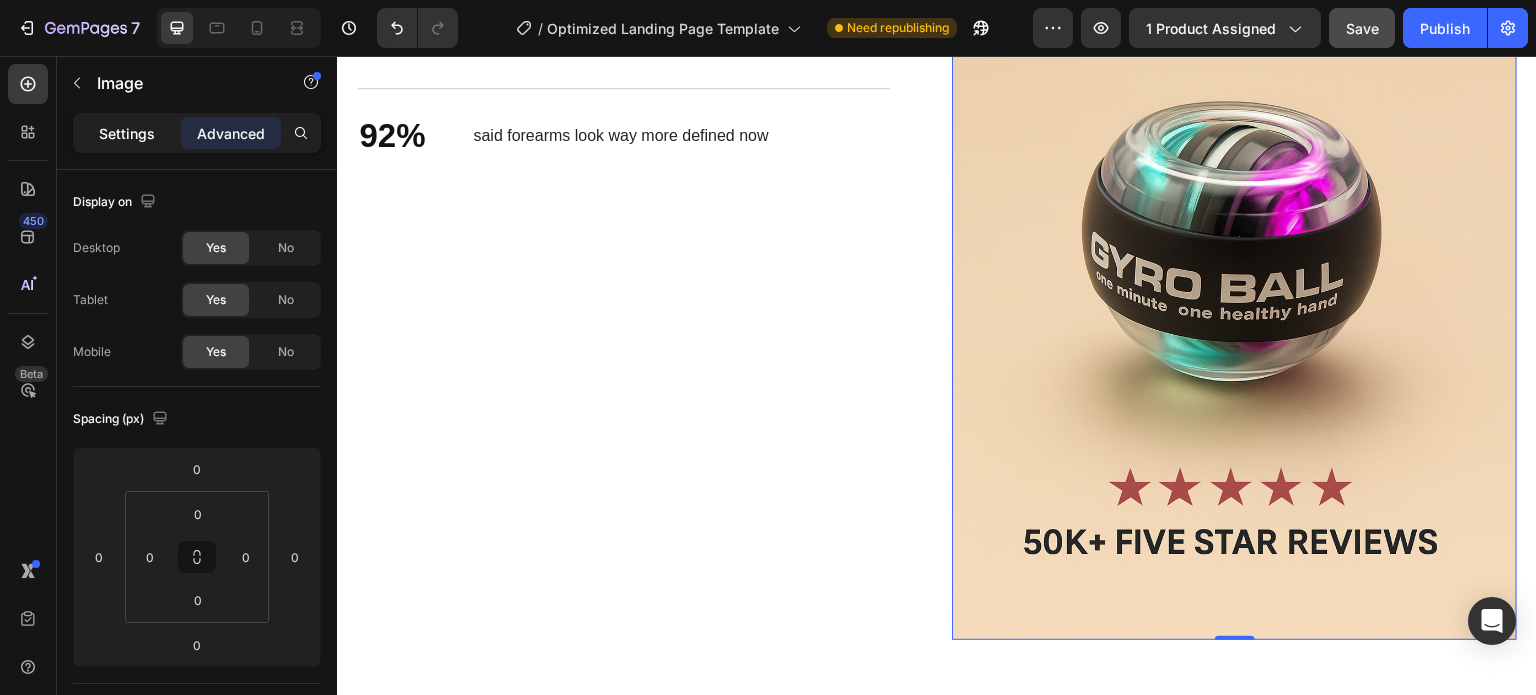 click on "Settings" at bounding box center [127, 133] 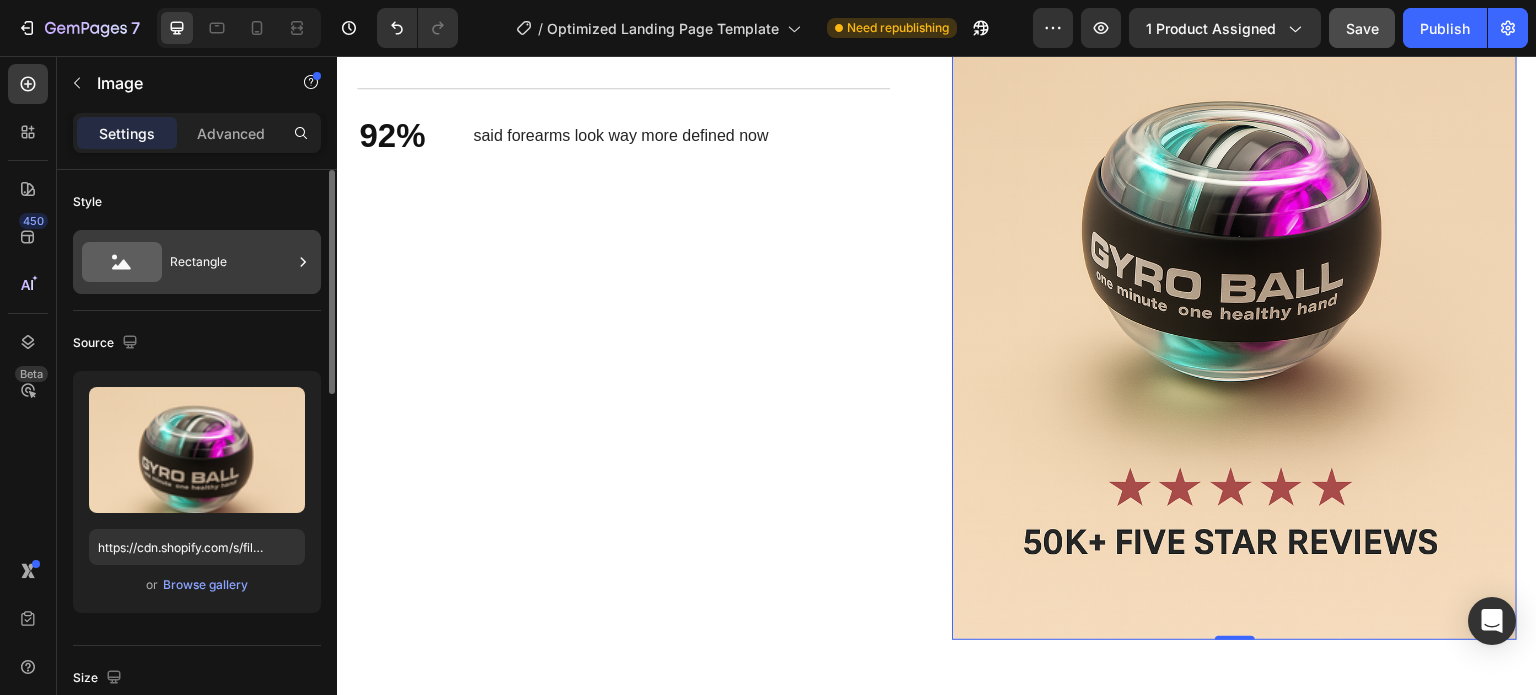 click 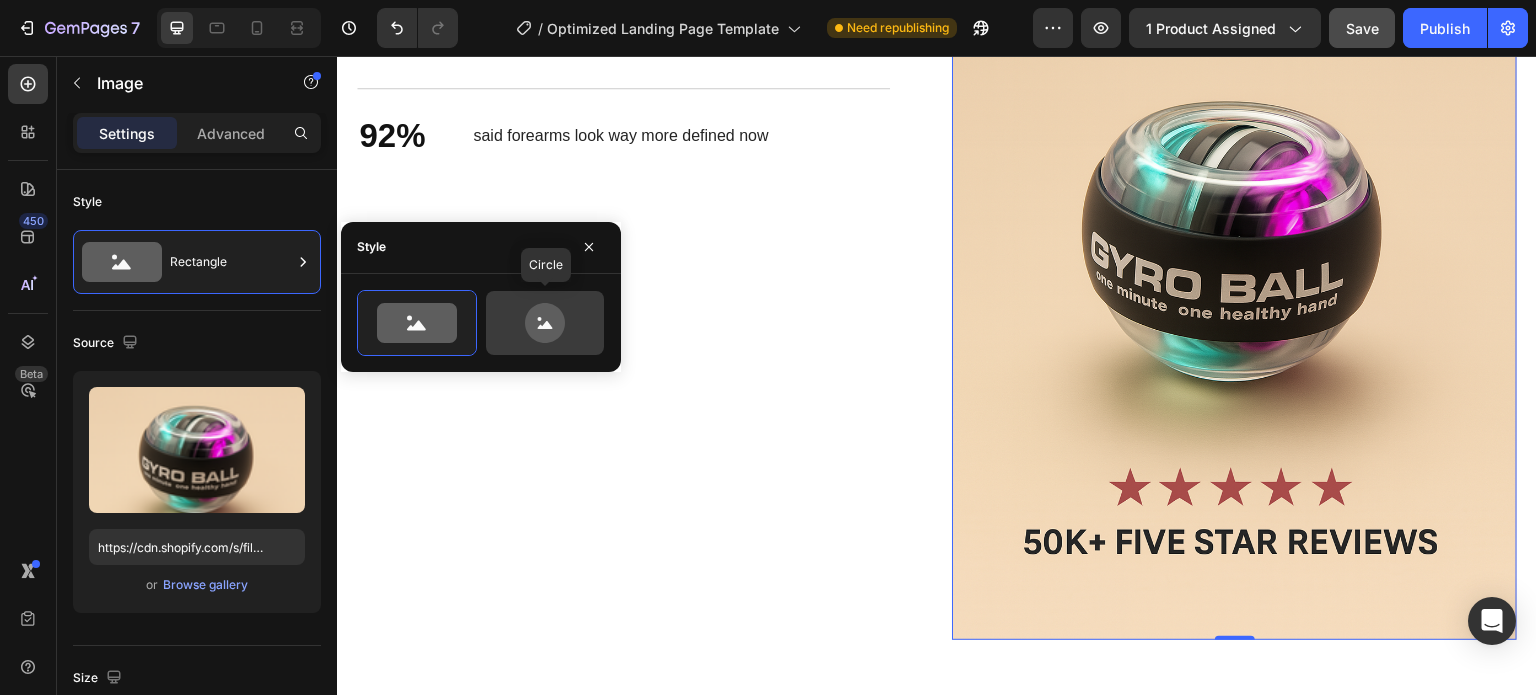 click 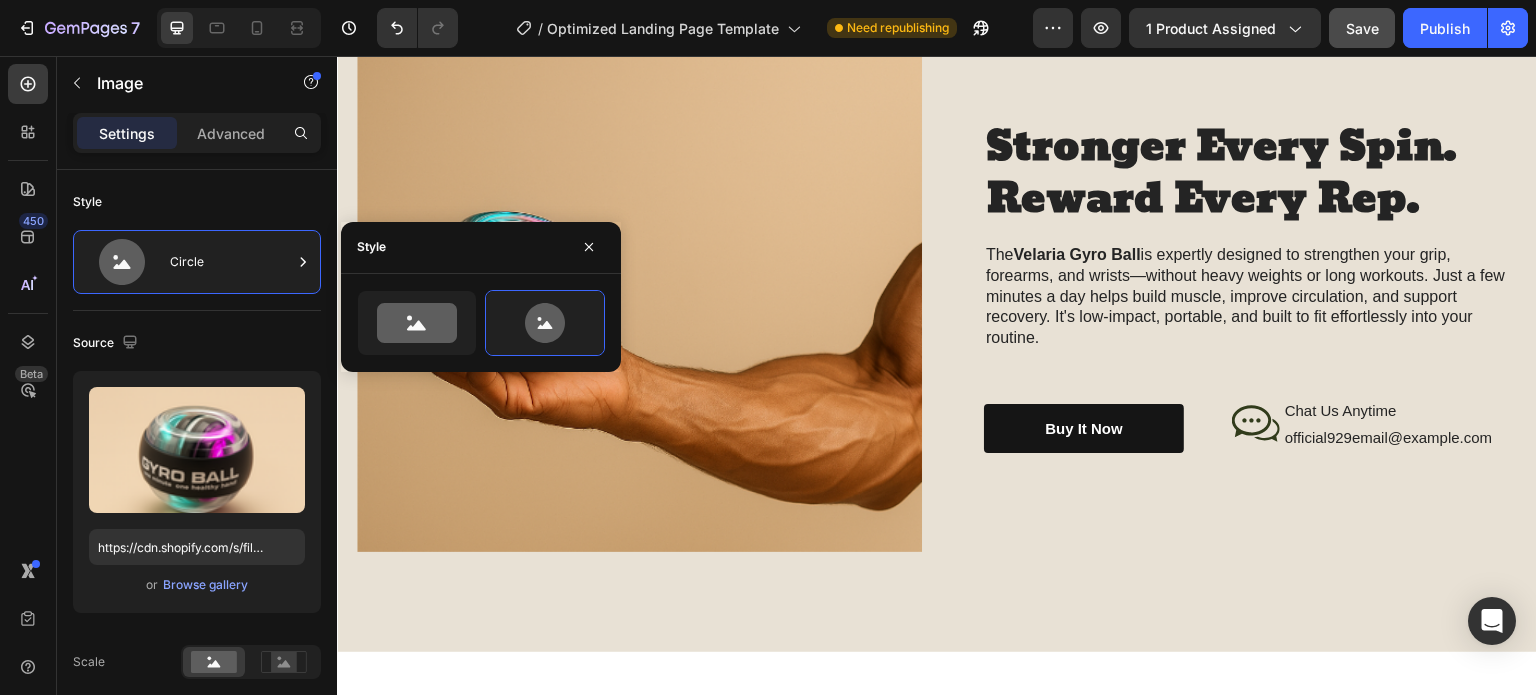 scroll, scrollTop: 2170, scrollLeft: 0, axis: vertical 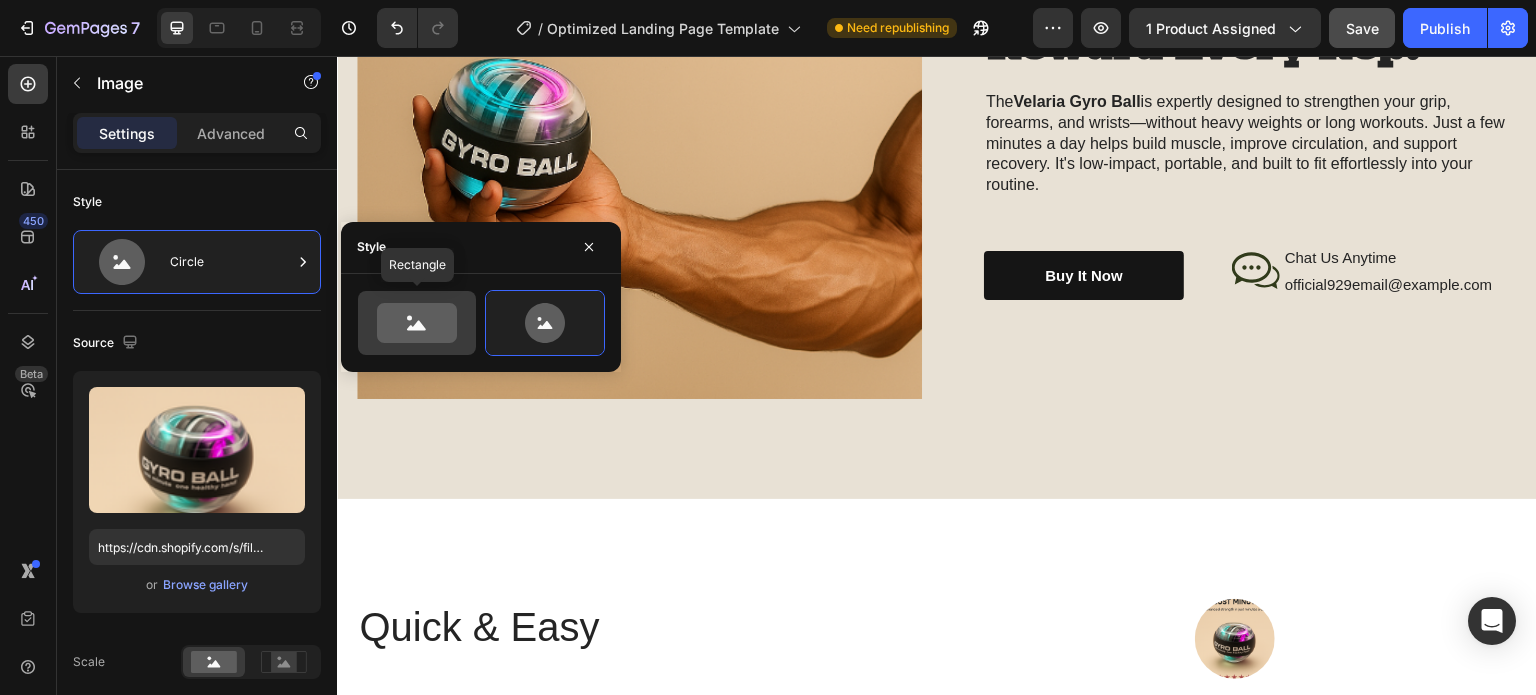 click 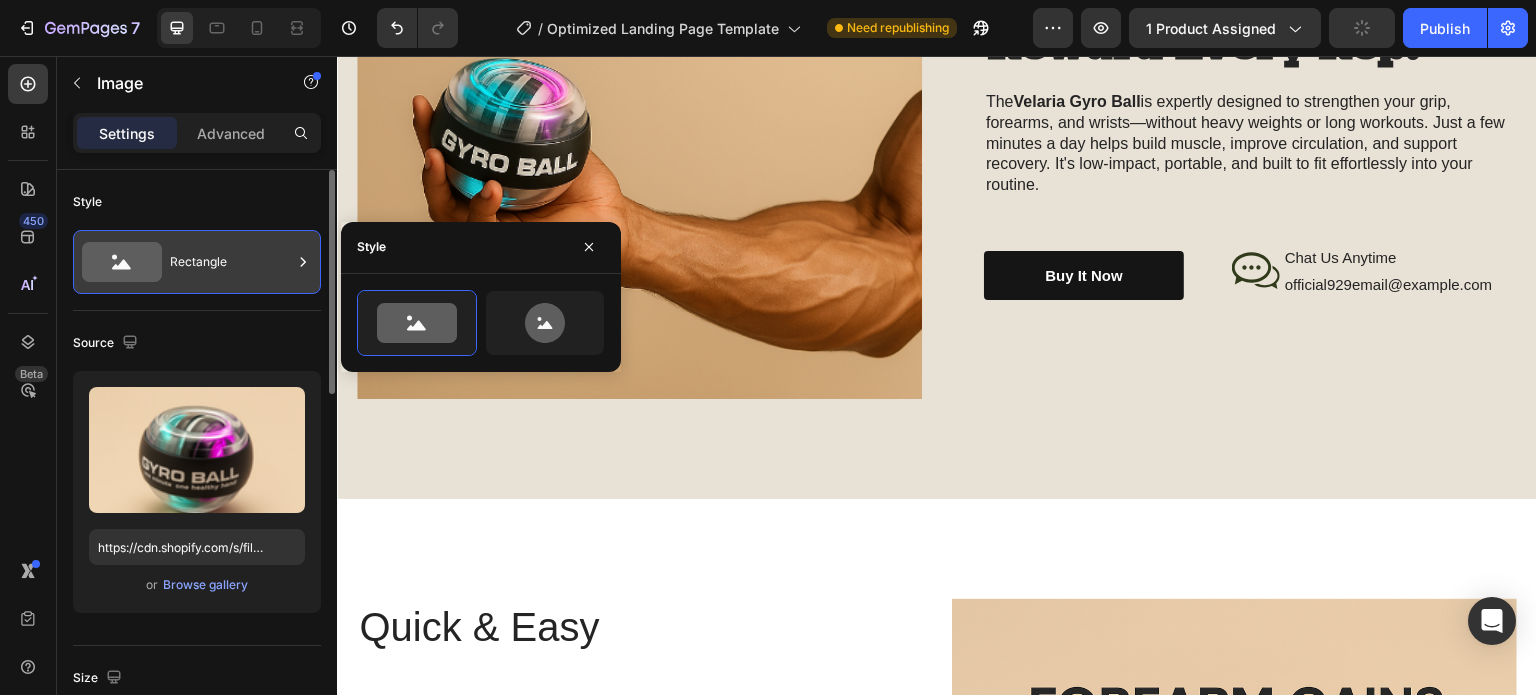 click 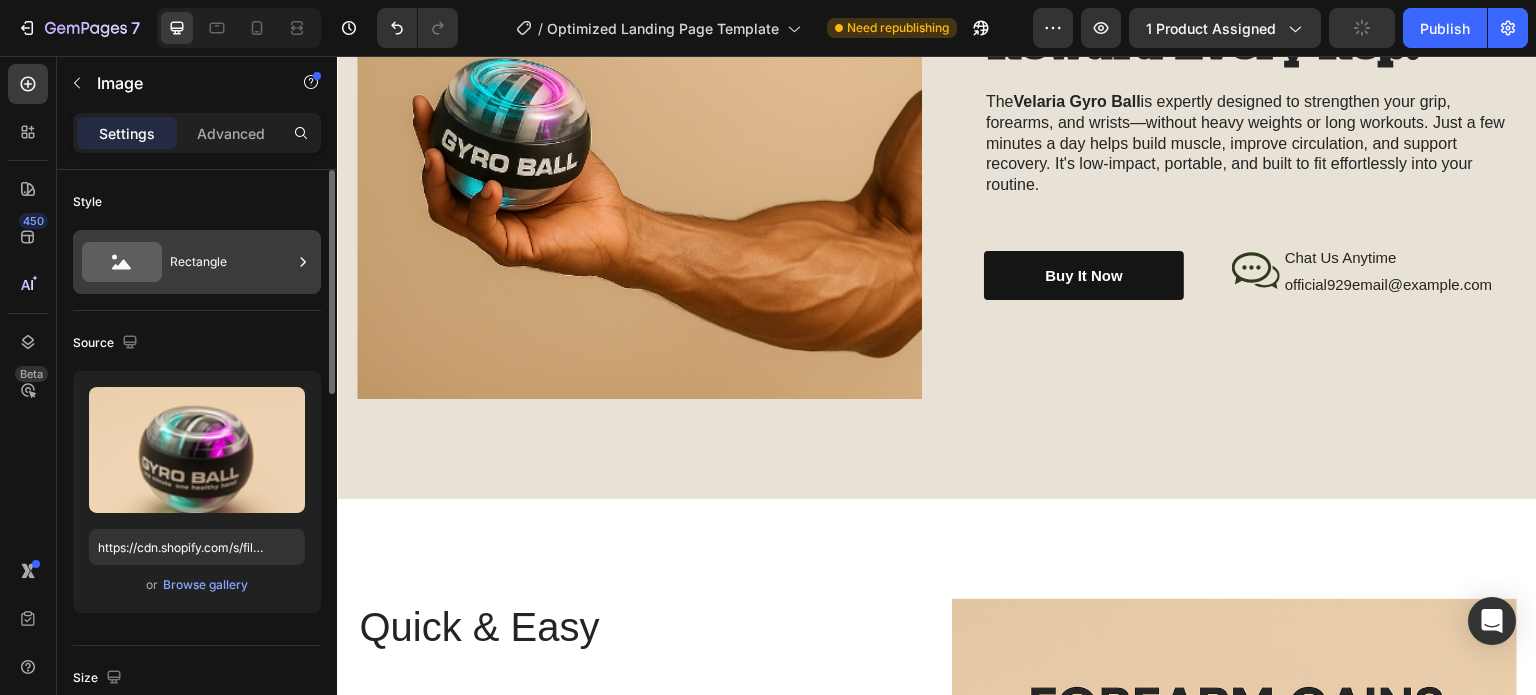 click 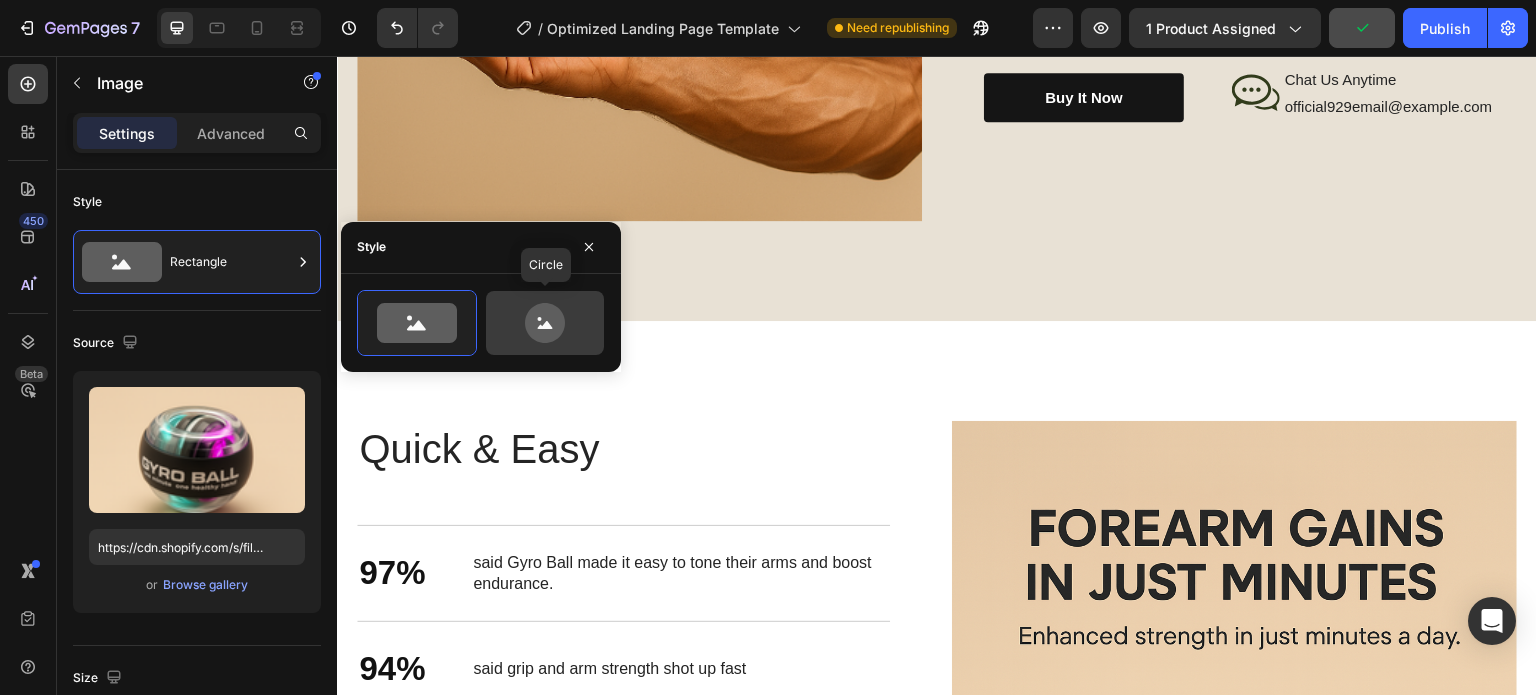 scroll, scrollTop: 2370, scrollLeft: 0, axis: vertical 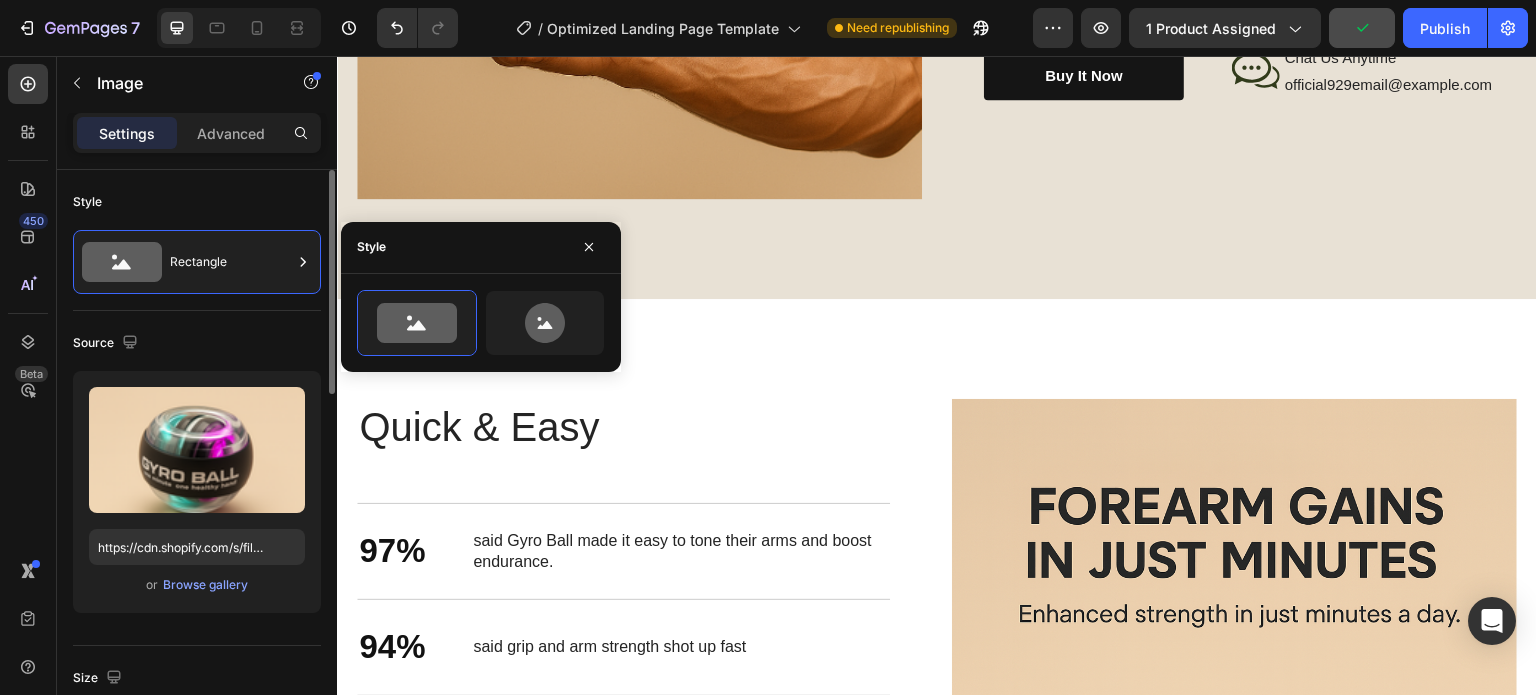 click on "Source" at bounding box center [197, 343] 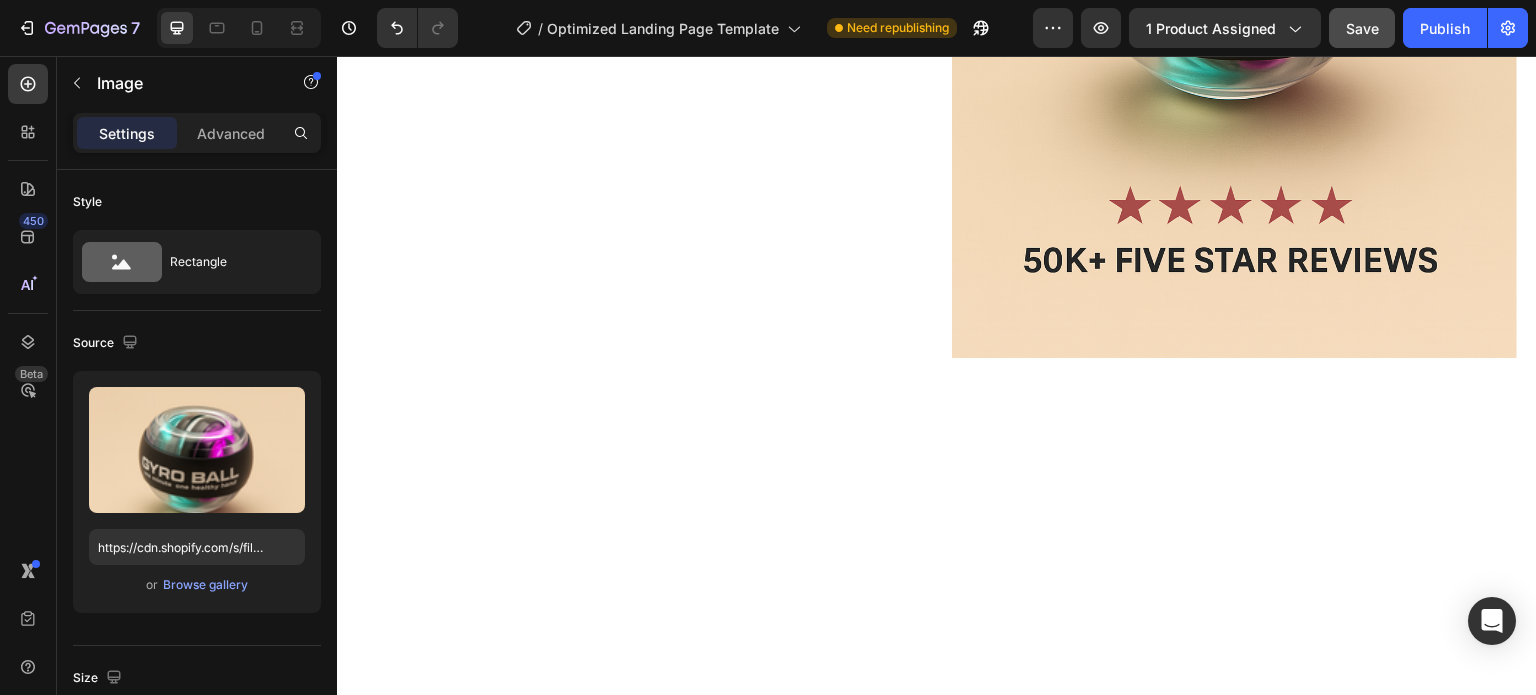 scroll, scrollTop: 2970, scrollLeft: 0, axis: vertical 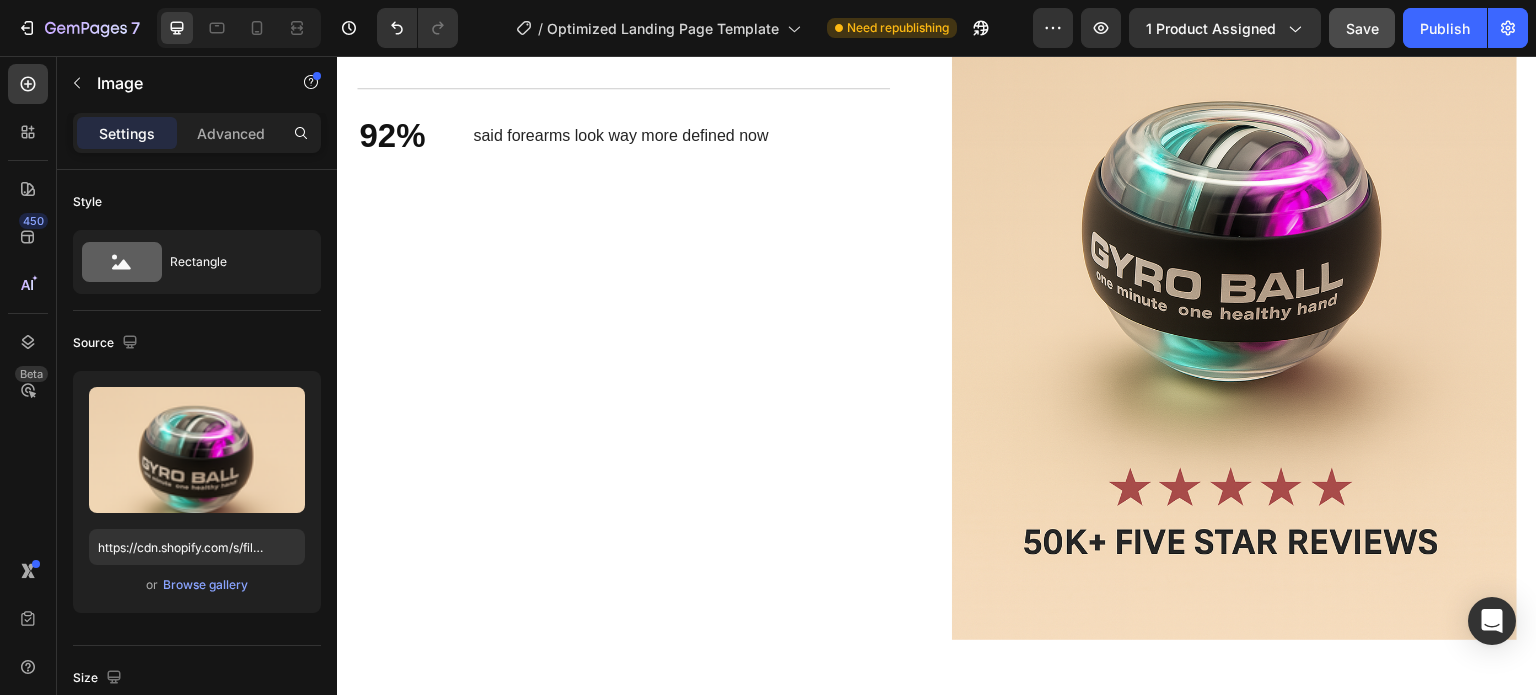 click at bounding box center [1234, 216] 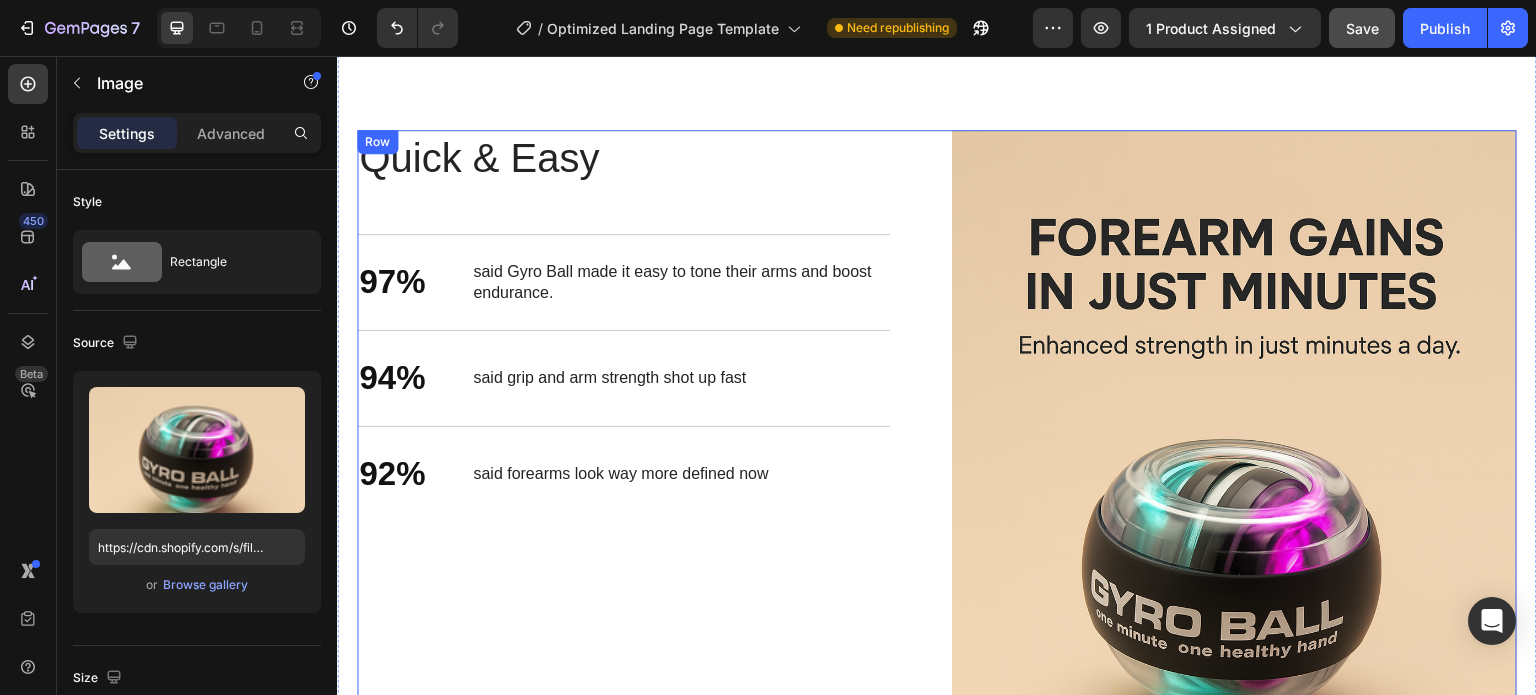 scroll, scrollTop: 2470, scrollLeft: 0, axis: vertical 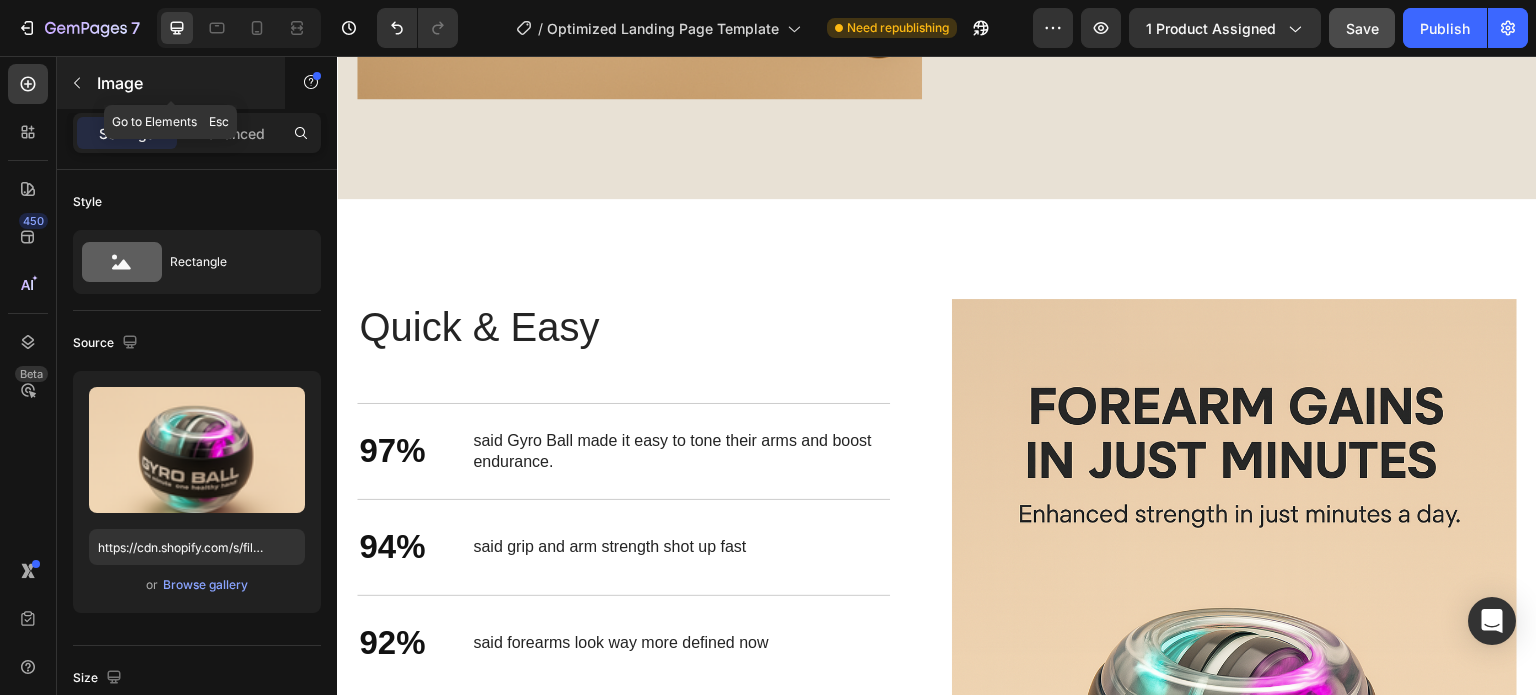 click 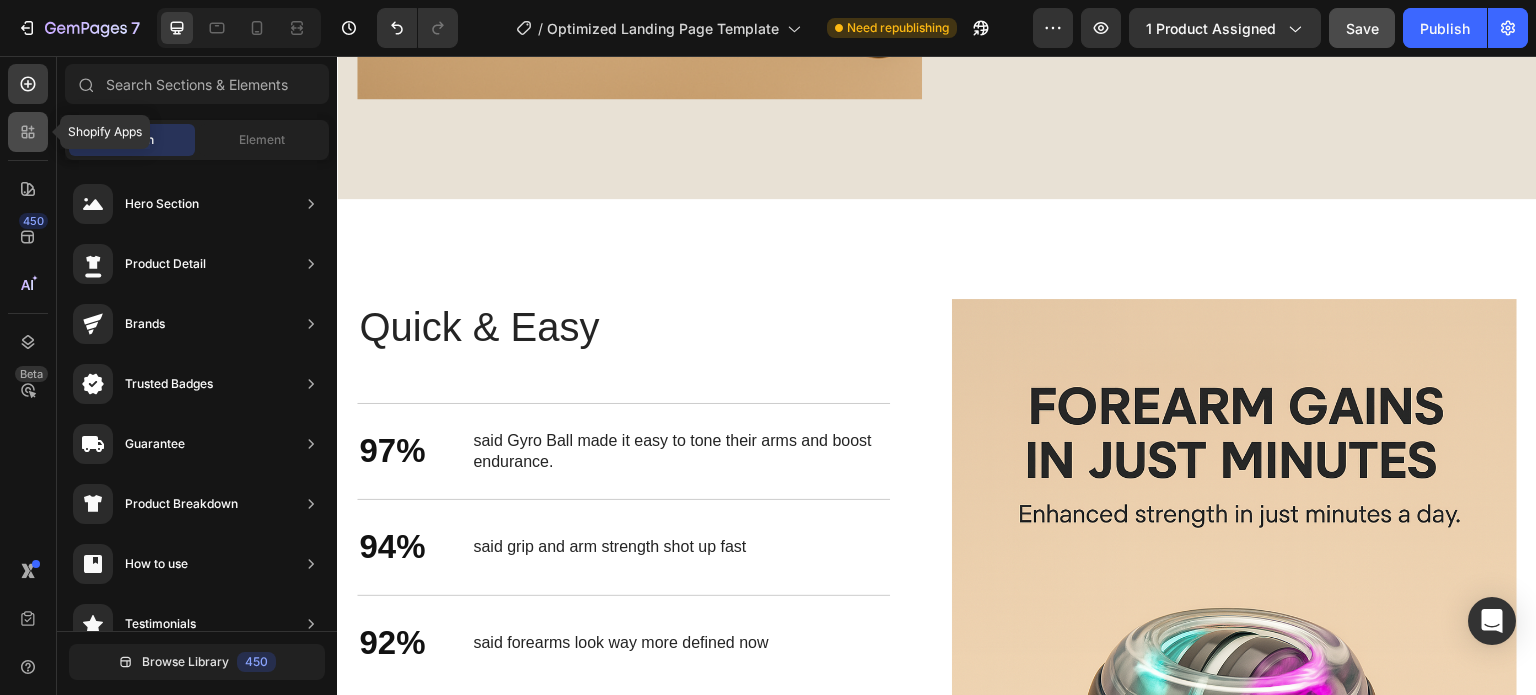 click 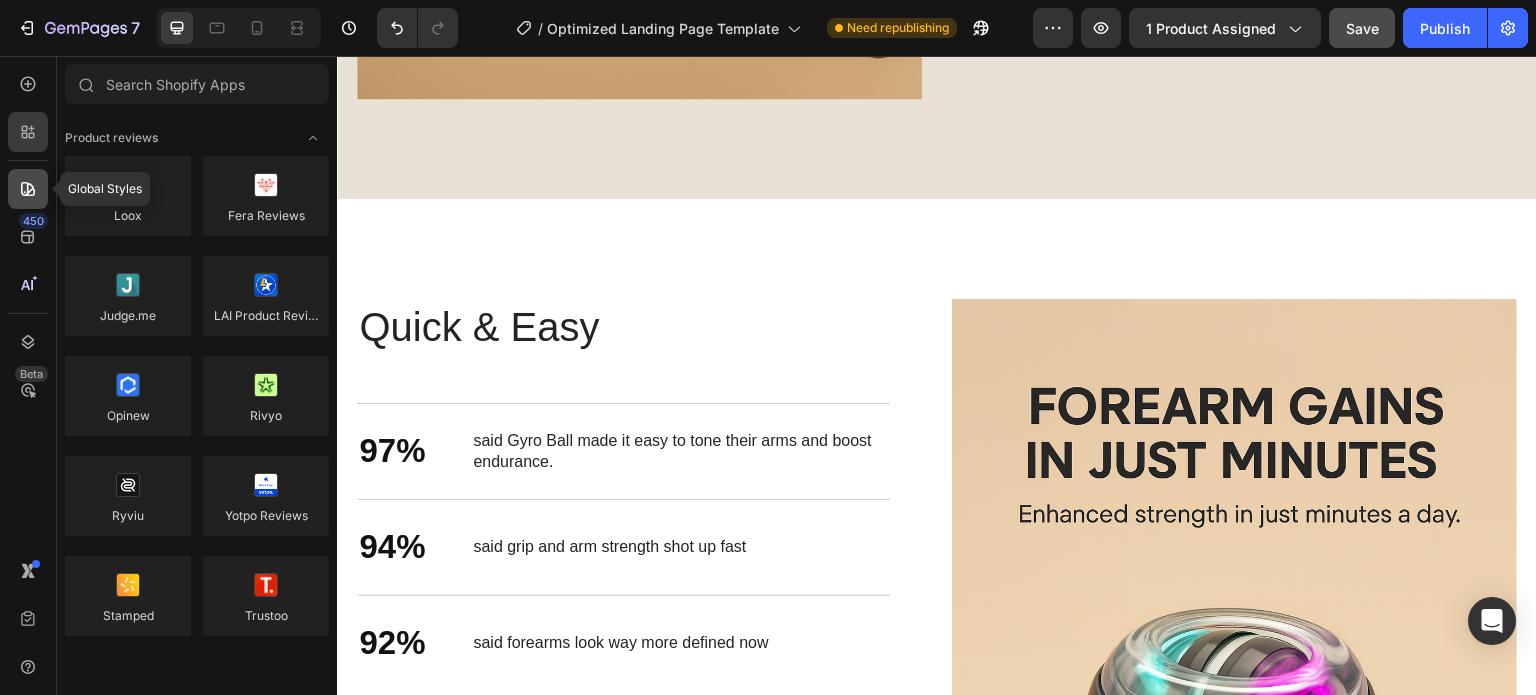 click 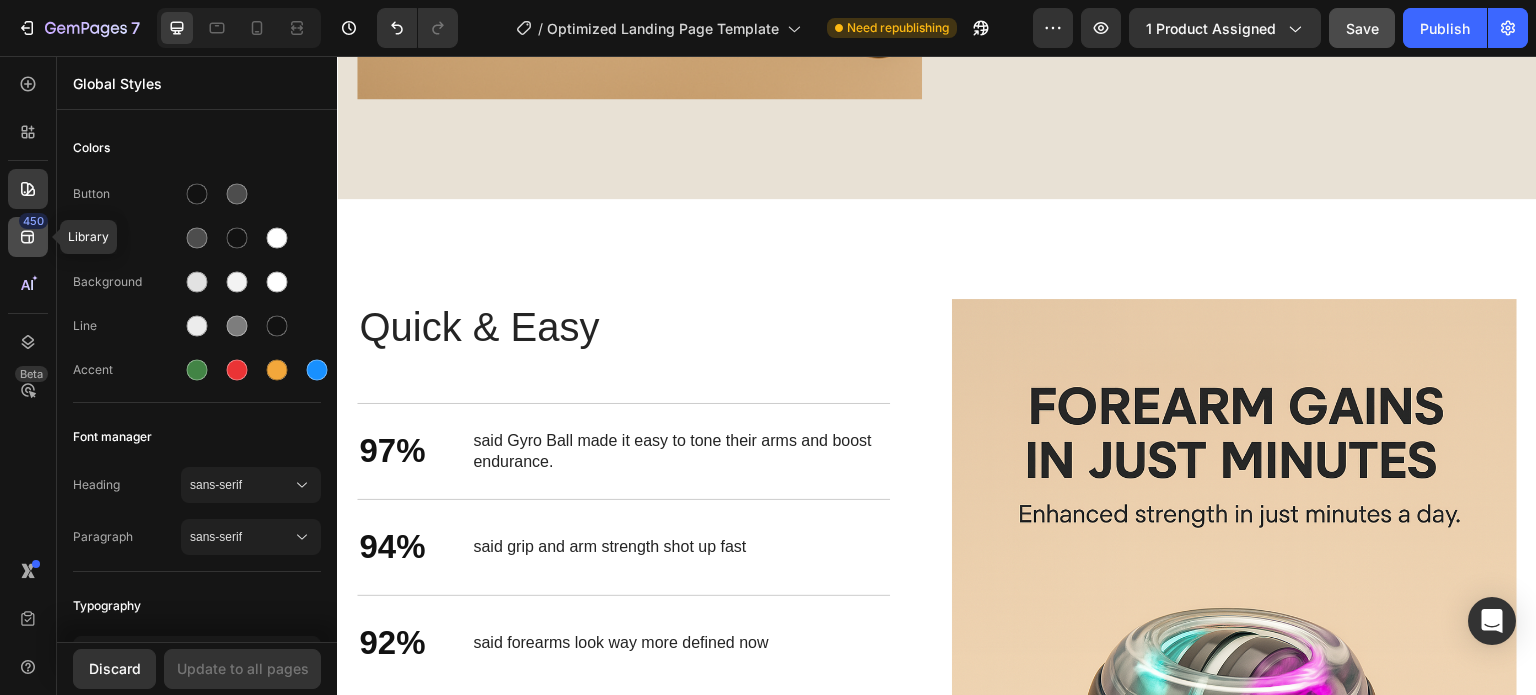 click 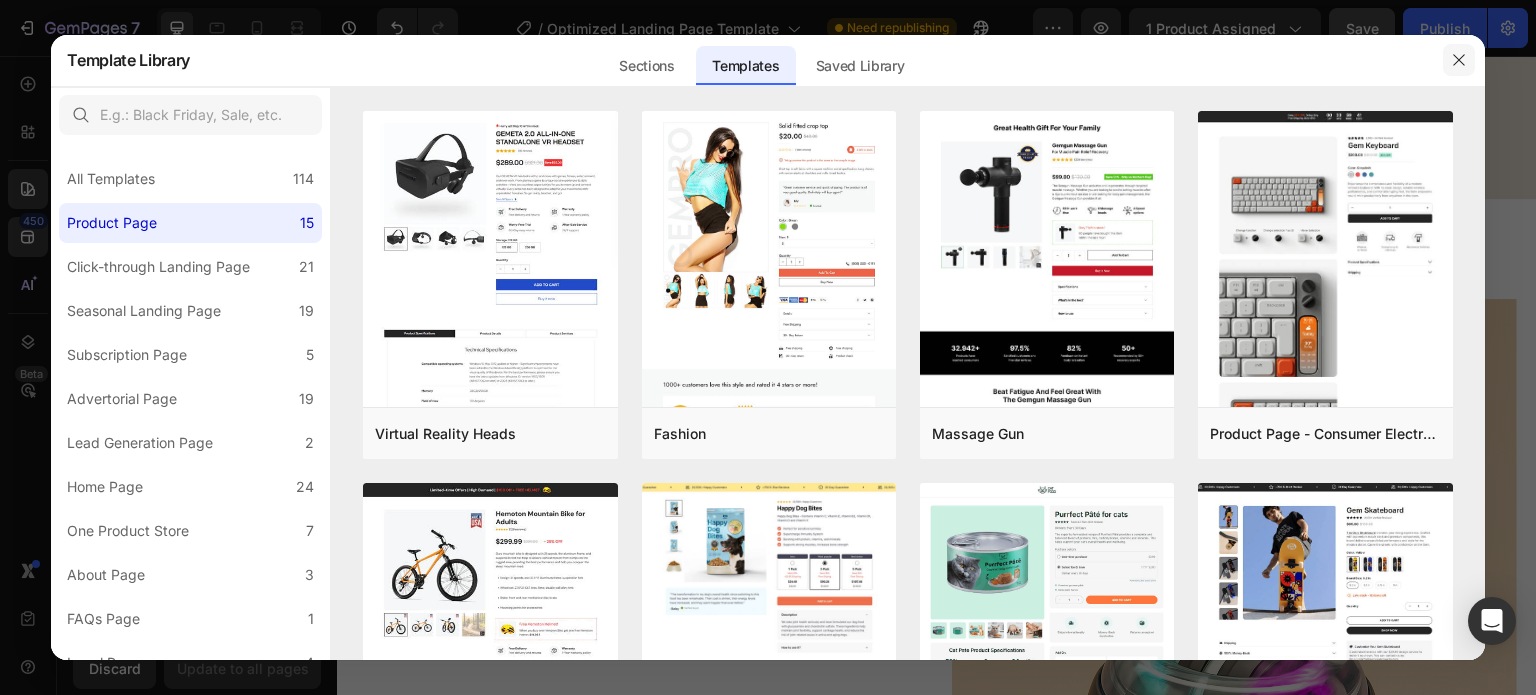 click 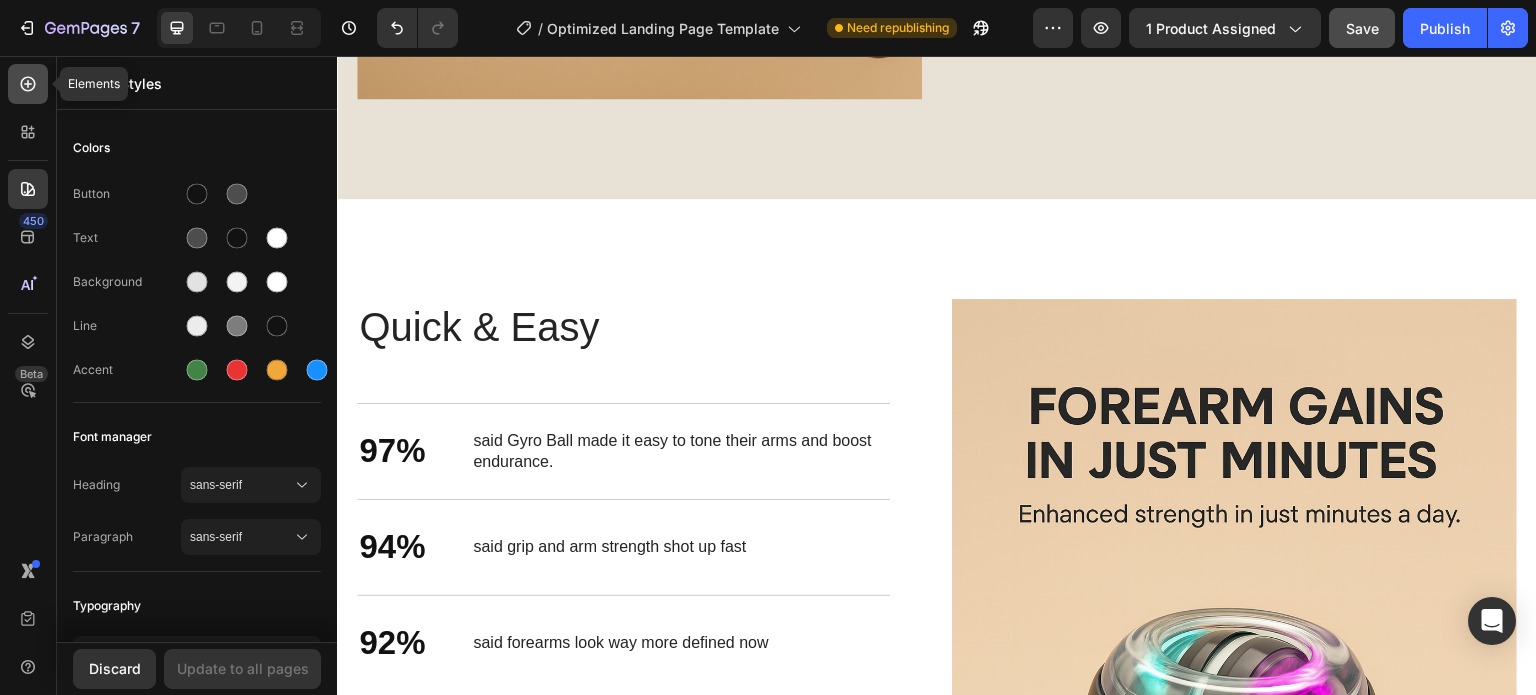 click 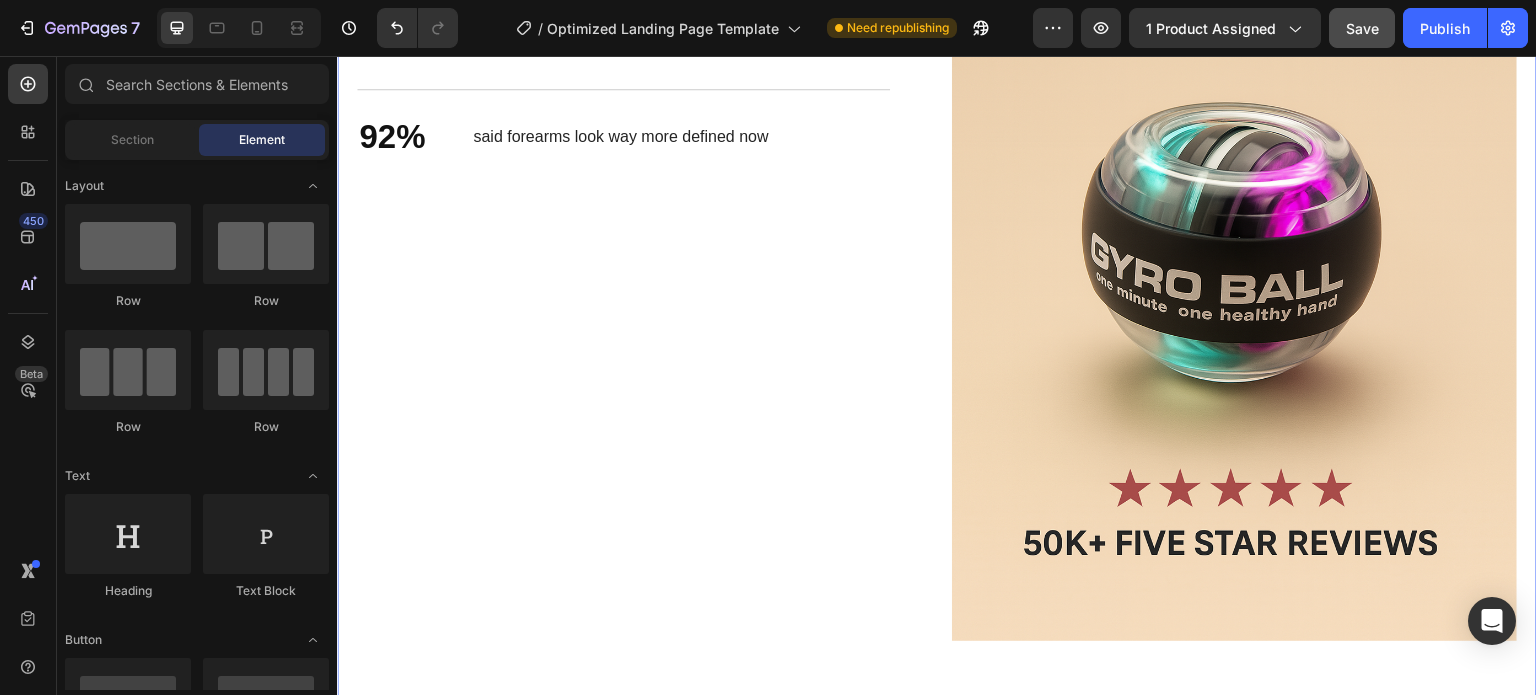 scroll, scrollTop: 3270, scrollLeft: 0, axis: vertical 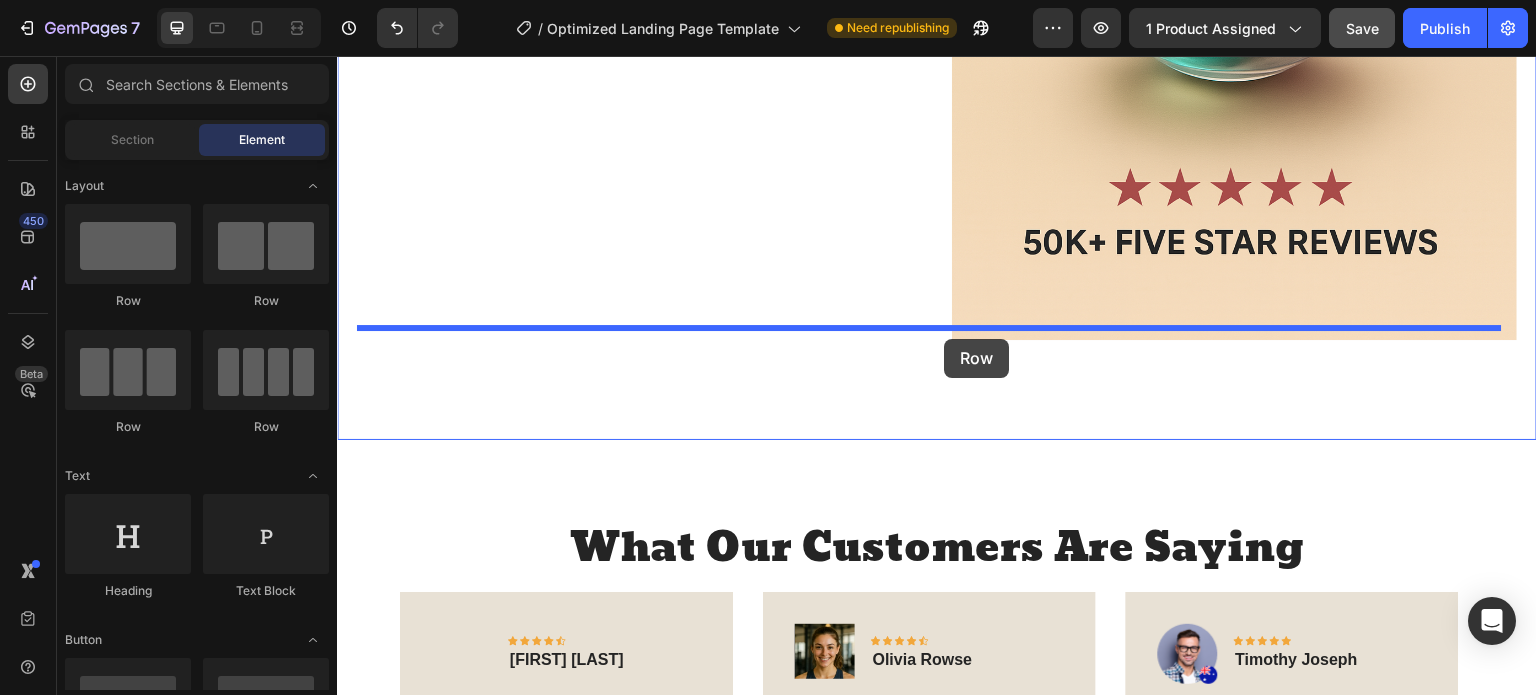 drag, startPoint x: 597, startPoint y: 310, endPoint x: 945, endPoint y: 339, distance: 349.20624 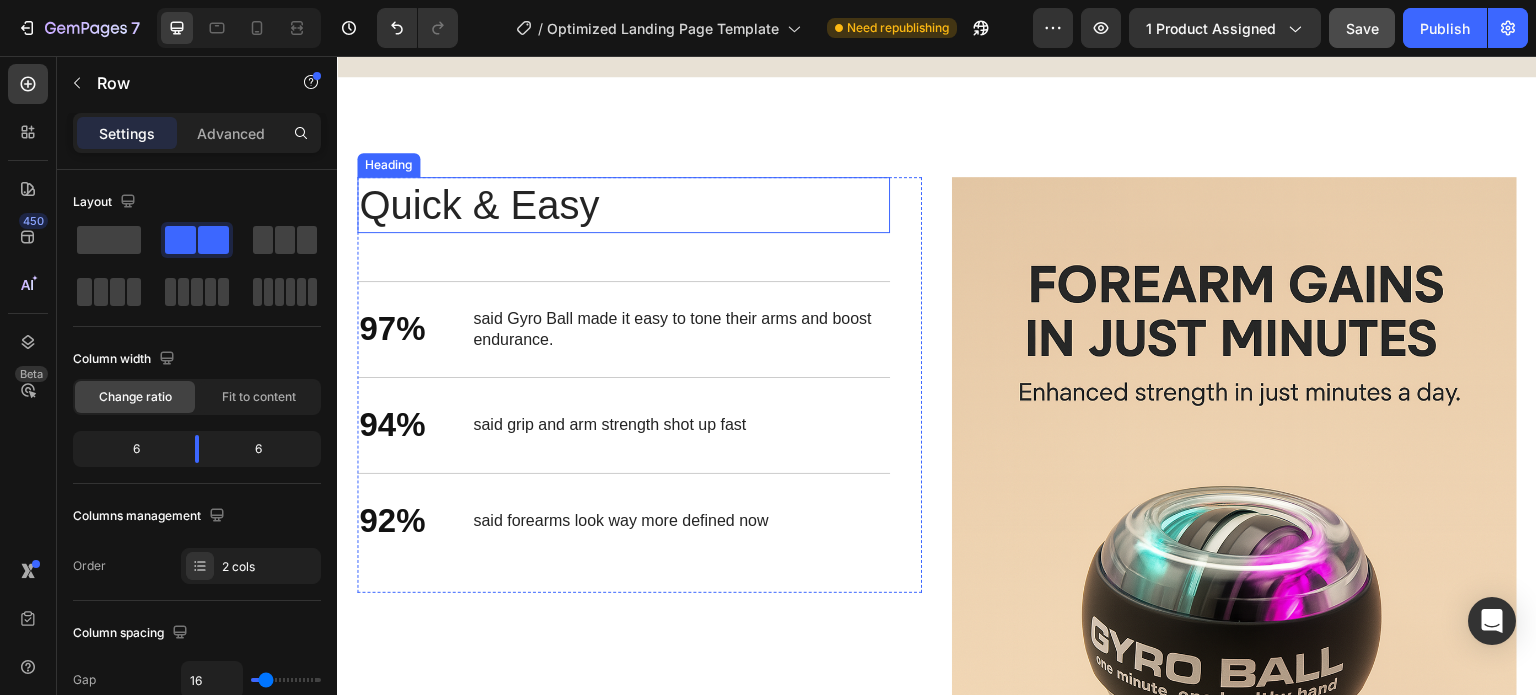 scroll, scrollTop: 2470, scrollLeft: 0, axis: vertical 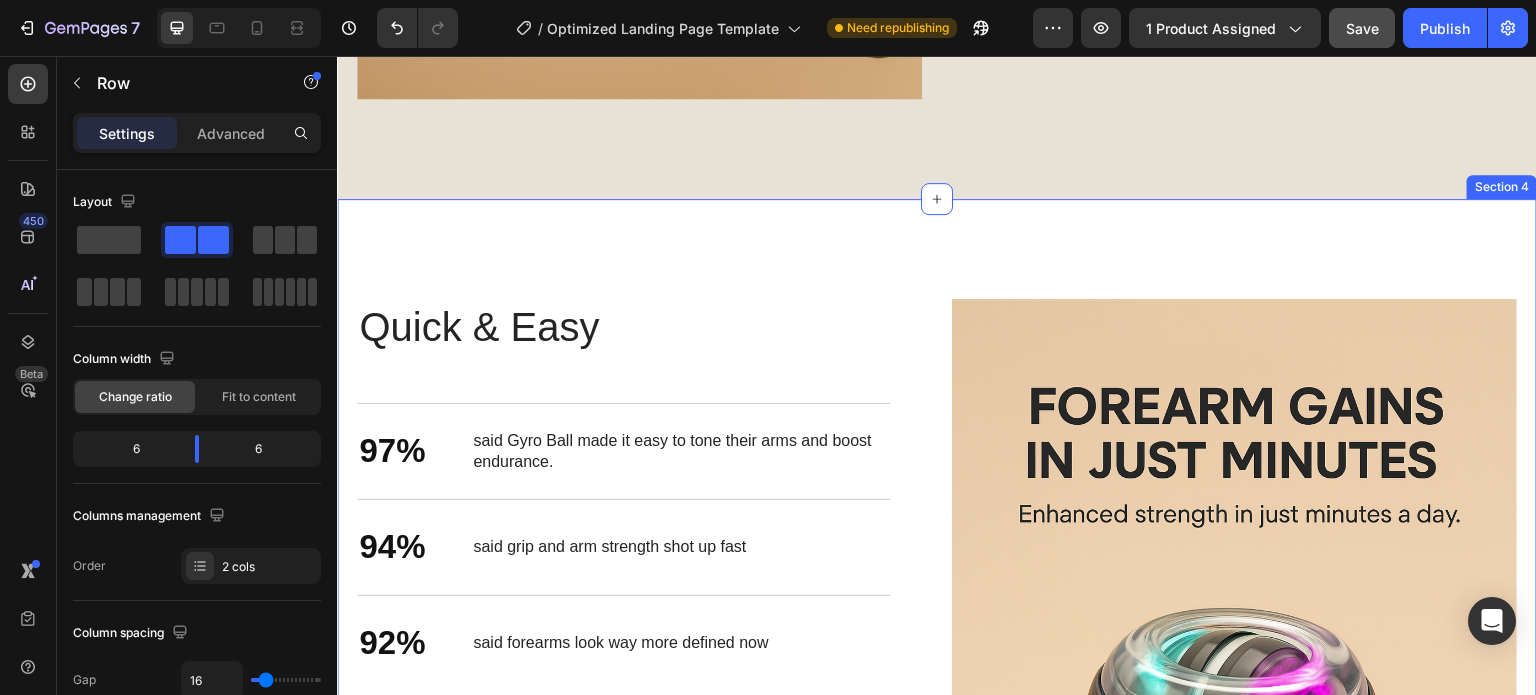 click on "Stronger Body. Better You. Heading Quick & Easy Heading 97% Text Block said Gyro Ball made it easy to tone their arms and boost endurance. Text Block Row 94% Text Block said grip and arm strength shot up fast Text Block Row 92% Text Block said forearms look way more defined now Text Block Row Row Image Row
Drop element here
Drop element here Row   0 Section 4" at bounding box center (937, 753) 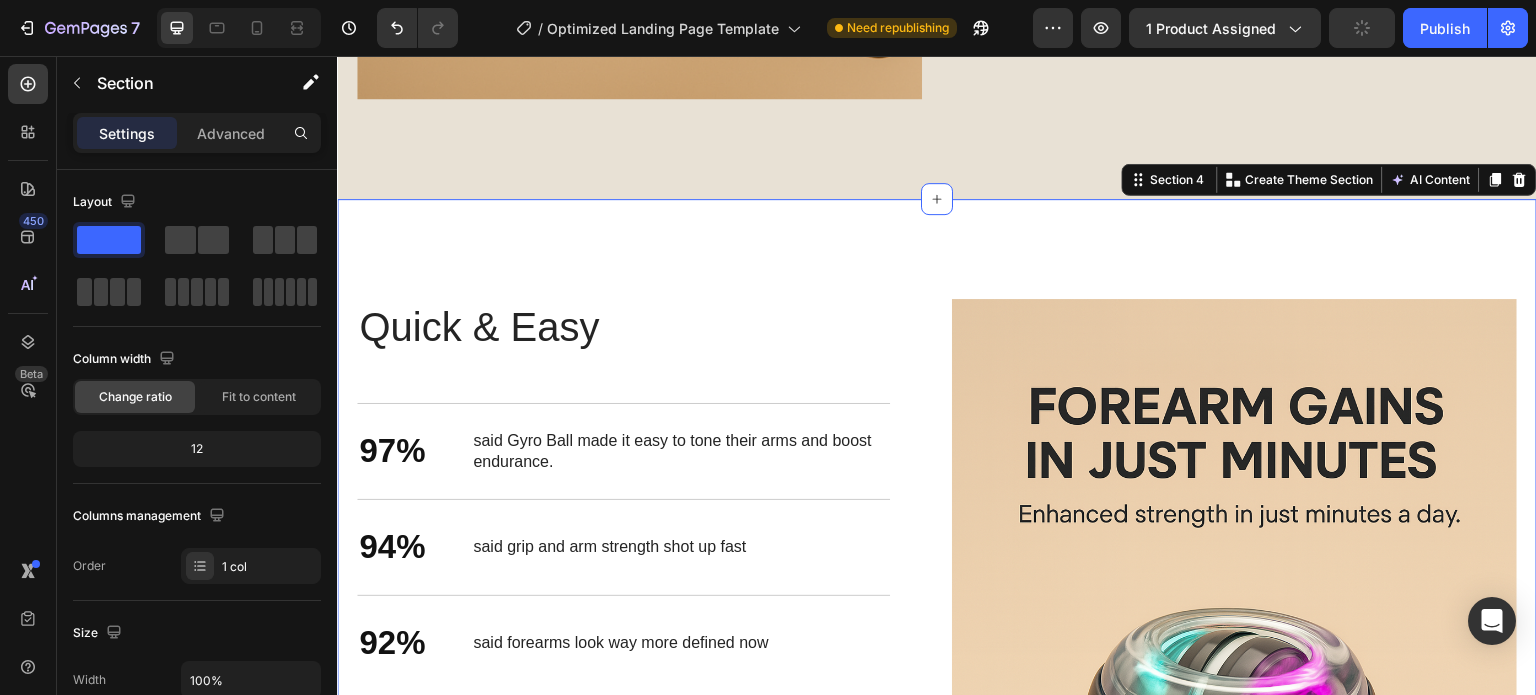 click on "Stronger Body. Better You. Heading Quick & Easy Heading 97% Text Block said Gyro Ball made it easy to tone their arms and boost endurance. Text Block Row 94% Text Block said grip and arm strength shot up fast Text Block Row 92% Text Block said forearms look way more defined now Text Block Row Row Image Row
Drop element here
Drop element here Row Section 4   You can create reusable sections Create Theme Section AI Content Write with GemAI What would you like to describe here? Tone and Voice Persuasive Product Gyro Ball – Build Grip & Forearm Power Show more Generate" at bounding box center (937, 753) 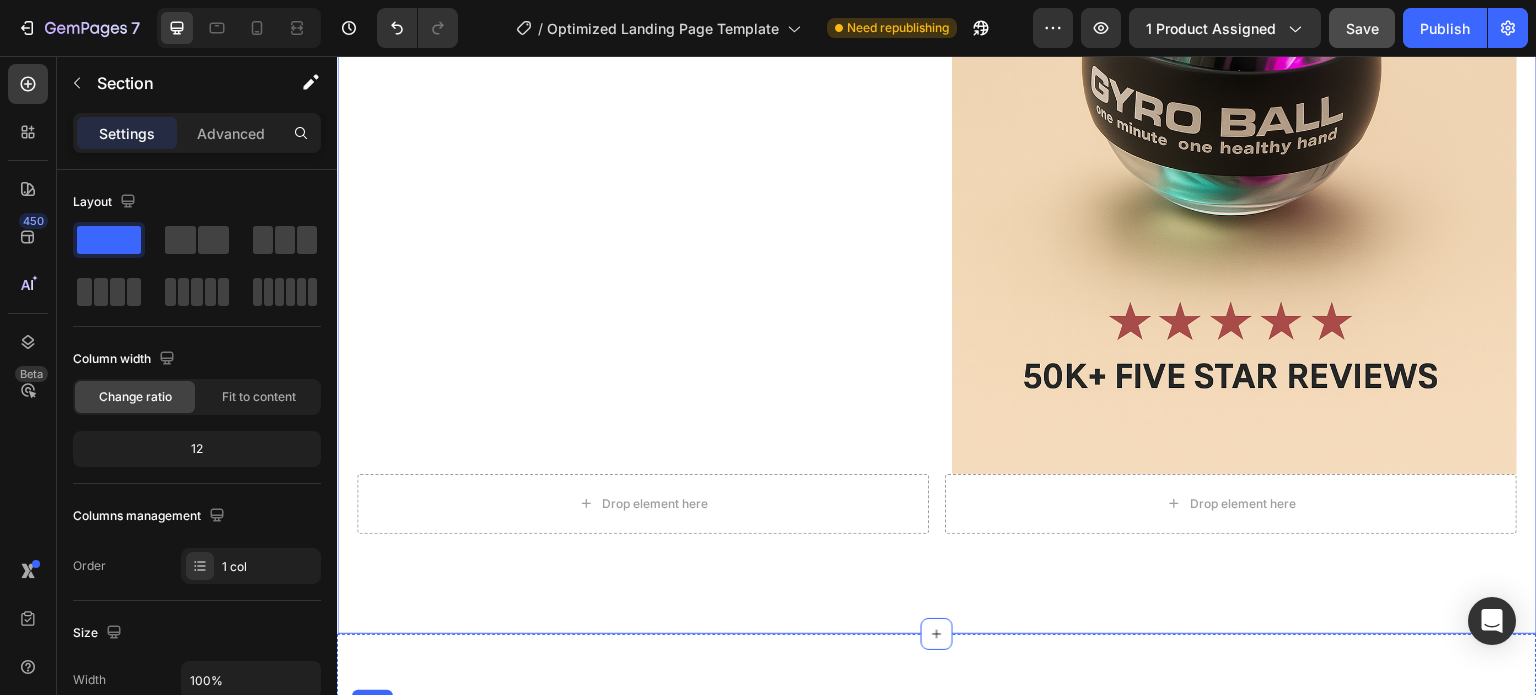scroll, scrollTop: 3470, scrollLeft: 0, axis: vertical 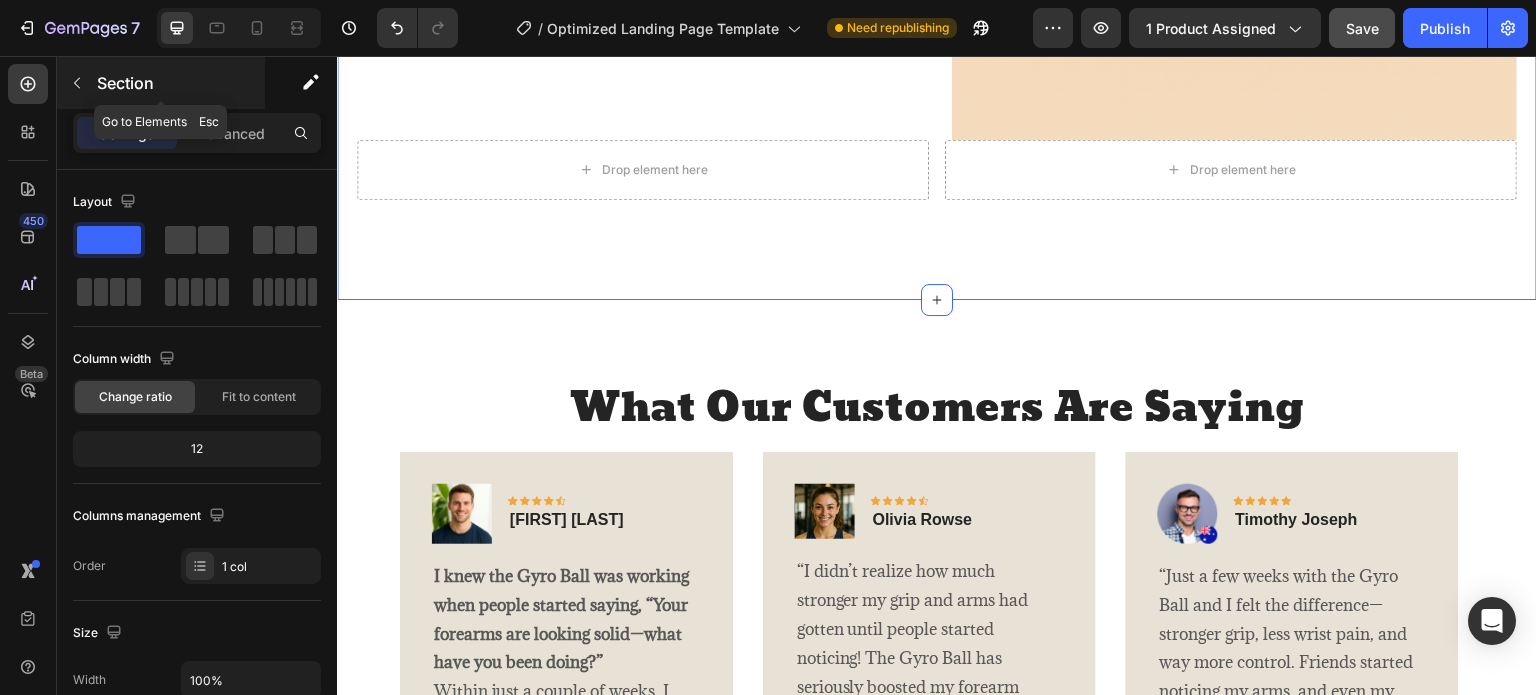 click 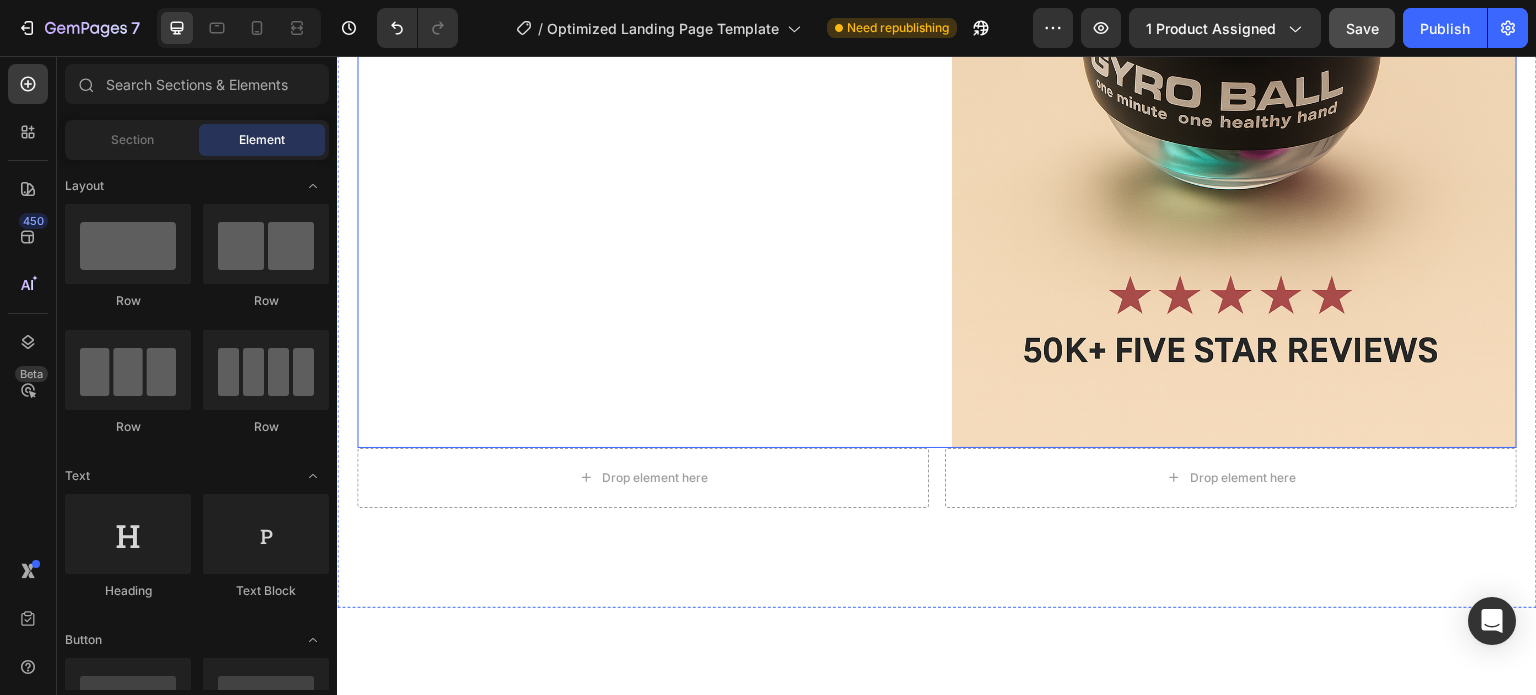 scroll, scrollTop: 3170, scrollLeft: 0, axis: vertical 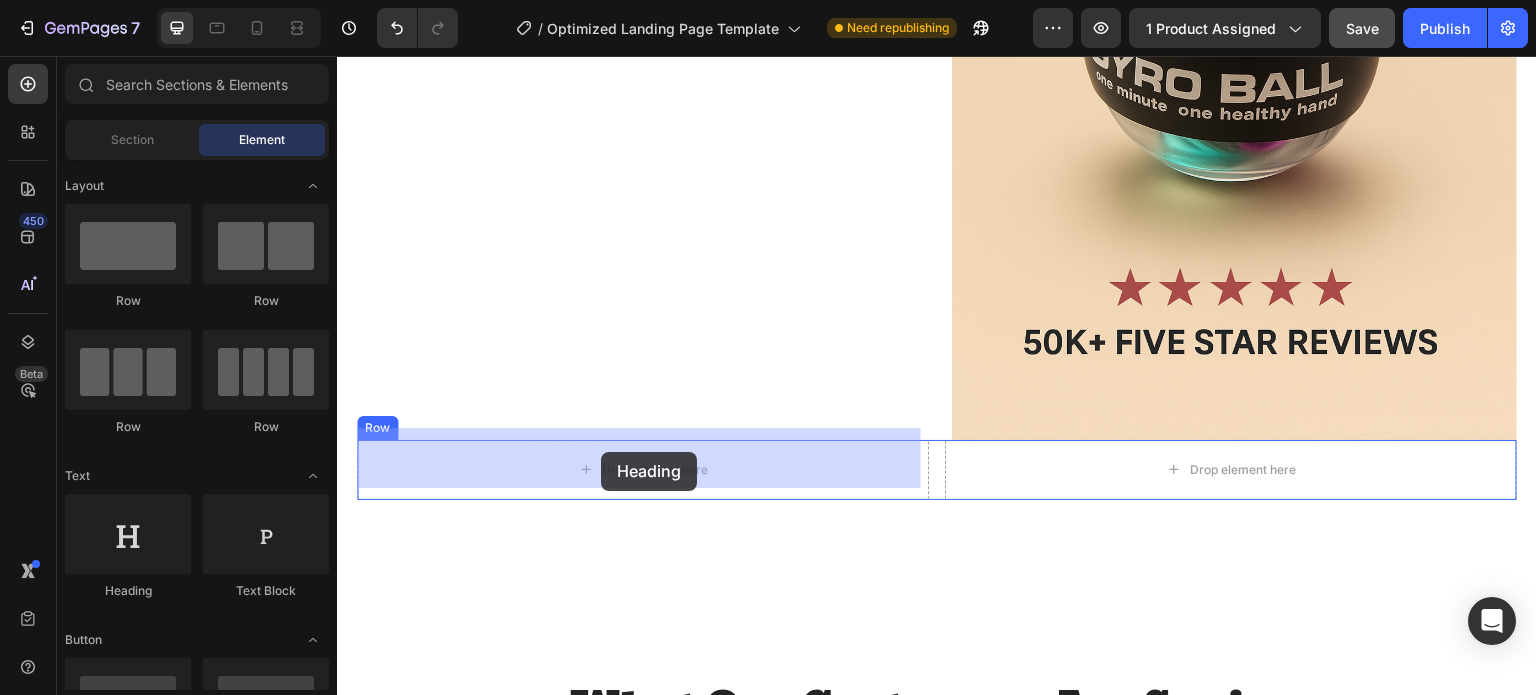 drag, startPoint x: 500, startPoint y: 582, endPoint x: 601, endPoint y: 452, distance: 164.62381 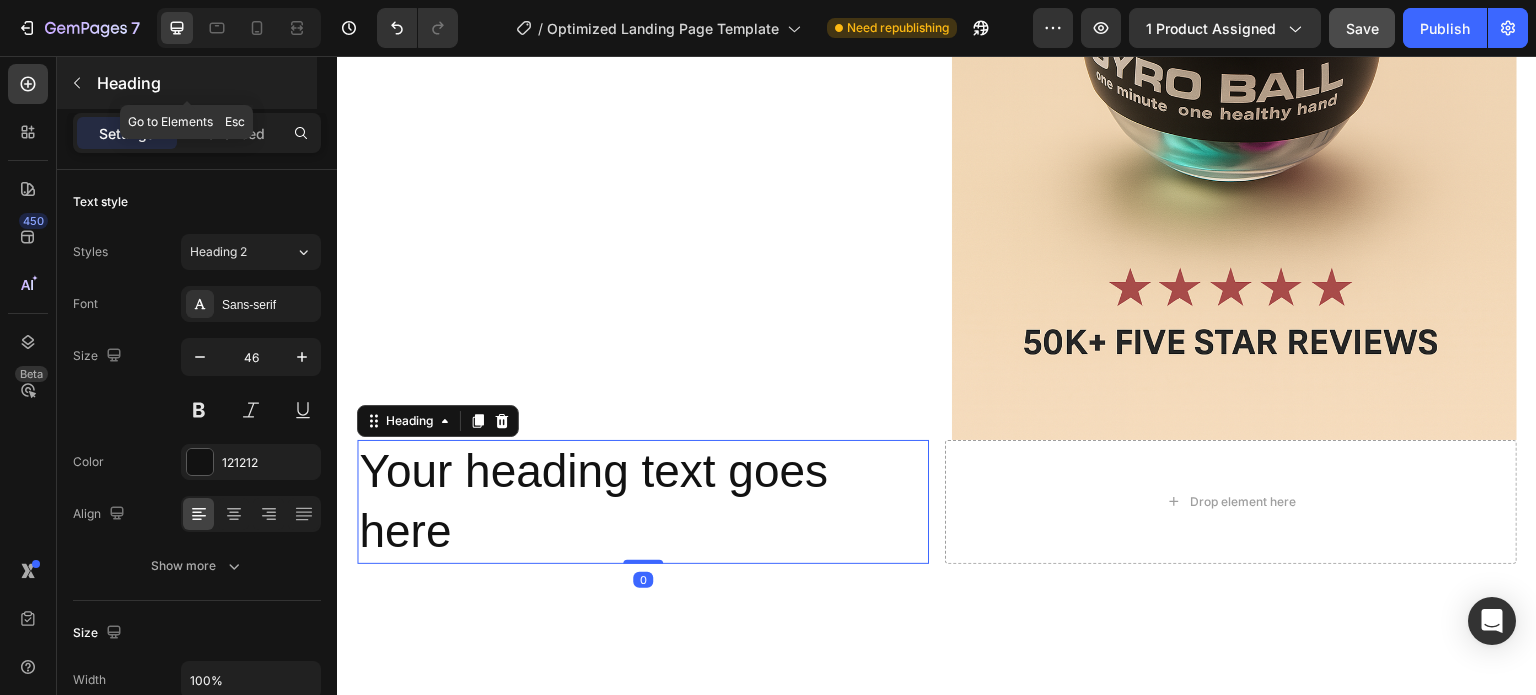 click 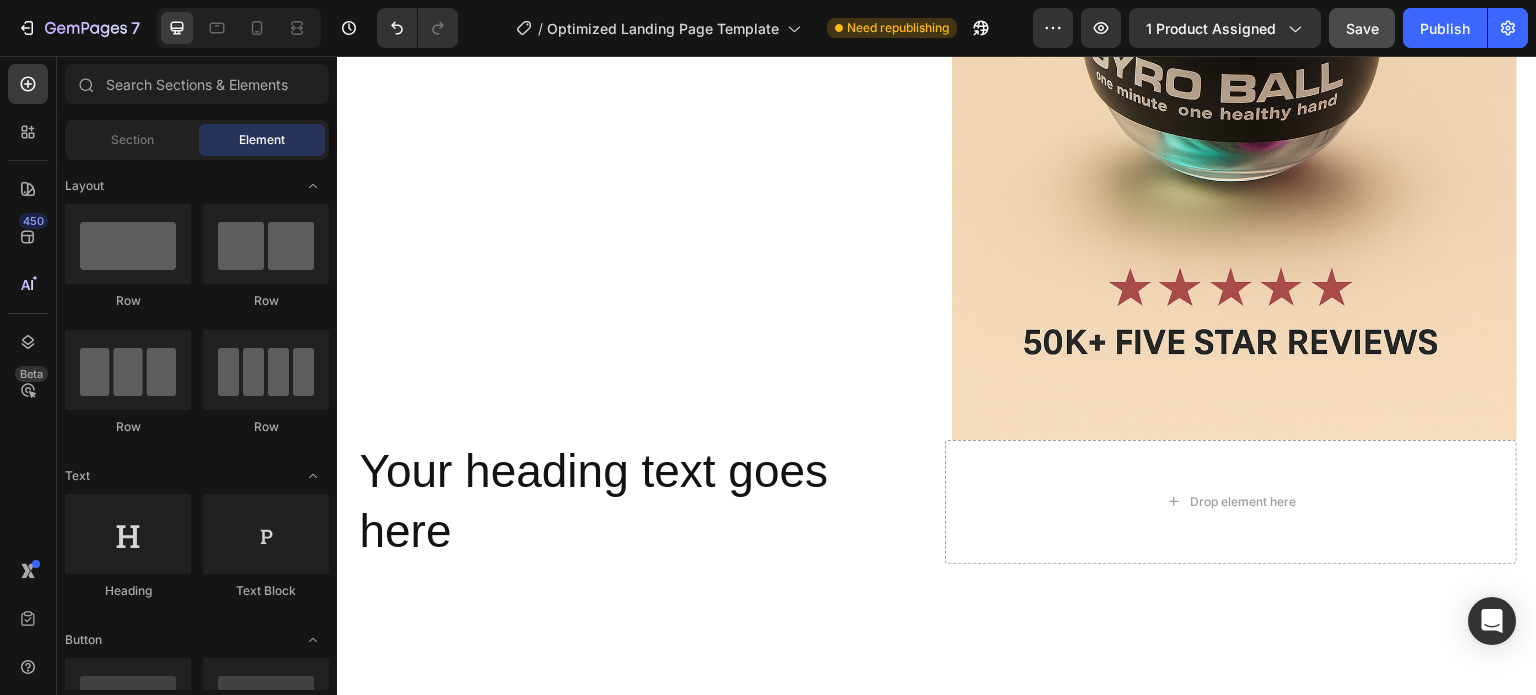 scroll, scrollTop: 200, scrollLeft: 0, axis: vertical 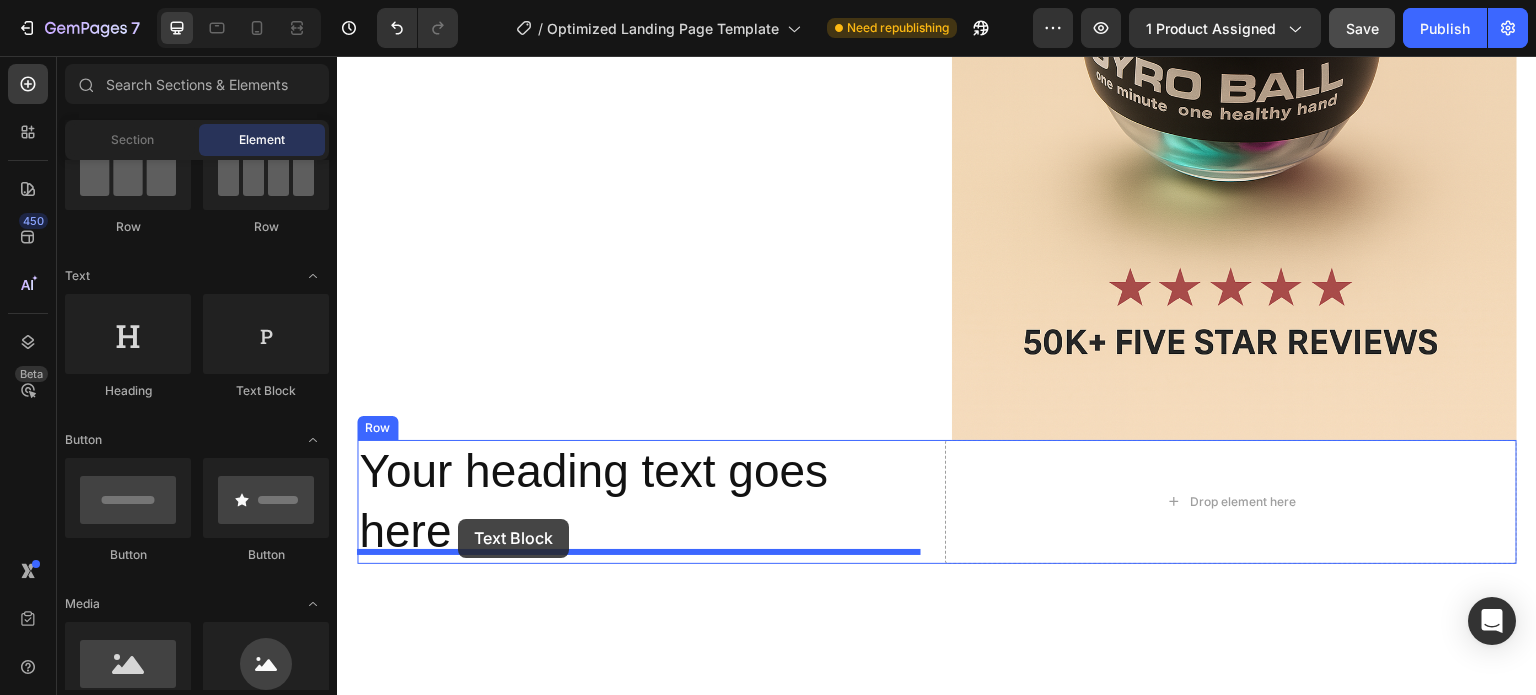 drag, startPoint x: 591, startPoint y: 393, endPoint x: 458, endPoint y: 519, distance: 183.20753 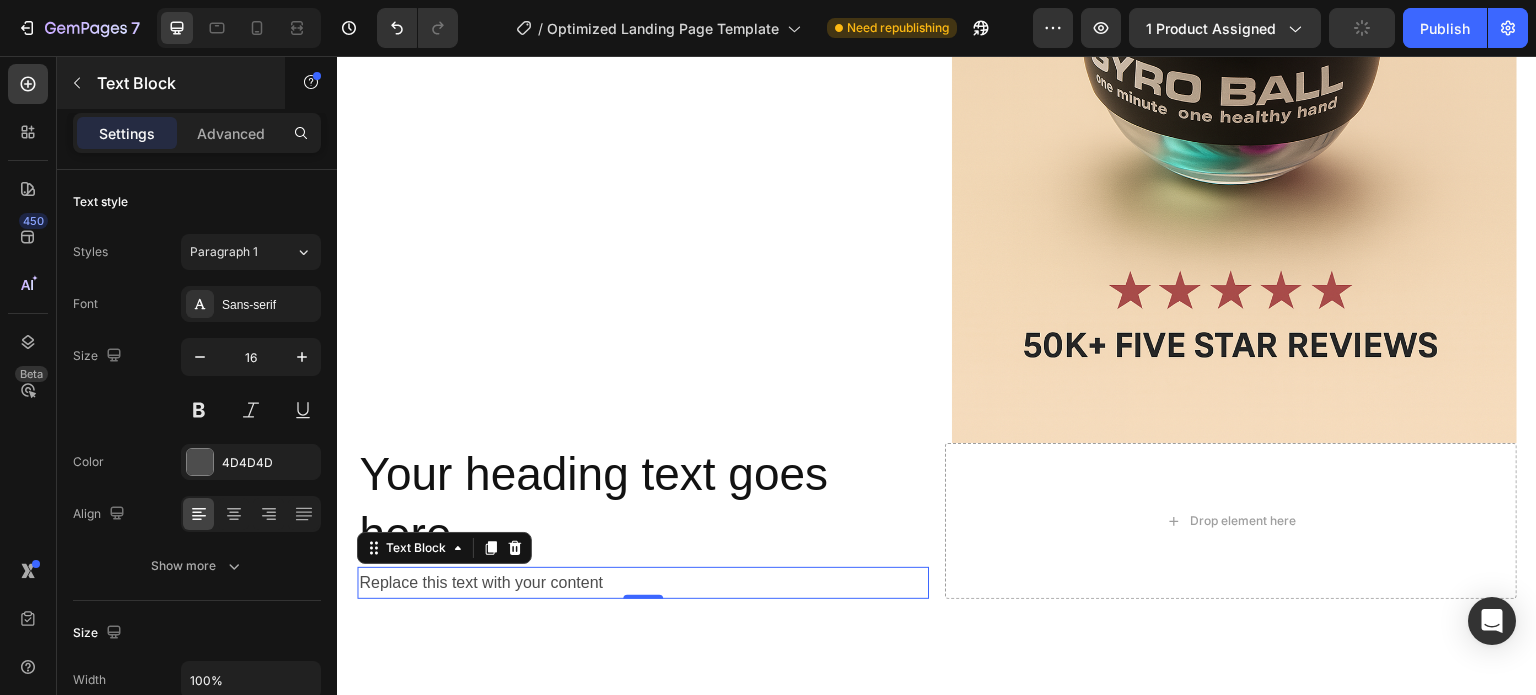 scroll, scrollTop: 3170, scrollLeft: 0, axis: vertical 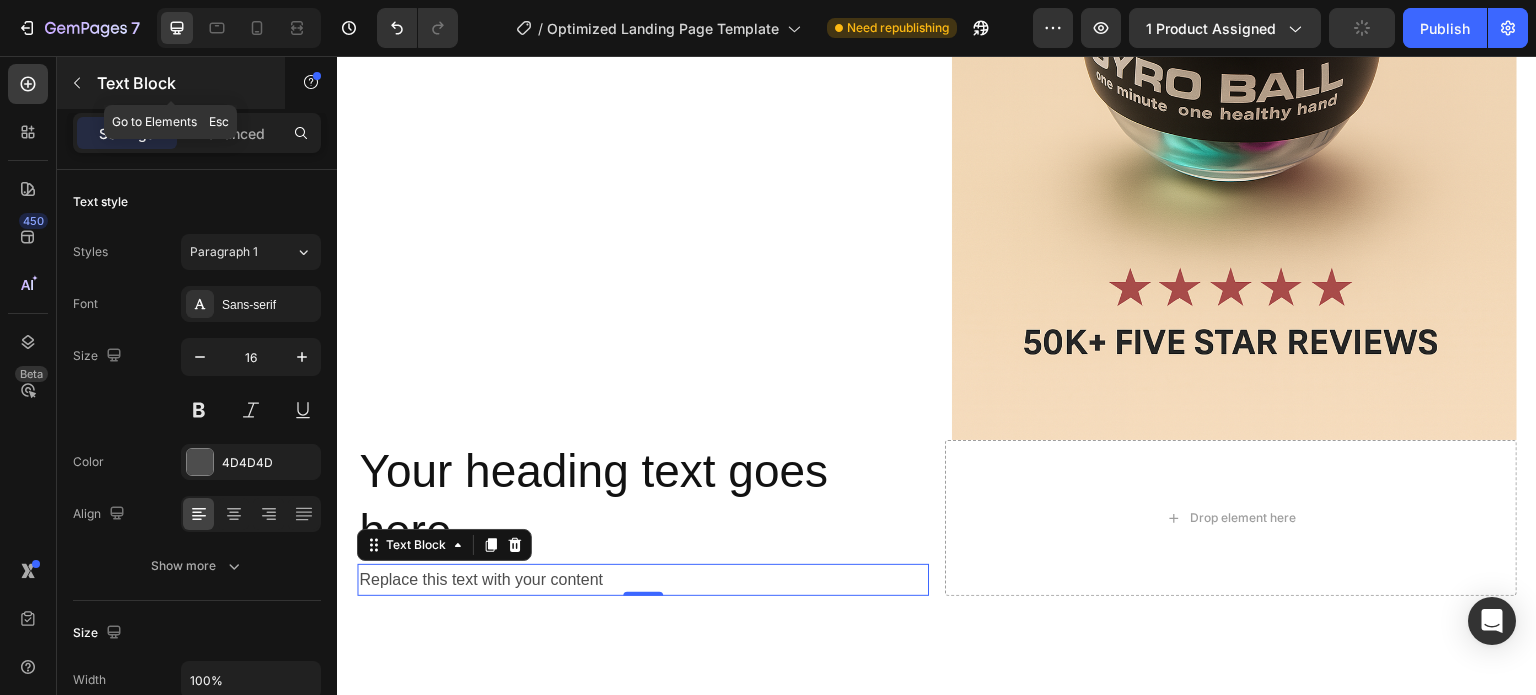click 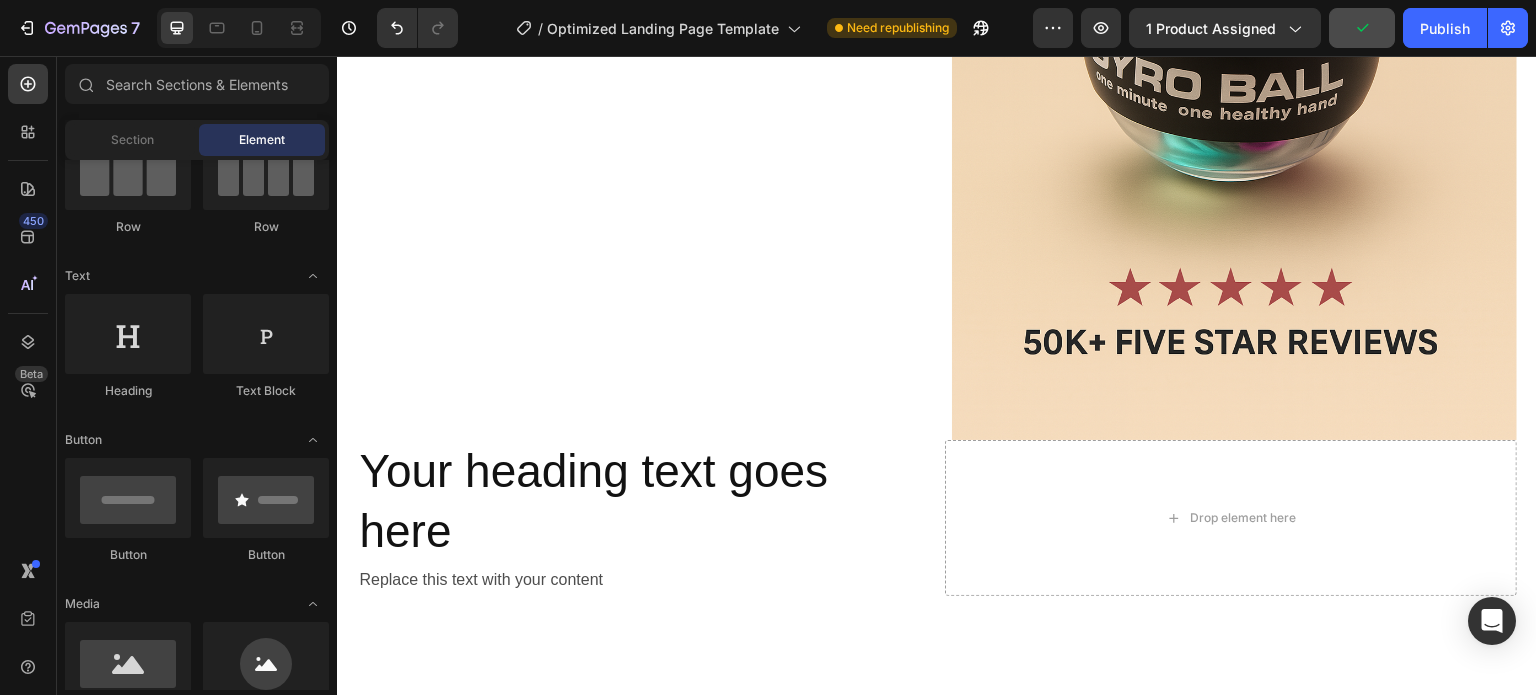 scroll, scrollTop: 2570, scrollLeft: 0, axis: vertical 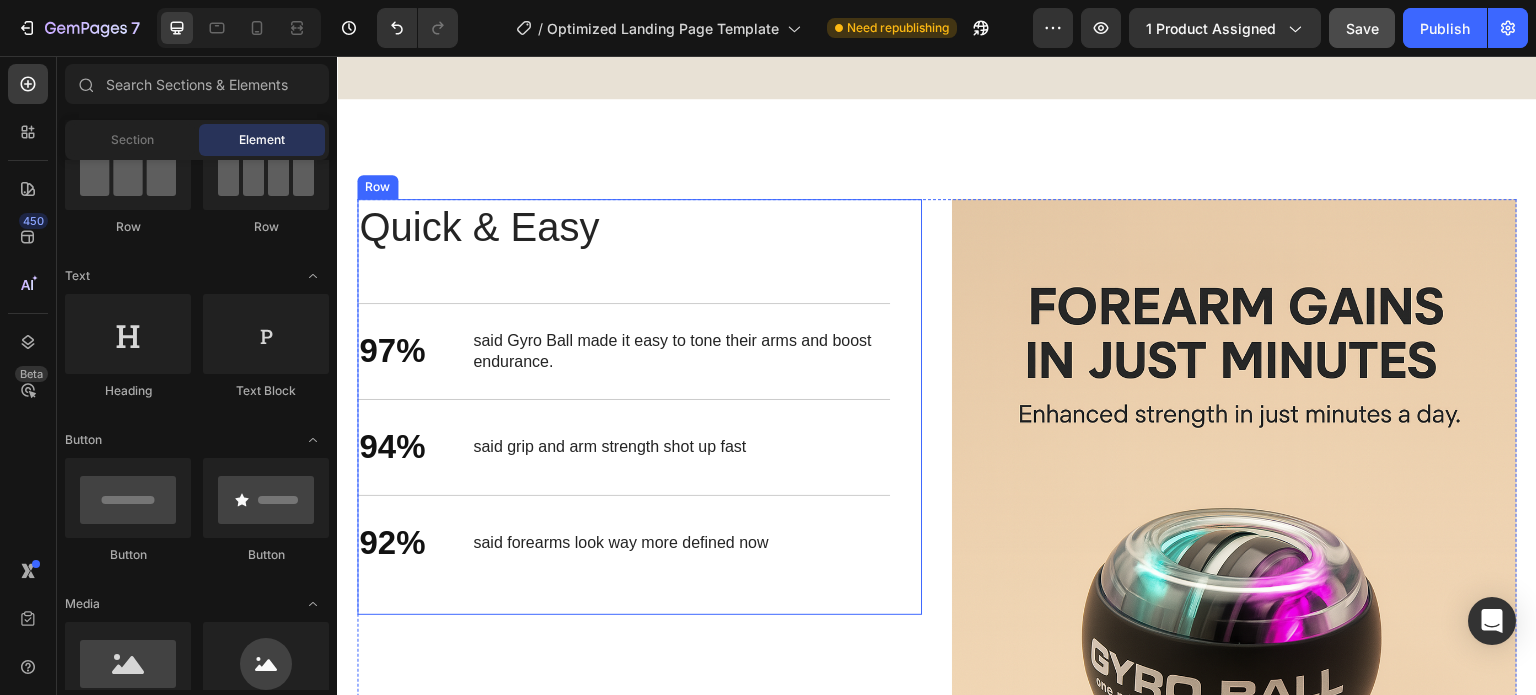 click on "Quick & Easy Heading 97% Text Block said Gyro Ball made it easy to tone their arms and boost endurance. Text Block Row 94% Text Block said grip and arm strength shot up fast Text Block Row 92% Text Block said forearms look way more defined now Text Block Row" at bounding box center [623, 407] 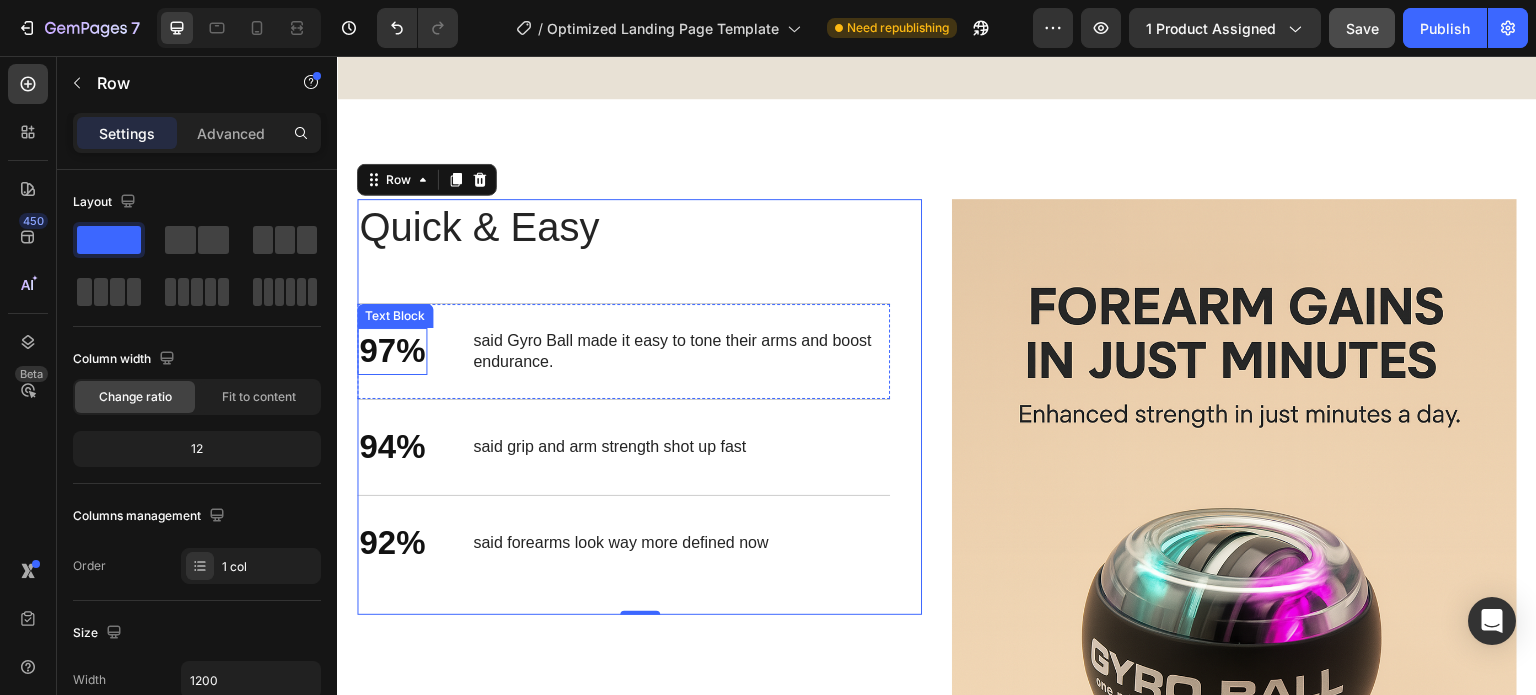 click on "97%" at bounding box center (392, 351) 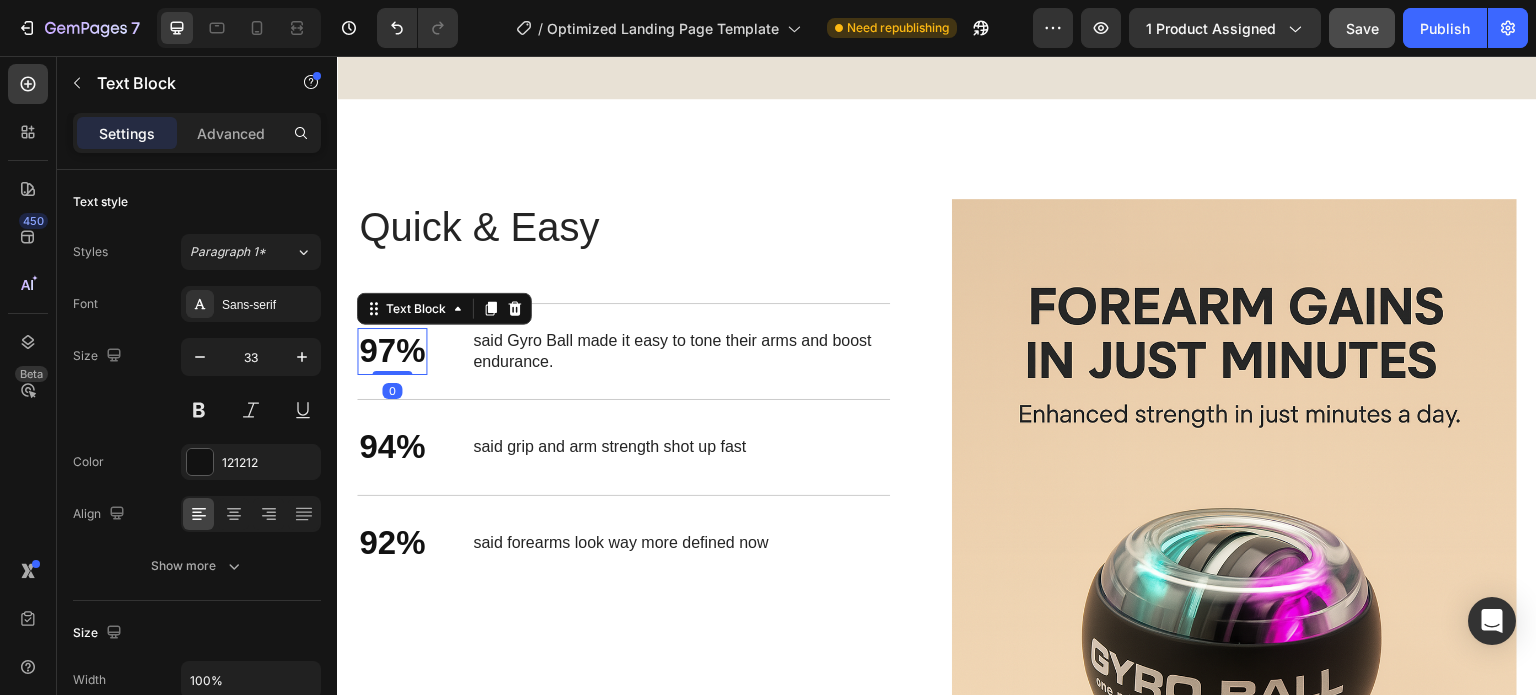 click on "97%" at bounding box center (392, 351) 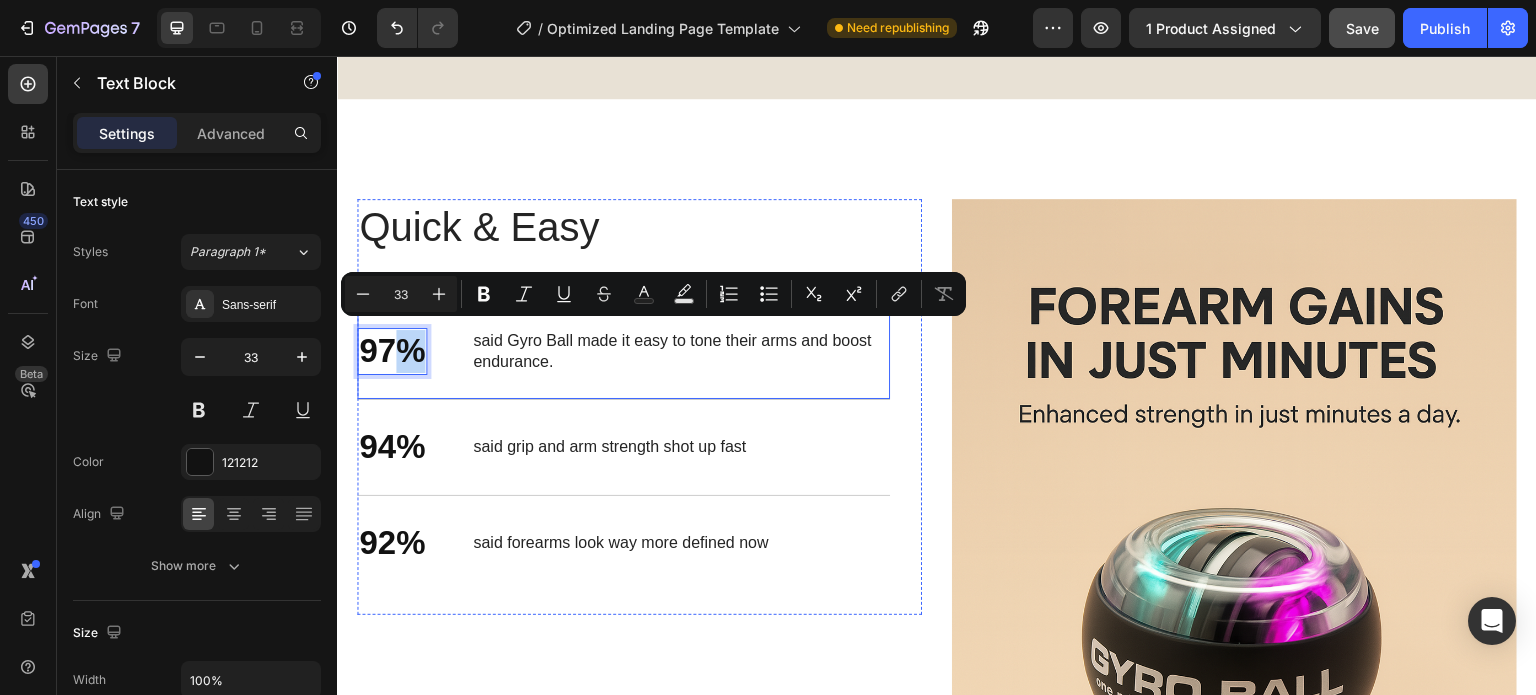 click on "97% Text Block   0 said Gyro Ball made it easy to tone their arms and boost endurance. Text Block Row" at bounding box center (623, 351) 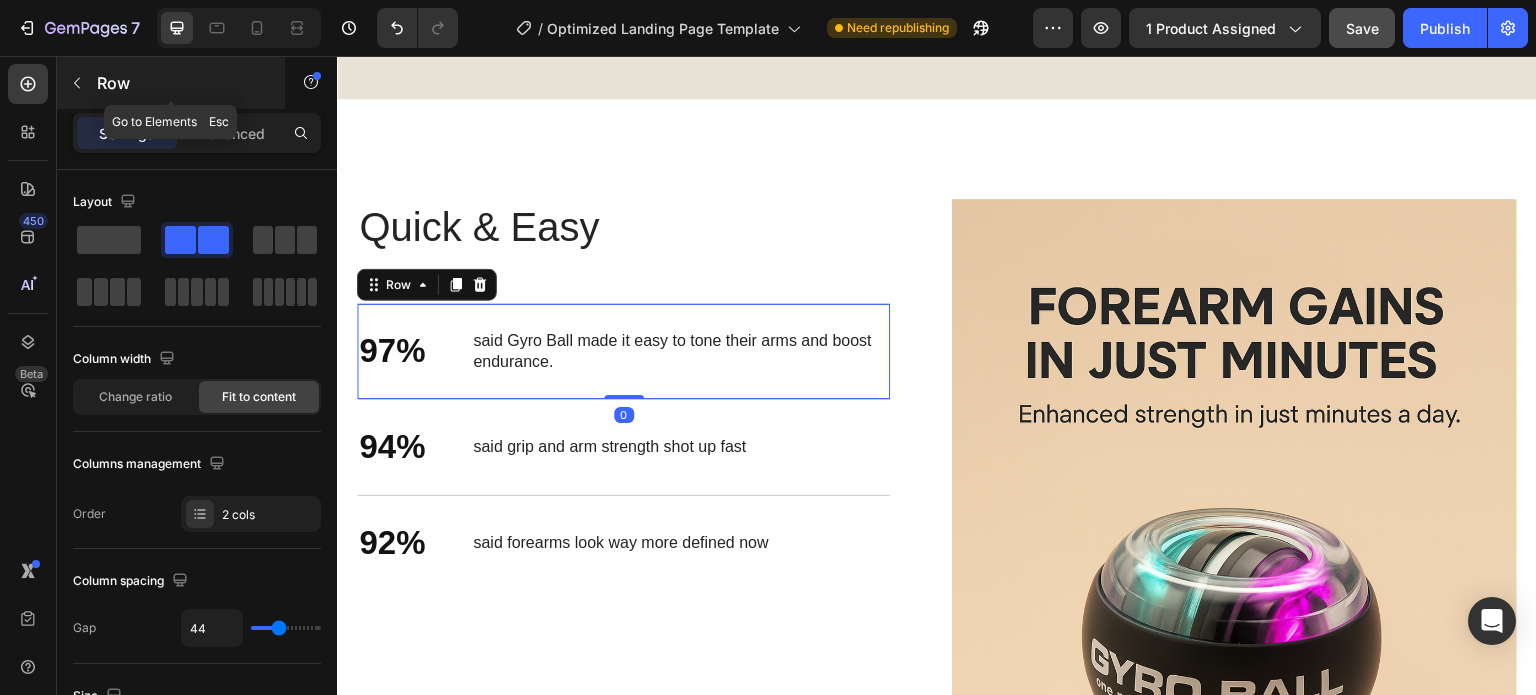 click at bounding box center [77, 83] 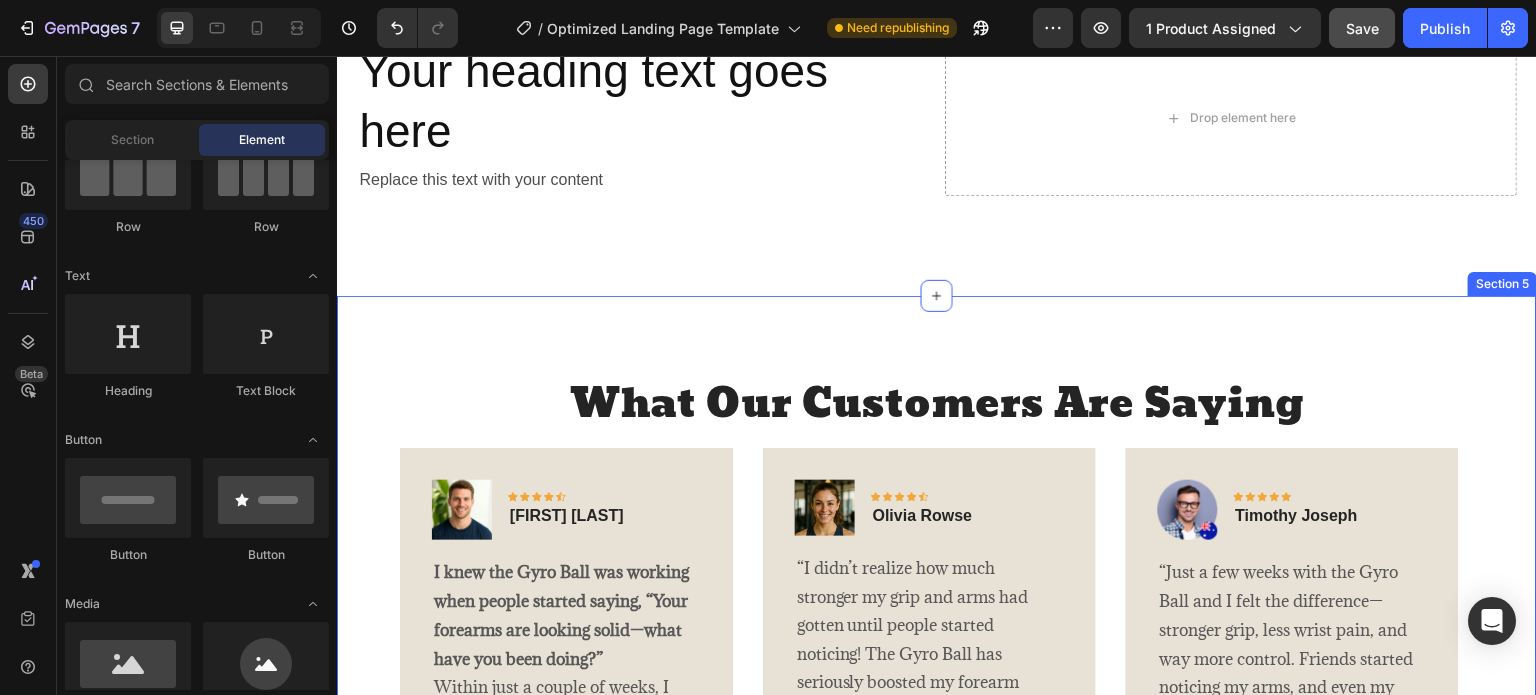 scroll, scrollTop: 3270, scrollLeft: 0, axis: vertical 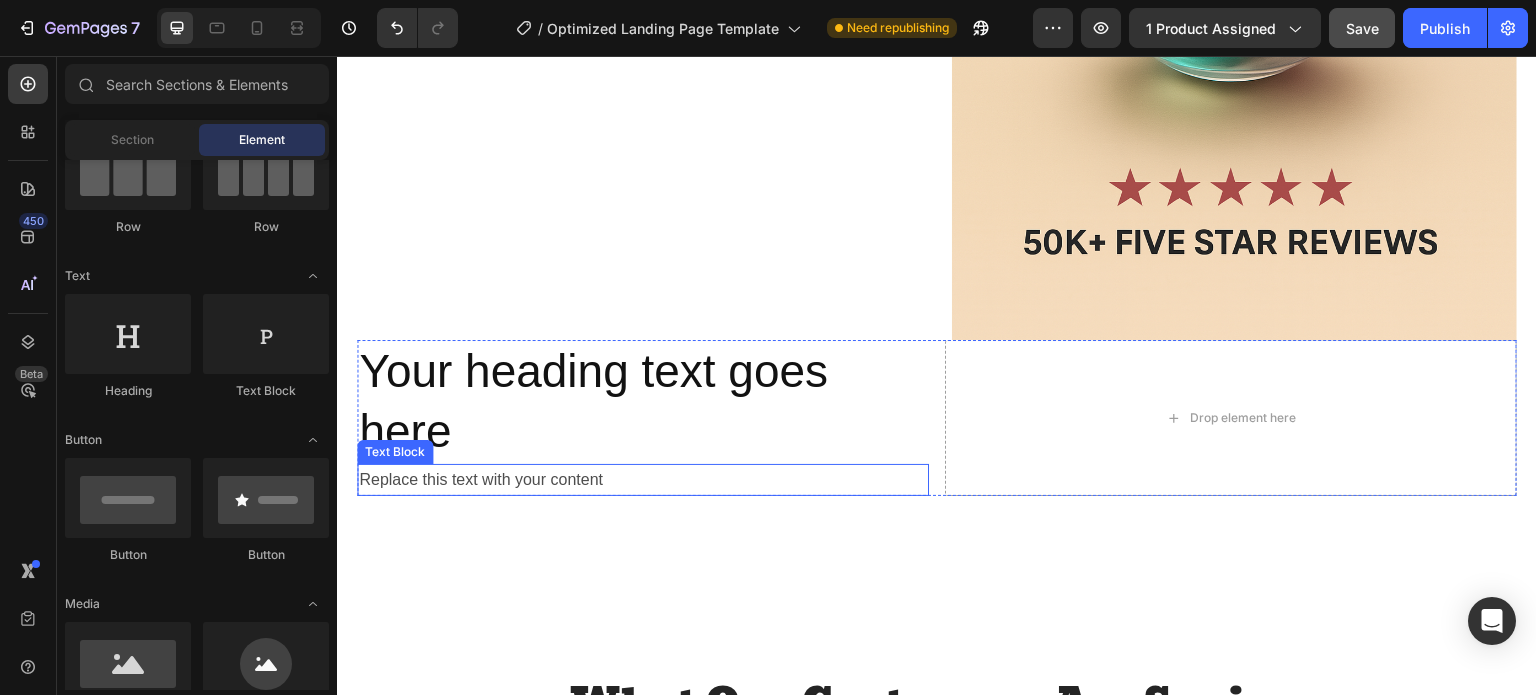 click on "Replace this text with your content" at bounding box center [643, 480] 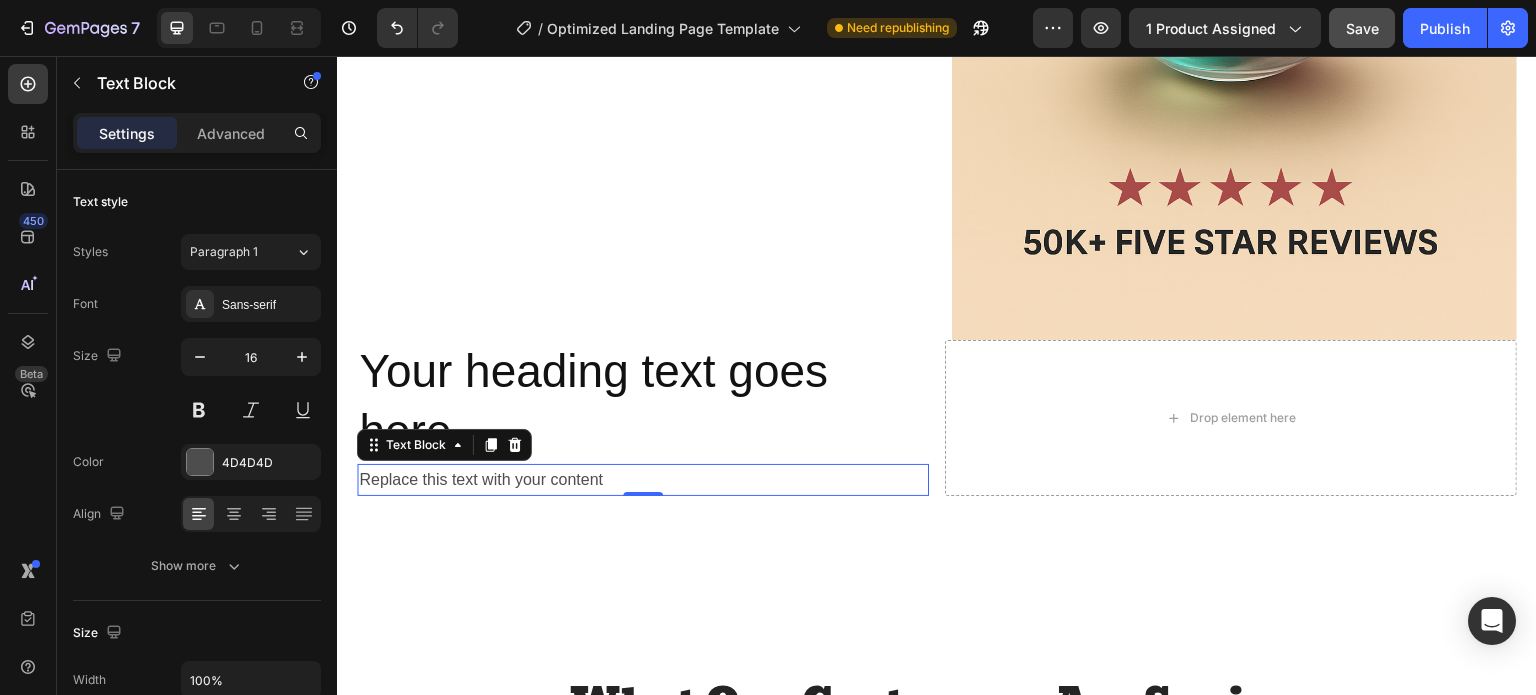 click at bounding box center (515, 445) 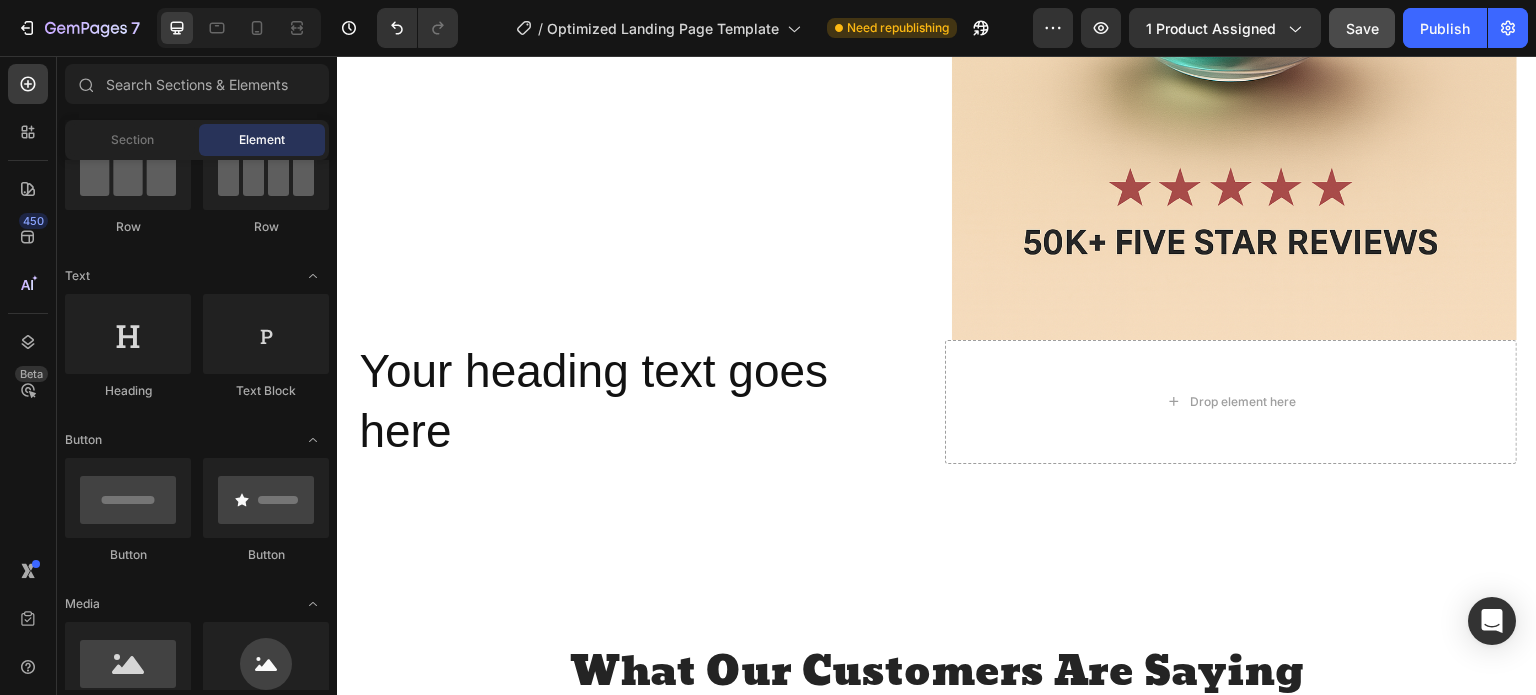 scroll, scrollTop: 0, scrollLeft: 0, axis: both 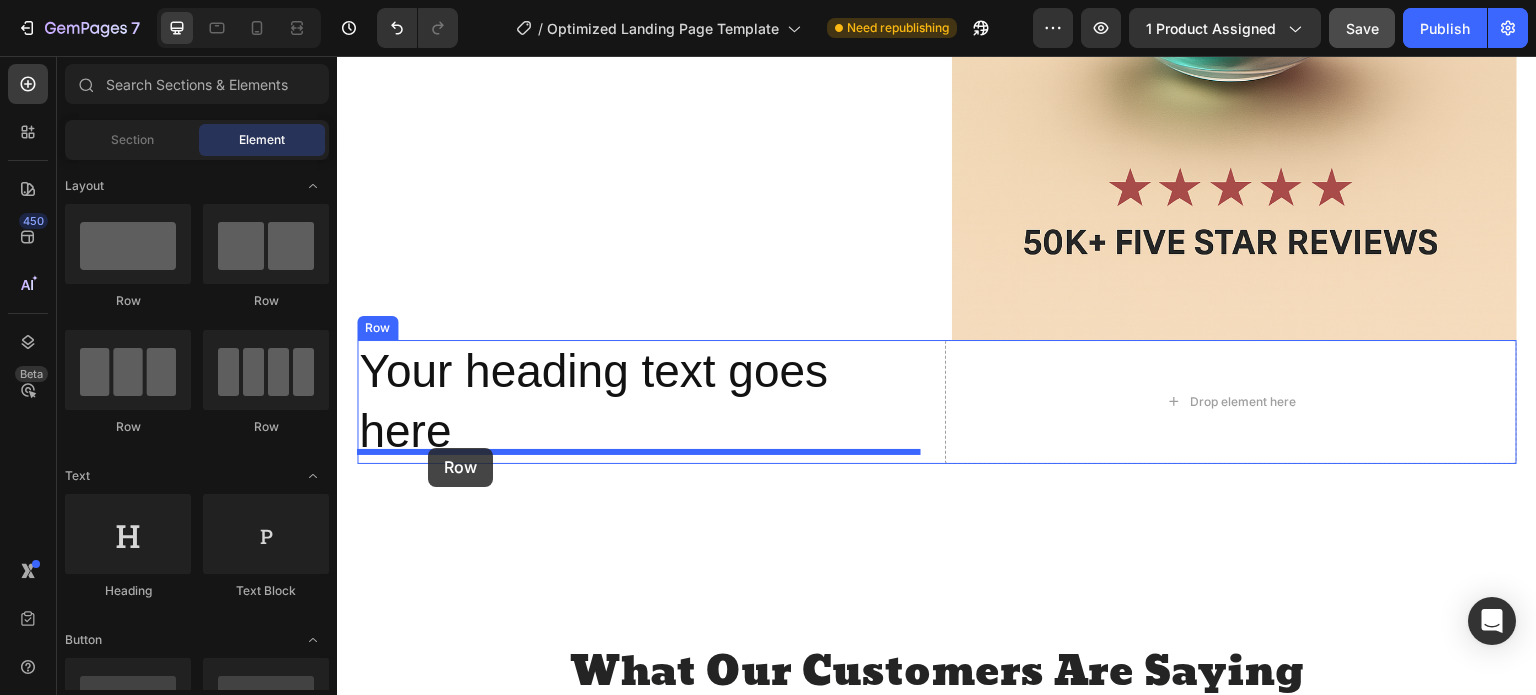 drag, startPoint x: 608, startPoint y: 314, endPoint x: 428, endPoint y: 448, distance: 224.40143 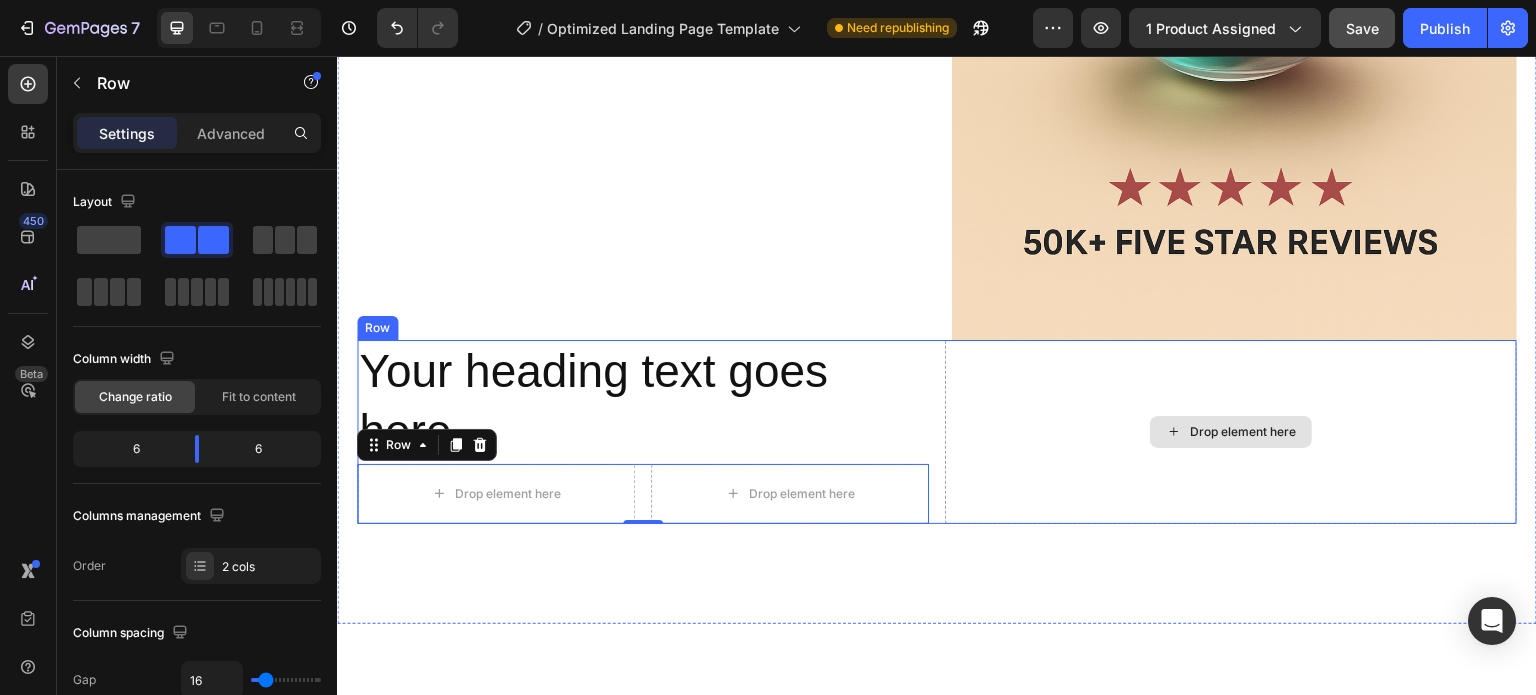 click on "Drop element here" at bounding box center (1231, 432) 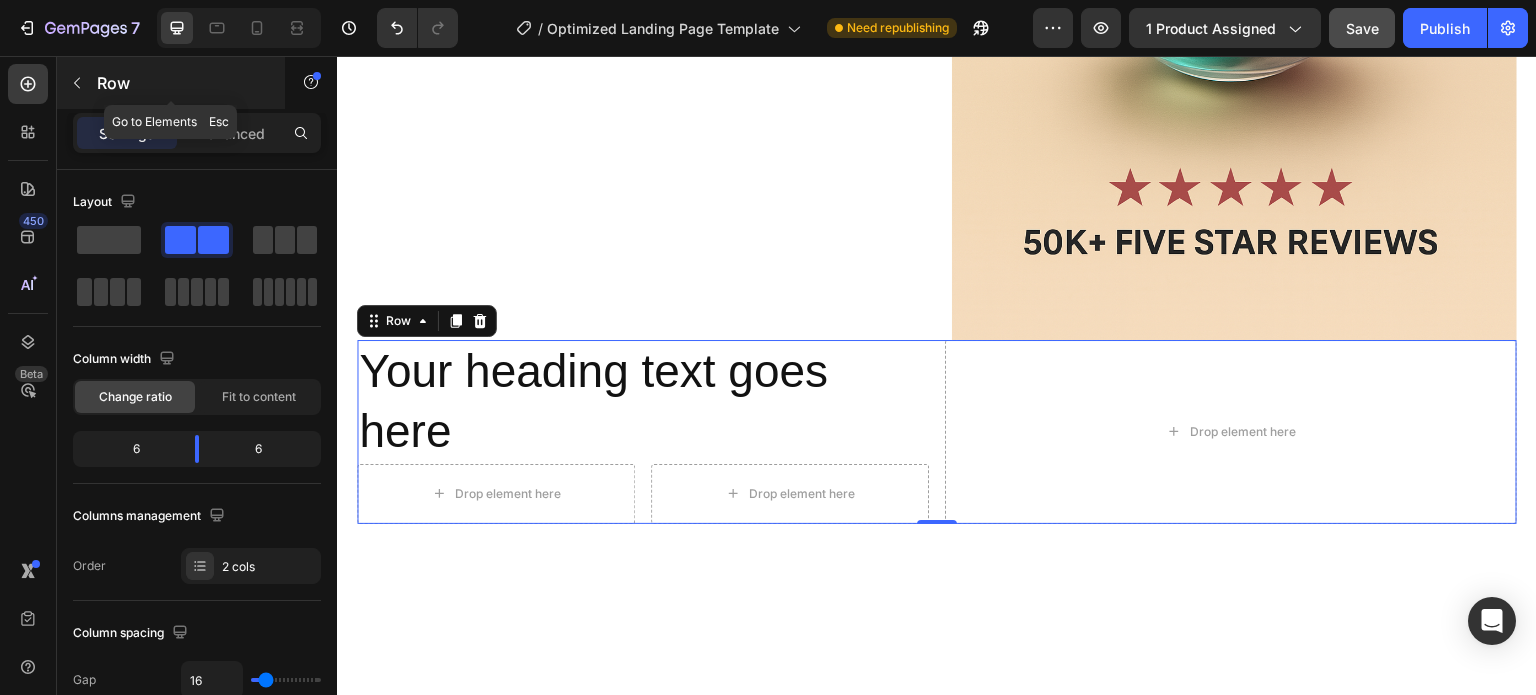 click 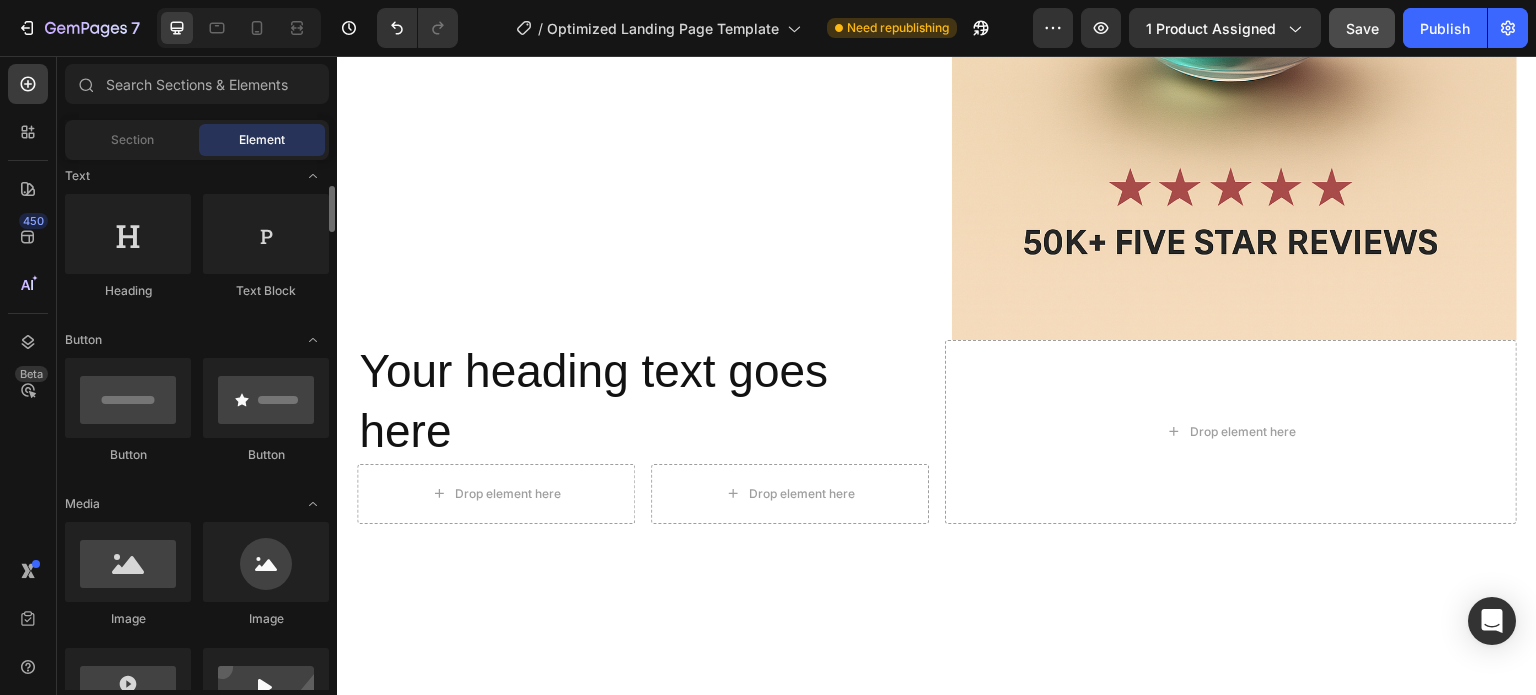 scroll, scrollTop: 400, scrollLeft: 0, axis: vertical 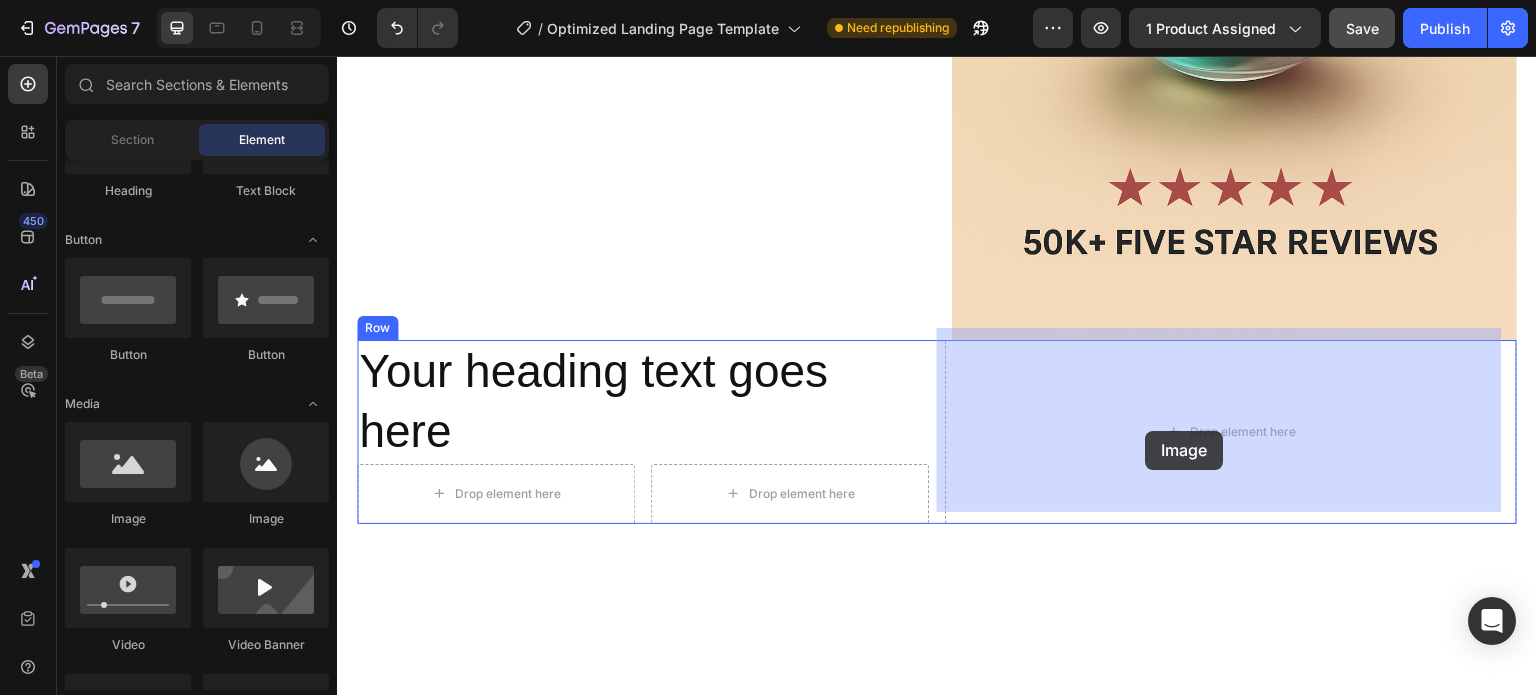 drag, startPoint x: 470, startPoint y: 528, endPoint x: 1146, endPoint y: 431, distance: 682.9239 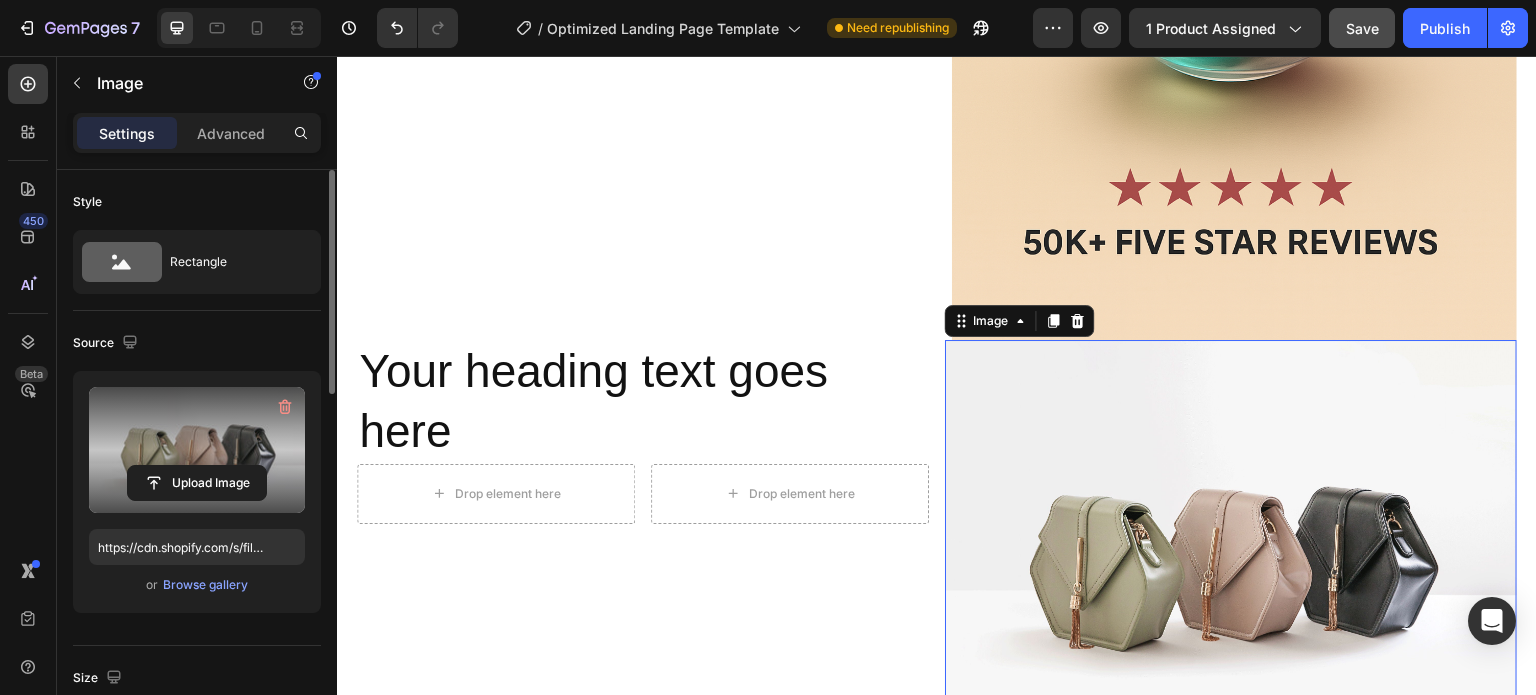 scroll, scrollTop: 3570, scrollLeft: 0, axis: vertical 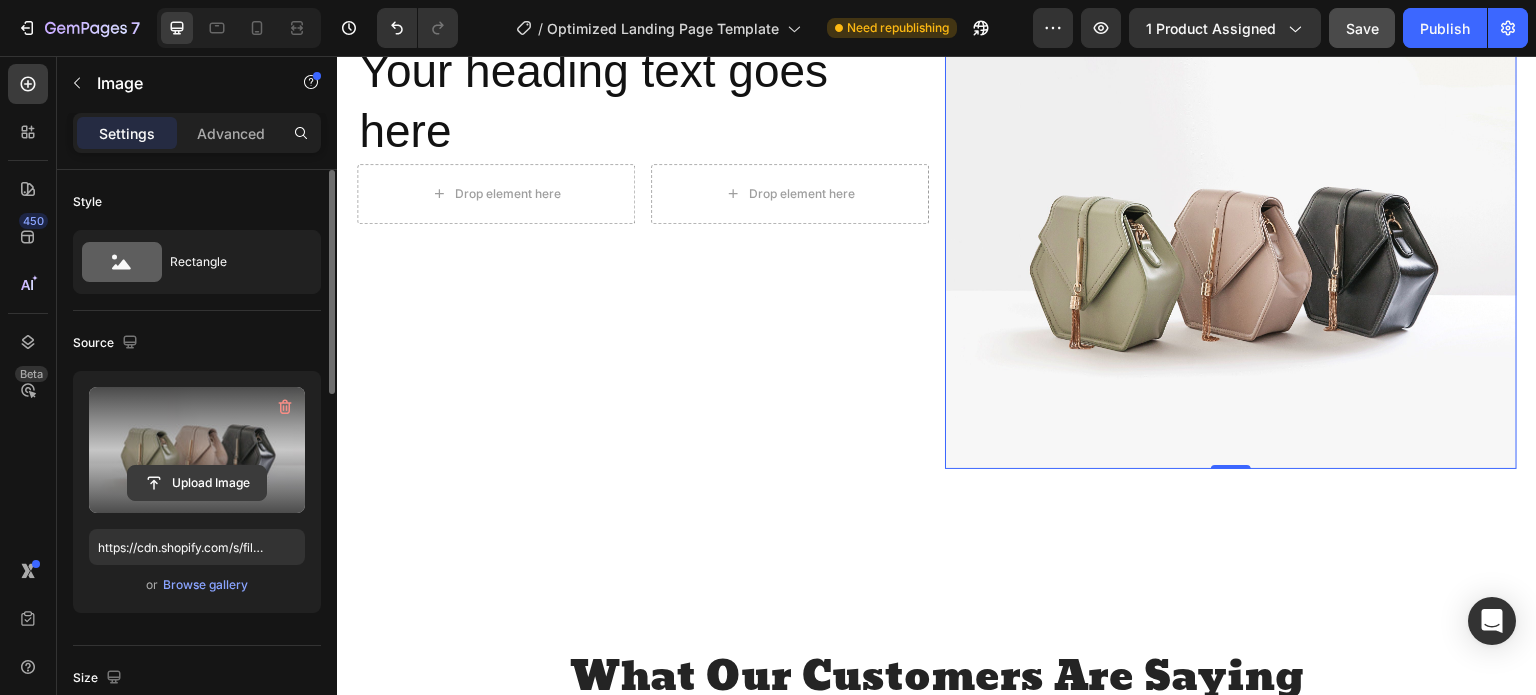 click 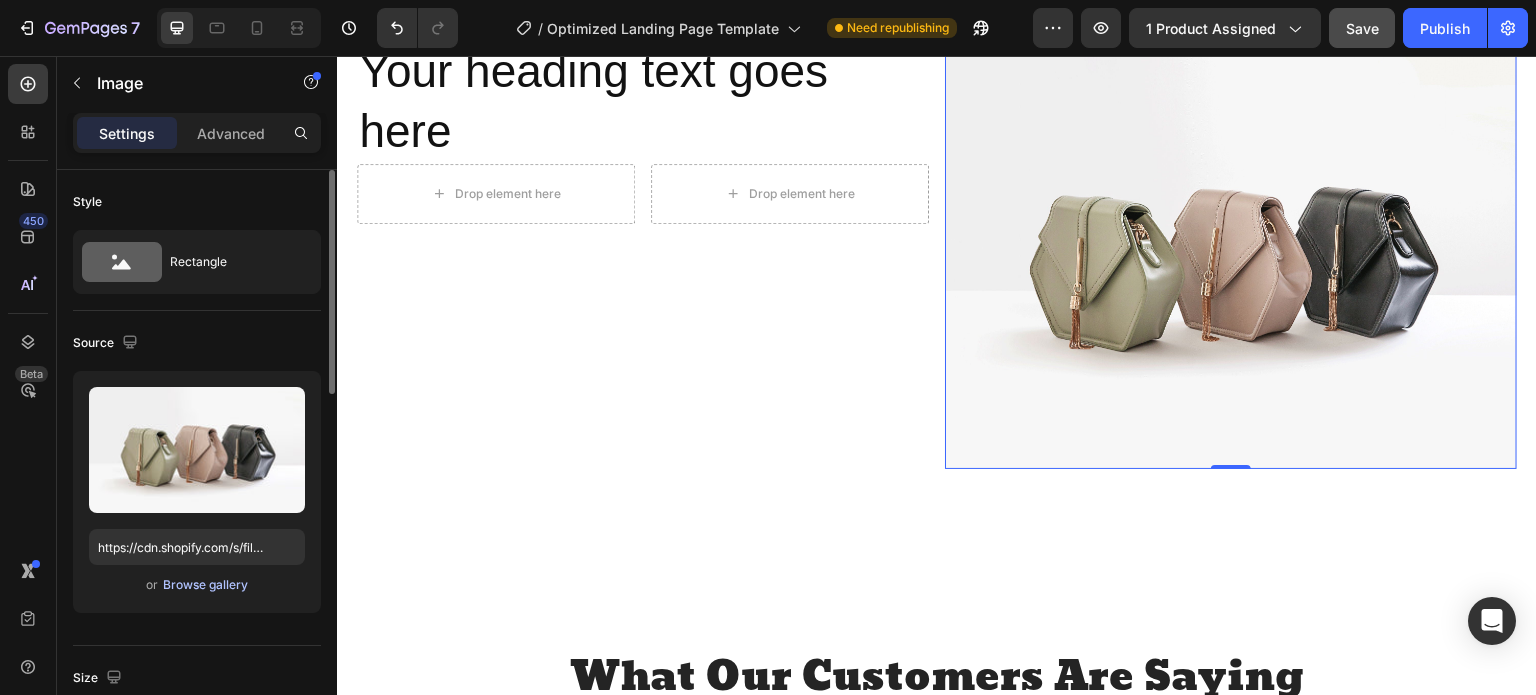 click on "Browse gallery" at bounding box center (205, 585) 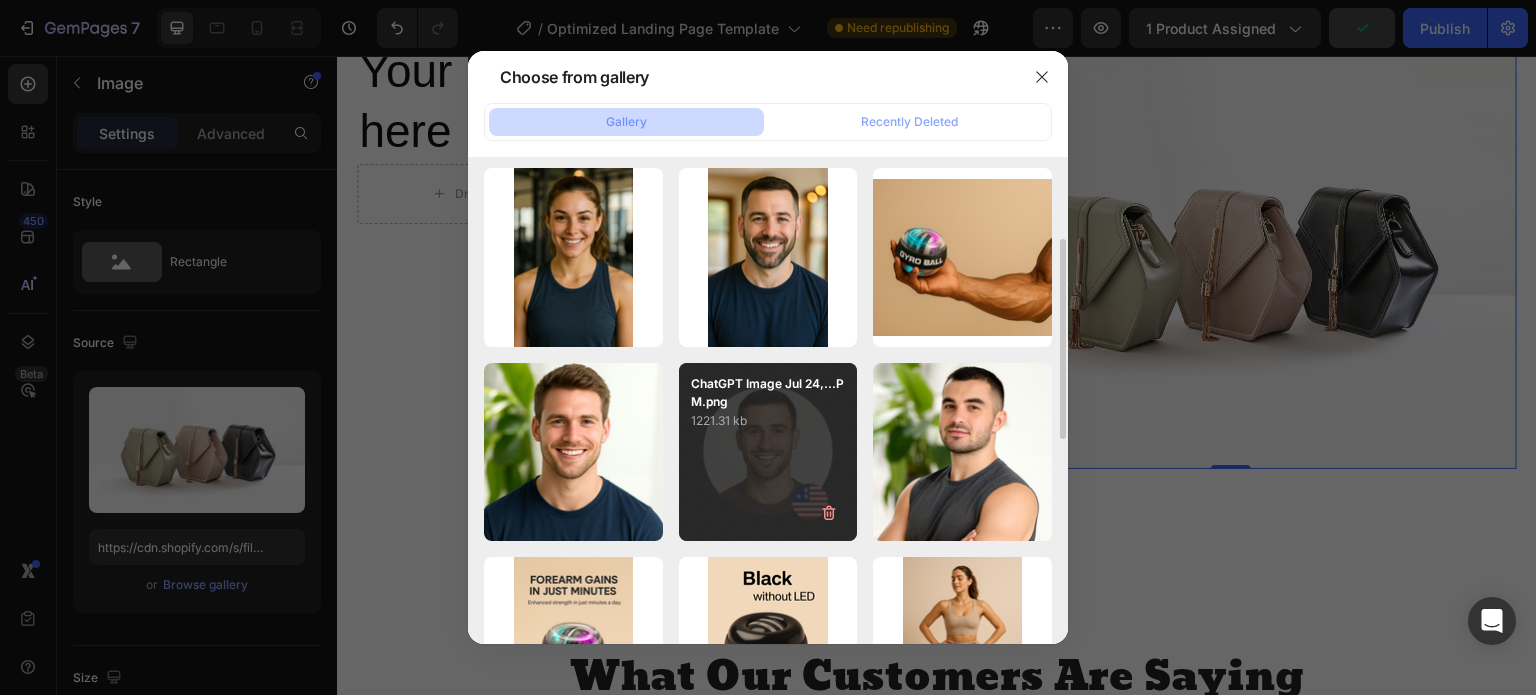 scroll, scrollTop: 300, scrollLeft: 0, axis: vertical 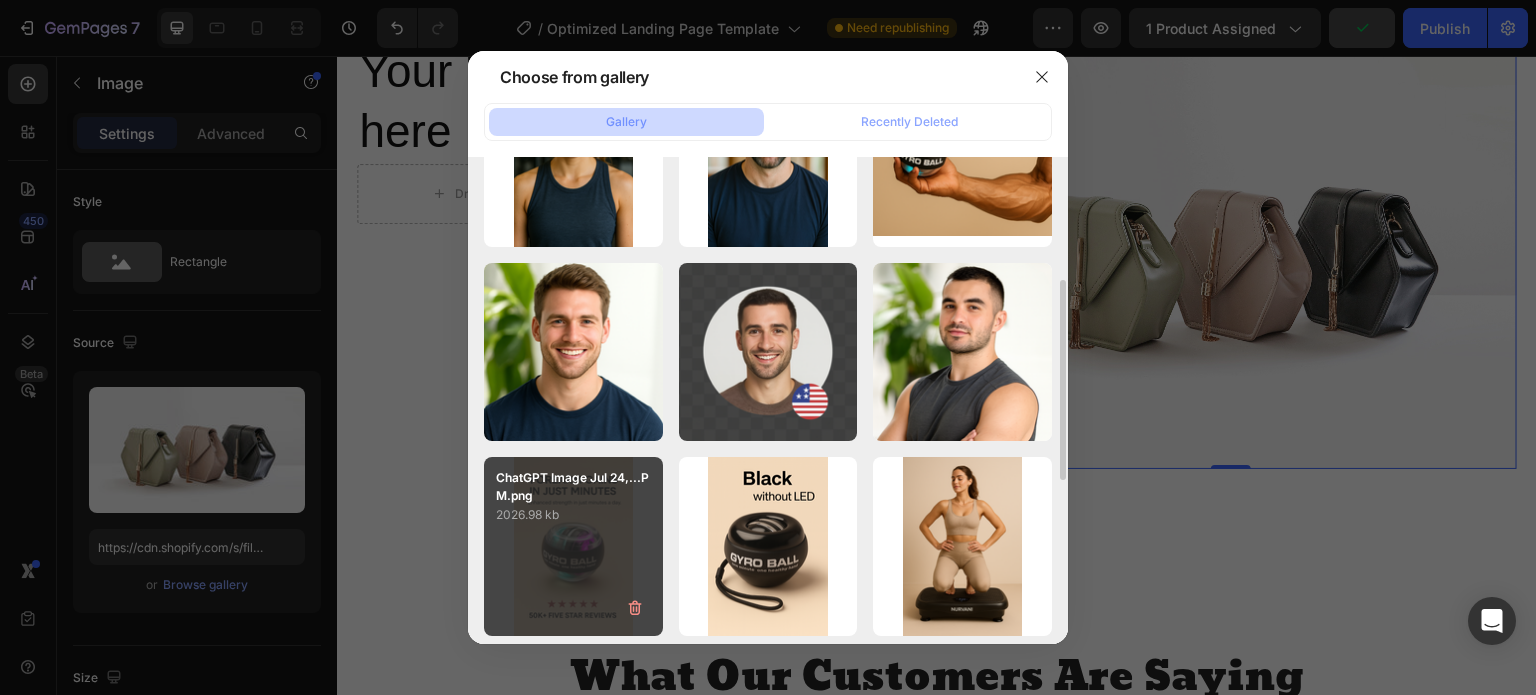 click on "2026.98 kb" at bounding box center [573, 515] 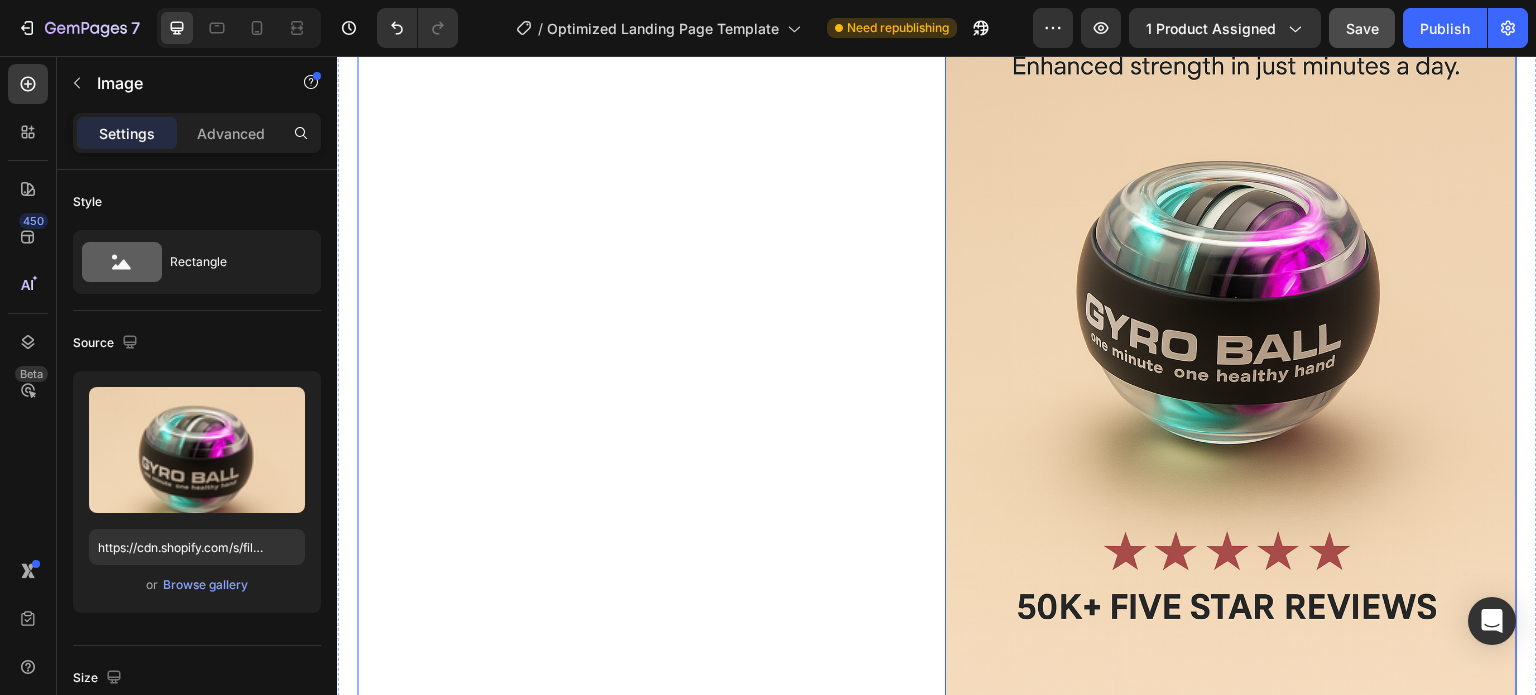scroll, scrollTop: 3570, scrollLeft: 0, axis: vertical 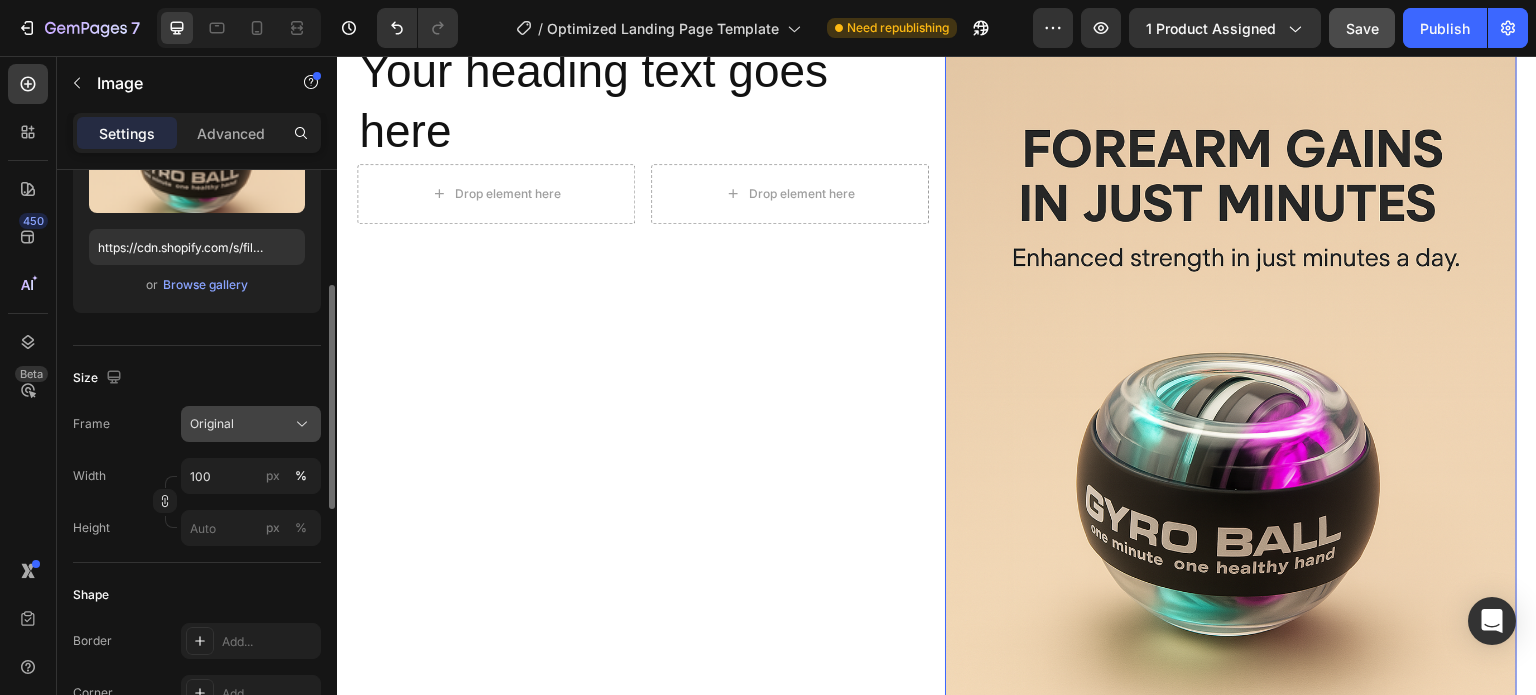 click on "Original" 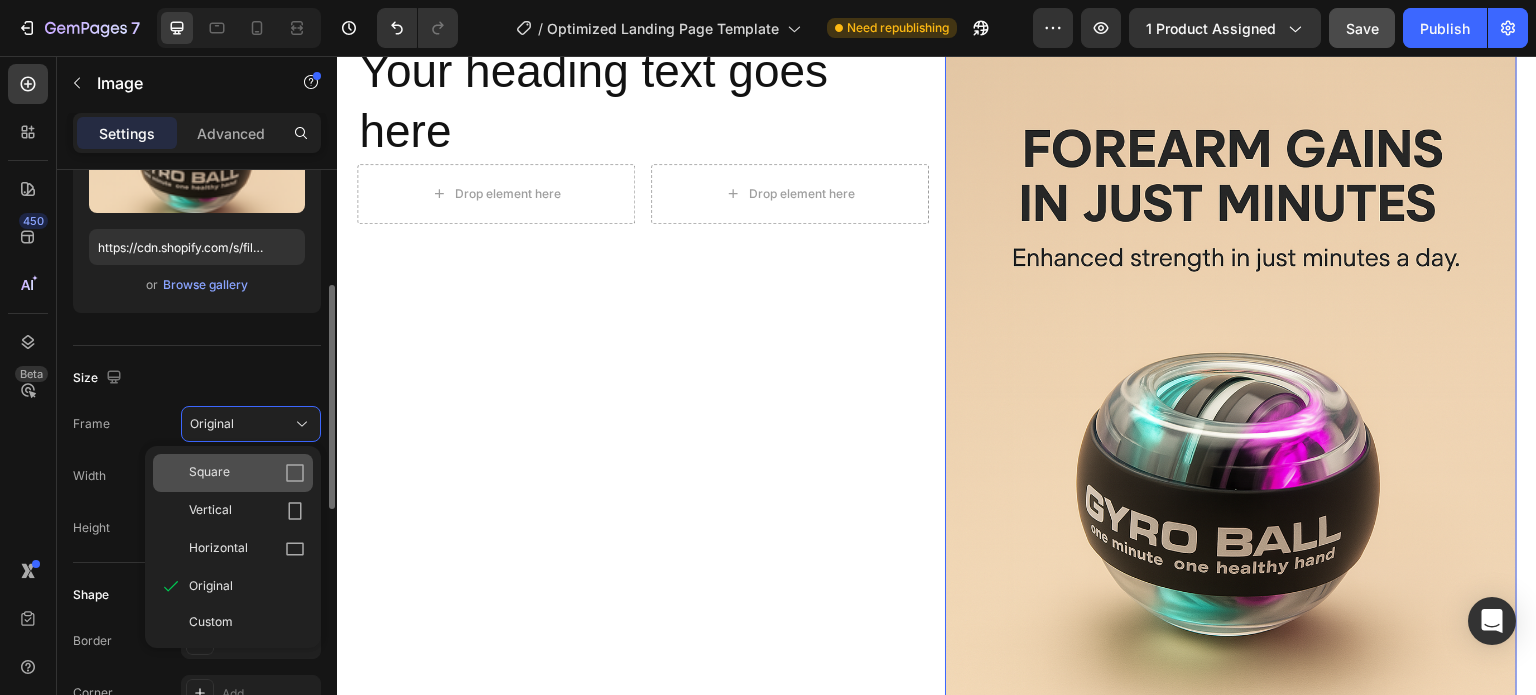click on "Square" at bounding box center (247, 473) 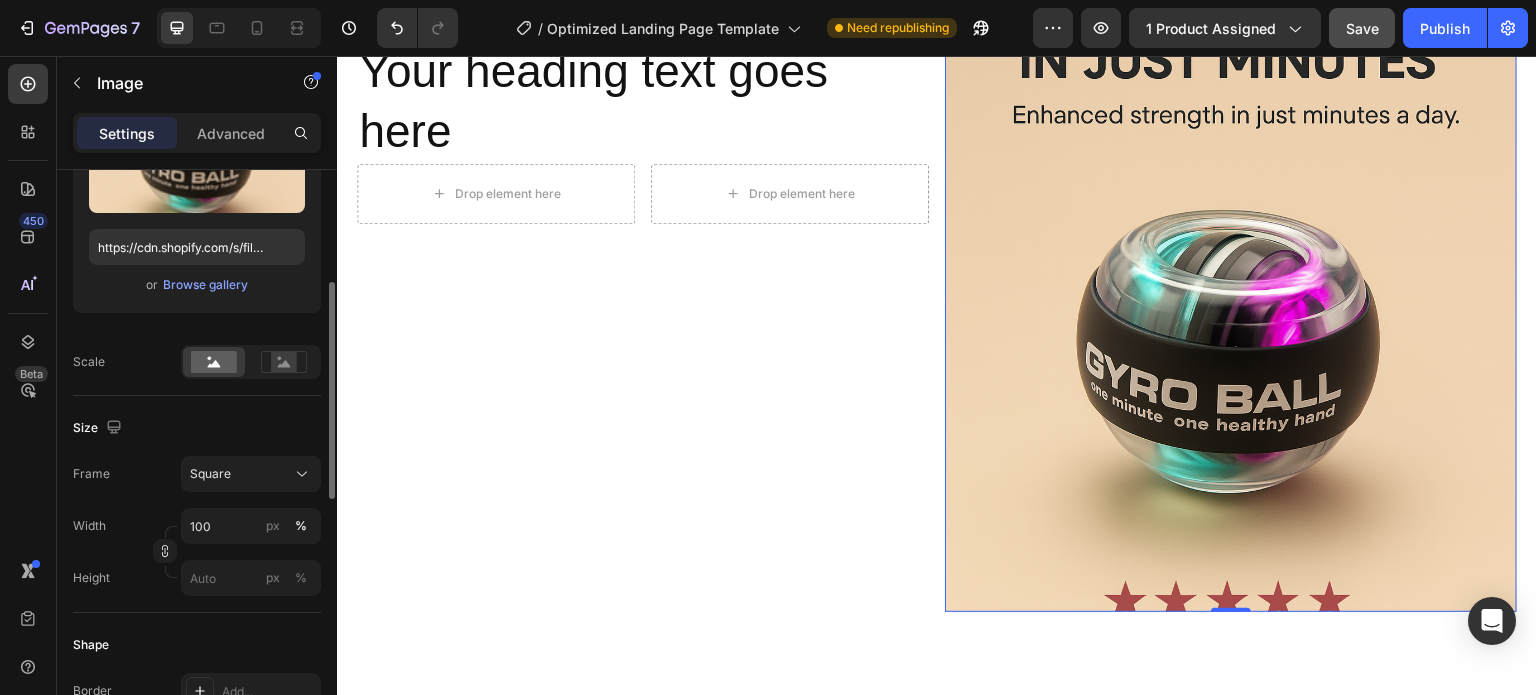 click on "Size Frame Square Width 100 px % Height px %" 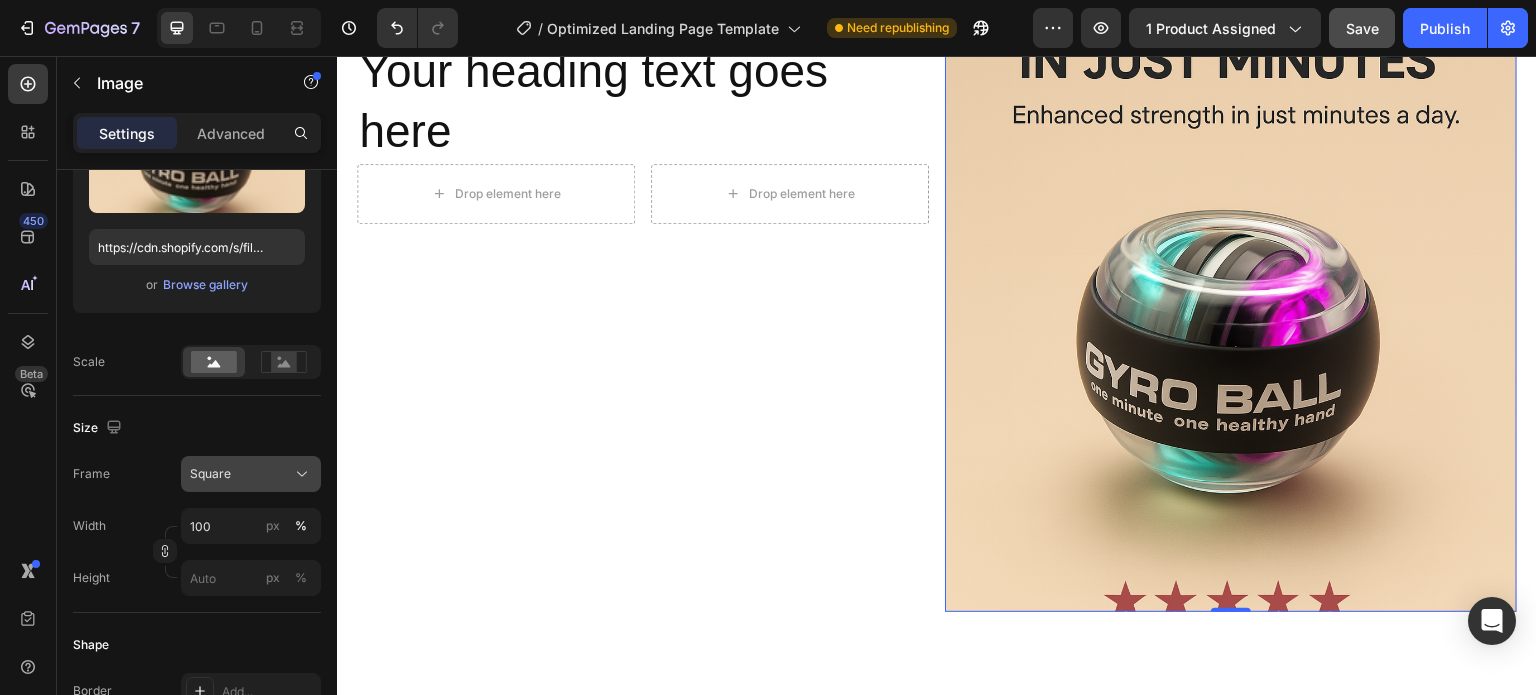 click on "Square" 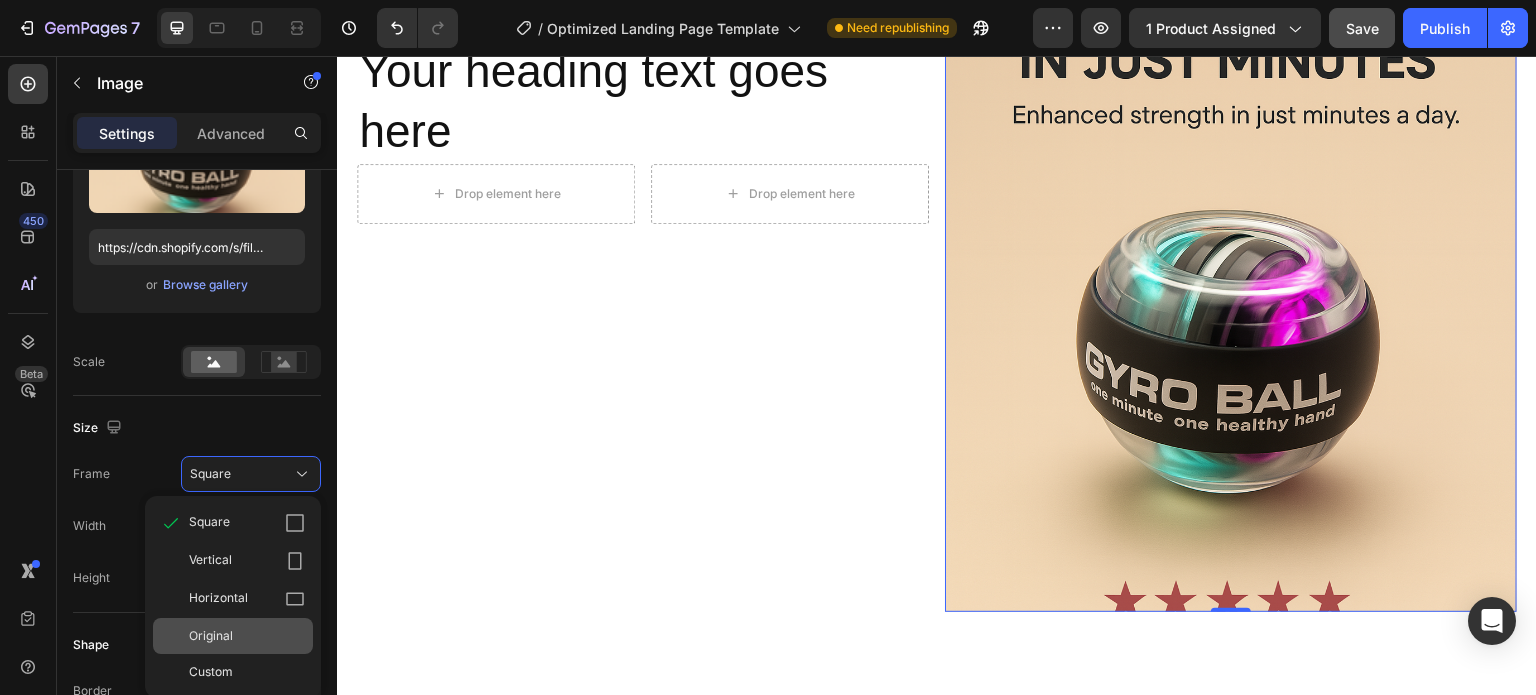 click on "Original" at bounding box center [247, 636] 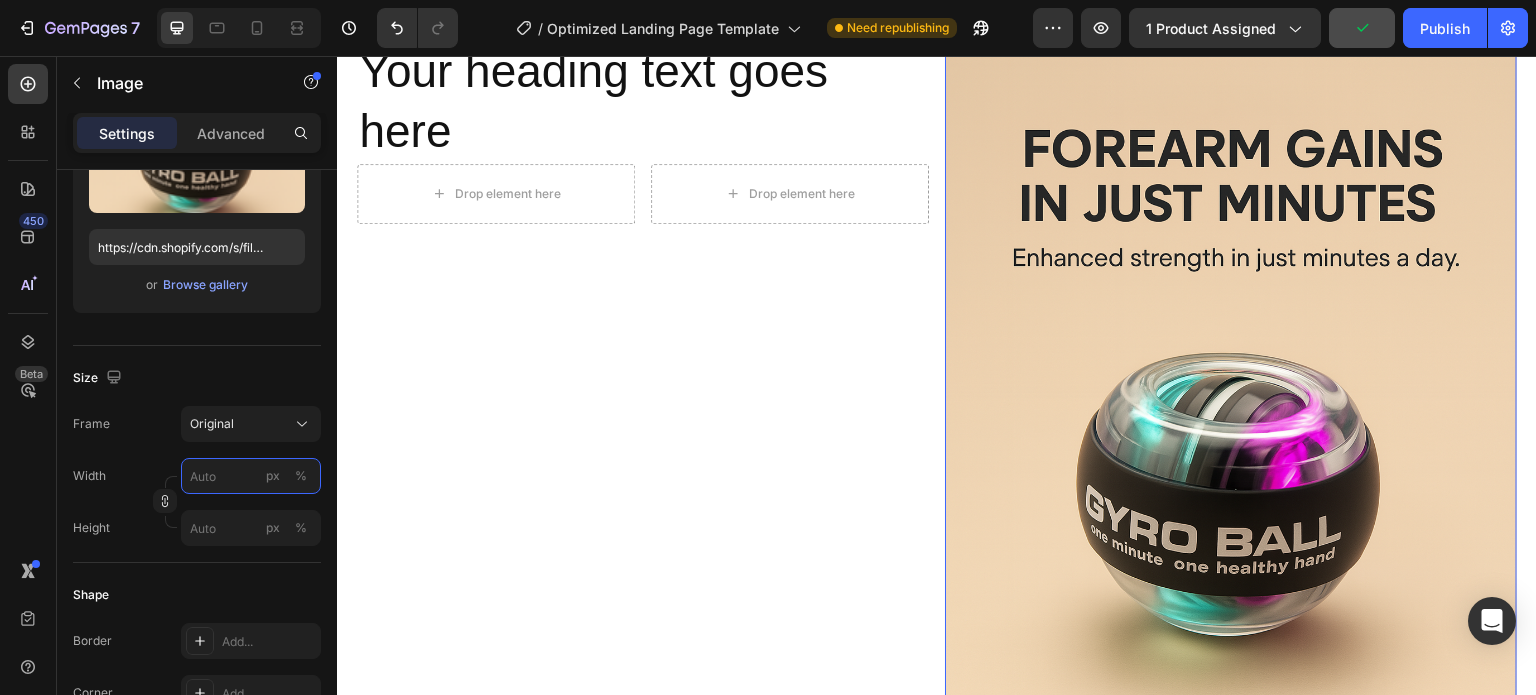 click on "px %" at bounding box center (251, 476) 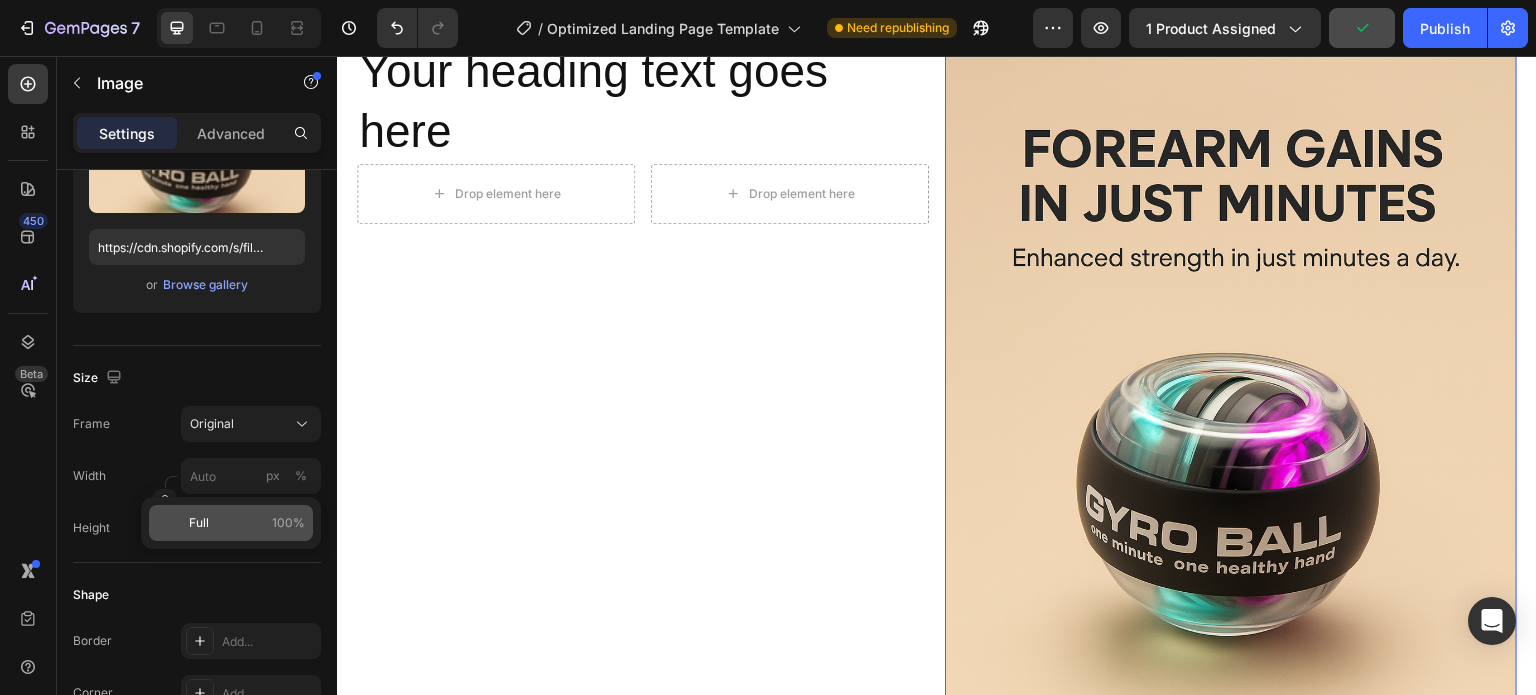 click on "Full" at bounding box center [199, 523] 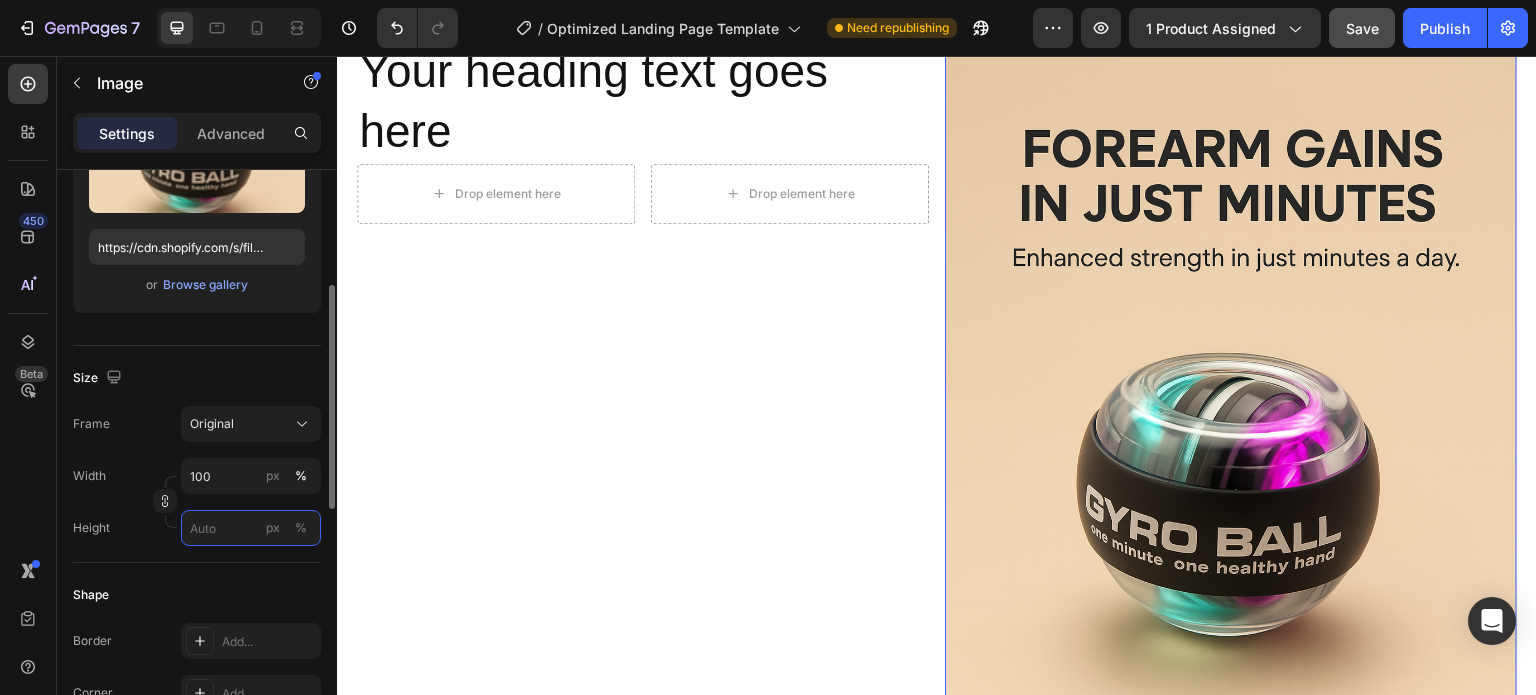 click on "px %" at bounding box center (251, 528) 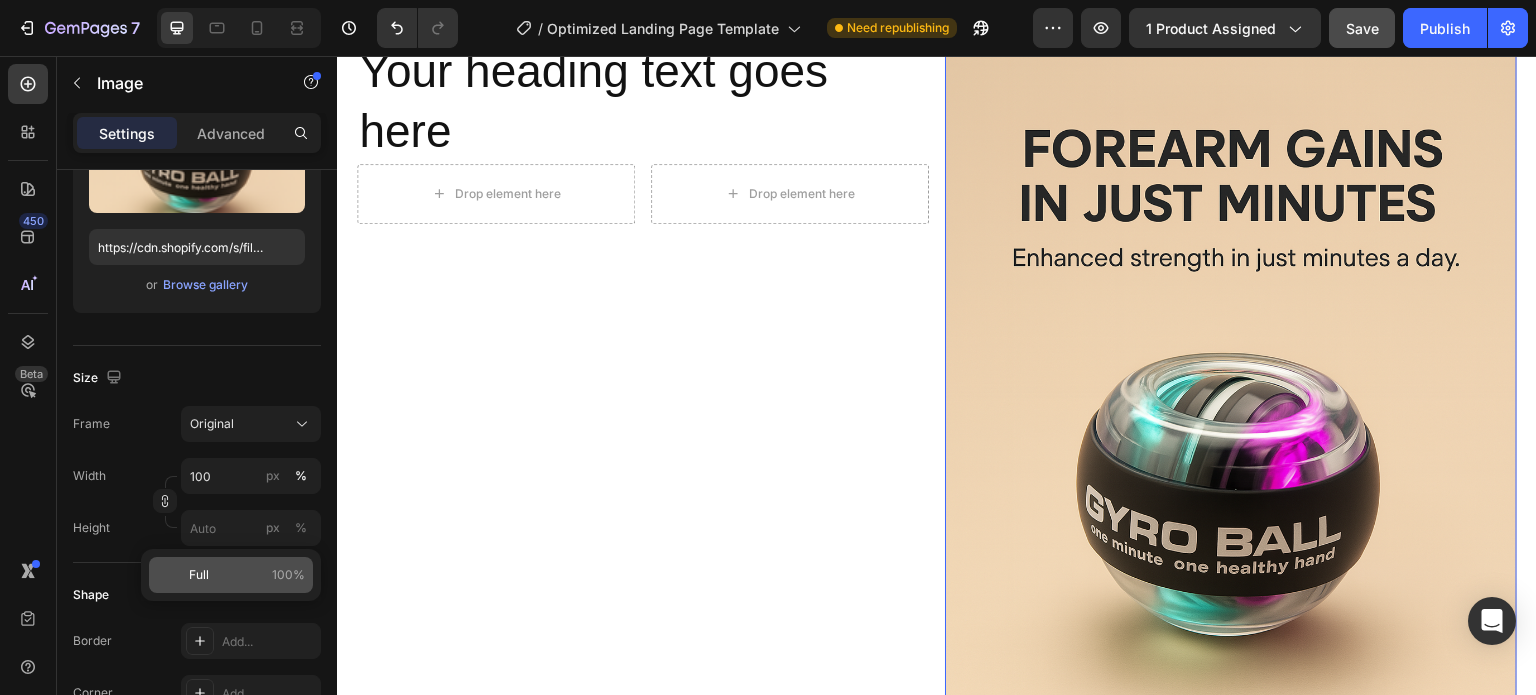 click on "Full" at bounding box center [199, 575] 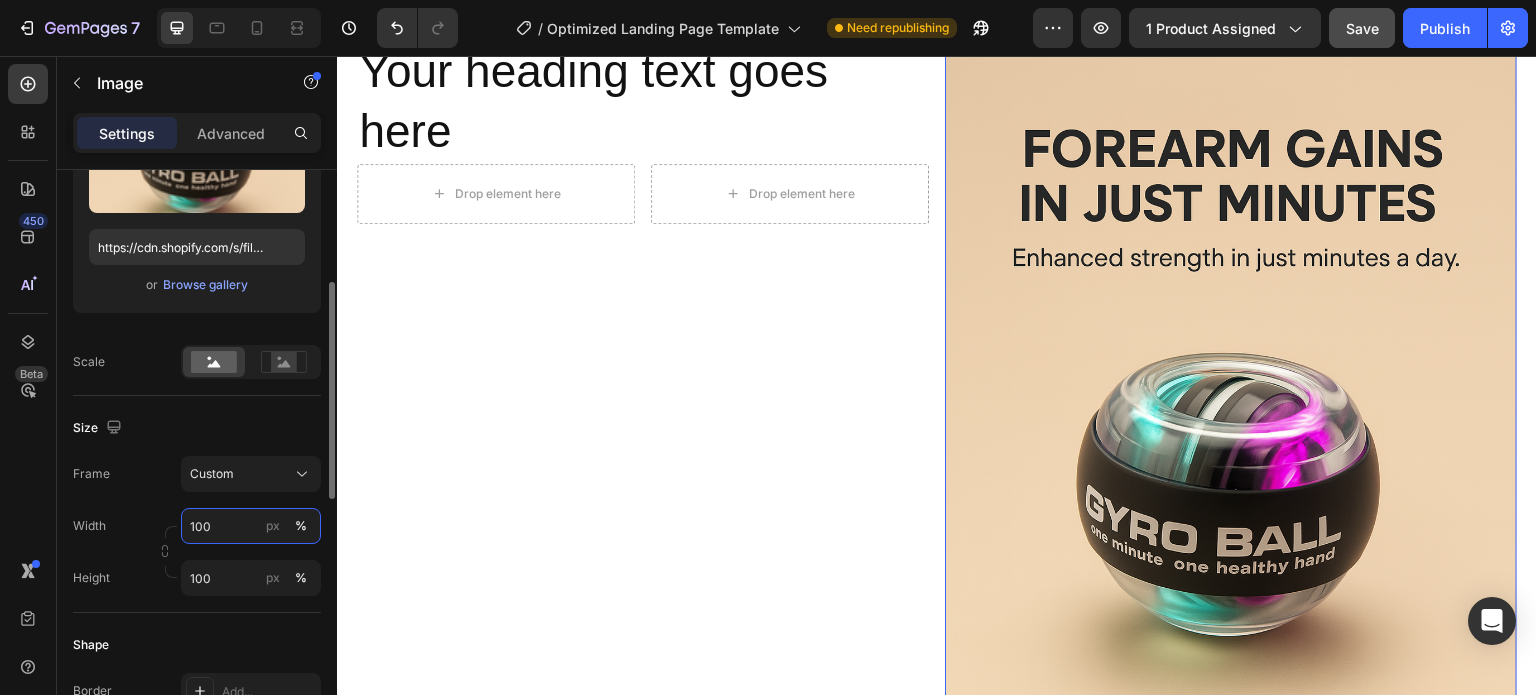 click on "100" at bounding box center [251, 526] 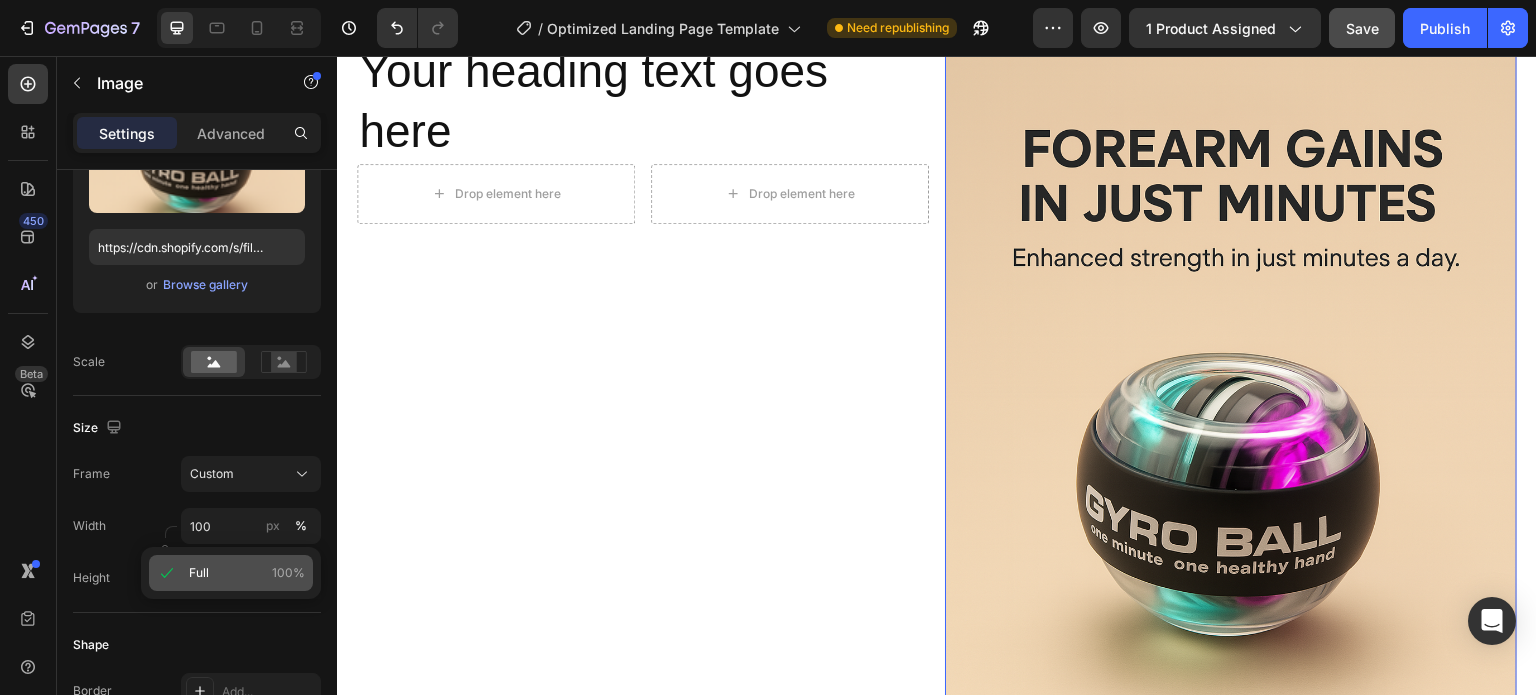 click on "Full" at bounding box center (199, 573) 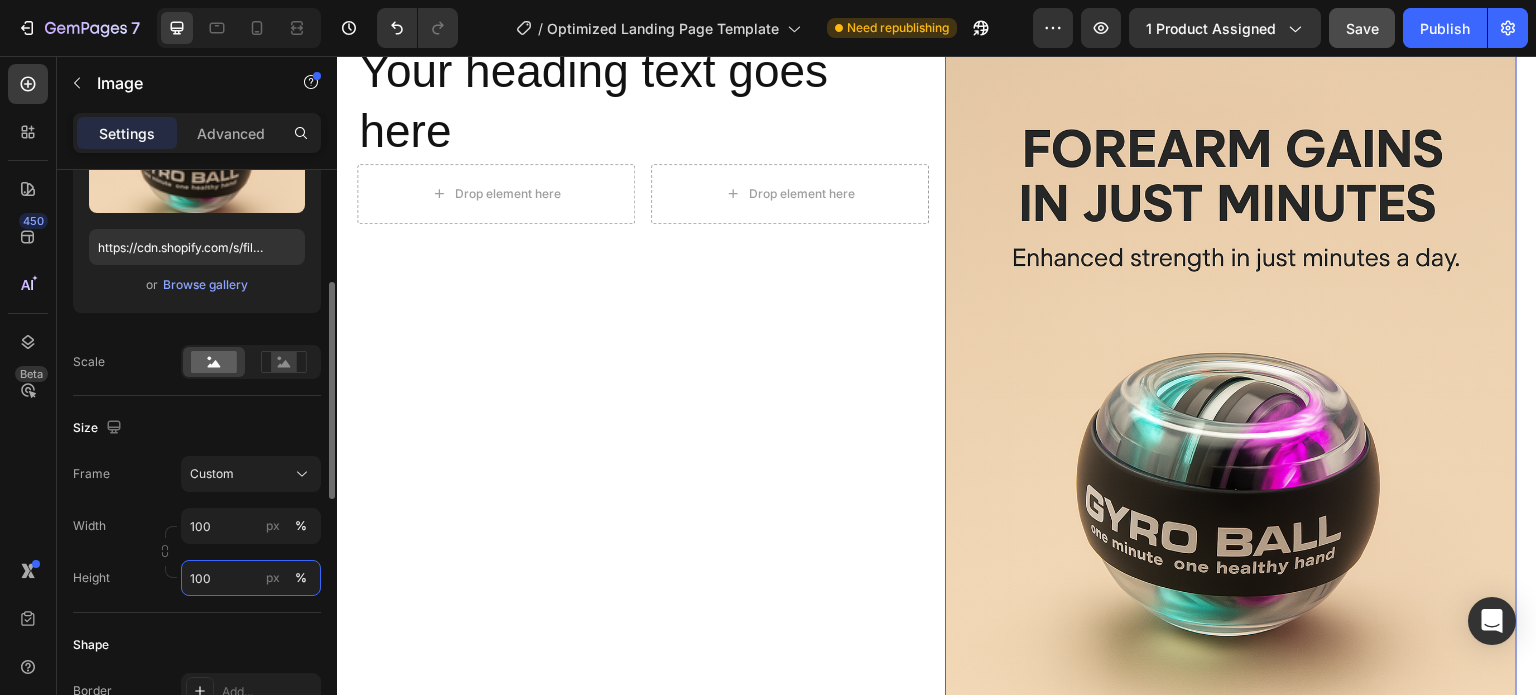 click on "100" at bounding box center (251, 578) 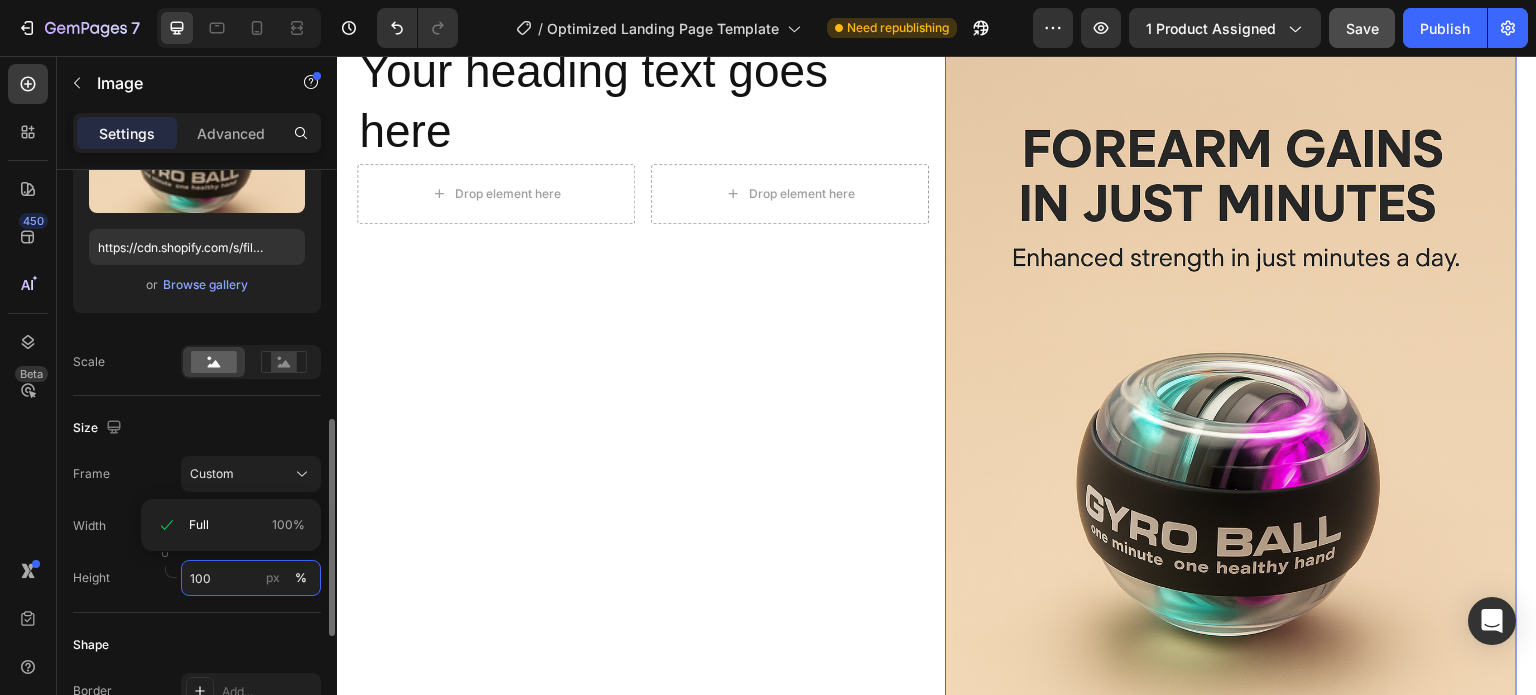 scroll, scrollTop: 400, scrollLeft: 0, axis: vertical 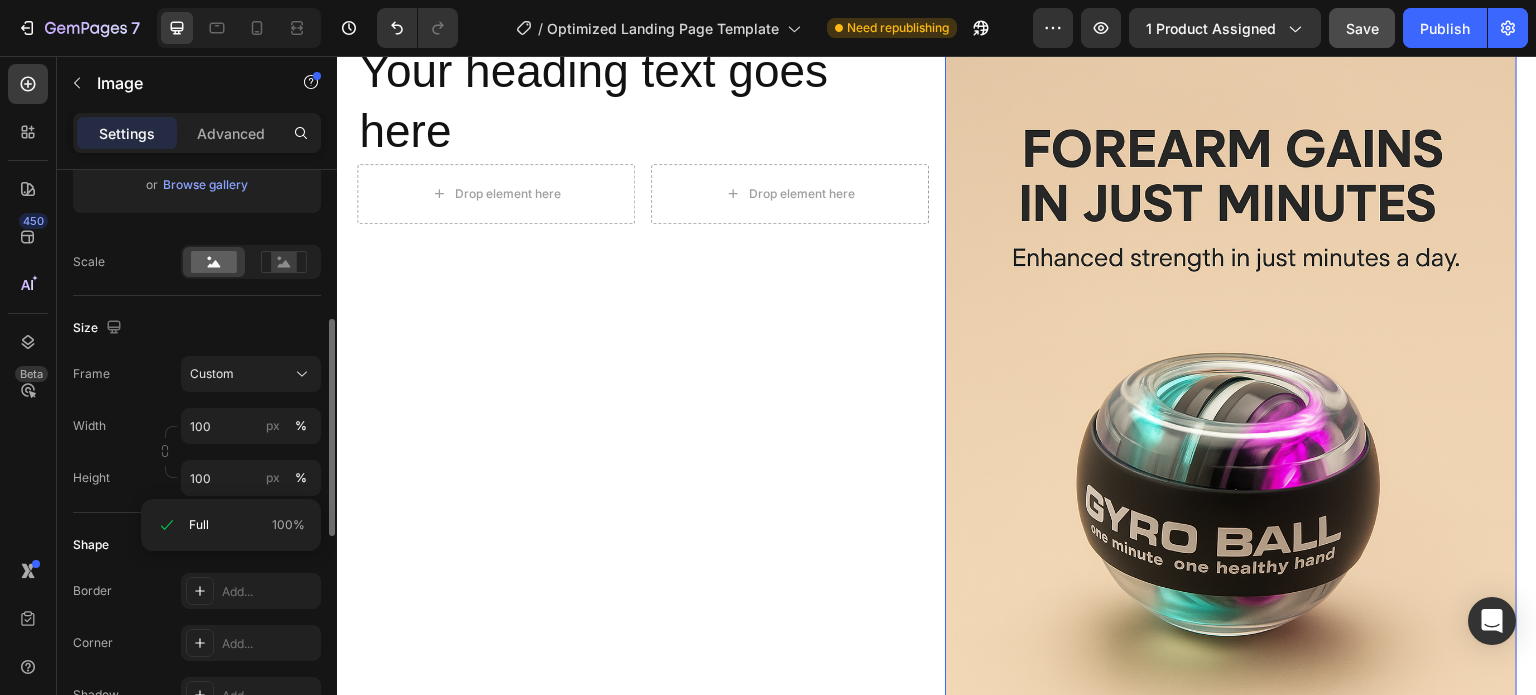 click on "Height 100 px %" at bounding box center [197, 478] 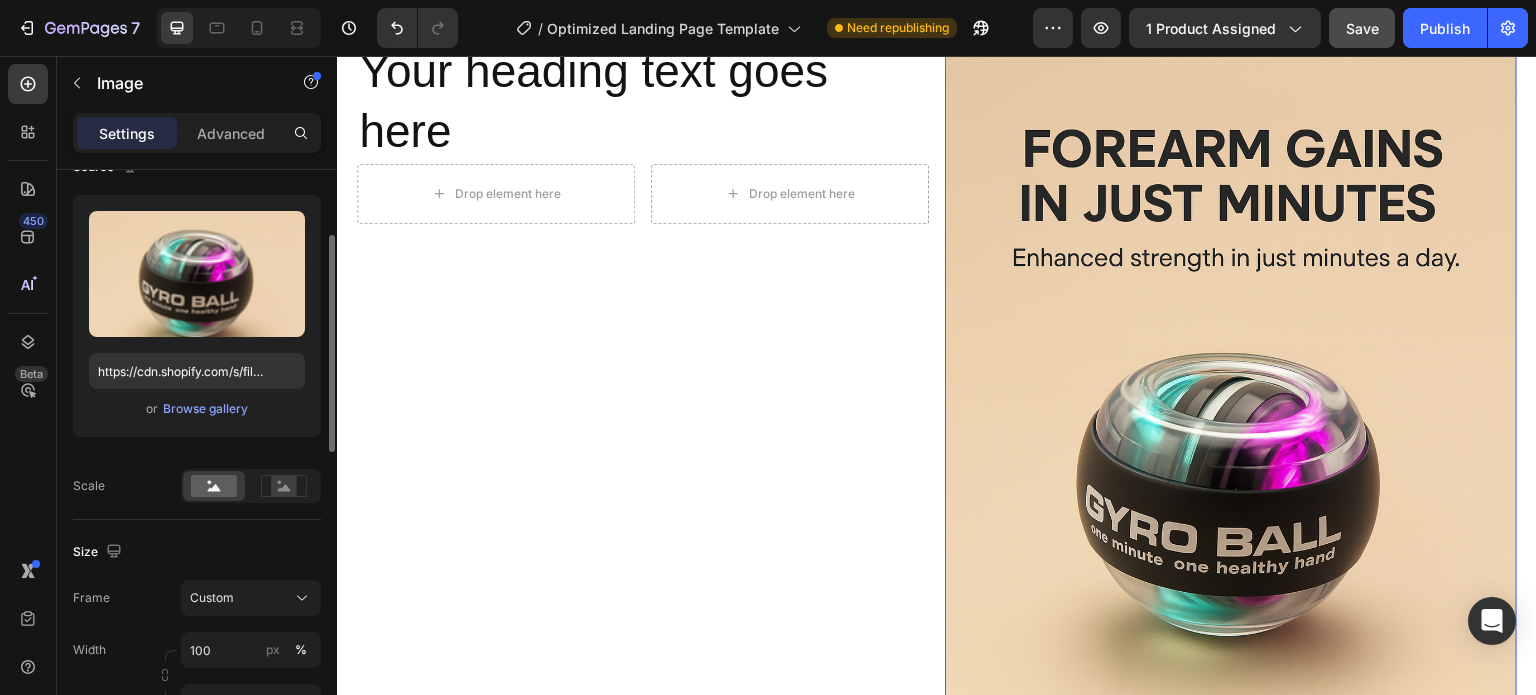 scroll, scrollTop: 0, scrollLeft: 0, axis: both 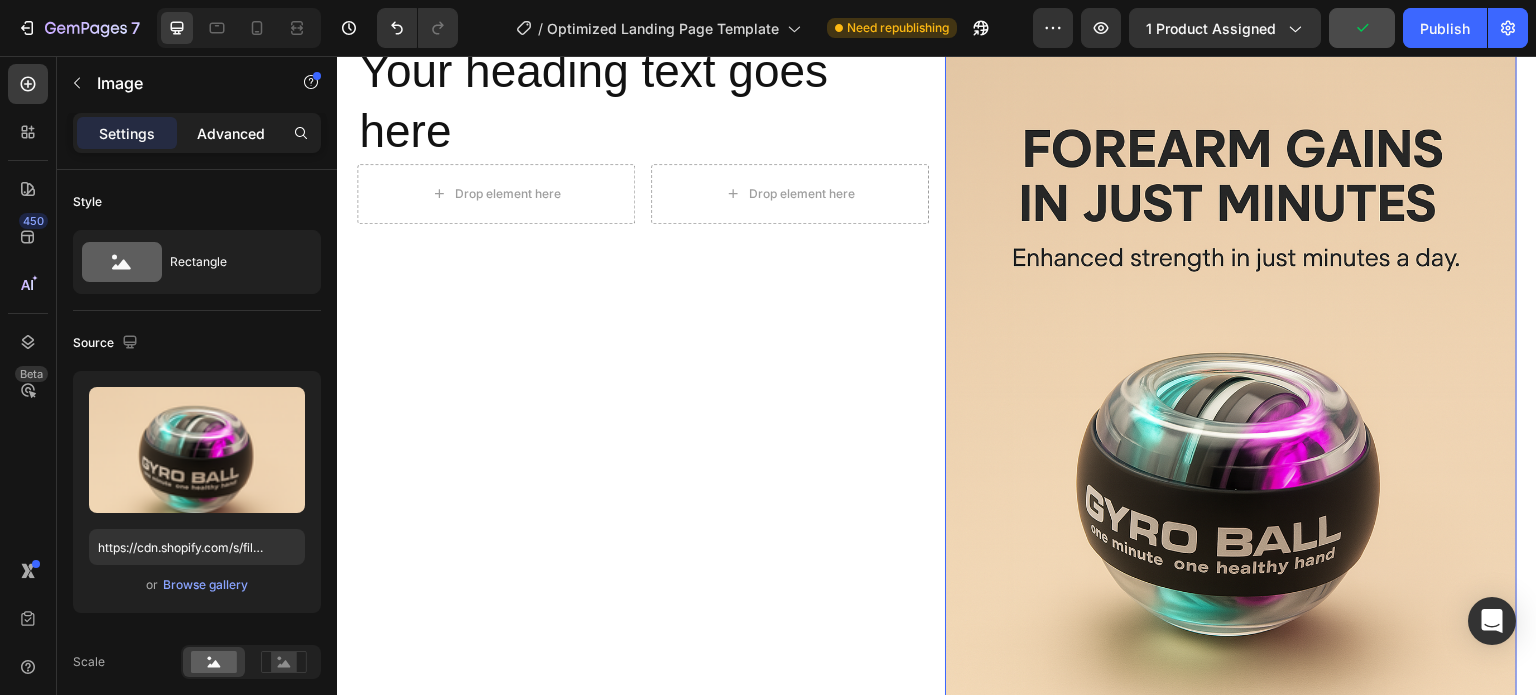 click on "Advanced" at bounding box center [231, 133] 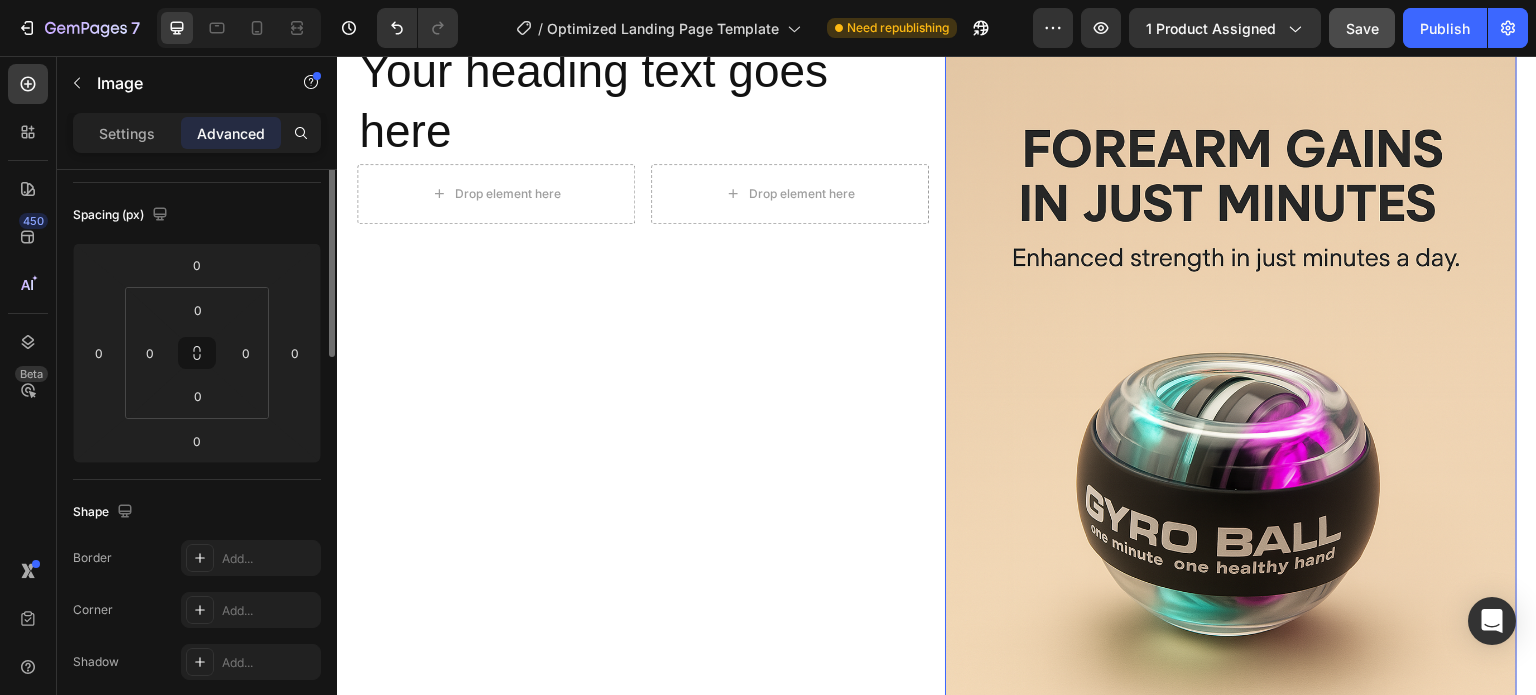 scroll, scrollTop: 104, scrollLeft: 0, axis: vertical 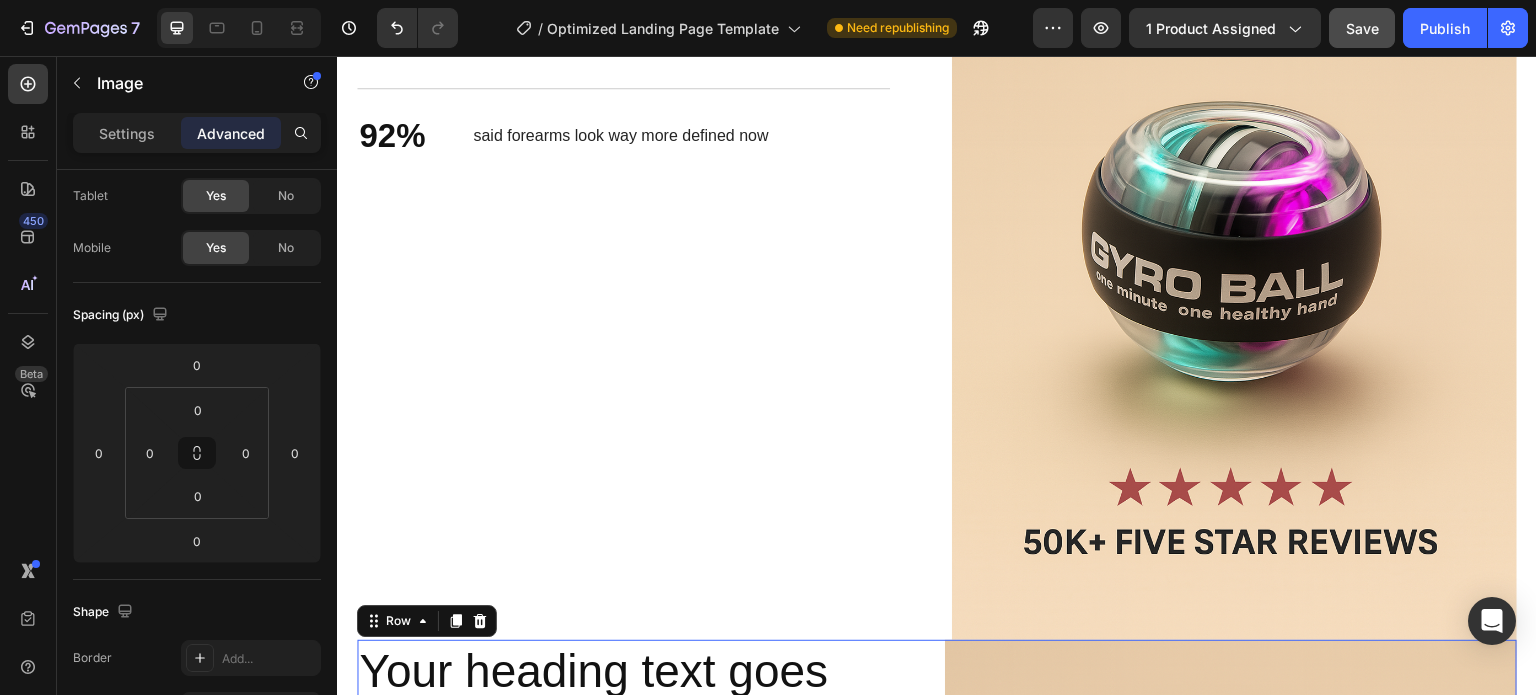 click on "Your heading text goes here Heading
Drop element here
Drop element here Row Image Row   0" at bounding box center (937, 1069) 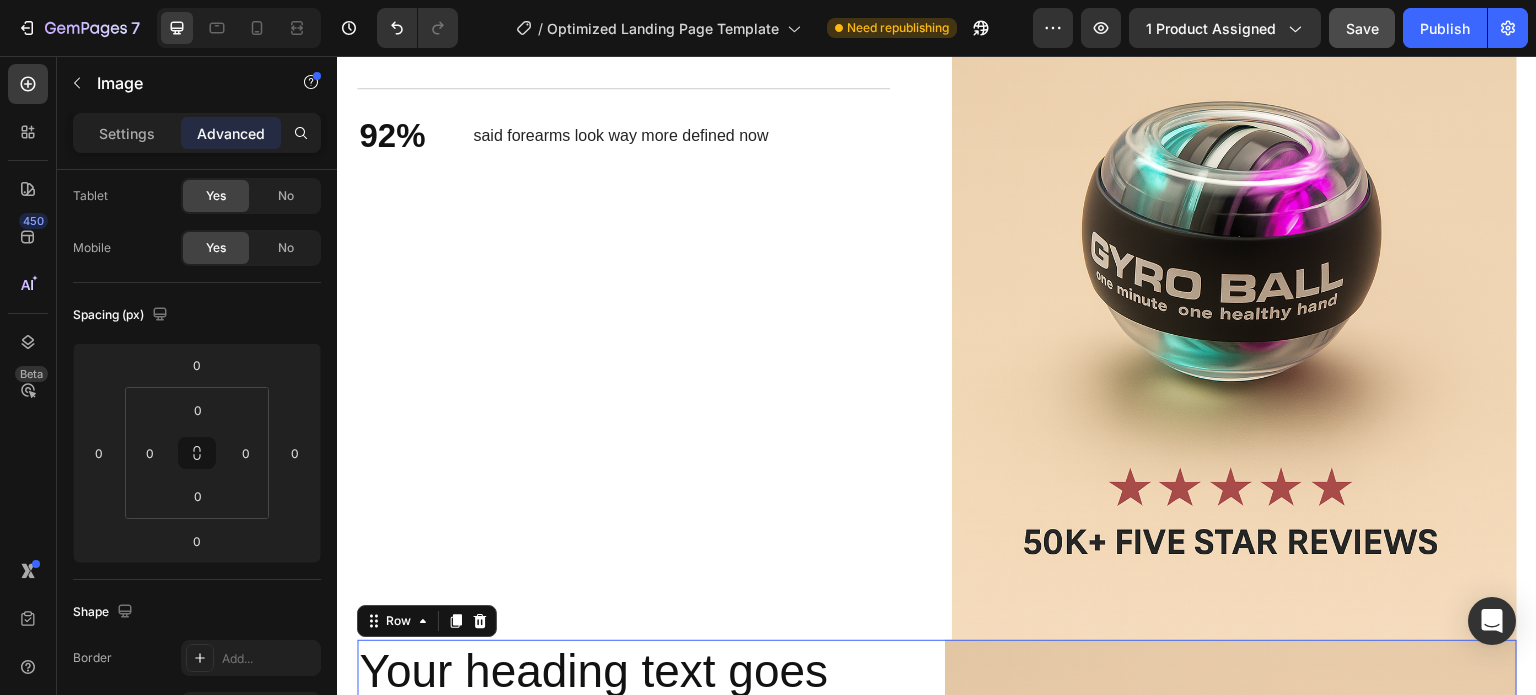 scroll, scrollTop: 0, scrollLeft: 0, axis: both 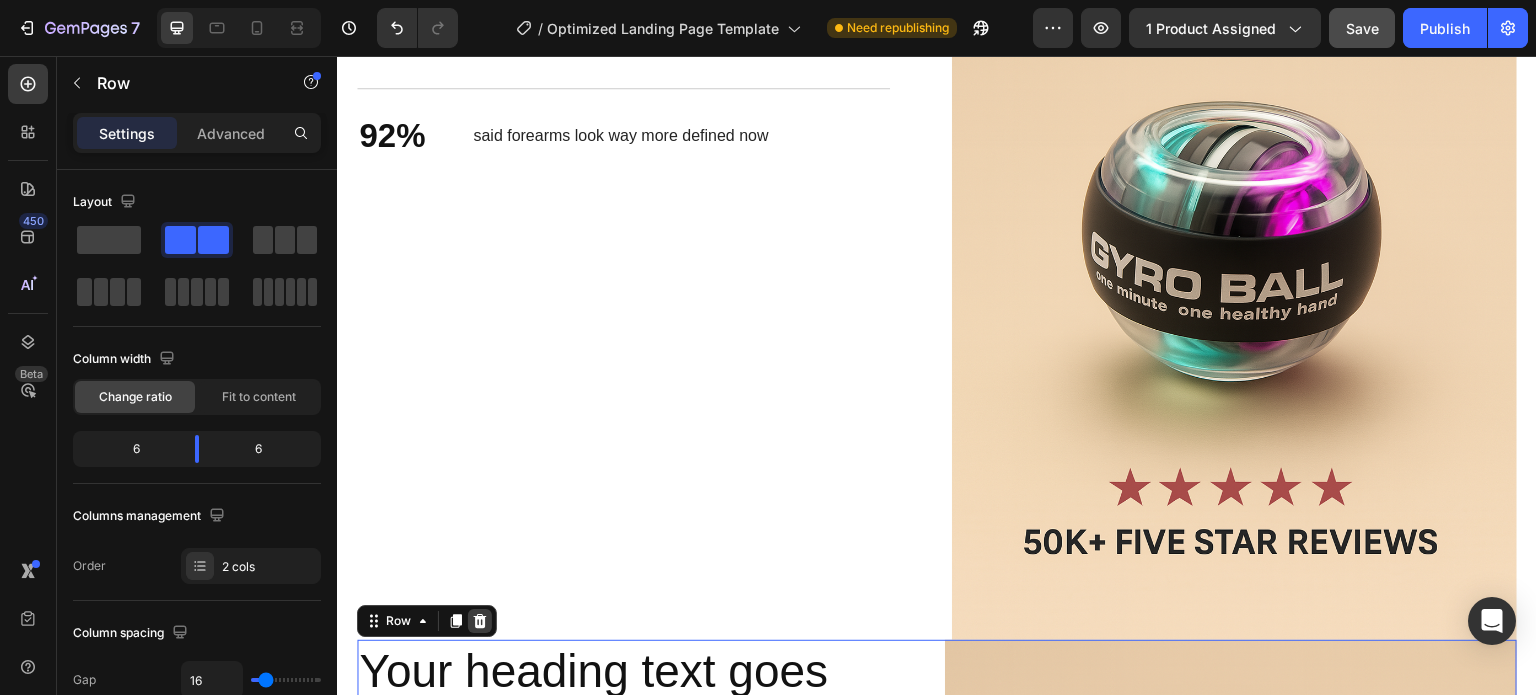 click at bounding box center [480, 621] 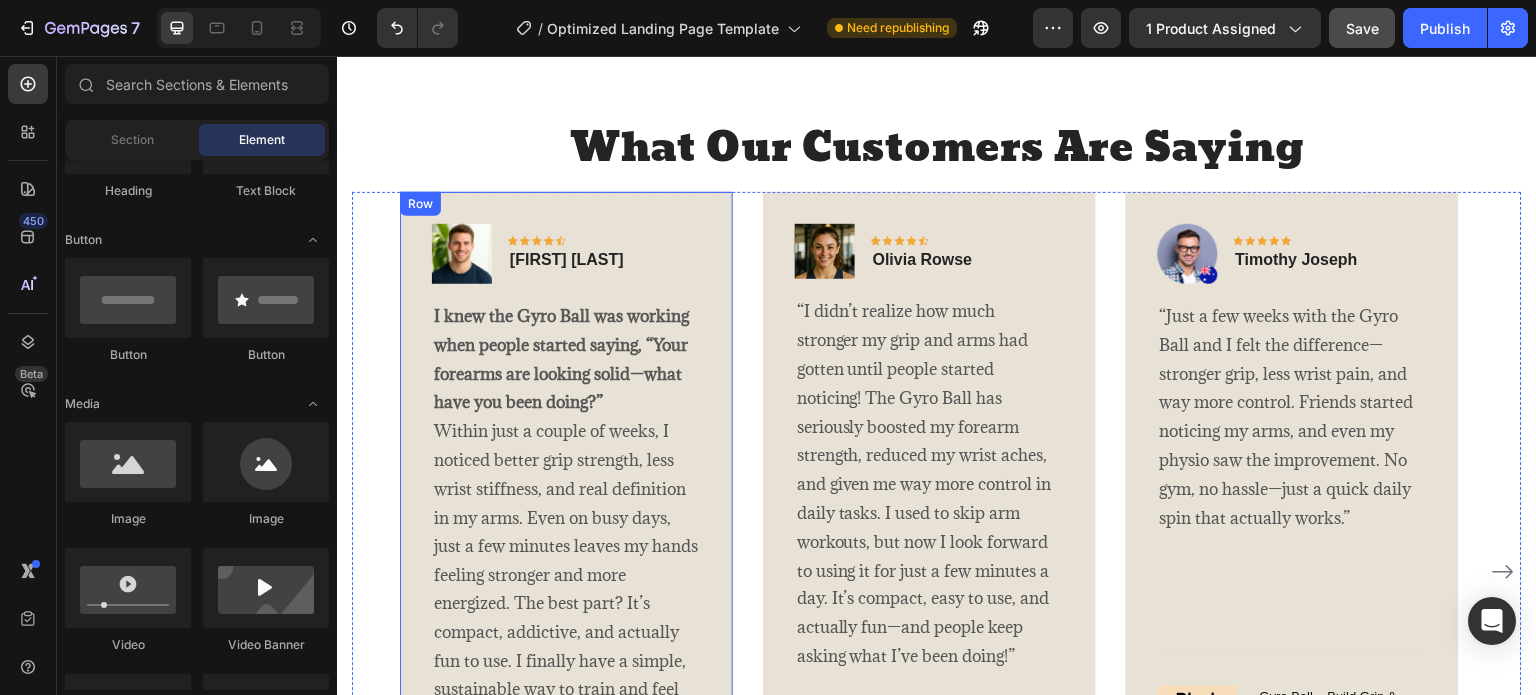 scroll, scrollTop: 3270, scrollLeft: 0, axis: vertical 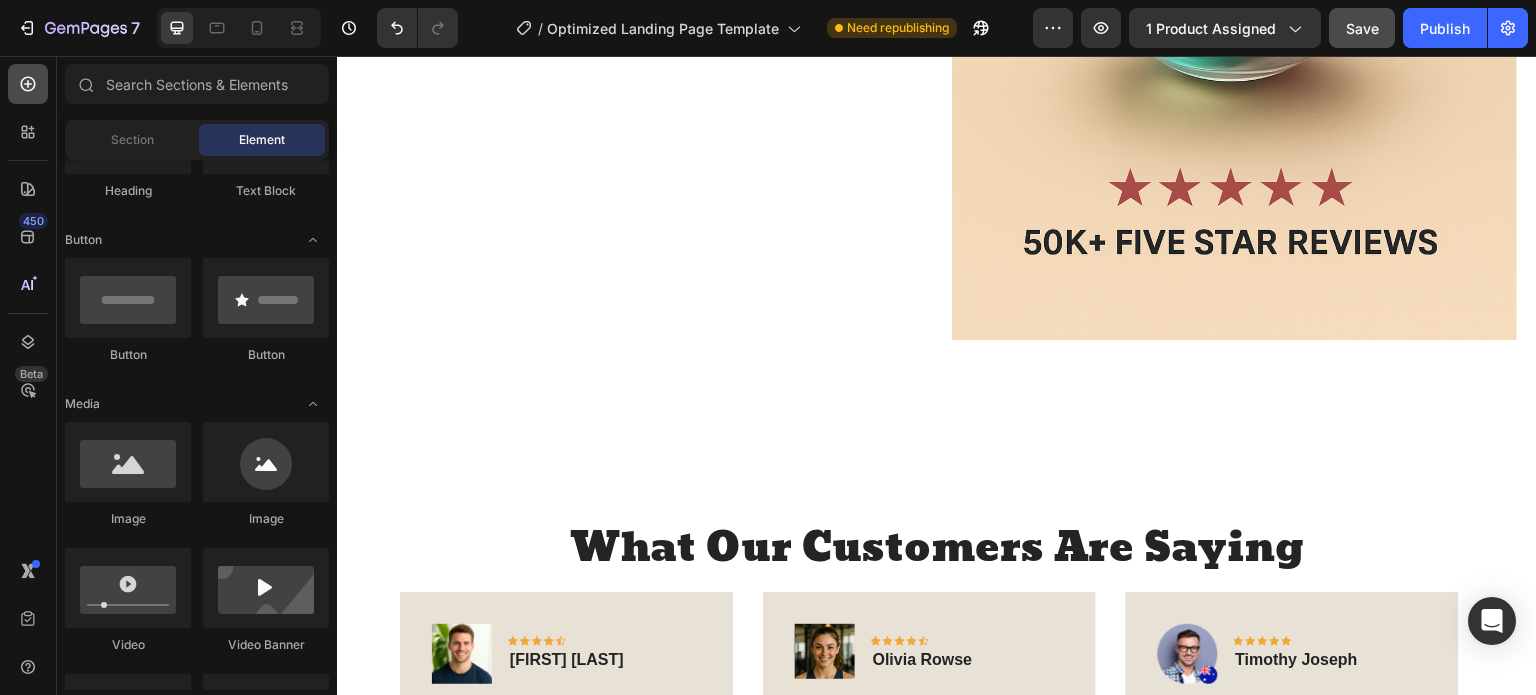 click 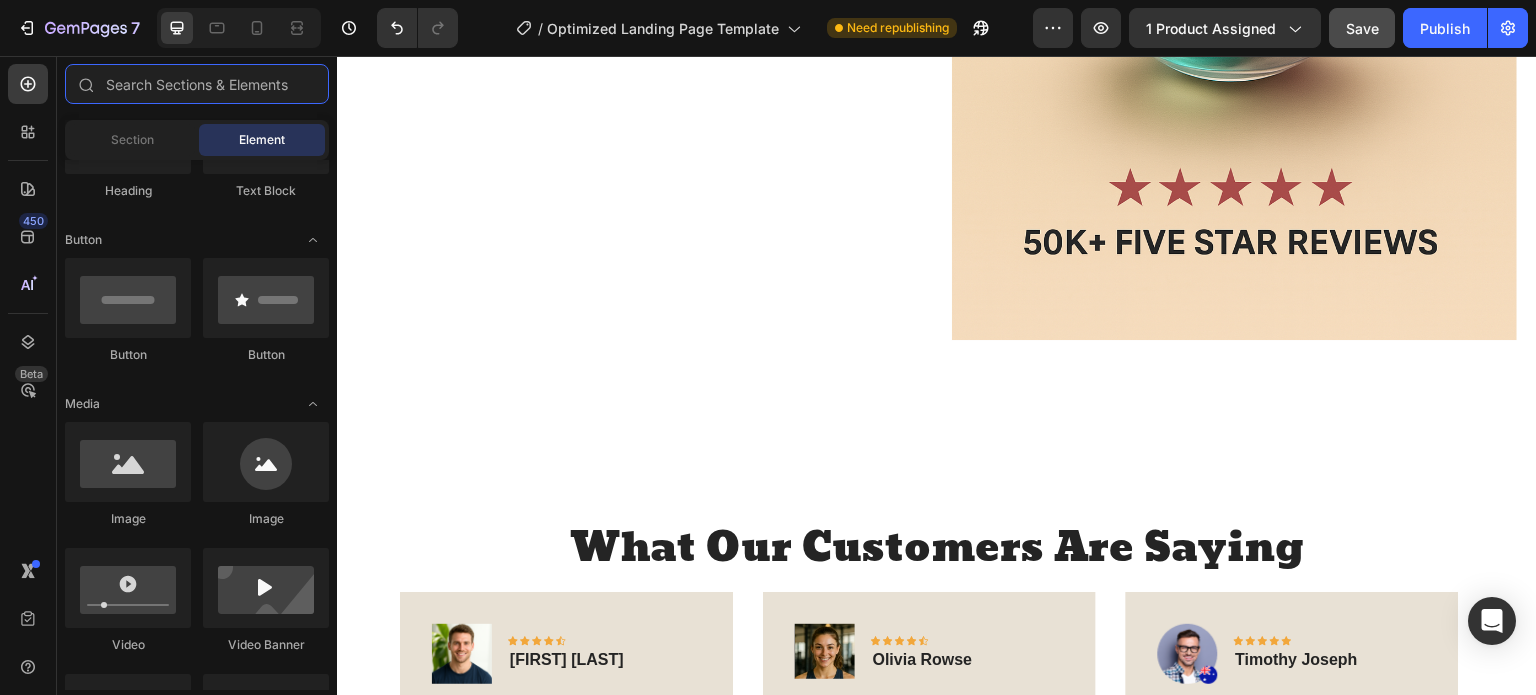 scroll, scrollTop: 0, scrollLeft: 0, axis: both 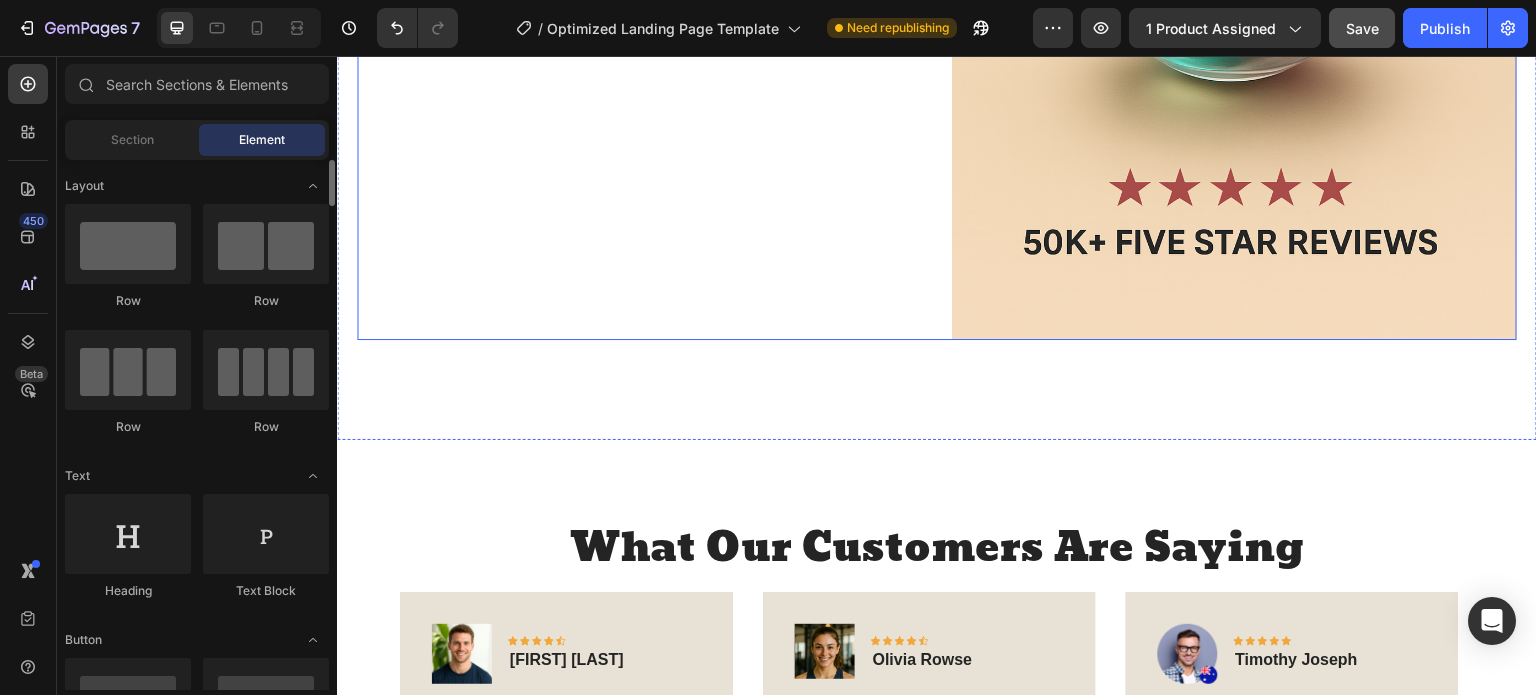 click on "Quick & Easy Heading 97% Text Block said Gyro Ball made it easy to tone their arms and boost endurance. Text Block Row 94% Text Block said grip and arm strength shot up fast Text Block Row 92% Text Block said forearms look way more defined now Text Block Row Row" at bounding box center (639, -84) 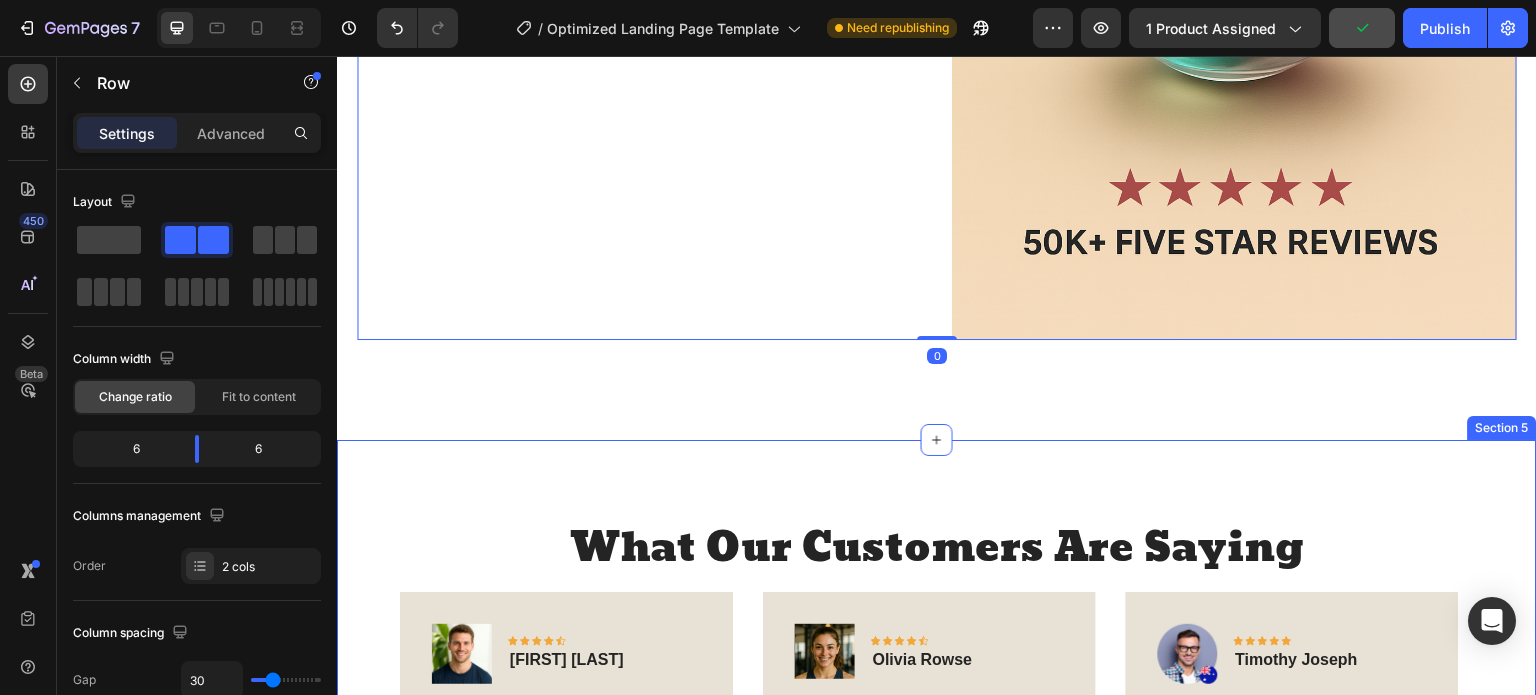 click on "What Our Customers Are Saying Heading
Image
Icon
Icon
Icon
Icon
Icon Row [FIRST] [LAST] Text block Row I knew the Gyro Ball was working when people started saying, “Your forearms are looking solid—what have you been doing?” Within just a couple of weeks, I noticed better grip strength, less wrist stiffness, and real definition in my arms. Even on busy days, just a few minutes leaves my hands feeling stronger and more energized. The best part? It’s compact, addictive, and actually fun to use. I finally have a simple, sustainable way to train and feel better—anywhere, anytime. Text block                Title Line (P) Images & Gallery Gyro Ball – Build Grip & Forearm Power (P) Title $18.45 (P) Price (P) Price No compare price (P) Price Row Buy Now (P) Cart Button Product Row Image
Icon
Icon
Icon
Icon
Icon Row [FIRST] [LAST] Row" at bounding box center [937, 950] 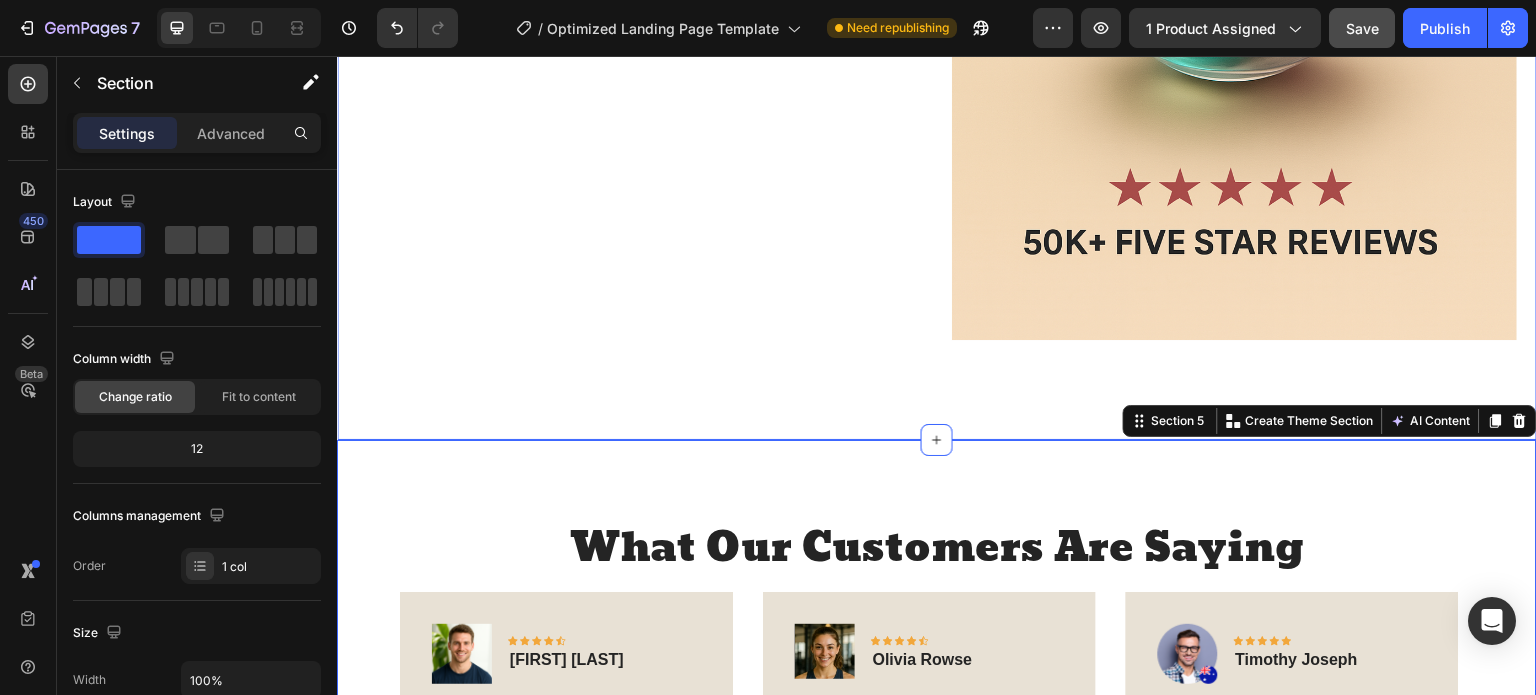 click on "Stronger Body. Better You. Heading Quick & Easy Heading 97% Text Block said Gyro Ball made it easy to tone their arms and boost endurance. Text Block Row 94% Text Block said grip and arm strength shot up fast Text Block Row 92% Text Block said forearms look way more defined now Text Block Row Row Image Row Section 4" at bounding box center (937, -84) 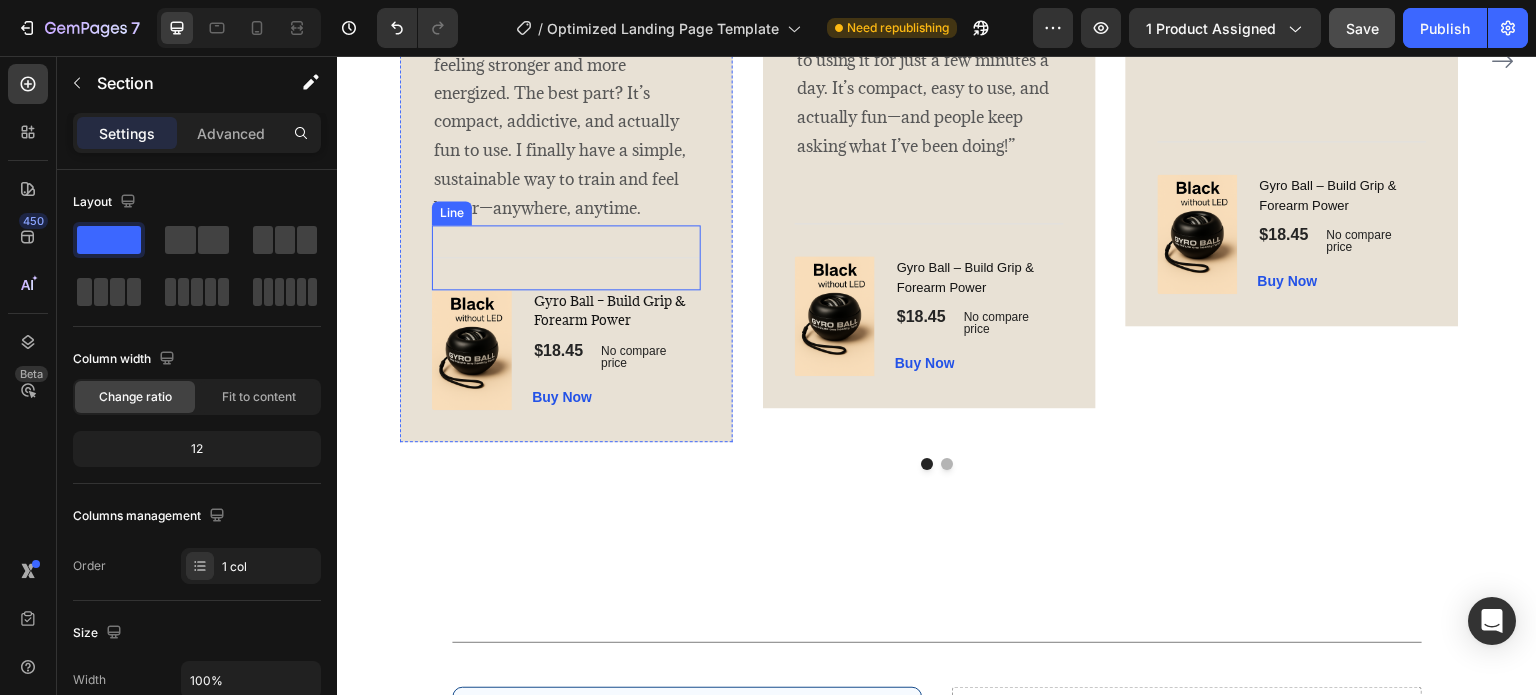 scroll, scrollTop: 3970, scrollLeft: 0, axis: vertical 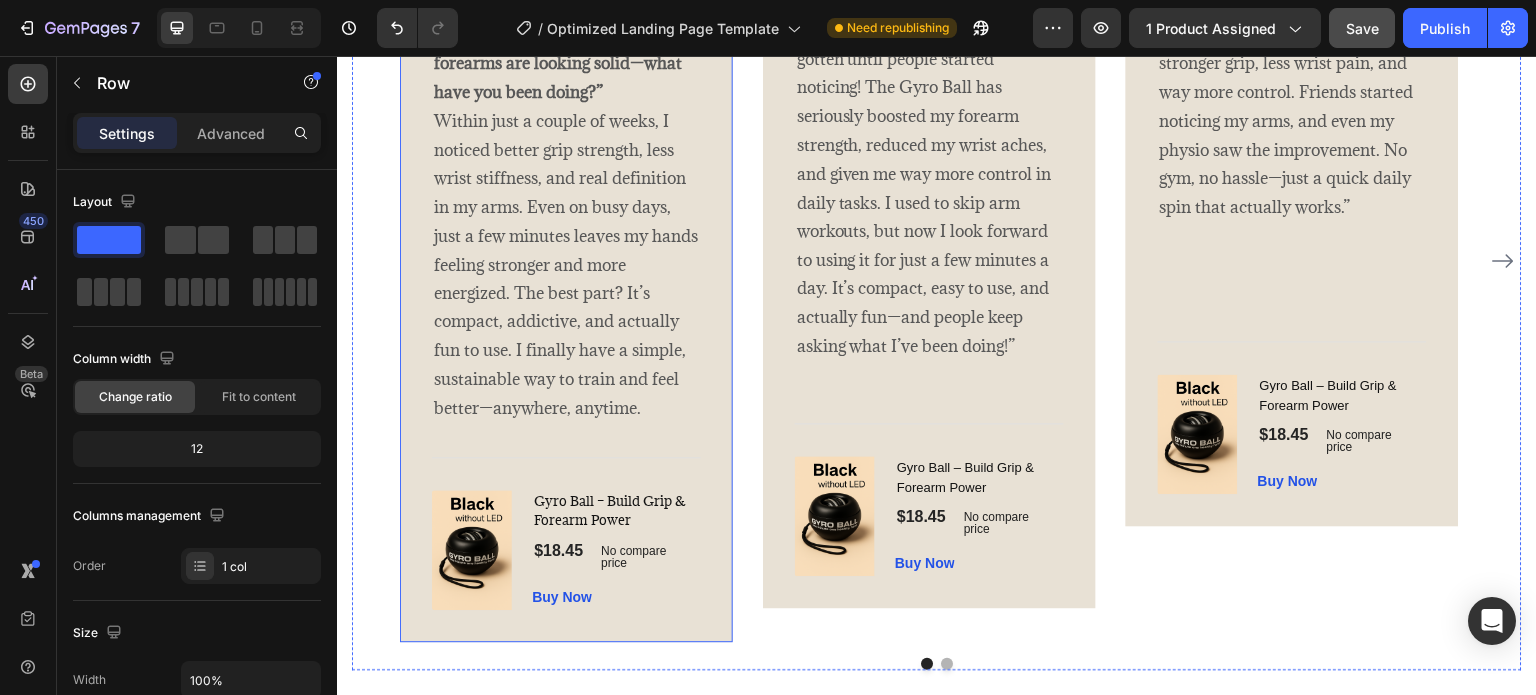 click on "Image
Icon
Icon
Icon
Icon
Icon Row [FIRST] [LAST] Text block Row I knew the Gyro Ball was working when people started saying, “Your forearms are looking solid—what have you been doing?” Within just a couple of weeks, I noticed better grip strength, less wrist stiffness, and real definition in my arms. Even on busy days, just a few minutes leaves my hands feeling stronger and more energized. The best part? It’s compact, addictive, and actually fun to use. I finally have a simple, sustainable way to train and feel better—anywhere, anytime. Text block                Title Line (P) Images & Gallery Gyro Ball – Build Grip & Forearm Power (P) Title $18.45 (P) Price (P) Price No compare price (P) Price Row Buy Now (P) Cart Button Product Row" at bounding box center [566, 261] 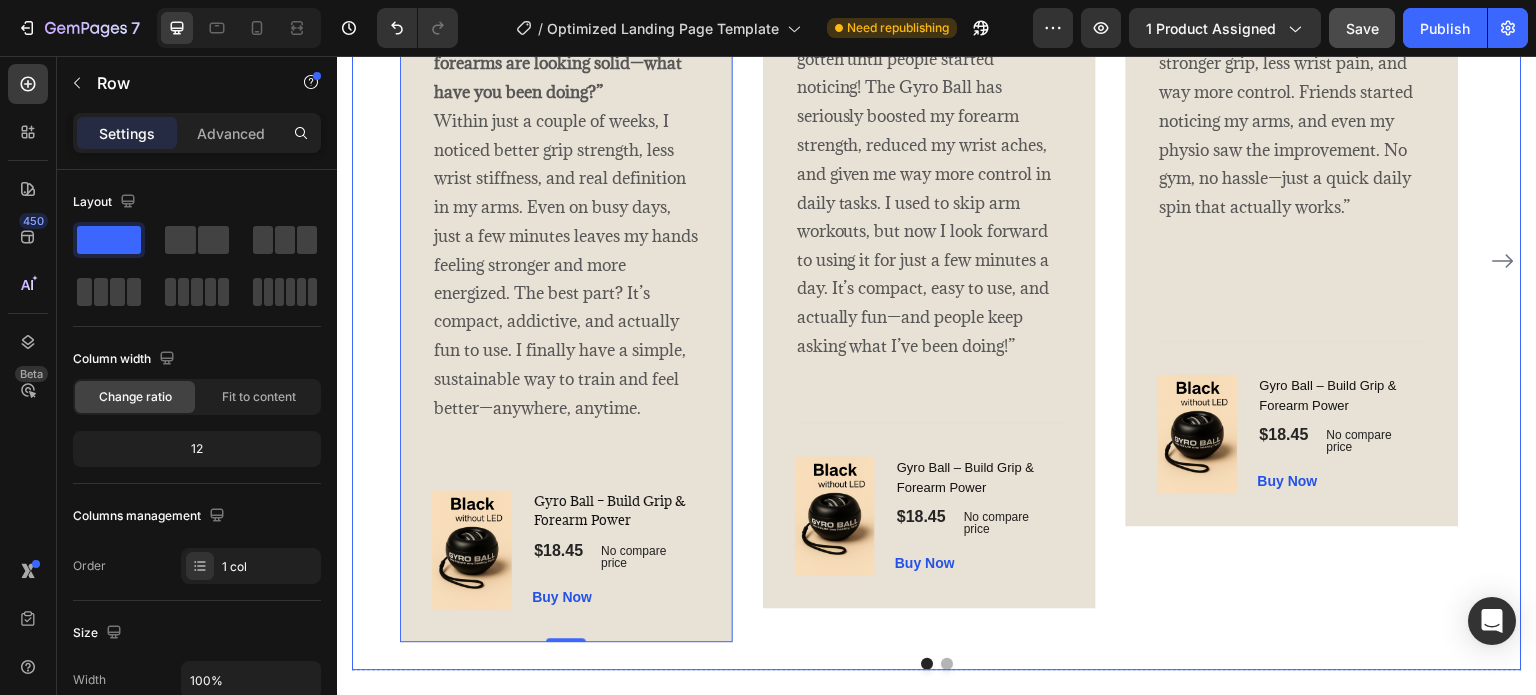 click on "Image
Icon
Icon
Icon
Icon
Icon Row [FIRST] [LAST] Text block Row I knew the Gyro Ball was working when people started saying, “Your forearms are looking solid—what have you been doing?” Within just a couple of weeks, I noticed better grip strength, less wrist stiffness, and real definition in my arms. Even on busy days, just a few minutes leaves my hands feeling stronger and more energized. The best part? It’s compact, addictive, and actually fun to use. I finally have a simple, sustainable way to train and feel better—anywhere, anytime. Text block                Title Line (P) Images & Gallery Gyro Ball – Build Grip & Forearm Power (P) Title $18.45 (P) Price (P) Price No compare price (P) Price Row Buy Now (P) Cart Button Product Row   0 Image
Icon
Icon
Icon
Icon
Icon Row [FIRST] [LAST] Text block Row   Text block Title Line" at bounding box center [937, 261] 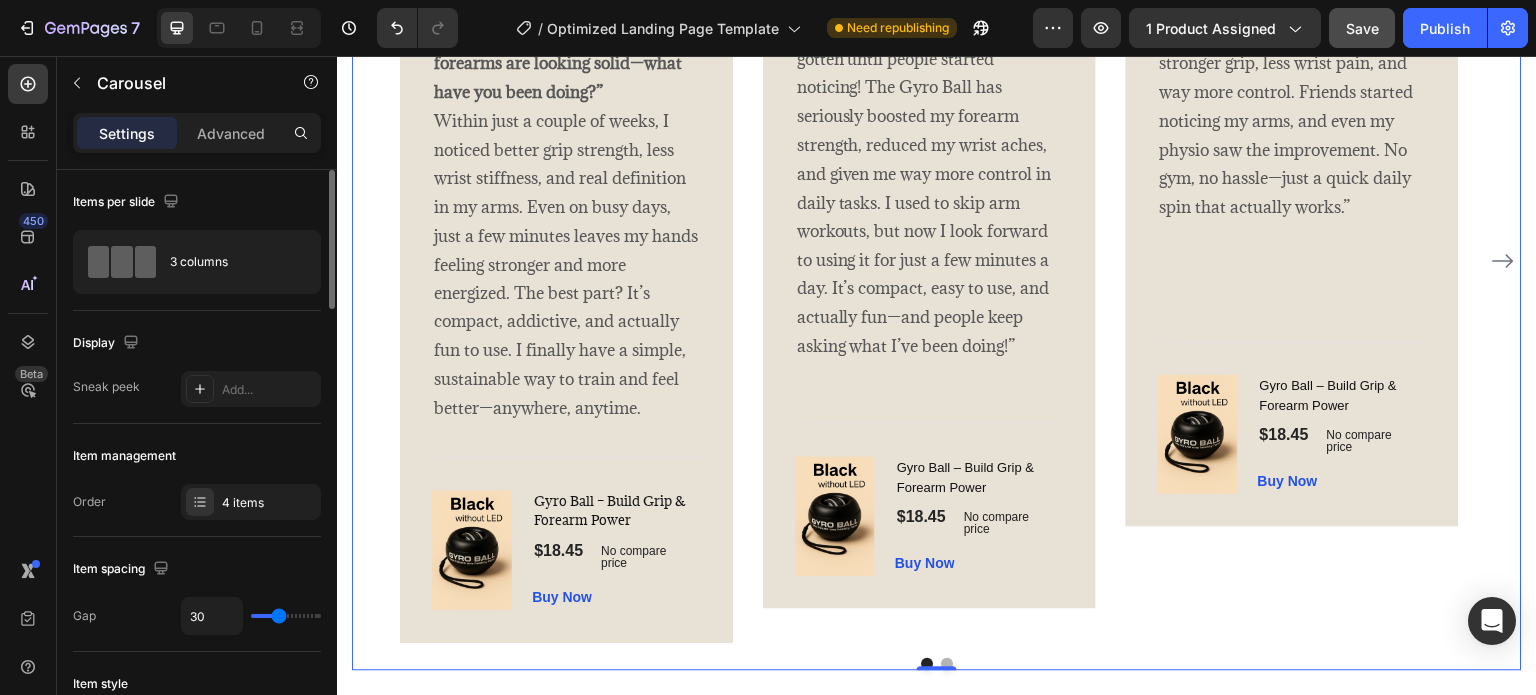 scroll, scrollTop: 200, scrollLeft: 0, axis: vertical 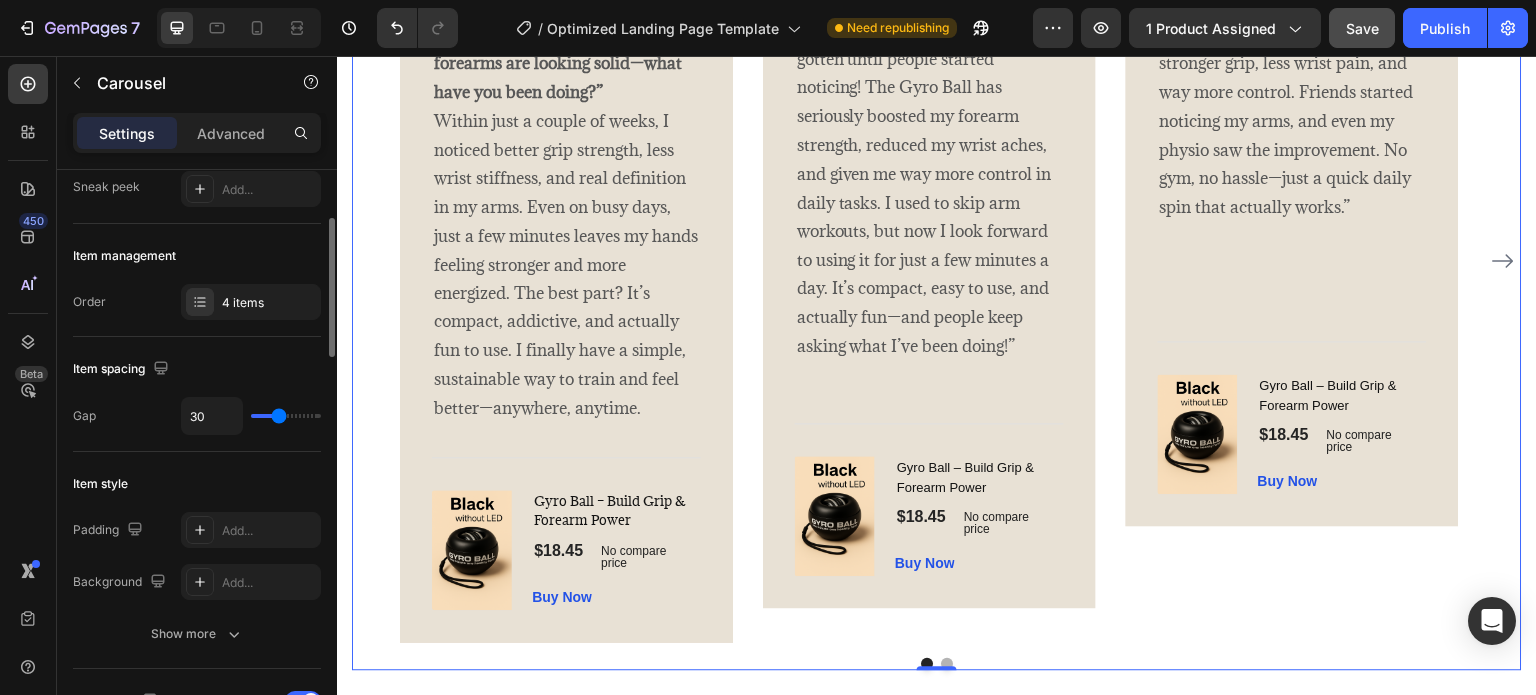 type on "39" 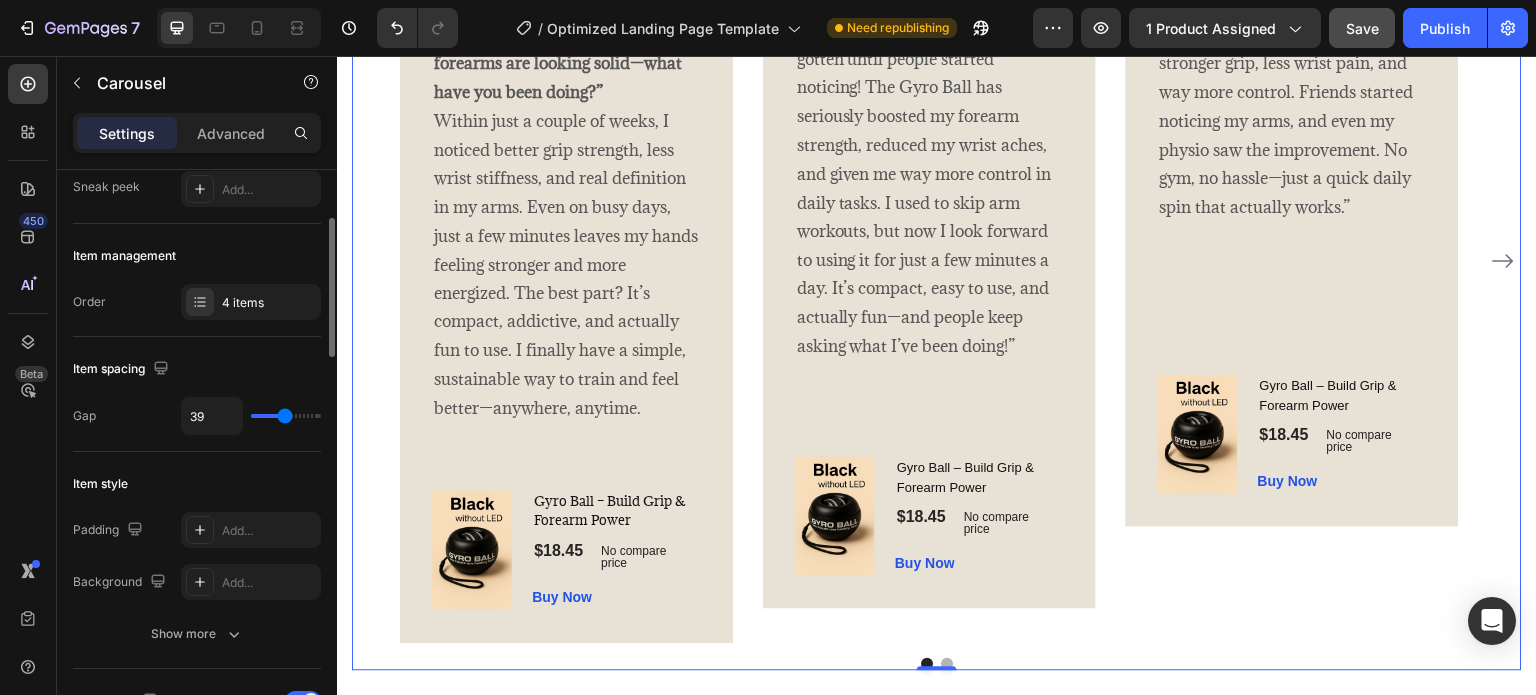 click at bounding box center [286, 416] 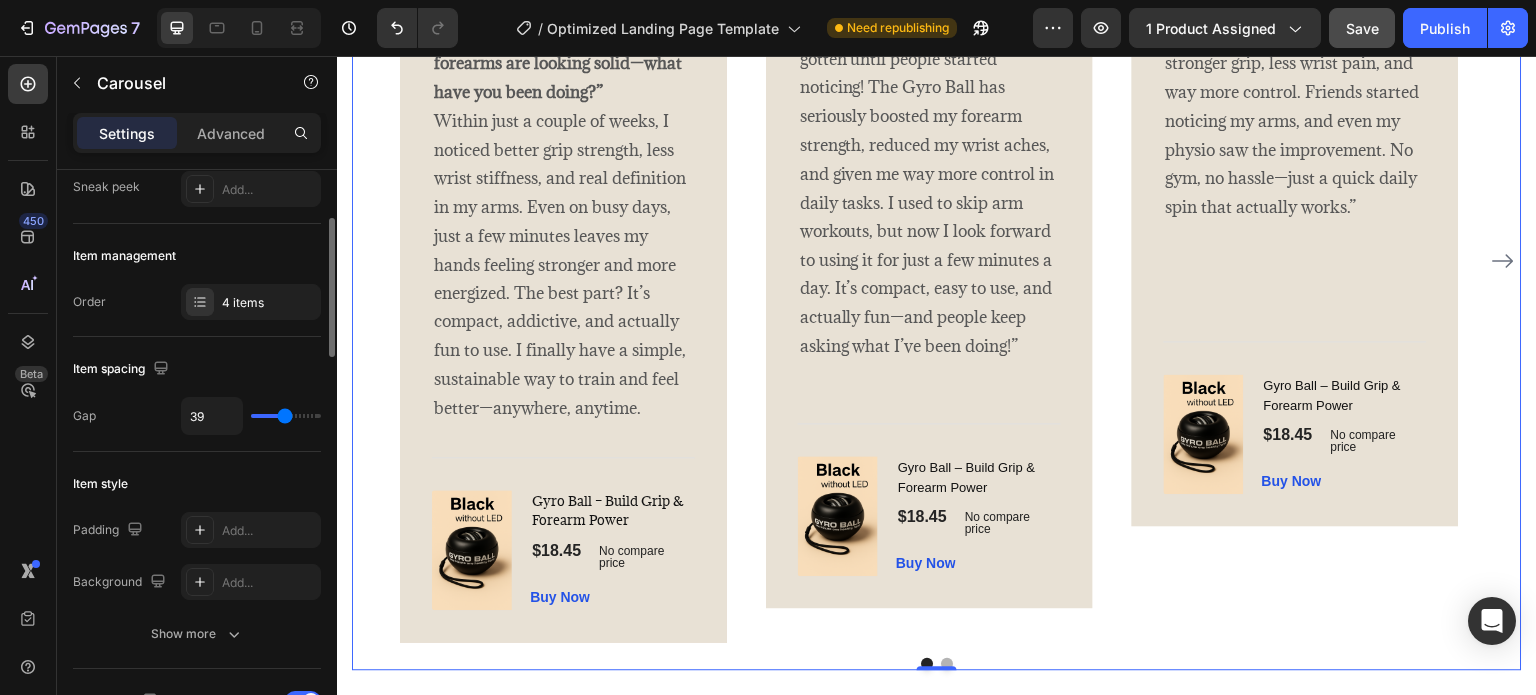 drag, startPoint x: 285, startPoint y: 418, endPoint x: 256, endPoint y: 416, distance: 29.068884 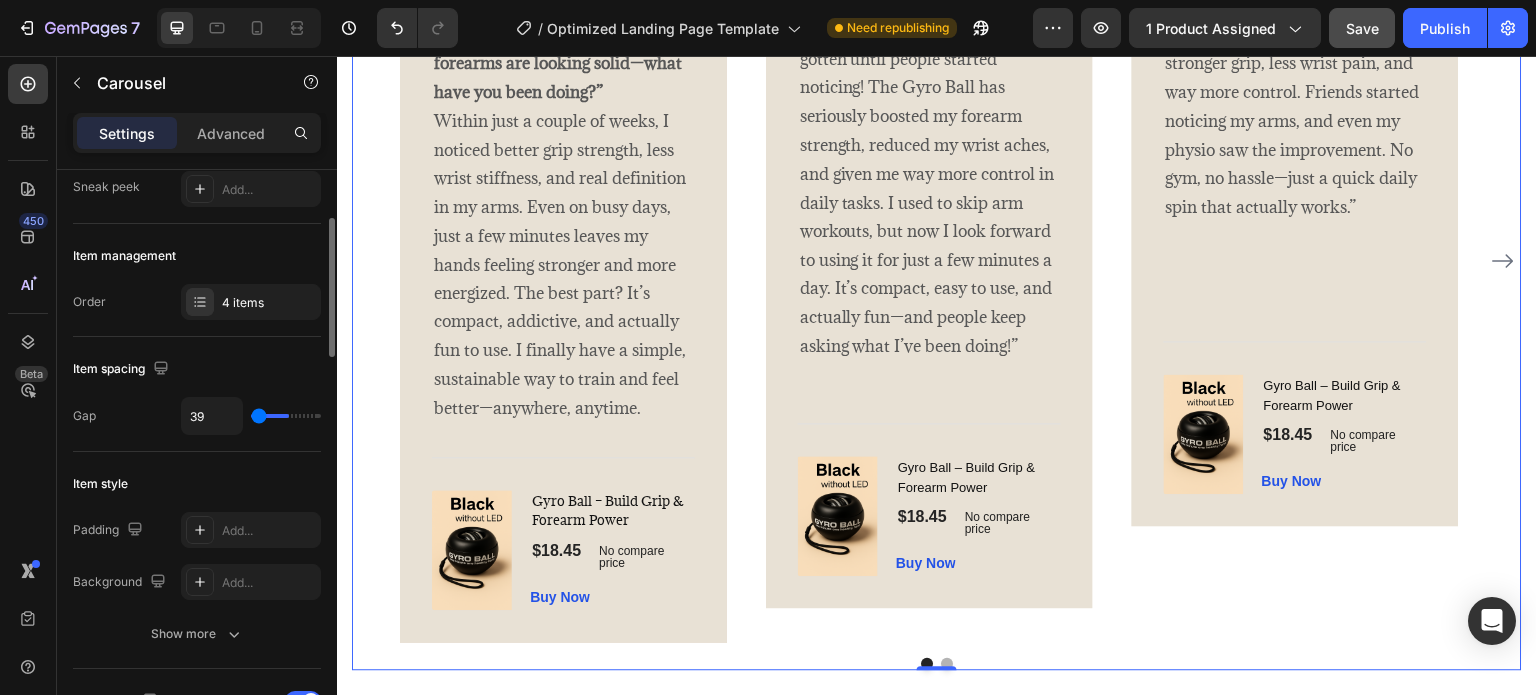 click at bounding box center (286, 416) 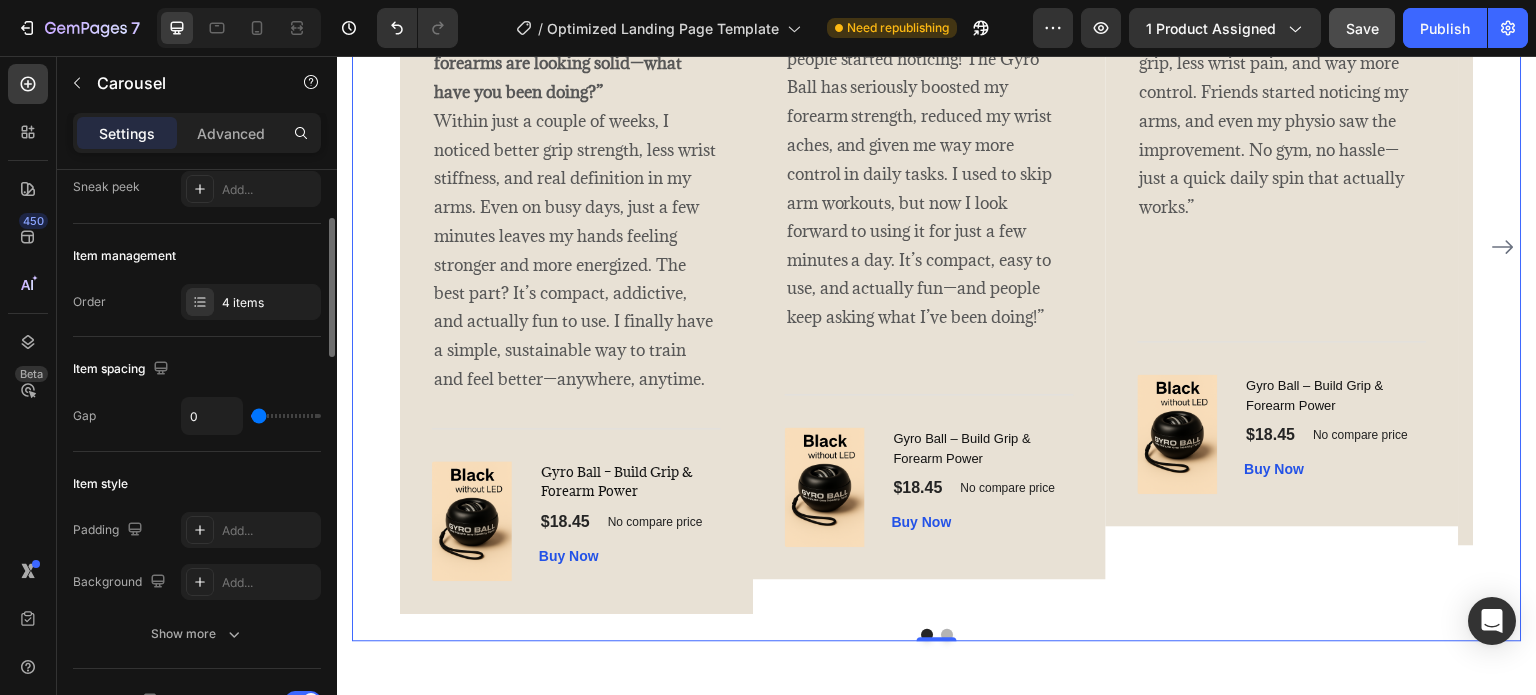 scroll, scrollTop: 3956, scrollLeft: 0, axis: vertical 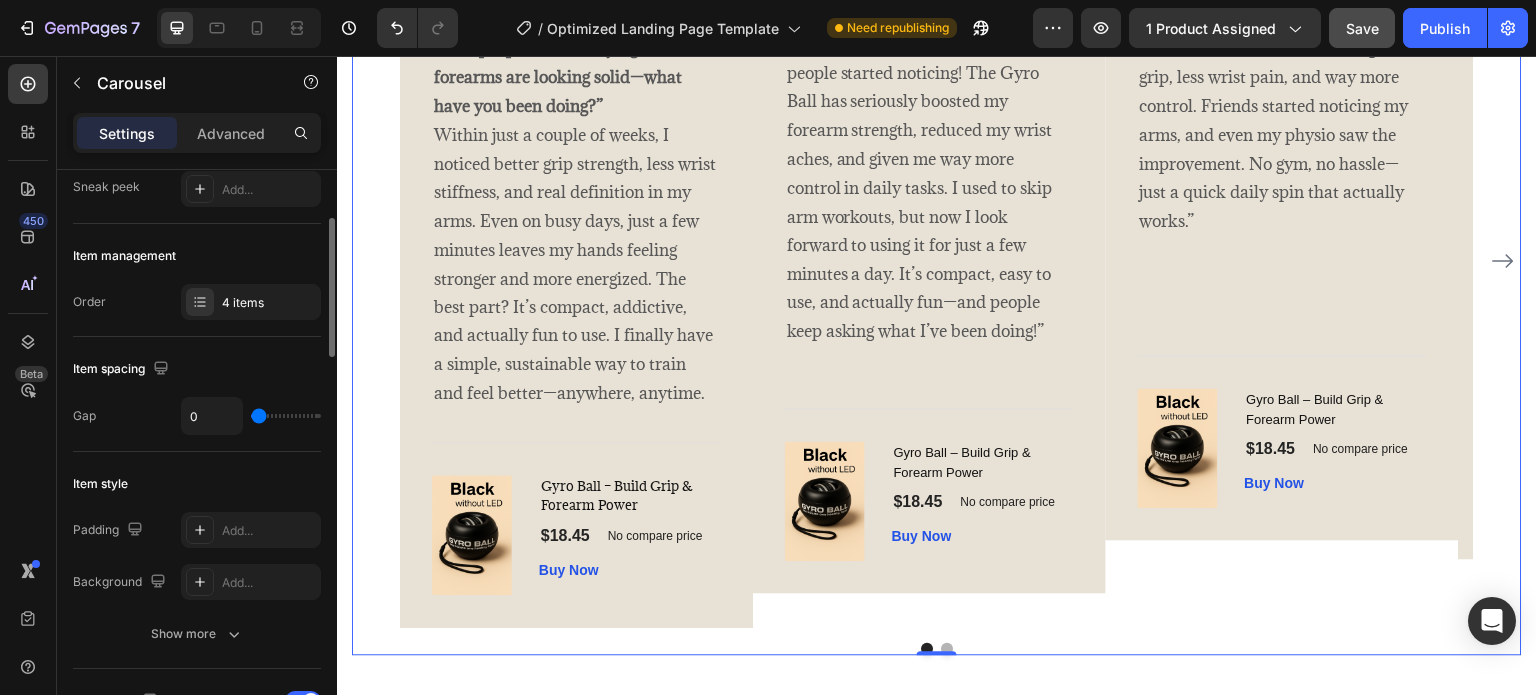 type on "12" 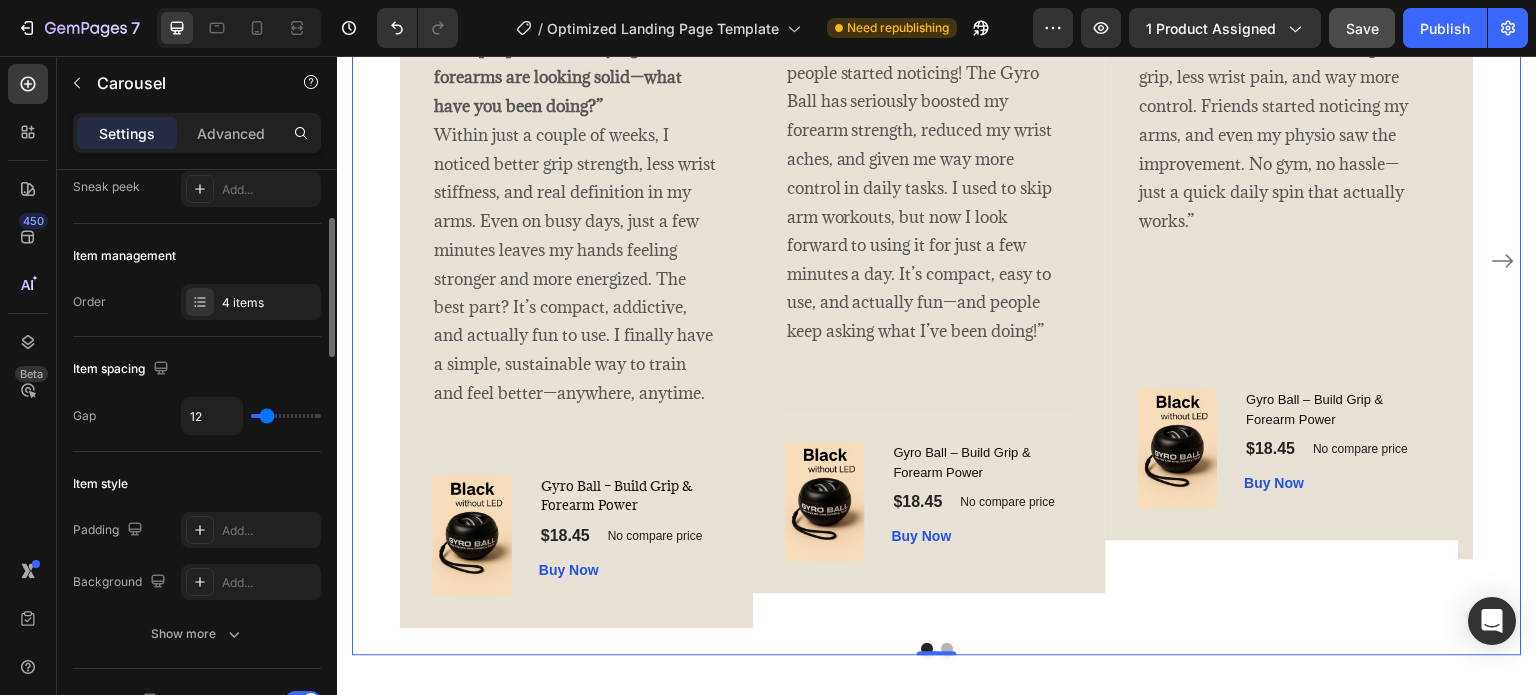 type on "12" 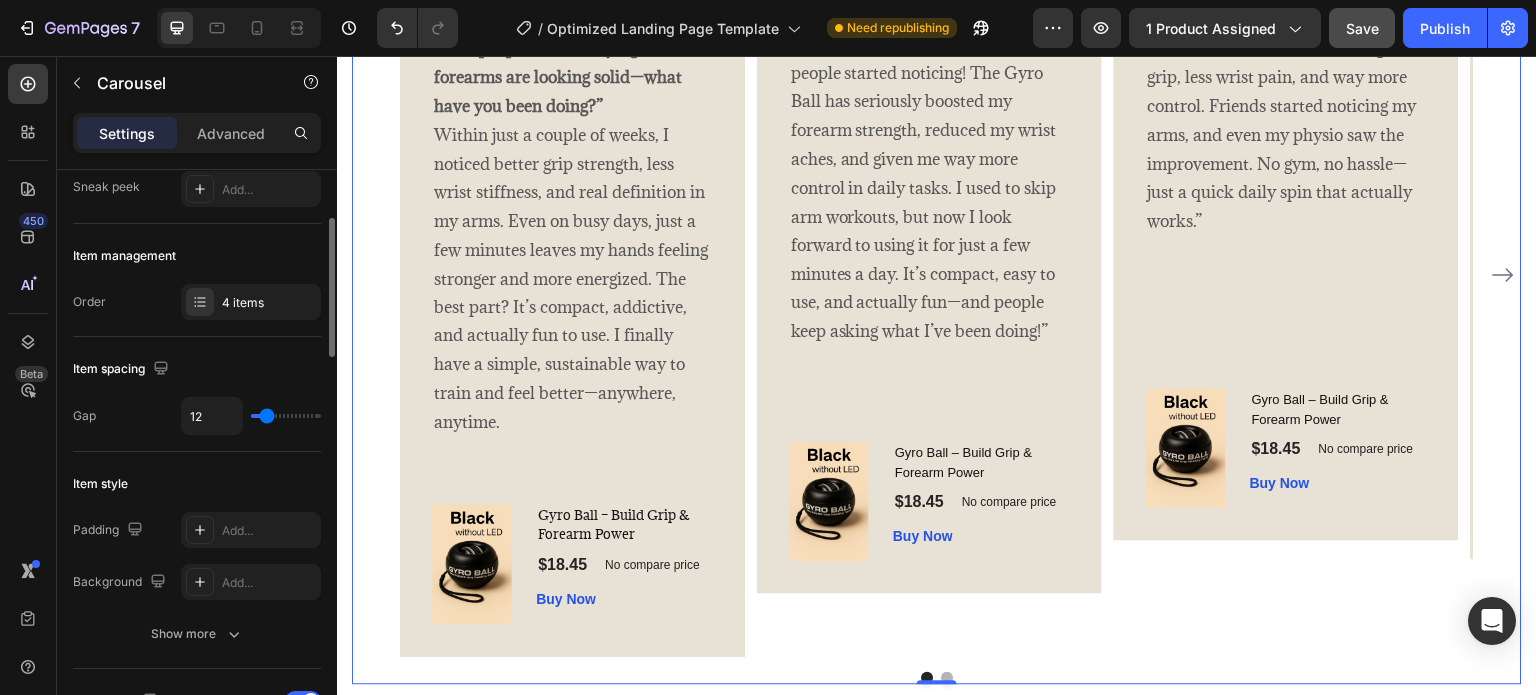 click at bounding box center [286, 416] 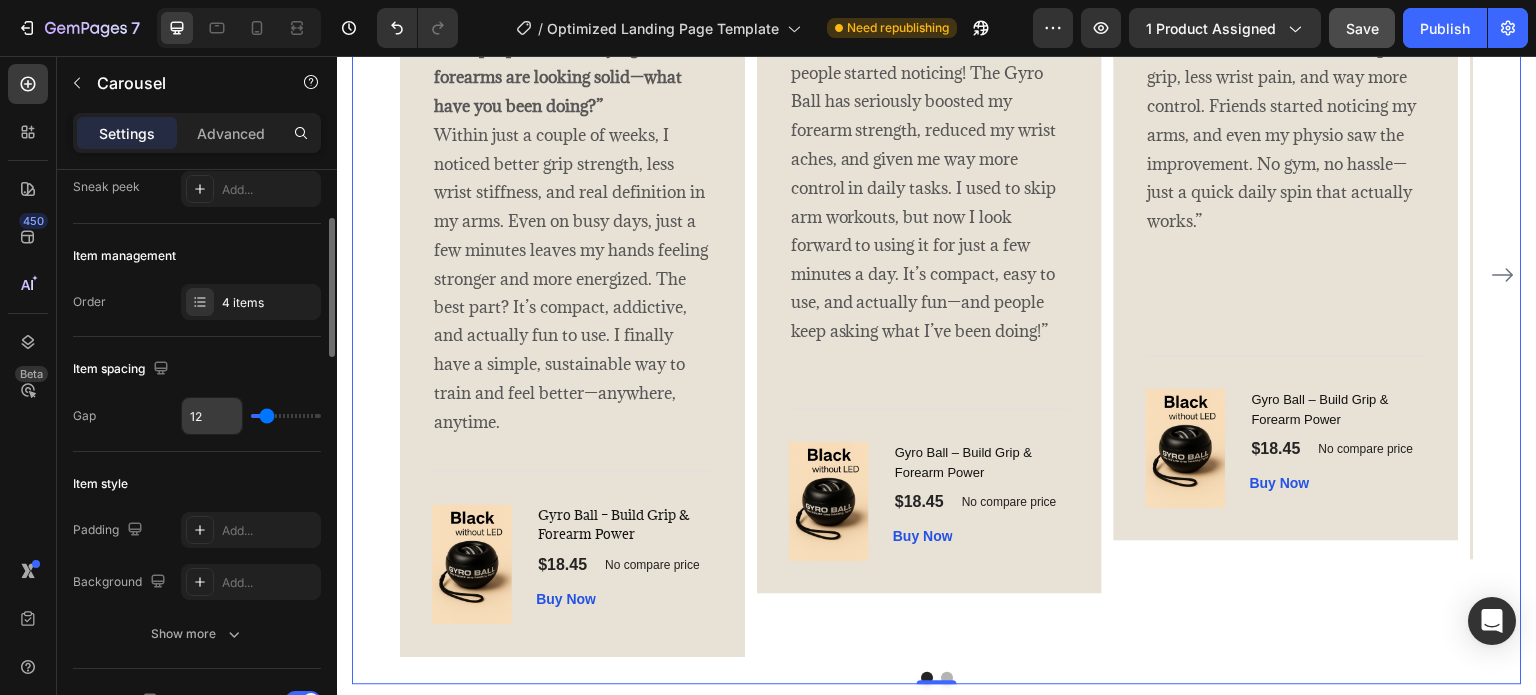 scroll, scrollTop: 3970, scrollLeft: 0, axis: vertical 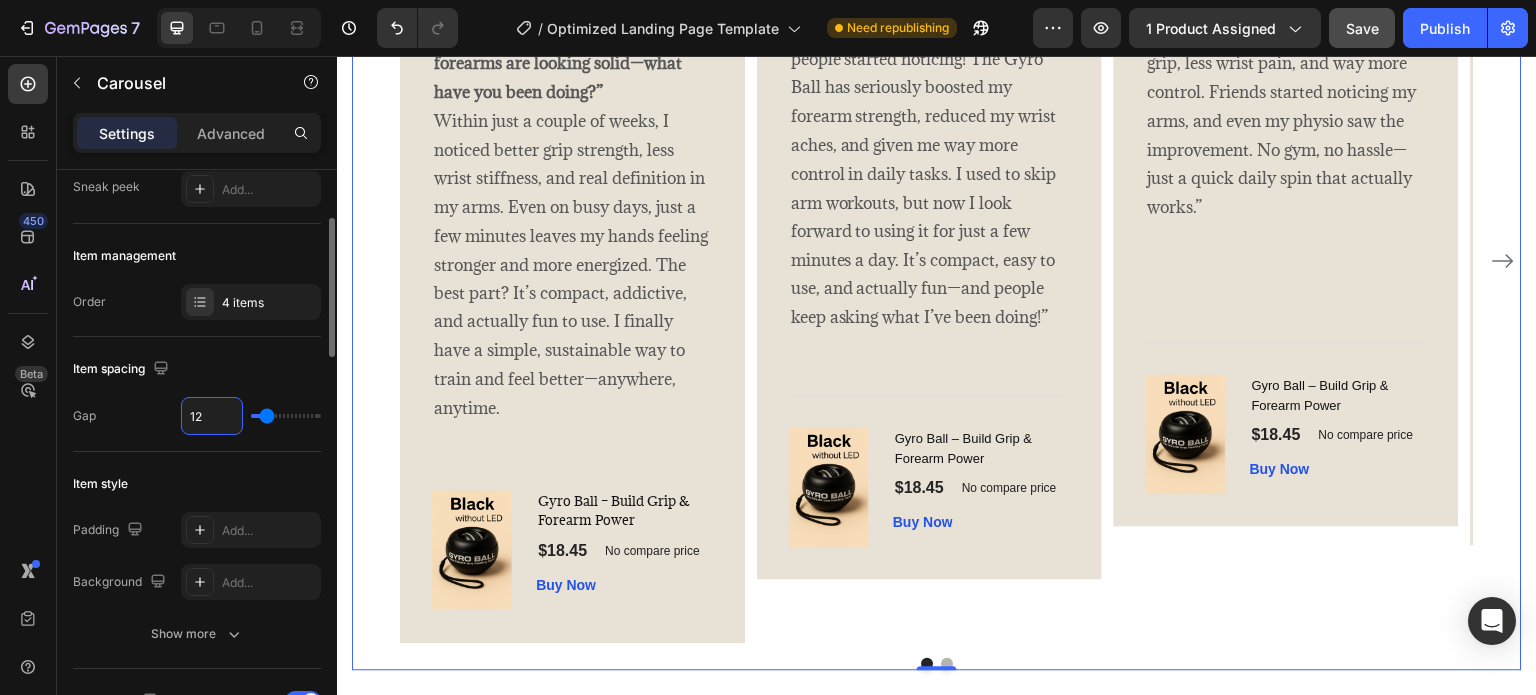 type on "2" 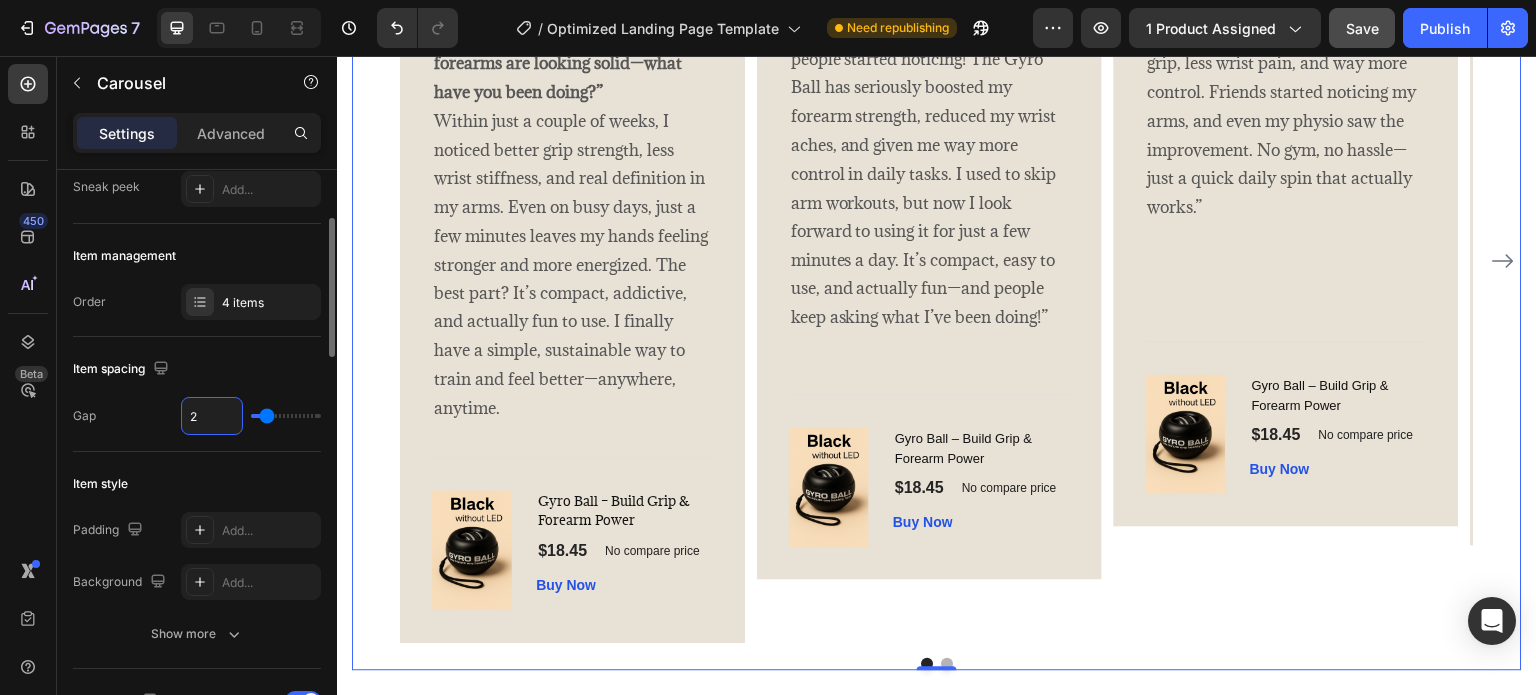 type on "2" 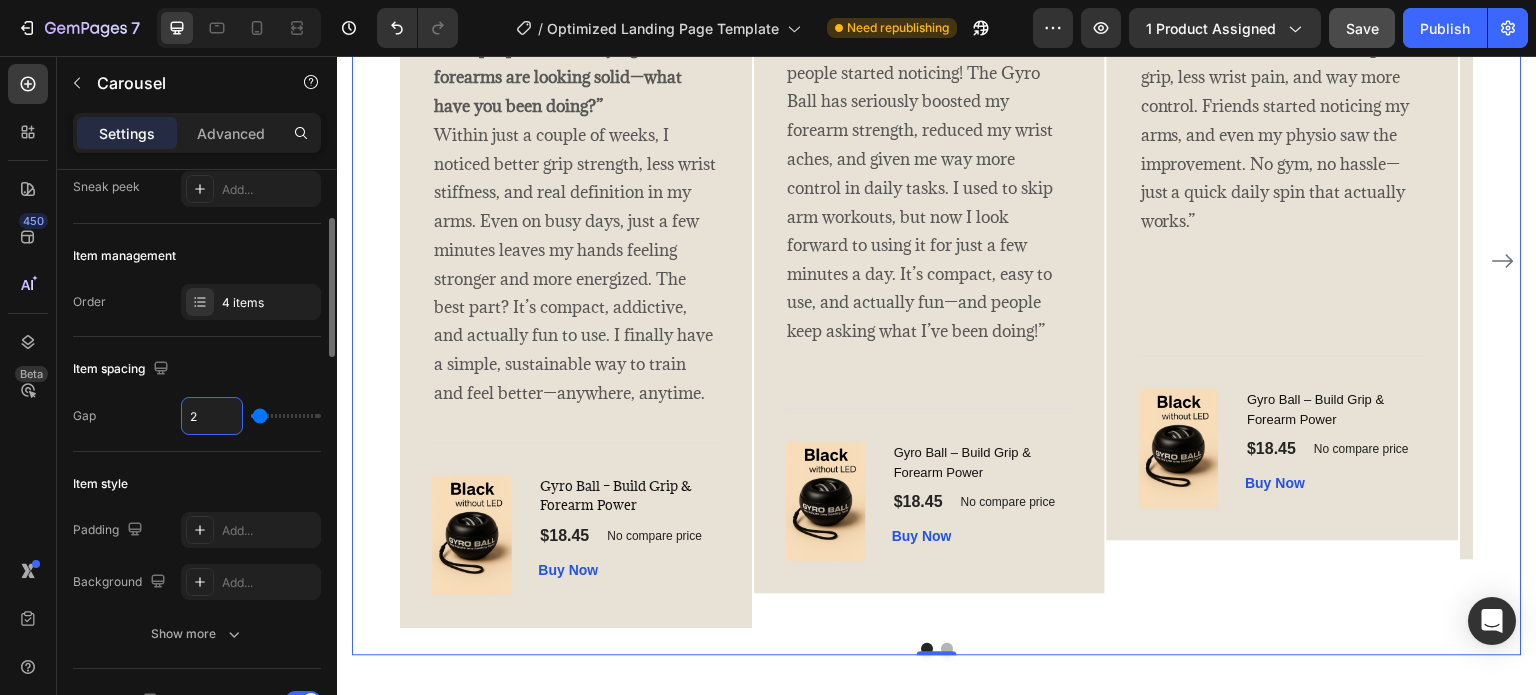 type on "20" 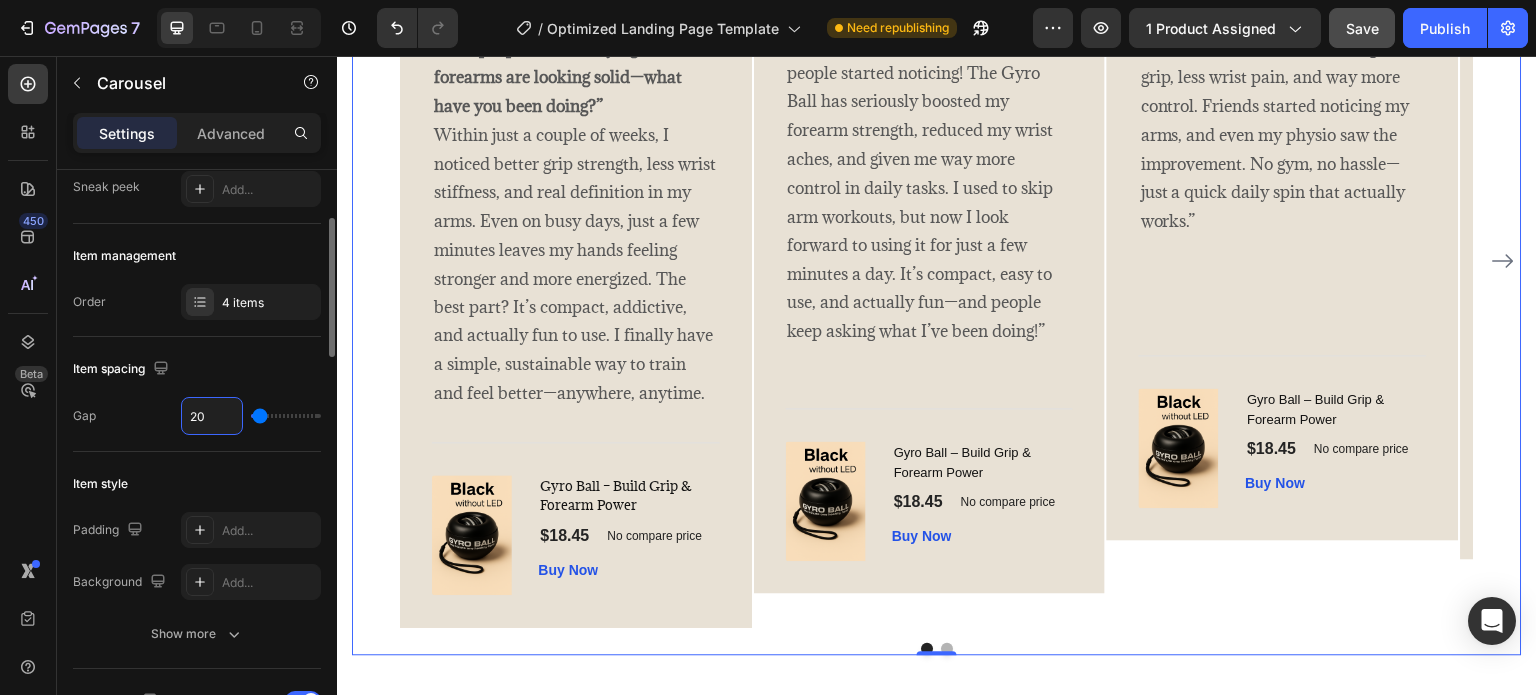 type on "20" 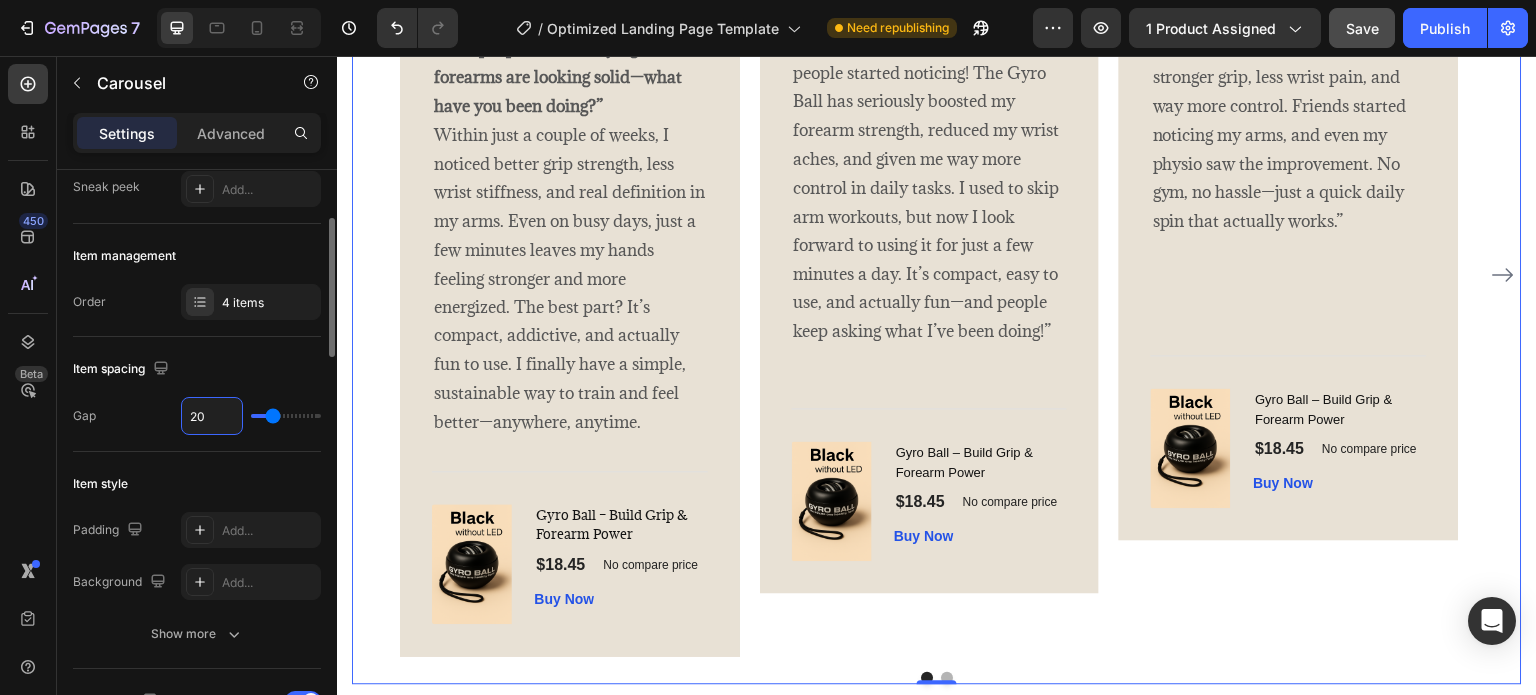 scroll, scrollTop: 3970, scrollLeft: 0, axis: vertical 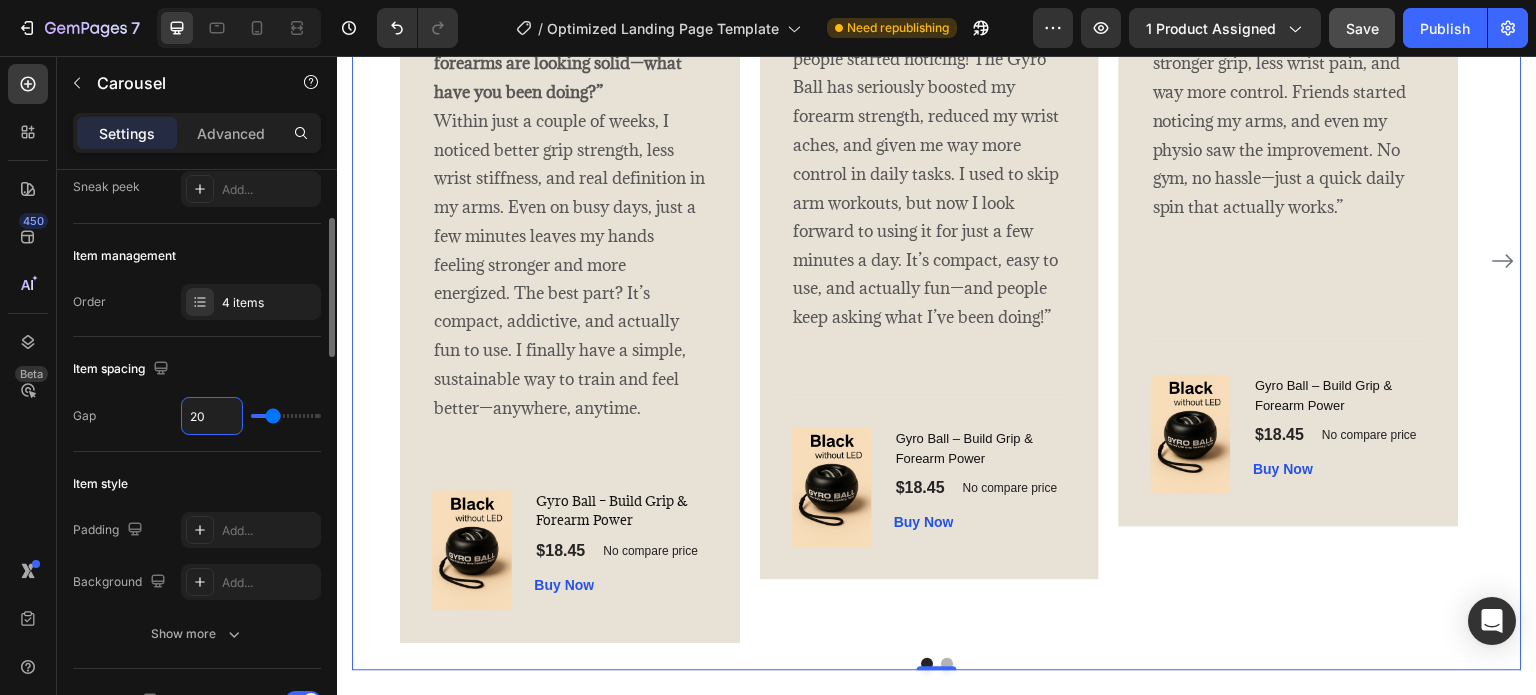 type on "20" 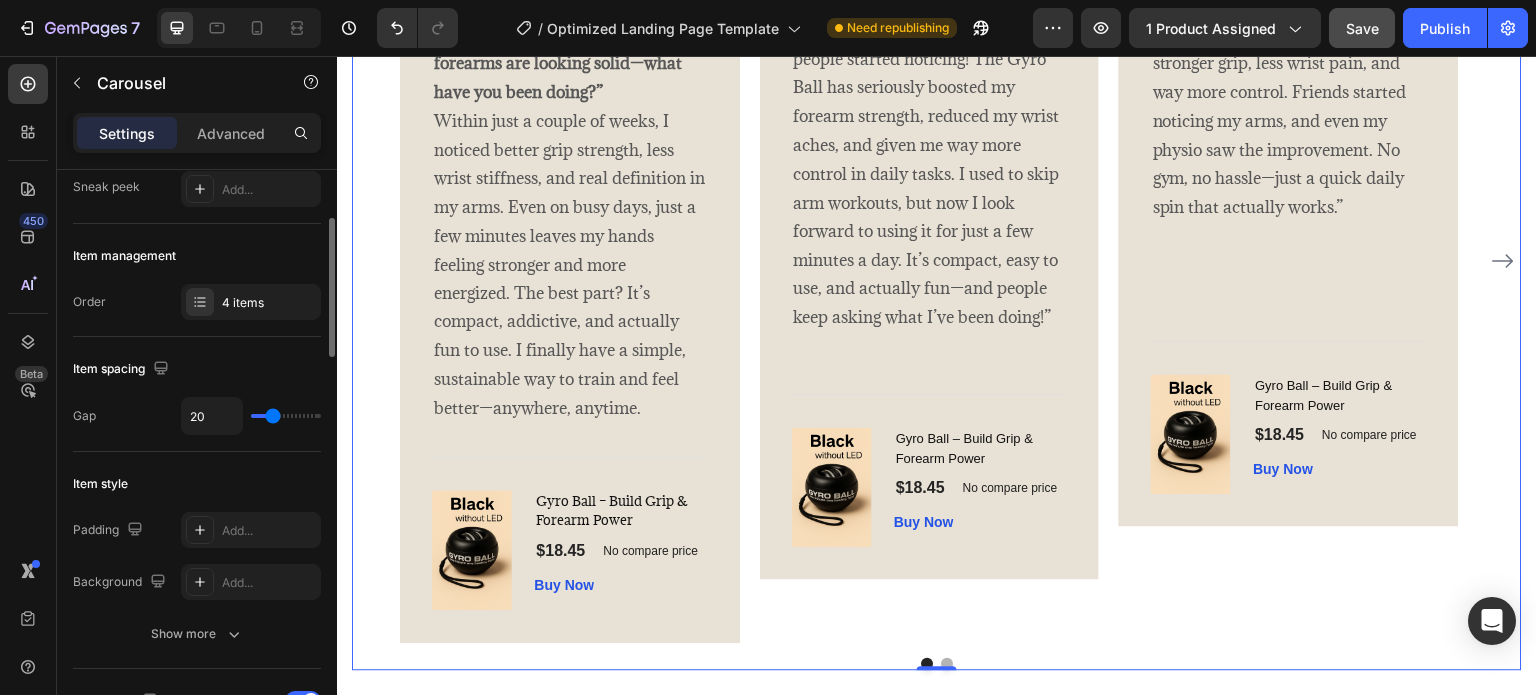 scroll, scrollTop: 300, scrollLeft: 0, axis: vertical 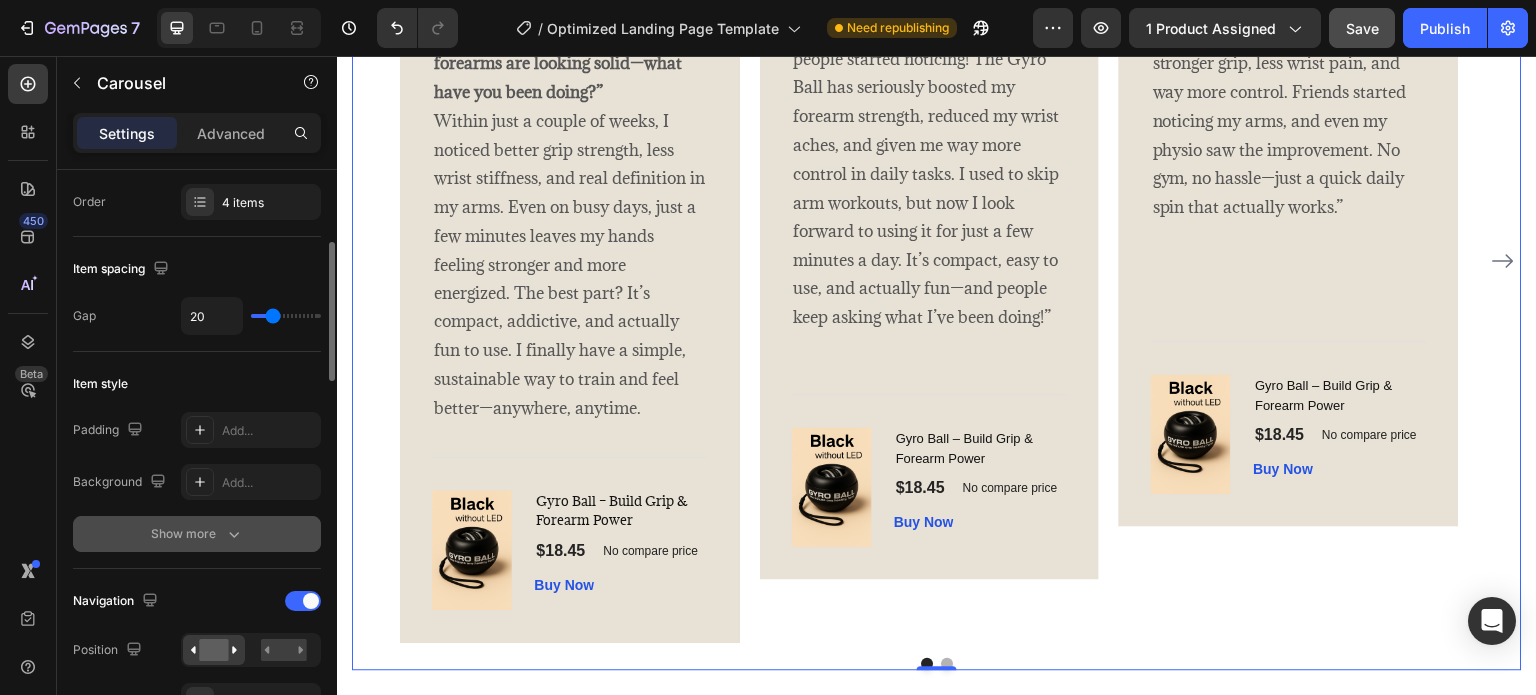 click 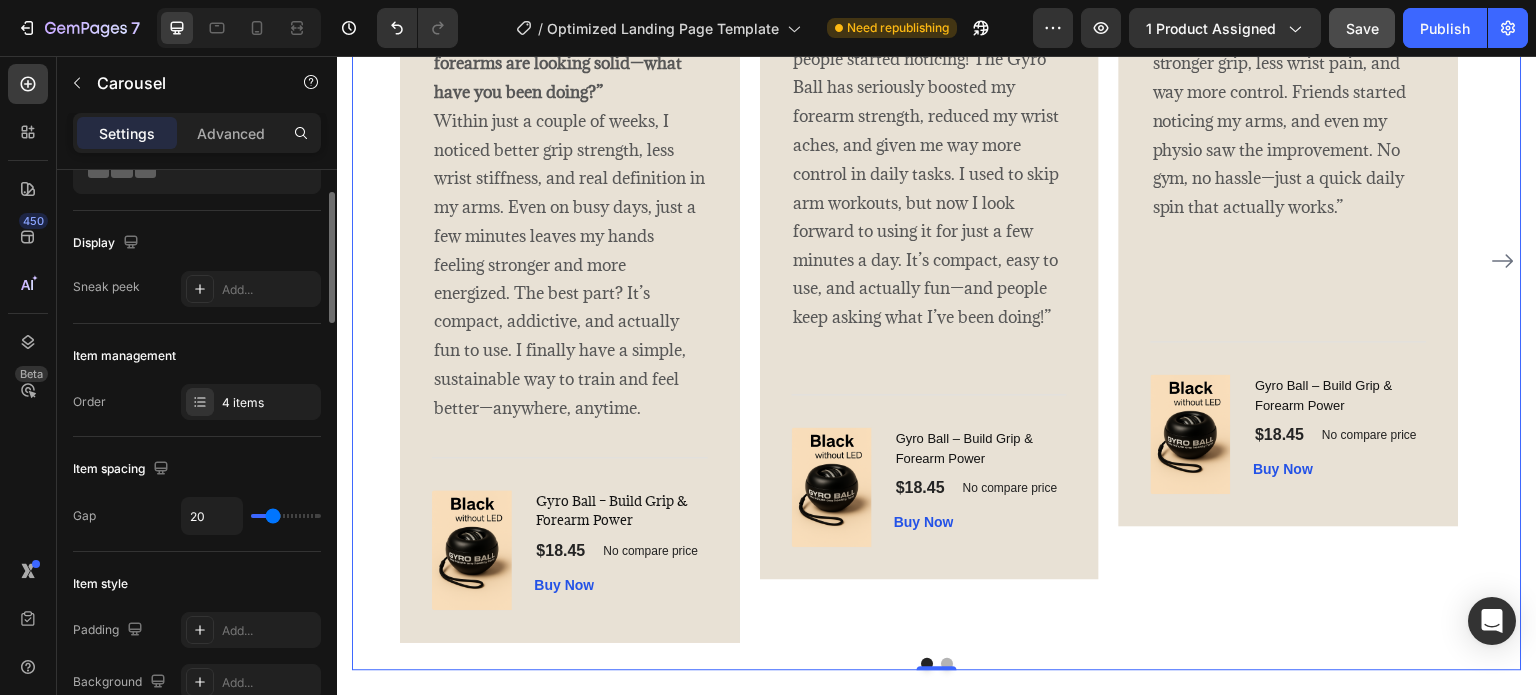scroll, scrollTop: 0, scrollLeft: 0, axis: both 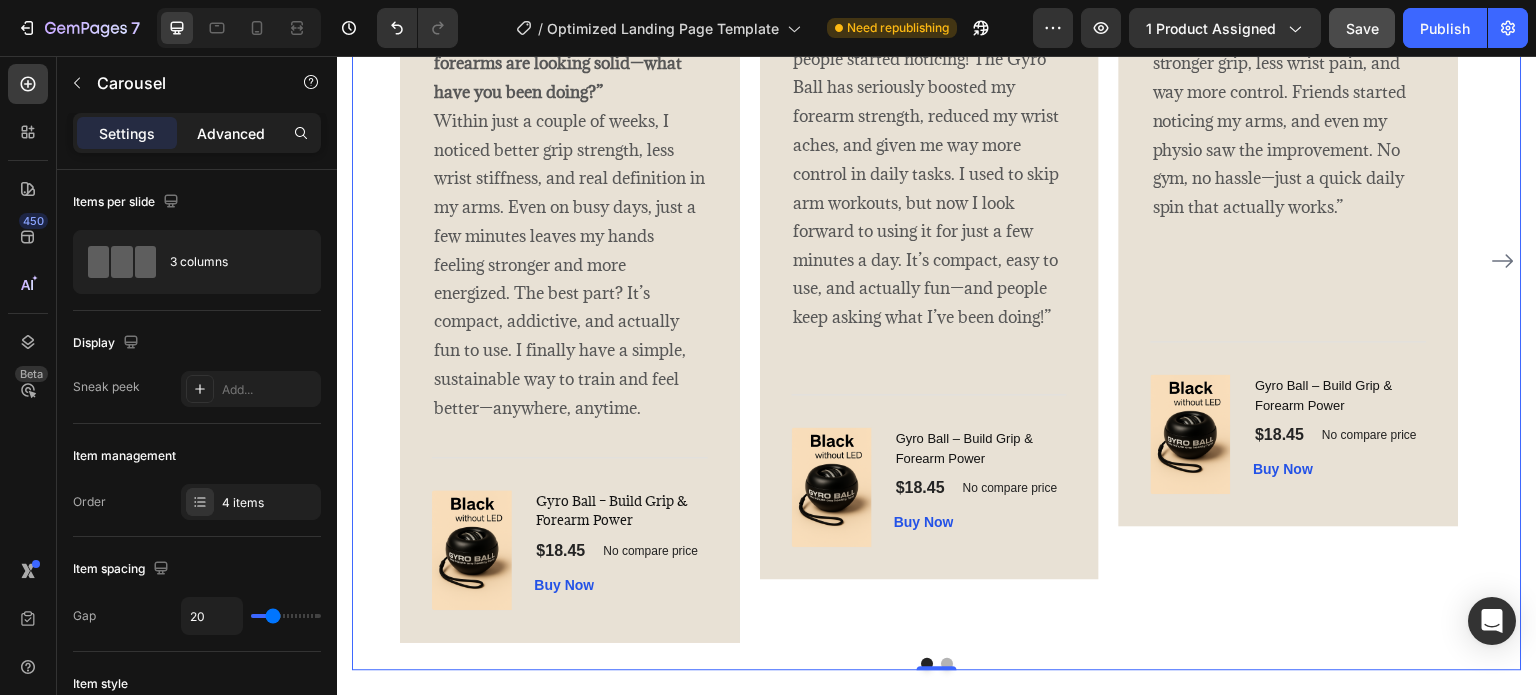 click on "Advanced" at bounding box center (231, 133) 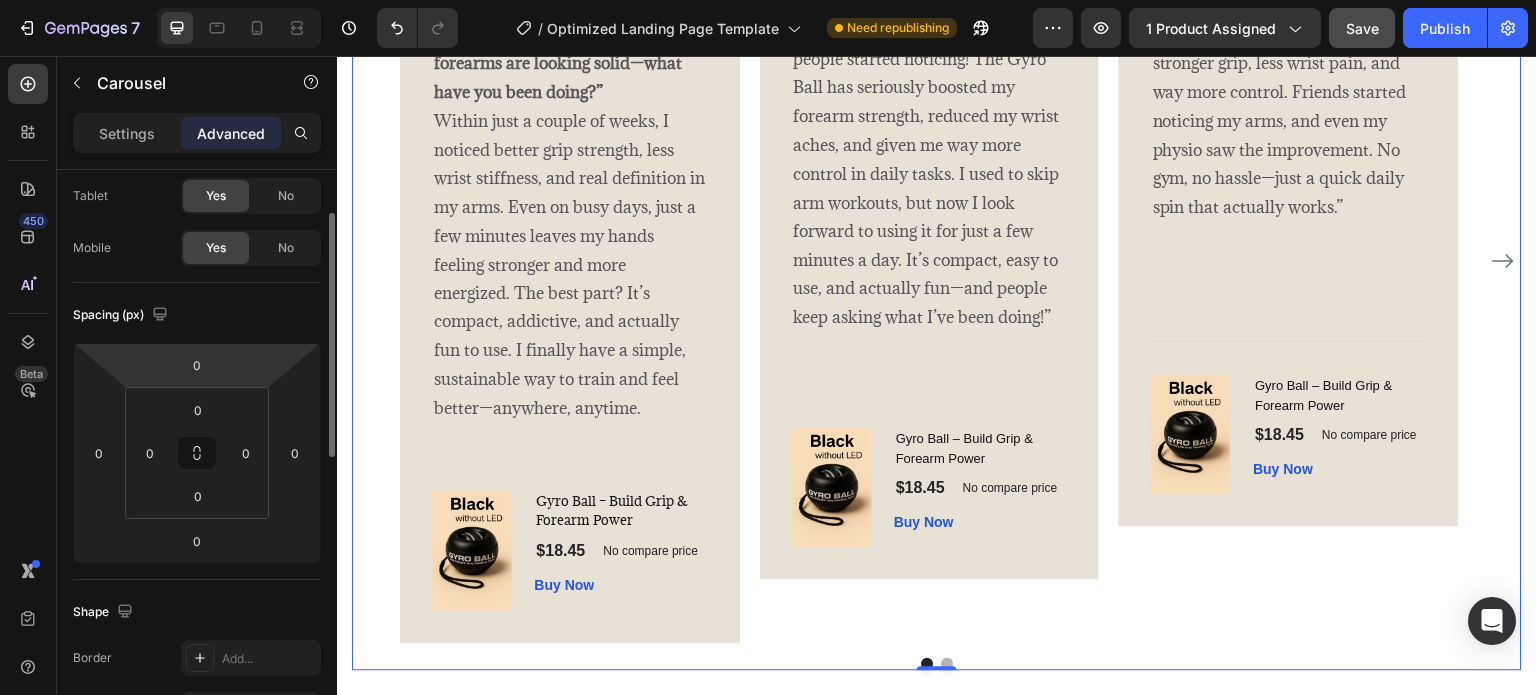 scroll, scrollTop: 4, scrollLeft: 0, axis: vertical 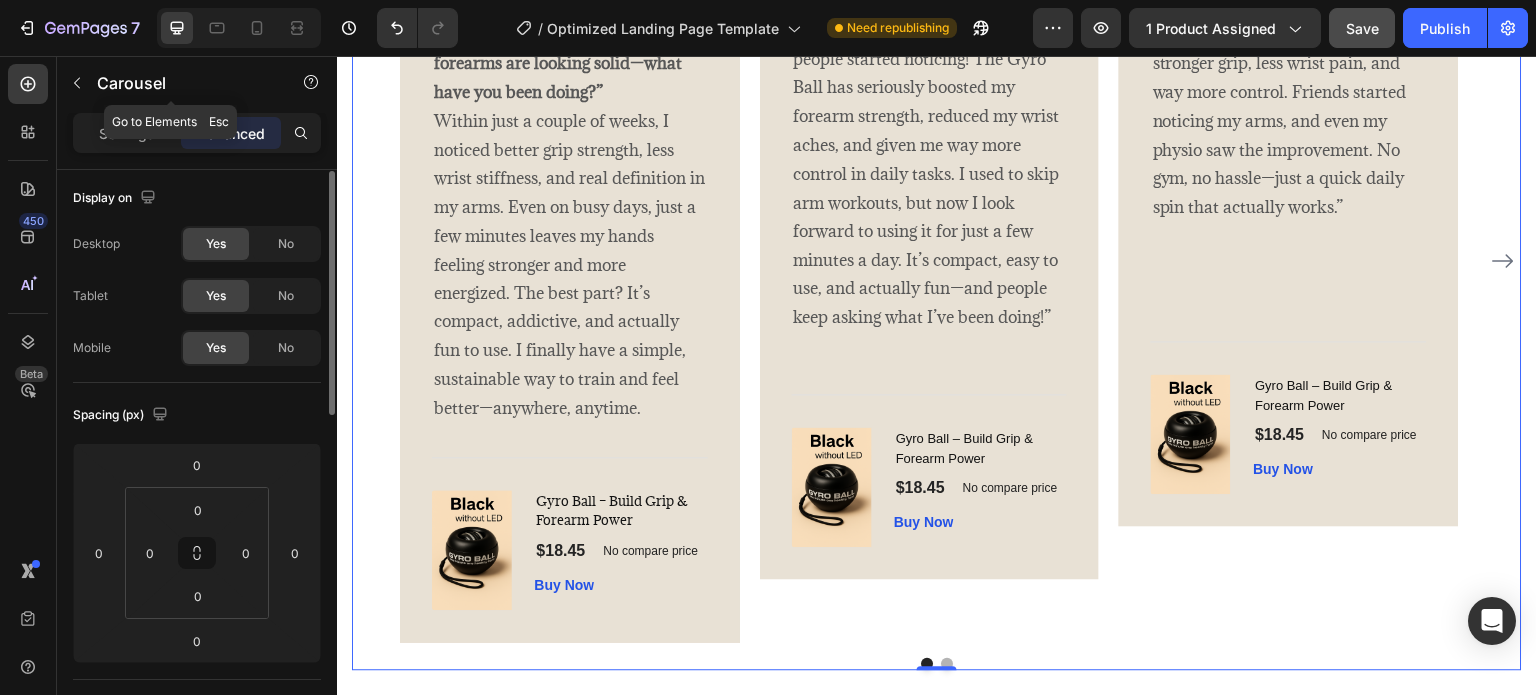 click at bounding box center (77, 83) 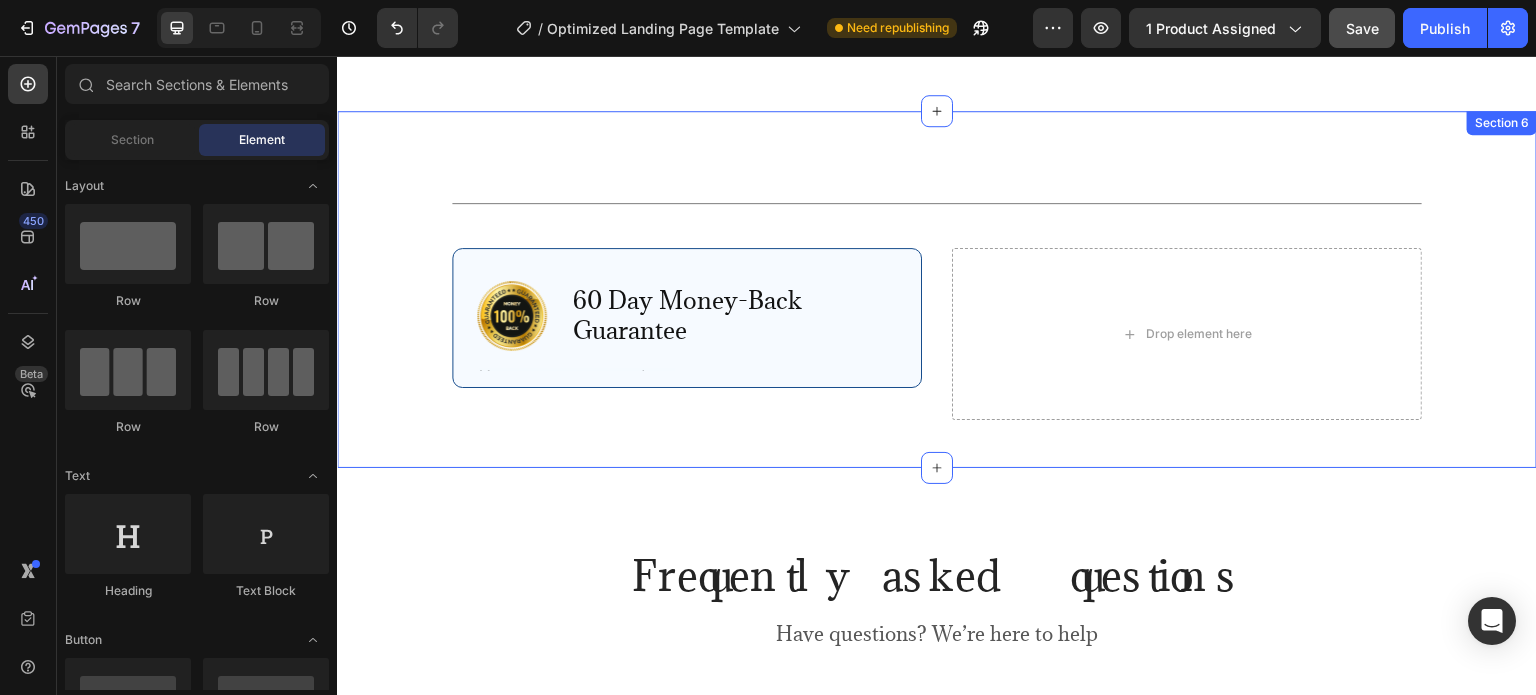 scroll, scrollTop: 4670, scrollLeft: 0, axis: vertical 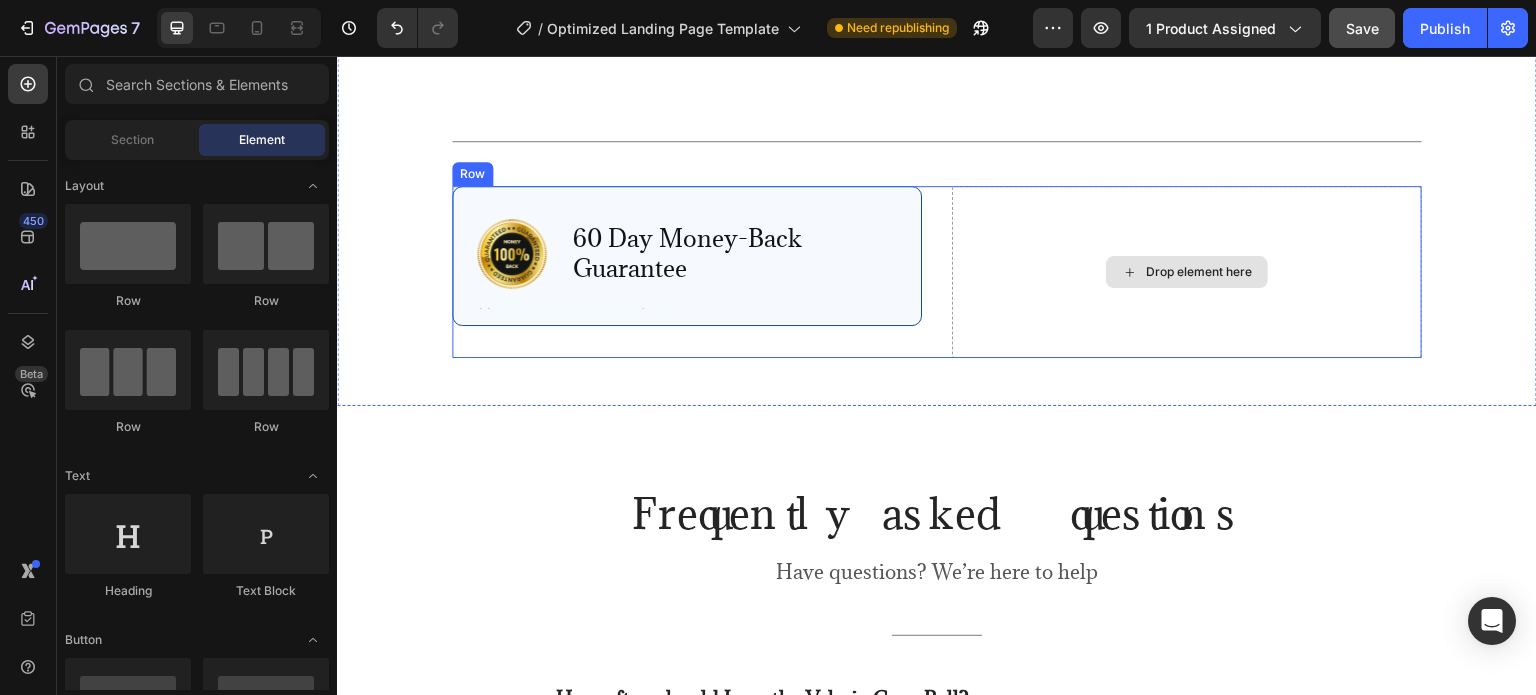click on "Drop element here" at bounding box center [1199, 272] 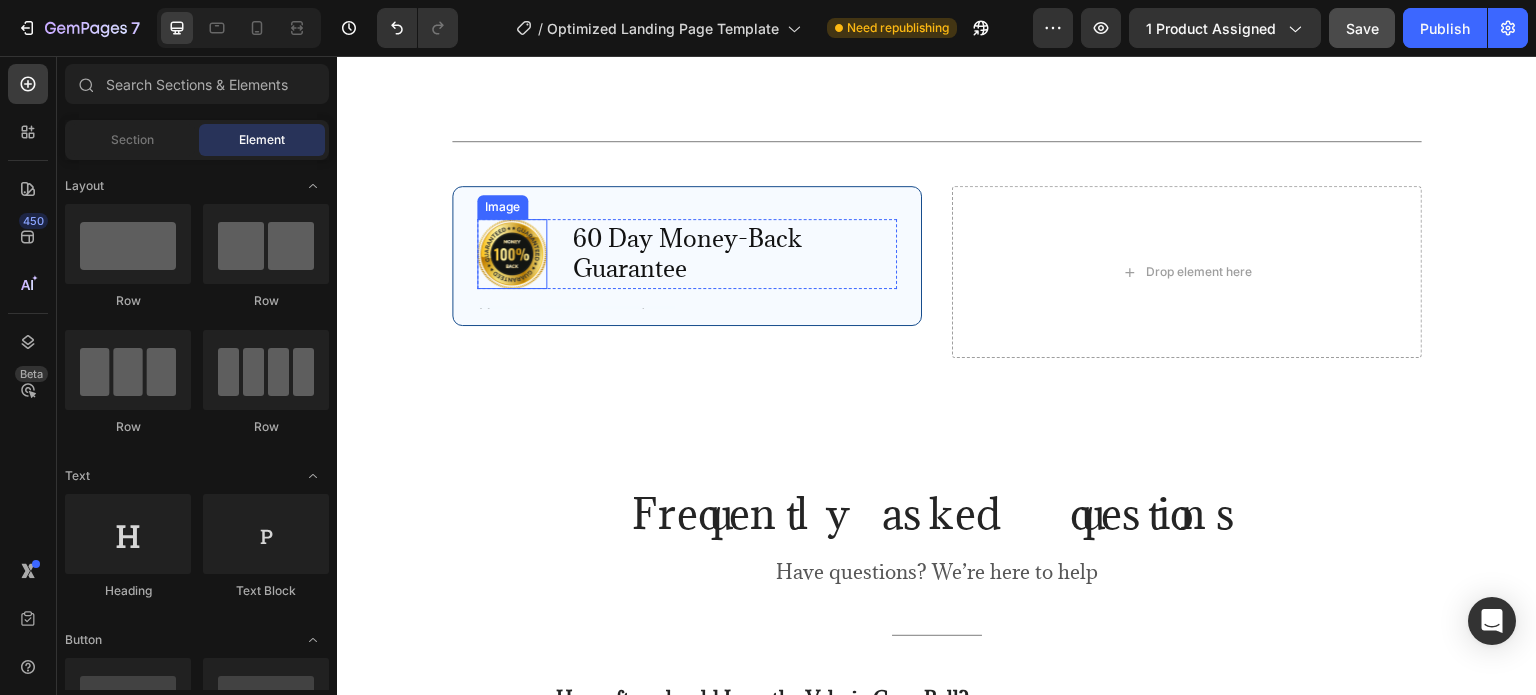 click at bounding box center (512, 254) 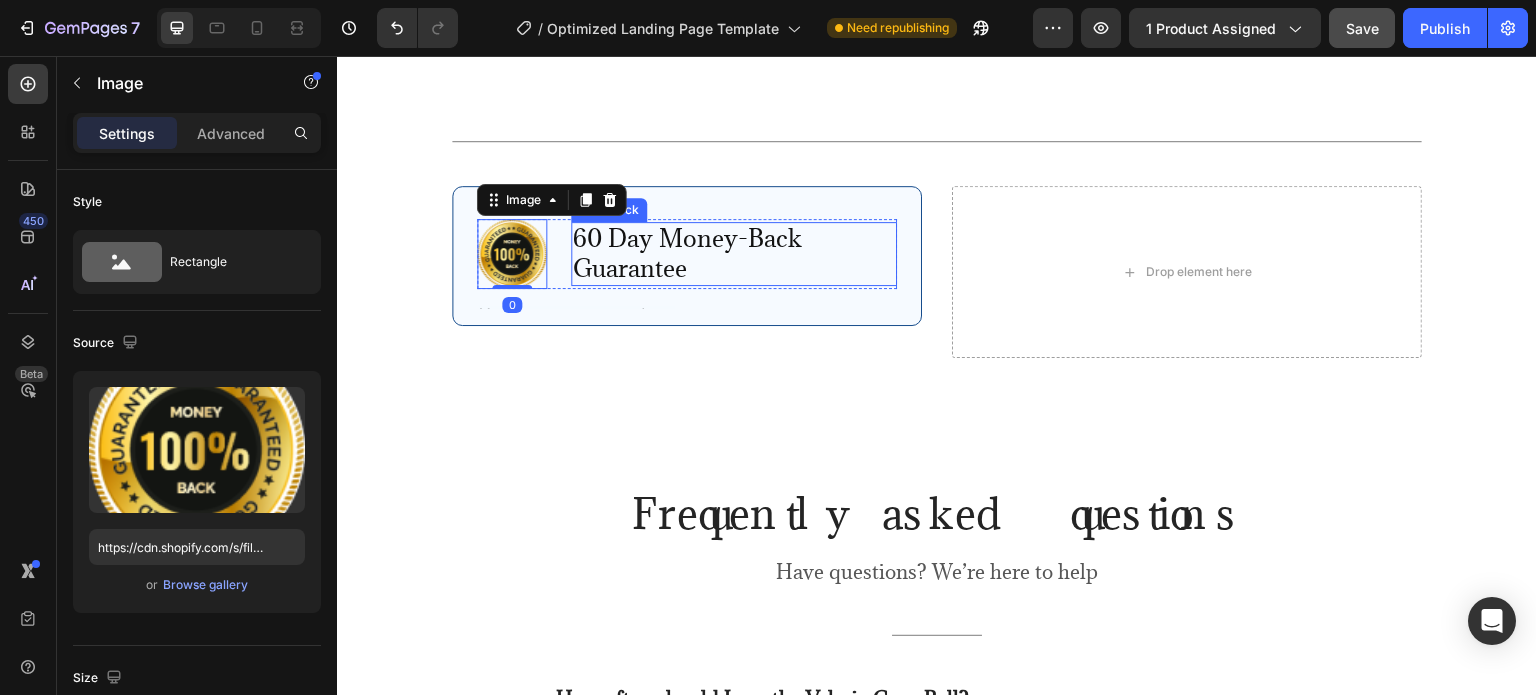 click on "60 Day Money-Back Guarantee" at bounding box center (734, 254) 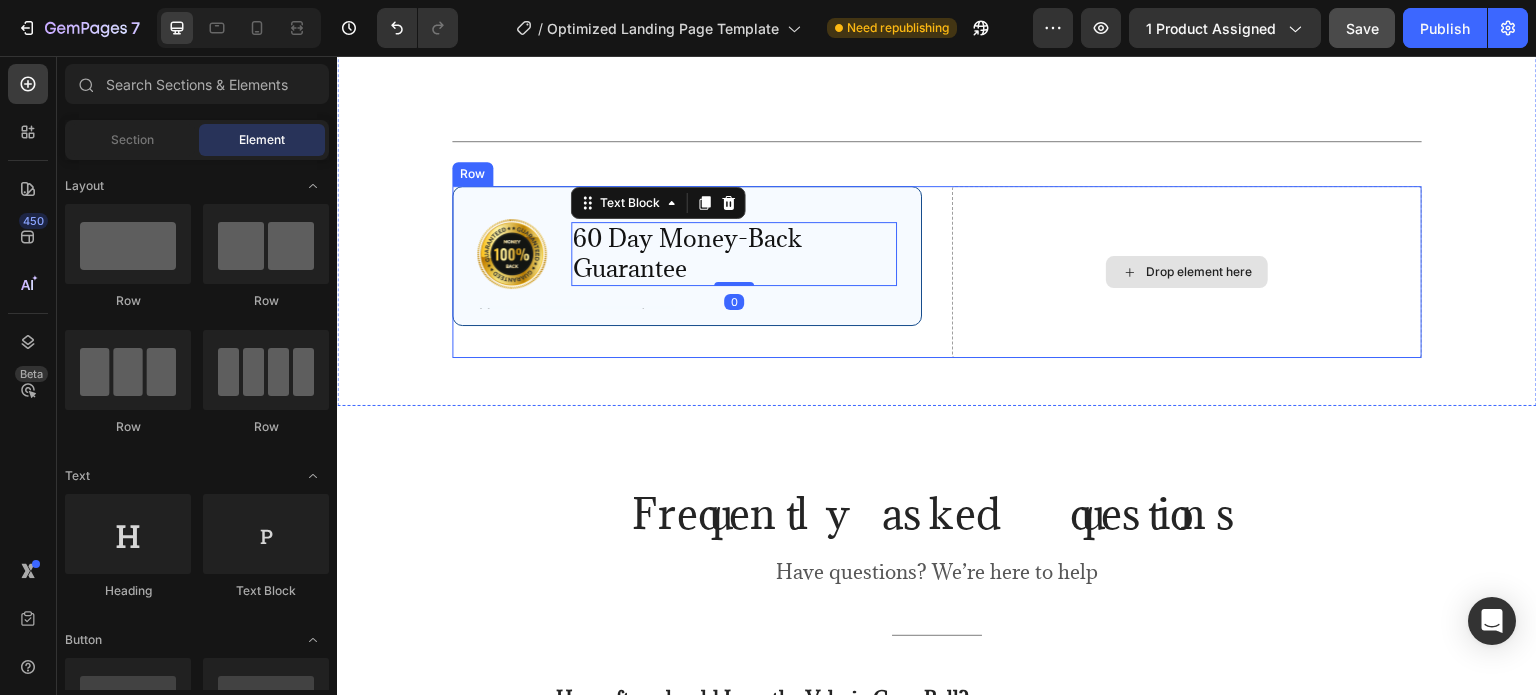 click on "Drop element here" at bounding box center [1187, 272] 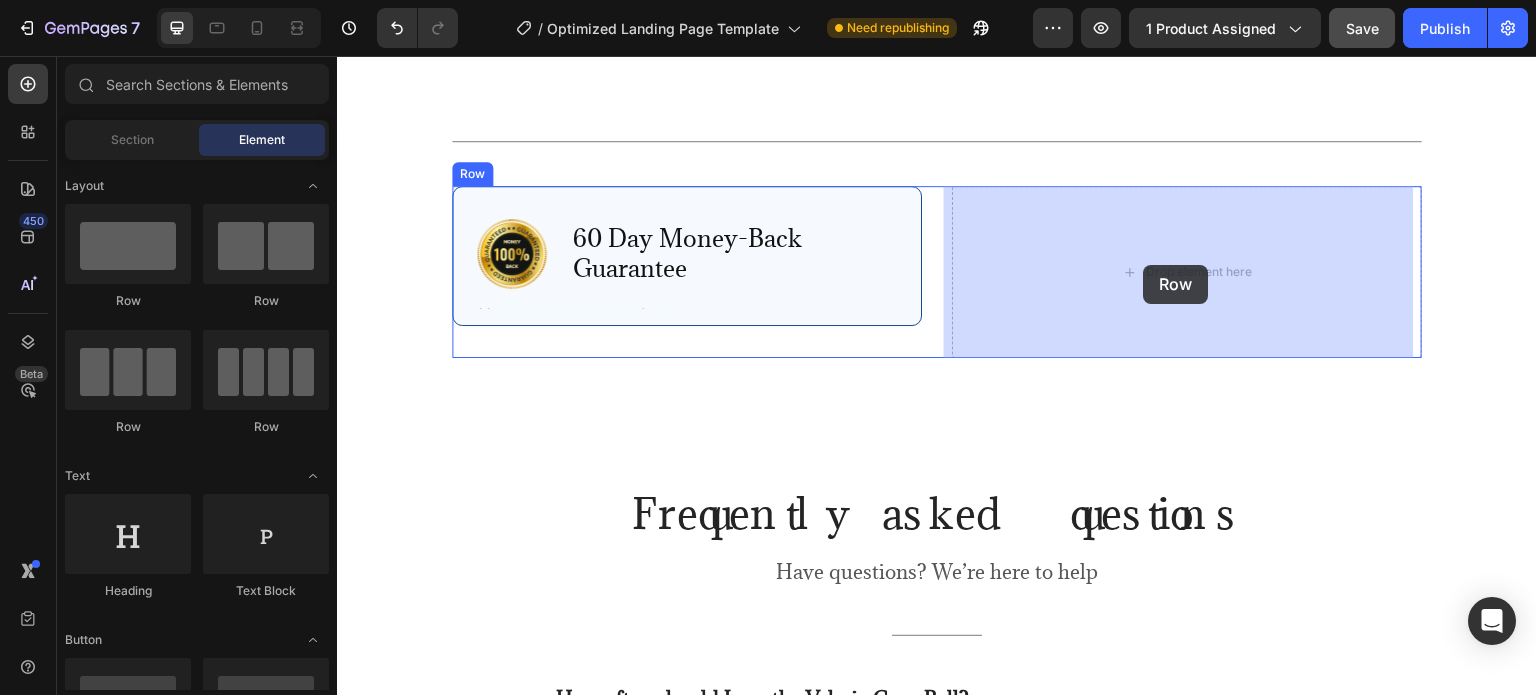 drag, startPoint x: 597, startPoint y: 320, endPoint x: 1144, endPoint y: 265, distance: 549.7581 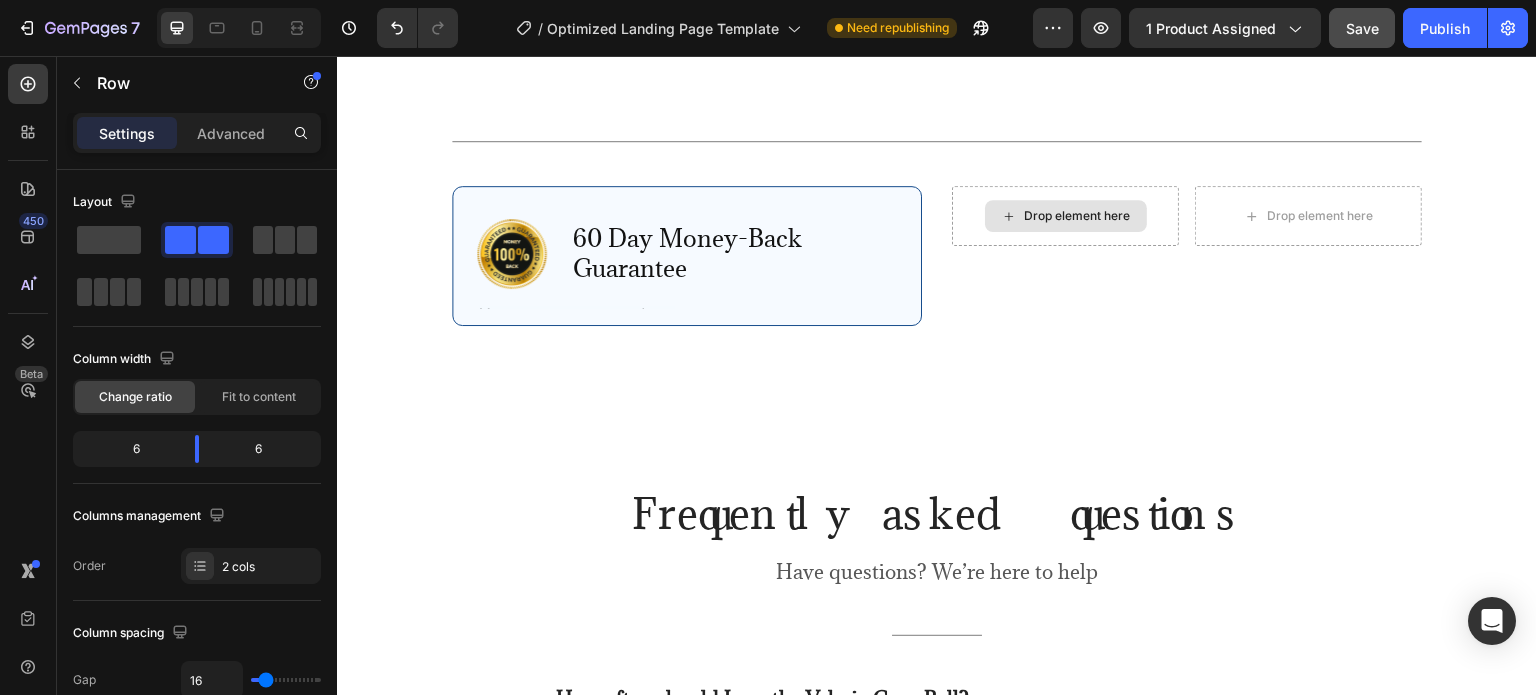 click on "Drop element here" at bounding box center [1078, 216] 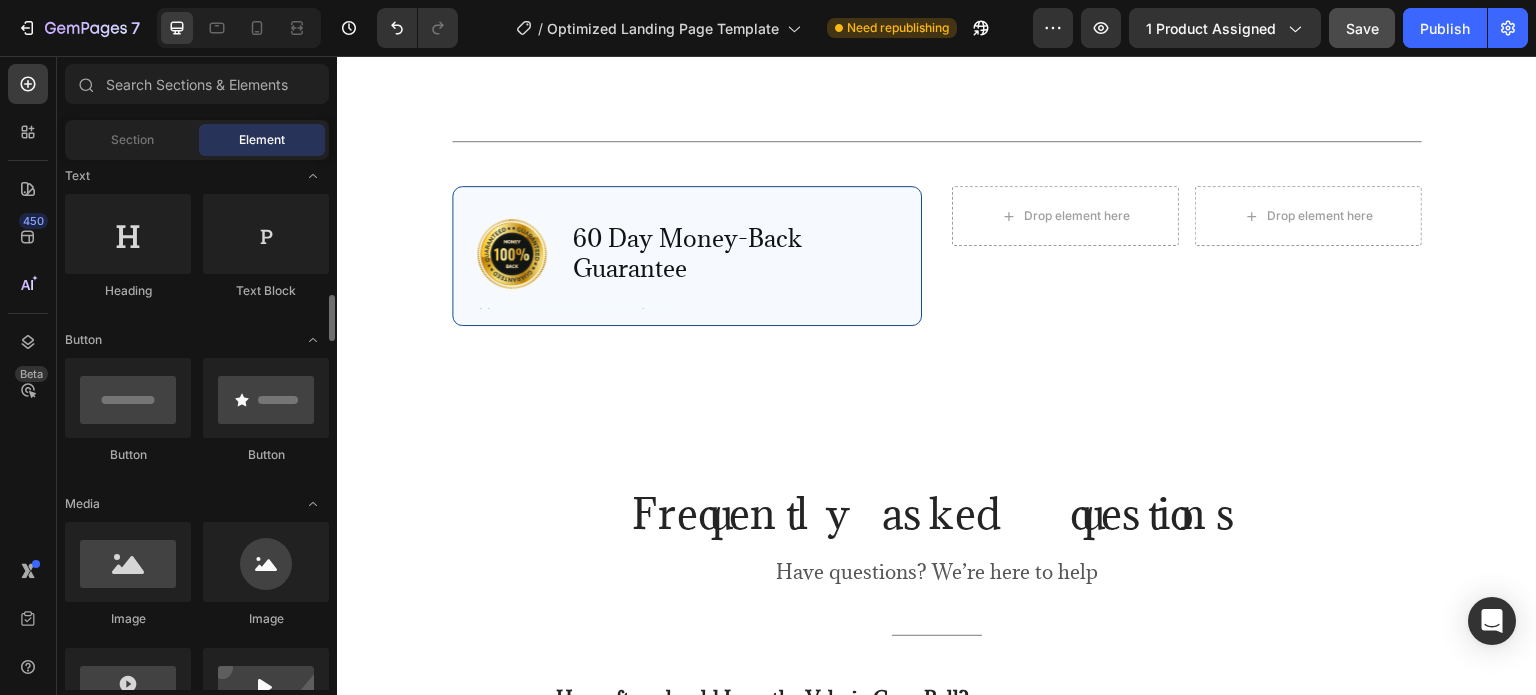 scroll, scrollTop: 400, scrollLeft: 0, axis: vertical 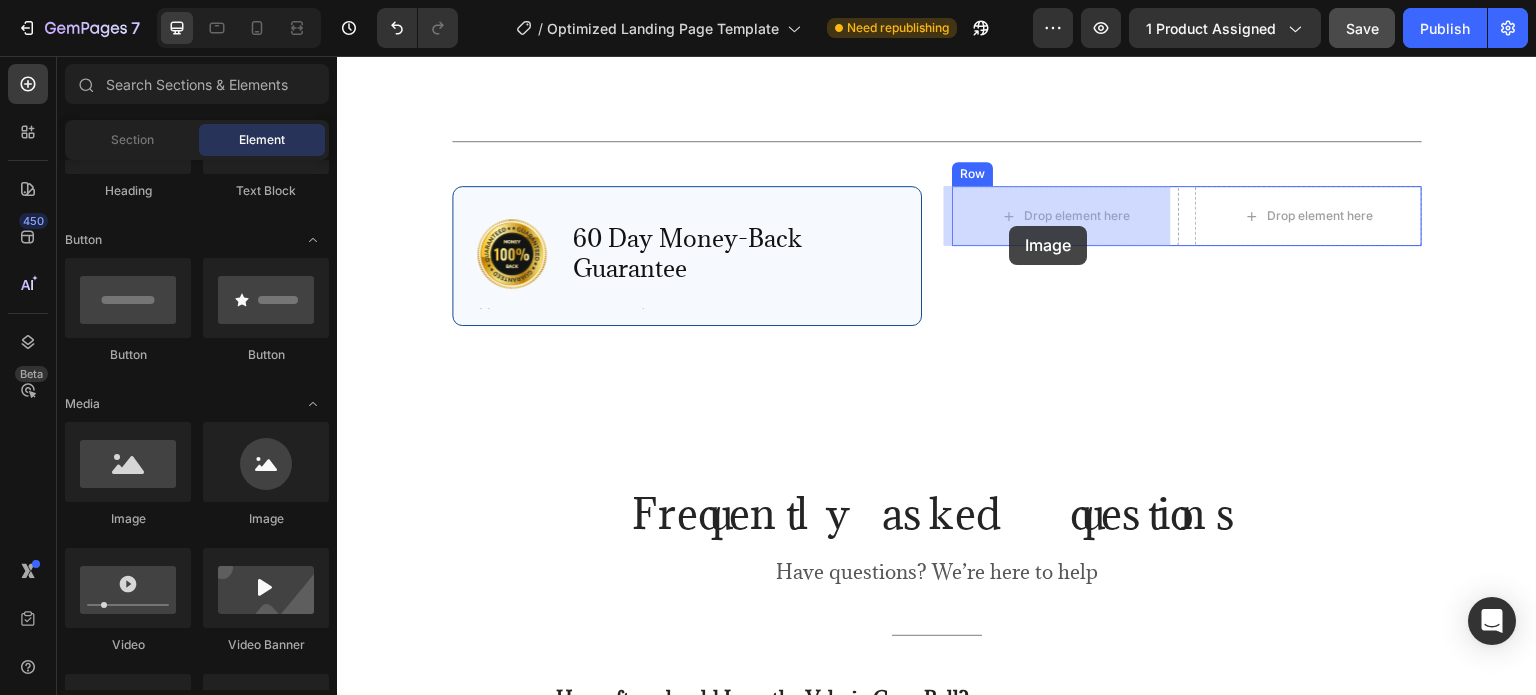 drag, startPoint x: 479, startPoint y: 511, endPoint x: 1010, endPoint y: 226, distance: 602.6492 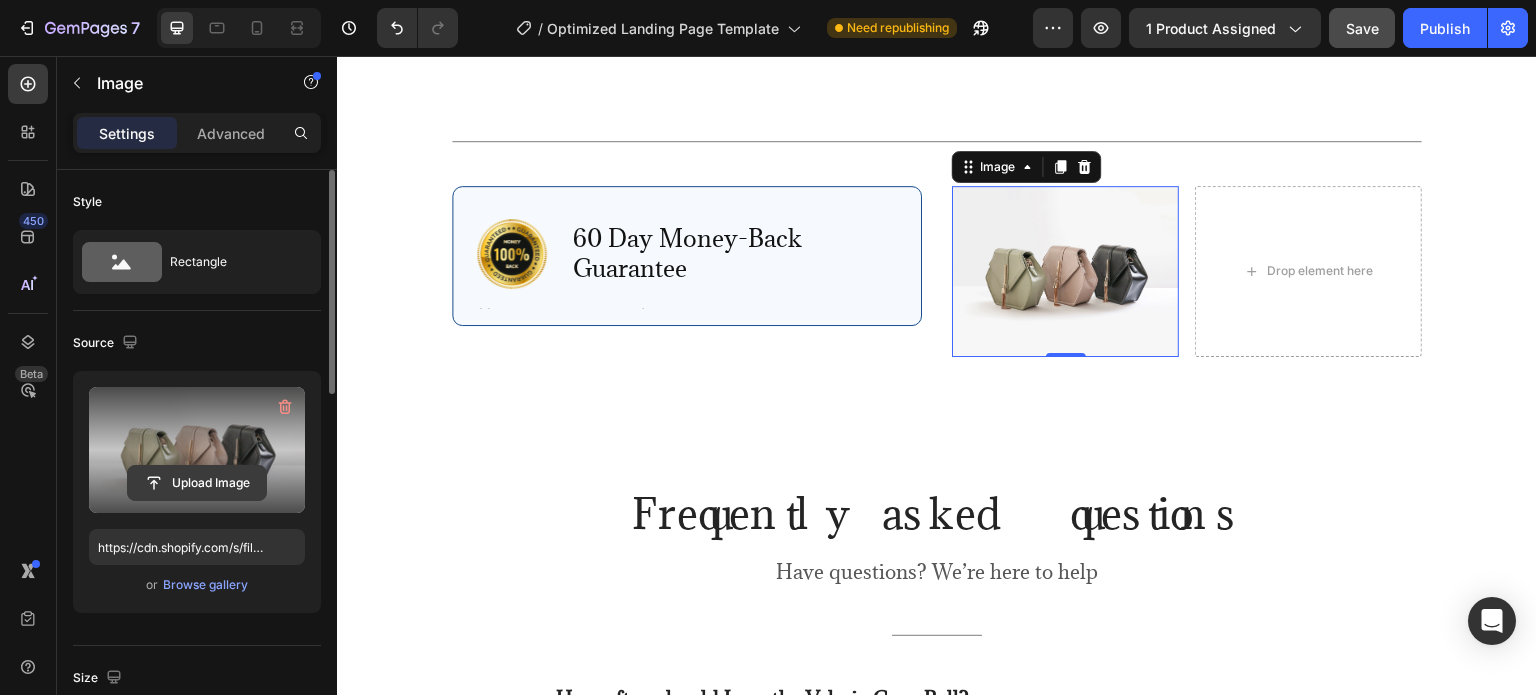 click 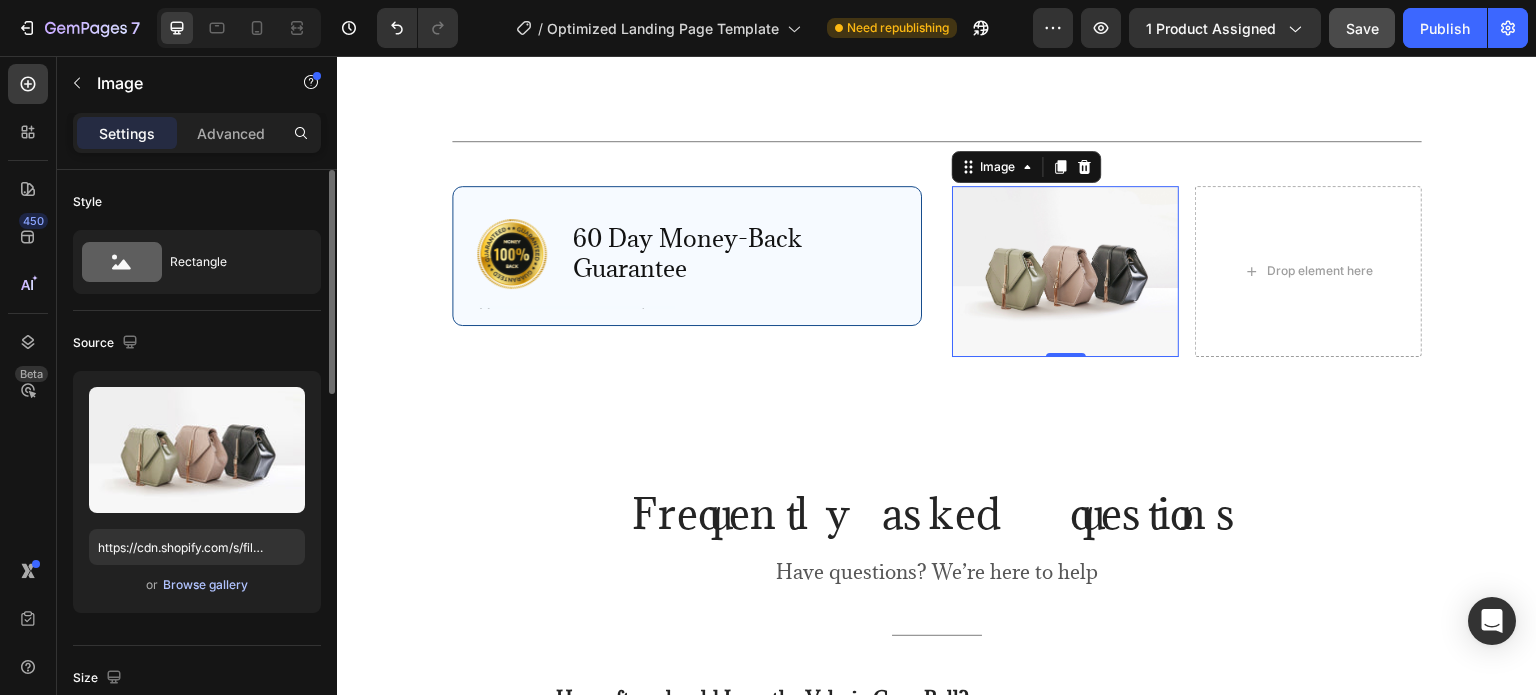 click on "Browse gallery" at bounding box center [205, 585] 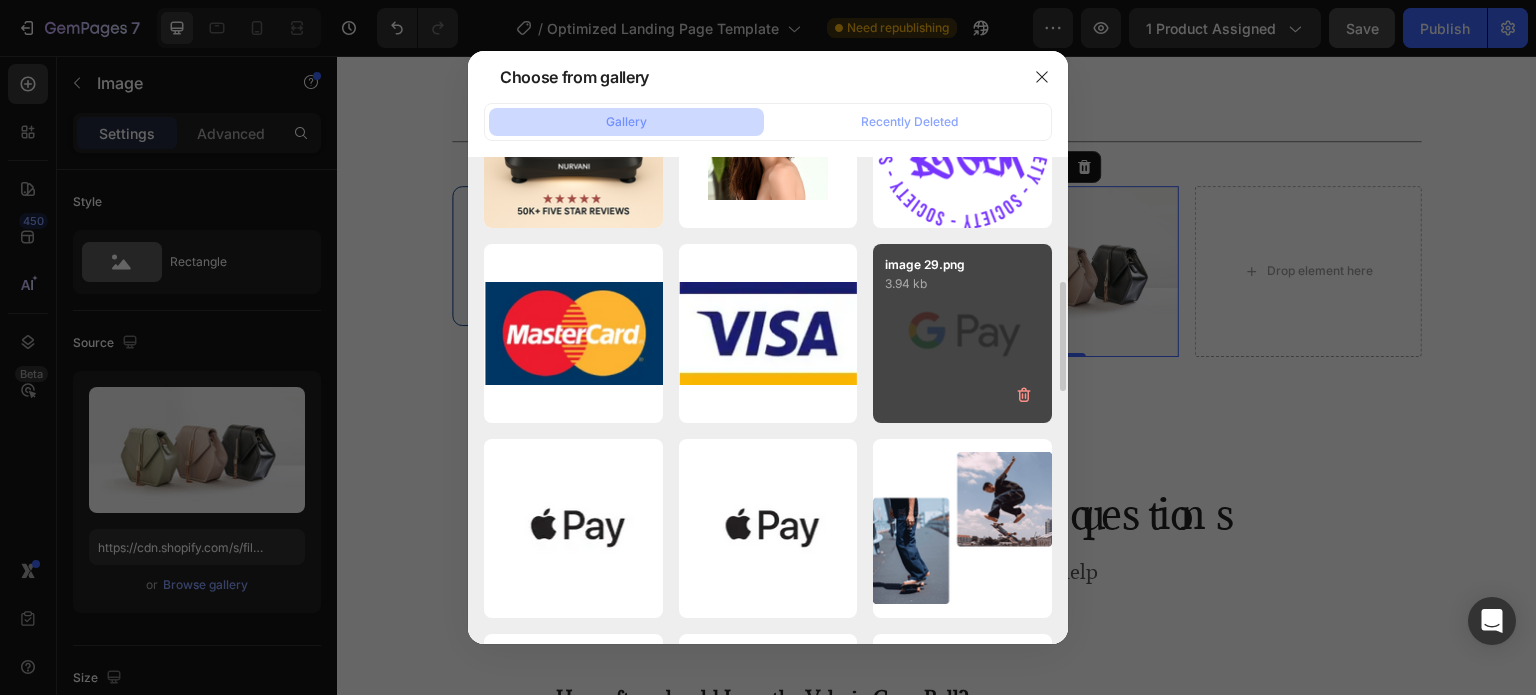 scroll, scrollTop: 997, scrollLeft: 0, axis: vertical 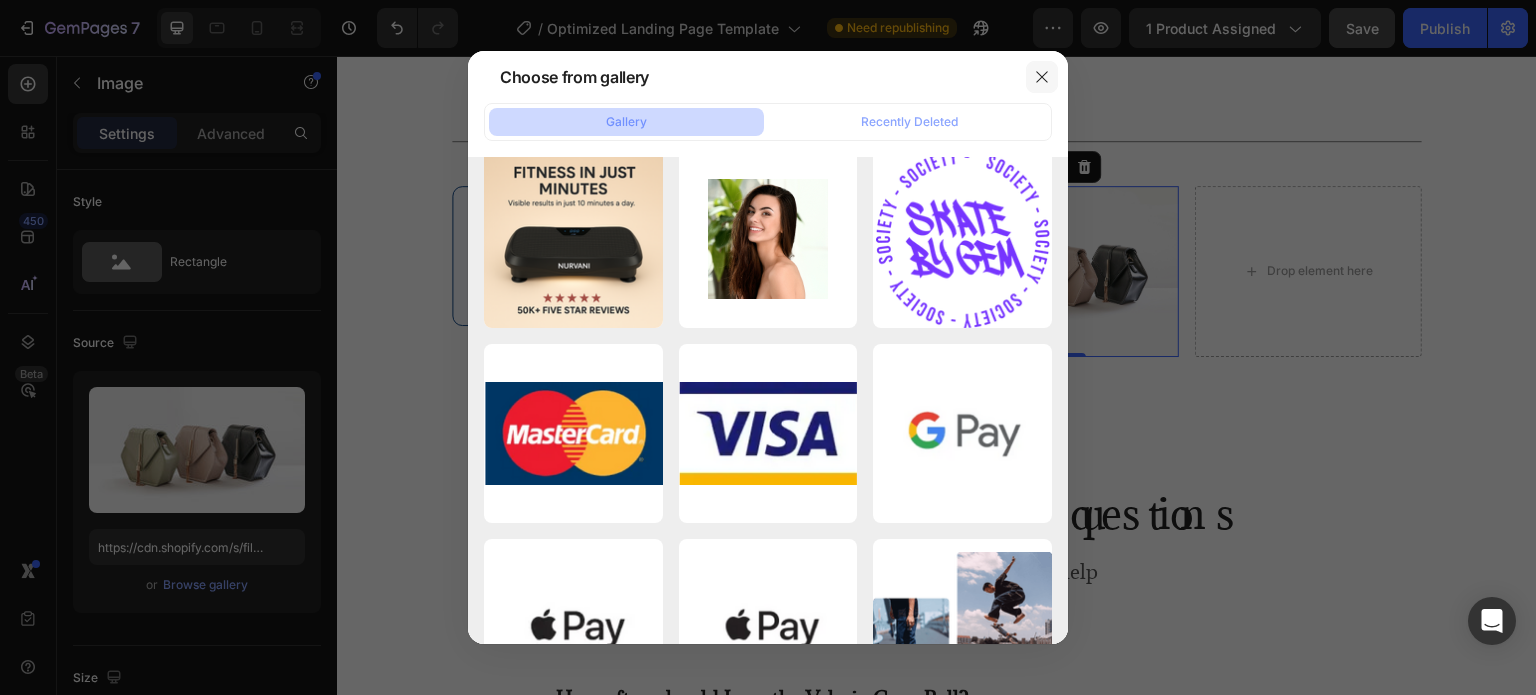 click 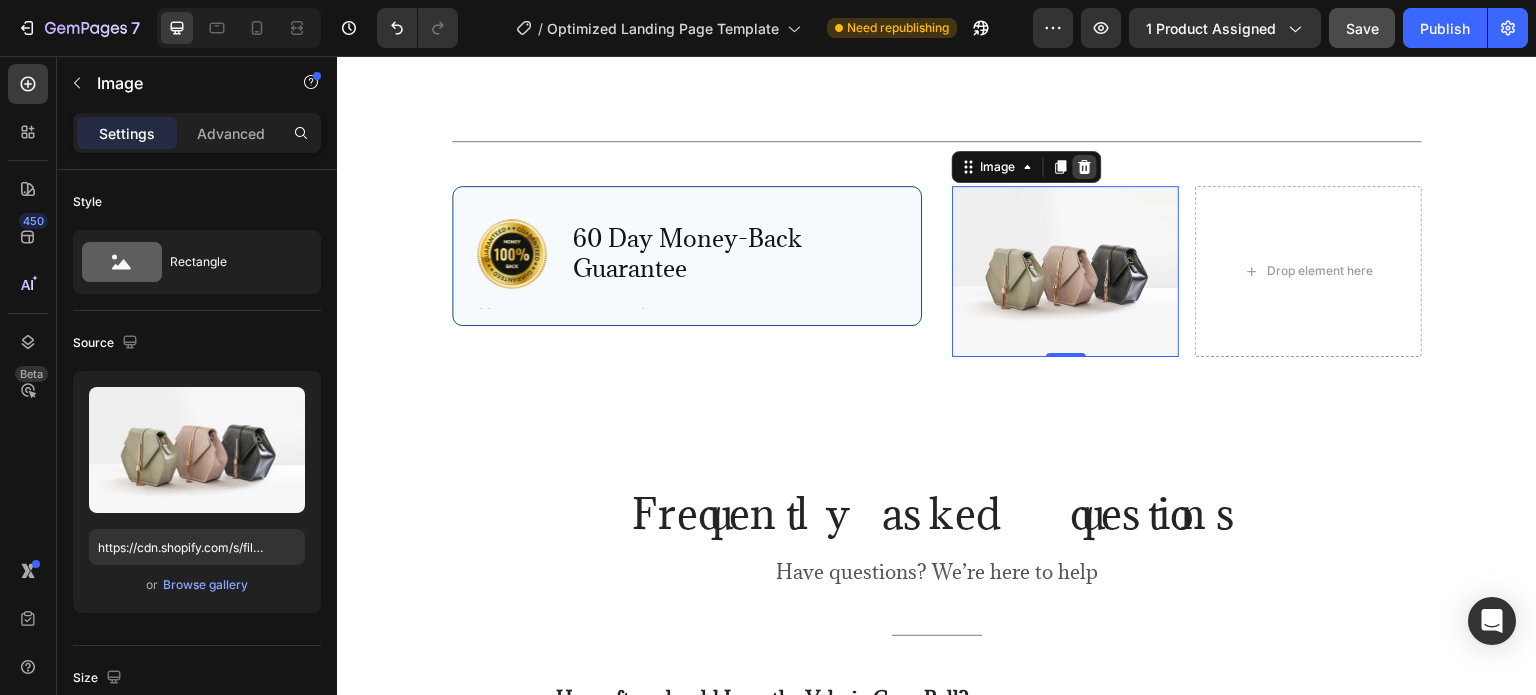 click 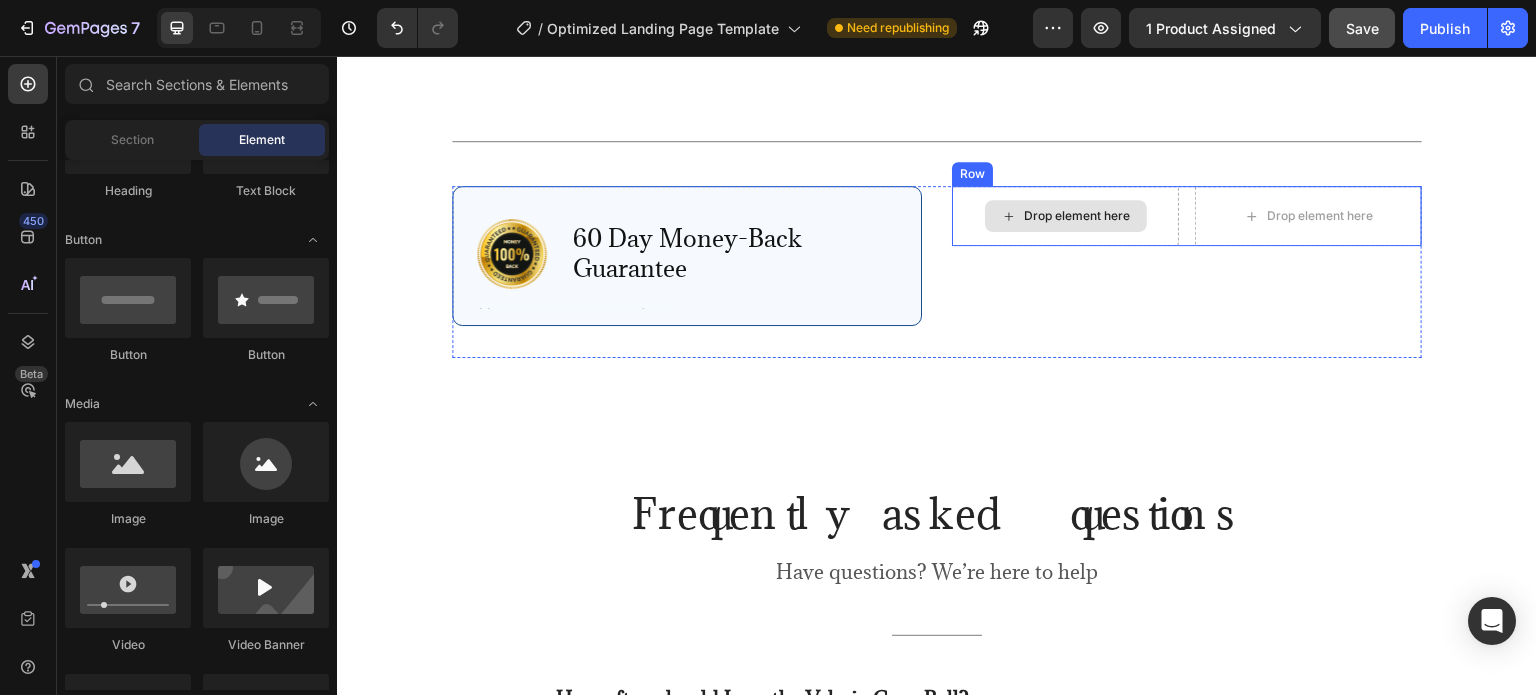 click on "Drop element here" at bounding box center [1065, 216] 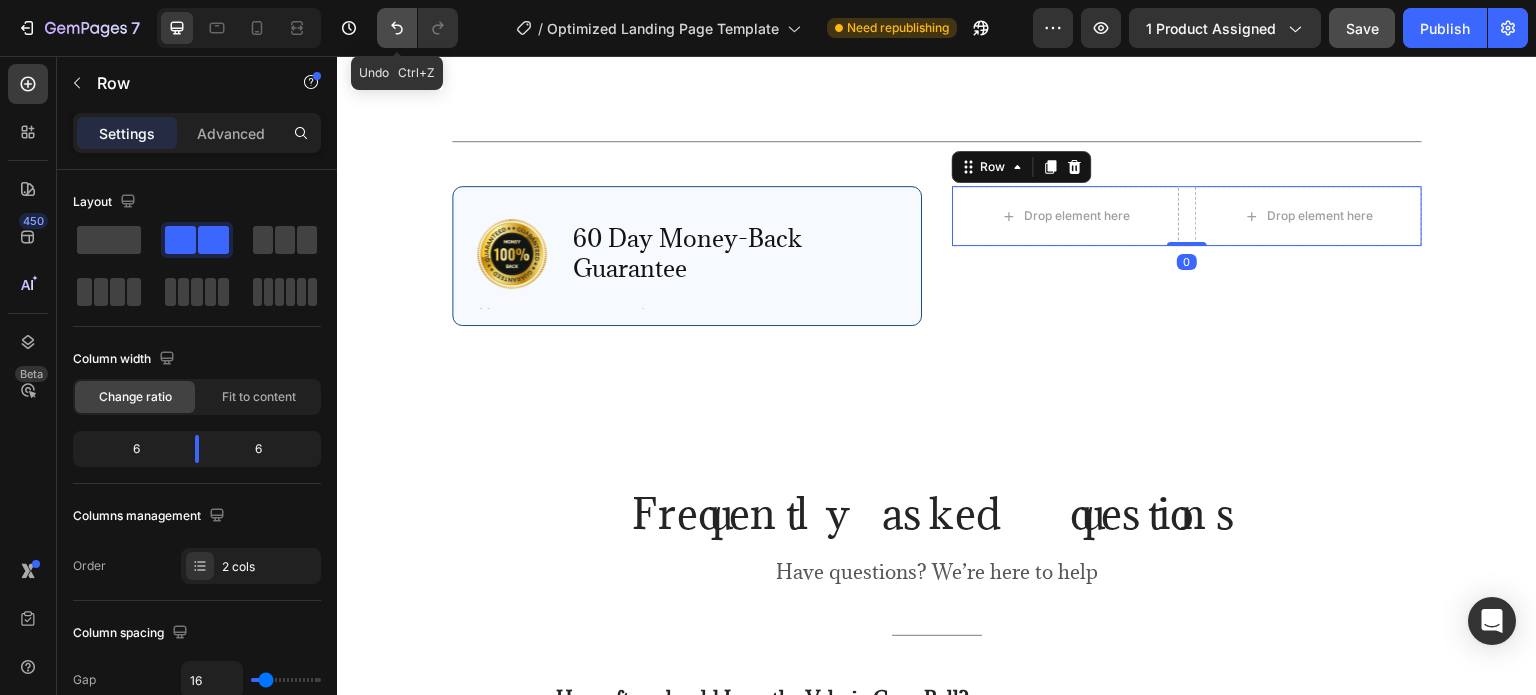 click 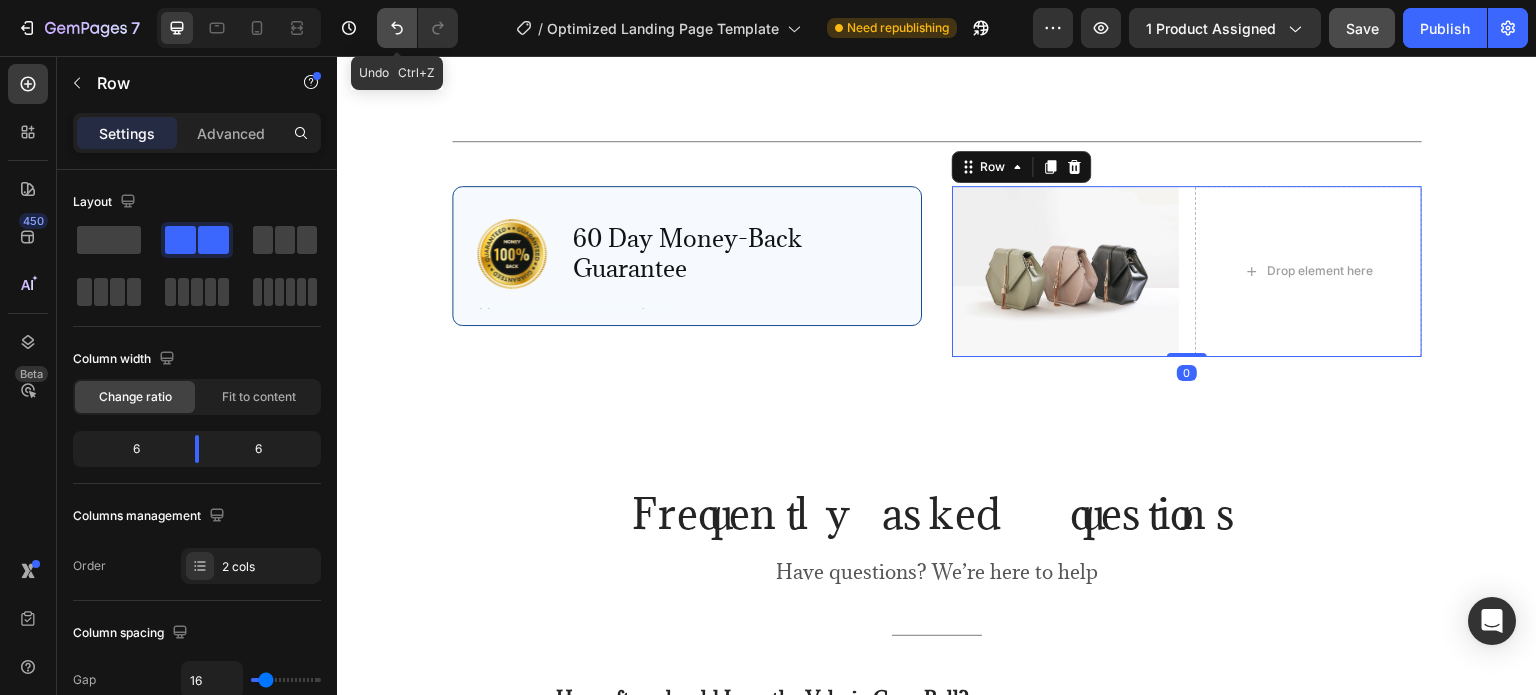 click 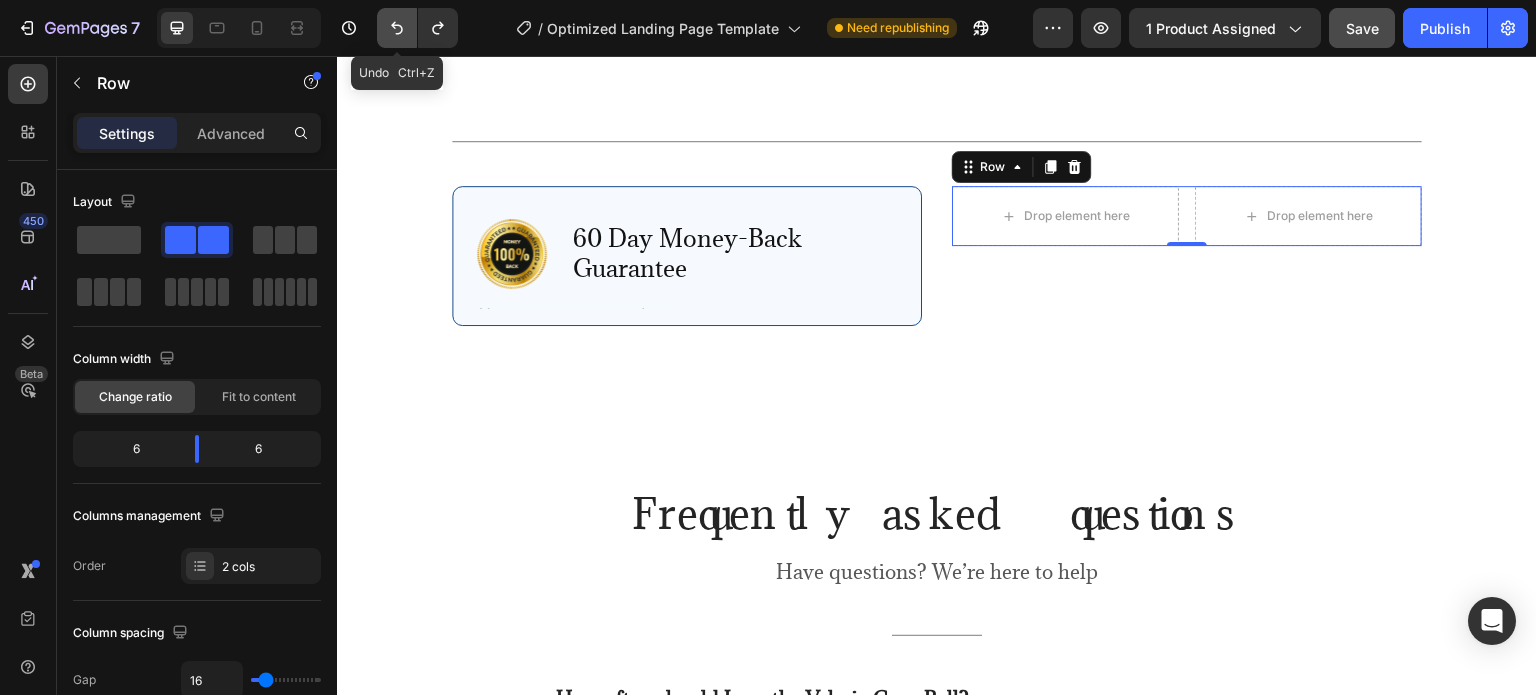 click 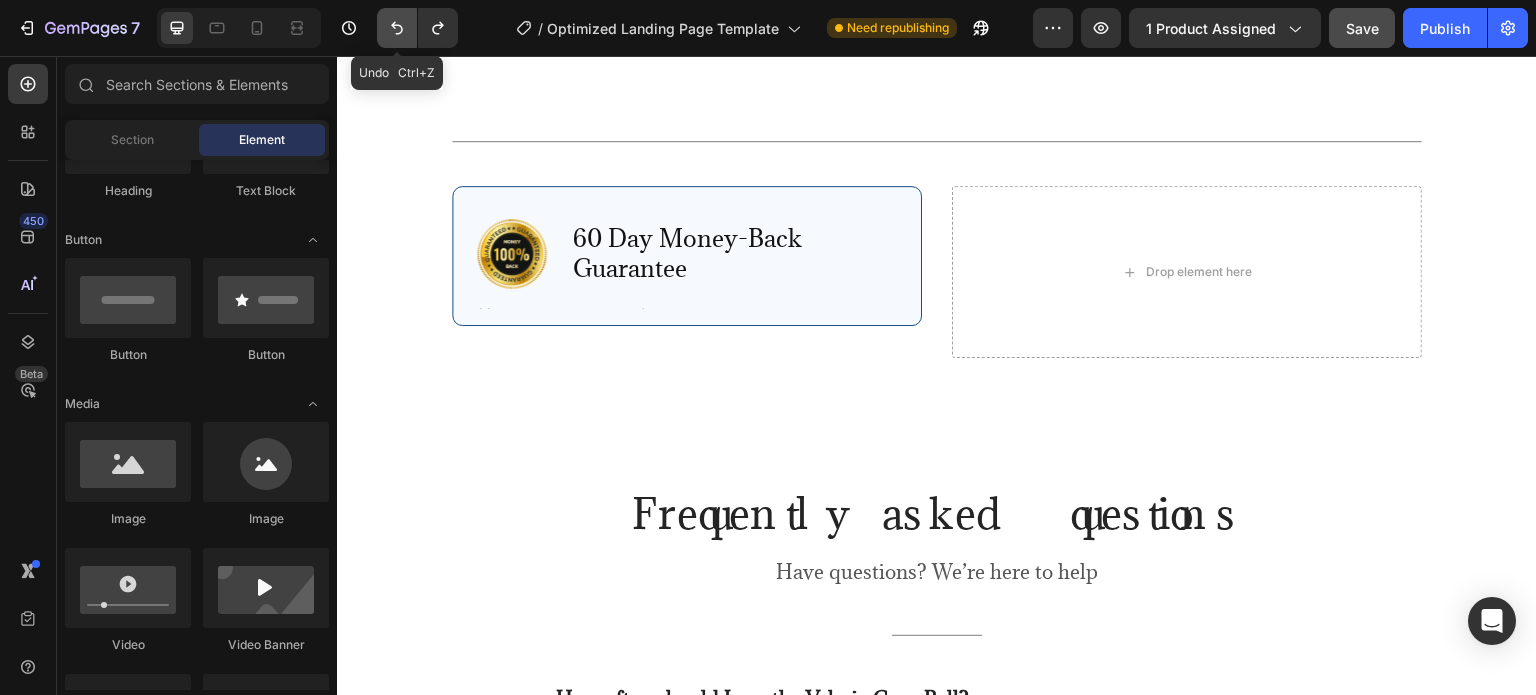 click 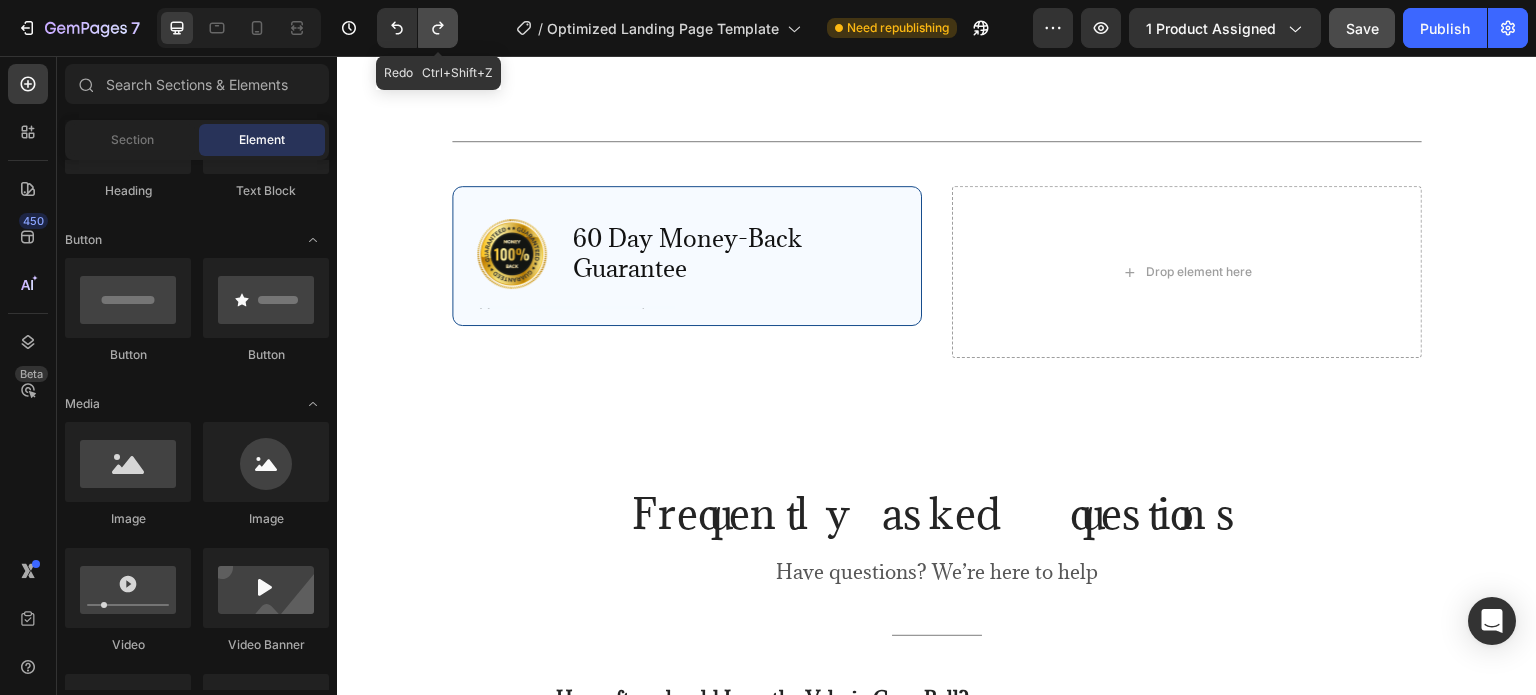 click 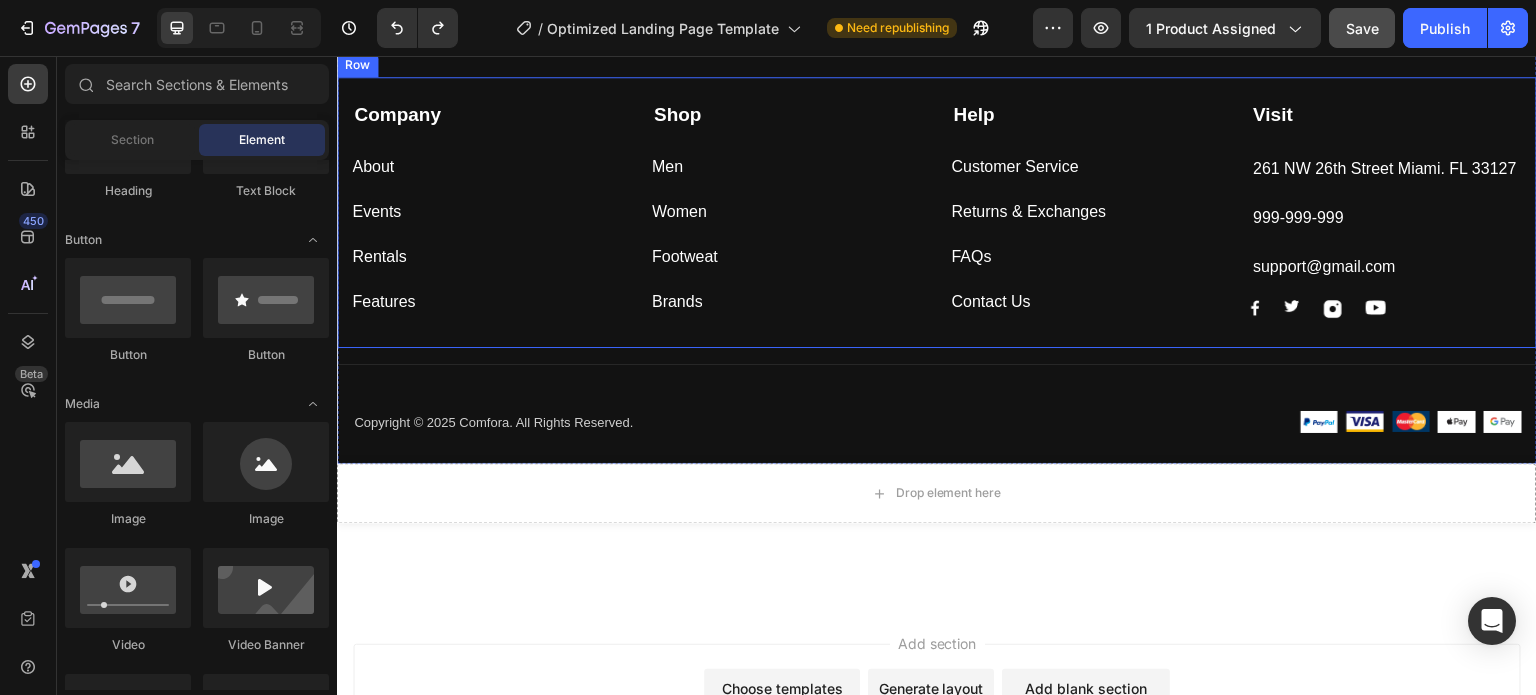 scroll, scrollTop: 6170, scrollLeft: 0, axis: vertical 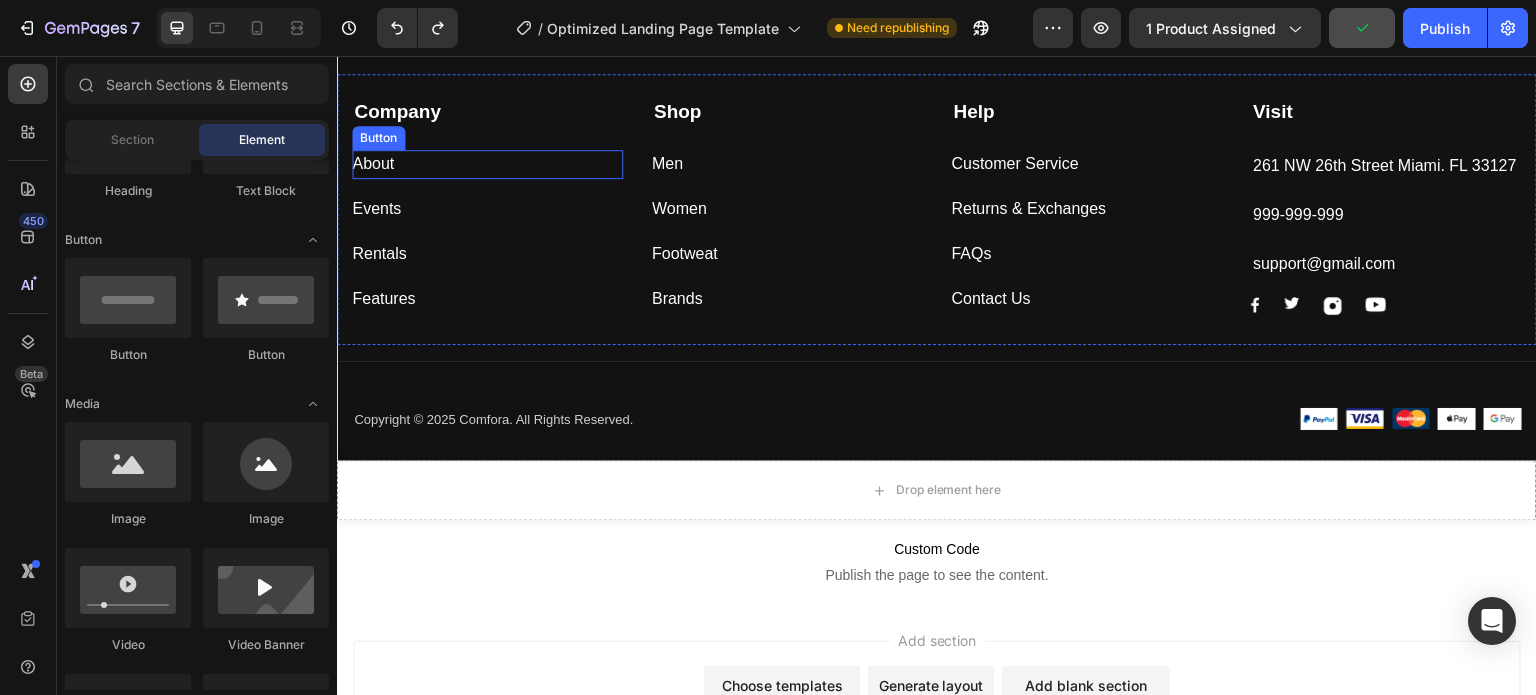 click on "About Button" at bounding box center [487, 164] 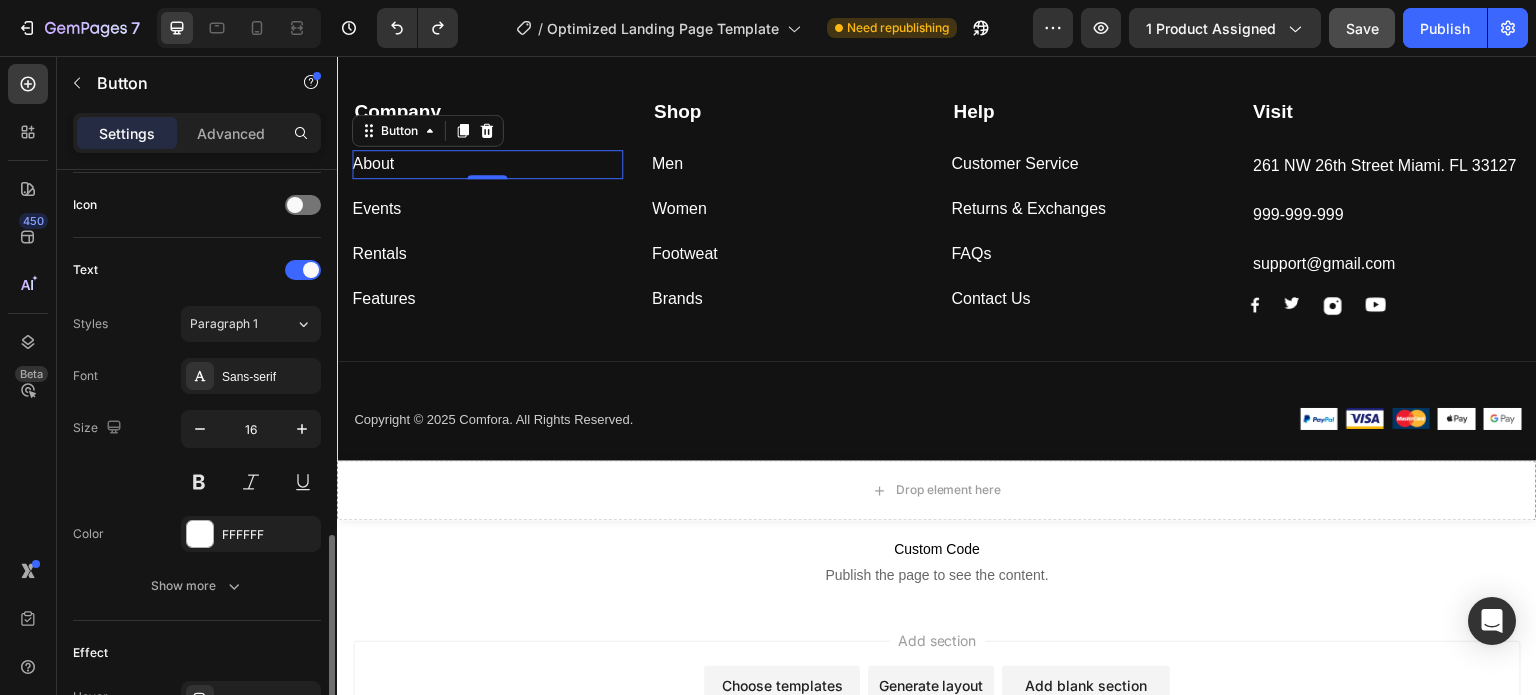 scroll, scrollTop: 952, scrollLeft: 0, axis: vertical 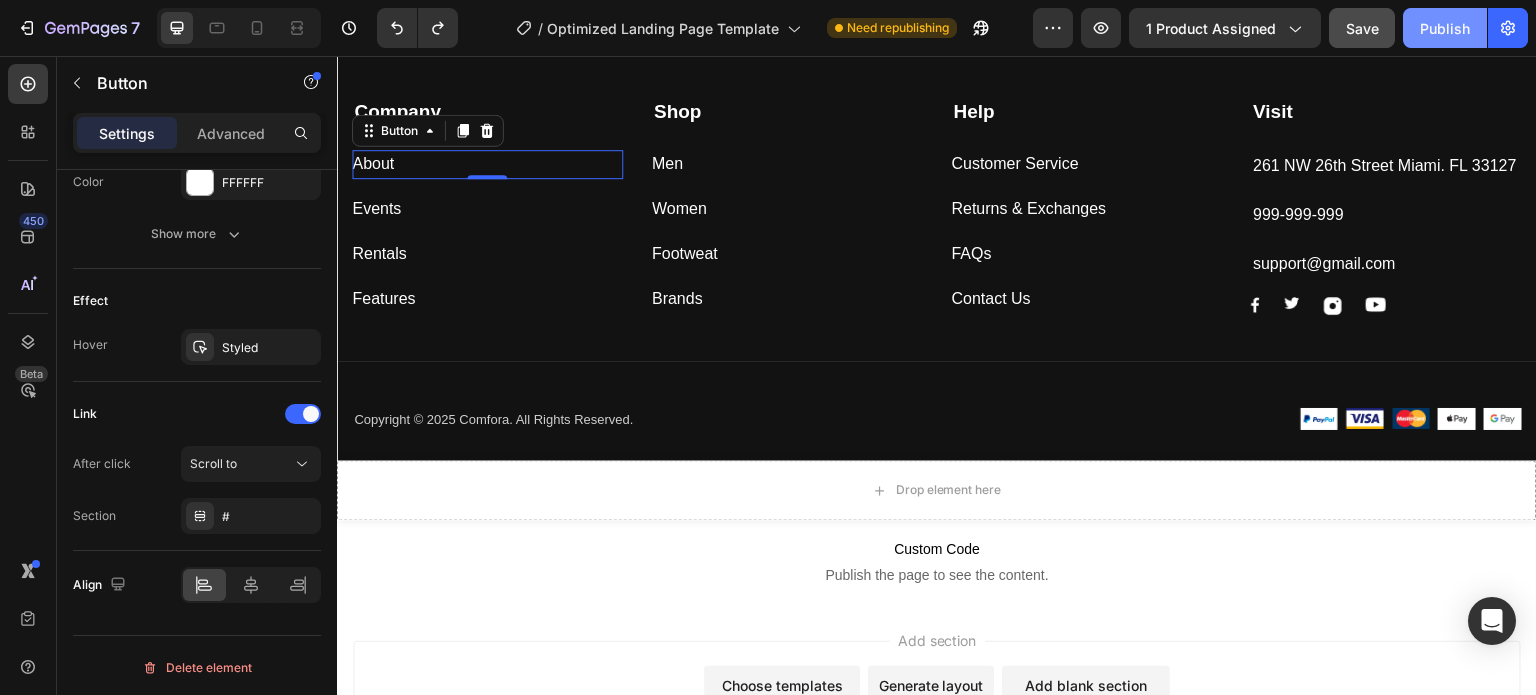 click on "Publish" at bounding box center (1445, 28) 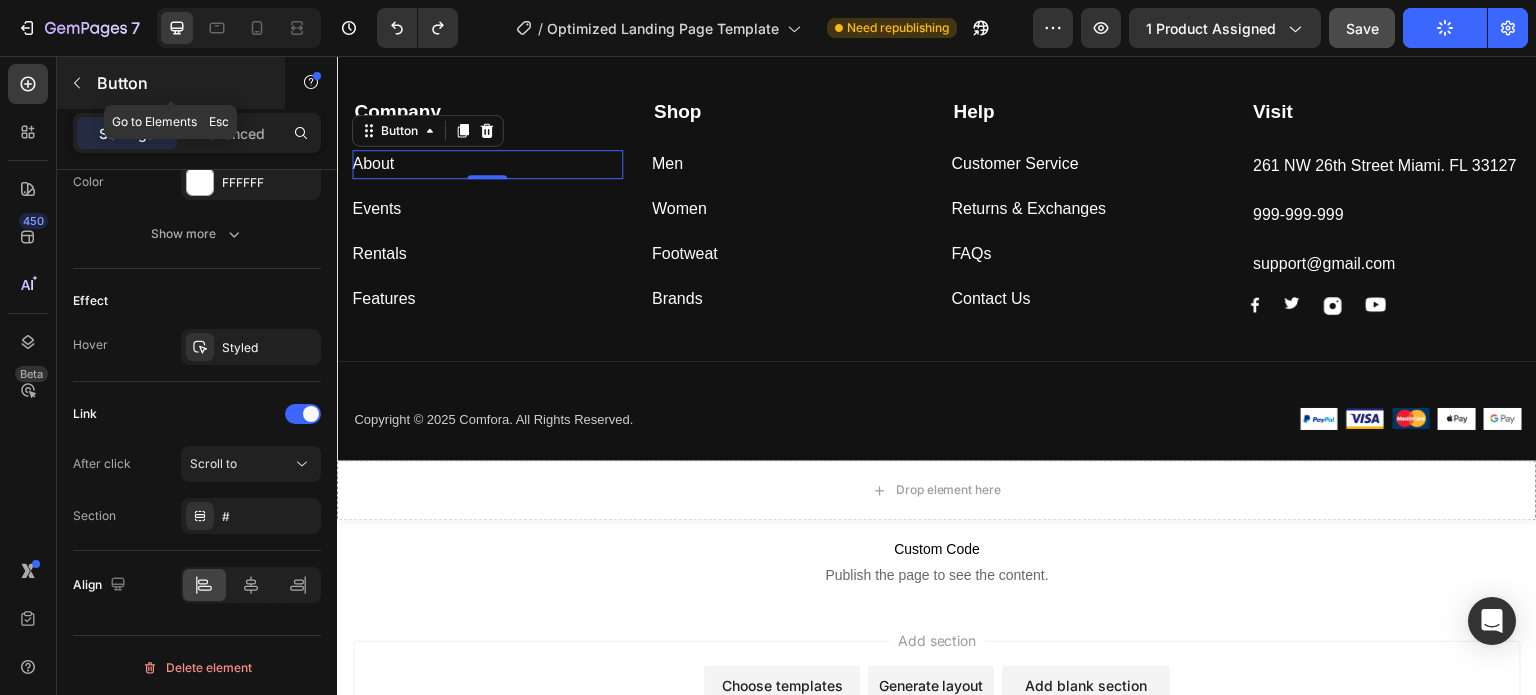 click 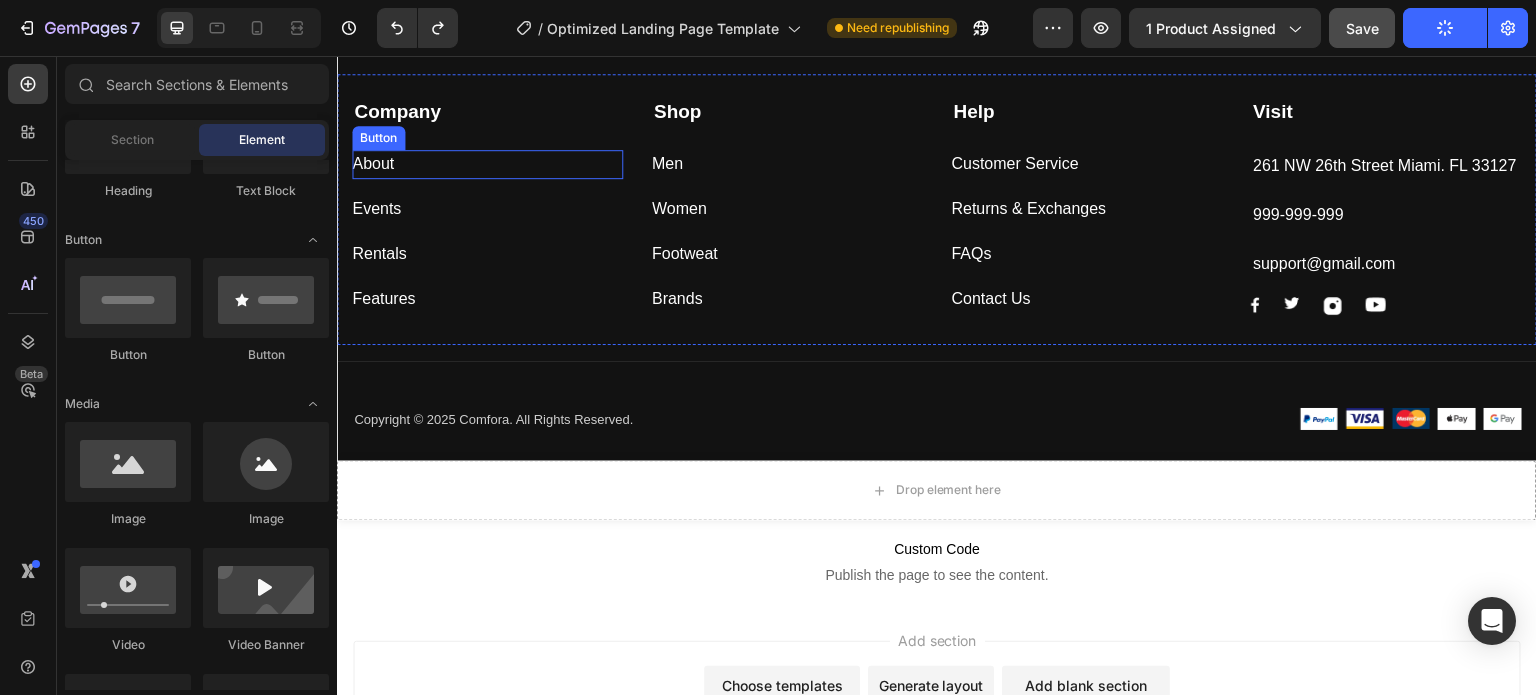 click on "Rentals Button" at bounding box center (487, 254) 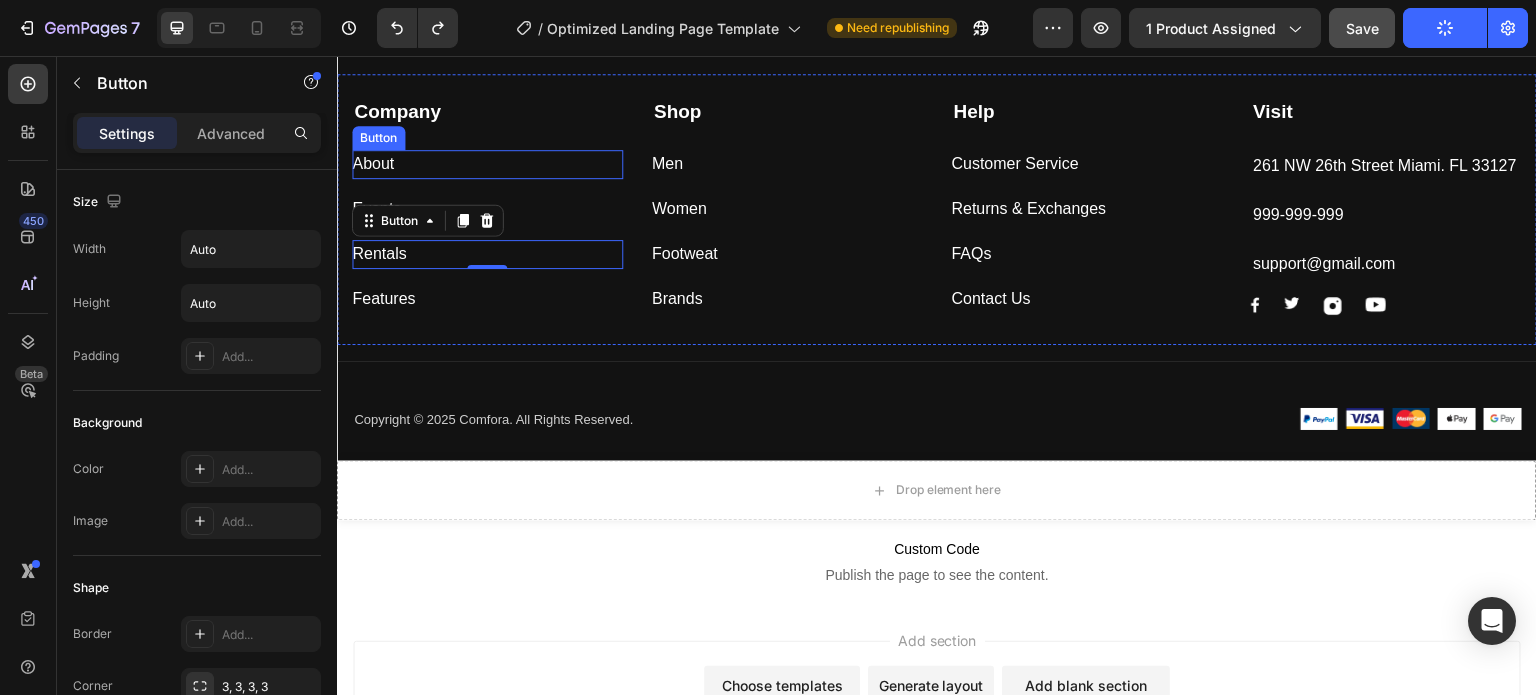 click on "About Button" at bounding box center (487, 164) 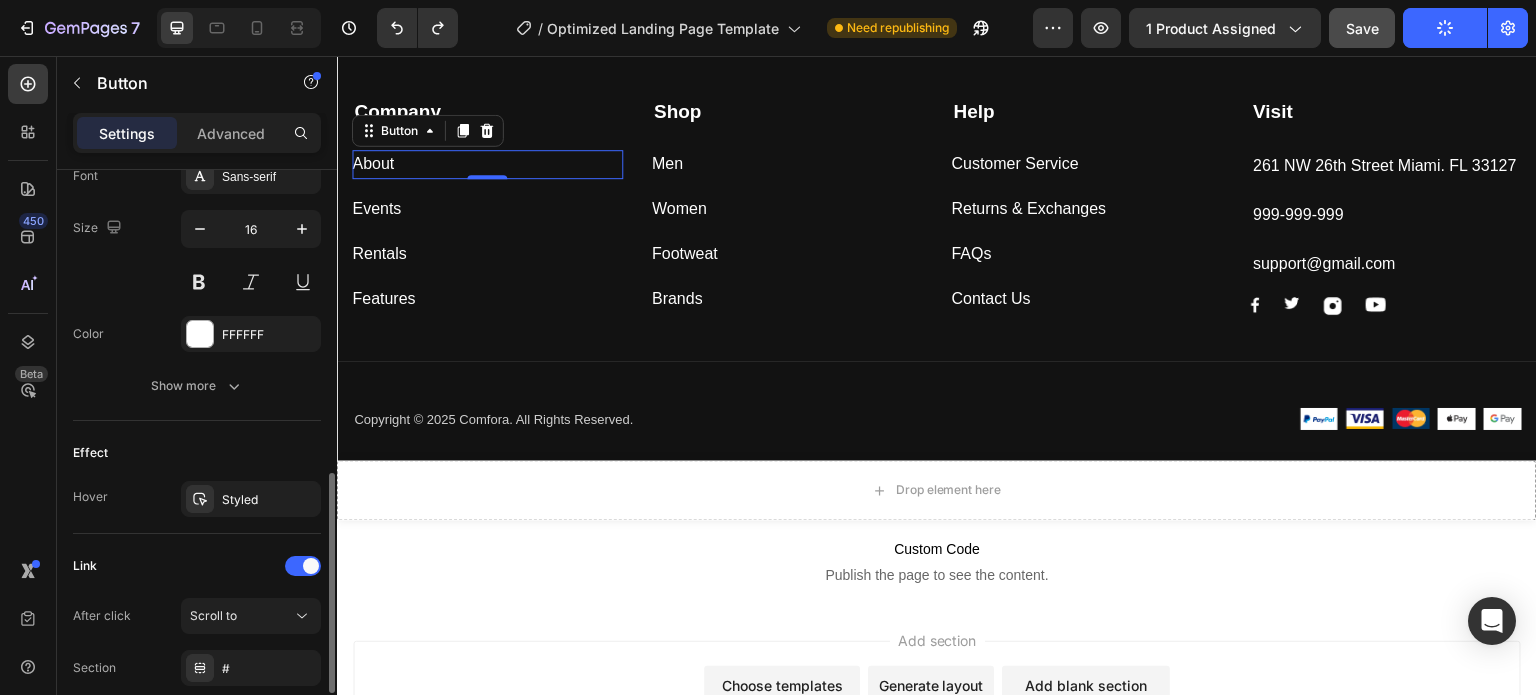 scroll, scrollTop: 952, scrollLeft: 0, axis: vertical 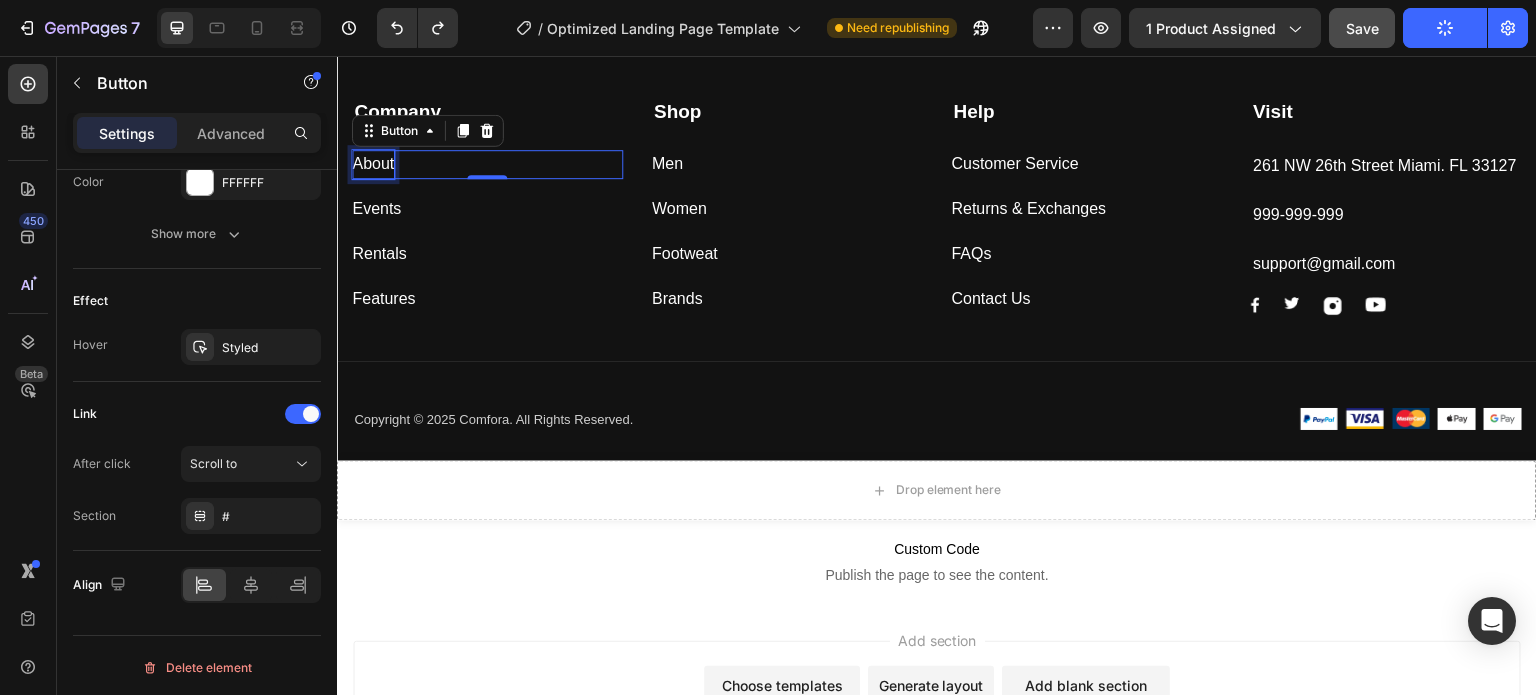 click on "About" at bounding box center [373, 164] 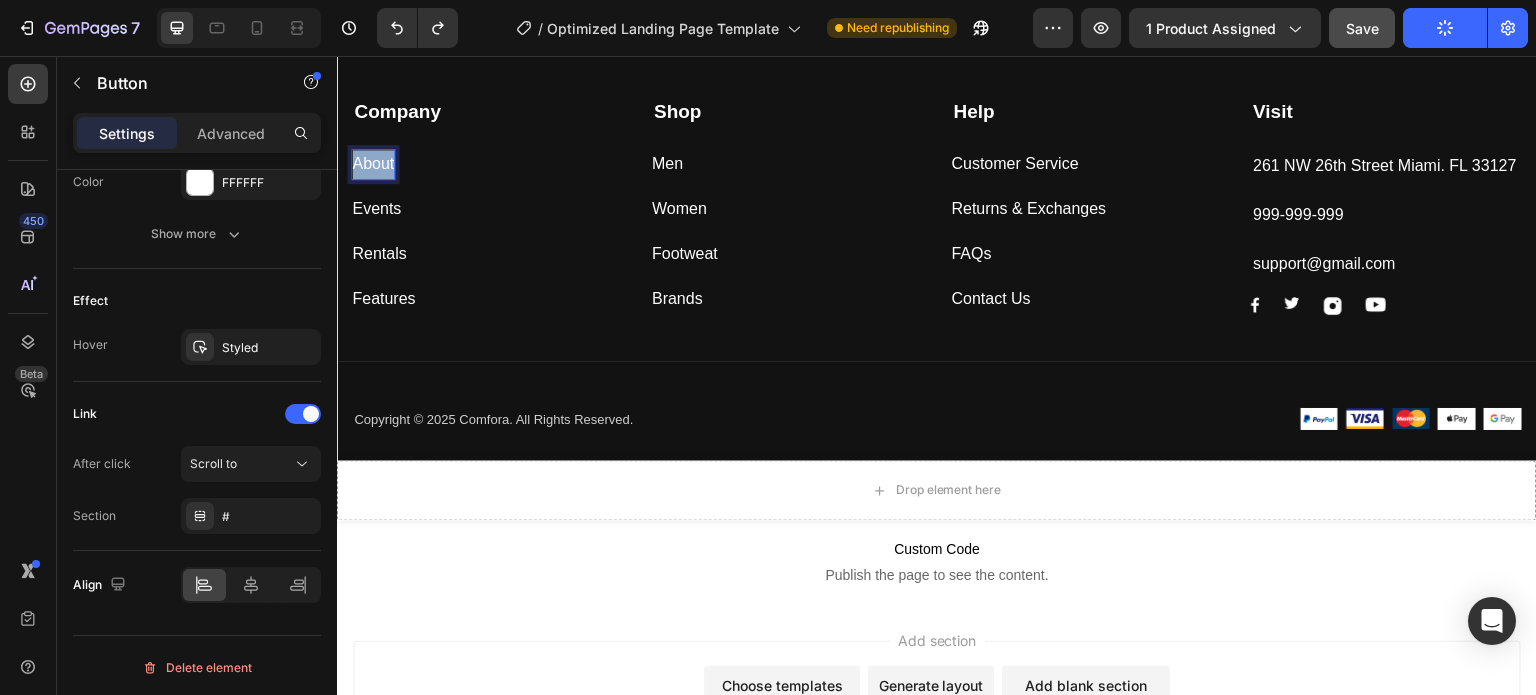 click on "About" at bounding box center (373, 164) 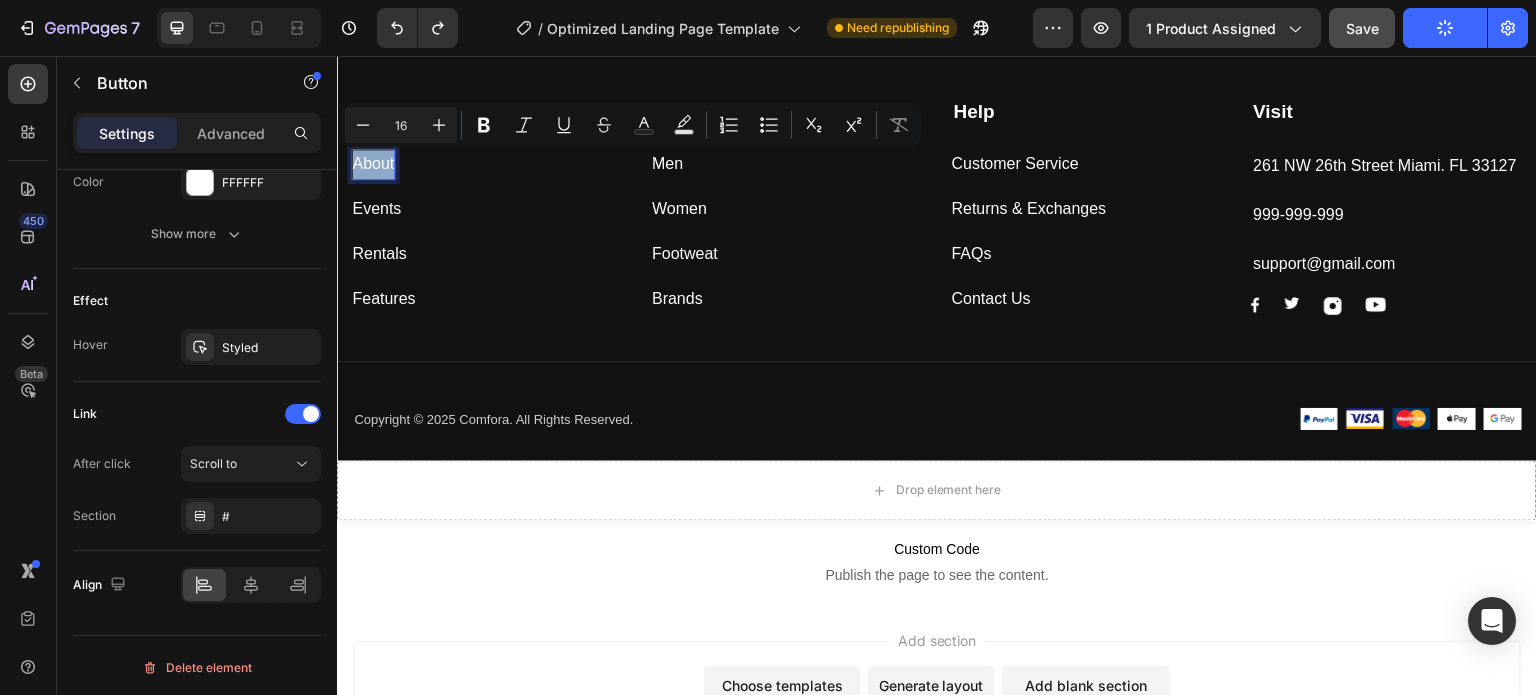click on "About" at bounding box center [373, 164] 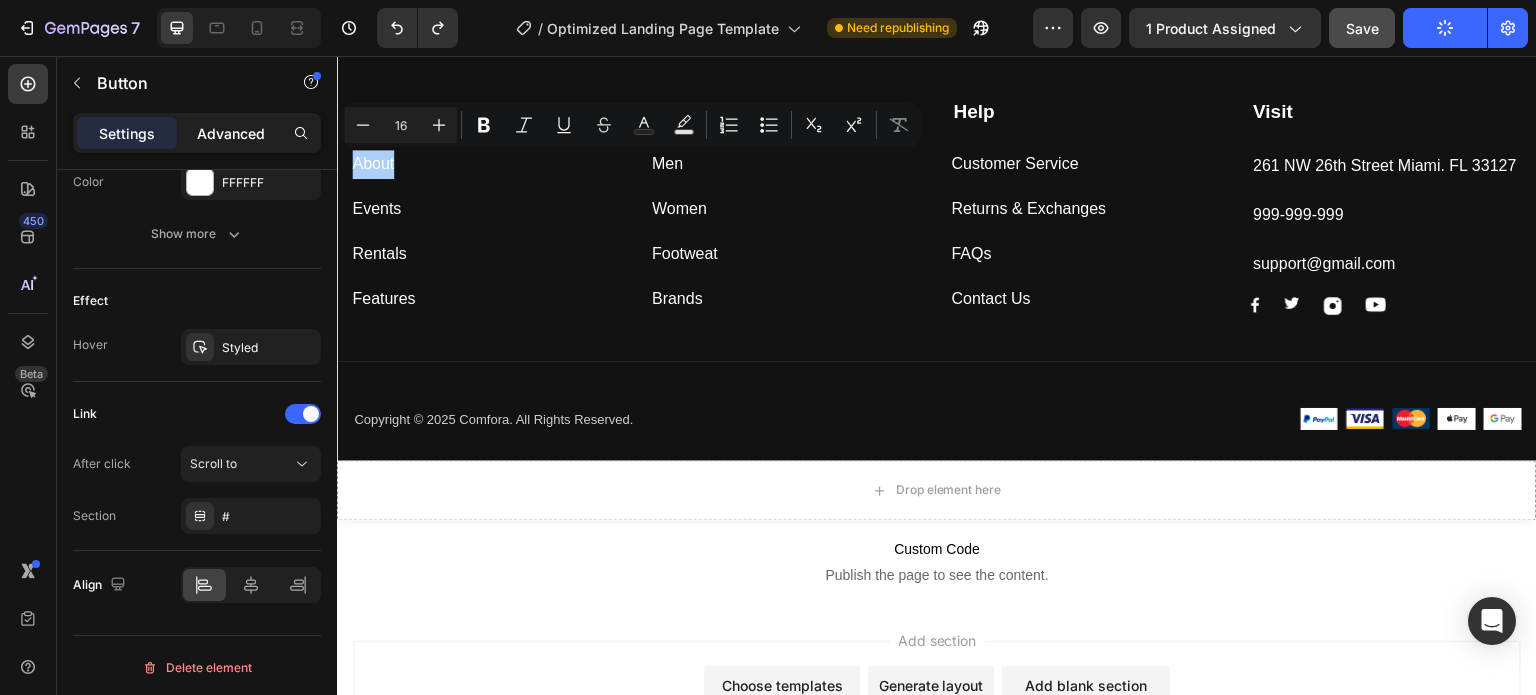 click on "Advanced" at bounding box center (231, 133) 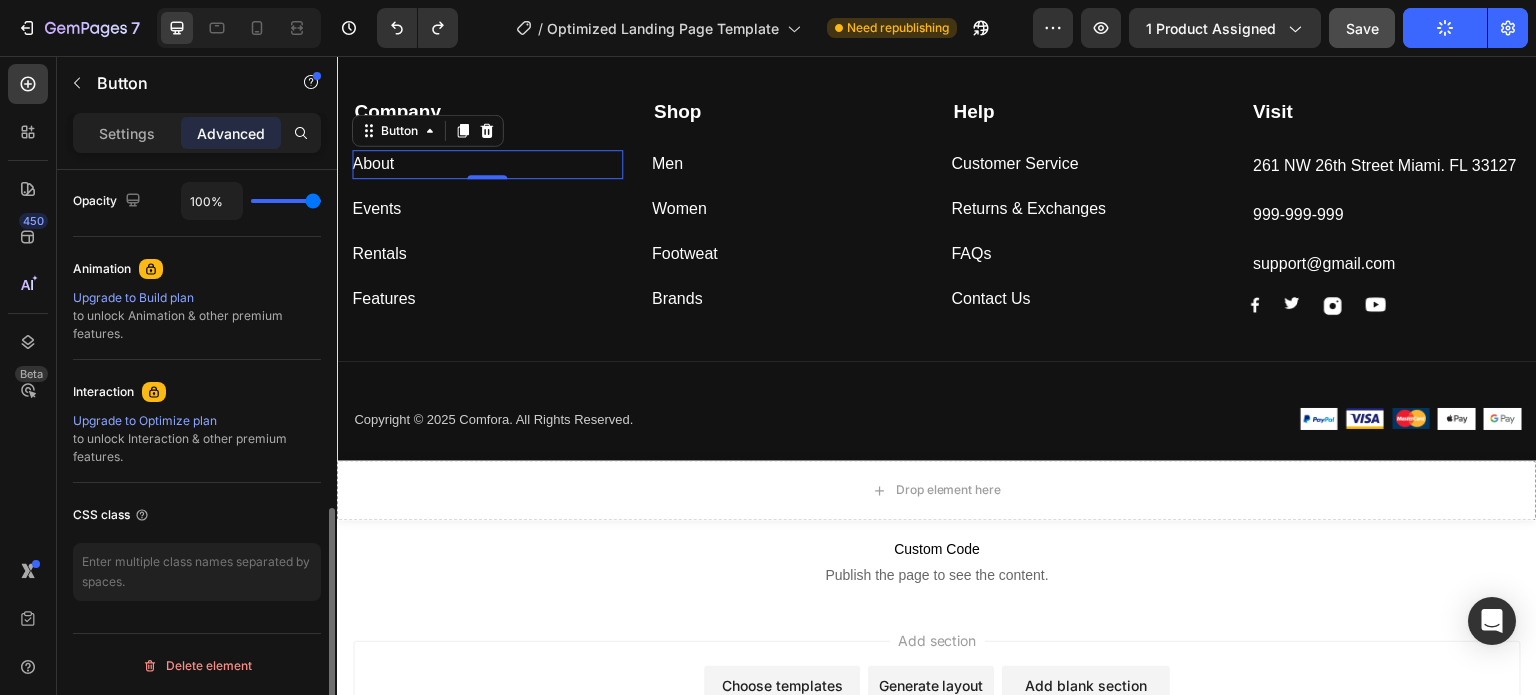 scroll, scrollTop: 704, scrollLeft: 0, axis: vertical 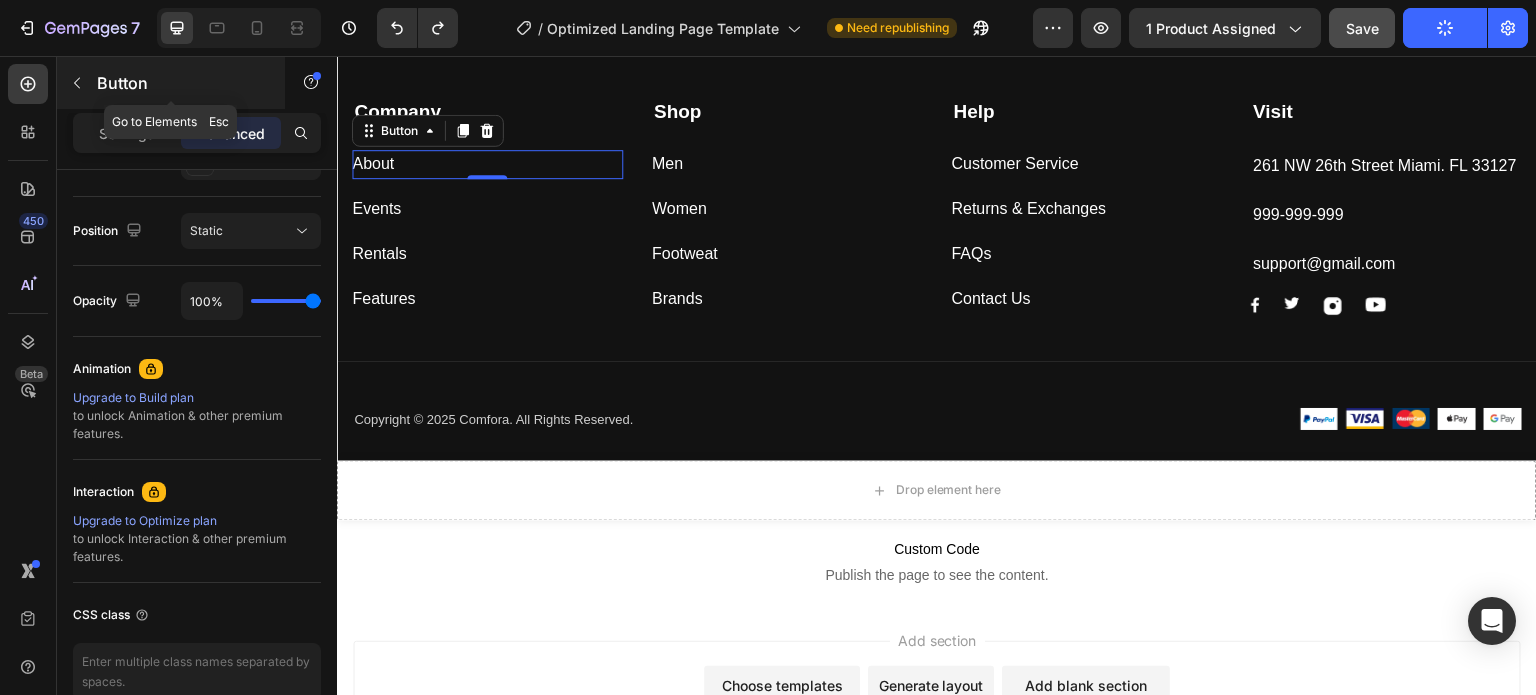 click 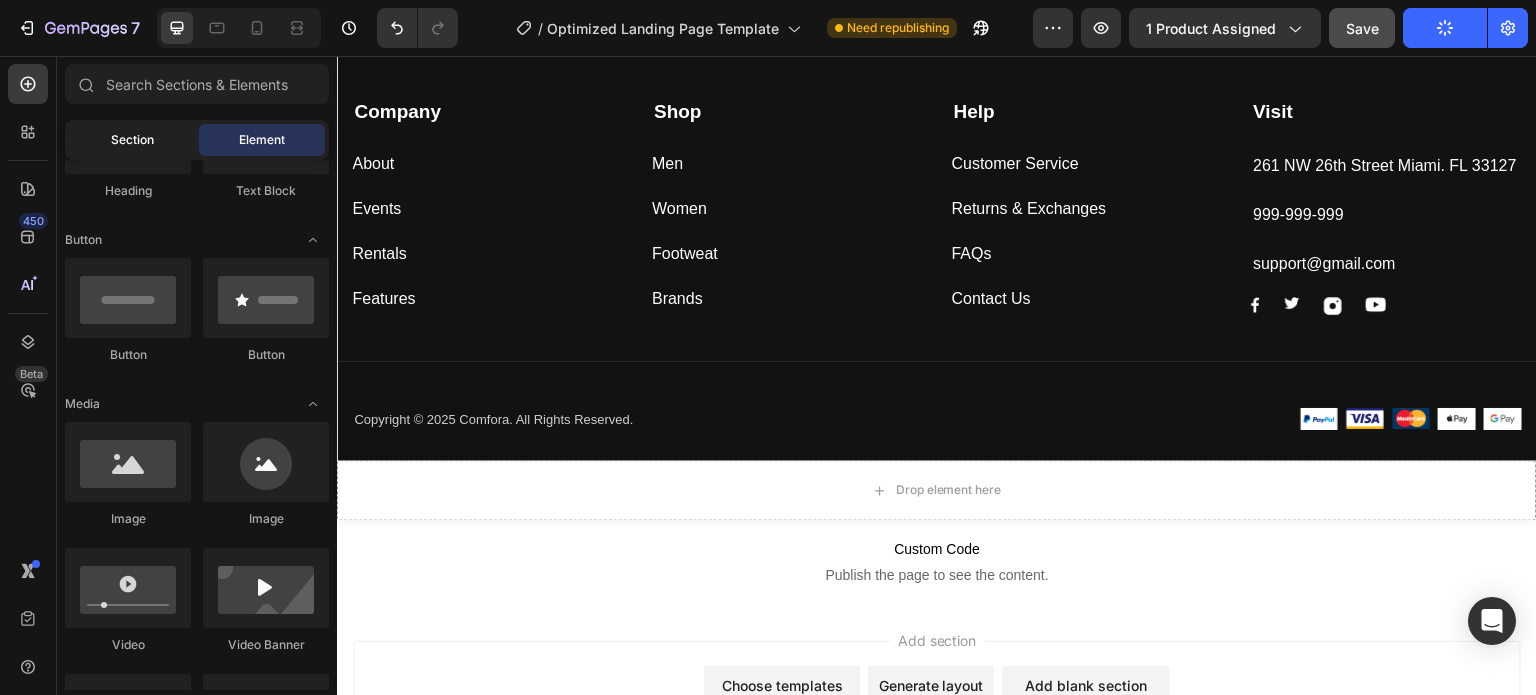 click on "Section" 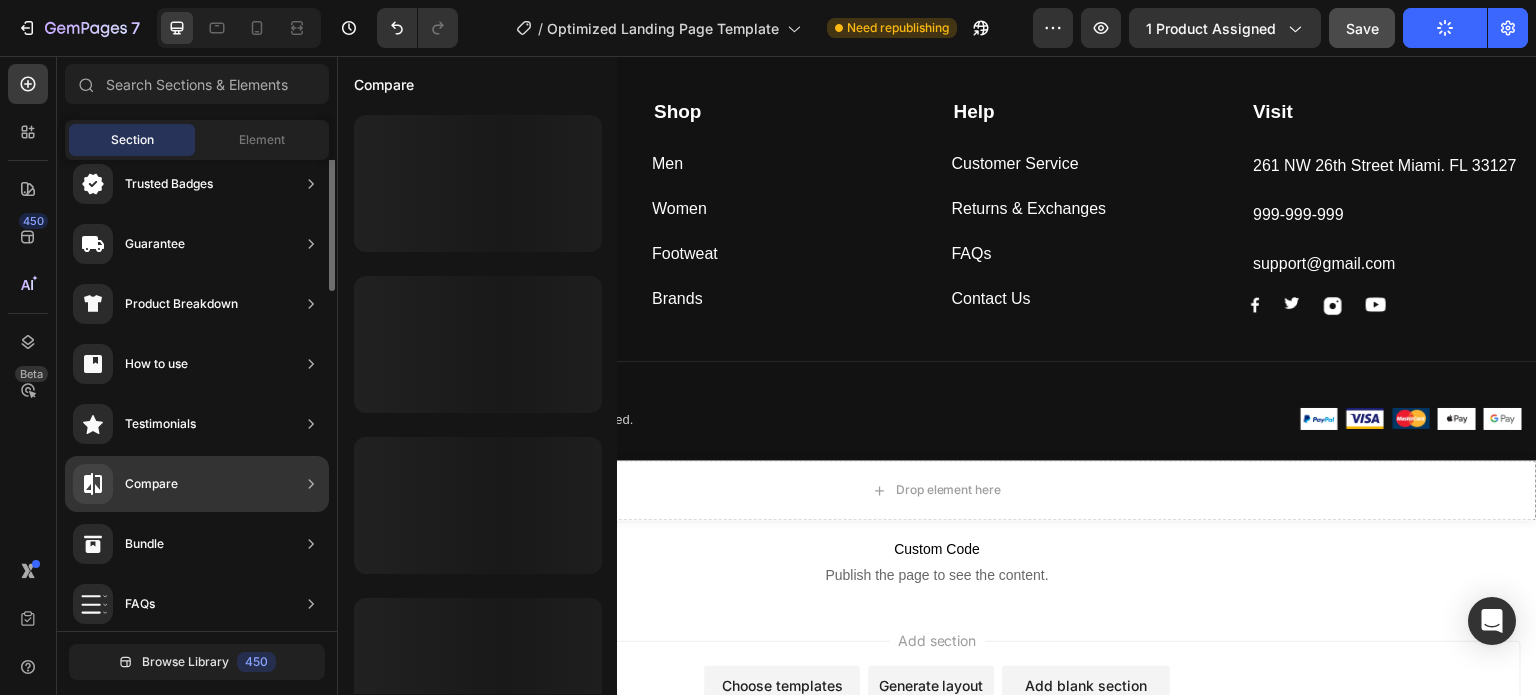 scroll, scrollTop: 400, scrollLeft: 0, axis: vertical 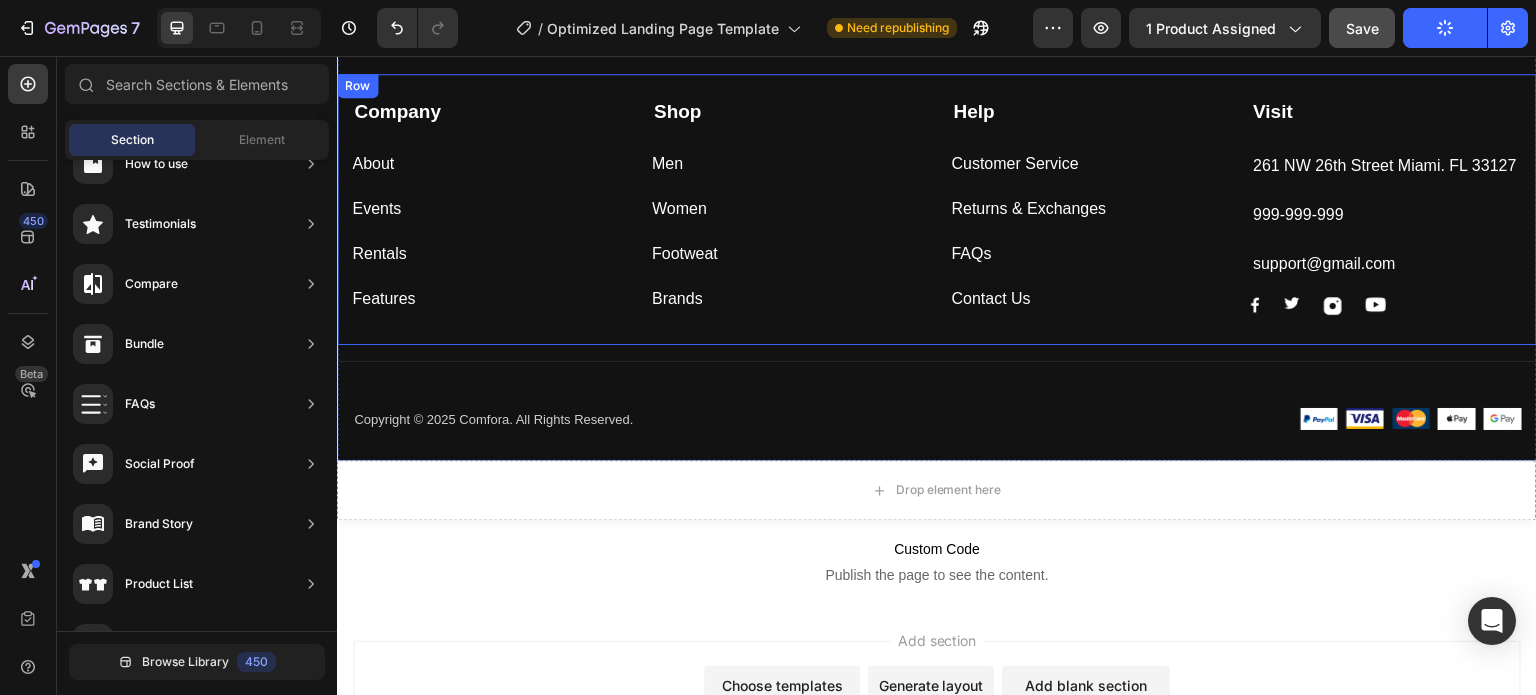 click on "Features Button" at bounding box center (487, 291) 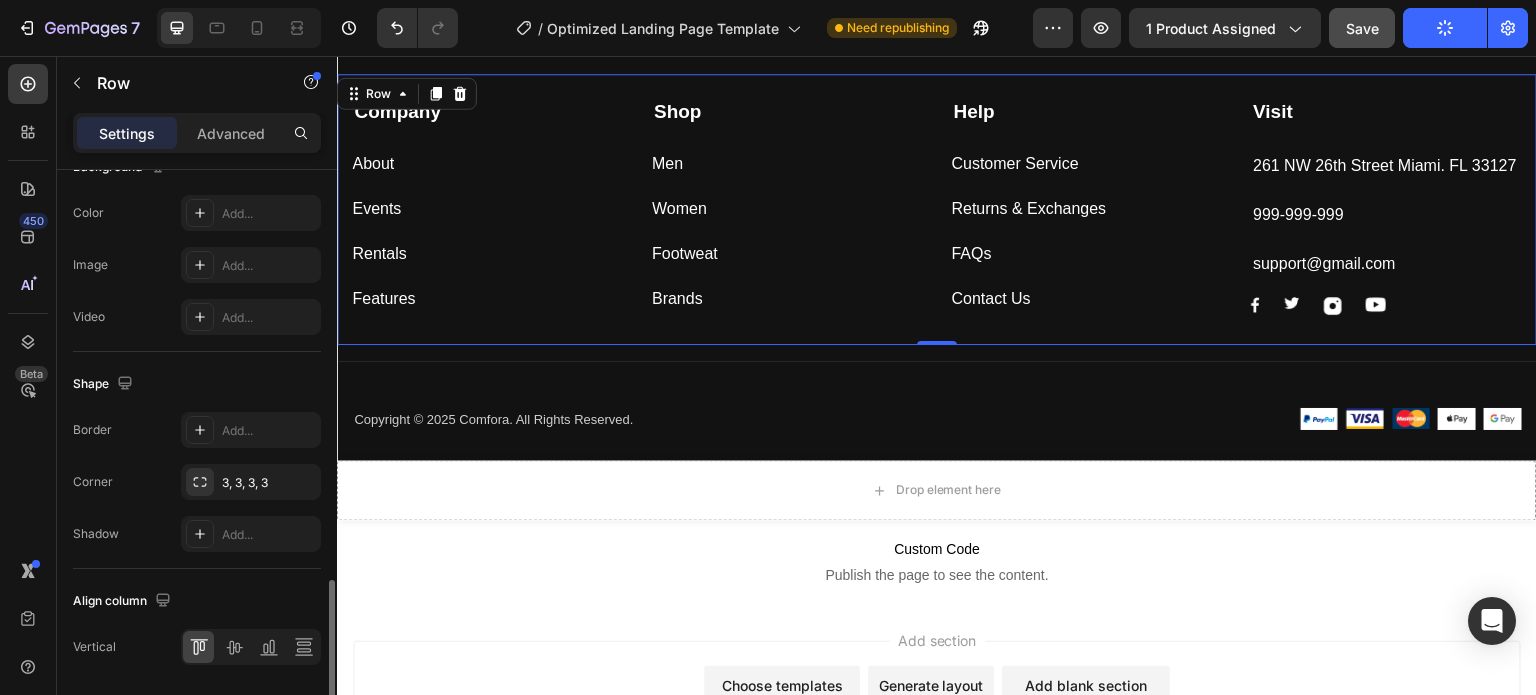 scroll, scrollTop: 863, scrollLeft: 0, axis: vertical 